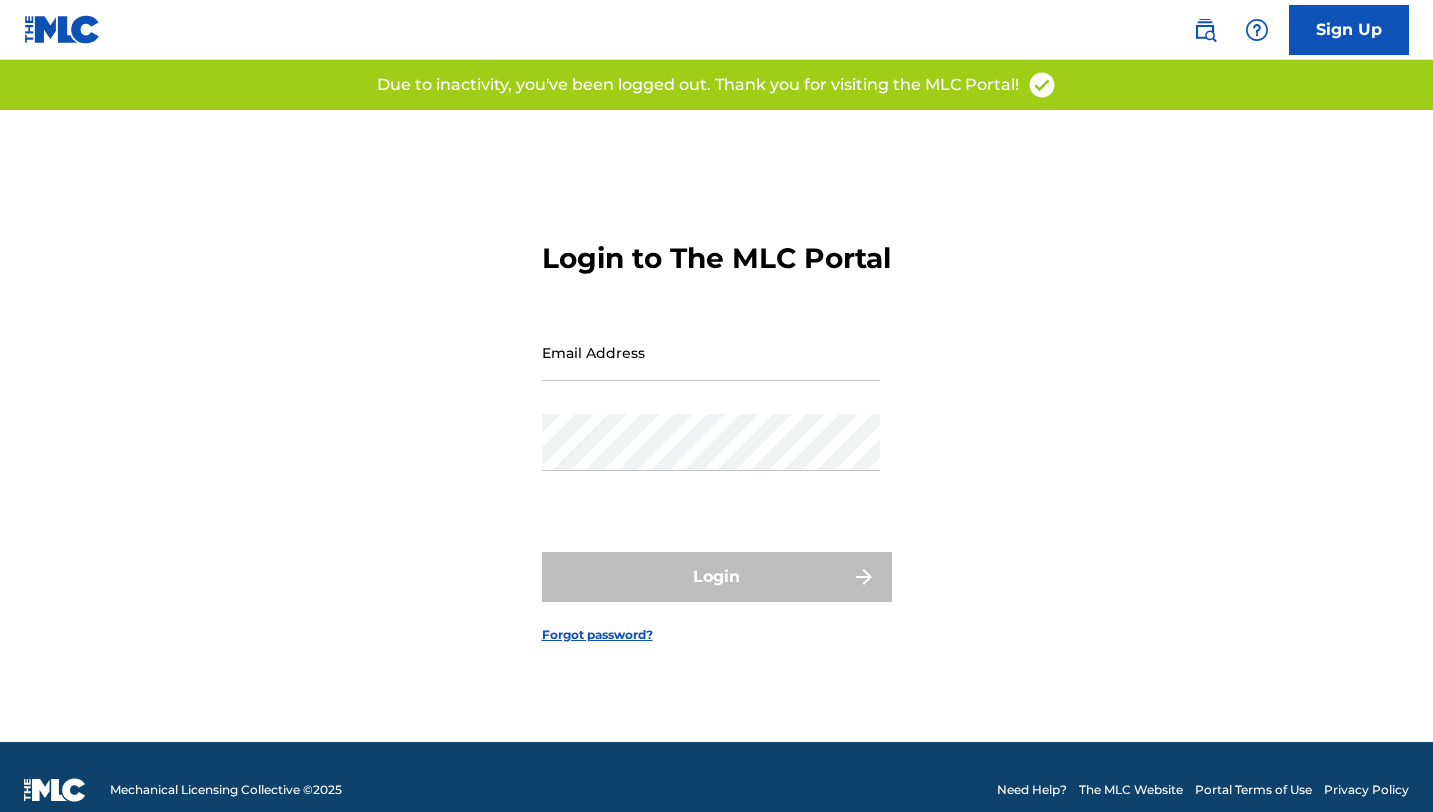 scroll, scrollTop: 0, scrollLeft: 0, axis: both 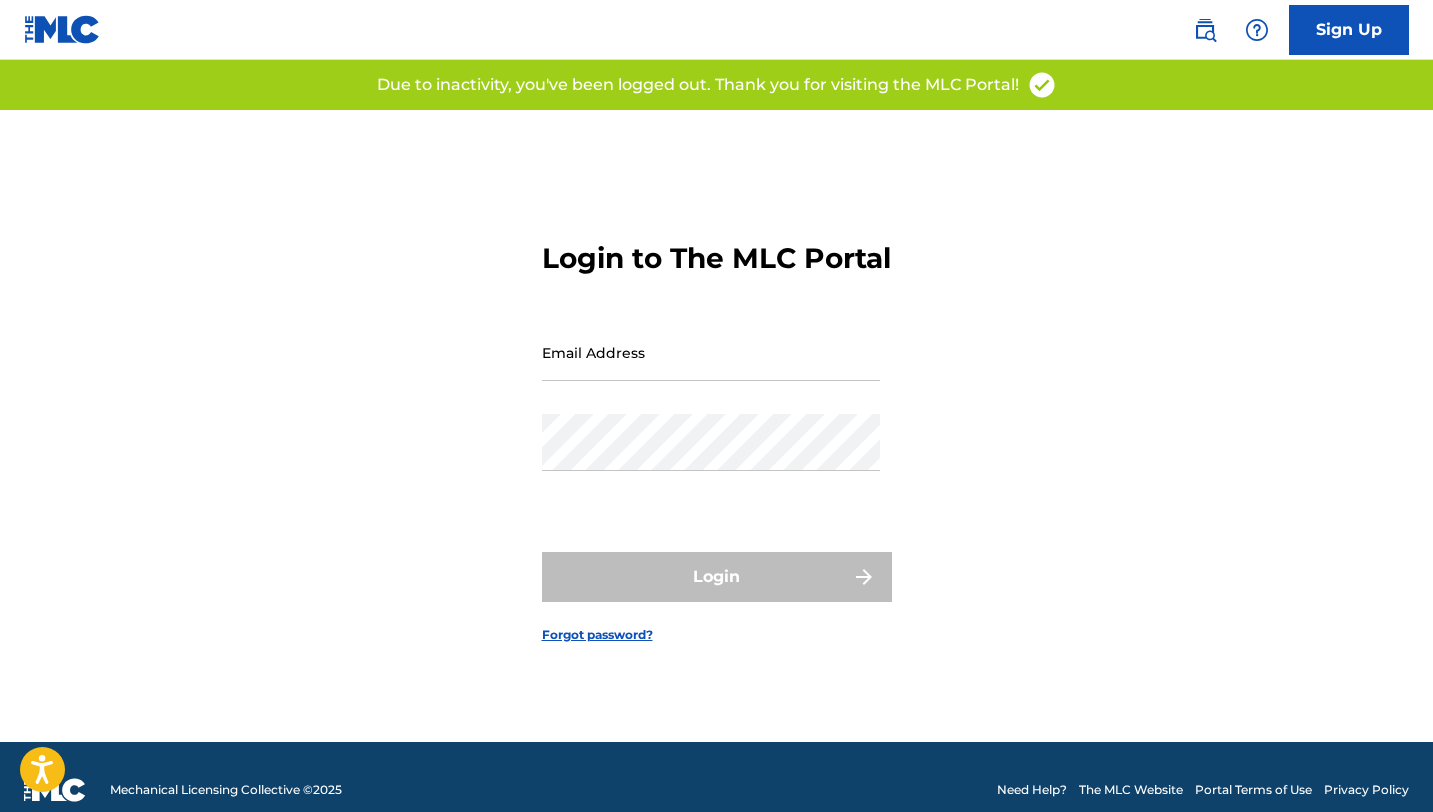 click on "Email Address" at bounding box center [711, 352] 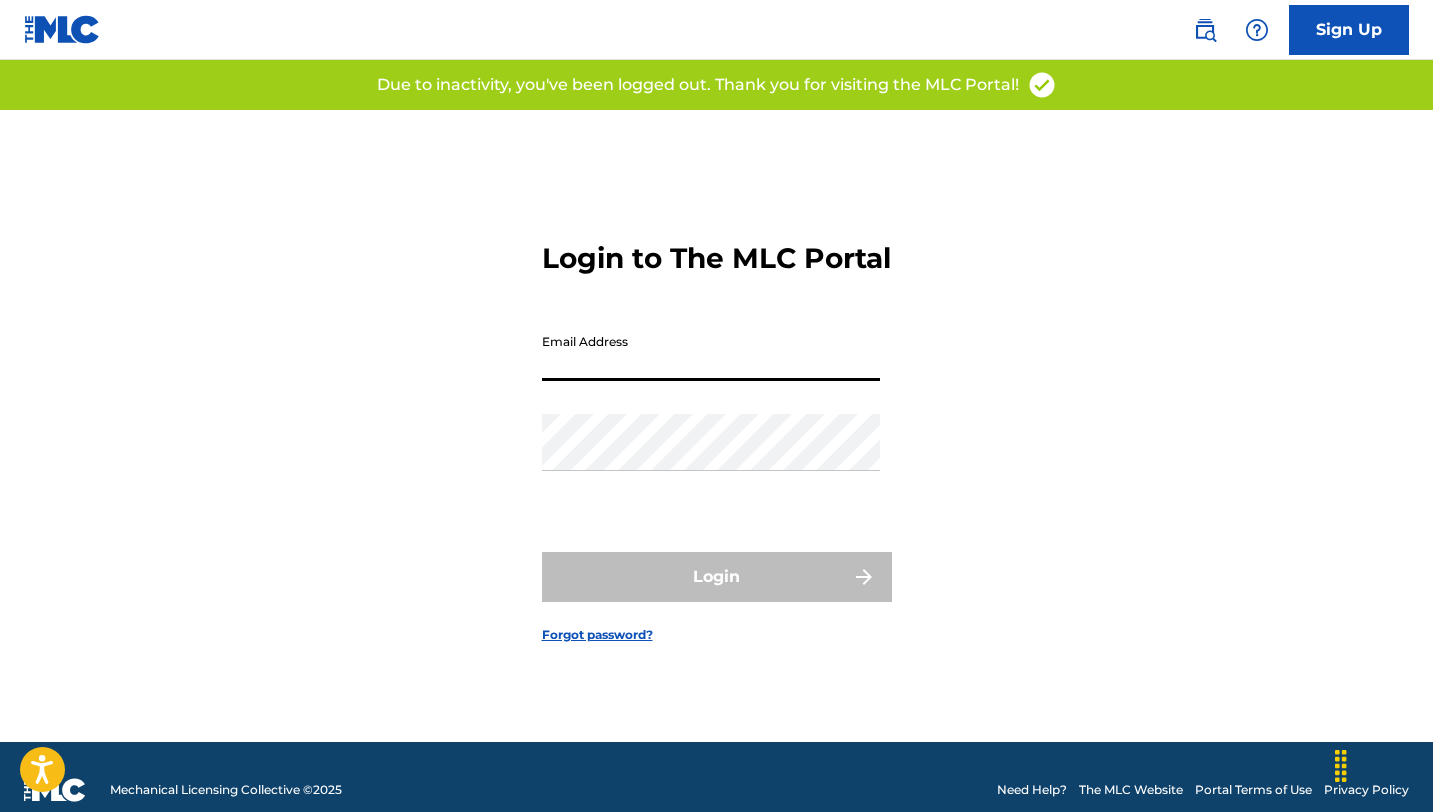 type on "[EMAIL]" 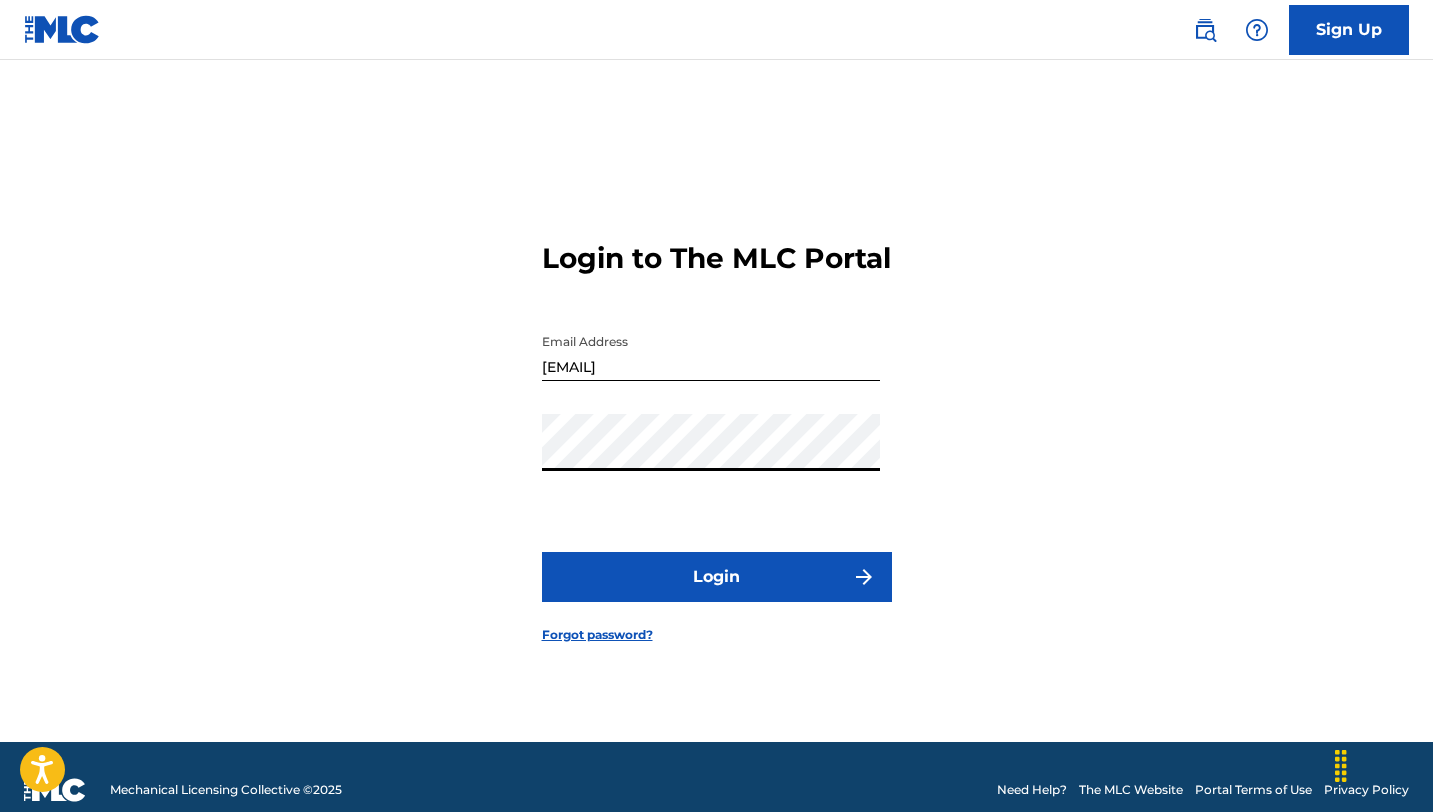 click on "Login" at bounding box center [717, 577] 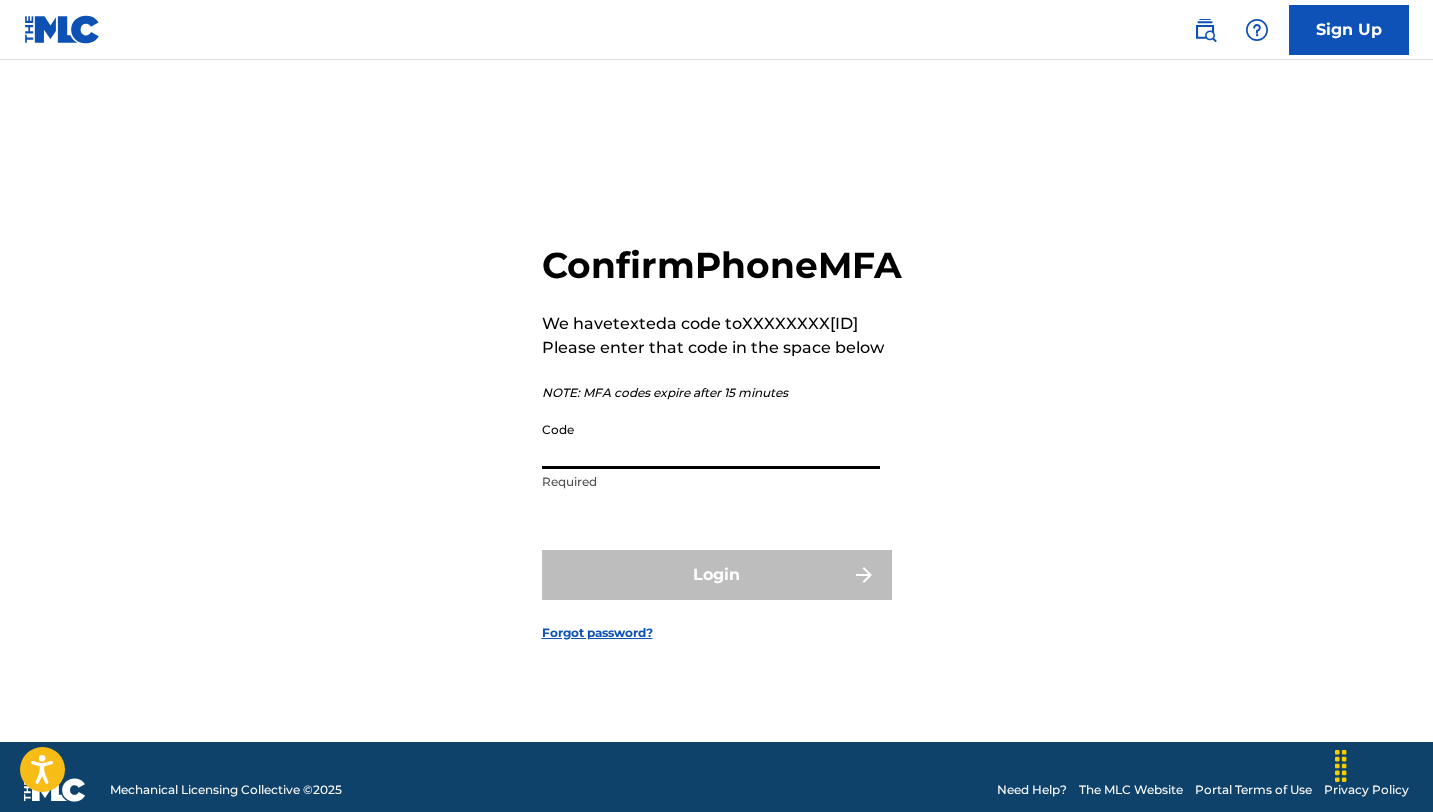 click on "Code" at bounding box center [711, 440] 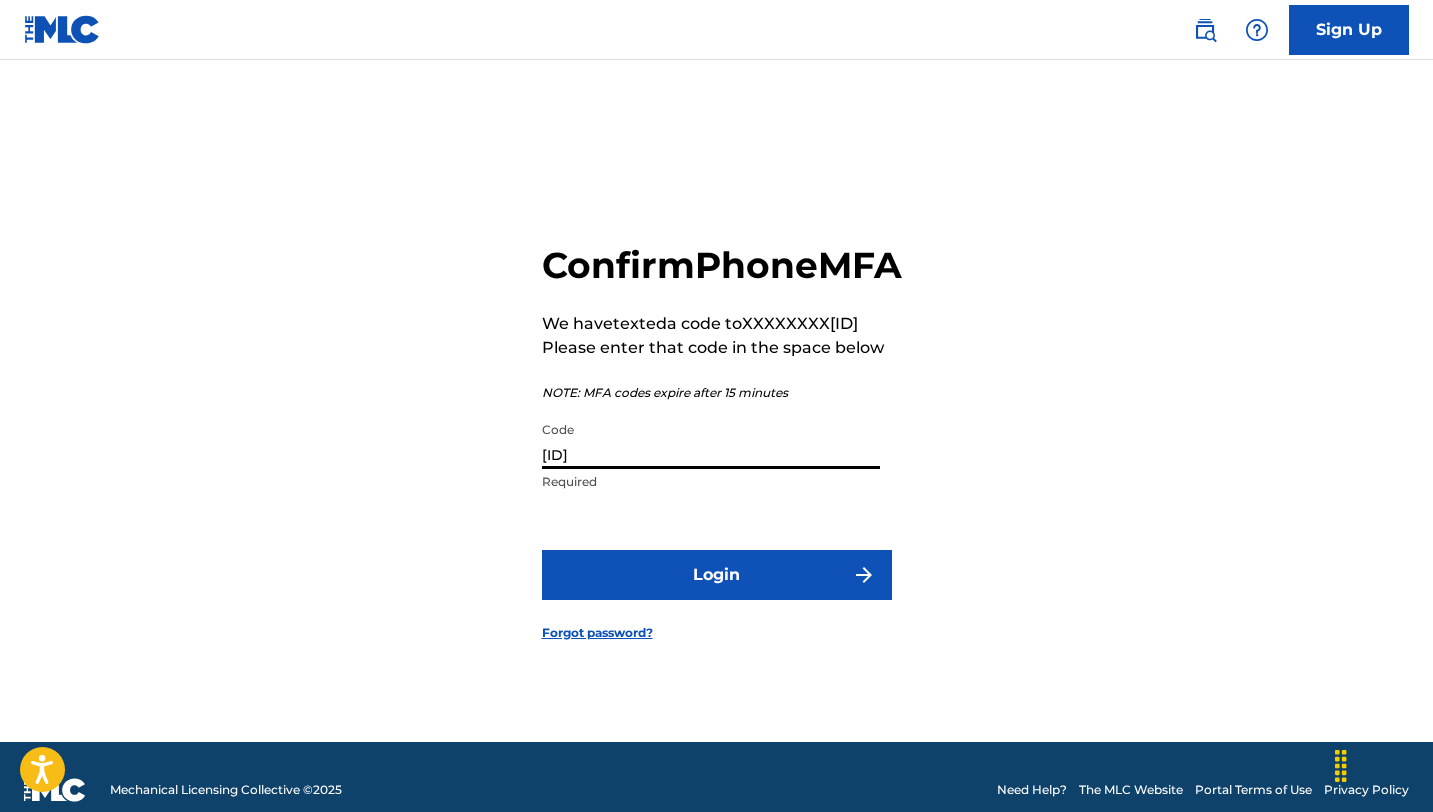 type on "[ID]" 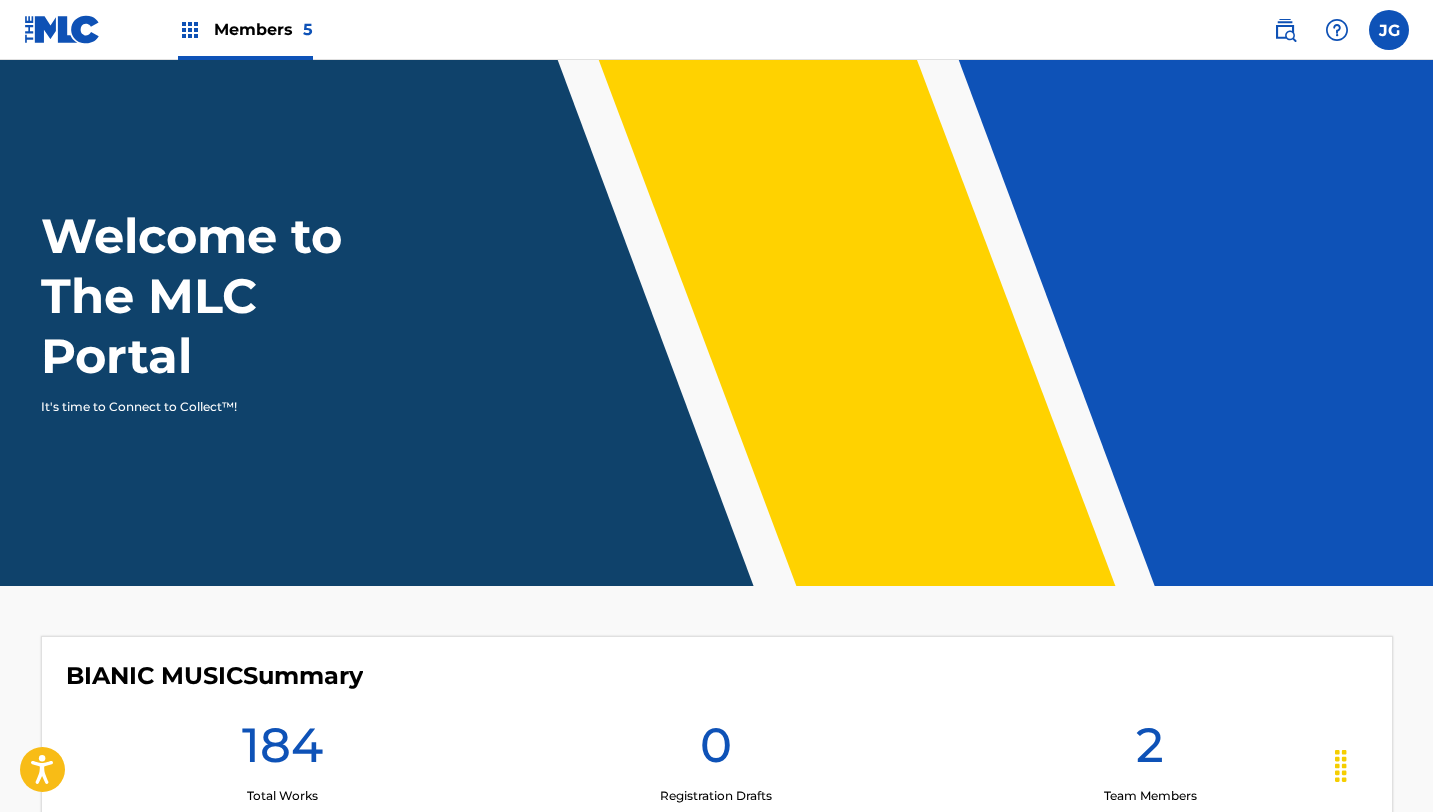 scroll, scrollTop: 0, scrollLeft: 0, axis: both 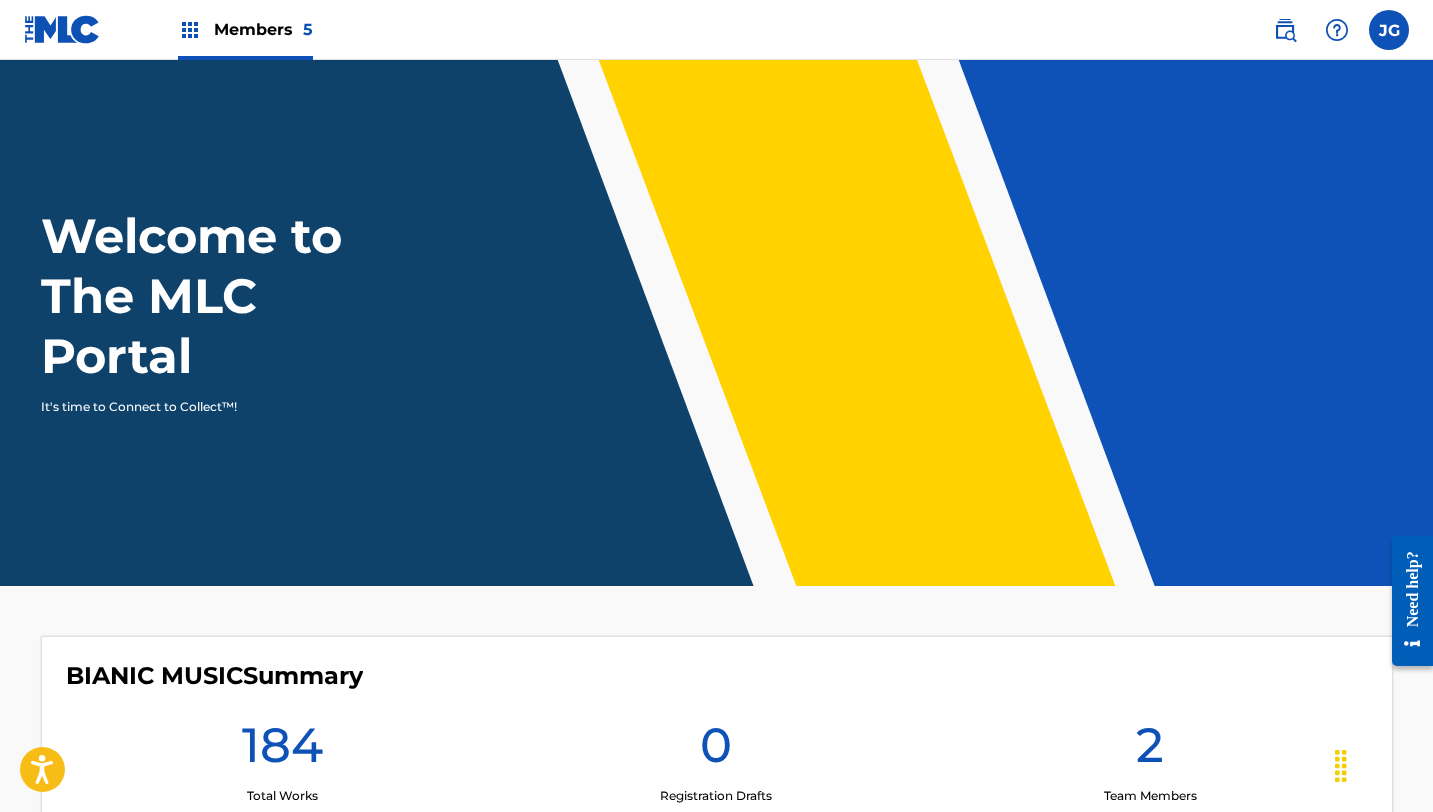 click on "Members    5" at bounding box center [263, 29] 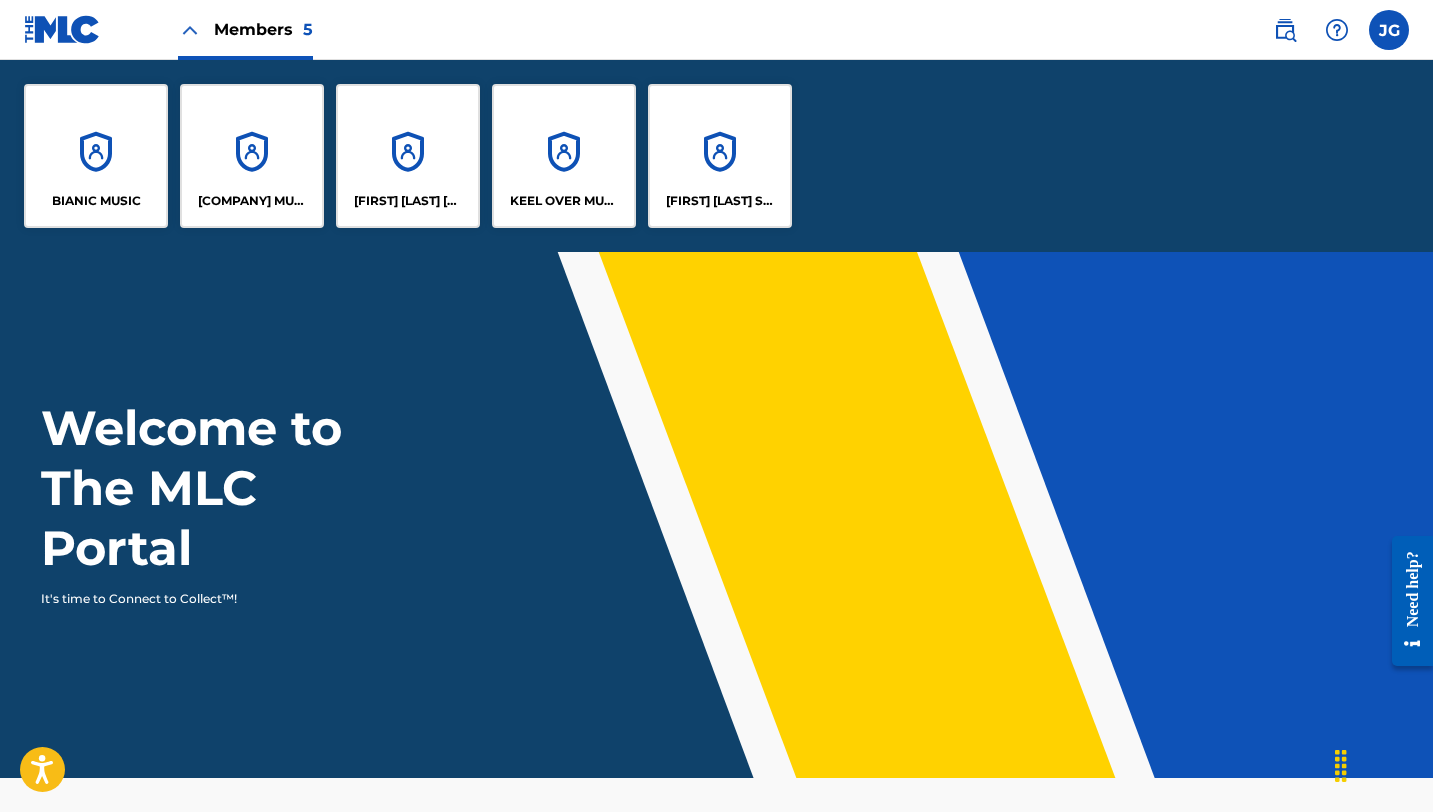 click on "[FIRST] [LAST] SOUNDWORKS" at bounding box center (720, 156) 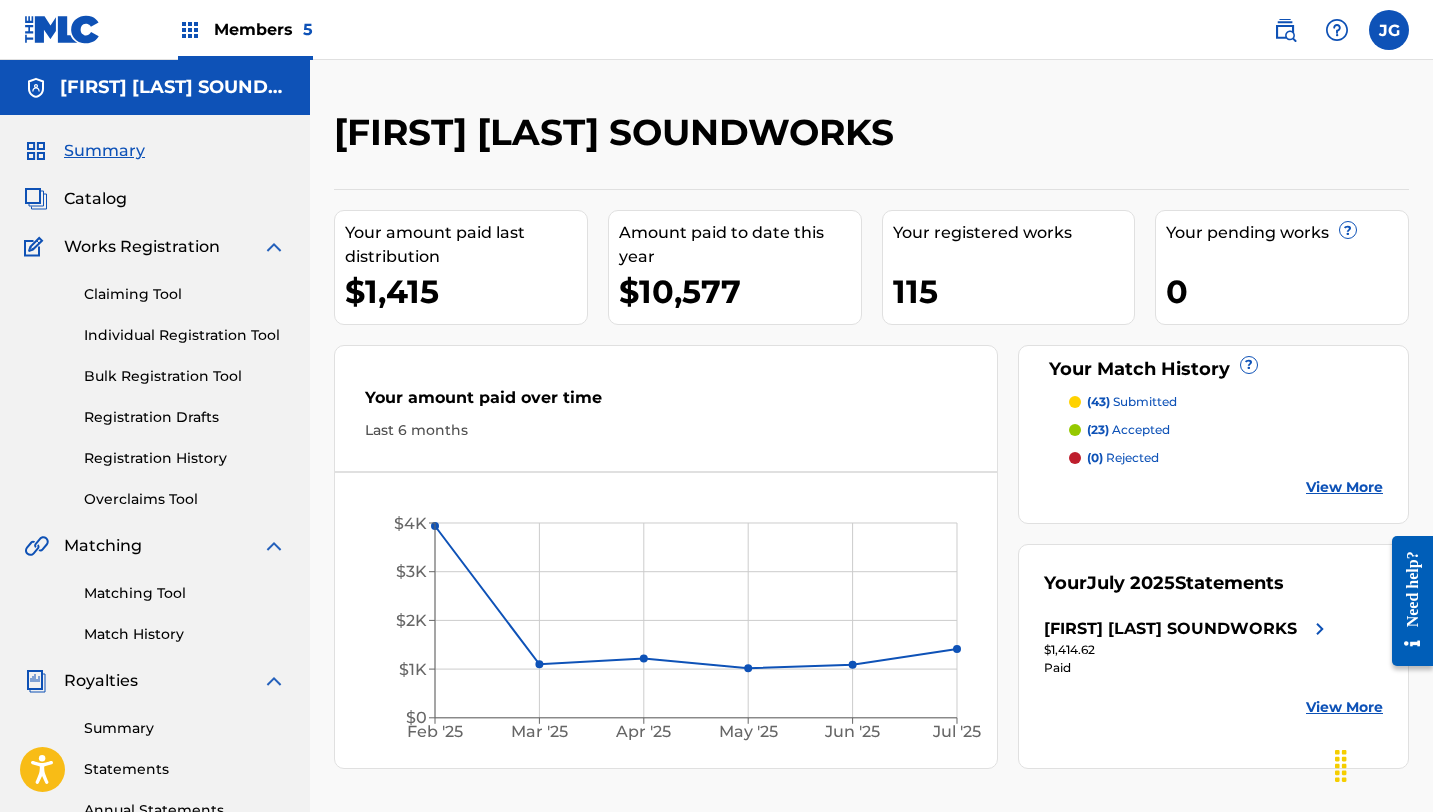 click on "Catalog" at bounding box center [95, 199] 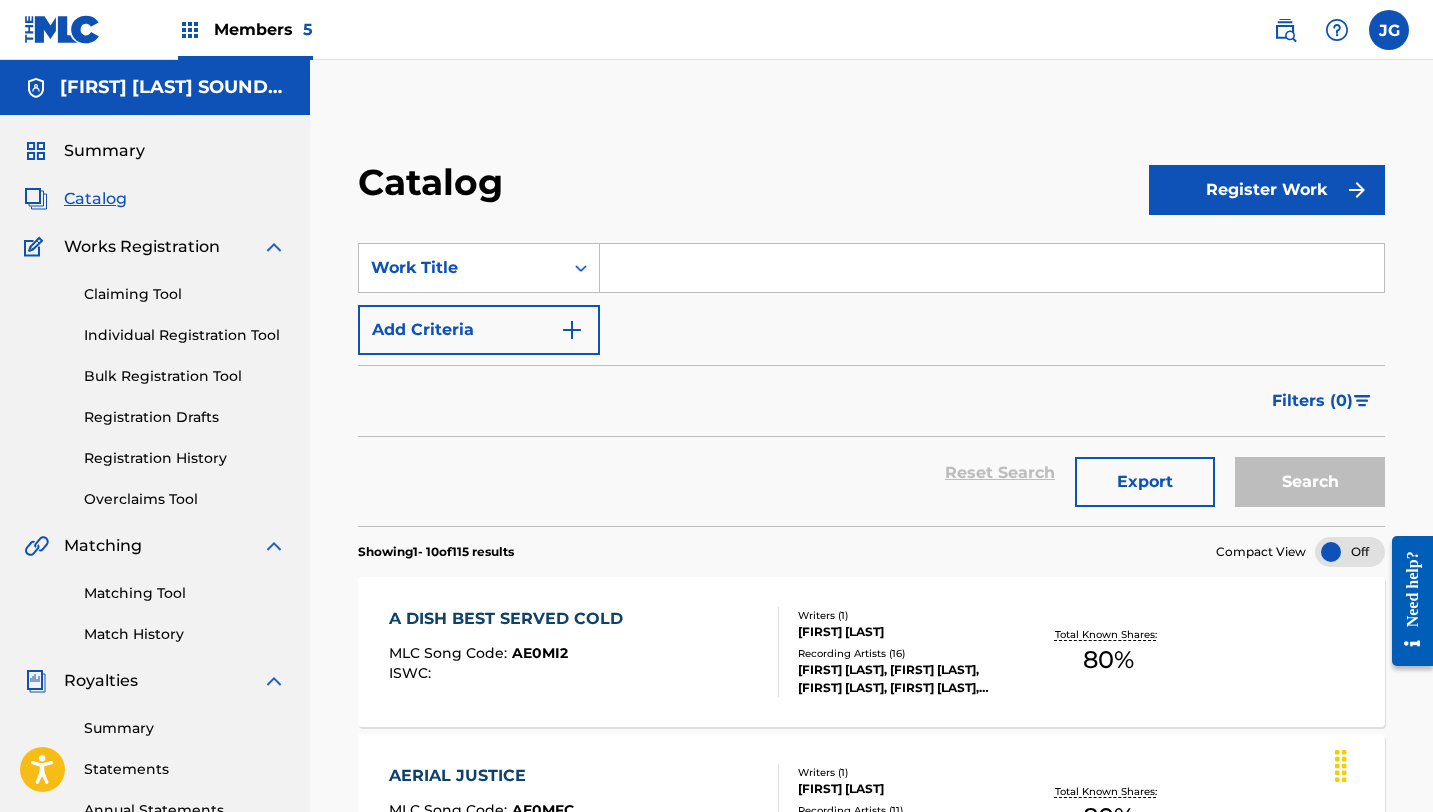 click at bounding box center [992, 268] 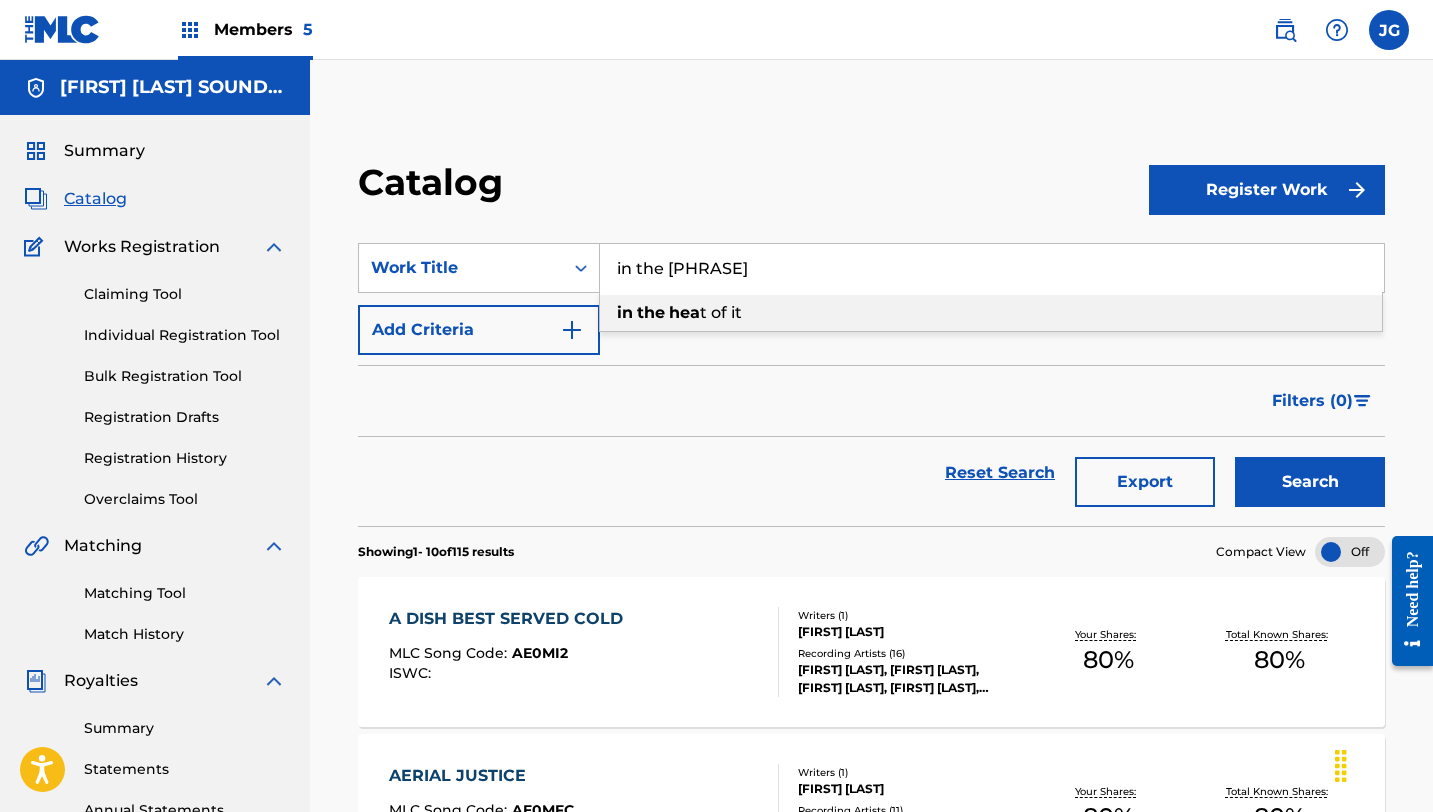click on "t of it" at bounding box center [721, 312] 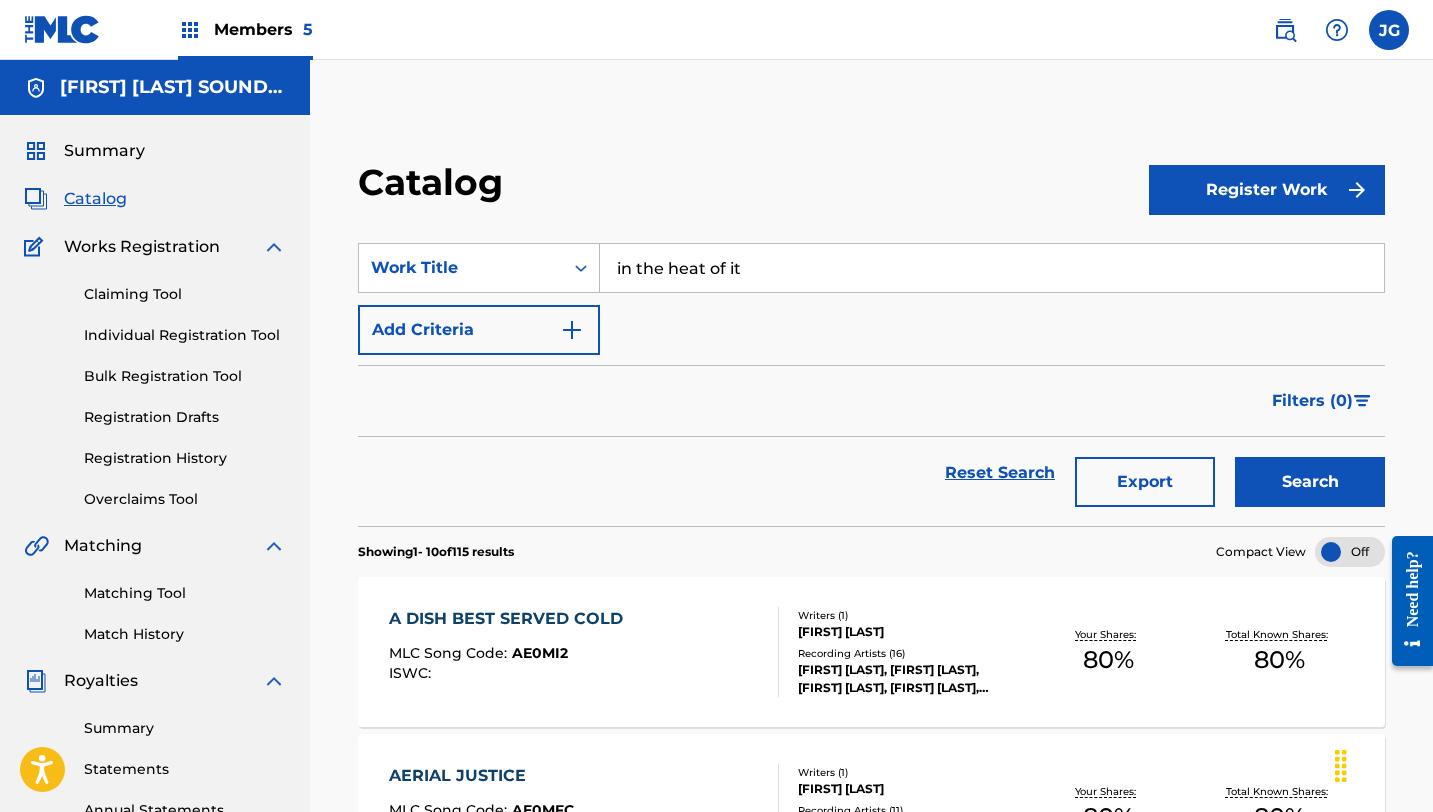 click on "Search" at bounding box center [1310, 482] 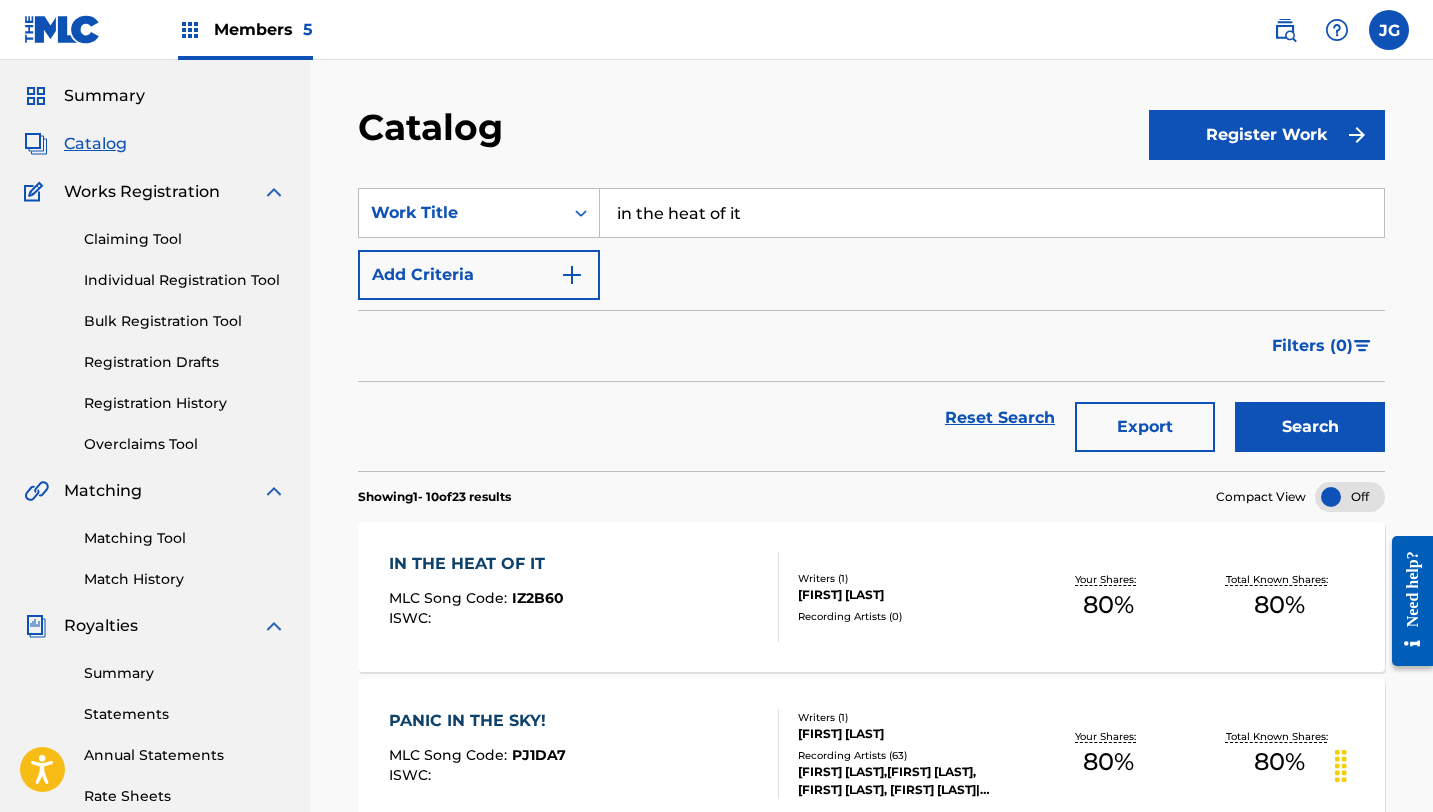 scroll, scrollTop: 63, scrollLeft: 0, axis: vertical 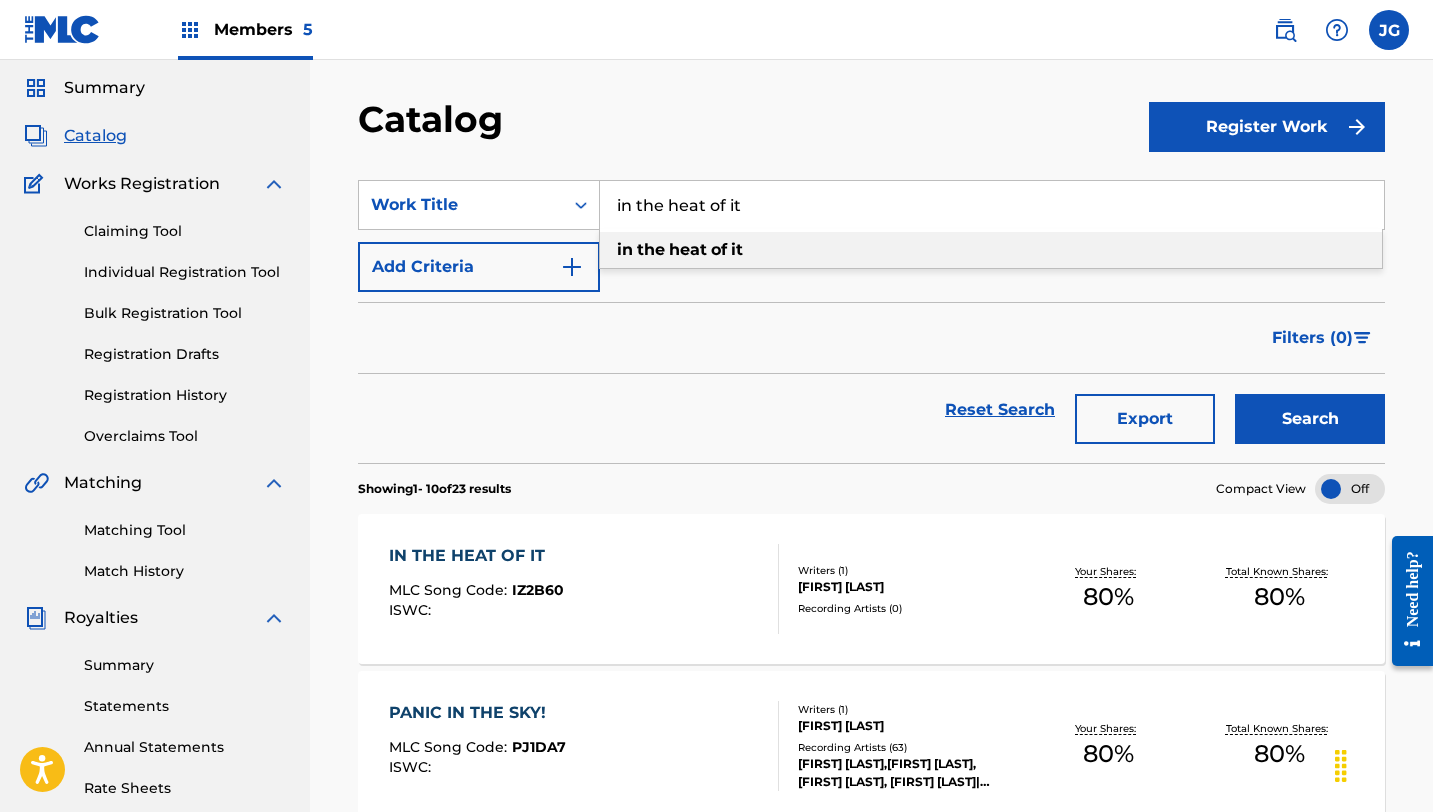 drag, startPoint x: 746, startPoint y: 204, endPoint x: 609, endPoint y: 198, distance: 137.13132 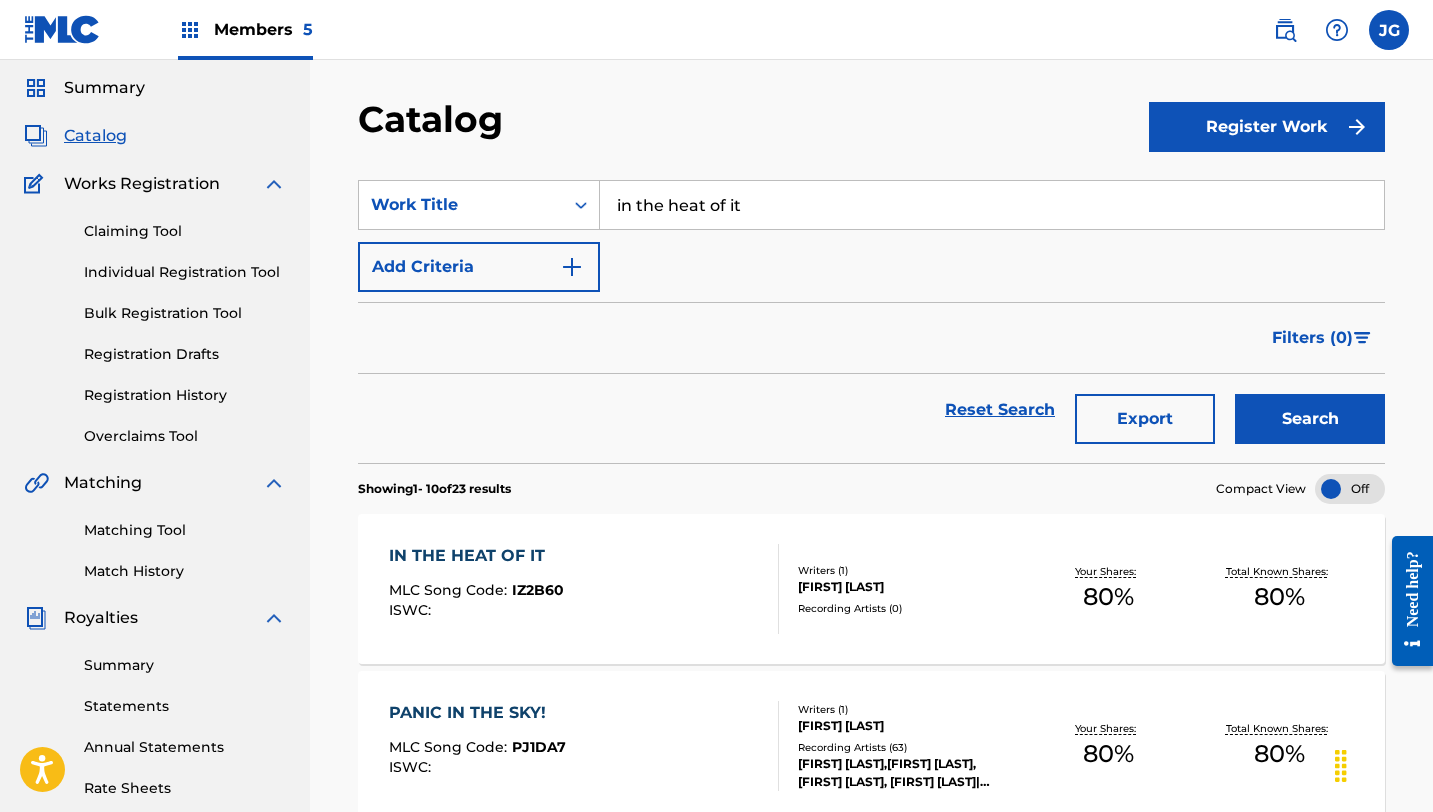 click on "Matching Tool Match History" at bounding box center (155, 538) 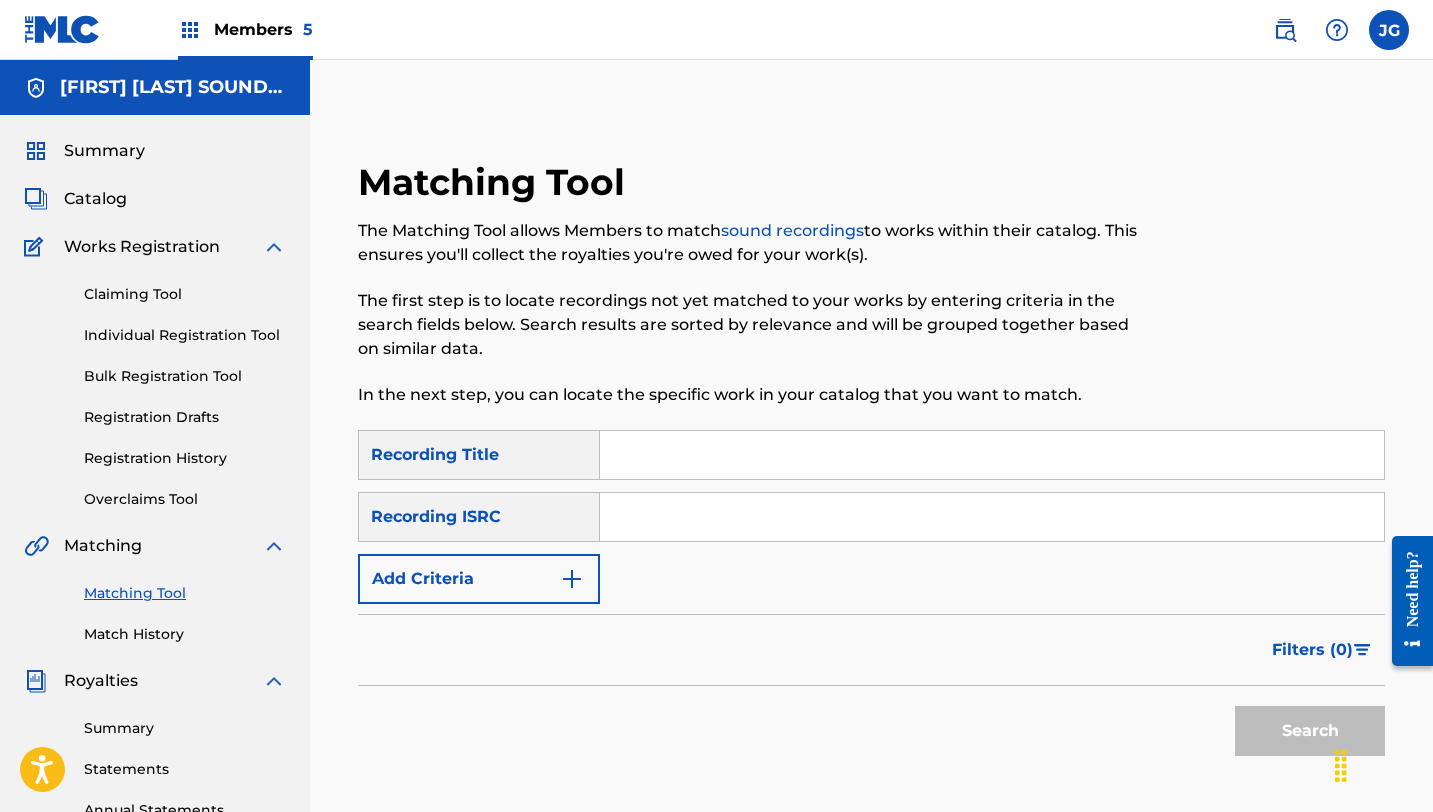 click at bounding box center [992, 455] 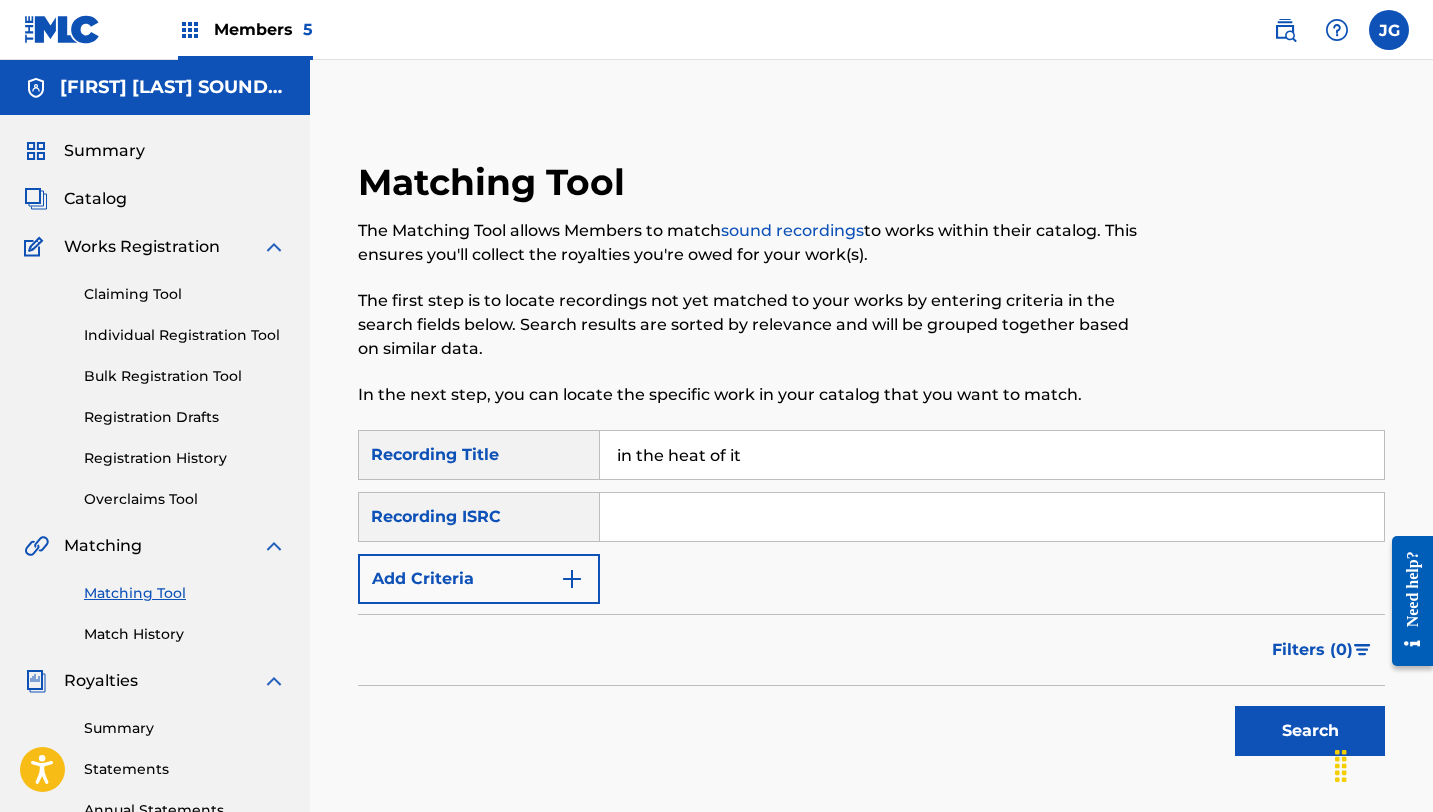 type on "in the heat of it" 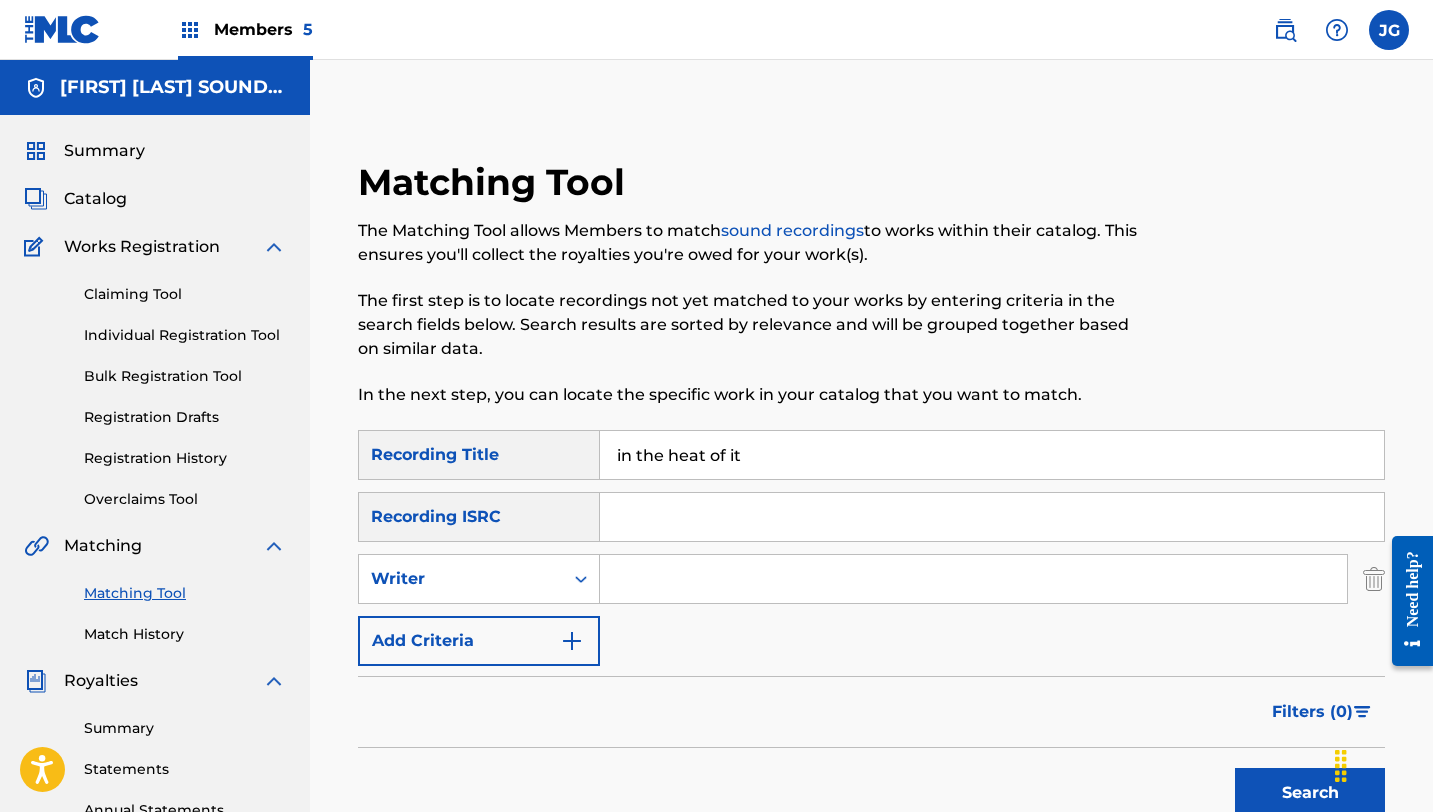 click at bounding box center (973, 579) 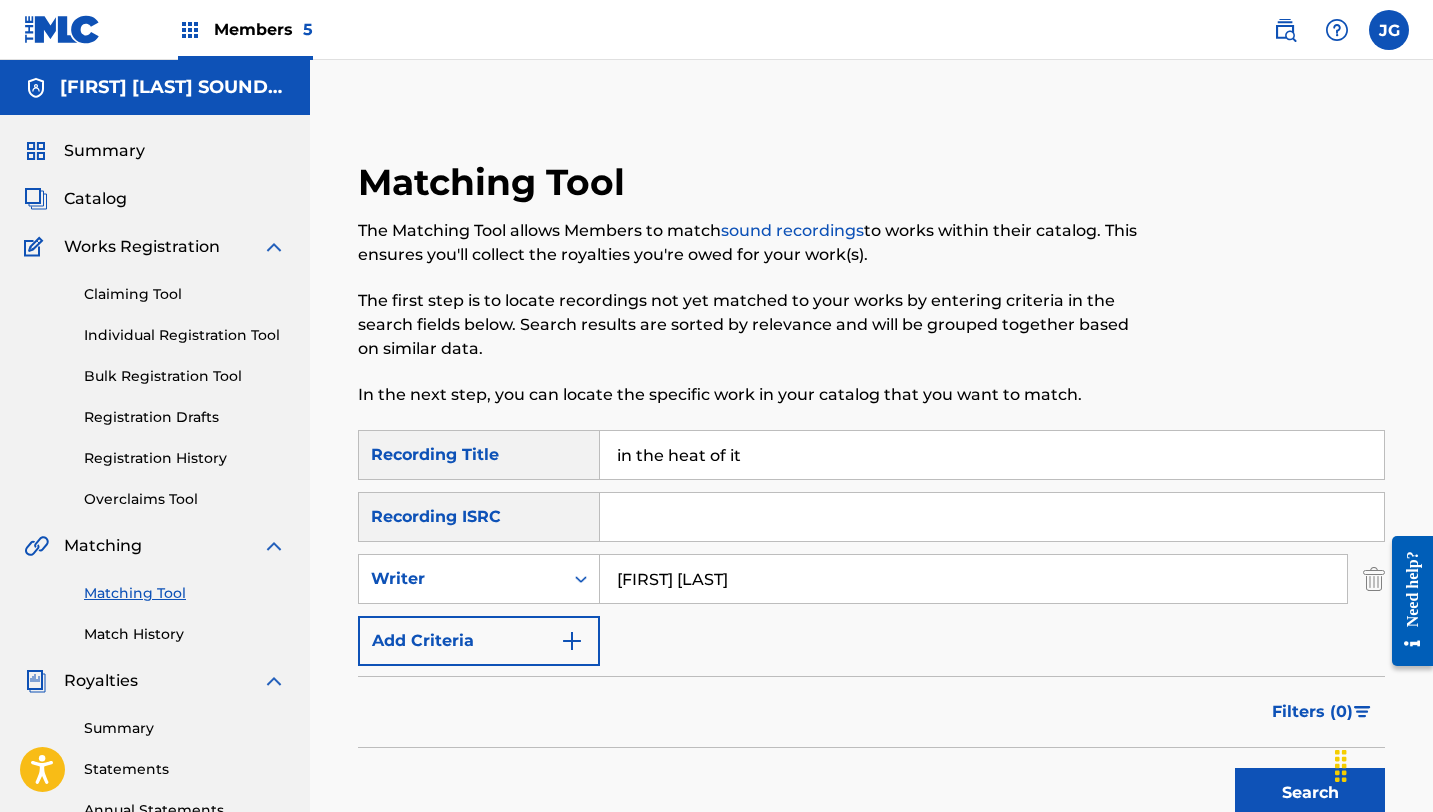 click on "Add Criteria" at bounding box center [479, 641] 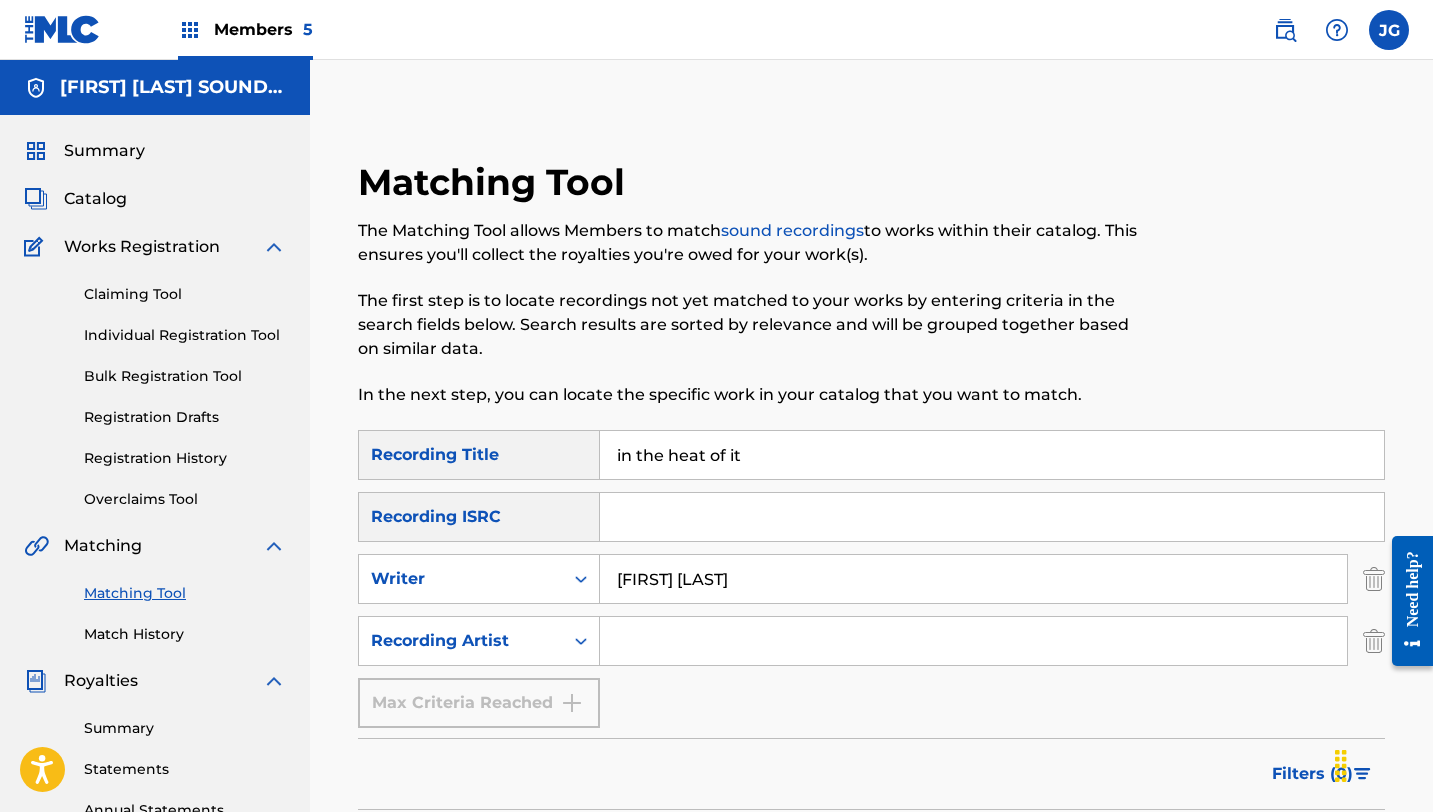 click at bounding box center (973, 641) 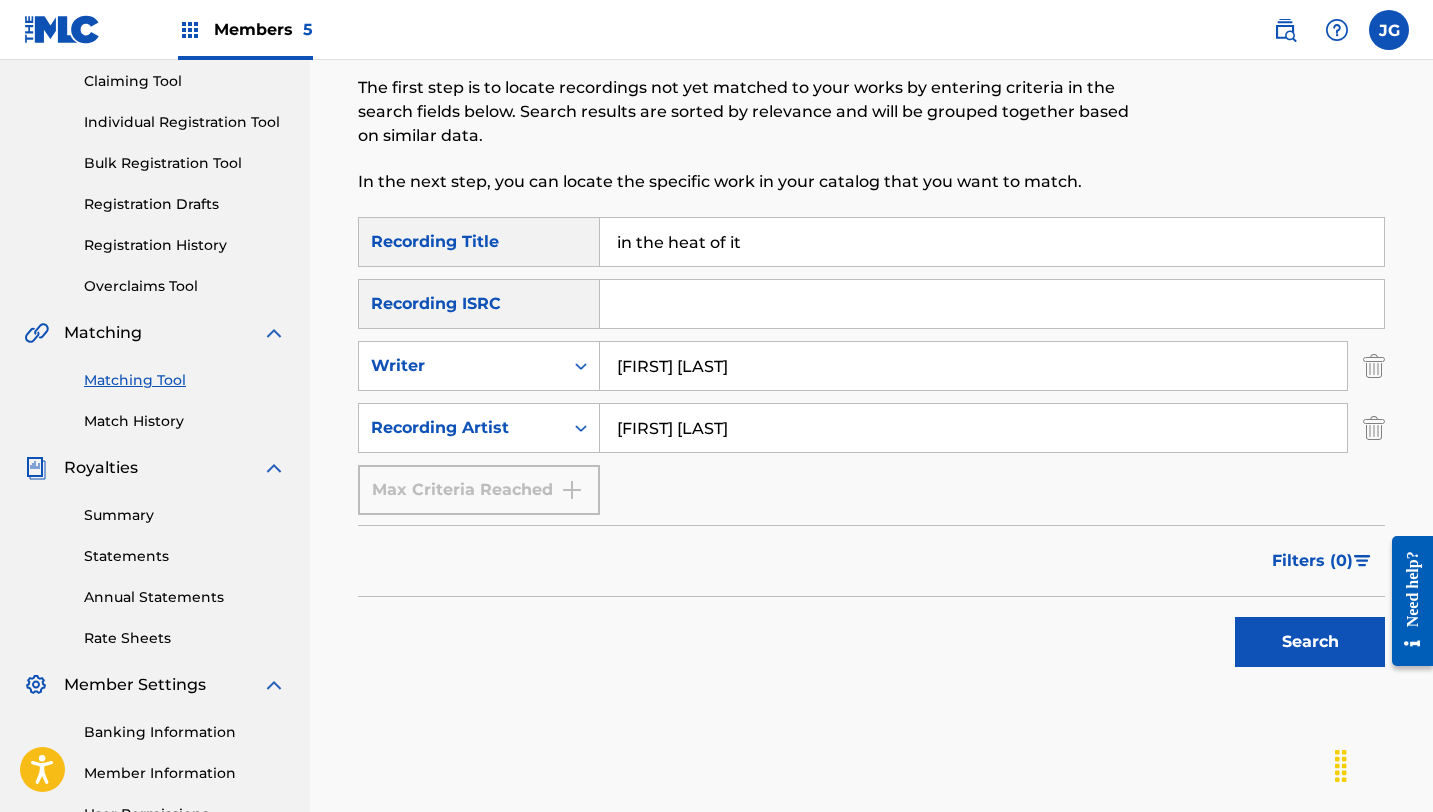 scroll, scrollTop: 241, scrollLeft: 0, axis: vertical 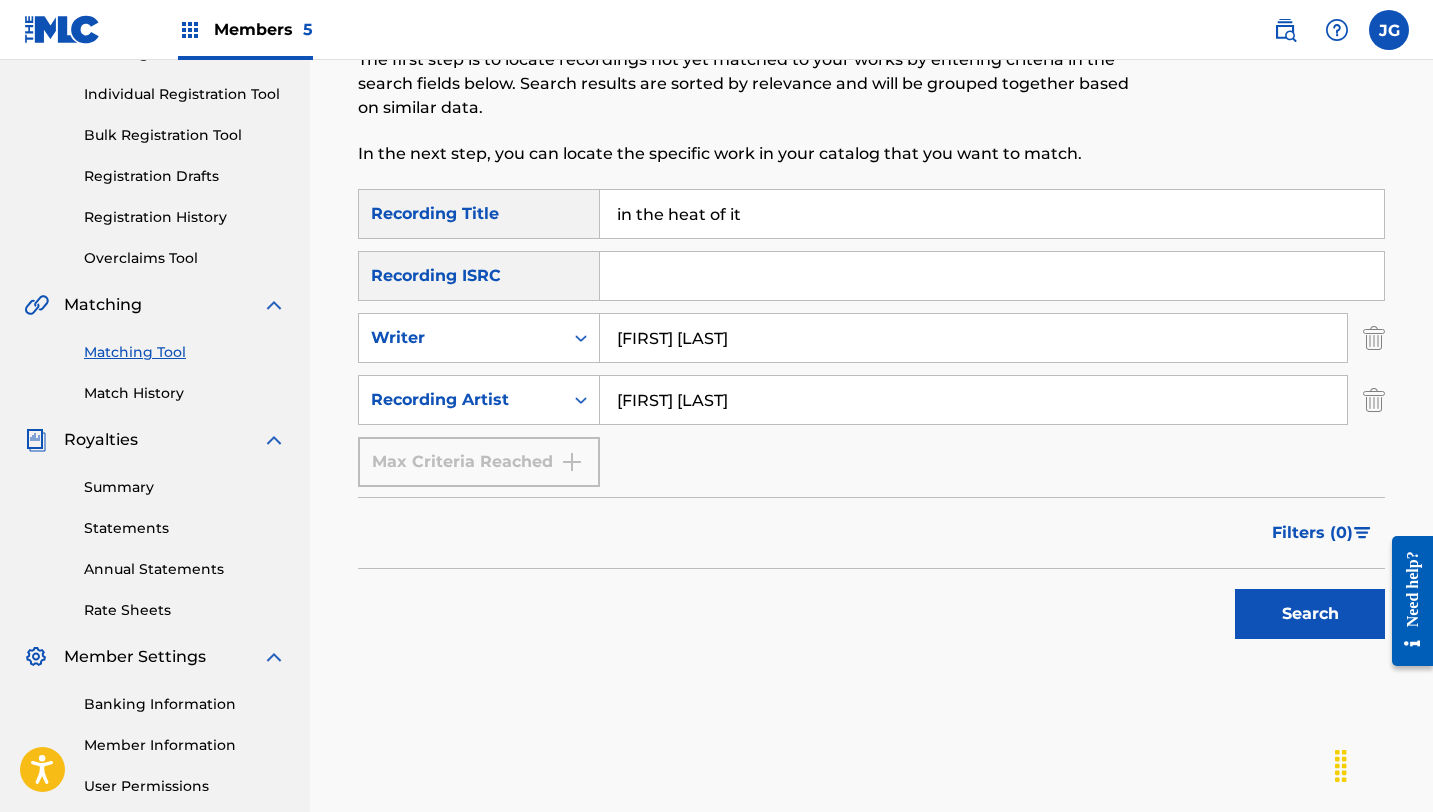 click on "Search" at bounding box center (1310, 614) 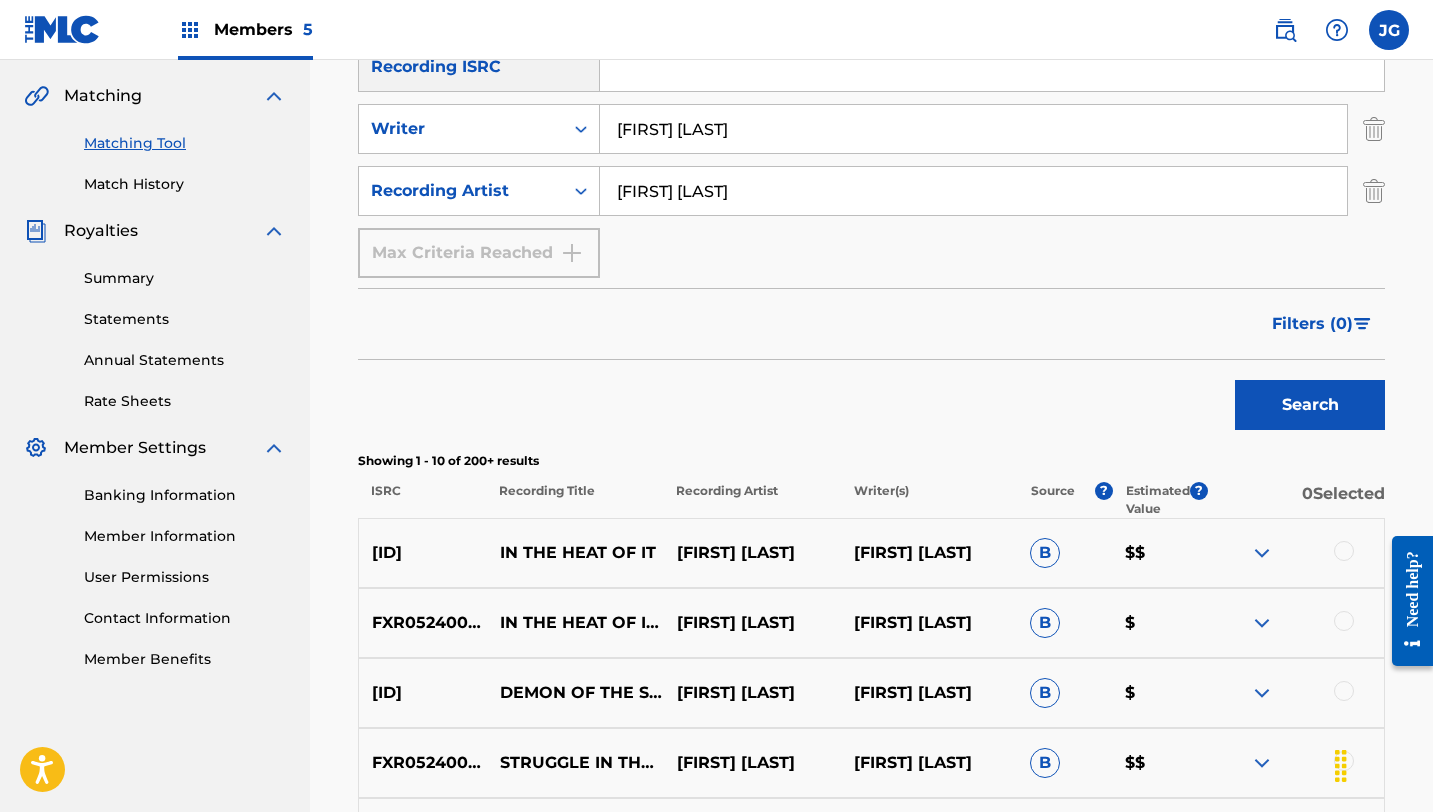 scroll, scrollTop: 453, scrollLeft: 0, axis: vertical 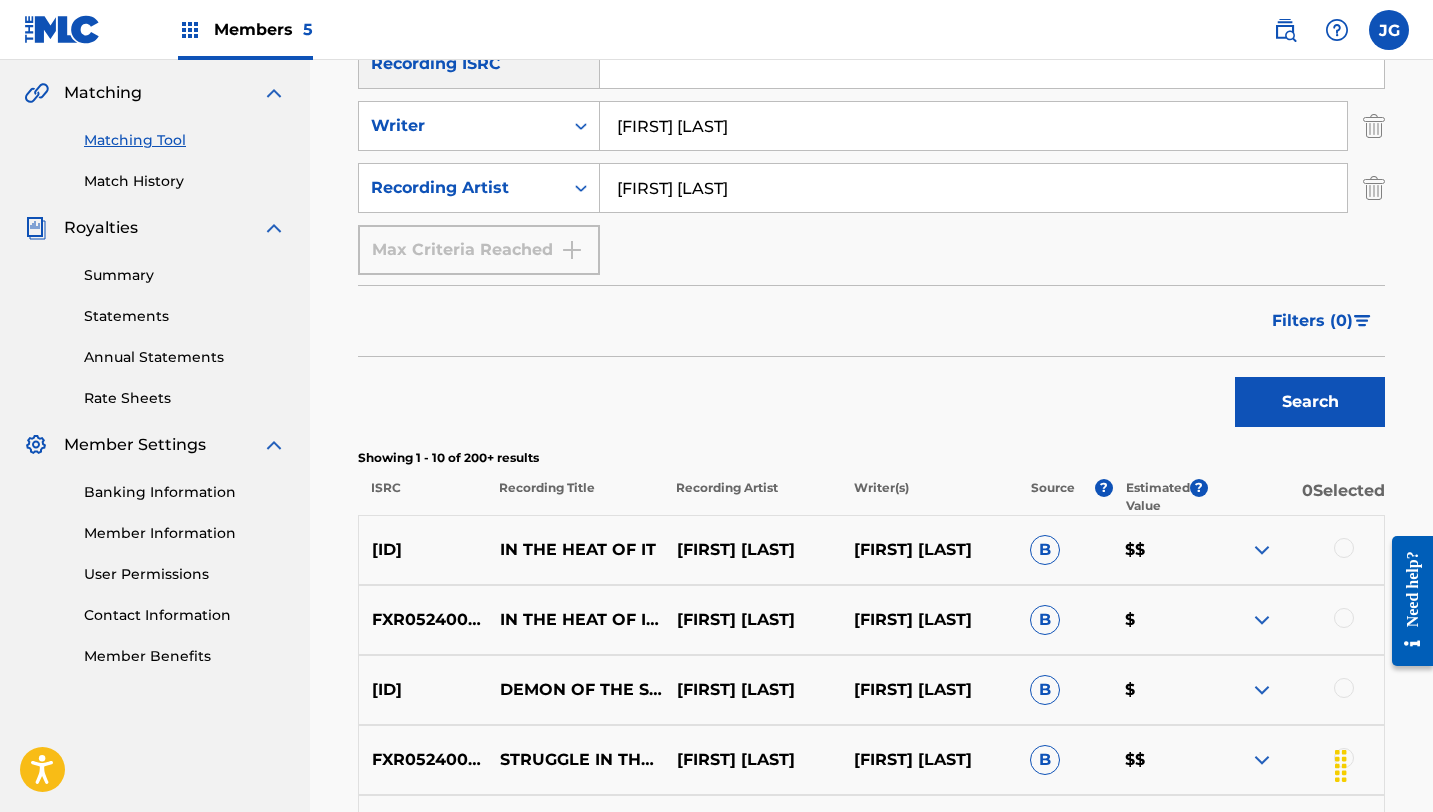 click at bounding box center [1344, 548] 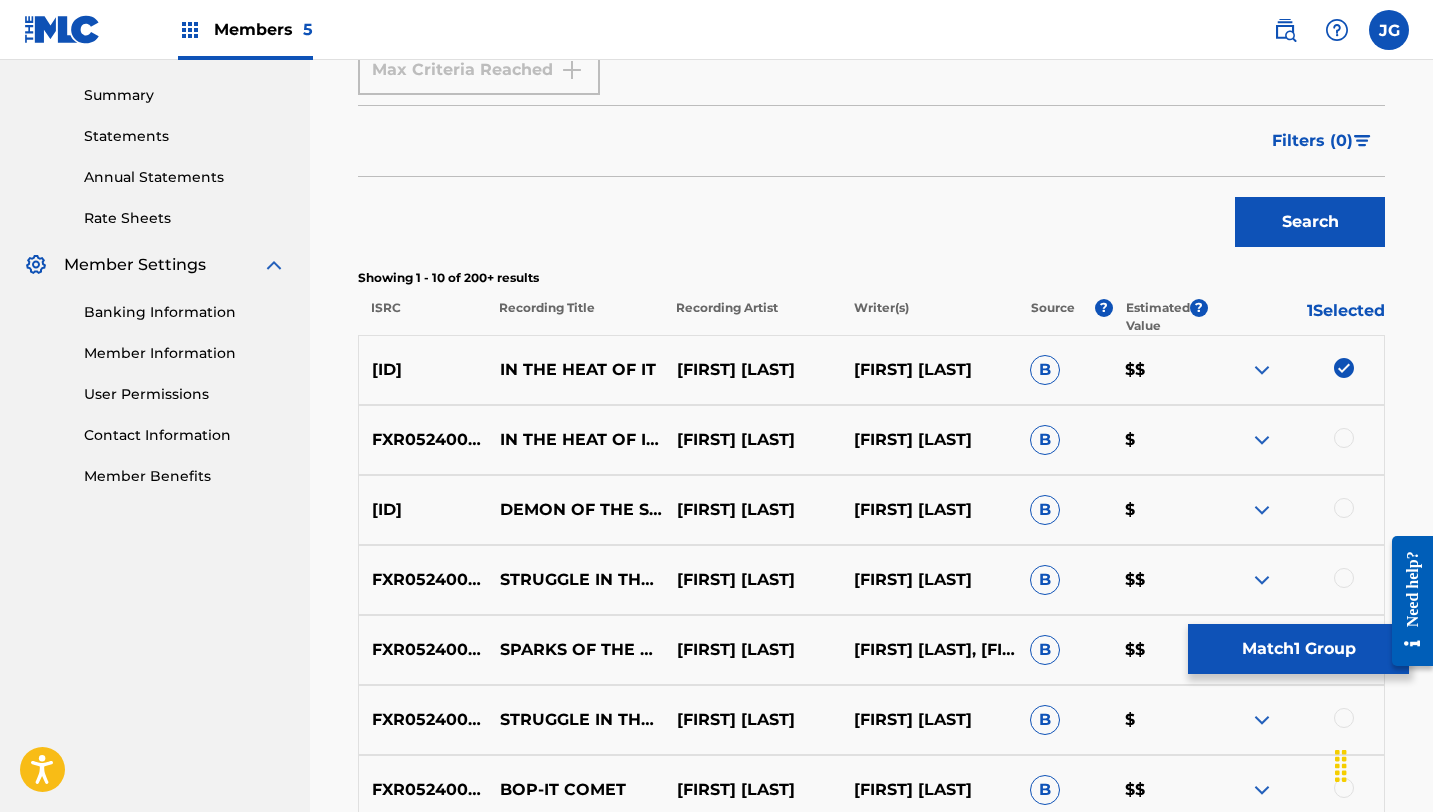 scroll, scrollTop: 637, scrollLeft: 0, axis: vertical 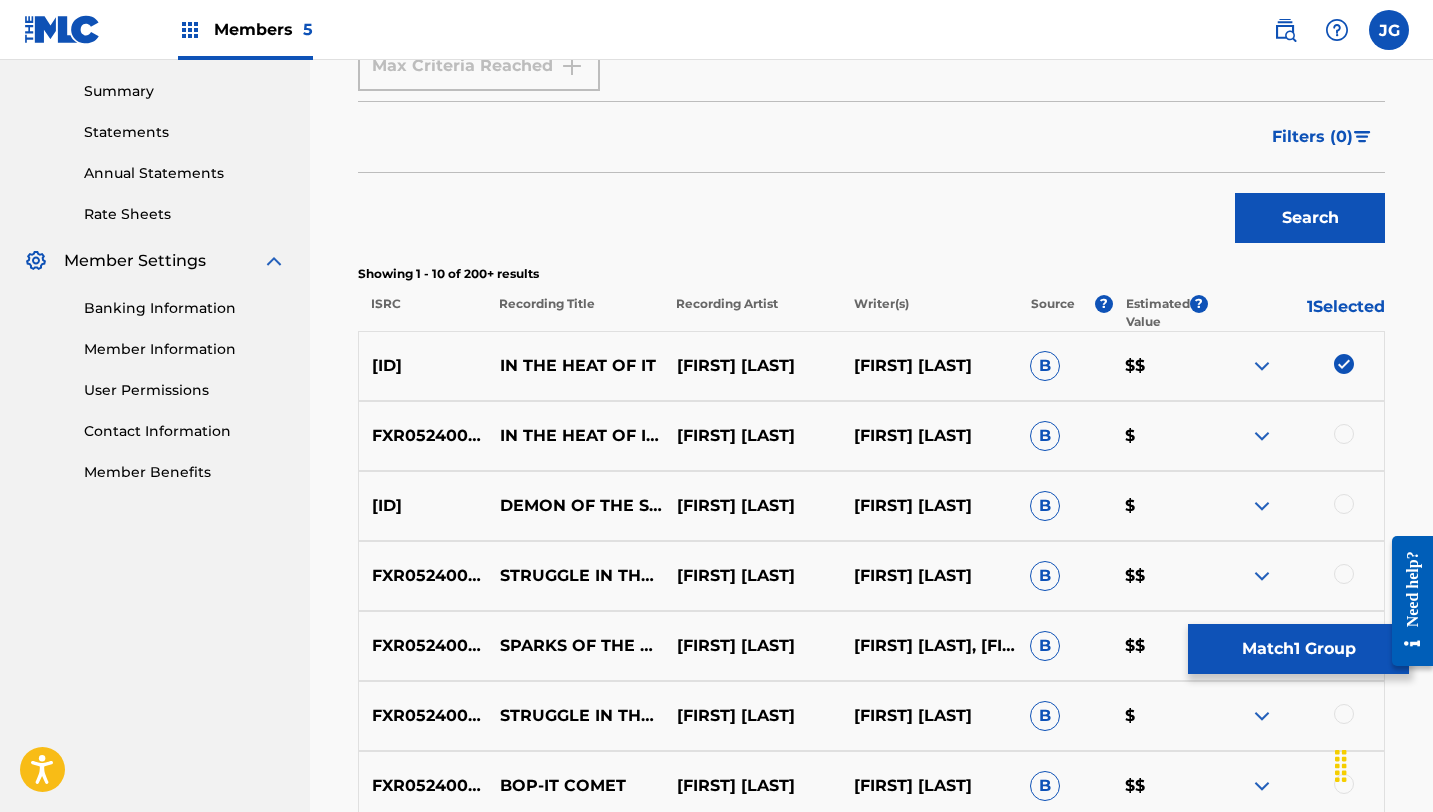 click on "Match  1 Group" at bounding box center (1298, 649) 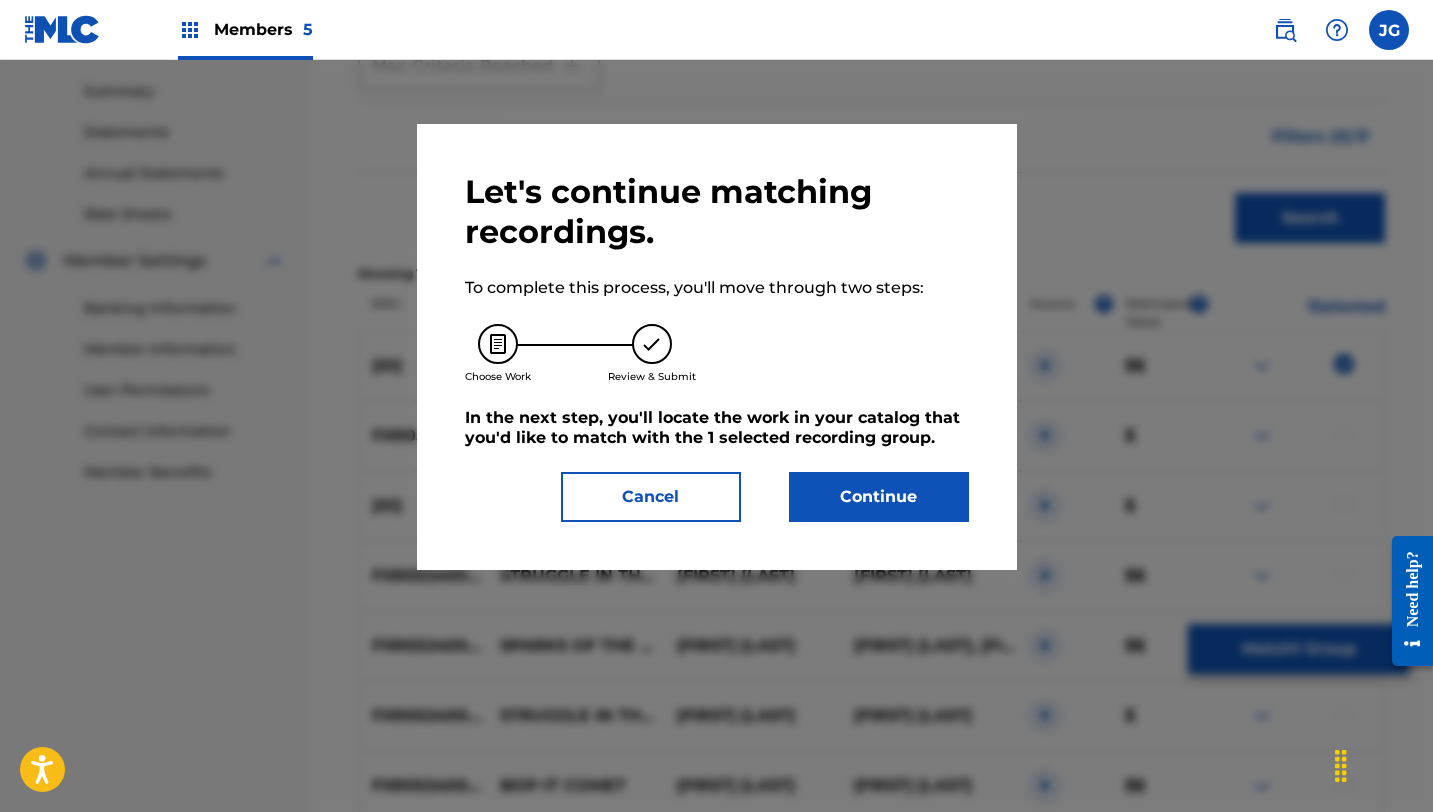 click on "Continue" at bounding box center [879, 497] 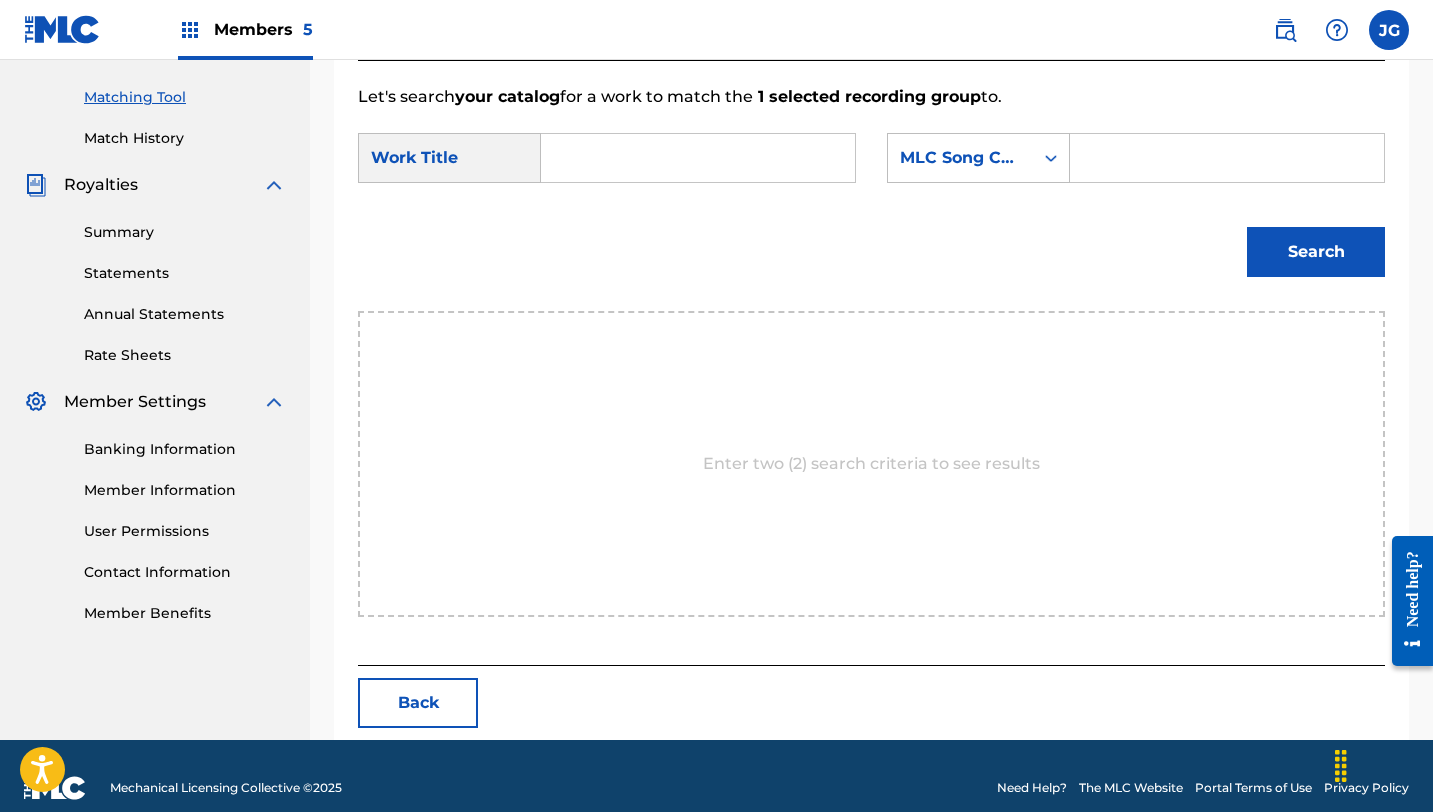 scroll, scrollTop: 520, scrollLeft: 0, axis: vertical 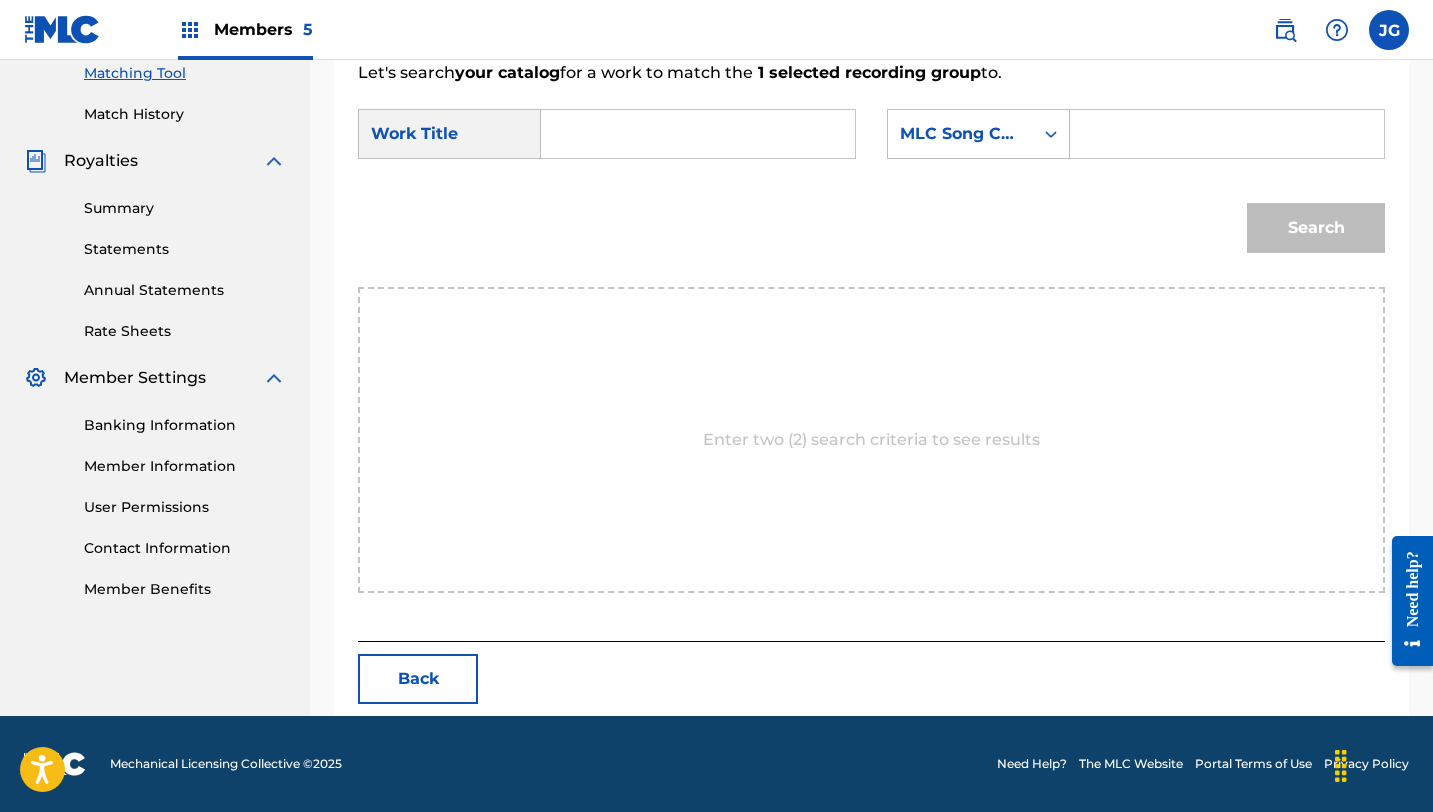 click at bounding box center [698, 134] 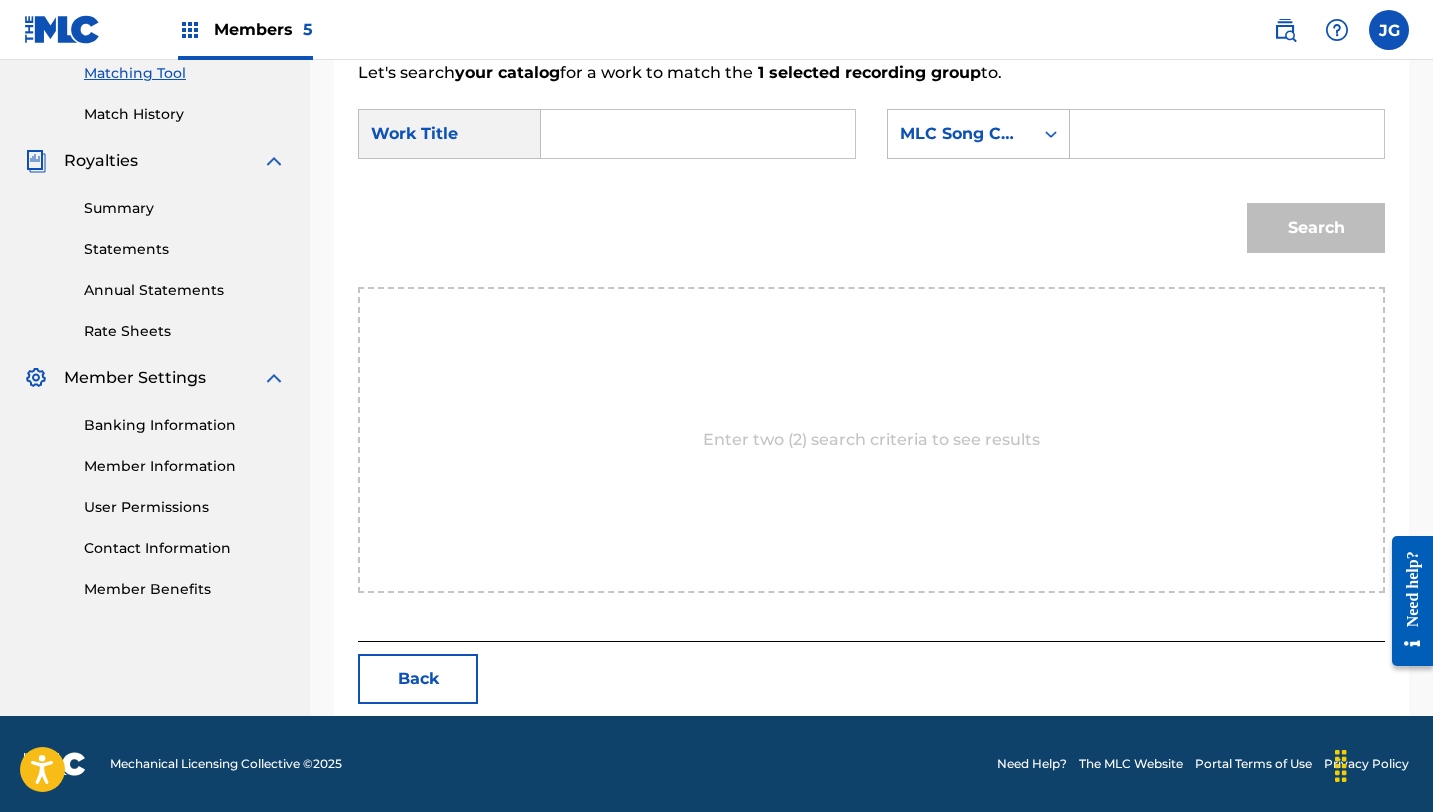 paste on "in the heat of it" 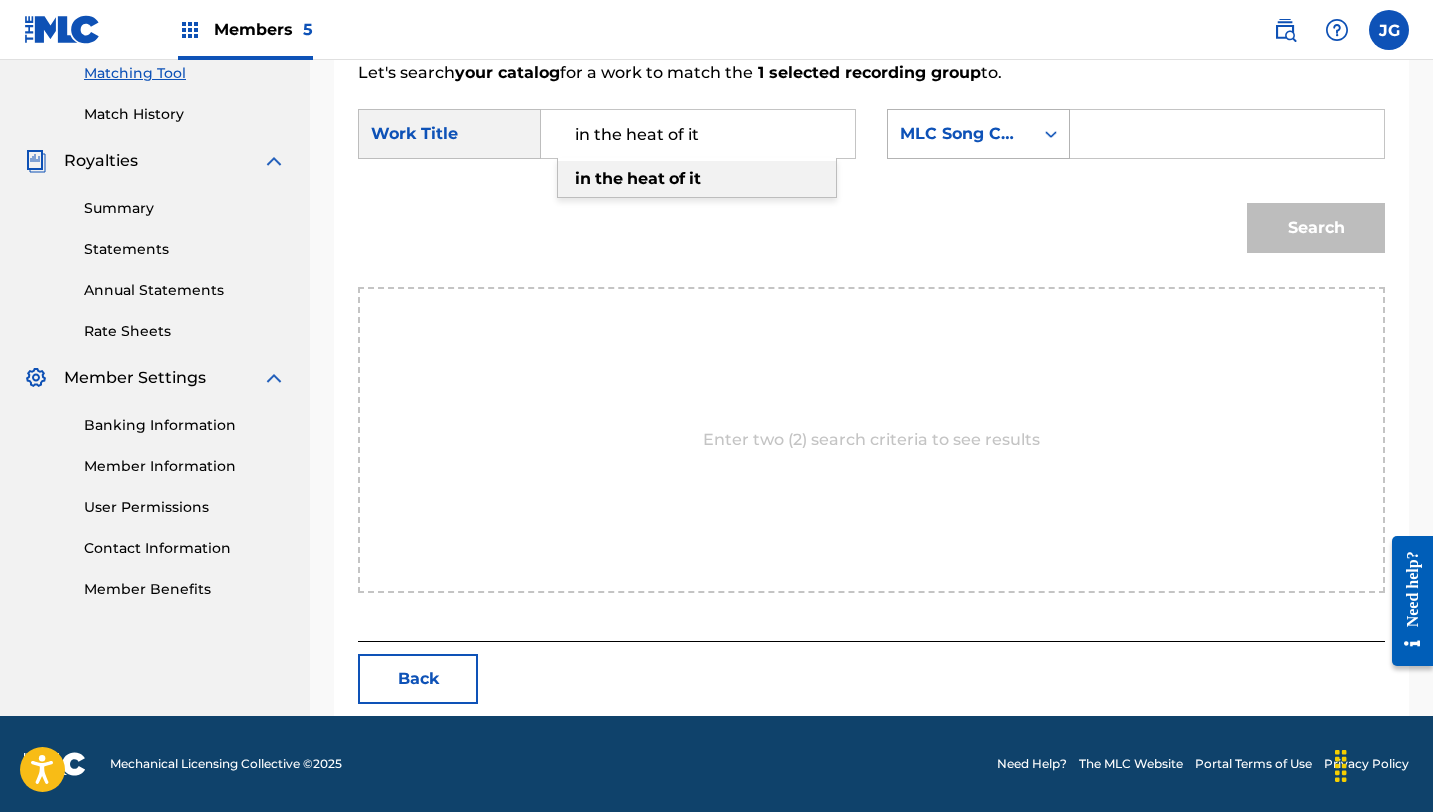 type on "in the heat of it" 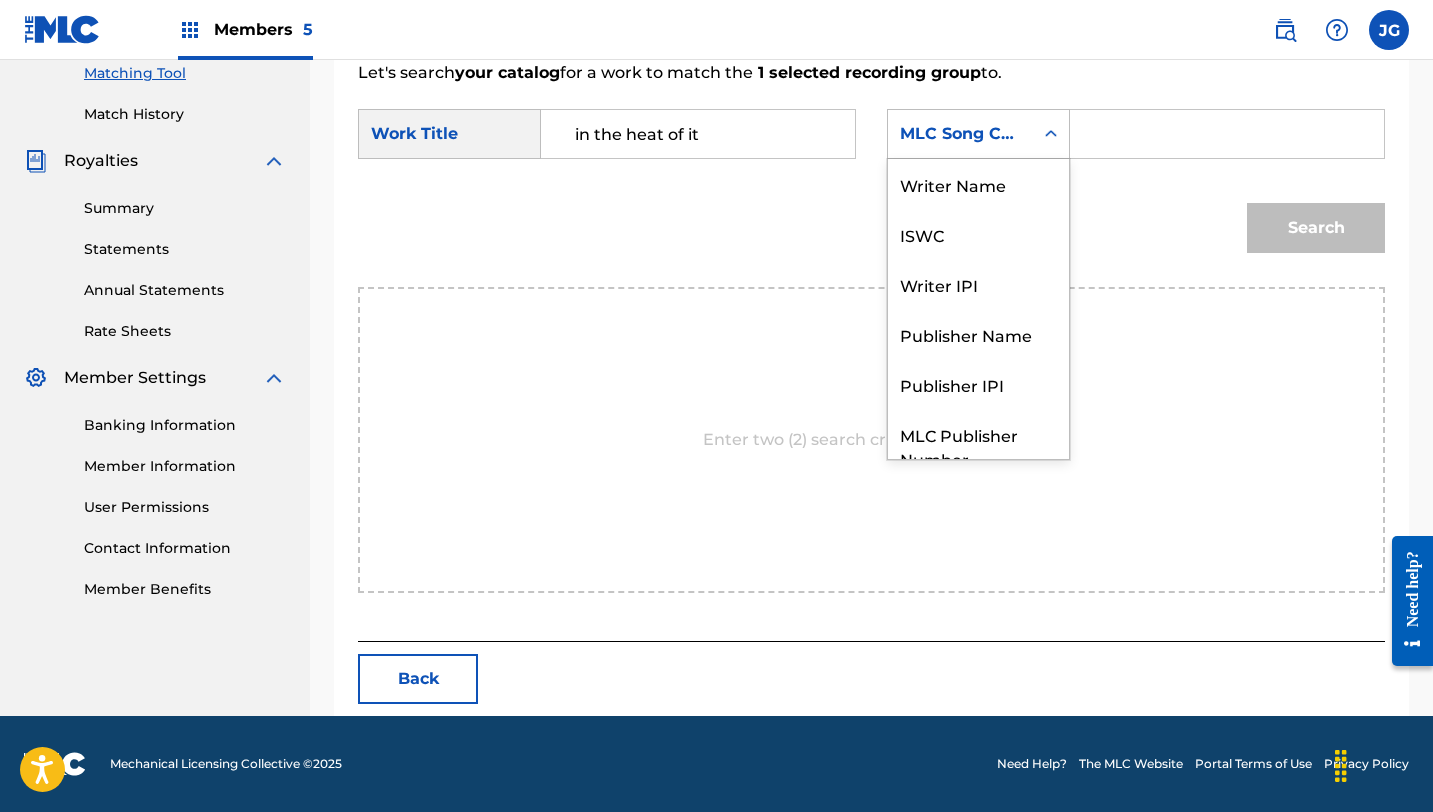 scroll, scrollTop: 74, scrollLeft: 0, axis: vertical 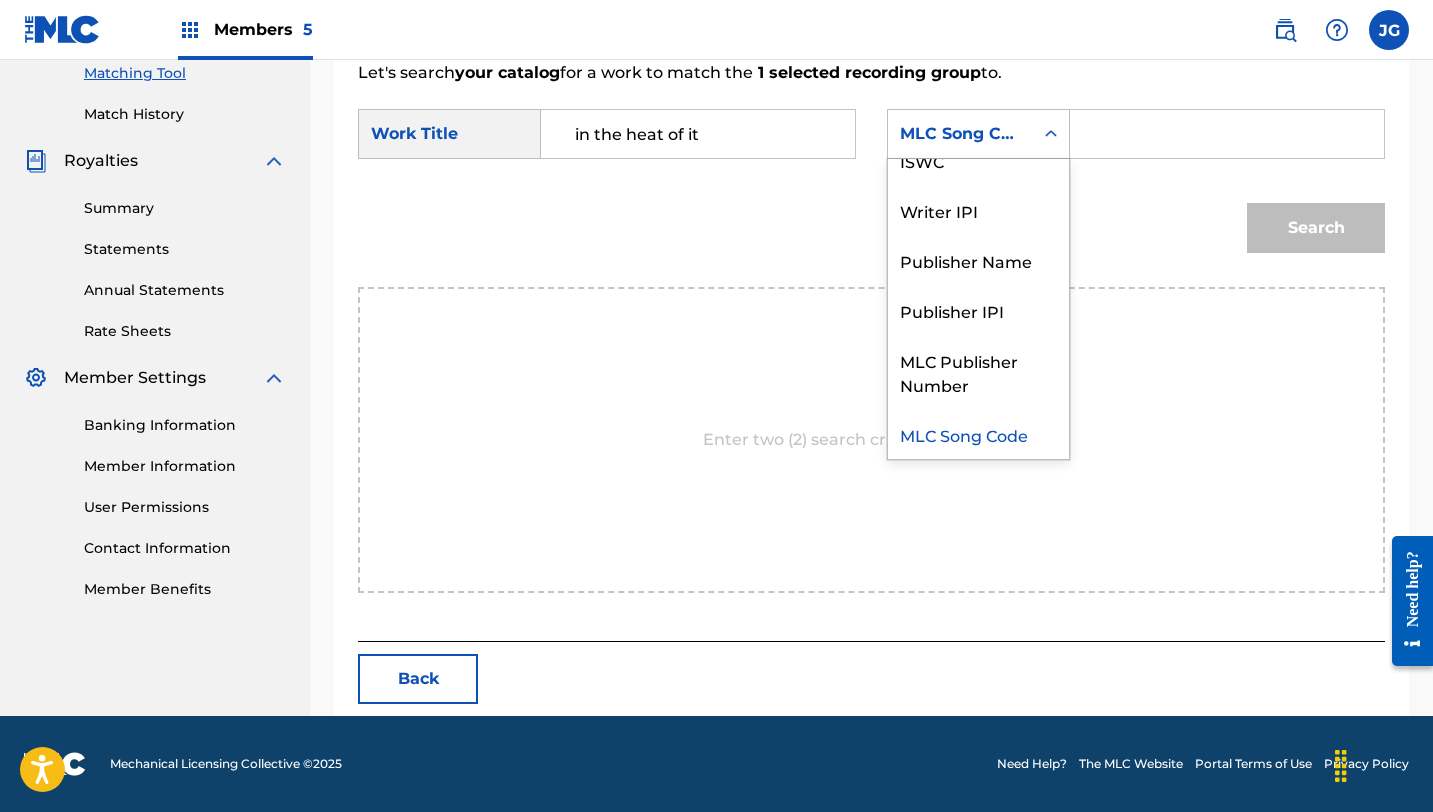 click on "MLC Song Code" at bounding box center [960, 134] 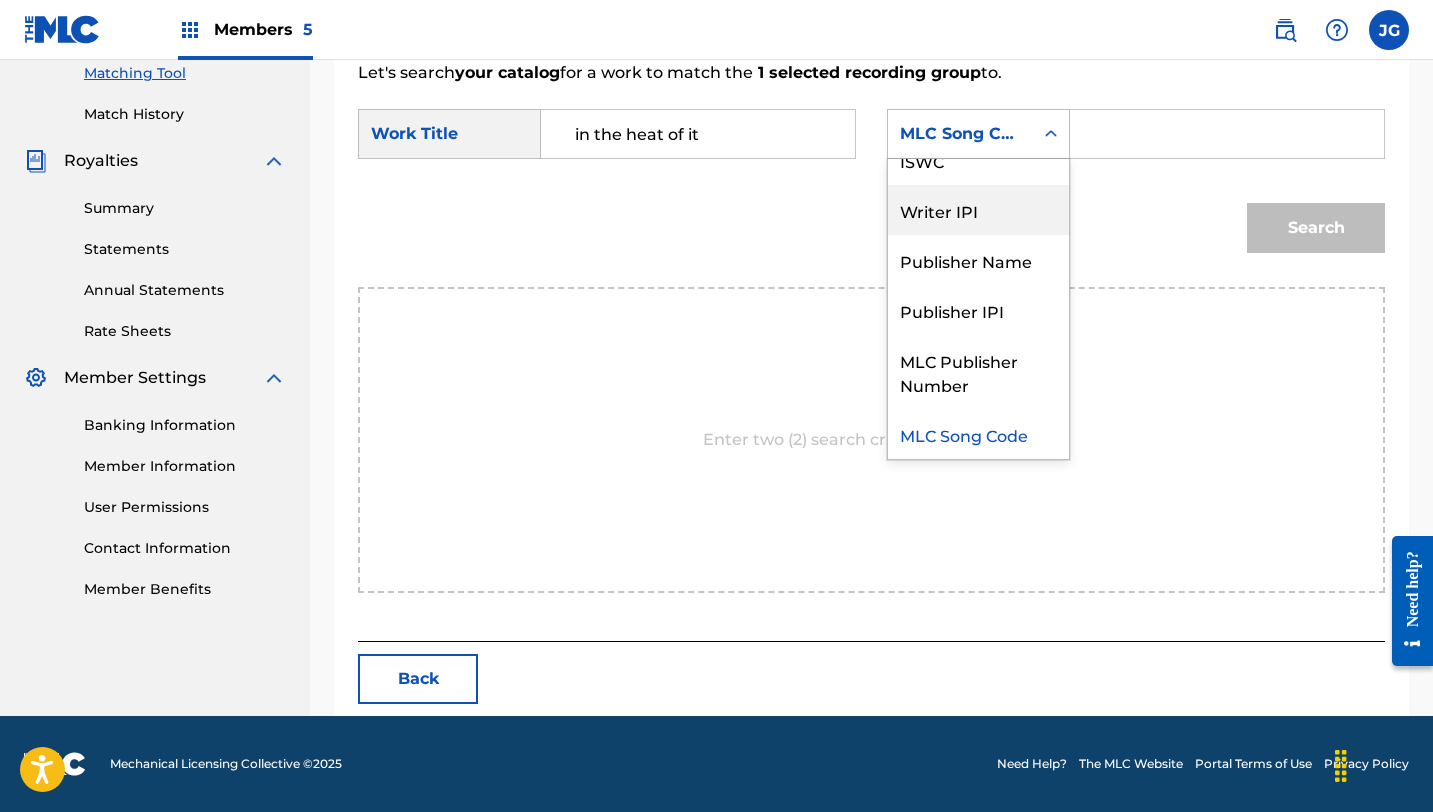 scroll, scrollTop: 0, scrollLeft: 0, axis: both 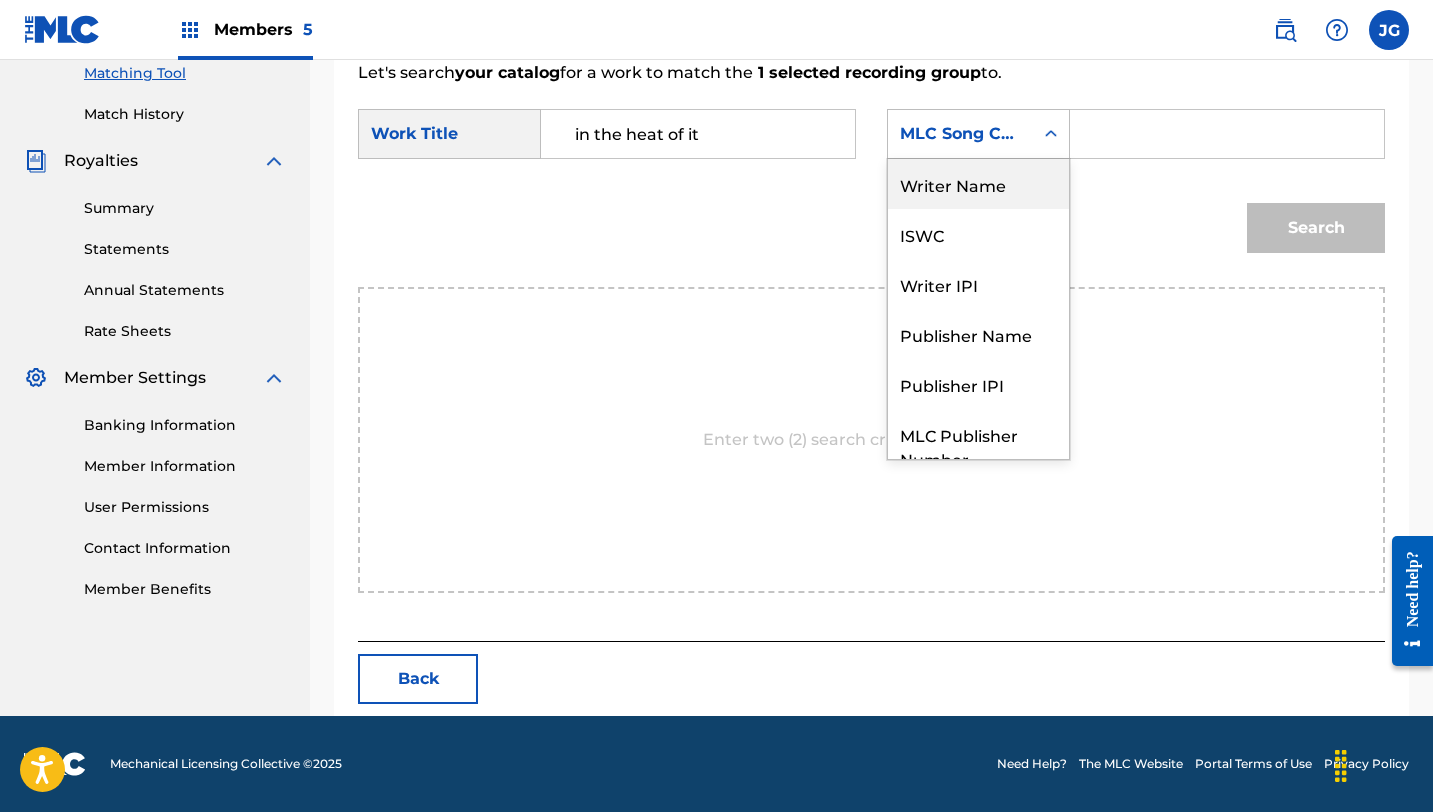 click on "Writer Name" at bounding box center [978, 184] 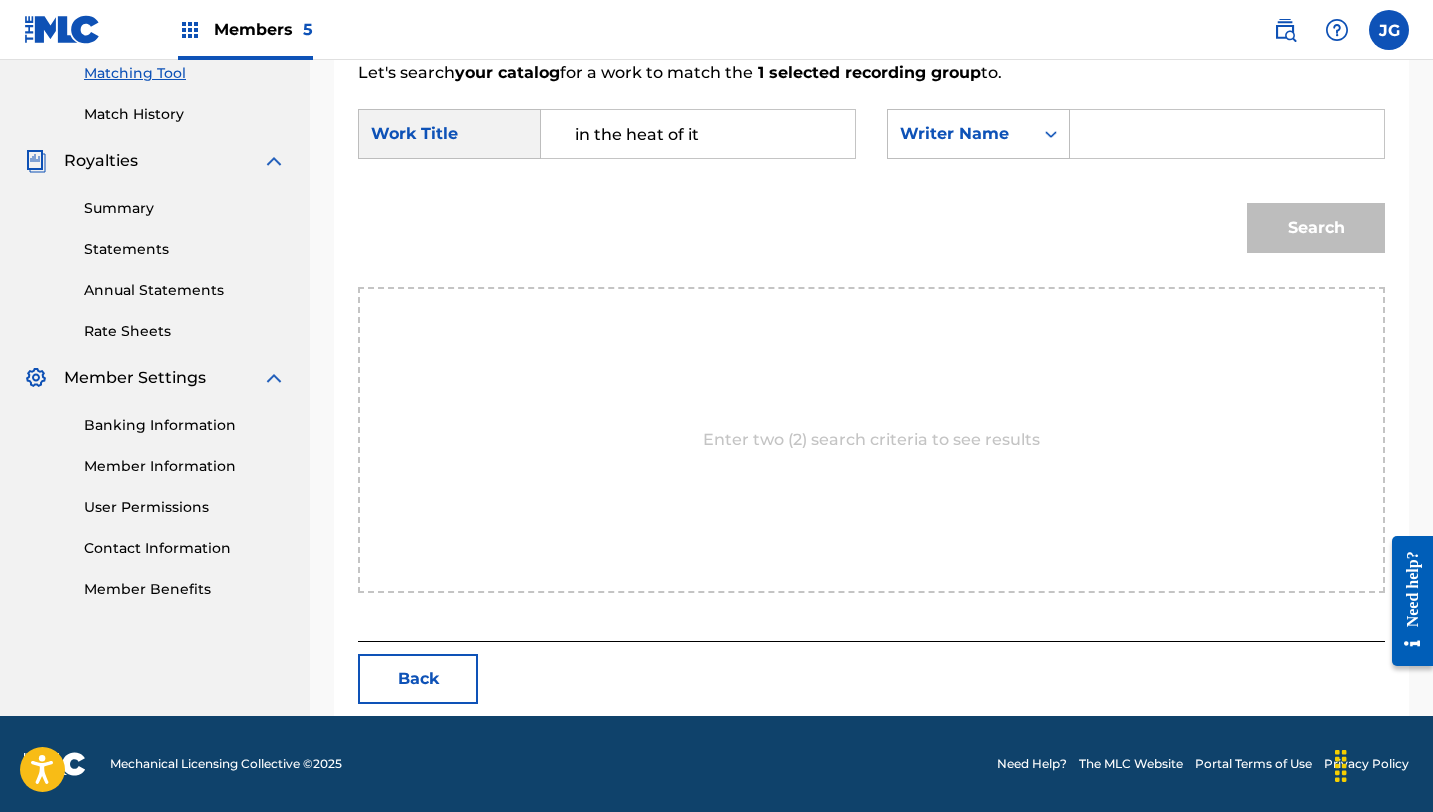 click at bounding box center [1227, 134] 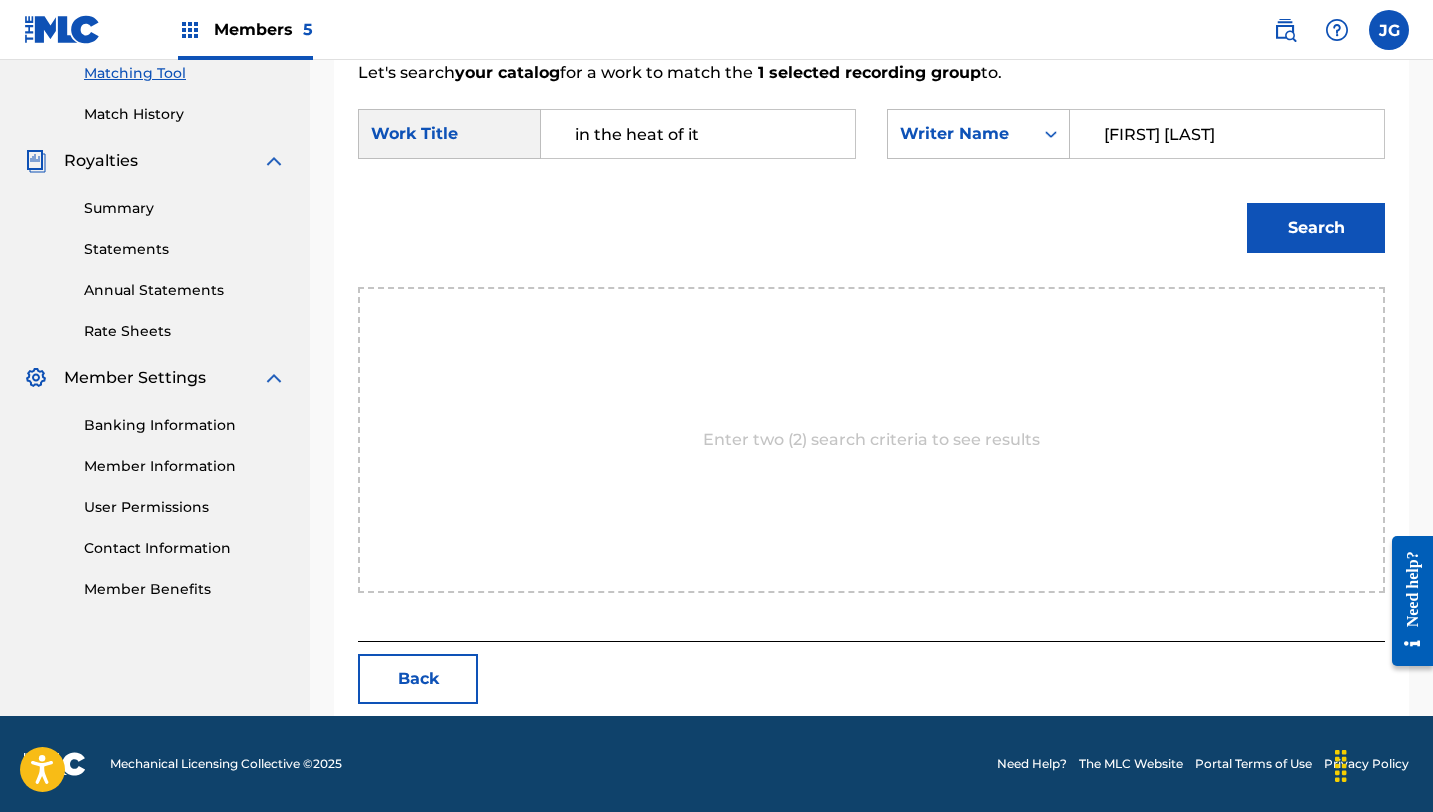 click on "Search" at bounding box center [1316, 228] 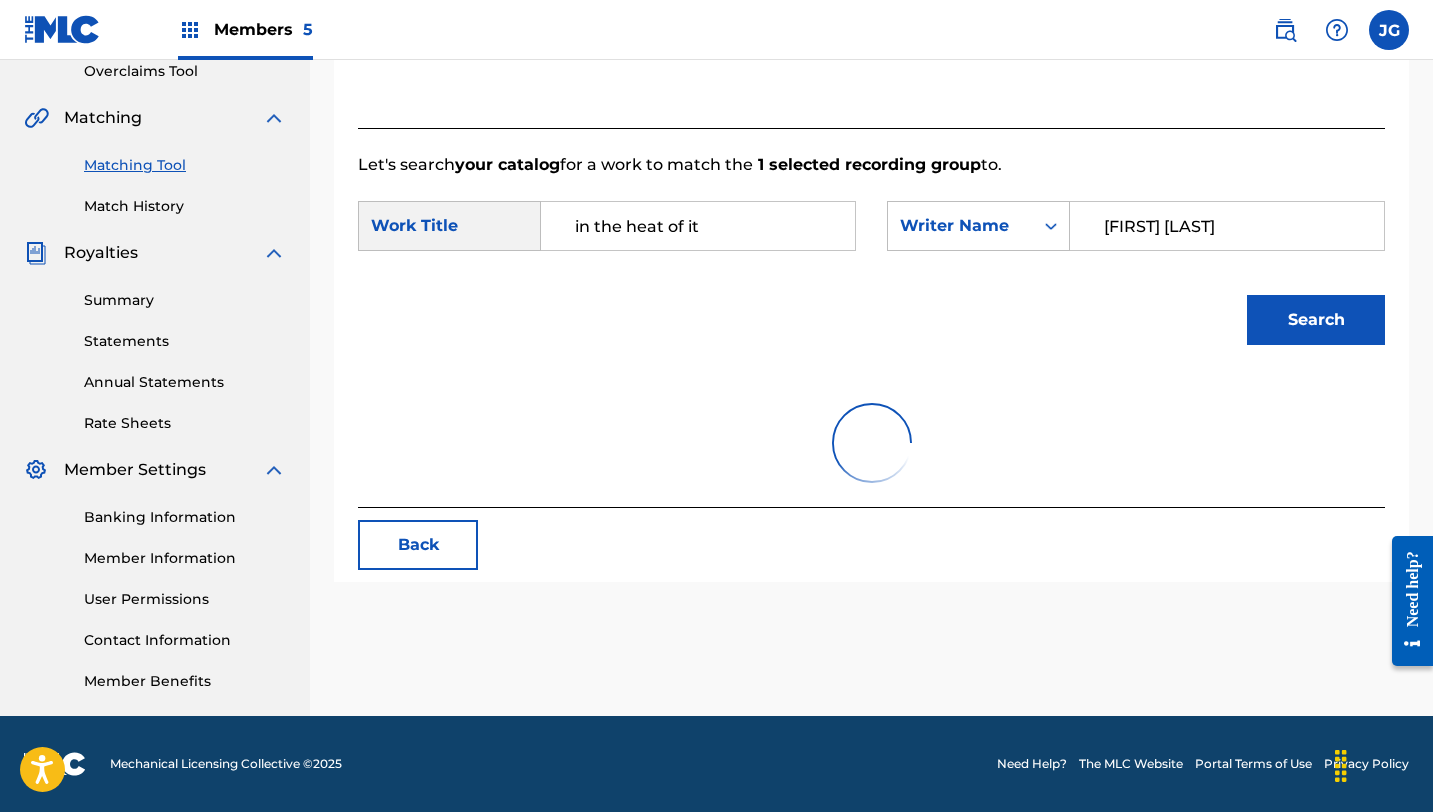 scroll, scrollTop: 520, scrollLeft: 0, axis: vertical 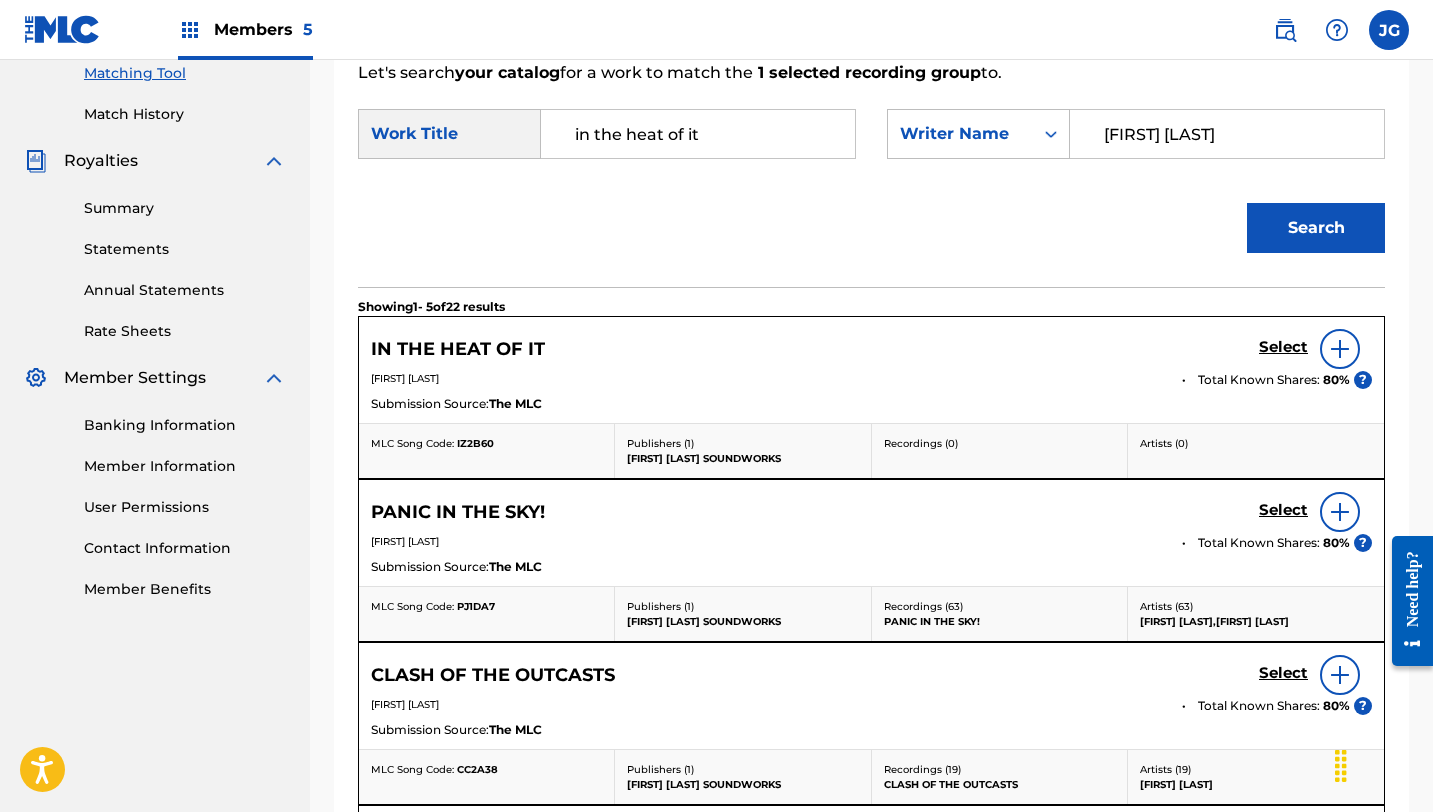 click on "Select" at bounding box center (1283, 347) 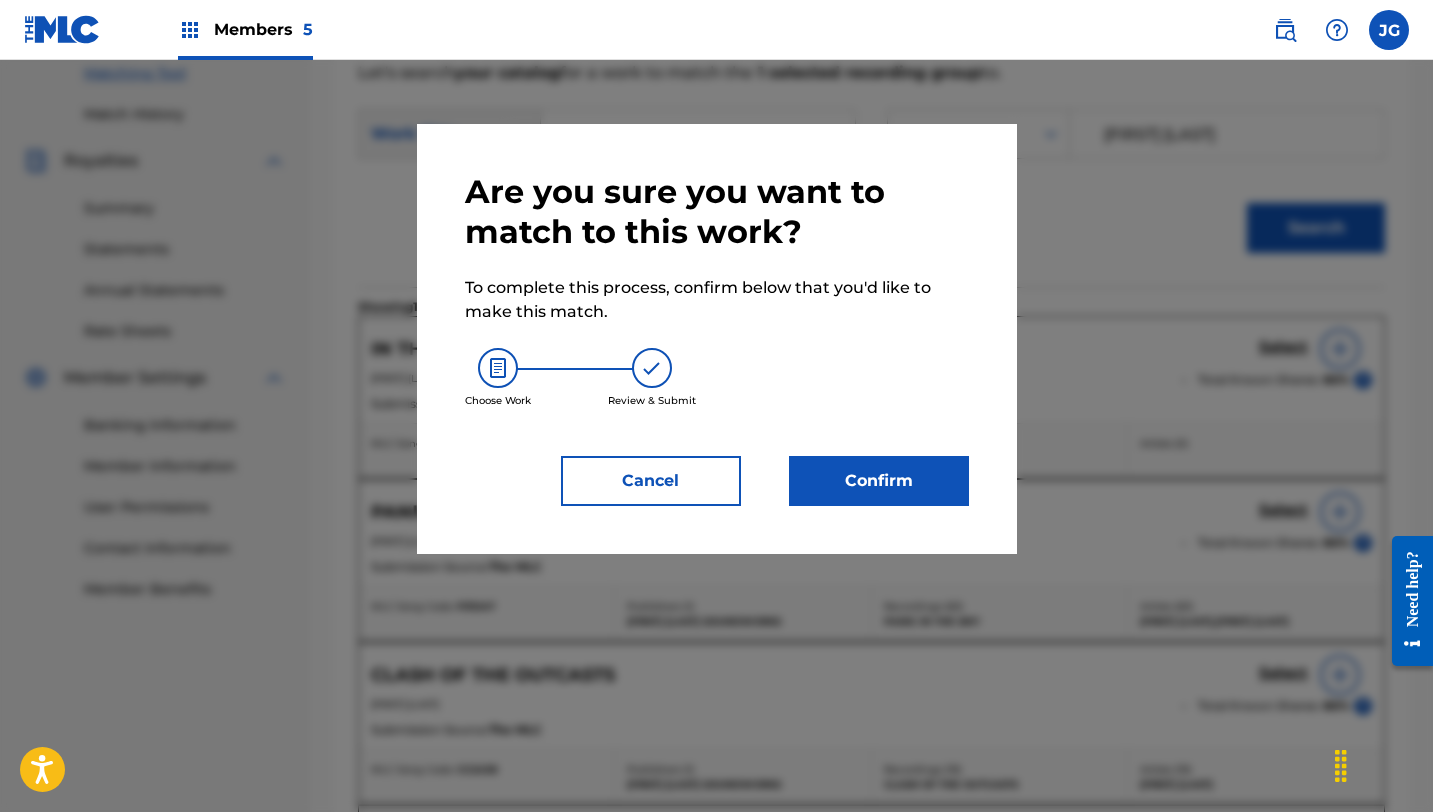 click on "Confirm" at bounding box center [879, 481] 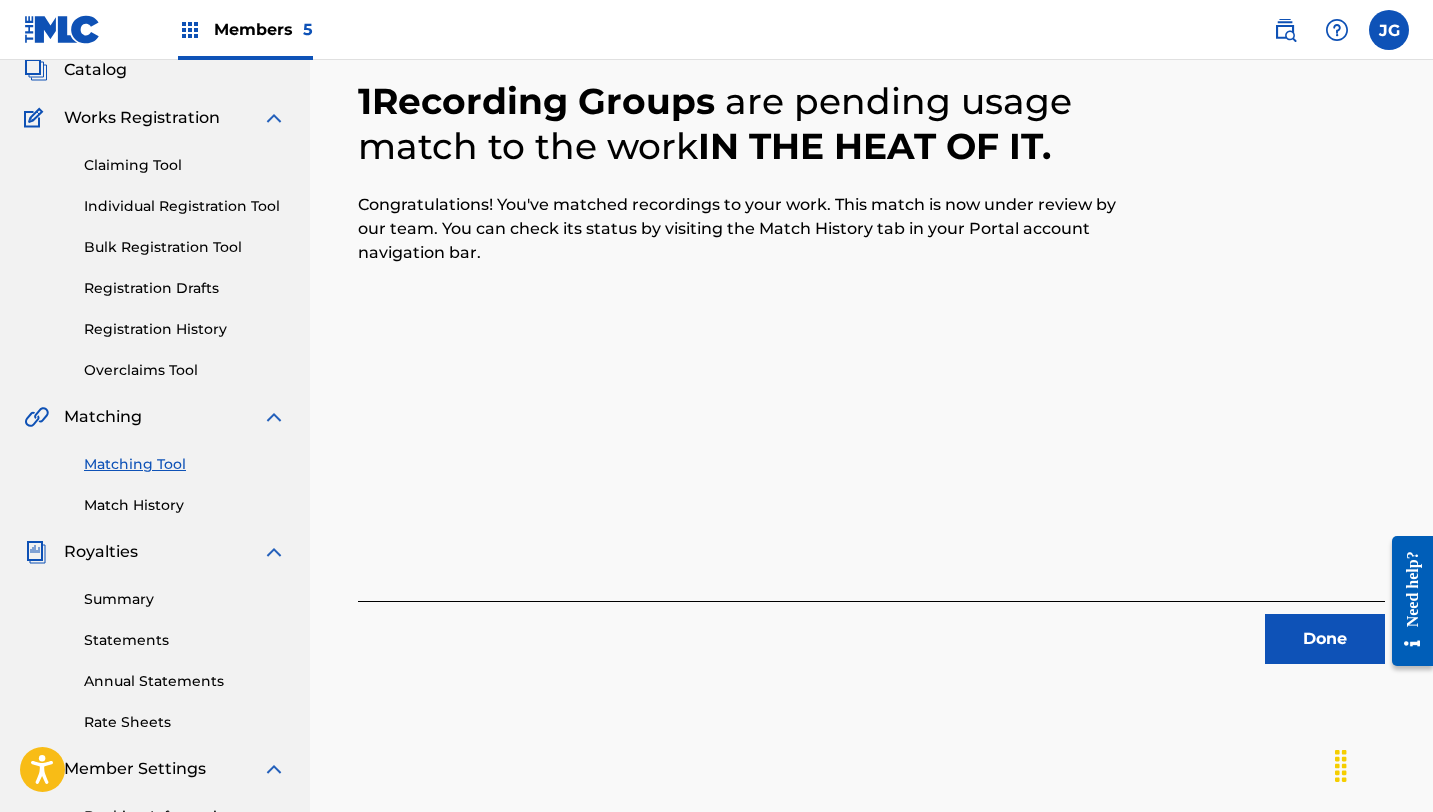 scroll, scrollTop: 11, scrollLeft: 0, axis: vertical 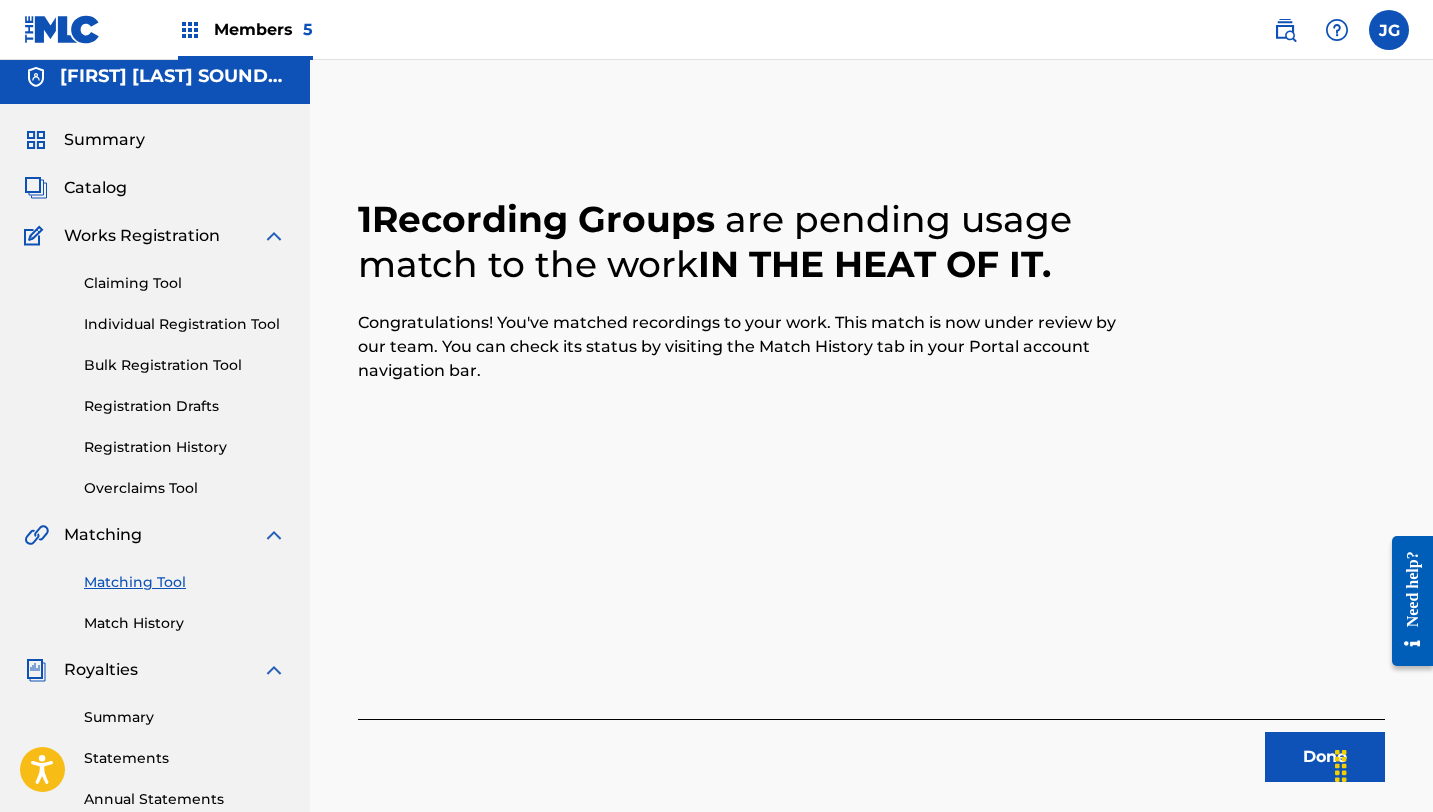 click on "Done" at bounding box center [1325, 757] 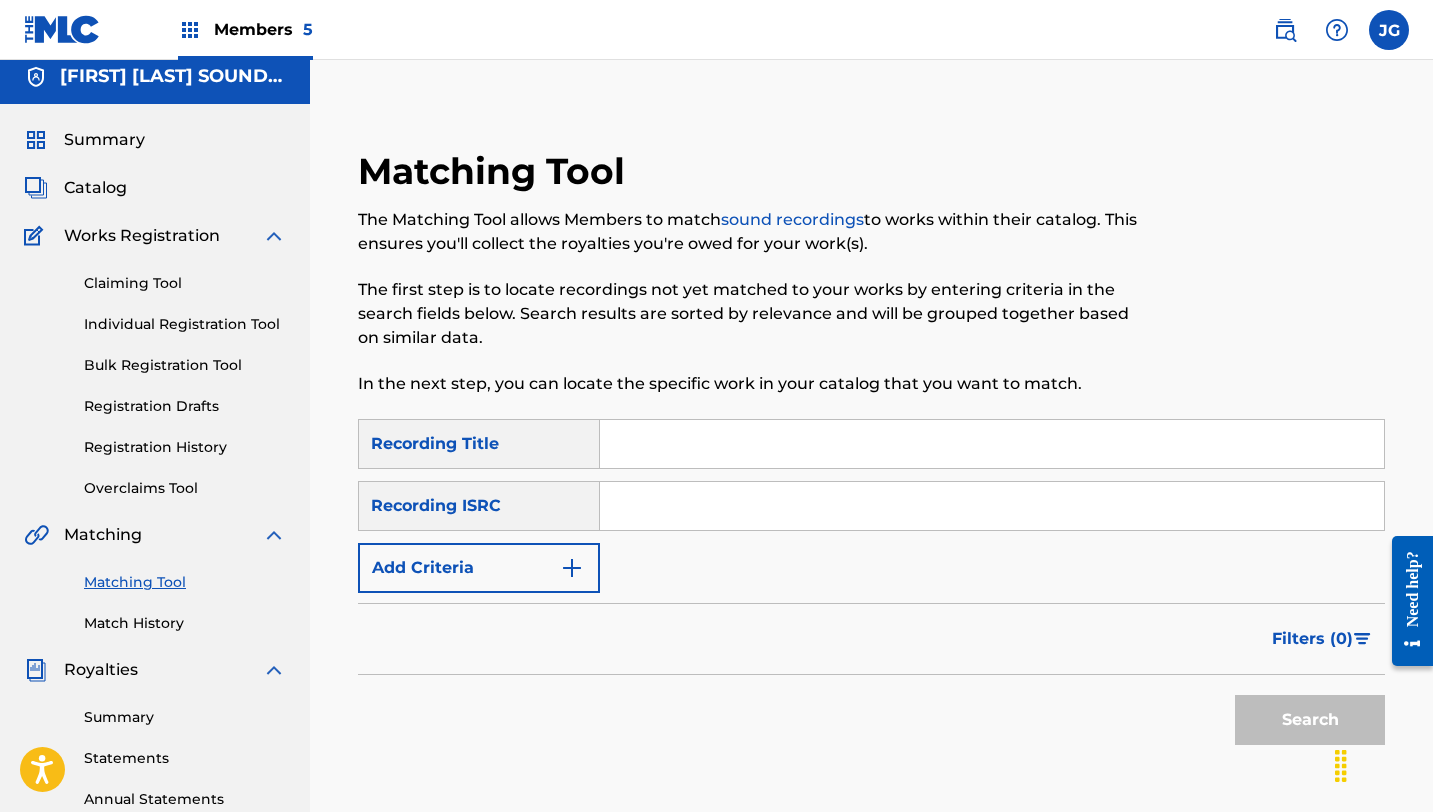 click on "Catalog" at bounding box center (95, 188) 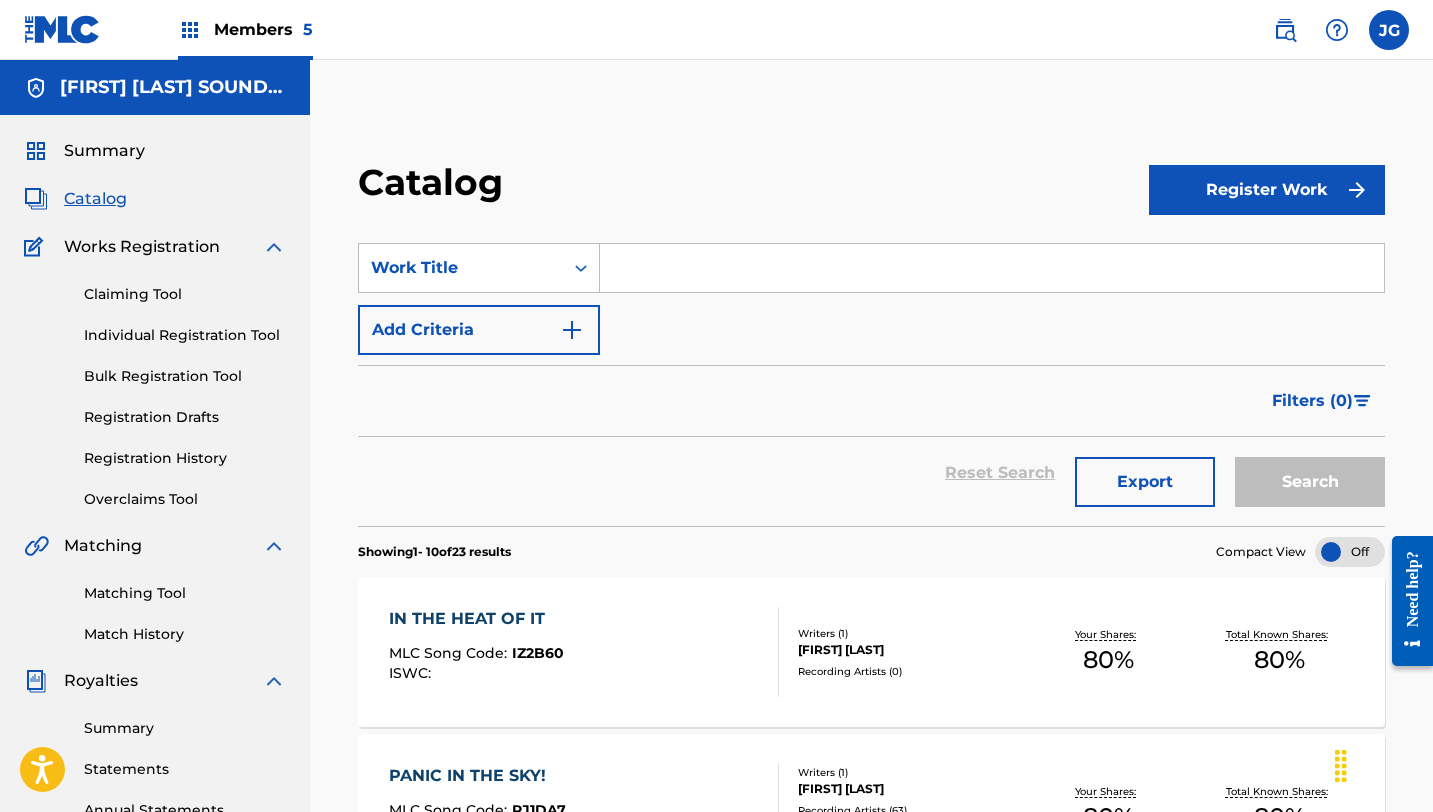 click at bounding box center [992, 268] 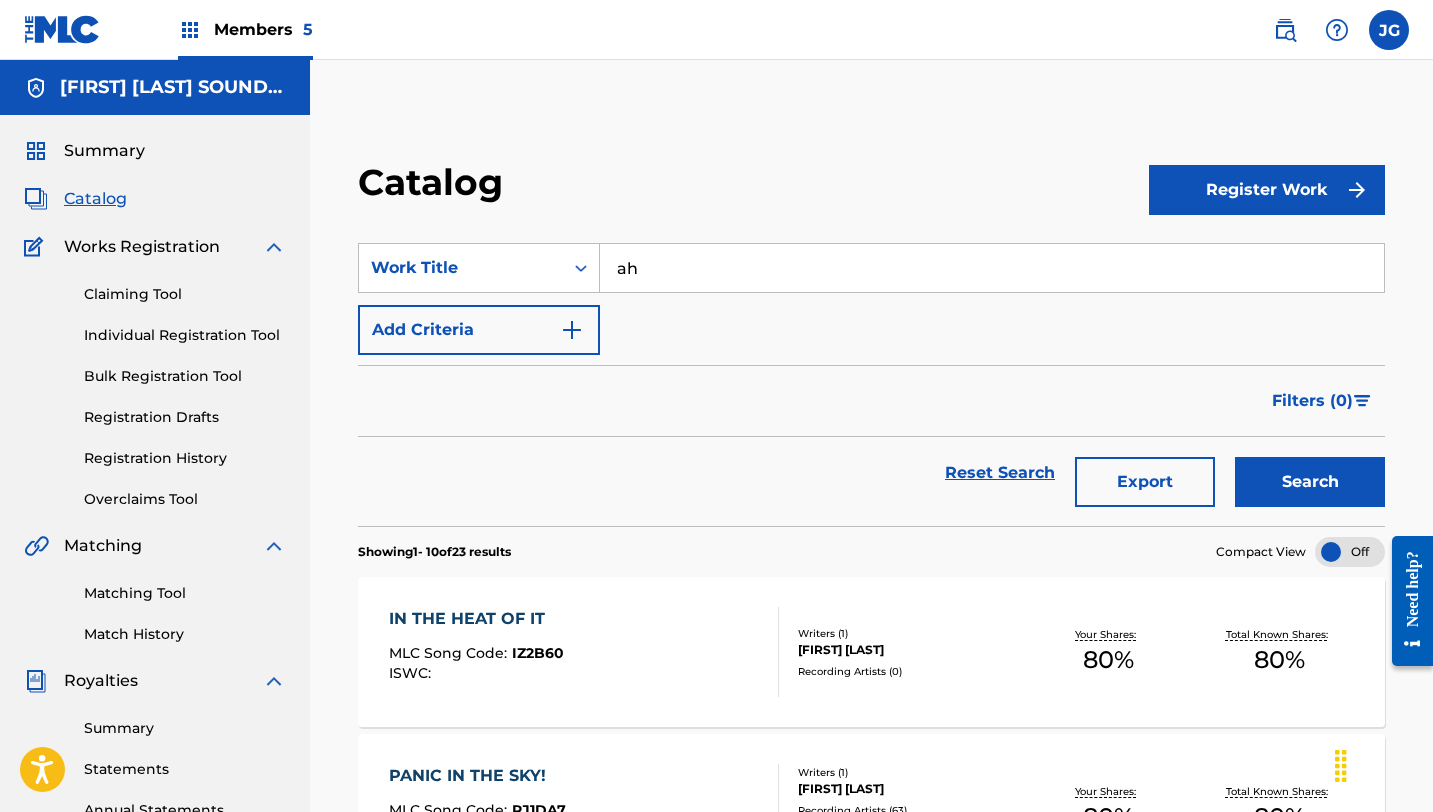 type on "ah" 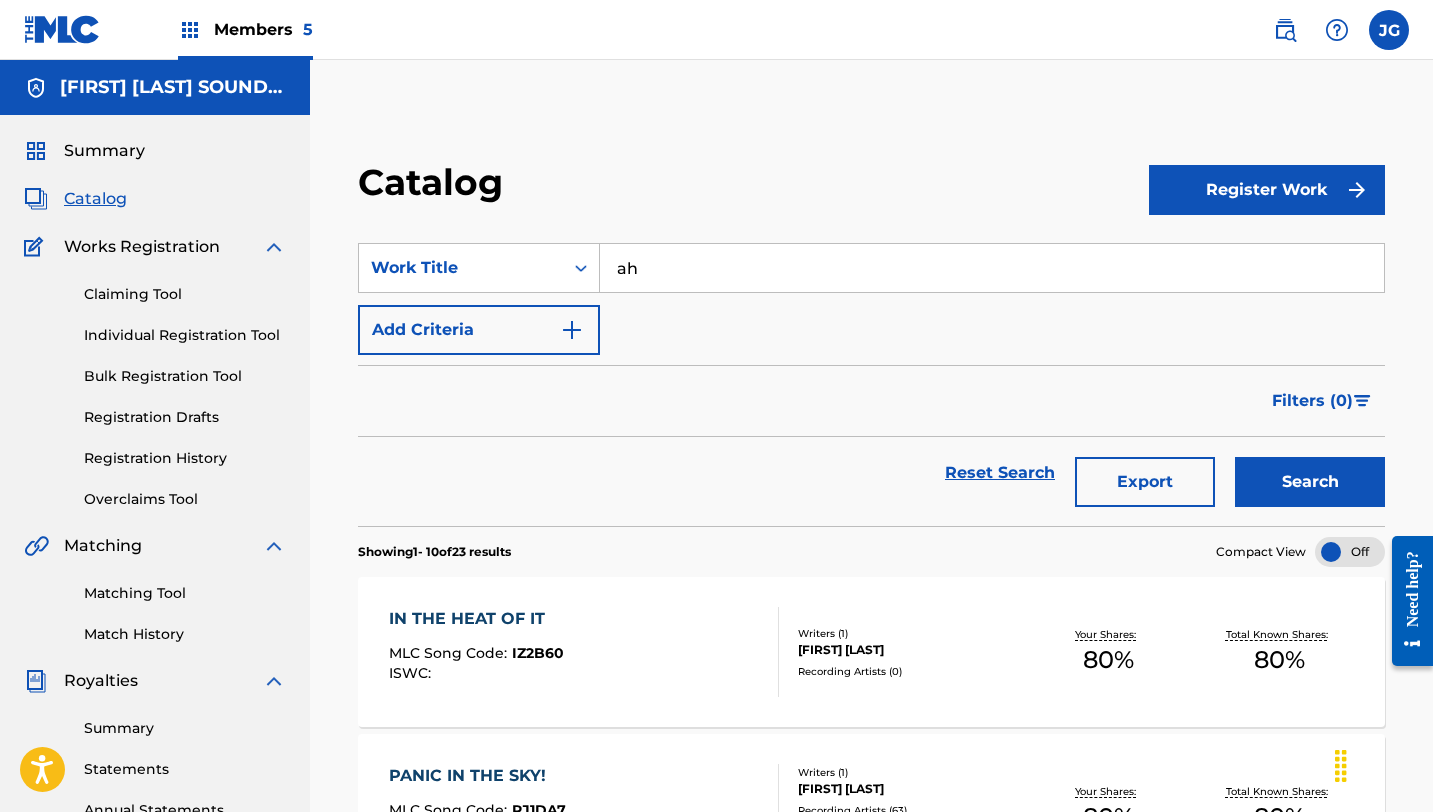 click on "Individual Registration Tool" at bounding box center (185, 335) 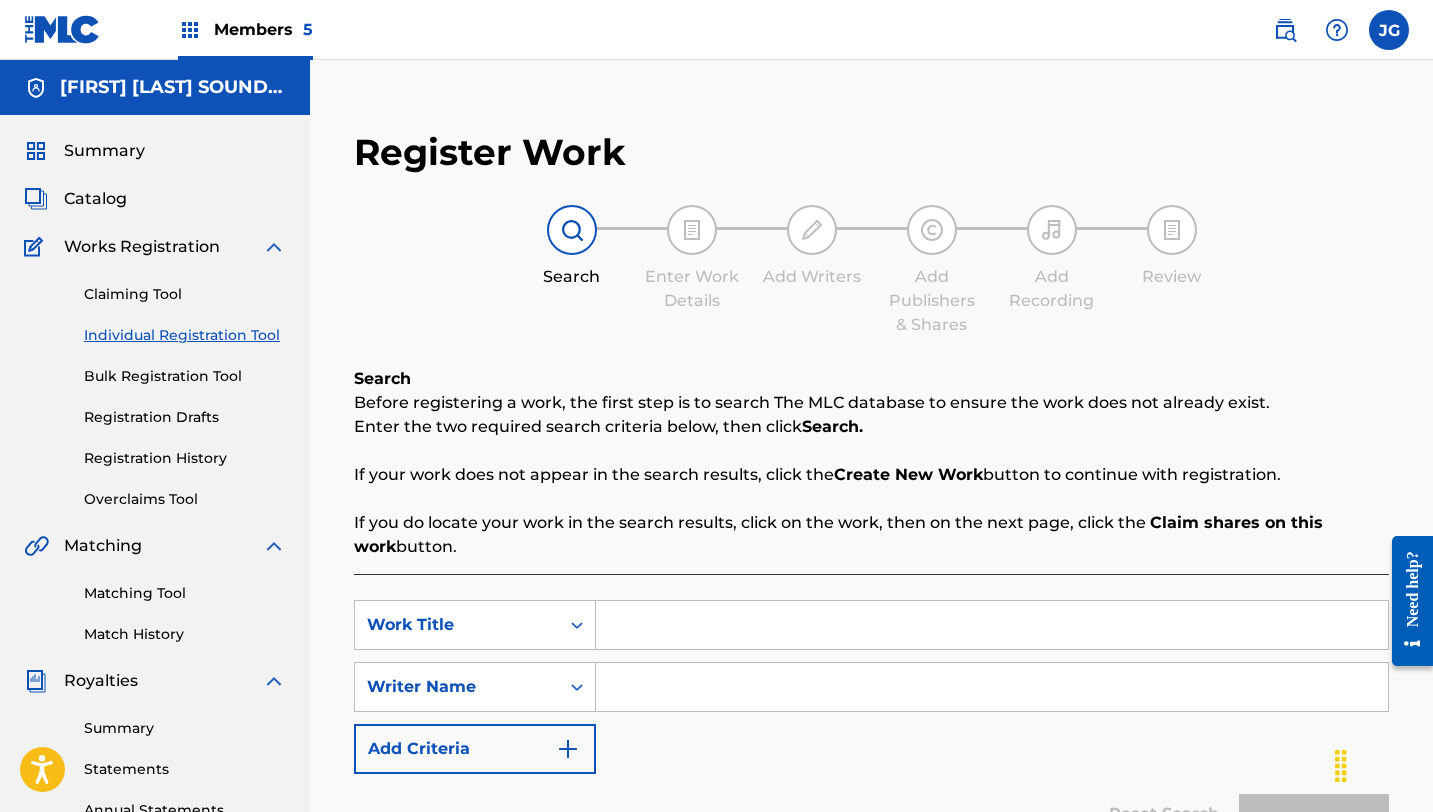 click at bounding box center [992, 625] 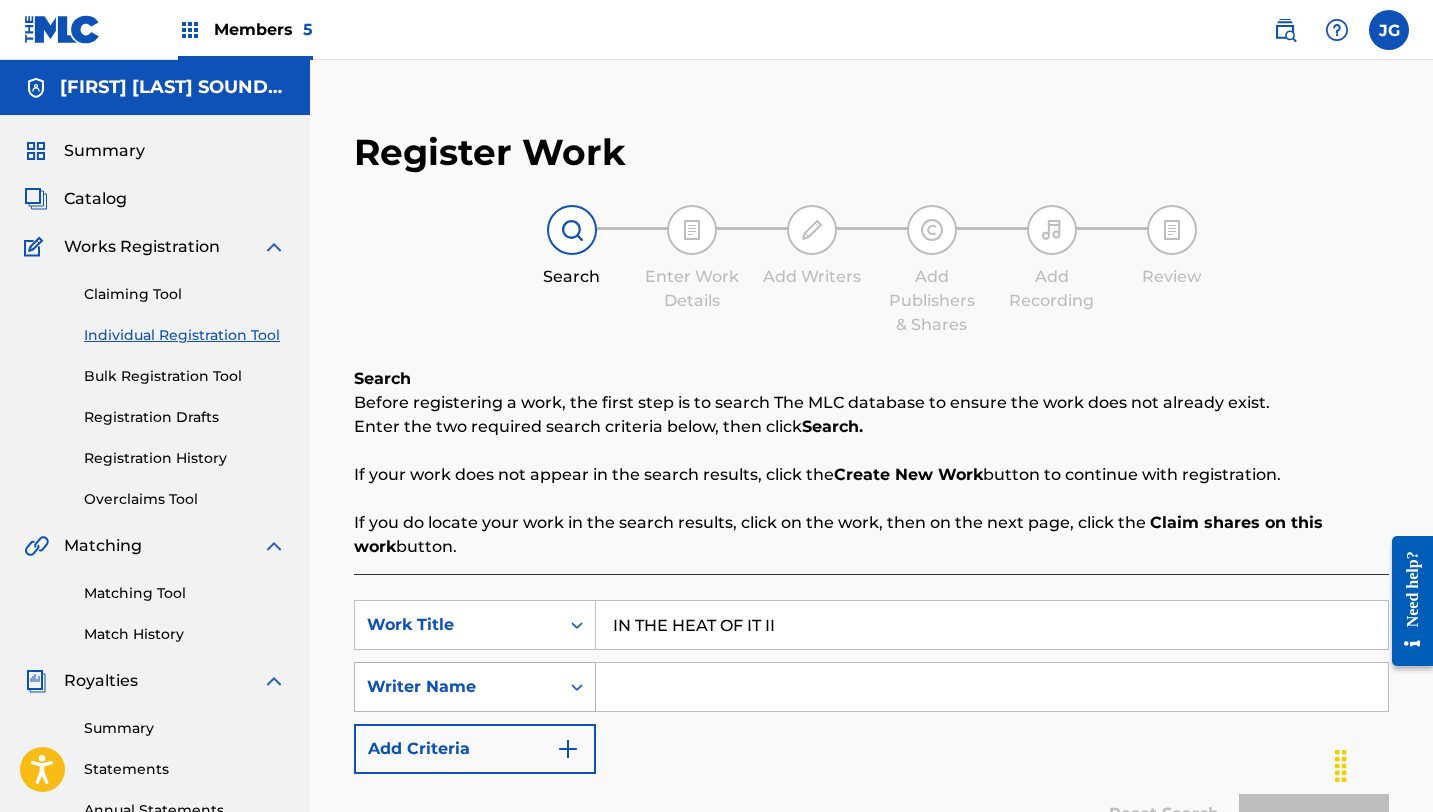 type on "IN THE HEAT OF IT II" 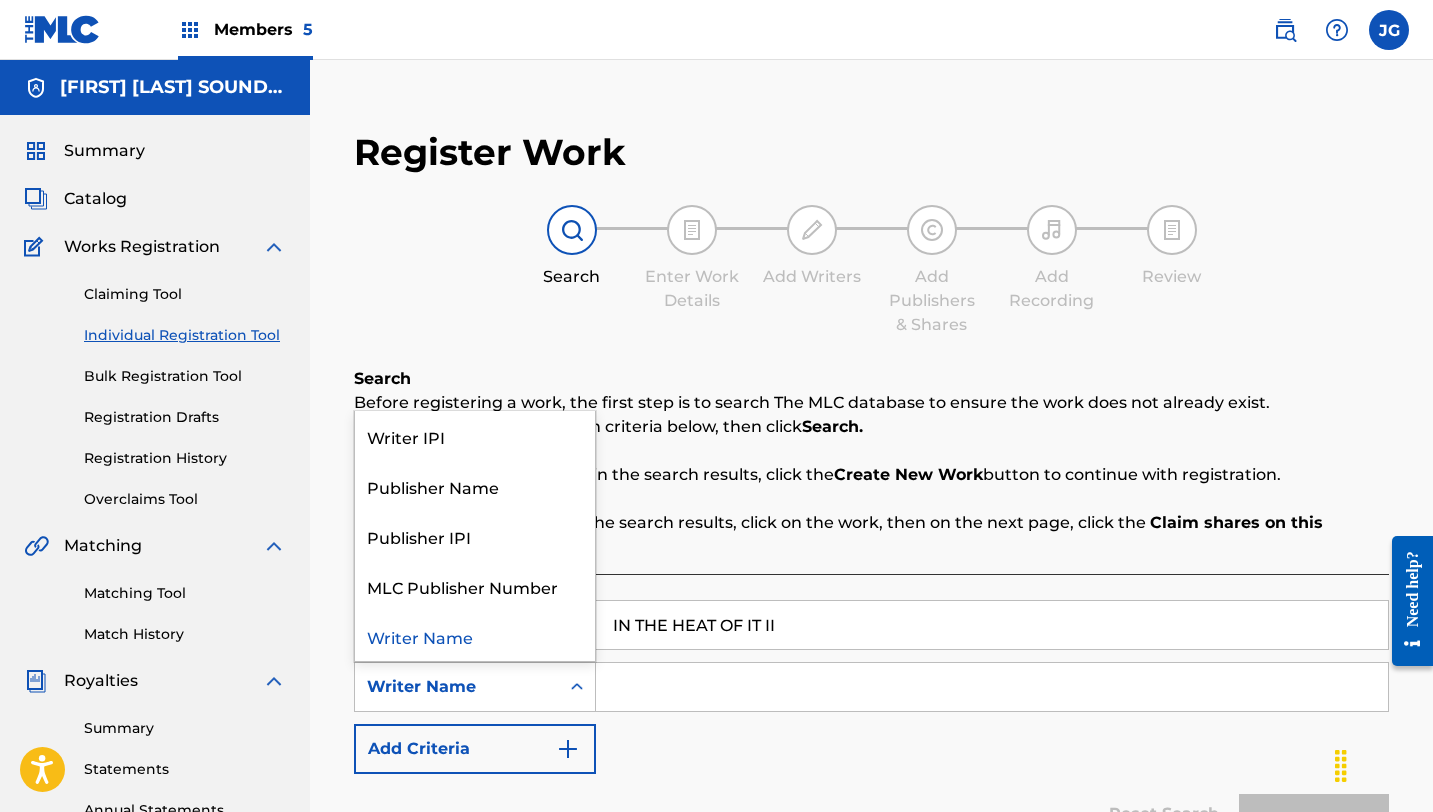 click on "Writer Name" at bounding box center [457, 687] 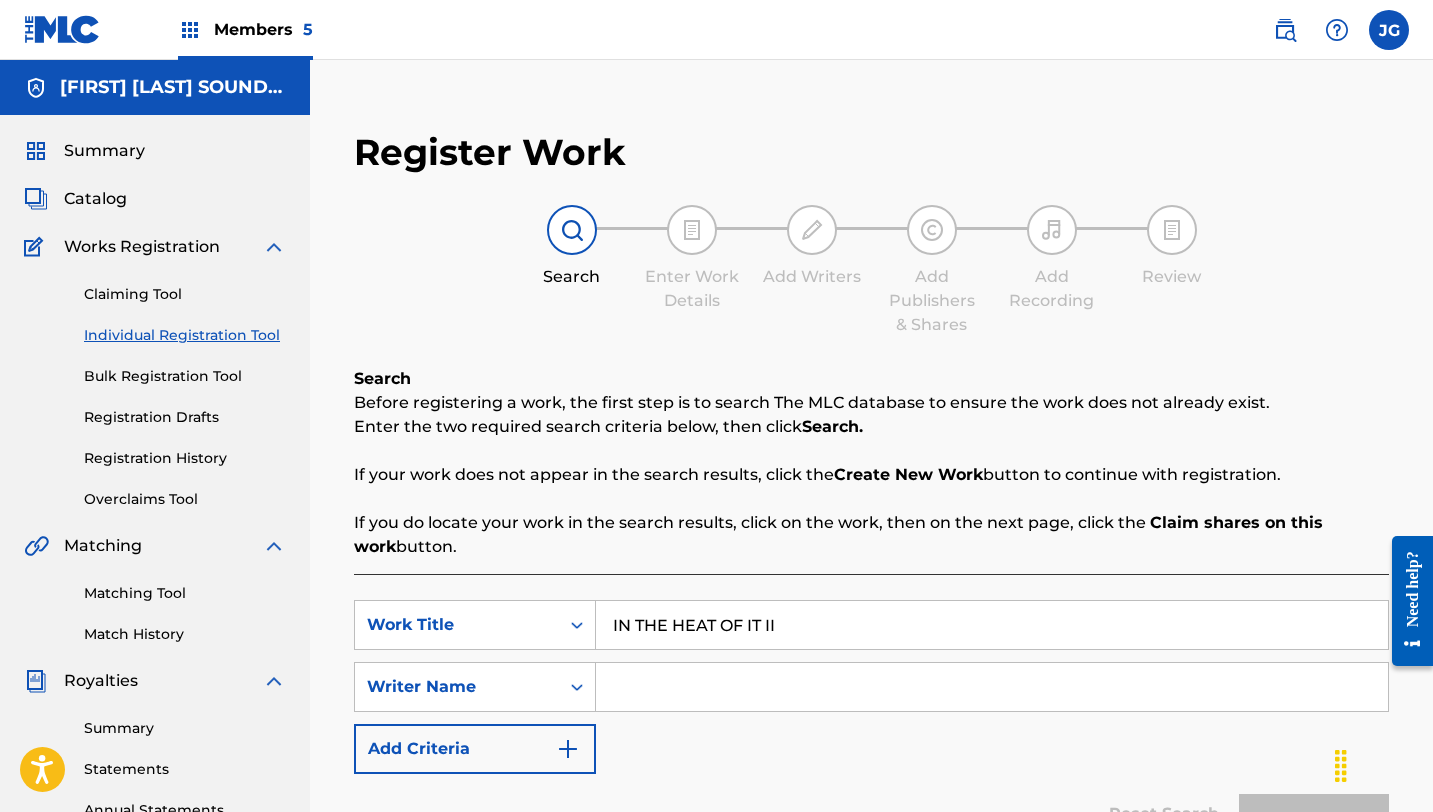 type on "[FIRST] [LAST]" 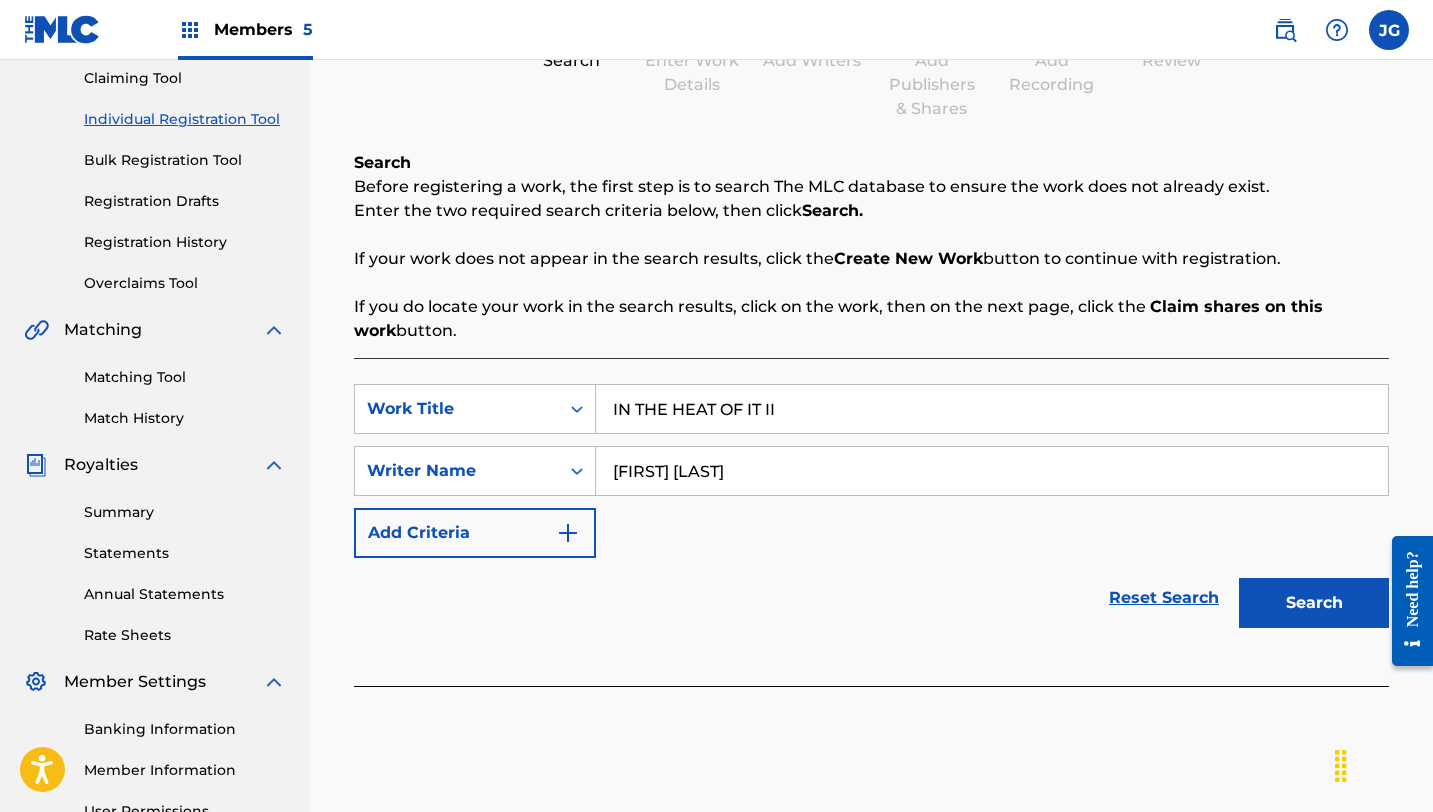 scroll, scrollTop: 307, scrollLeft: 0, axis: vertical 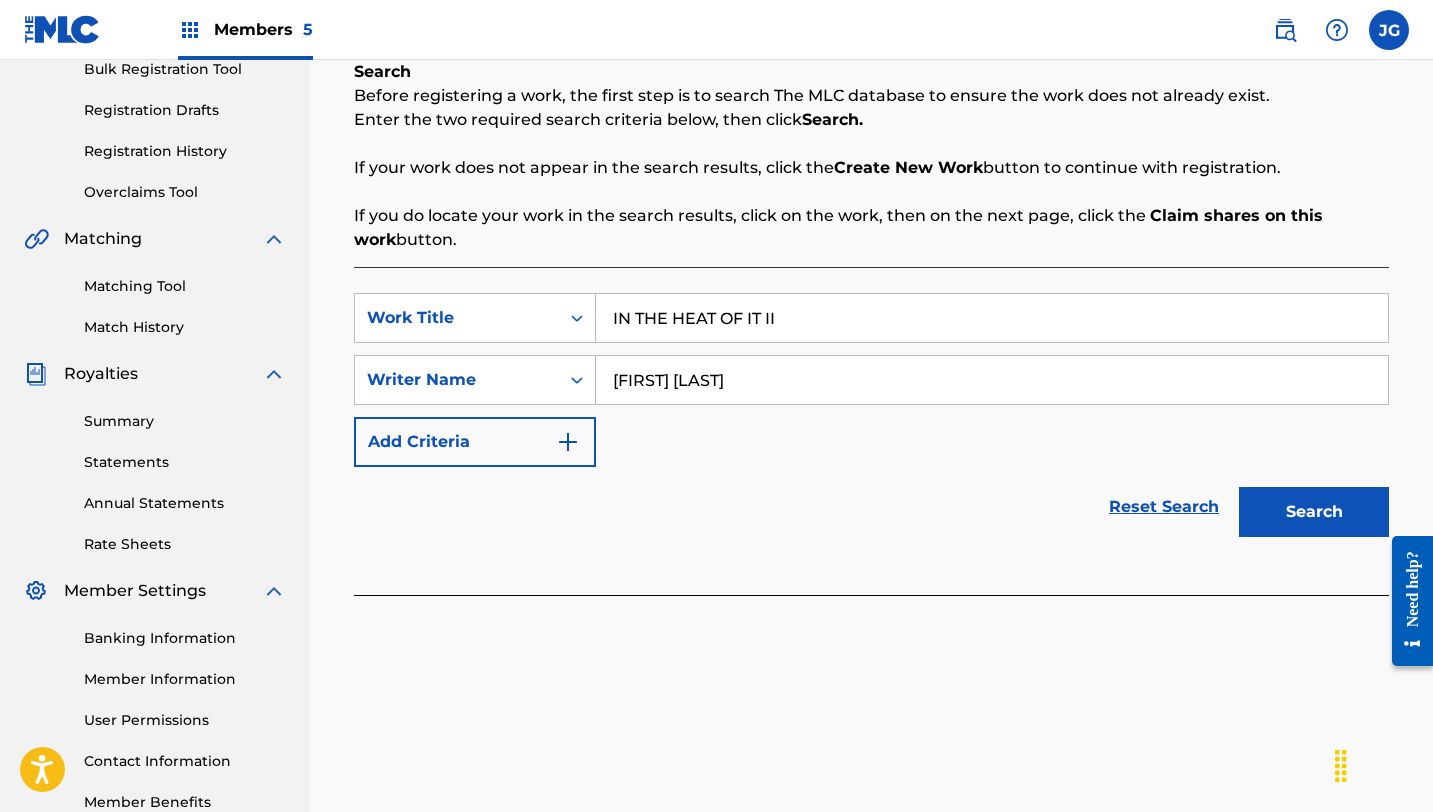 click on "Search" at bounding box center (1314, 512) 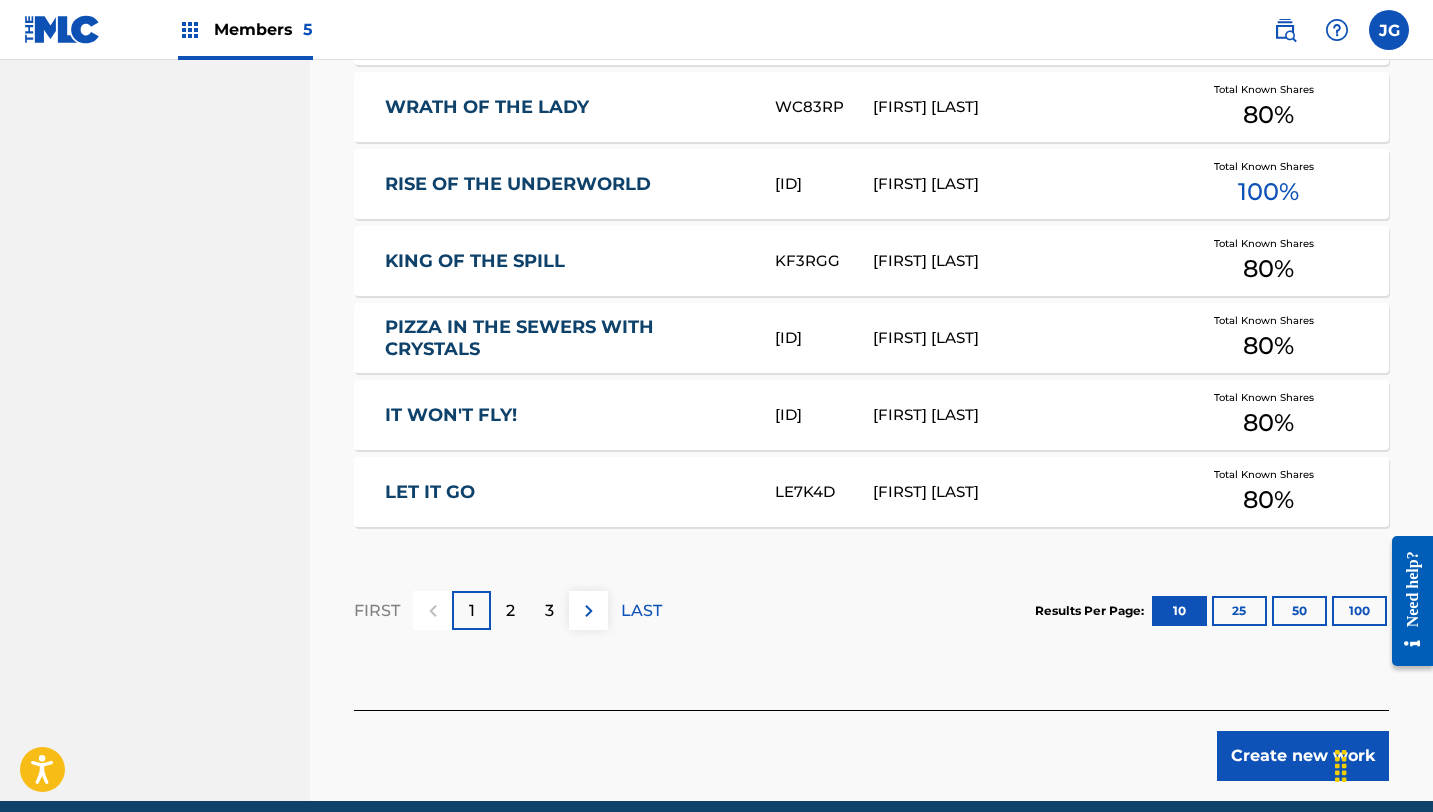 scroll, scrollTop: 1299, scrollLeft: 0, axis: vertical 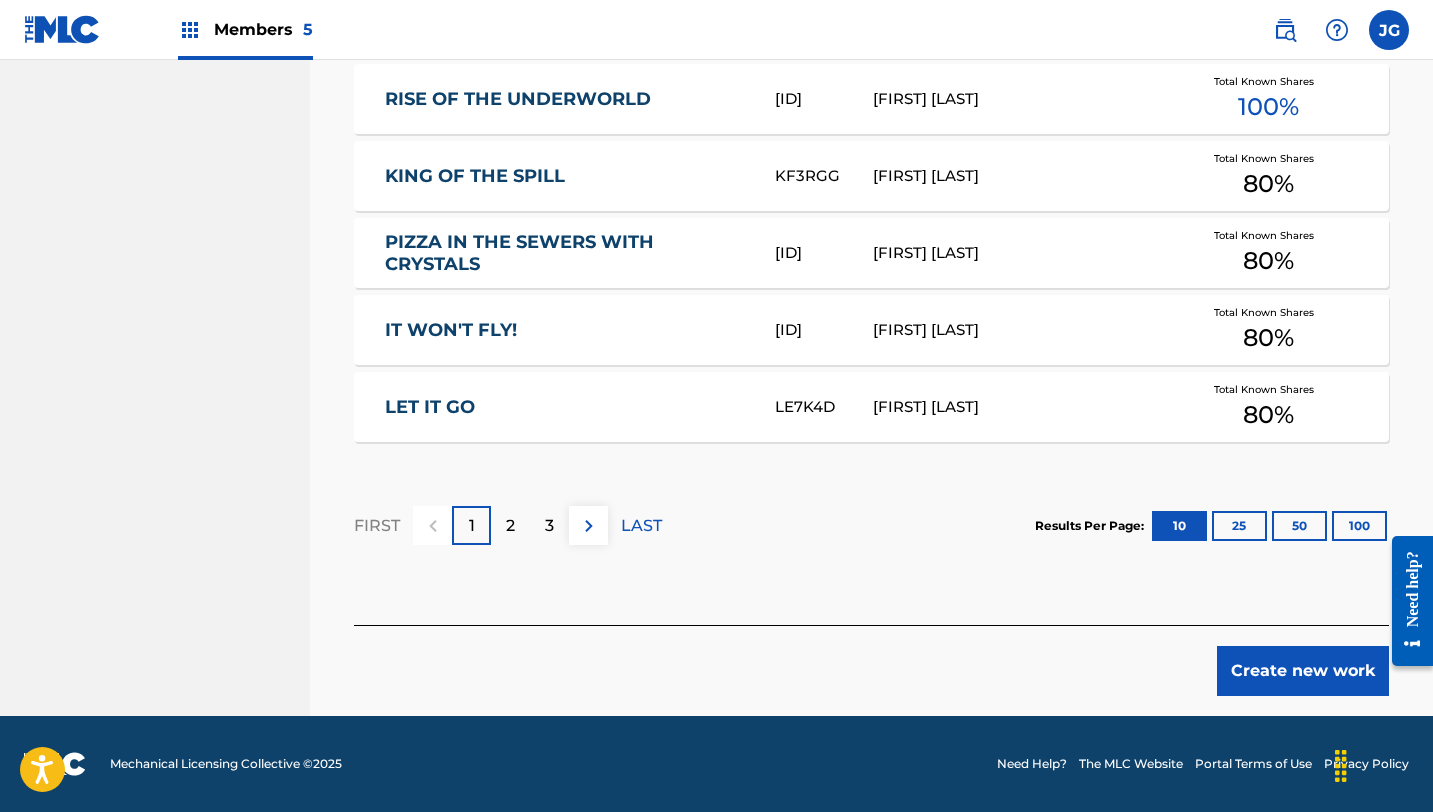 click on "Create new work" at bounding box center [1303, 671] 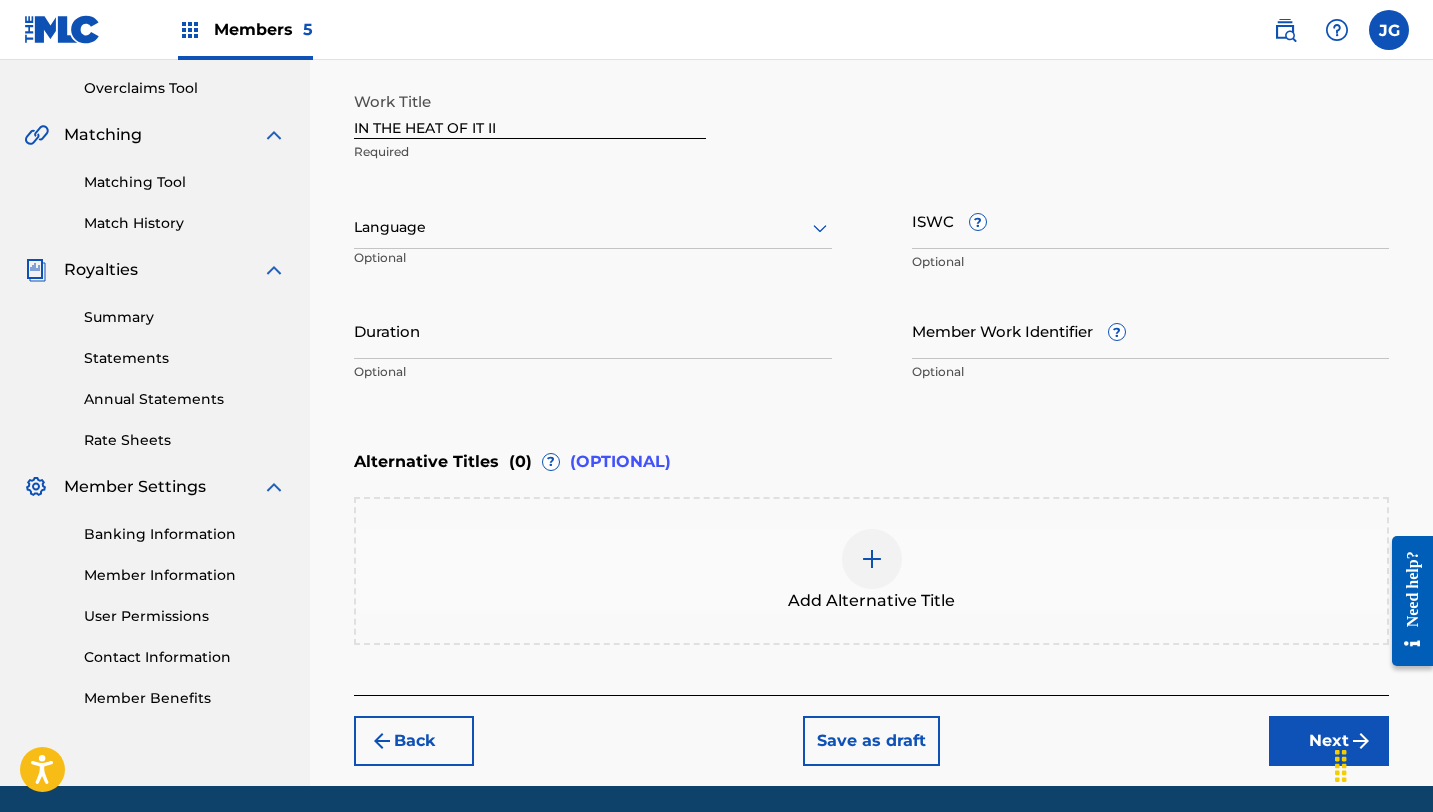 scroll, scrollTop: 480, scrollLeft: 0, axis: vertical 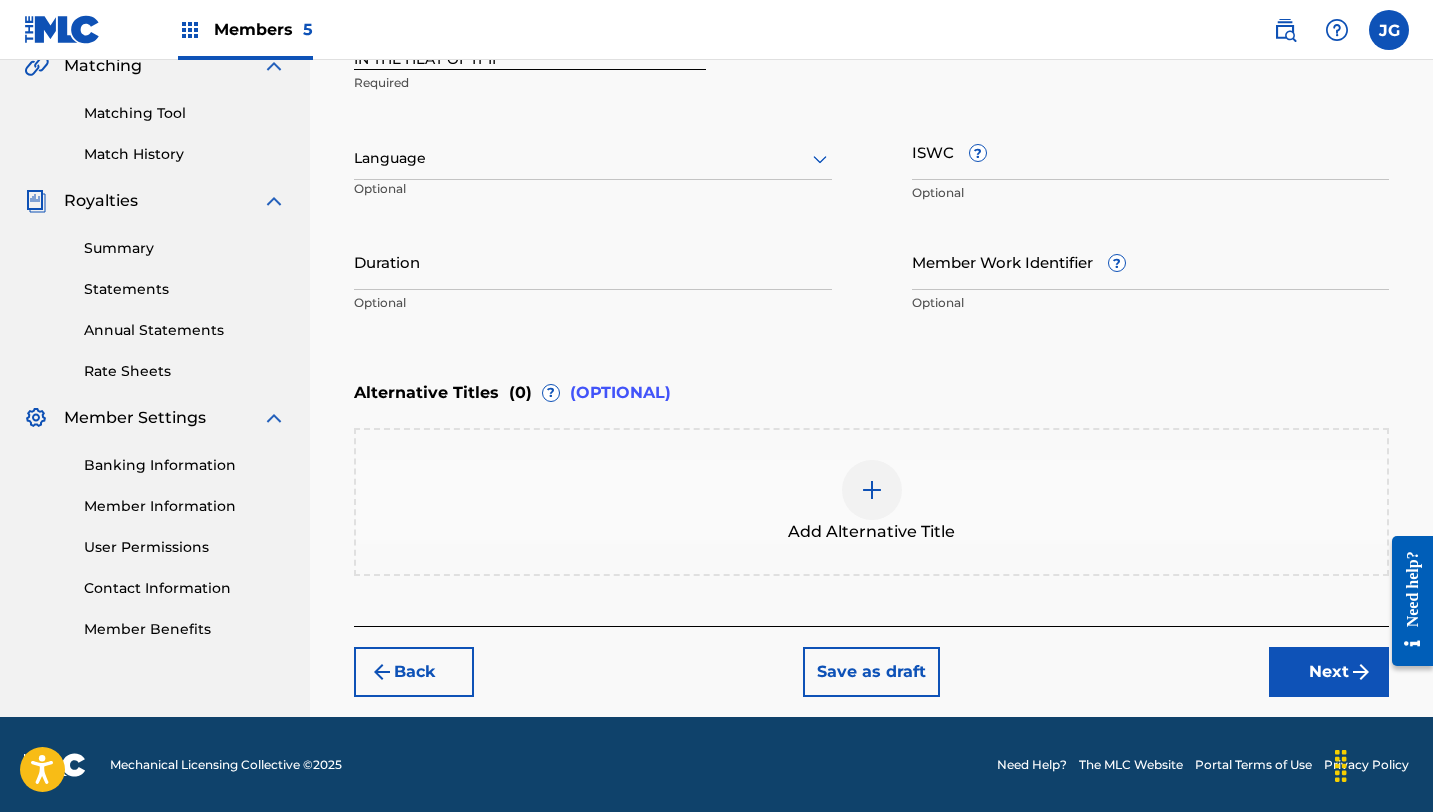 click on "Next" at bounding box center [1329, 672] 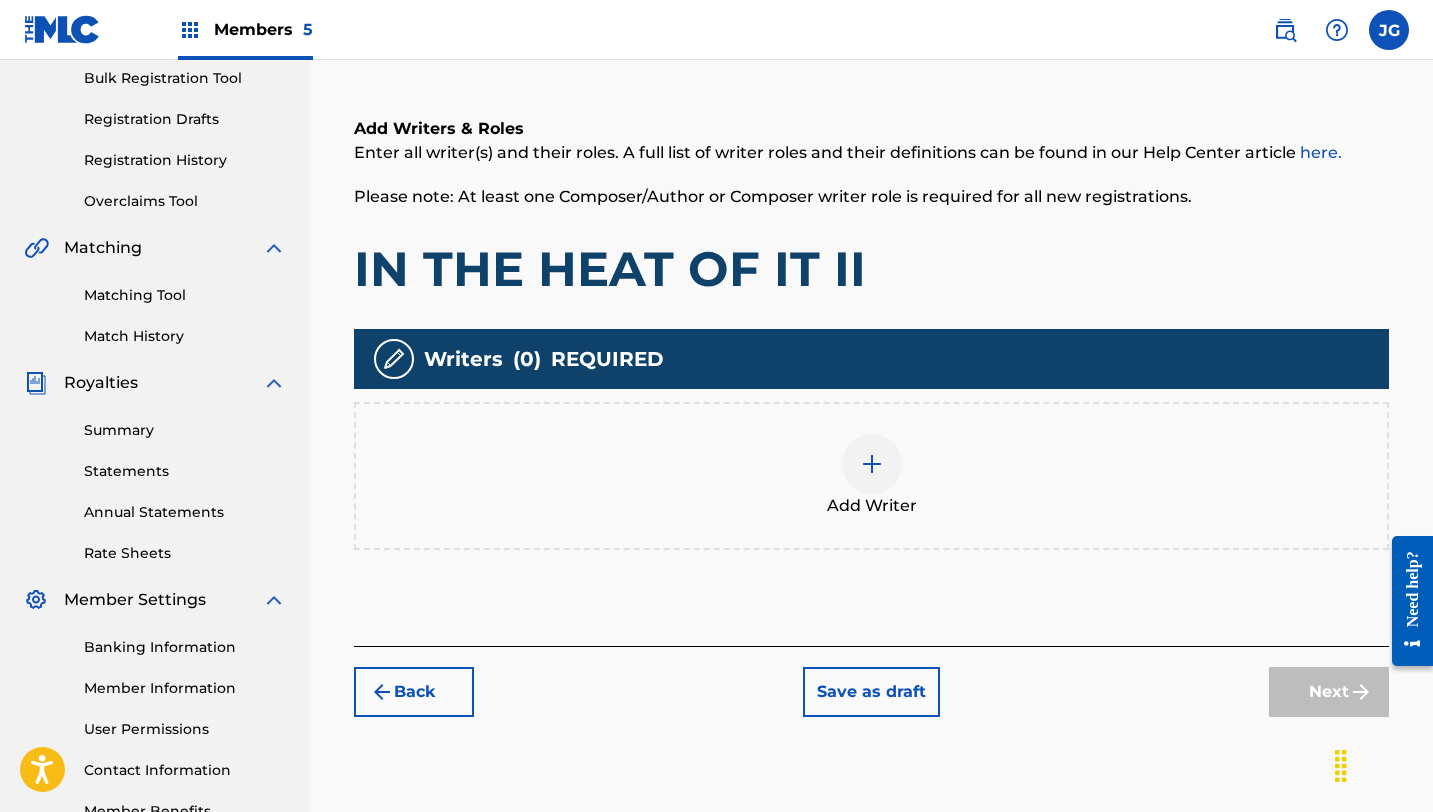 scroll, scrollTop: 357, scrollLeft: 0, axis: vertical 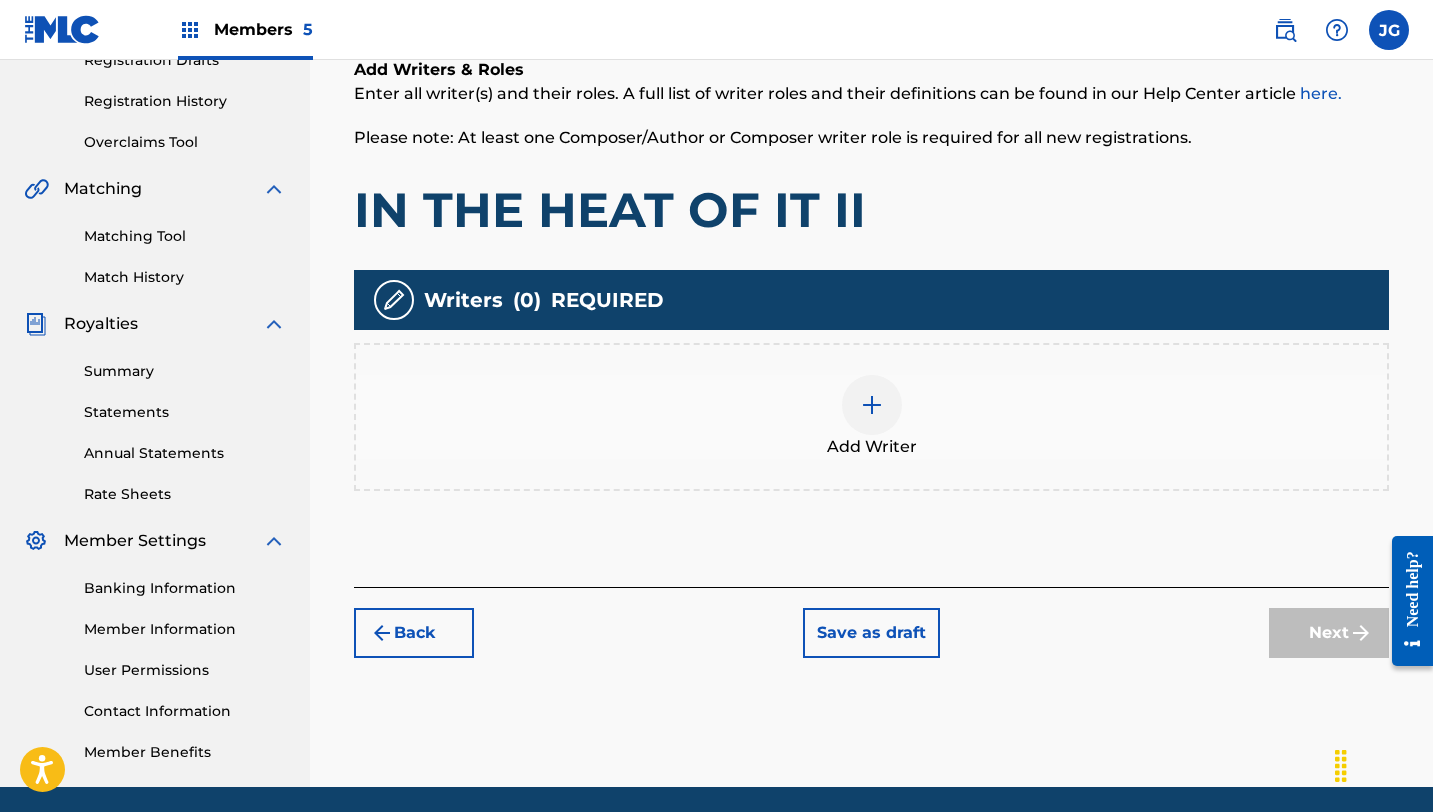 click at bounding box center [872, 405] 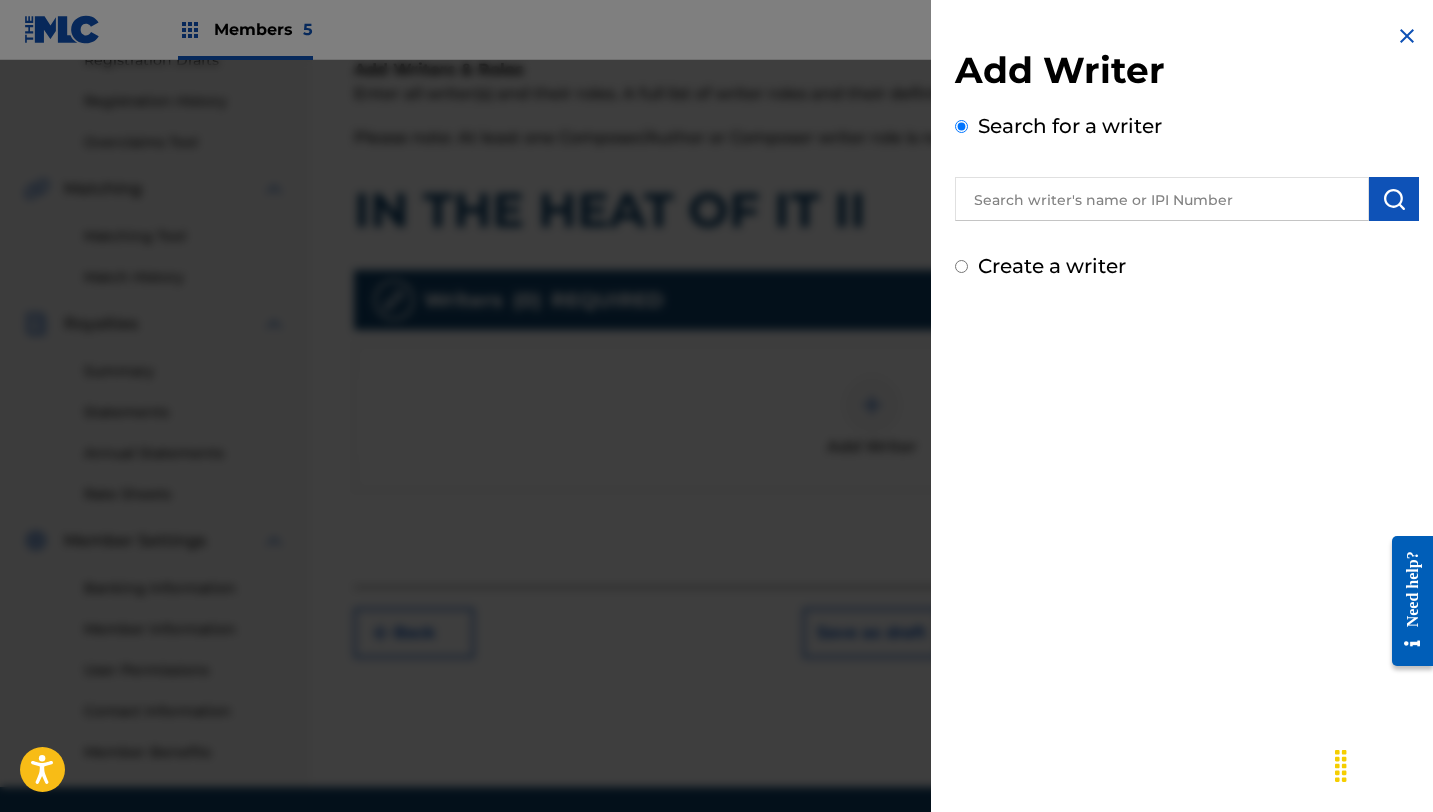 click at bounding box center [1162, 199] 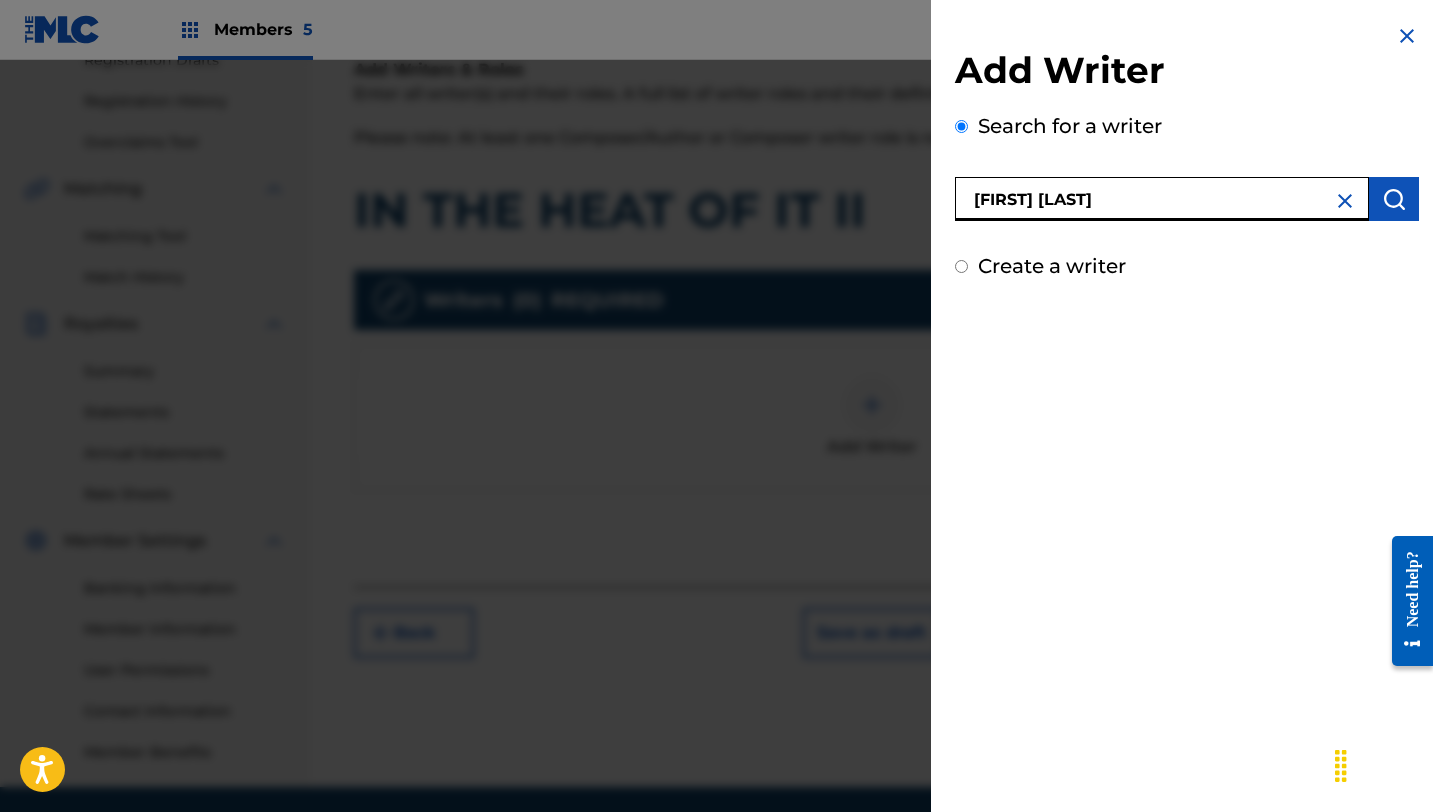 type on "[FIRST] [LAST]" 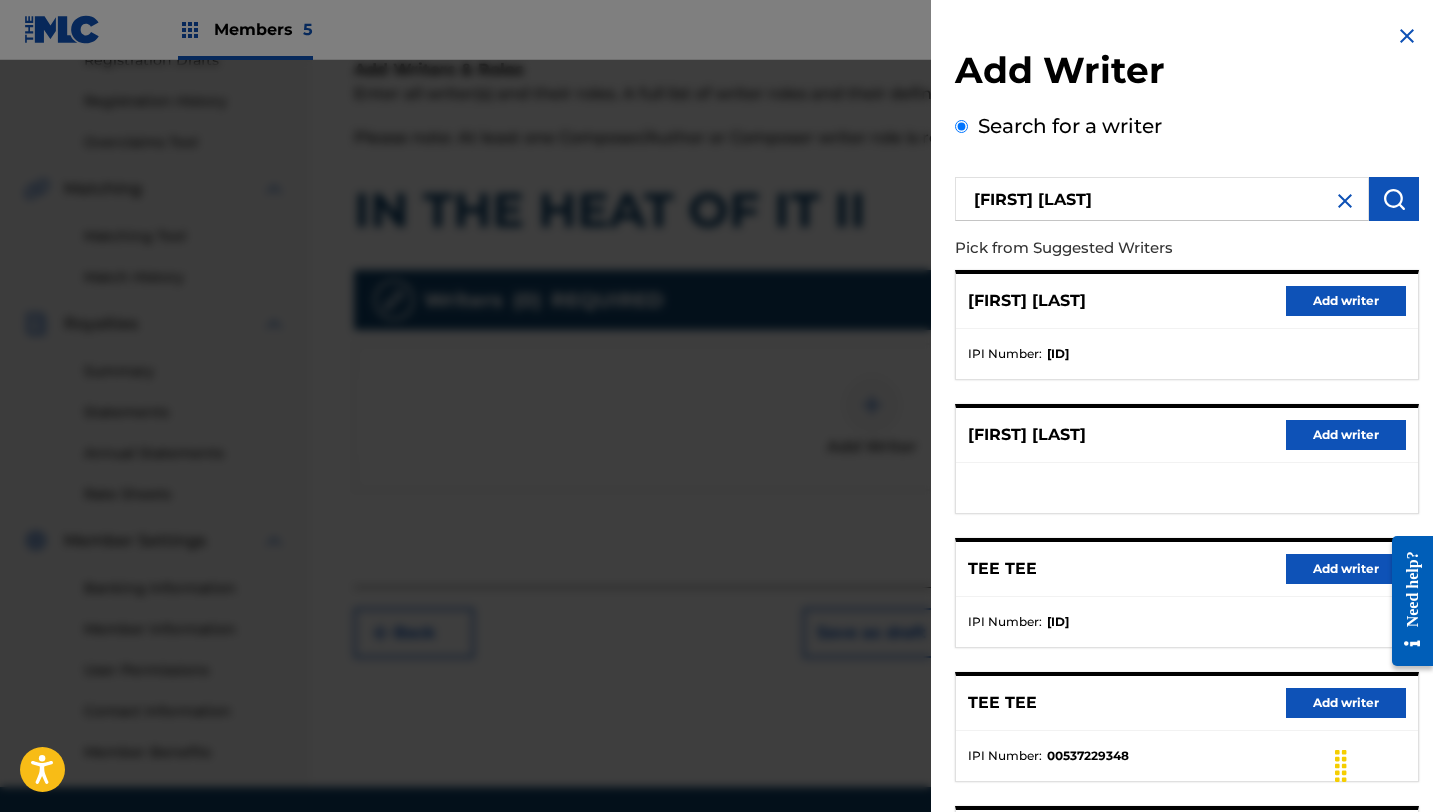 click on "Add writer" at bounding box center [1346, 301] 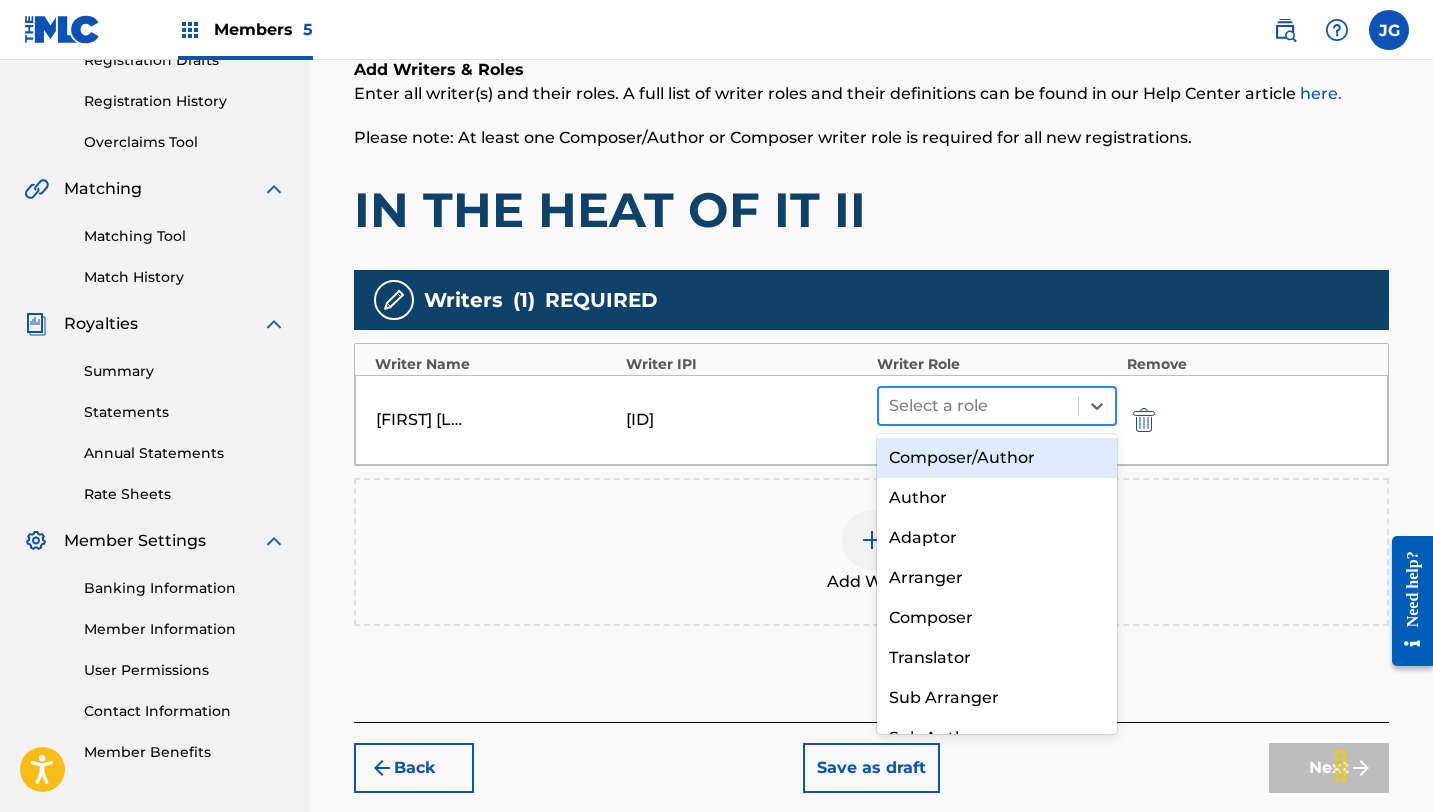 click at bounding box center (978, 406) 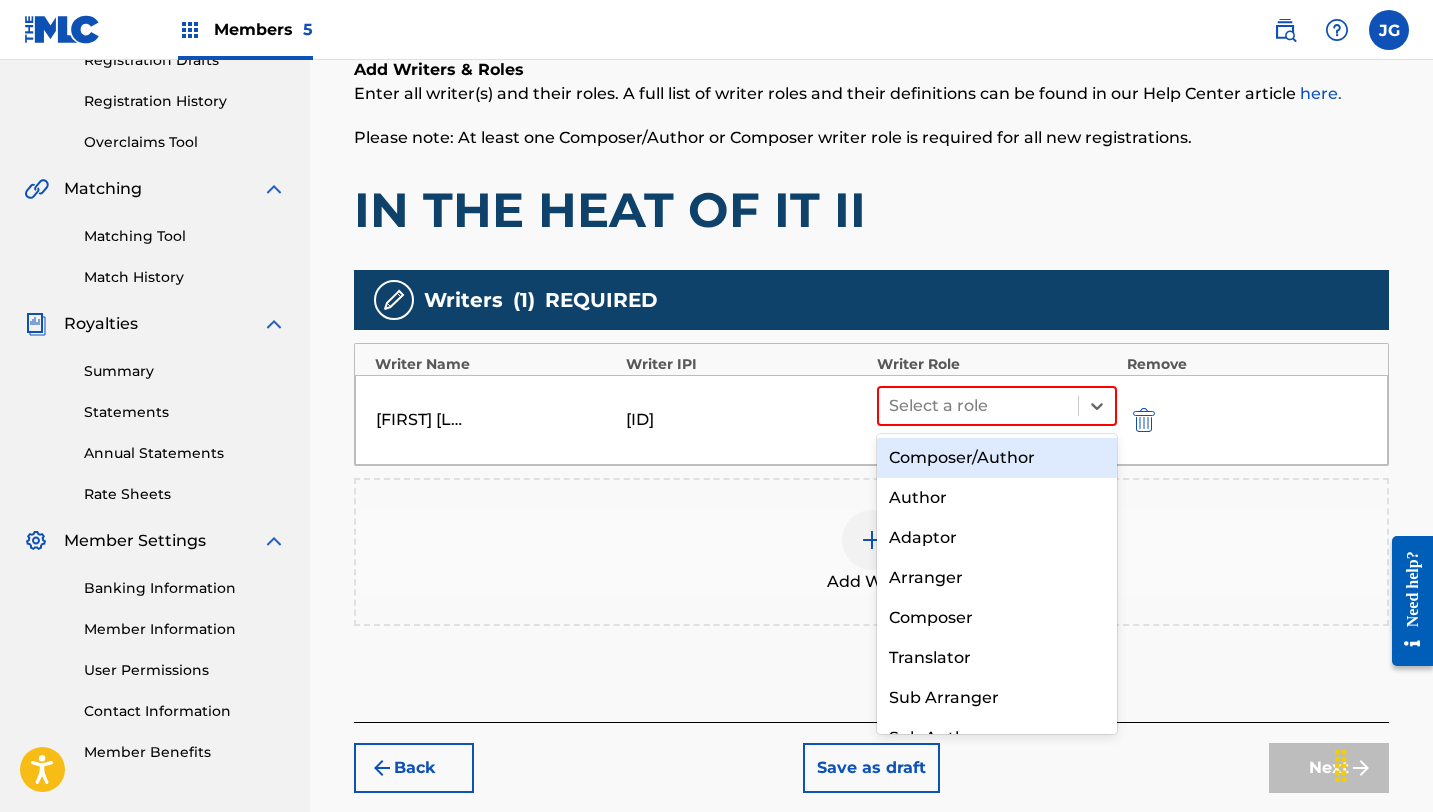 click on "Composer/Author" at bounding box center [997, 458] 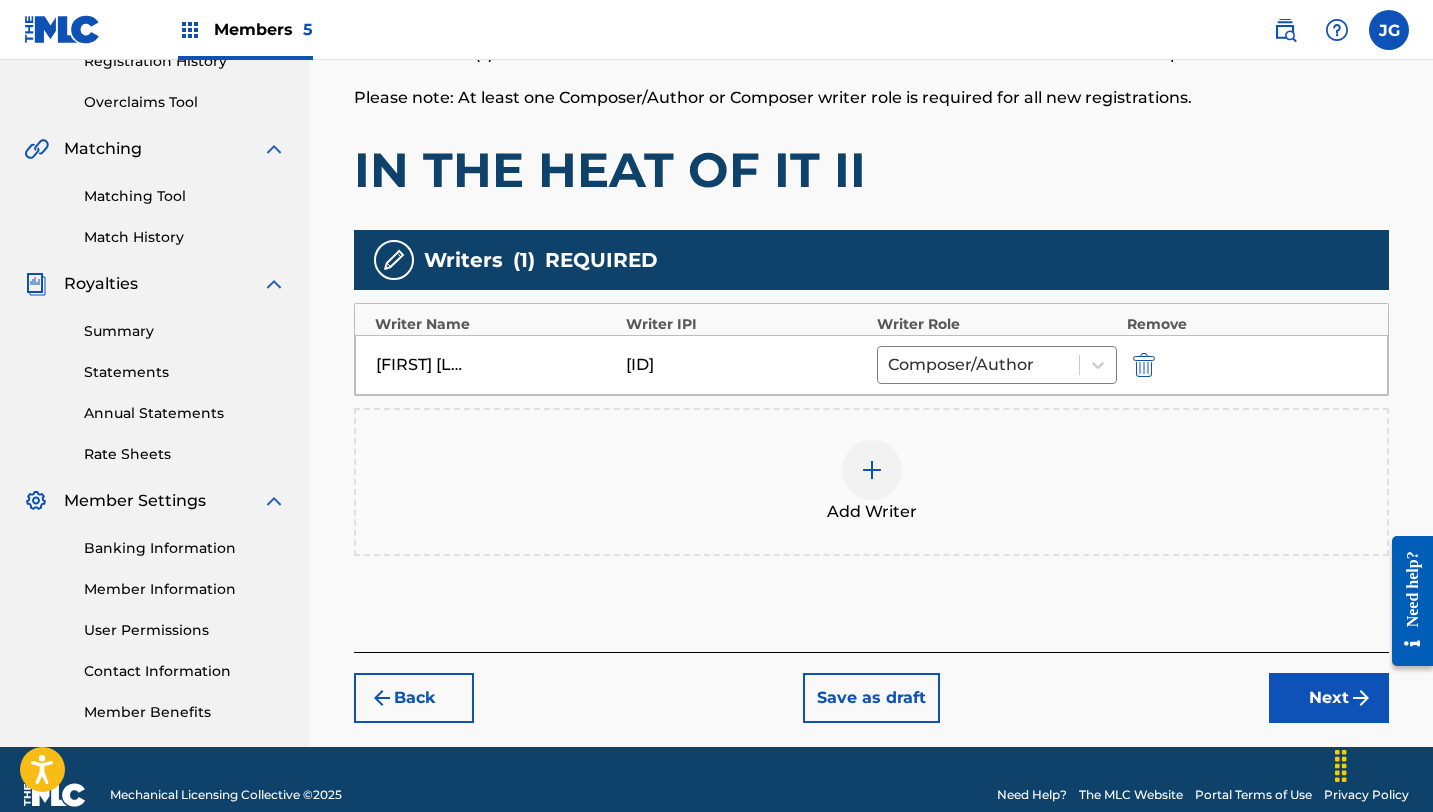 scroll, scrollTop: 428, scrollLeft: 0, axis: vertical 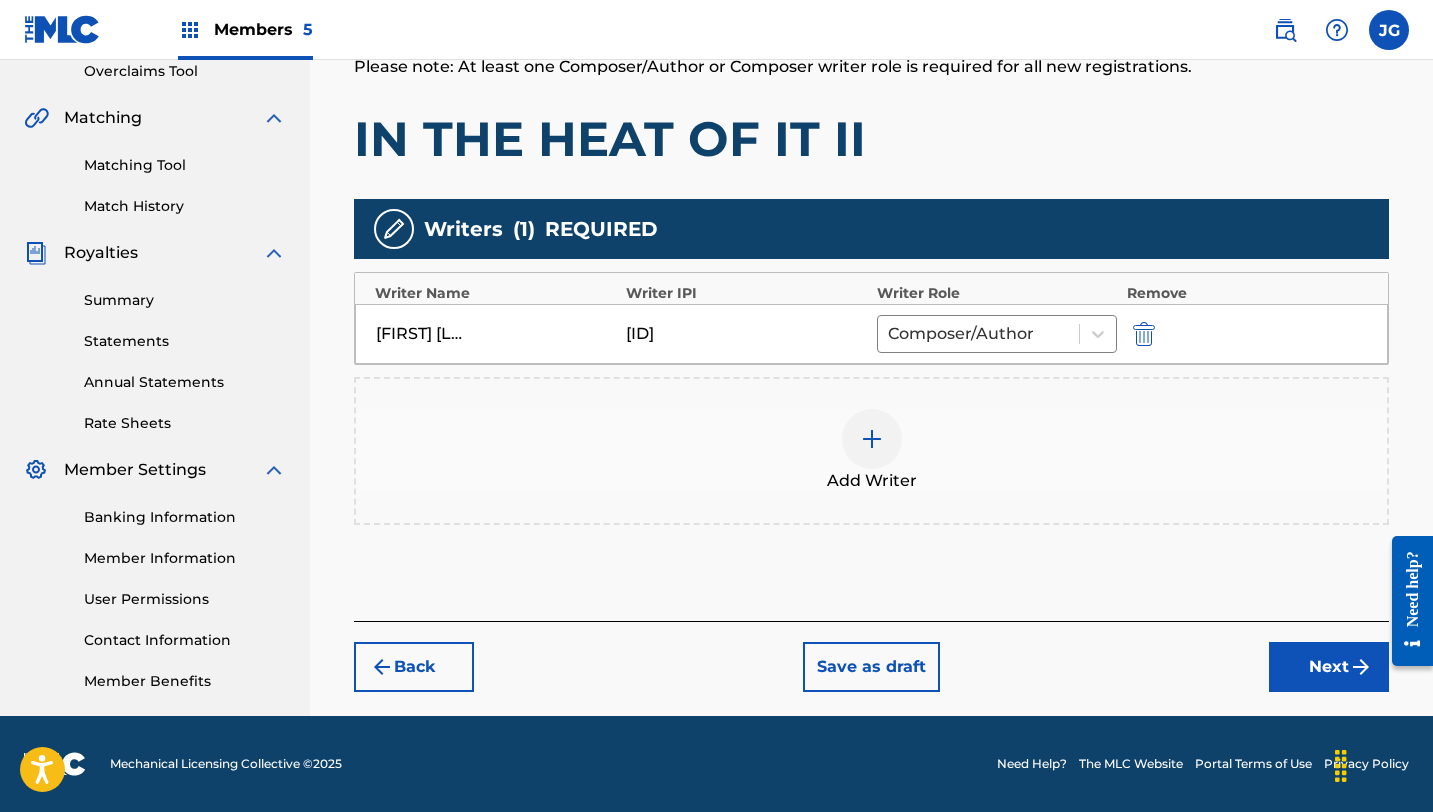 click on "Next" at bounding box center [1329, 667] 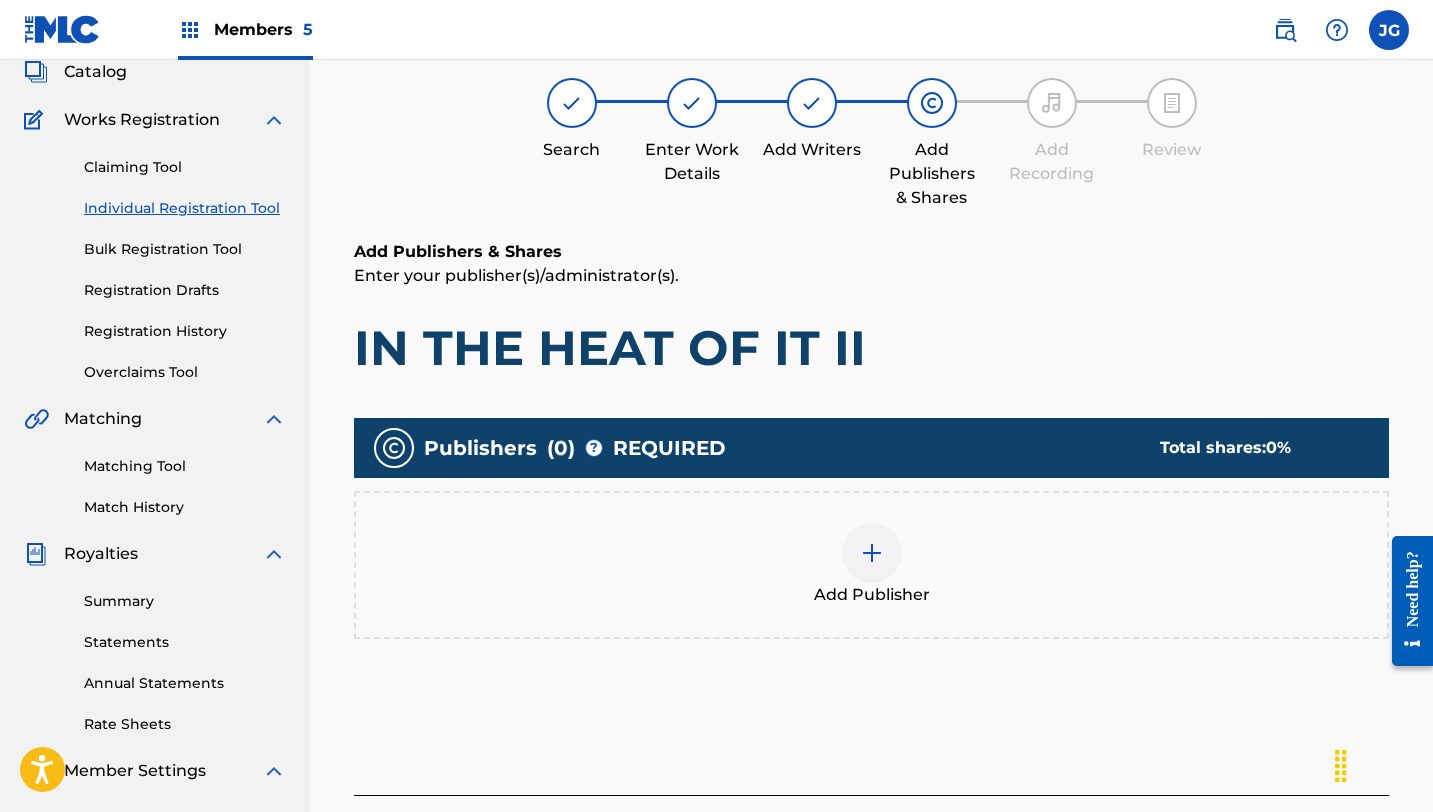 scroll, scrollTop: 90, scrollLeft: 0, axis: vertical 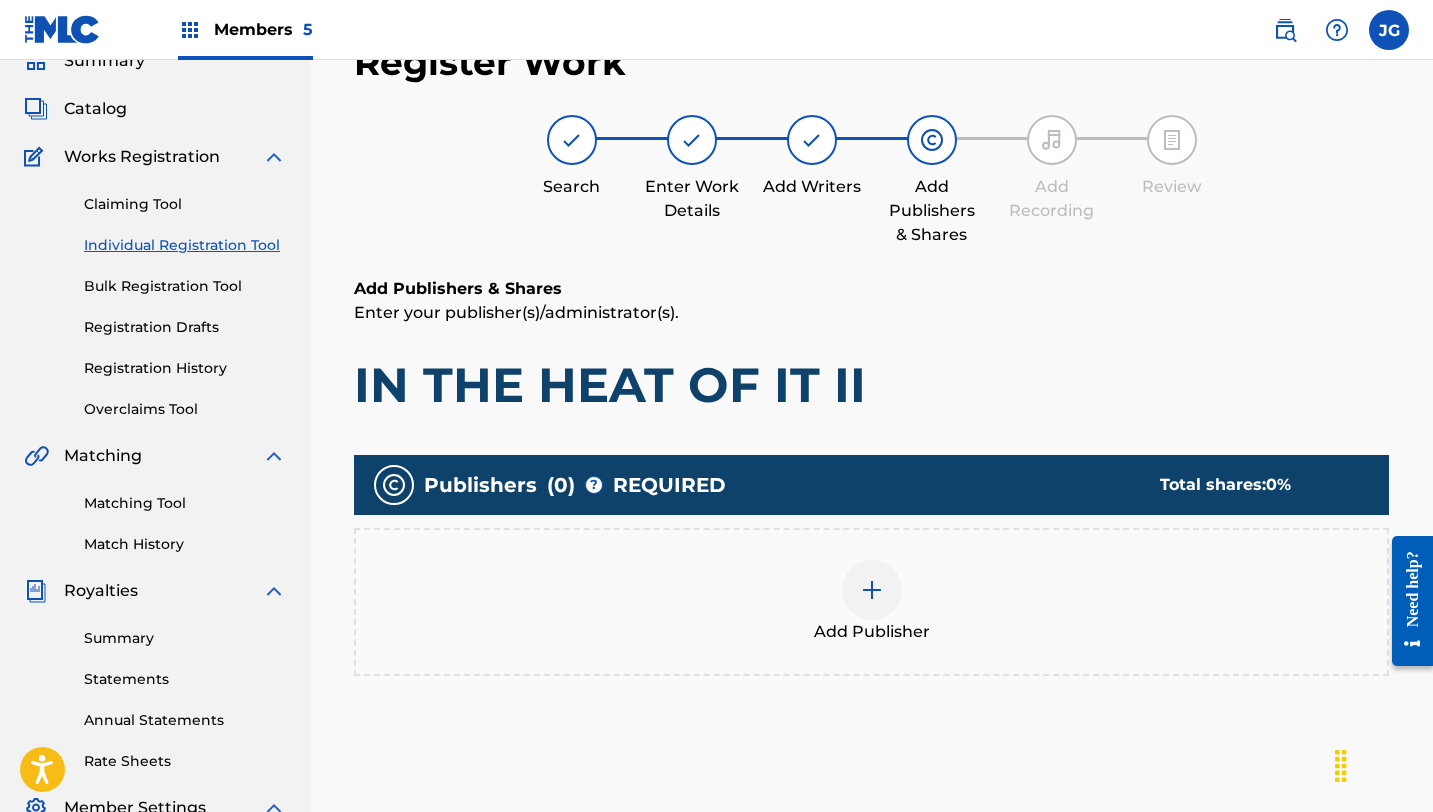 click at bounding box center [872, 590] 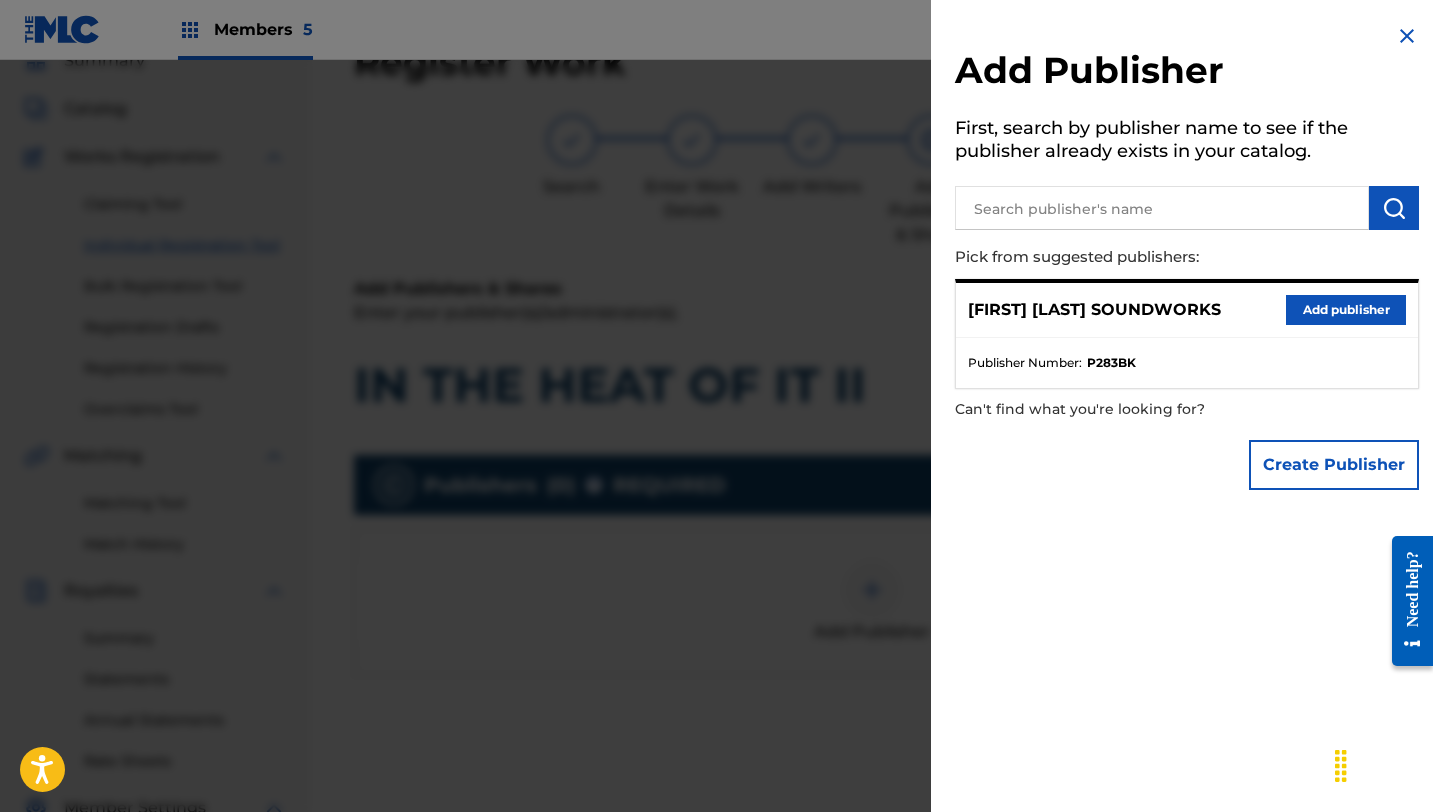 click on "Add publisher" at bounding box center (1346, 310) 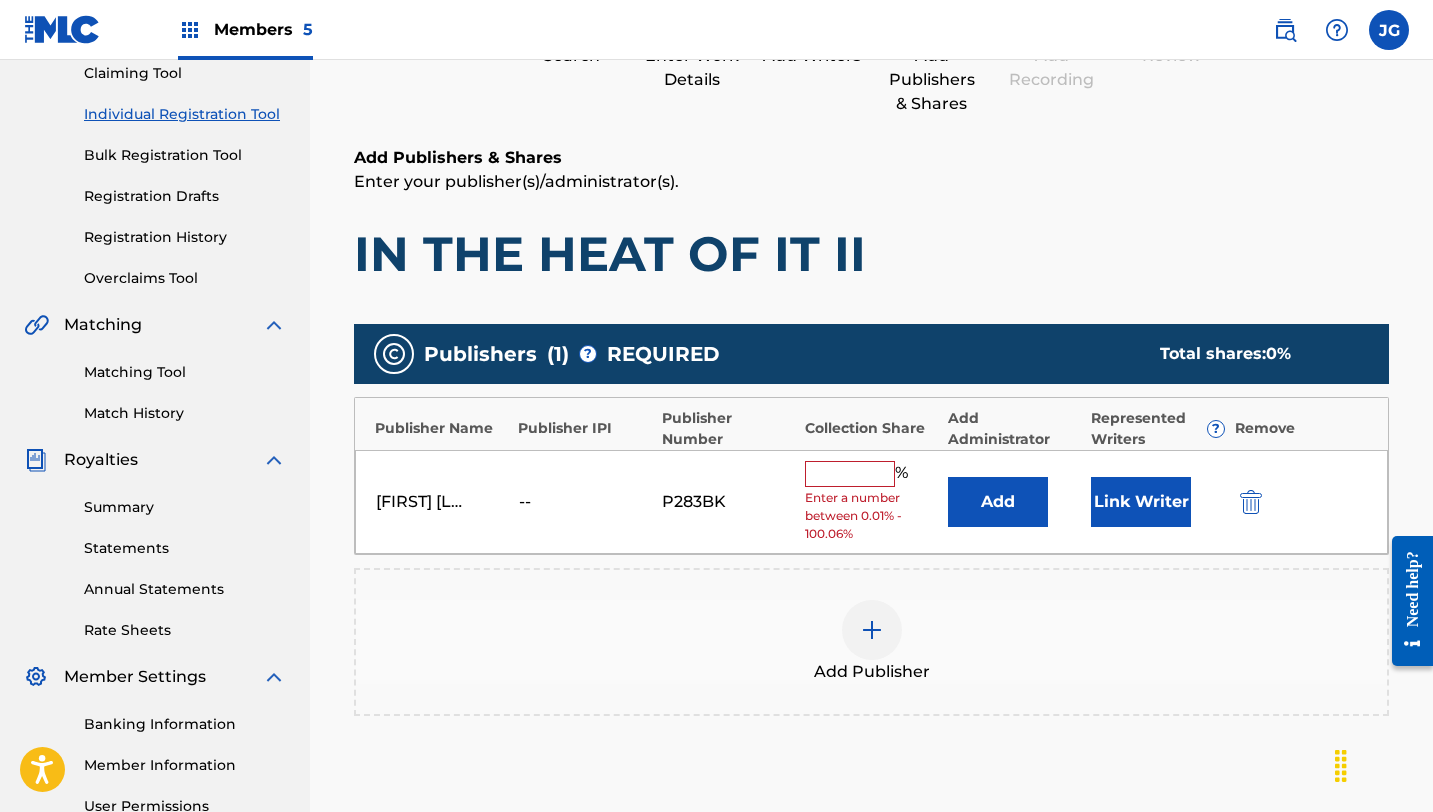 scroll, scrollTop: 272, scrollLeft: 0, axis: vertical 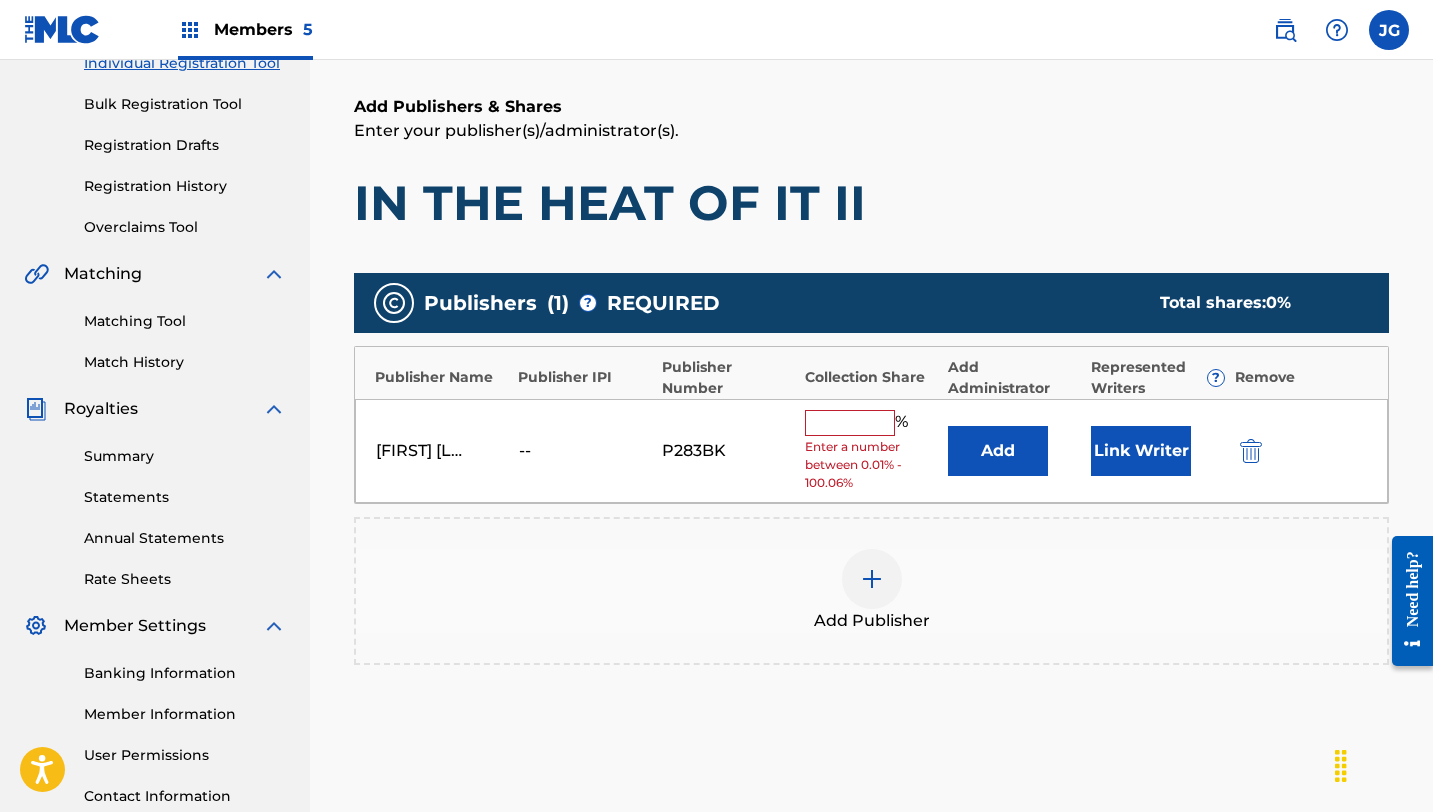 click at bounding box center (850, 423) 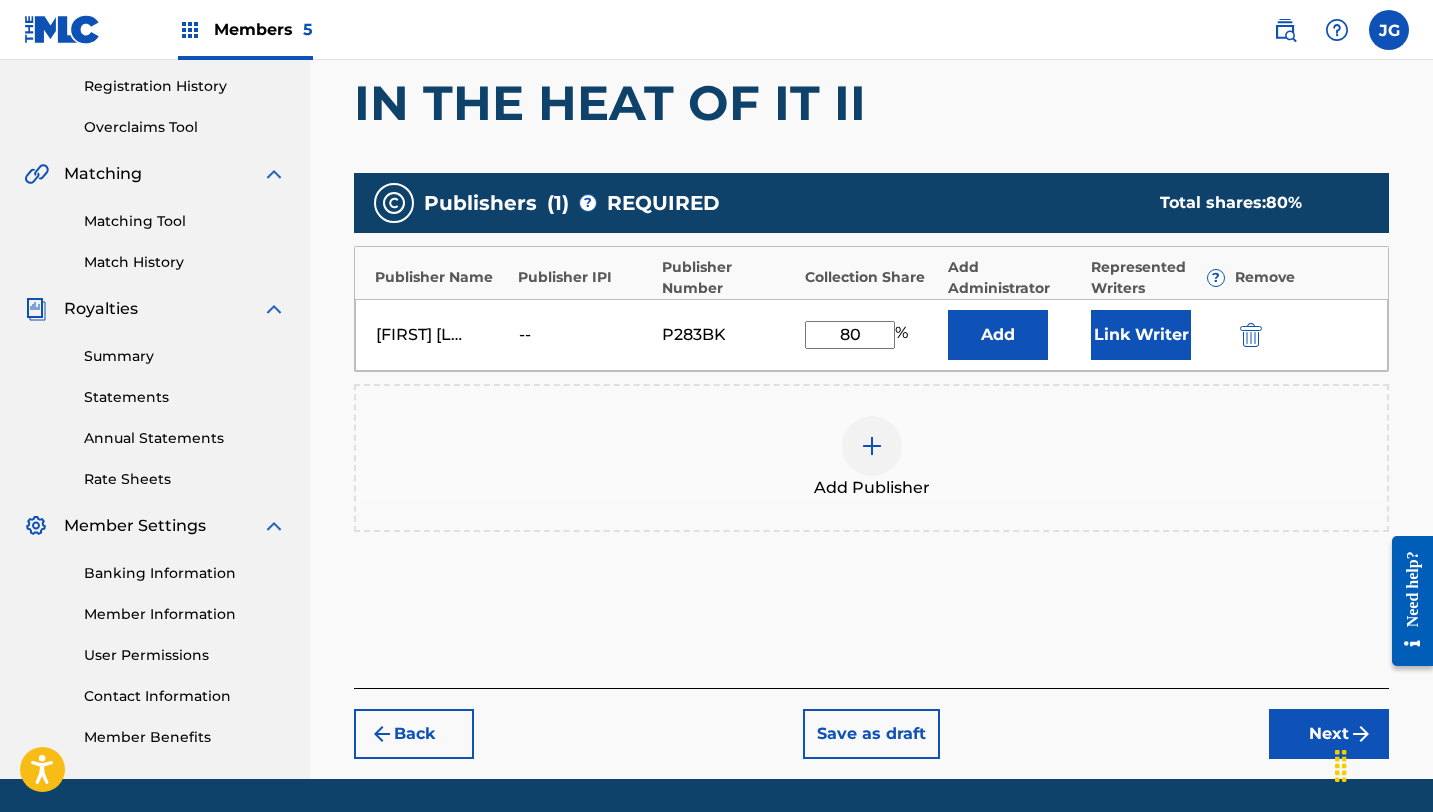 scroll, scrollTop: 380, scrollLeft: 0, axis: vertical 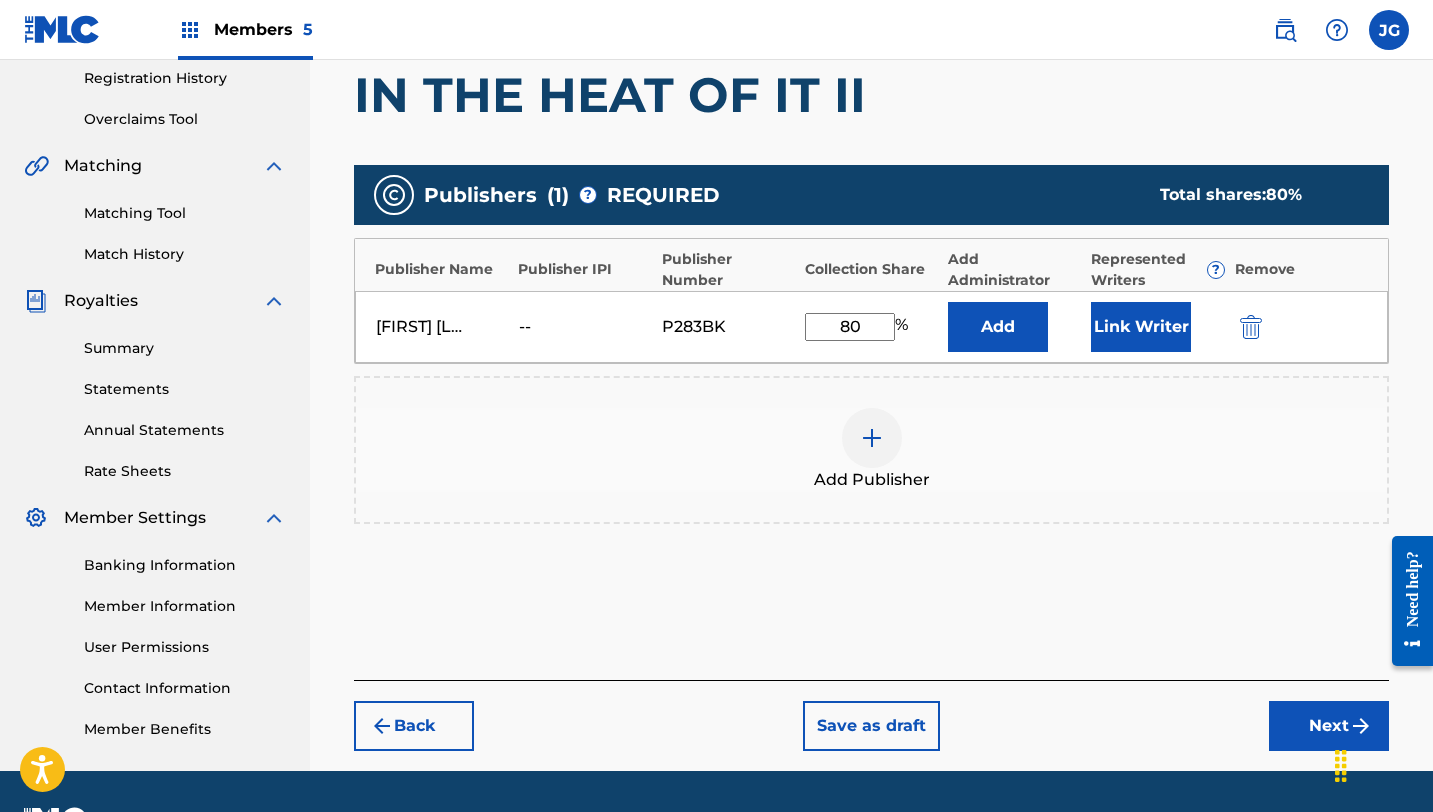 click on "Link Writer" at bounding box center [1141, 327] 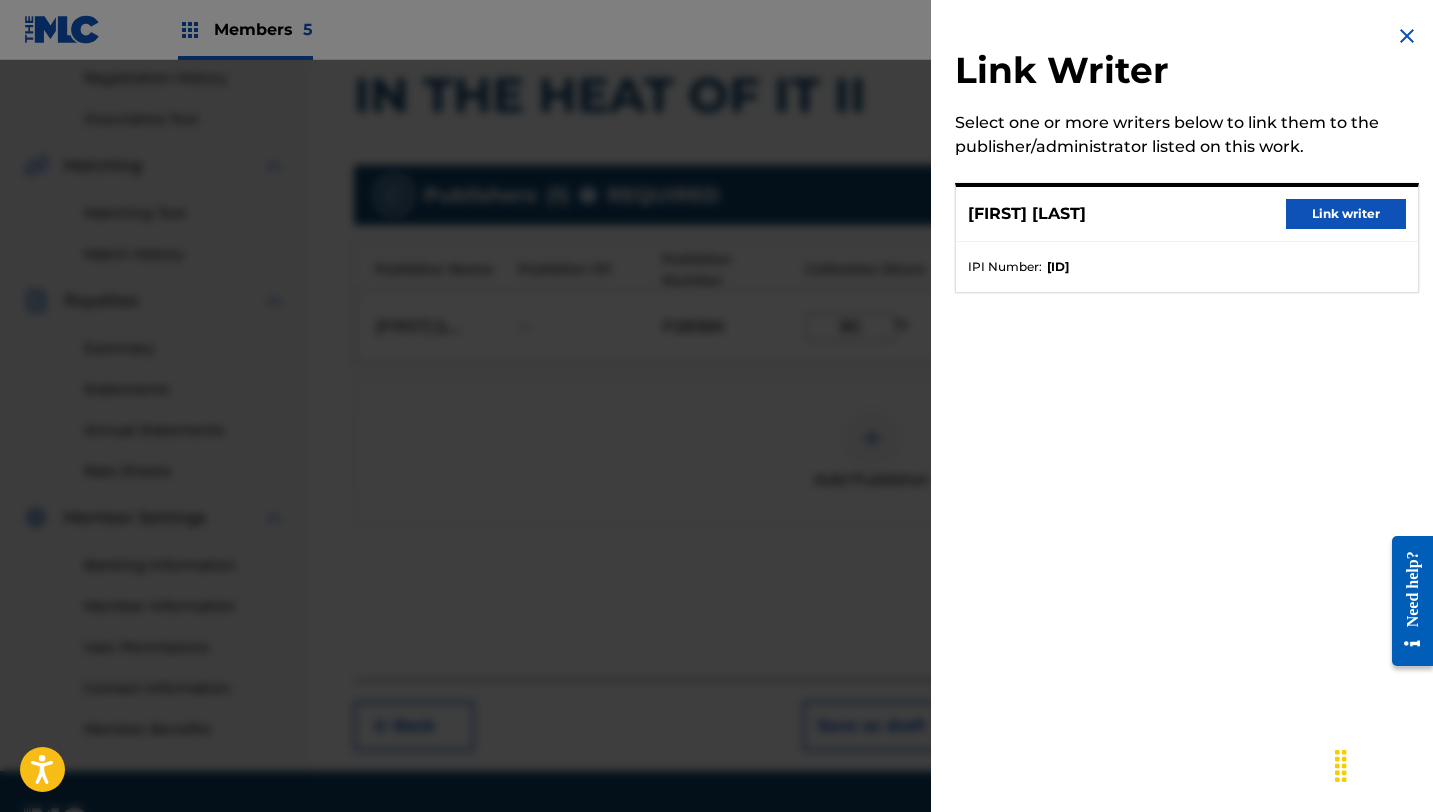 click on "Link writer" at bounding box center [1346, 214] 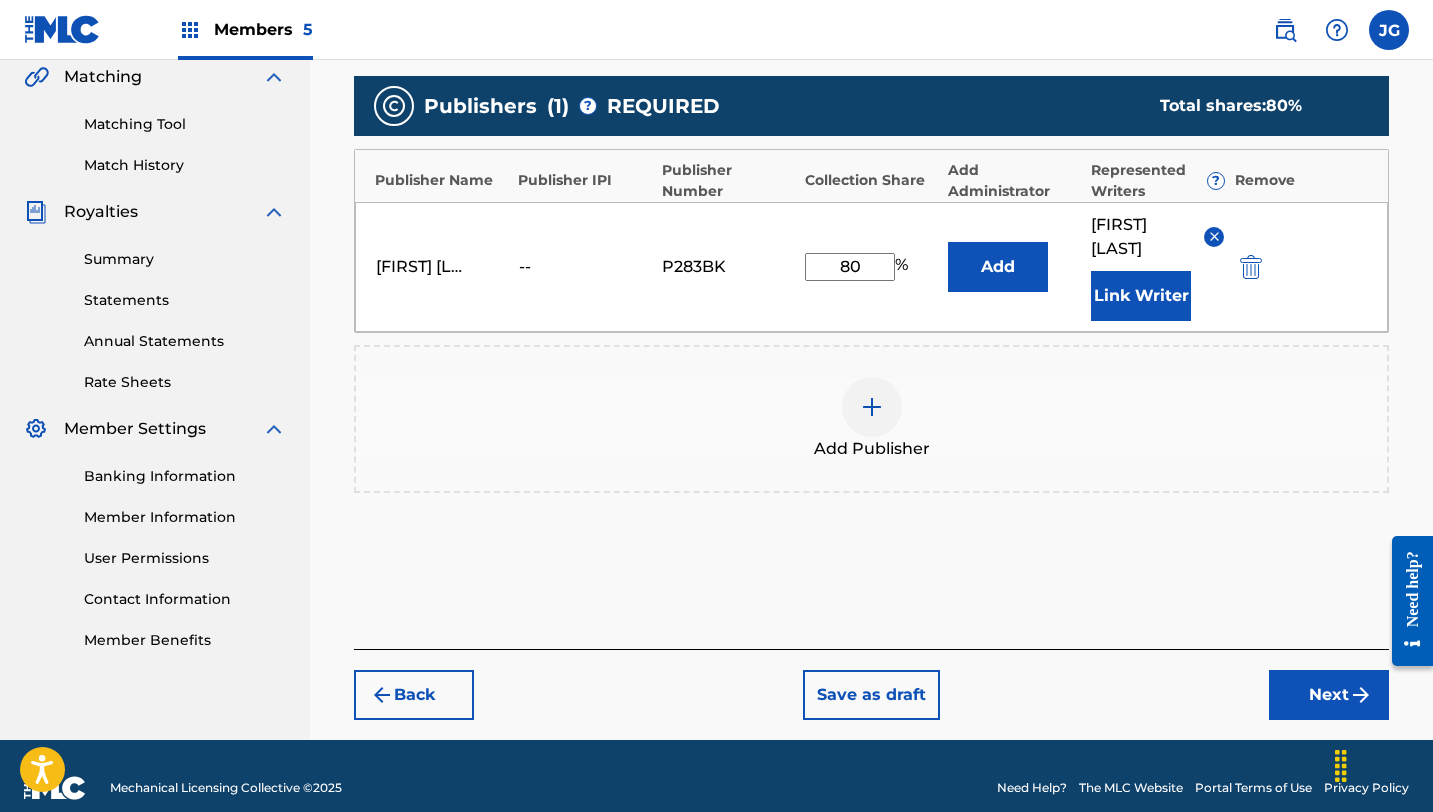 click on "Next" at bounding box center (1329, 695) 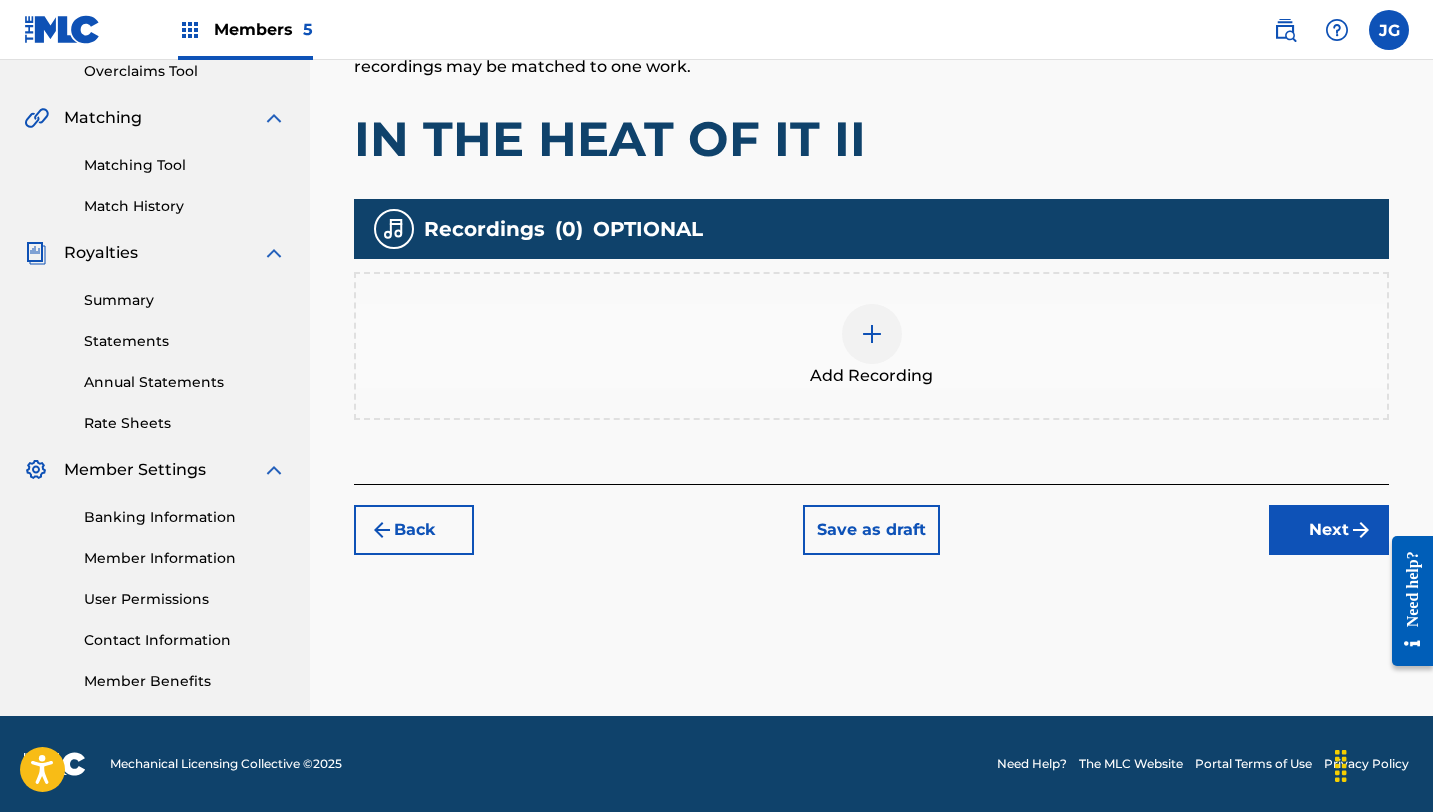click on "Next" at bounding box center (1329, 530) 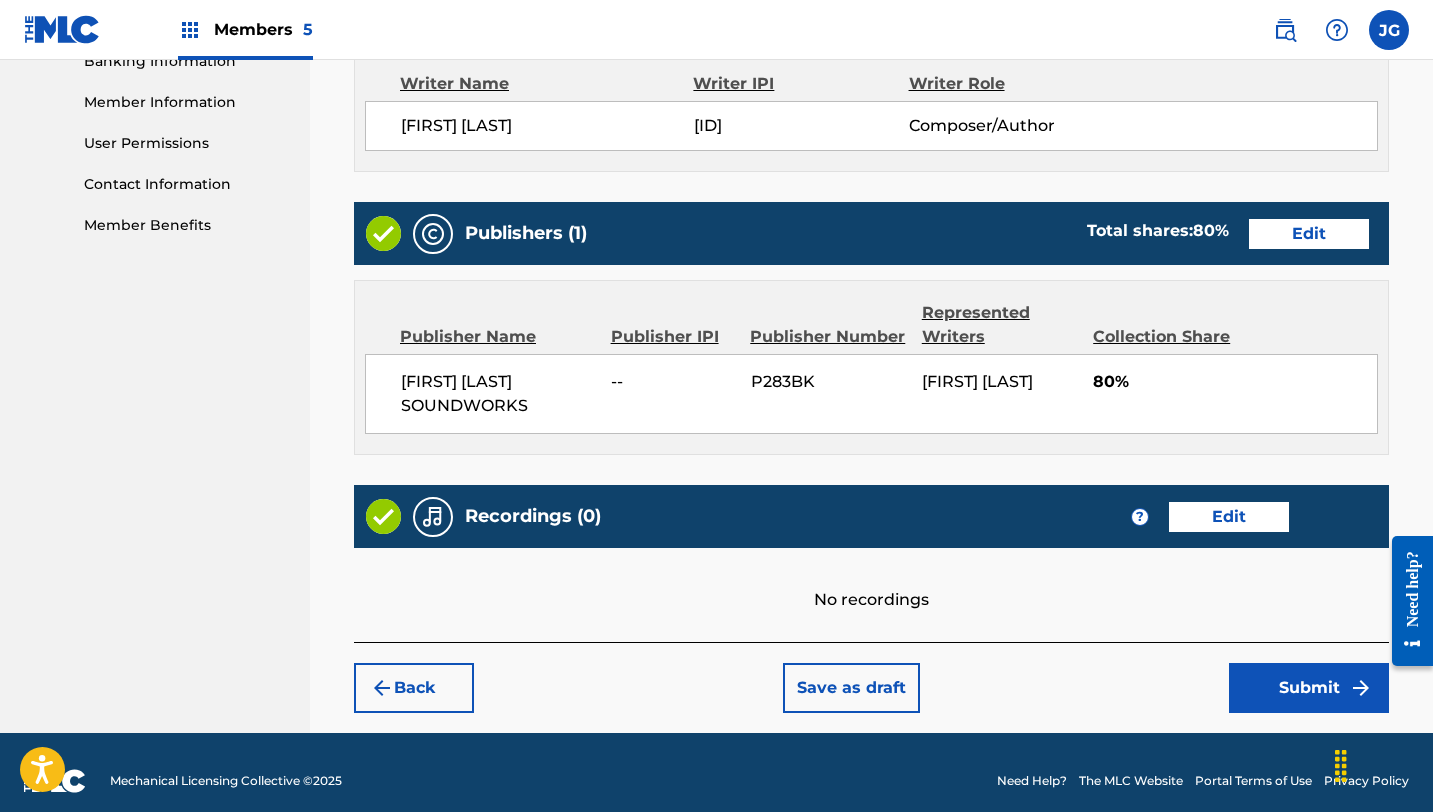 scroll, scrollTop: 900, scrollLeft: 0, axis: vertical 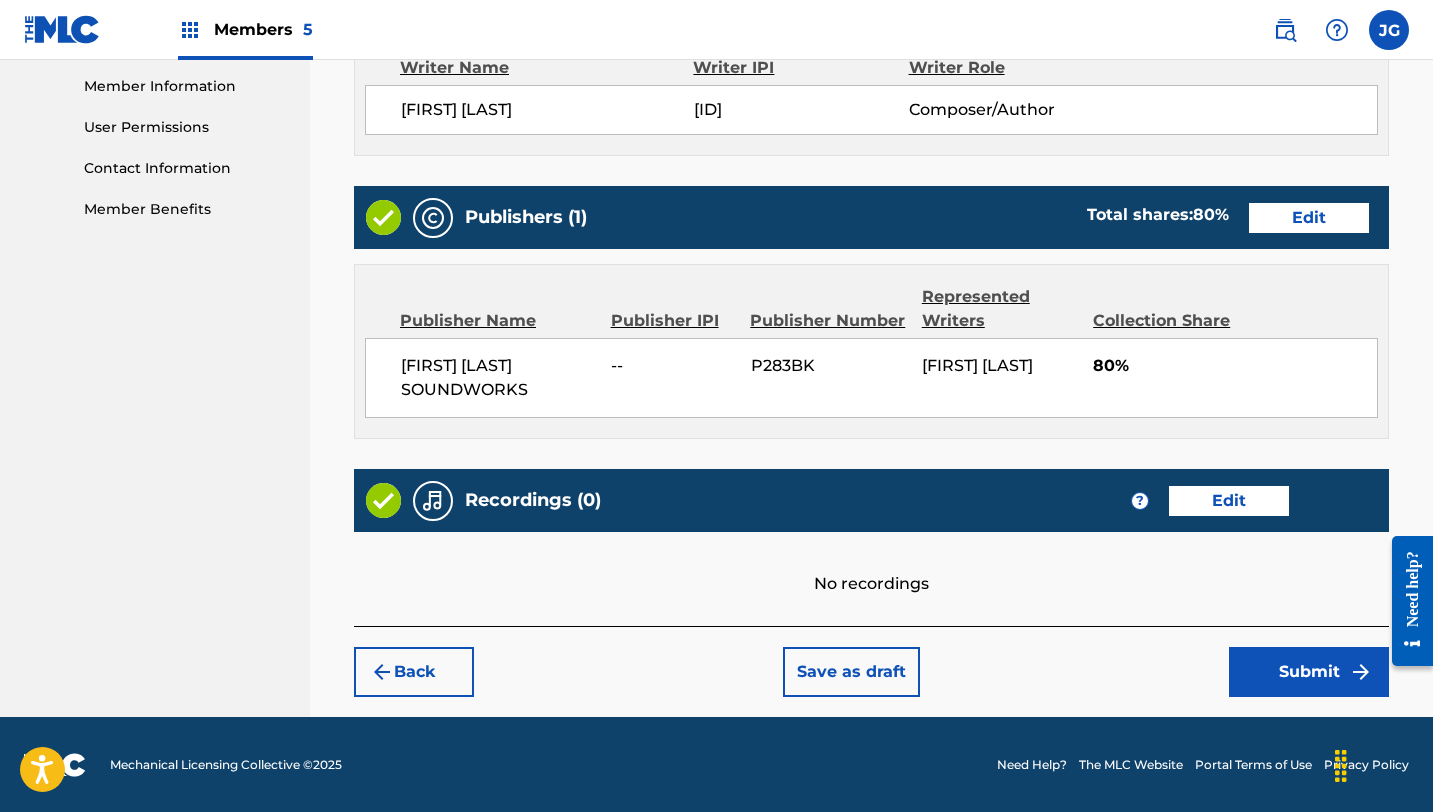 click on "Submit" at bounding box center (1309, 672) 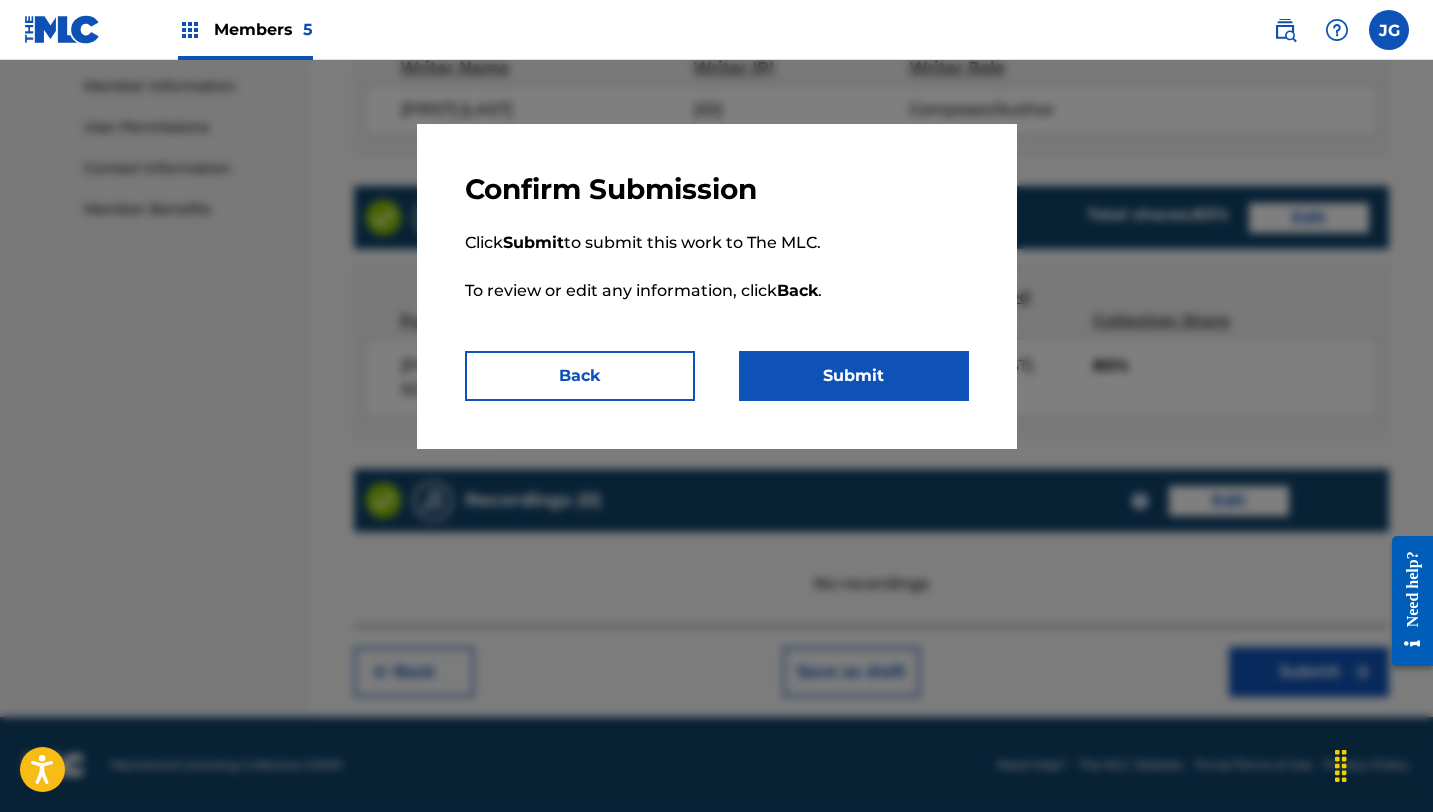 click on "Submit" at bounding box center [854, 376] 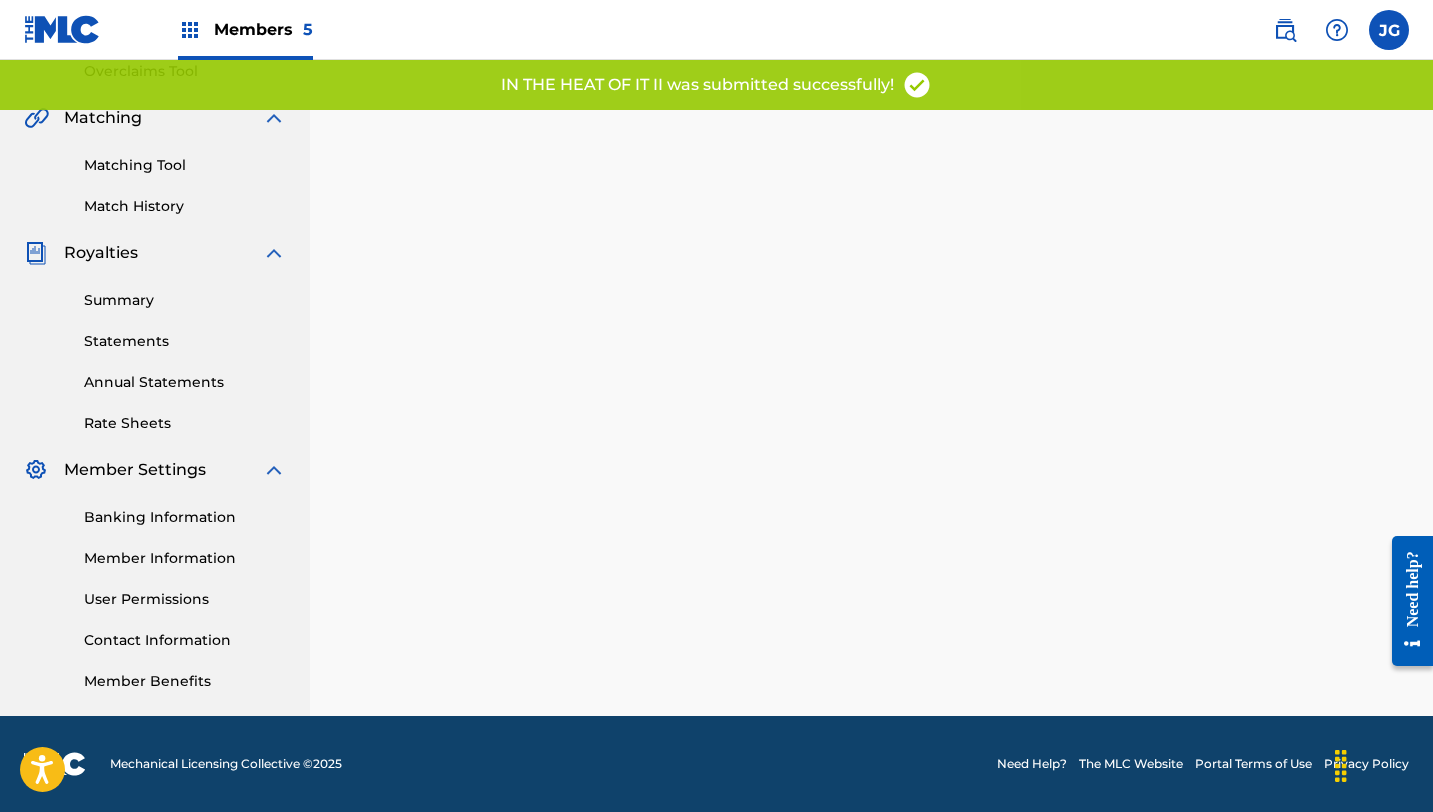 scroll, scrollTop: 0, scrollLeft: 0, axis: both 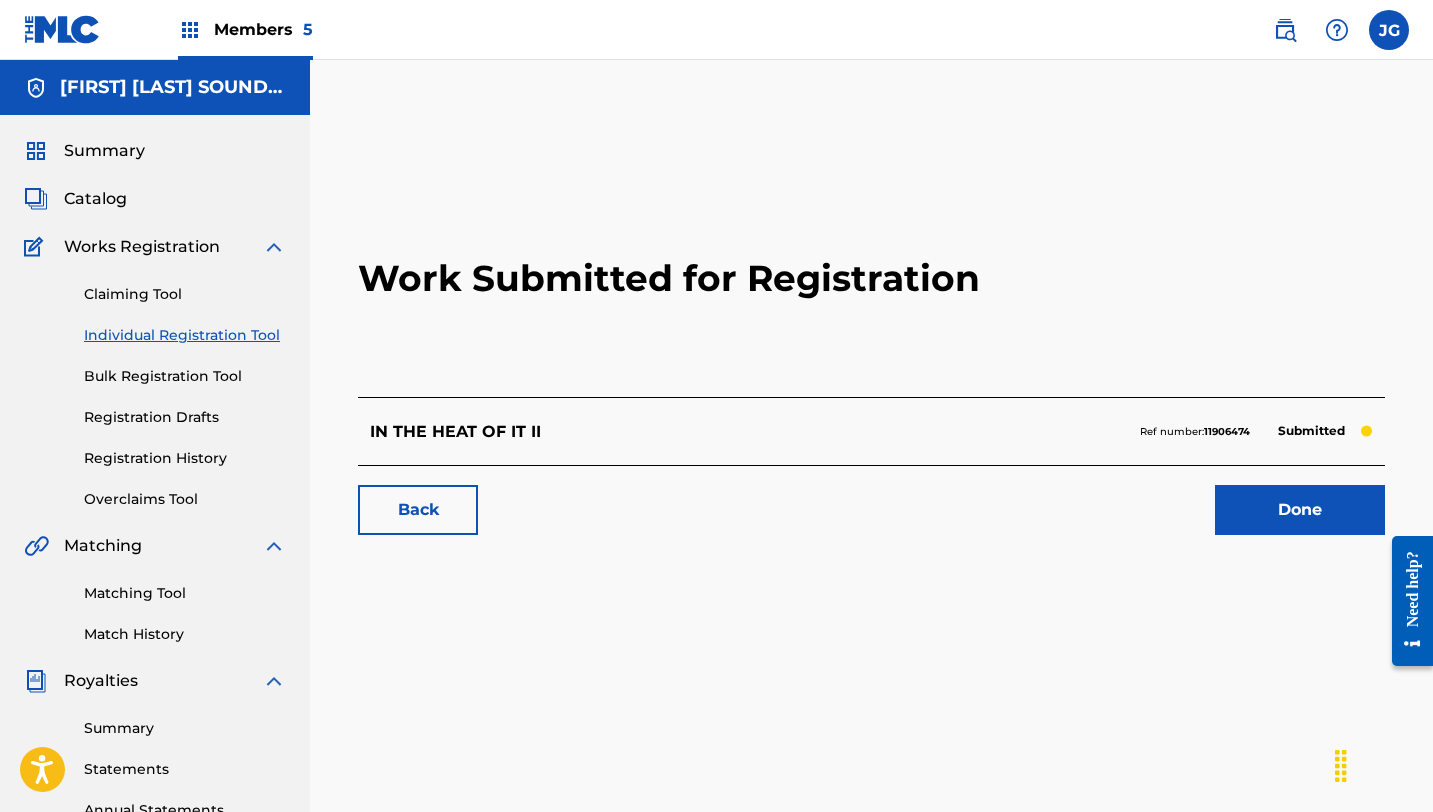 click on "Done" at bounding box center [1300, 510] 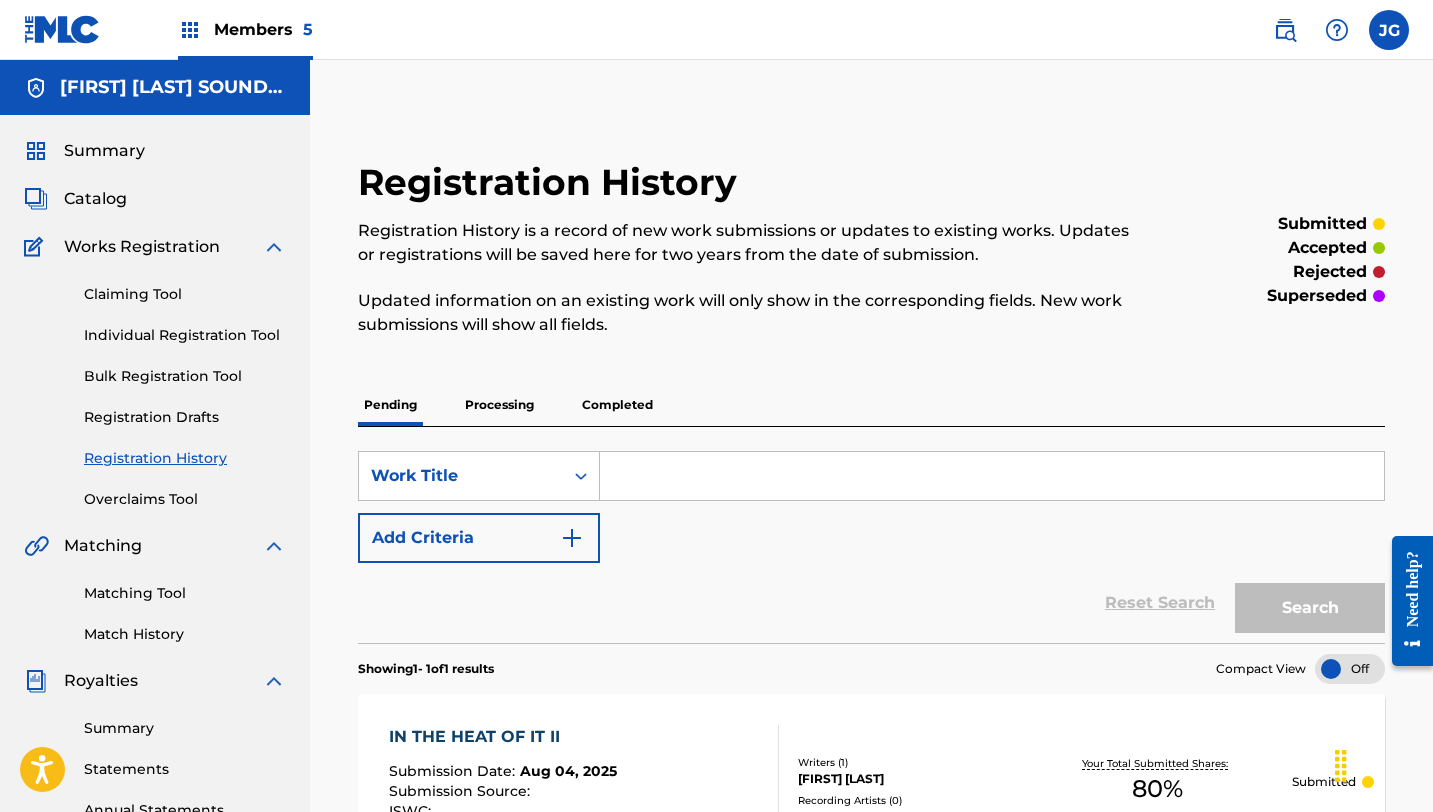 click on "Matching Tool" at bounding box center (185, 593) 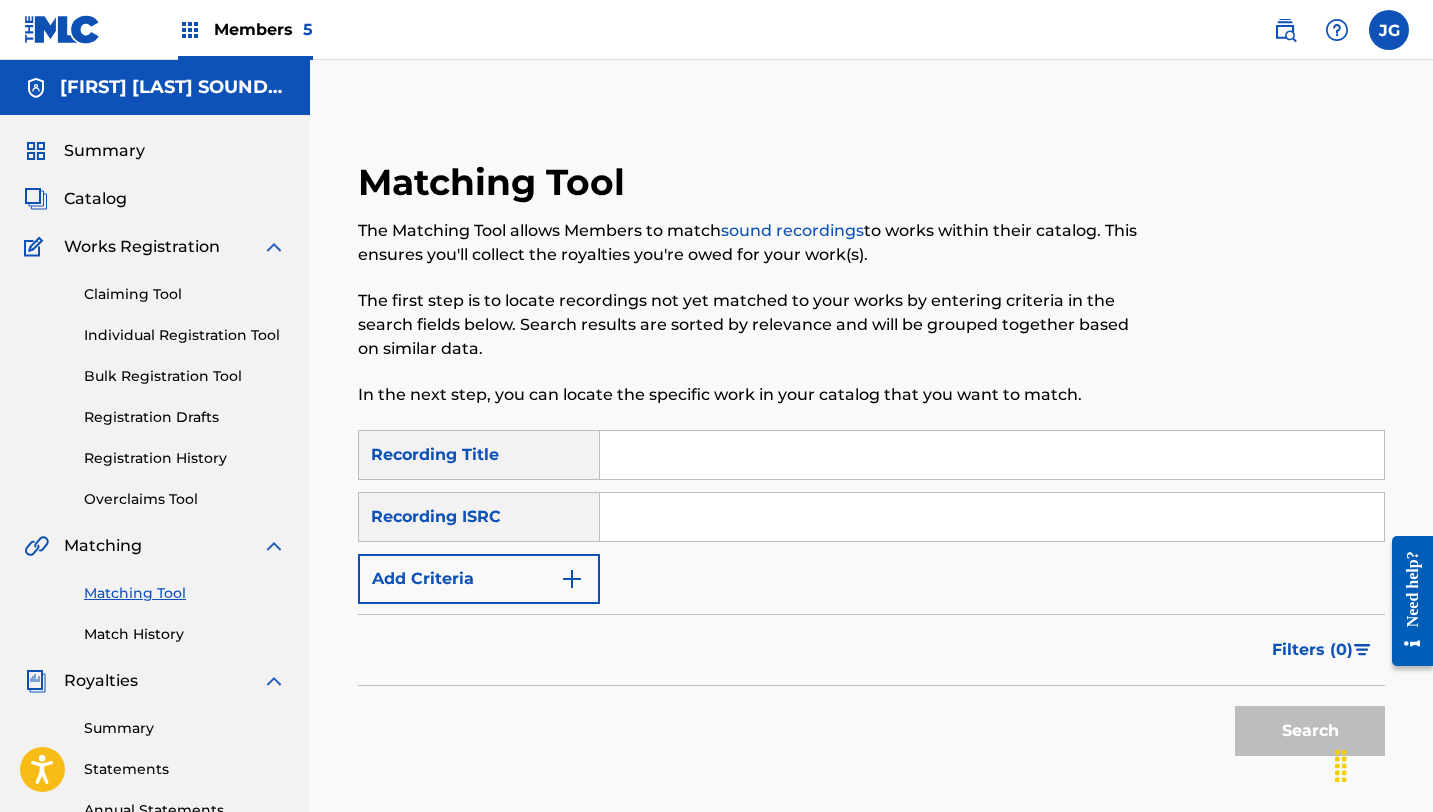 click at bounding box center (992, 455) 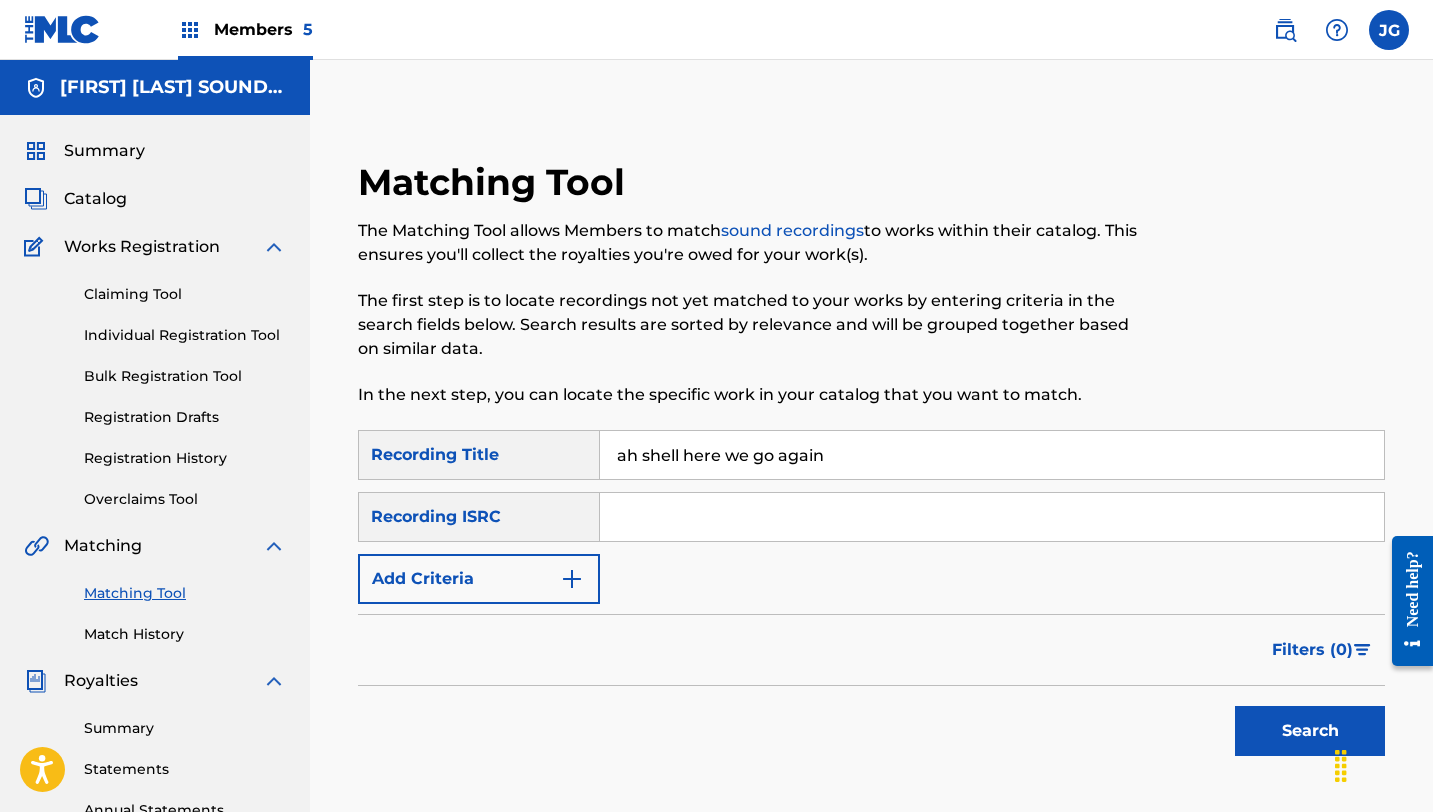 type on "ah shell here we go again" 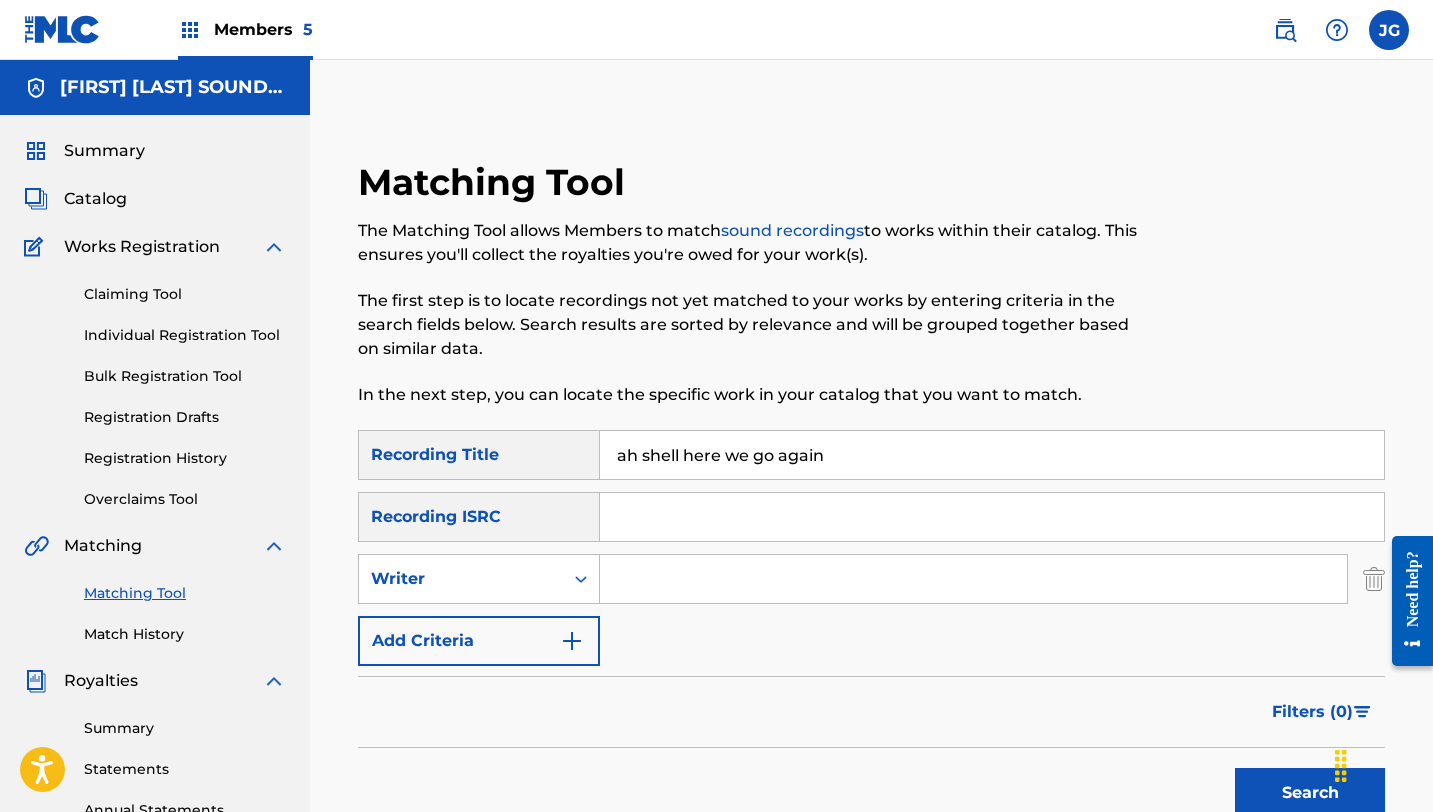 click at bounding box center (973, 579) 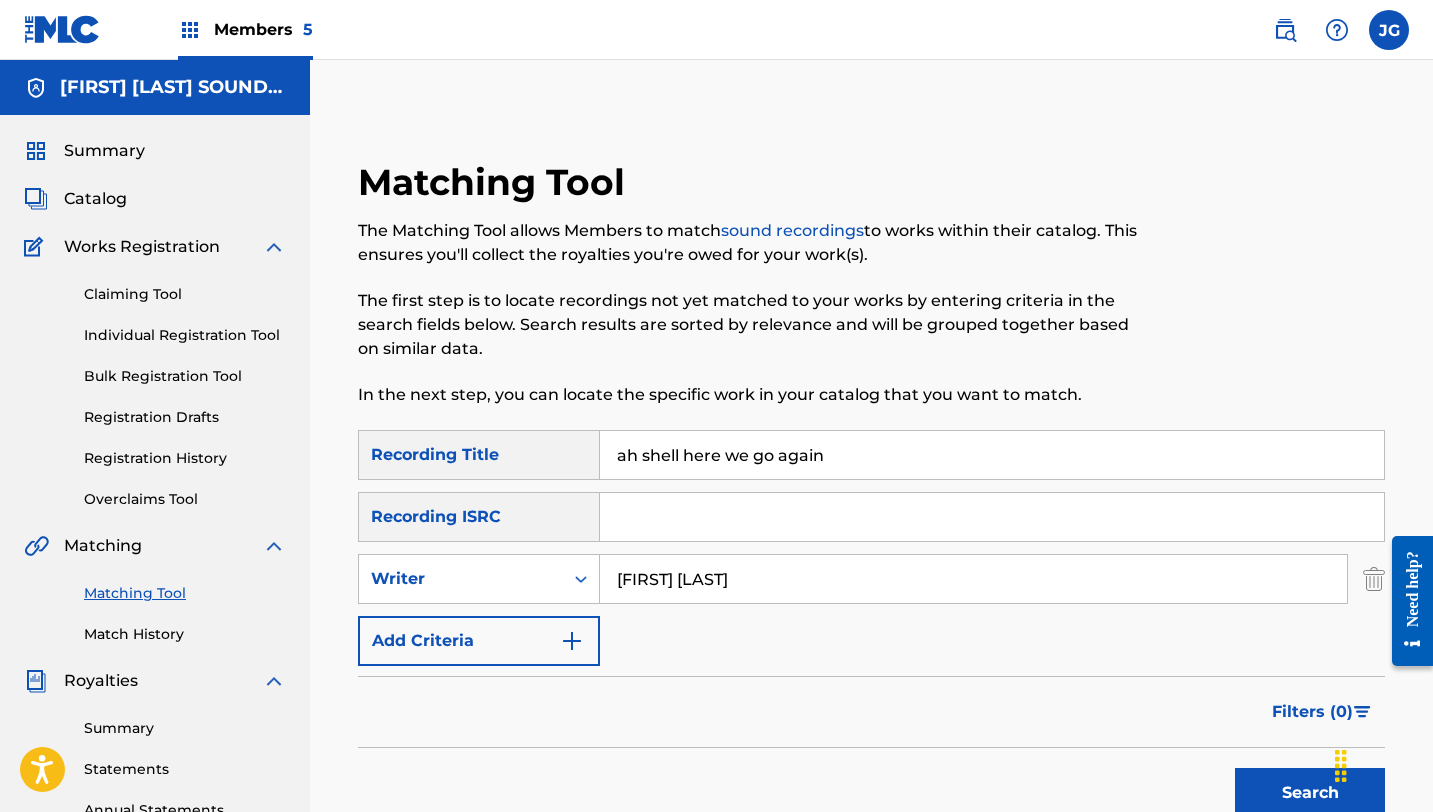 click on "Add Criteria" at bounding box center [479, 641] 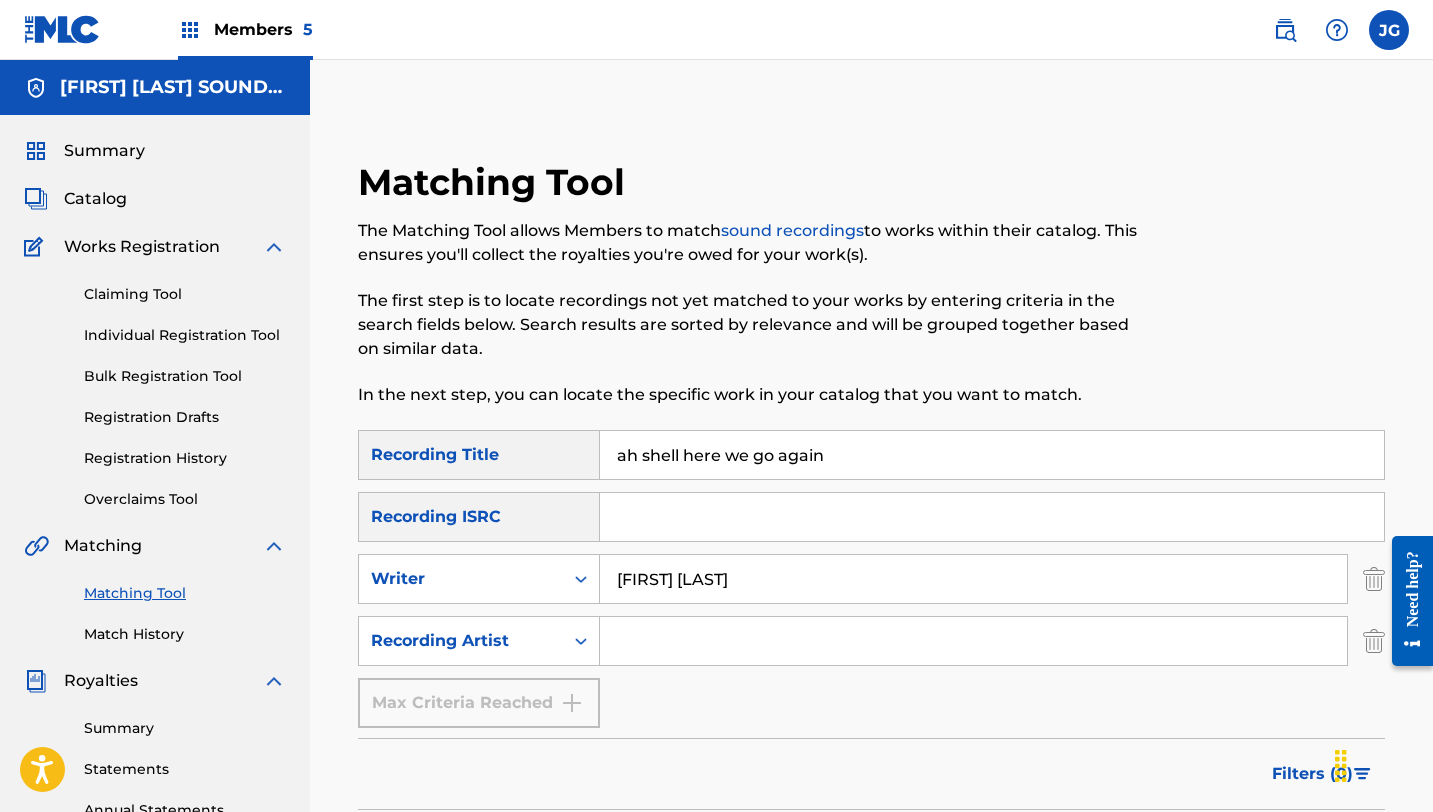 click at bounding box center [973, 641] 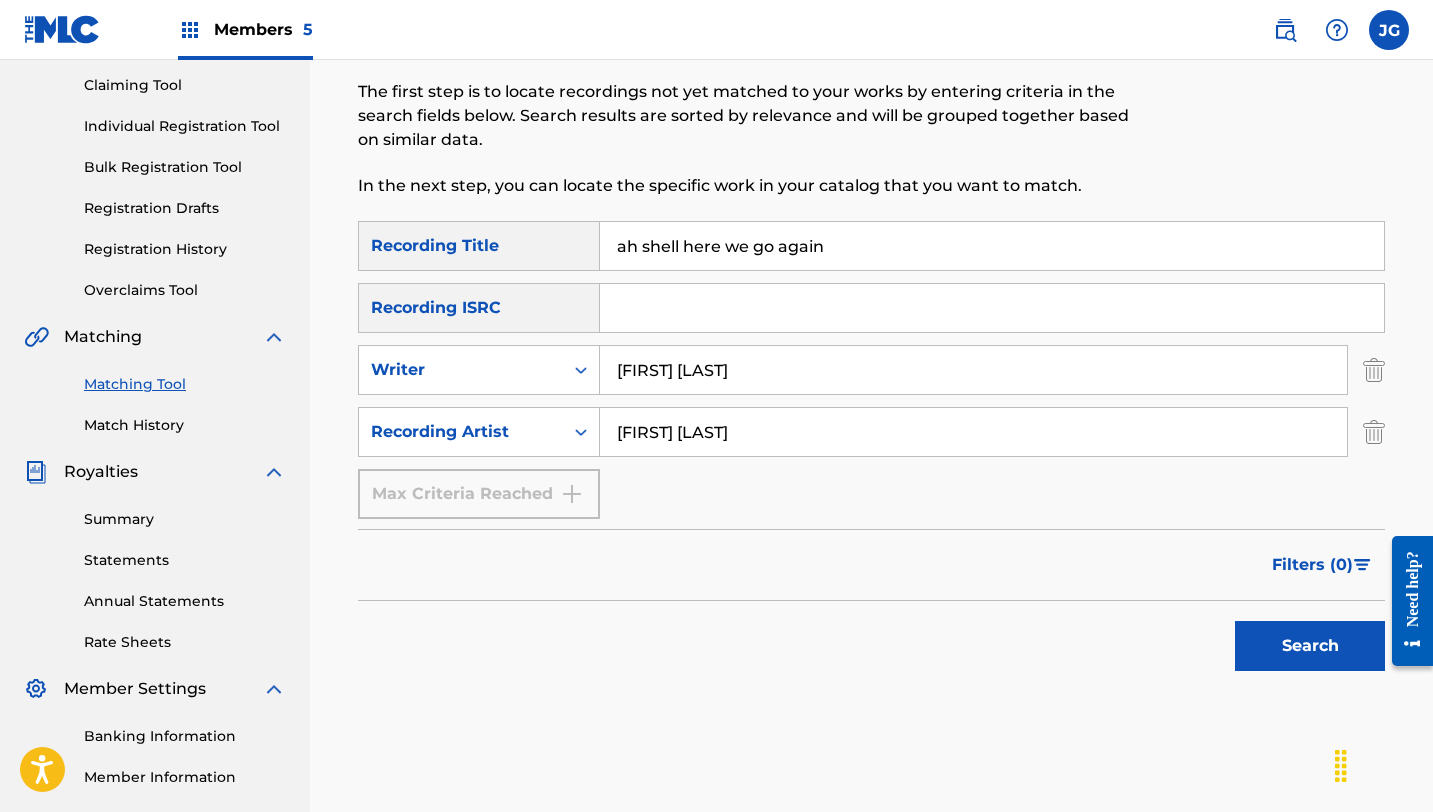 scroll, scrollTop: 297, scrollLeft: 0, axis: vertical 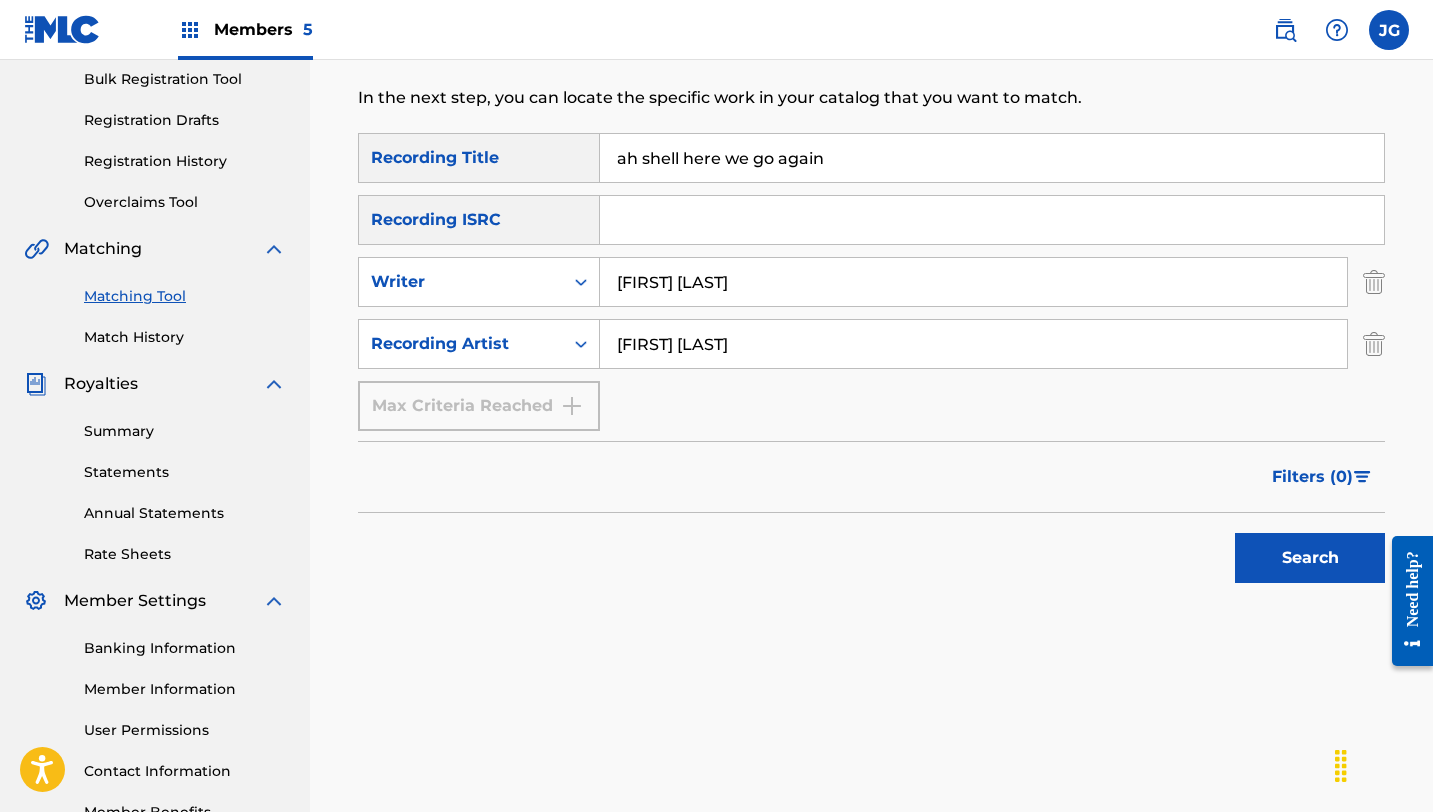 click on "Search" at bounding box center (1310, 558) 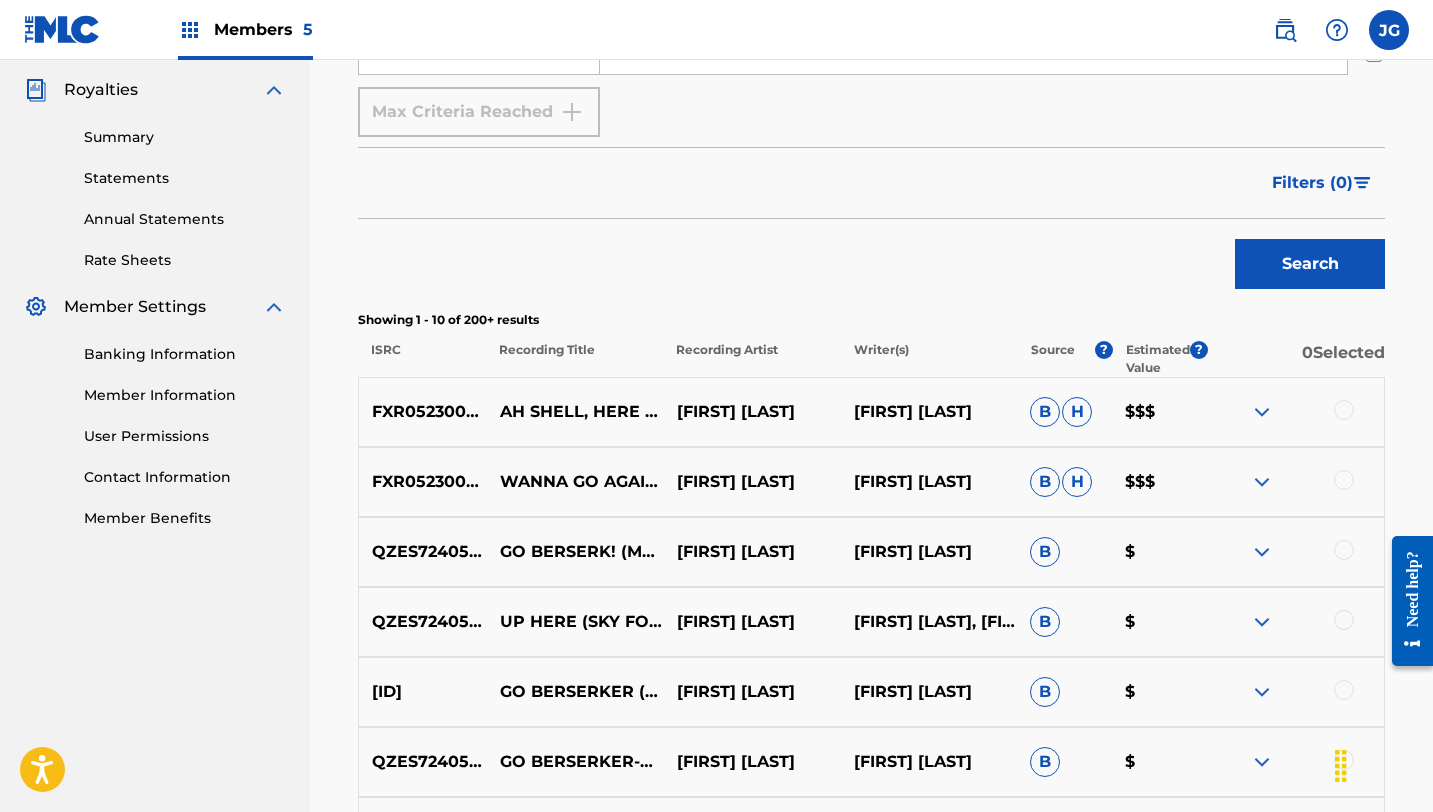 scroll, scrollTop: 594, scrollLeft: 0, axis: vertical 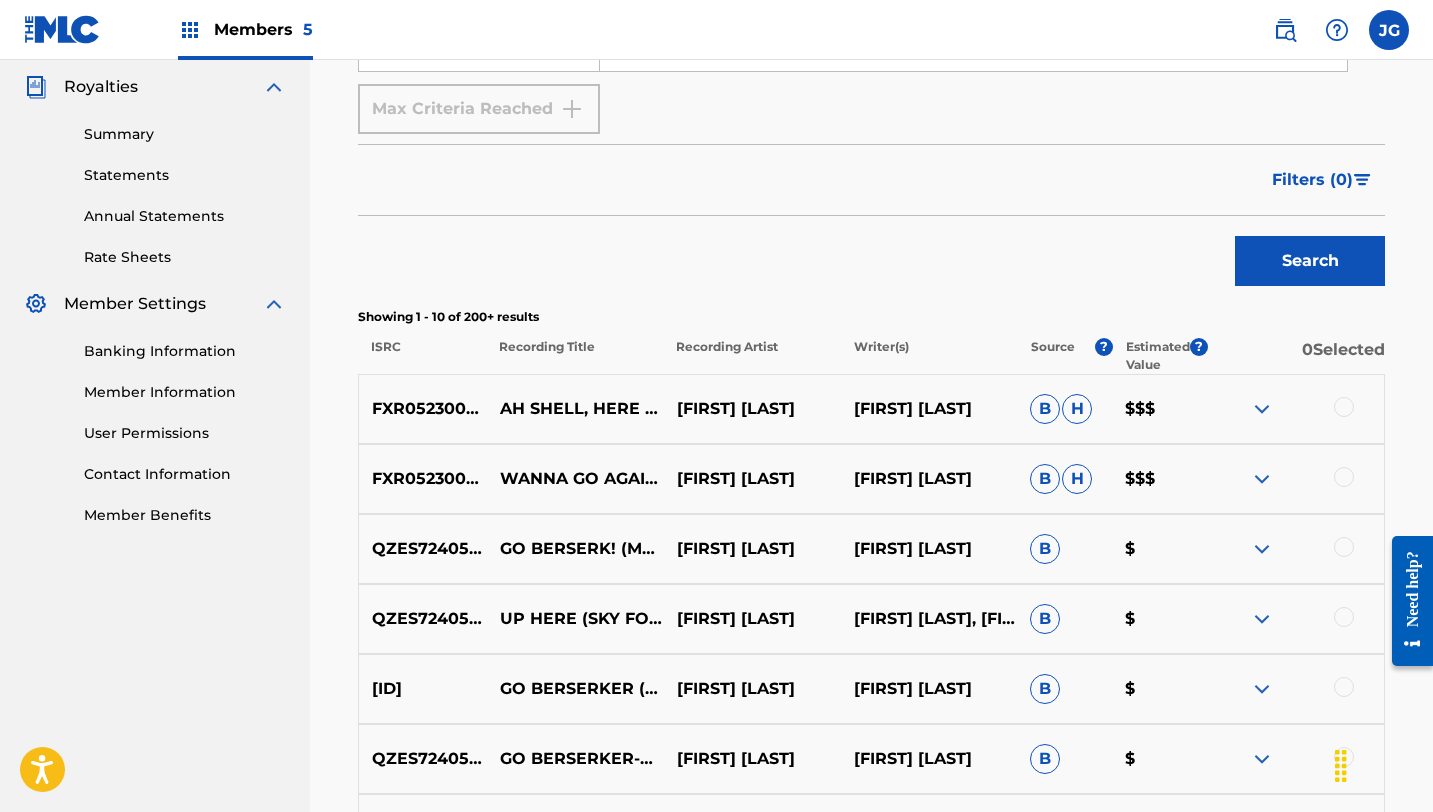click at bounding box center [1344, 407] 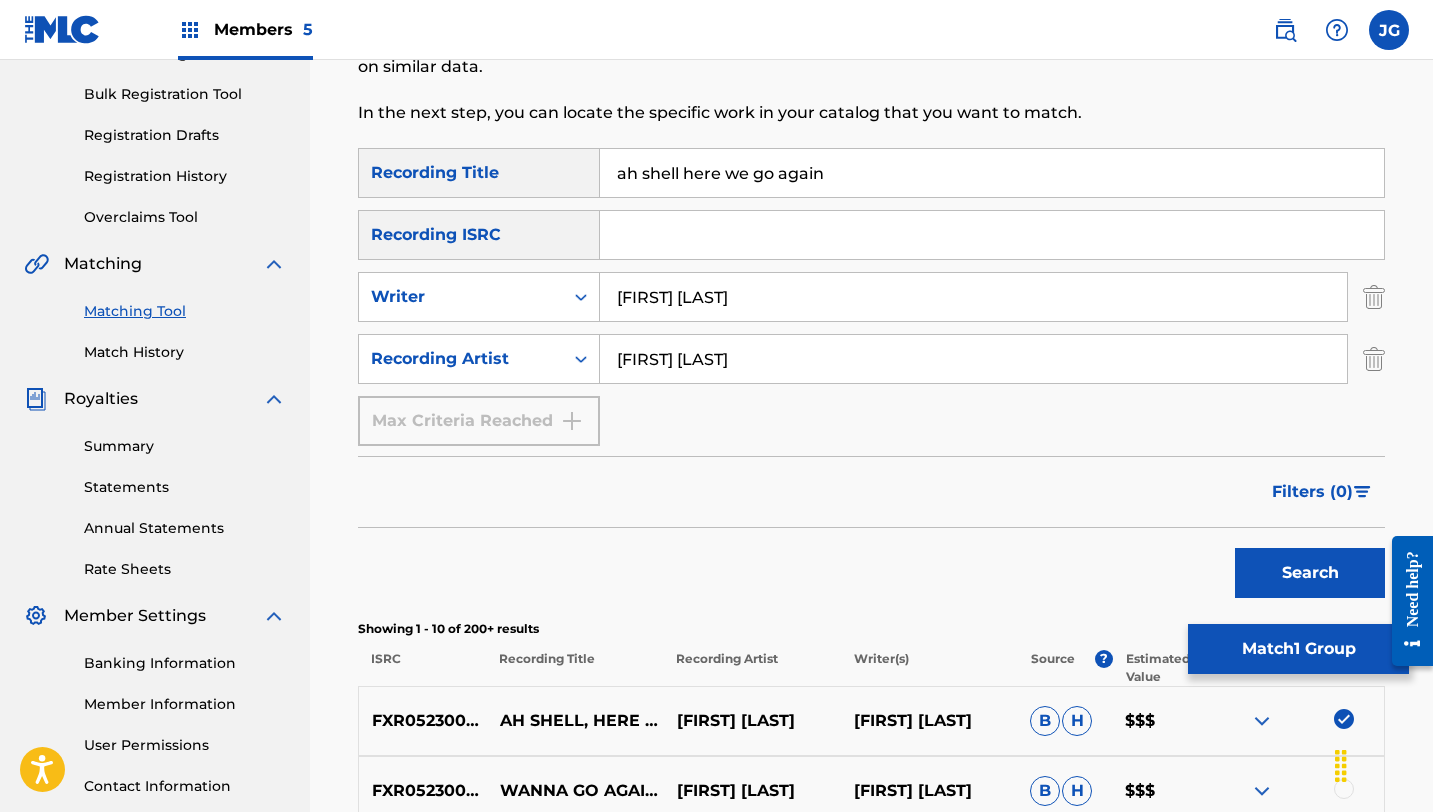 scroll, scrollTop: 246, scrollLeft: 0, axis: vertical 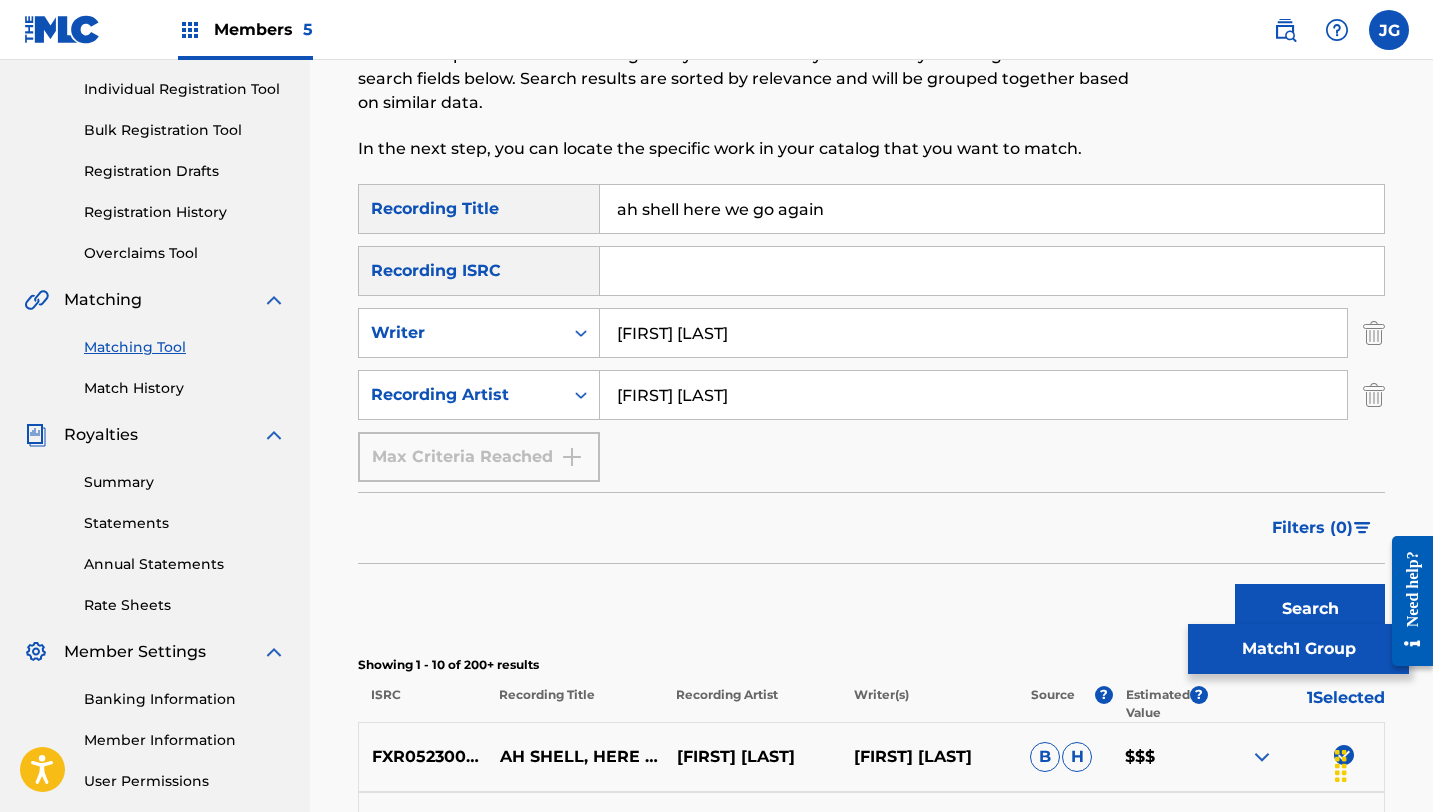 drag, startPoint x: 832, startPoint y: 216, endPoint x: 595, endPoint y: 201, distance: 237.47421 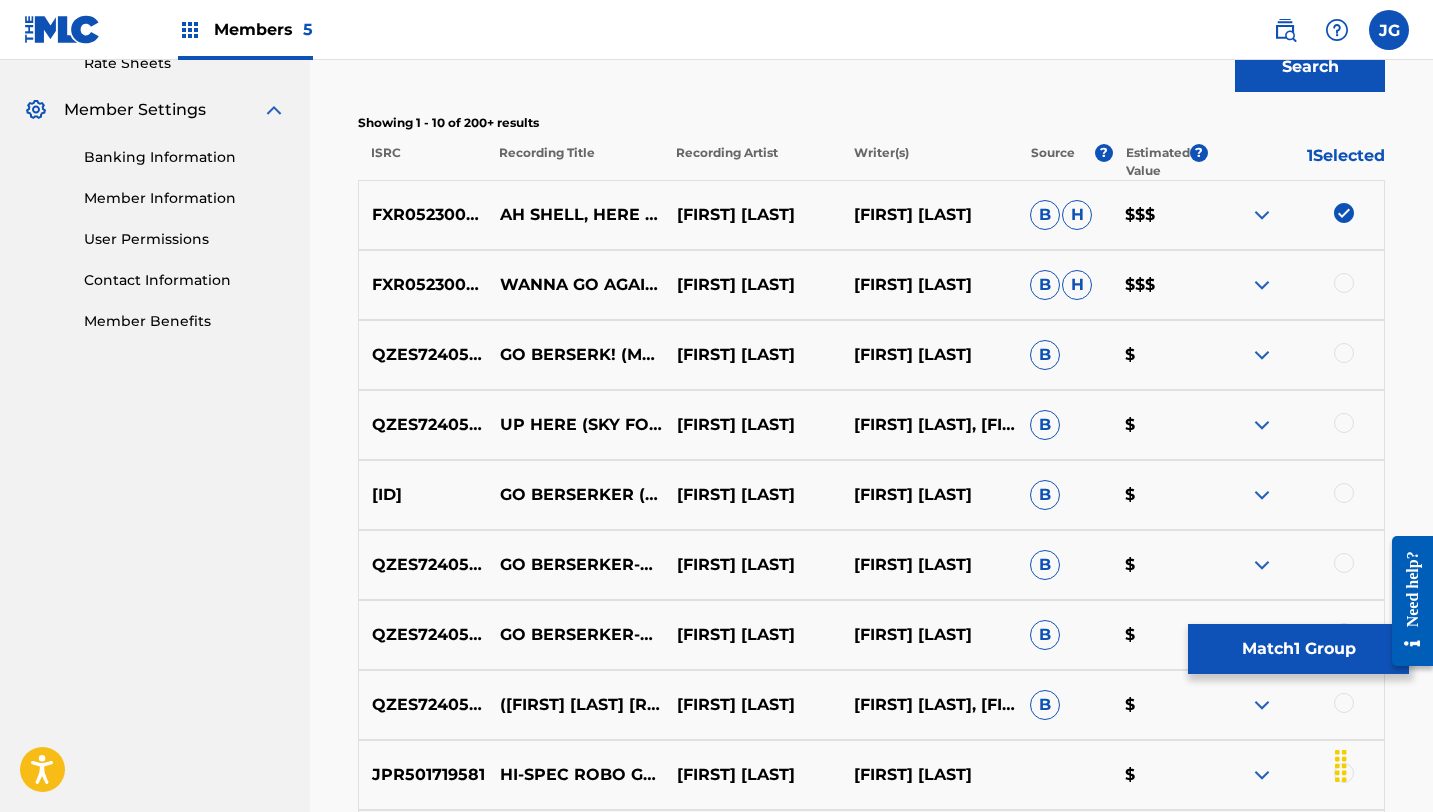 scroll, scrollTop: 830, scrollLeft: 0, axis: vertical 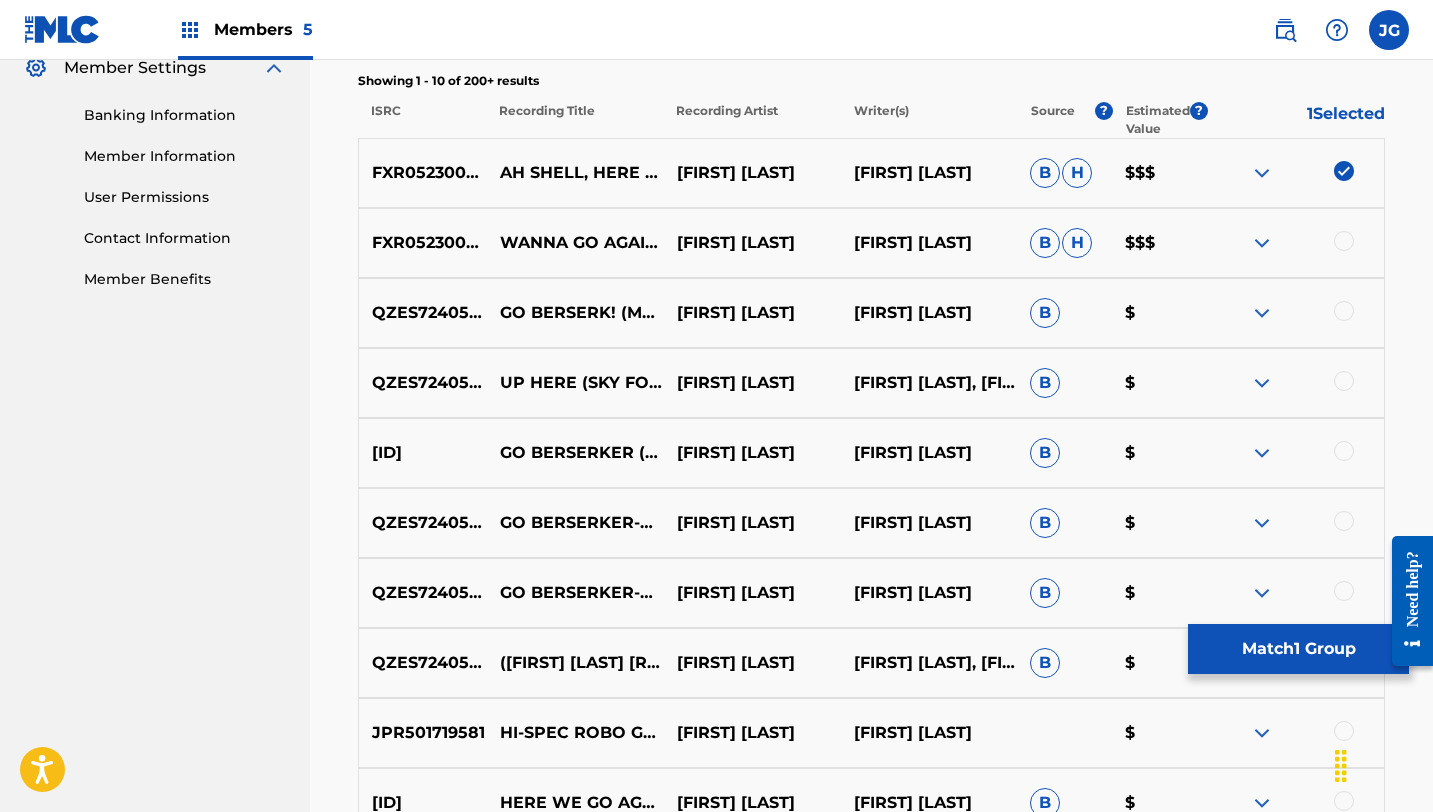 click on "Match  1 Group" at bounding box center (1298, 649) 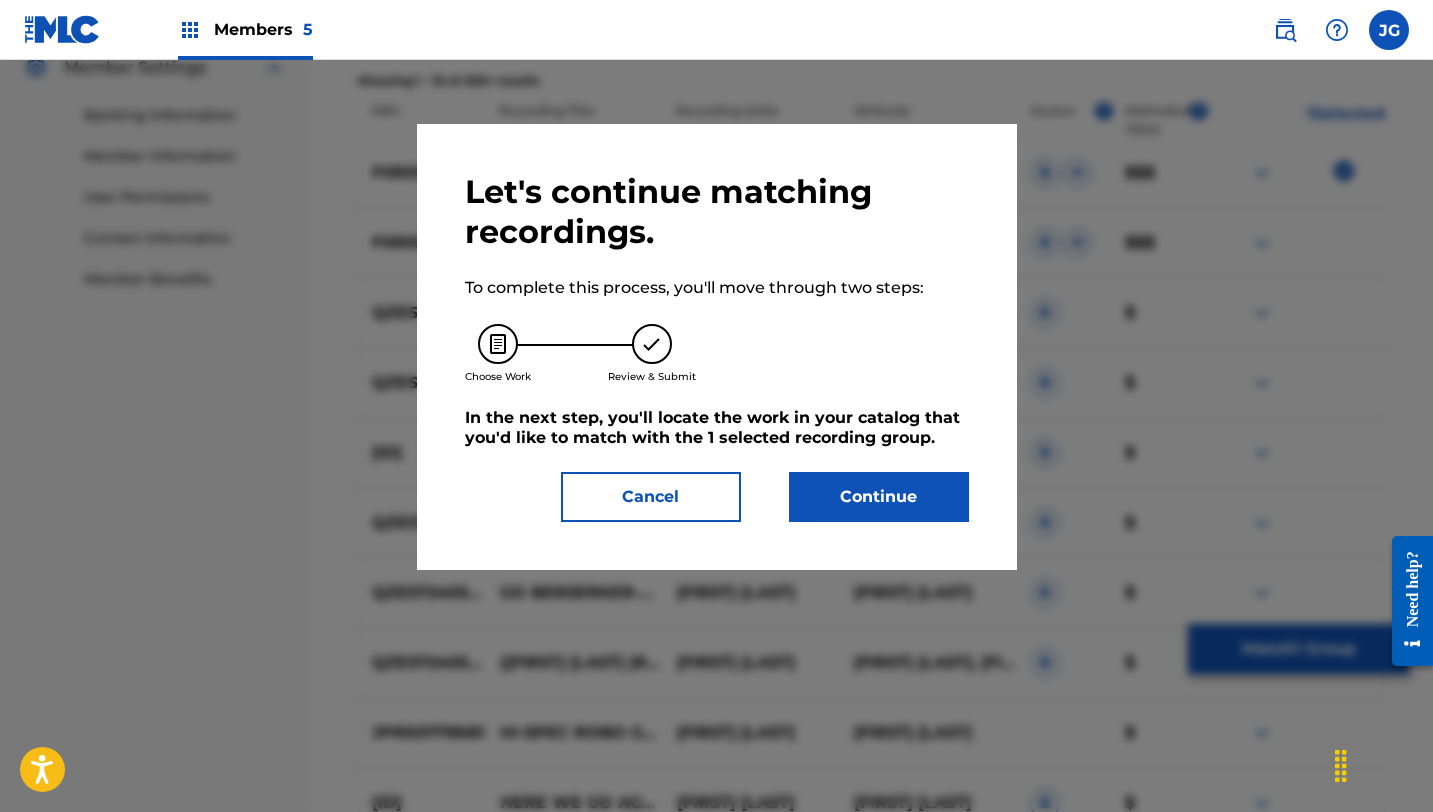 click on "Continue" at bounding box center [879, 497] 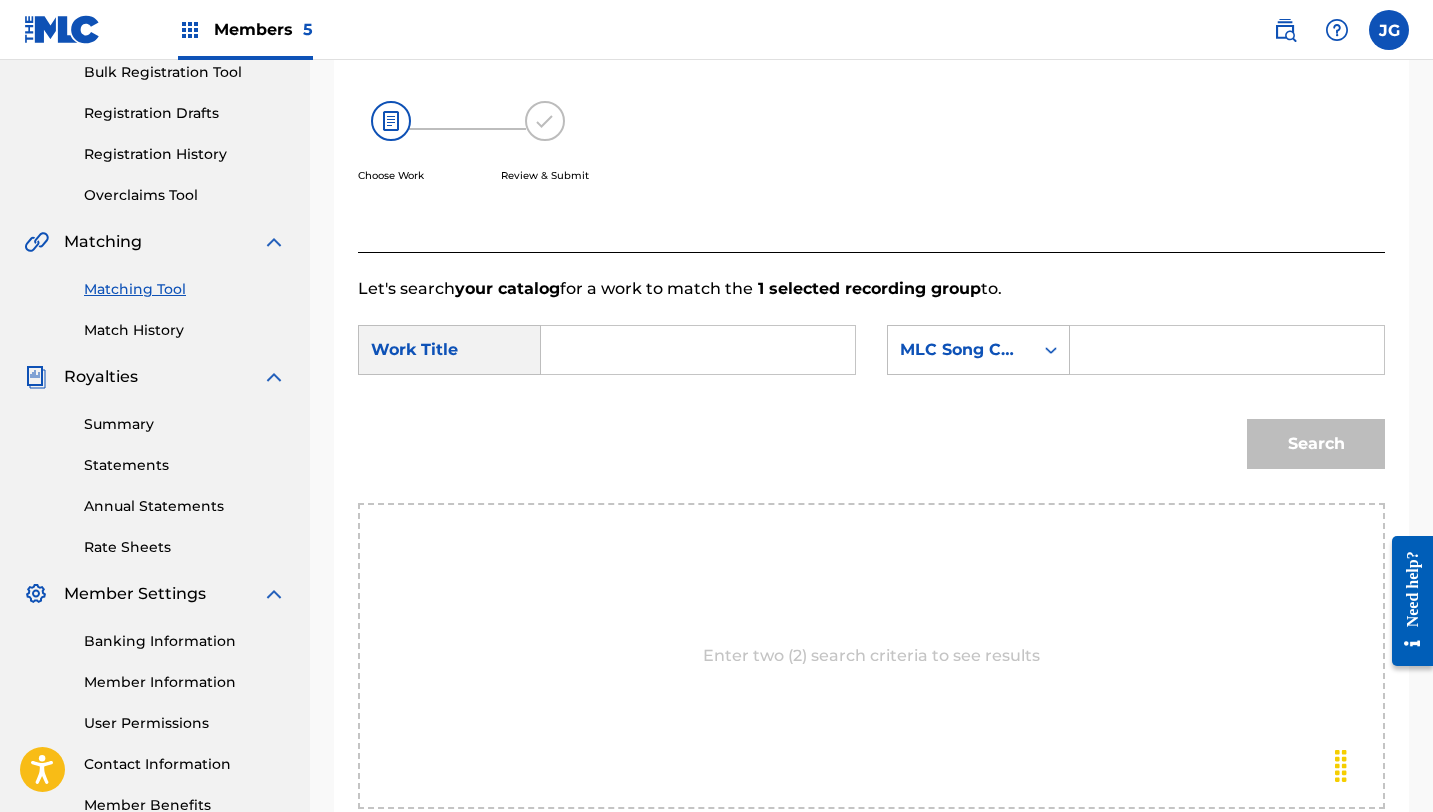 scroll, scrollTop: 257, scrollLeft: 0, axis: vertical 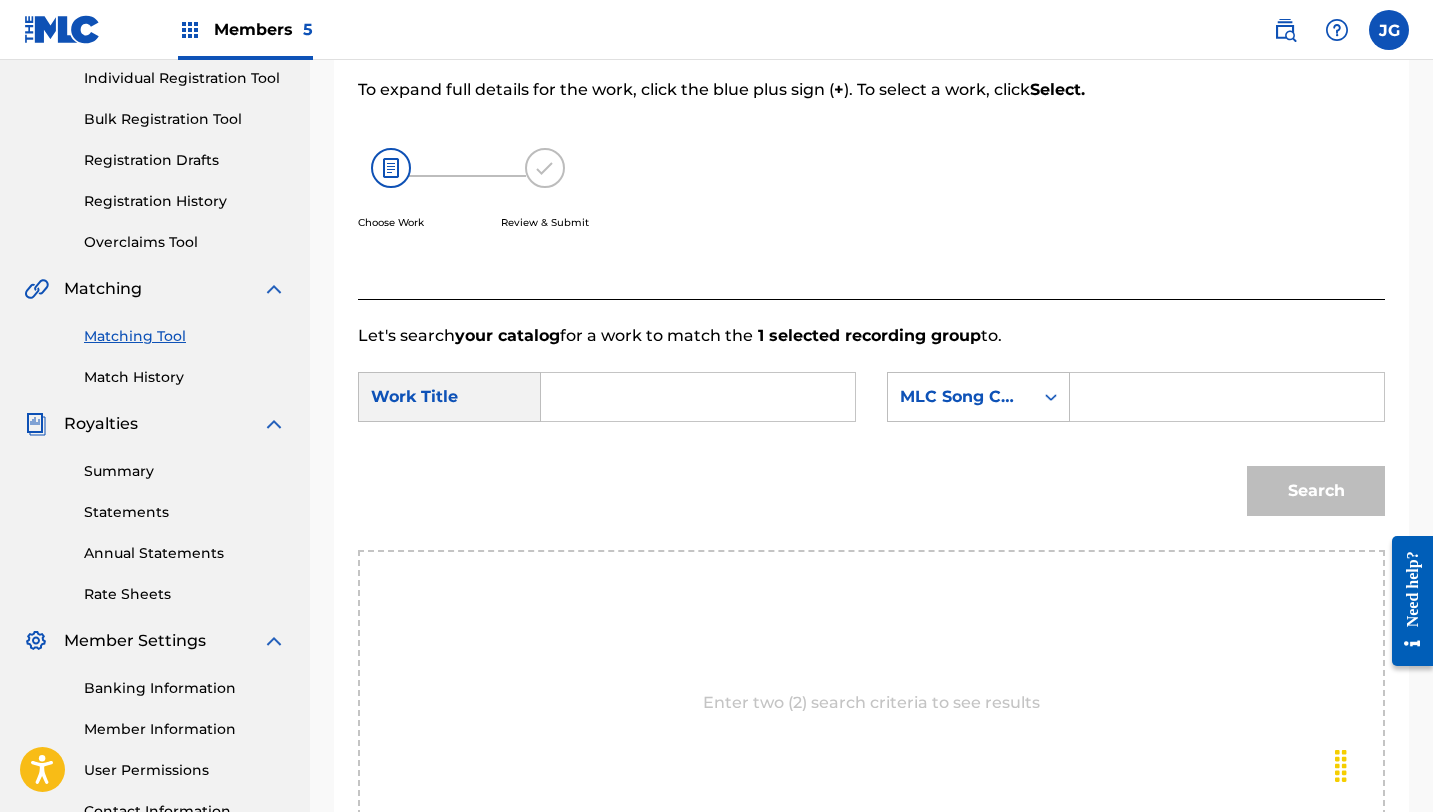 click at bounding box center (698, 397) 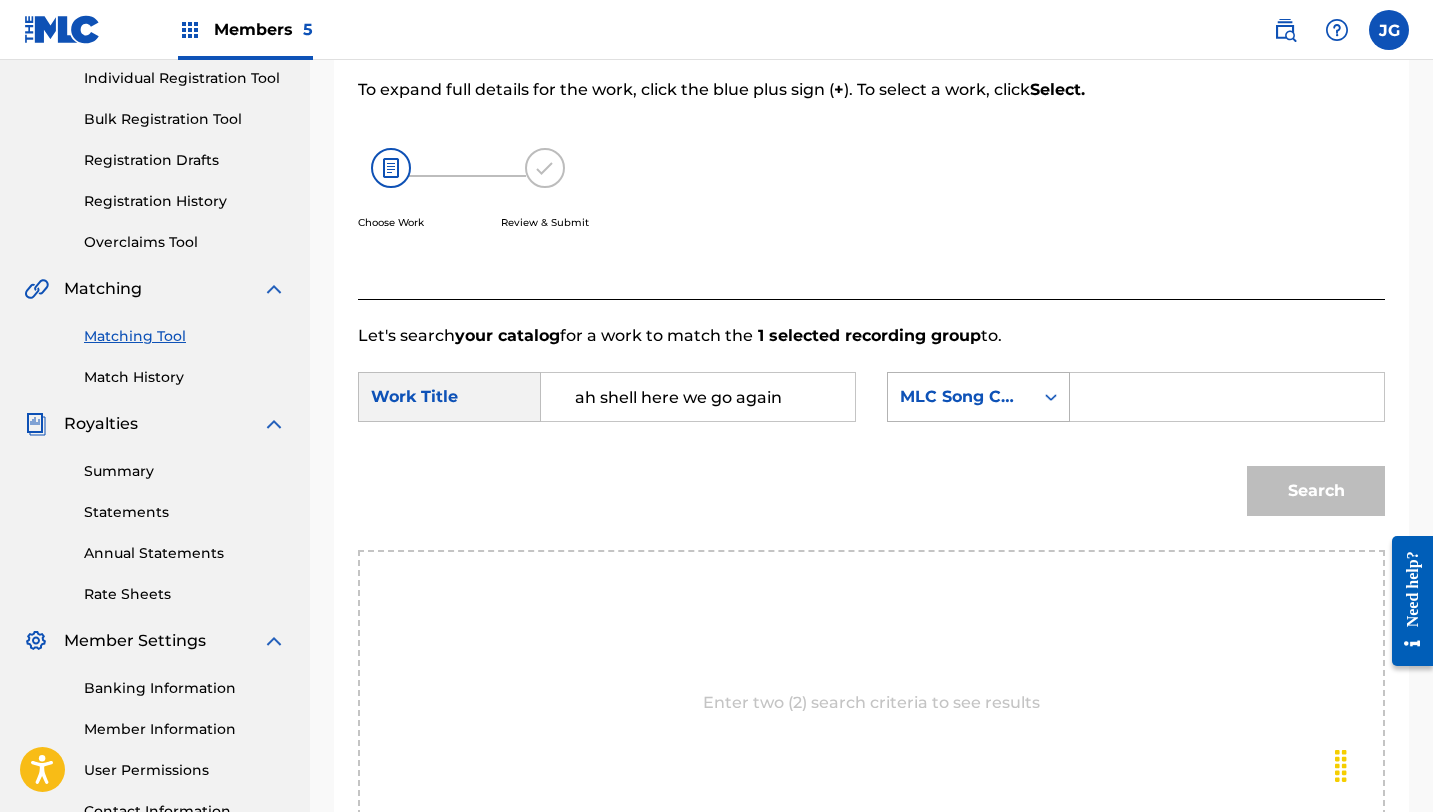 type on "ah shell here we go again" 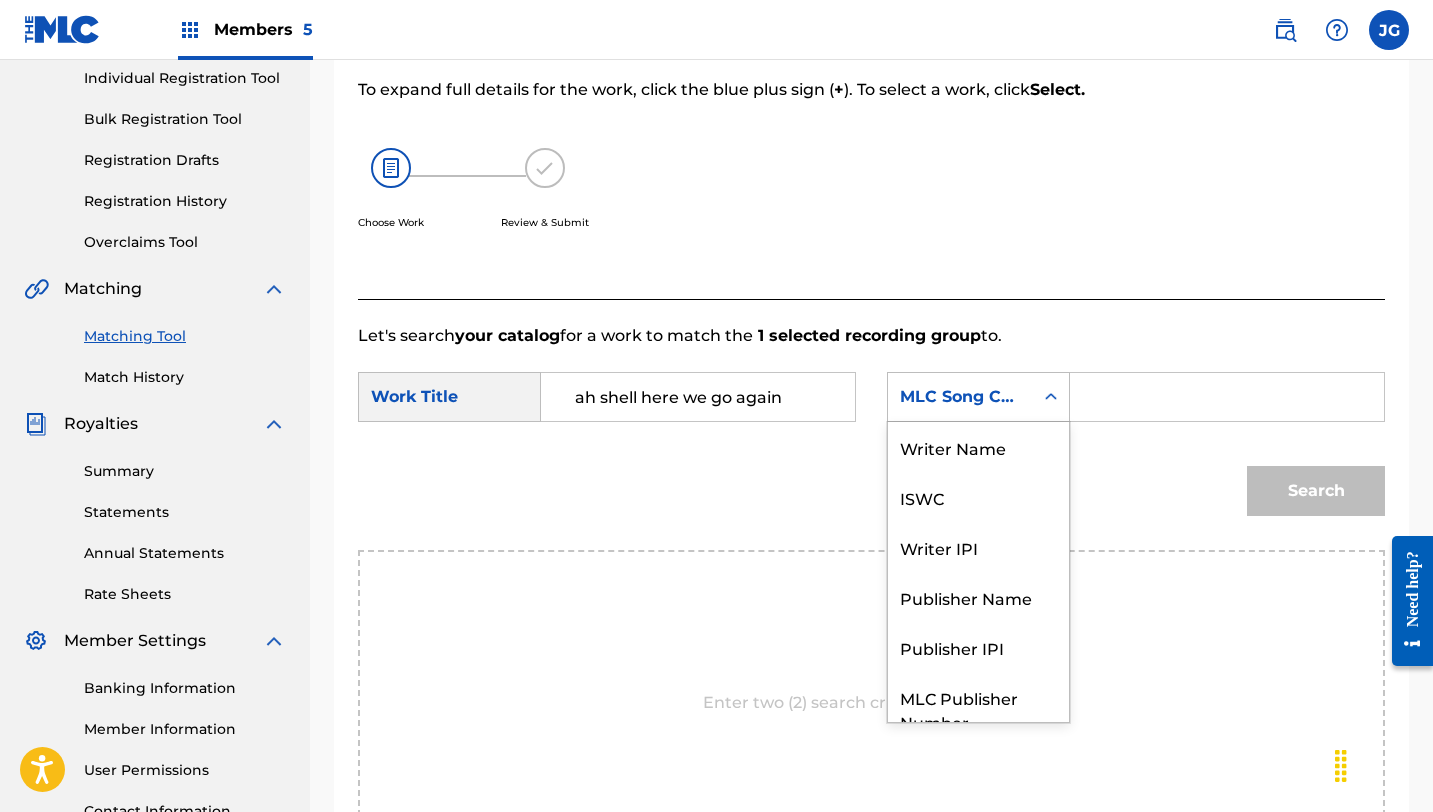click at bounding box center [1051, 397] 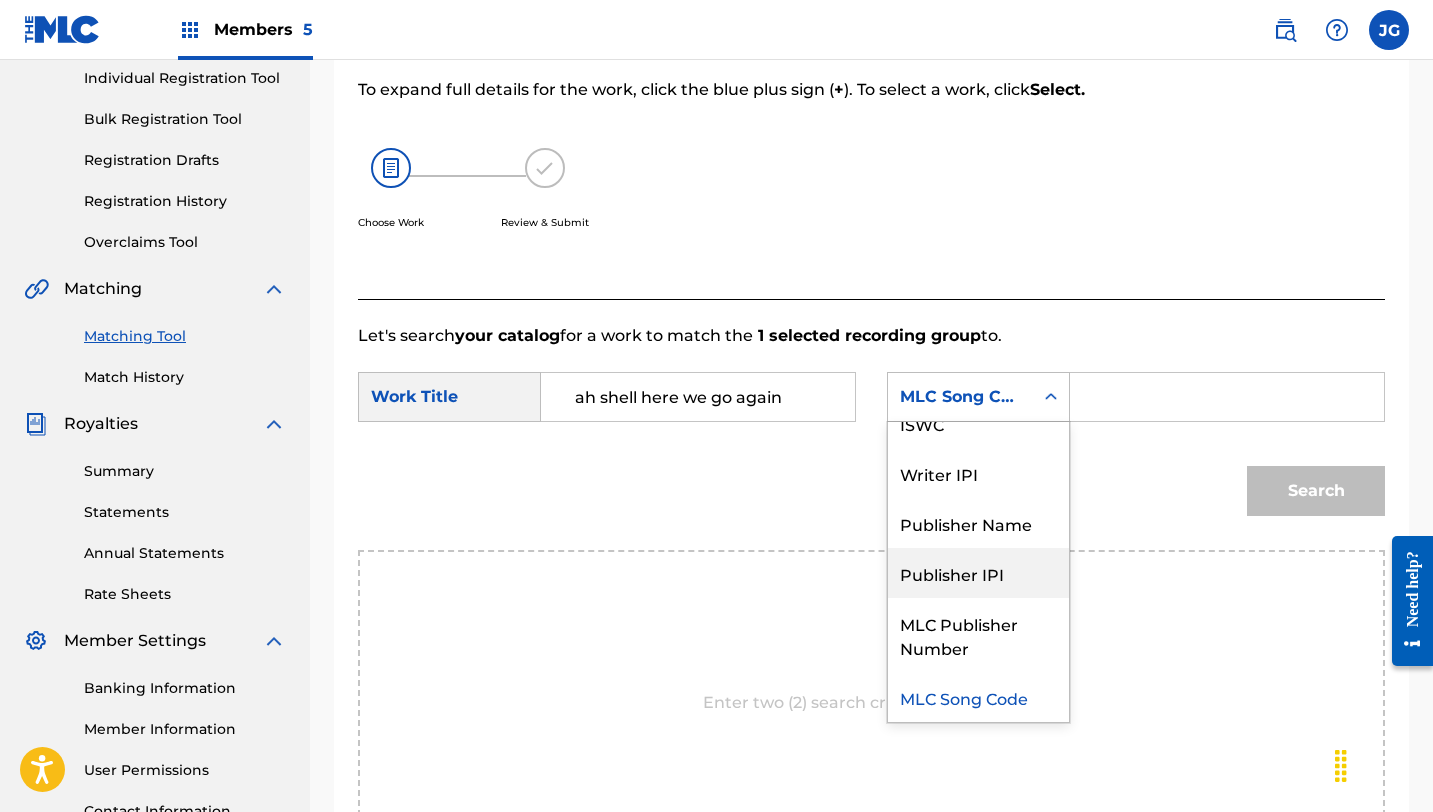 scroll, scrollTop: 0, scrollLeft: 0, axis: both 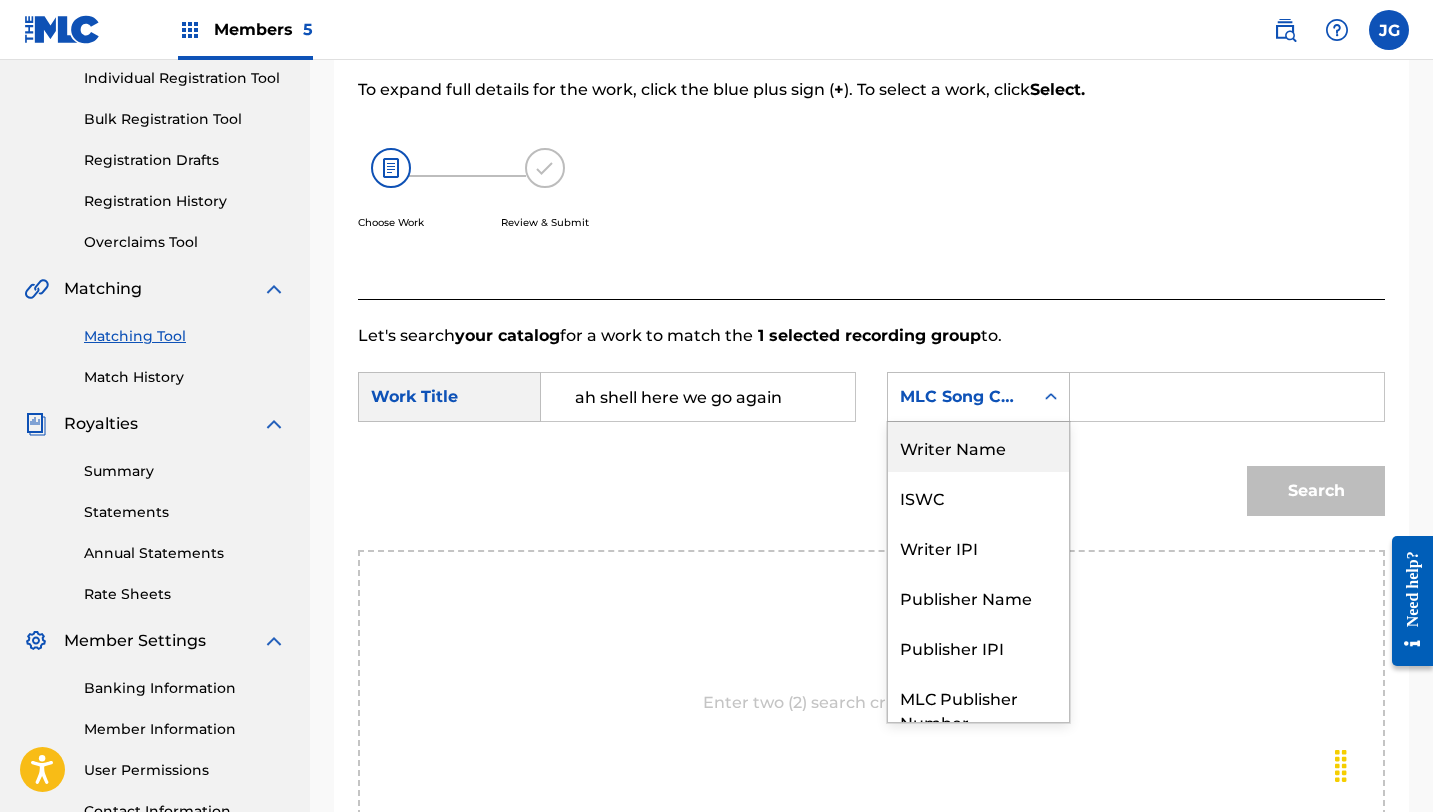 click on "Writer Name" at bounding box center [978, 447] 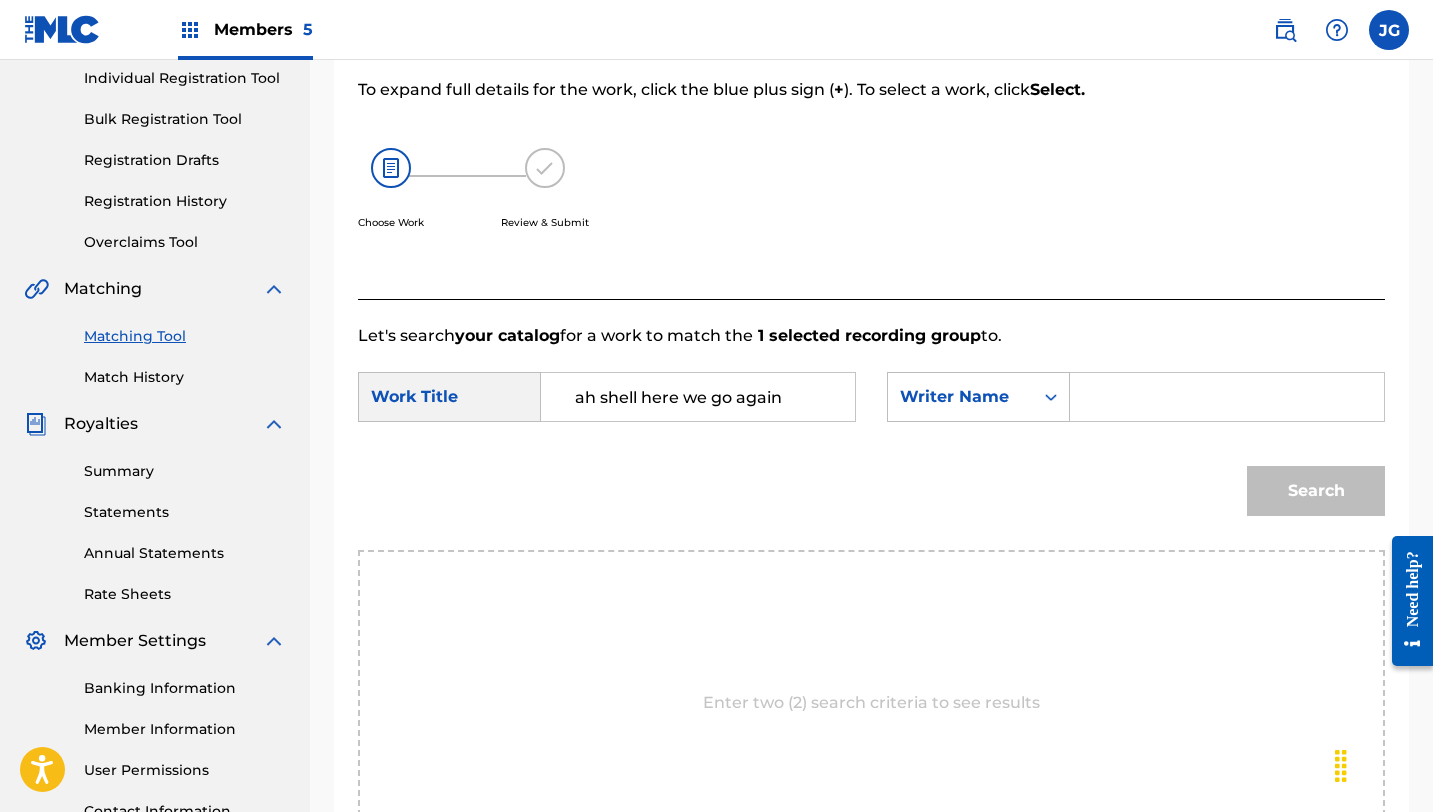 click at bounding box center (1227, 397) 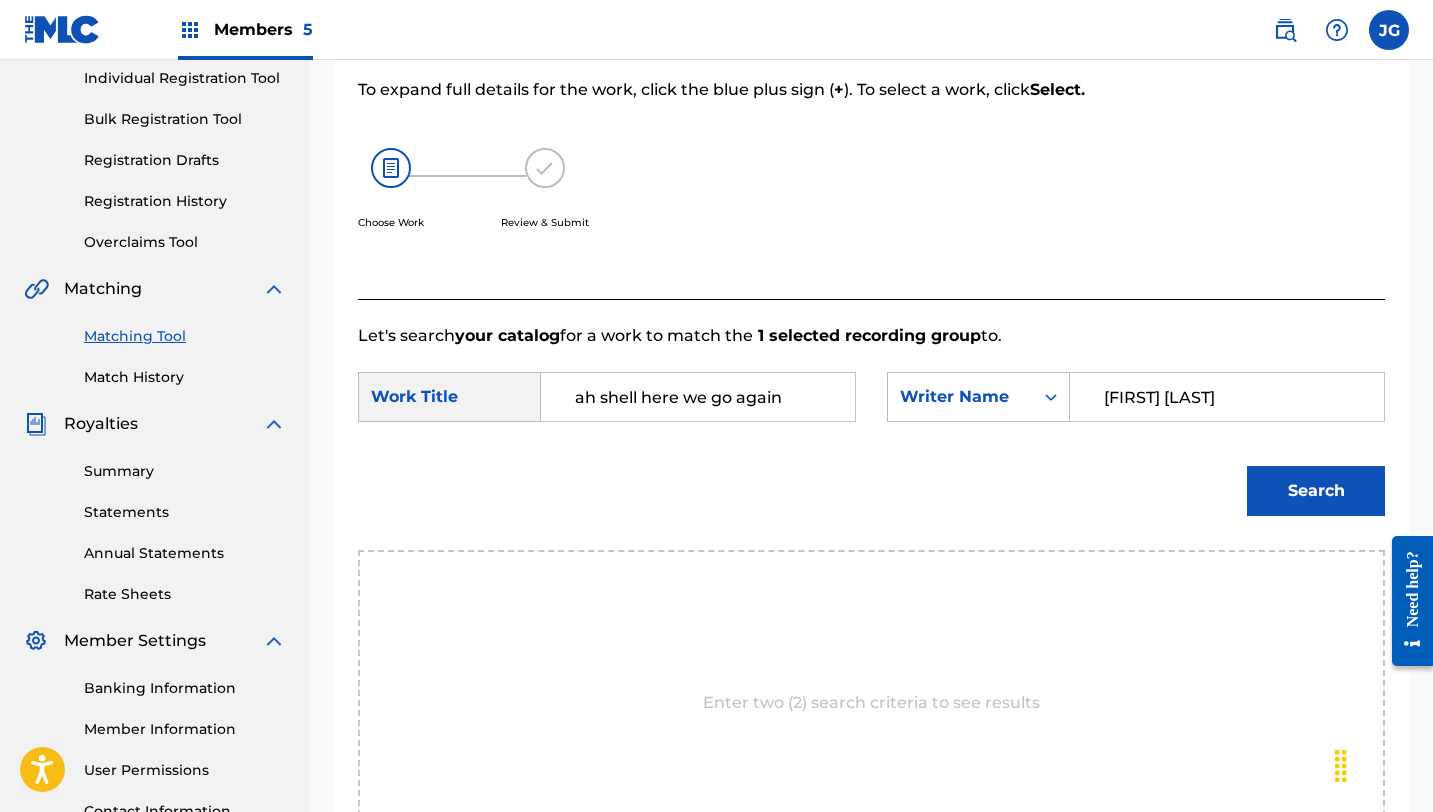 click on "Search" at bounding box center [1316, 491] 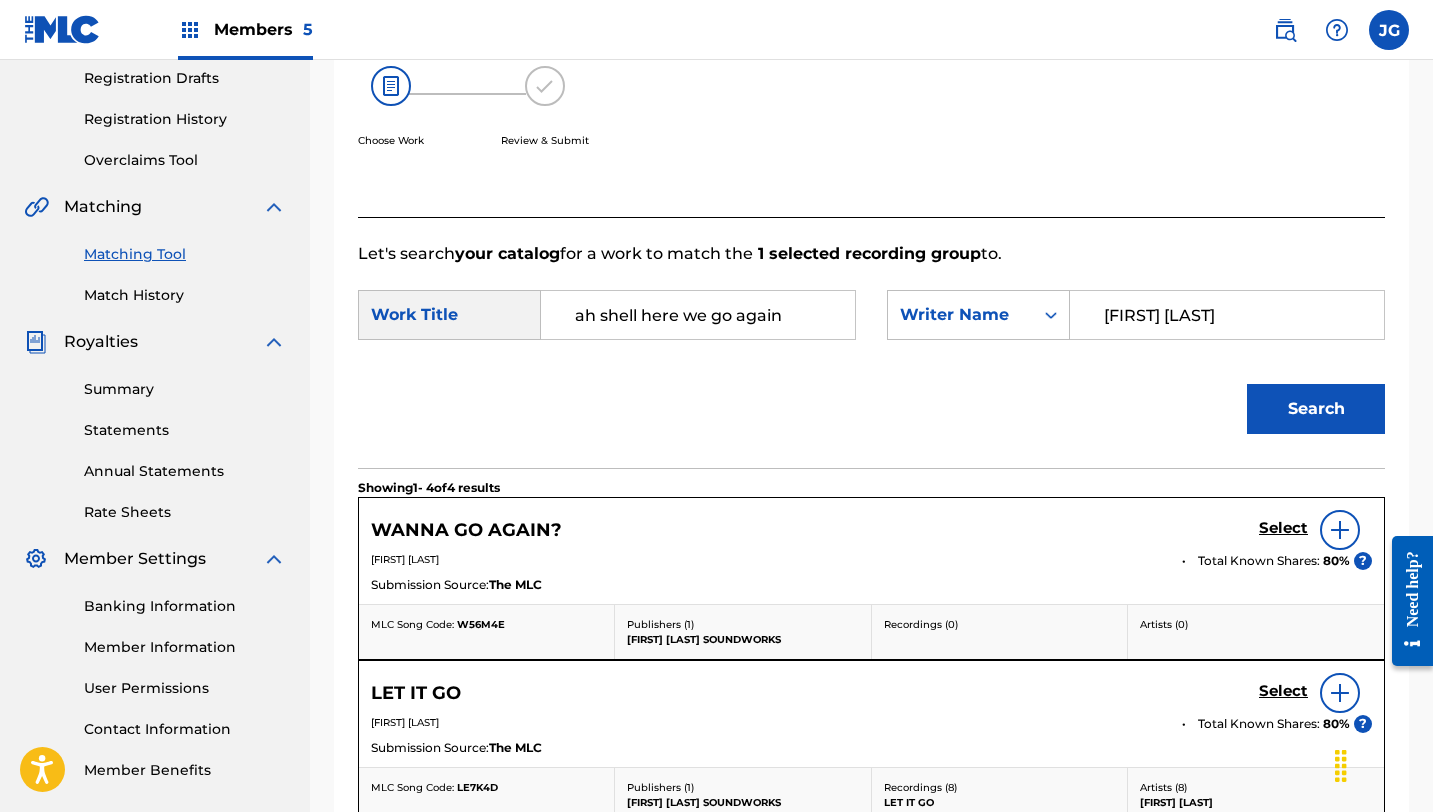 scroll, scrollTop: 299, scrollLeft: 0, axis: vertical 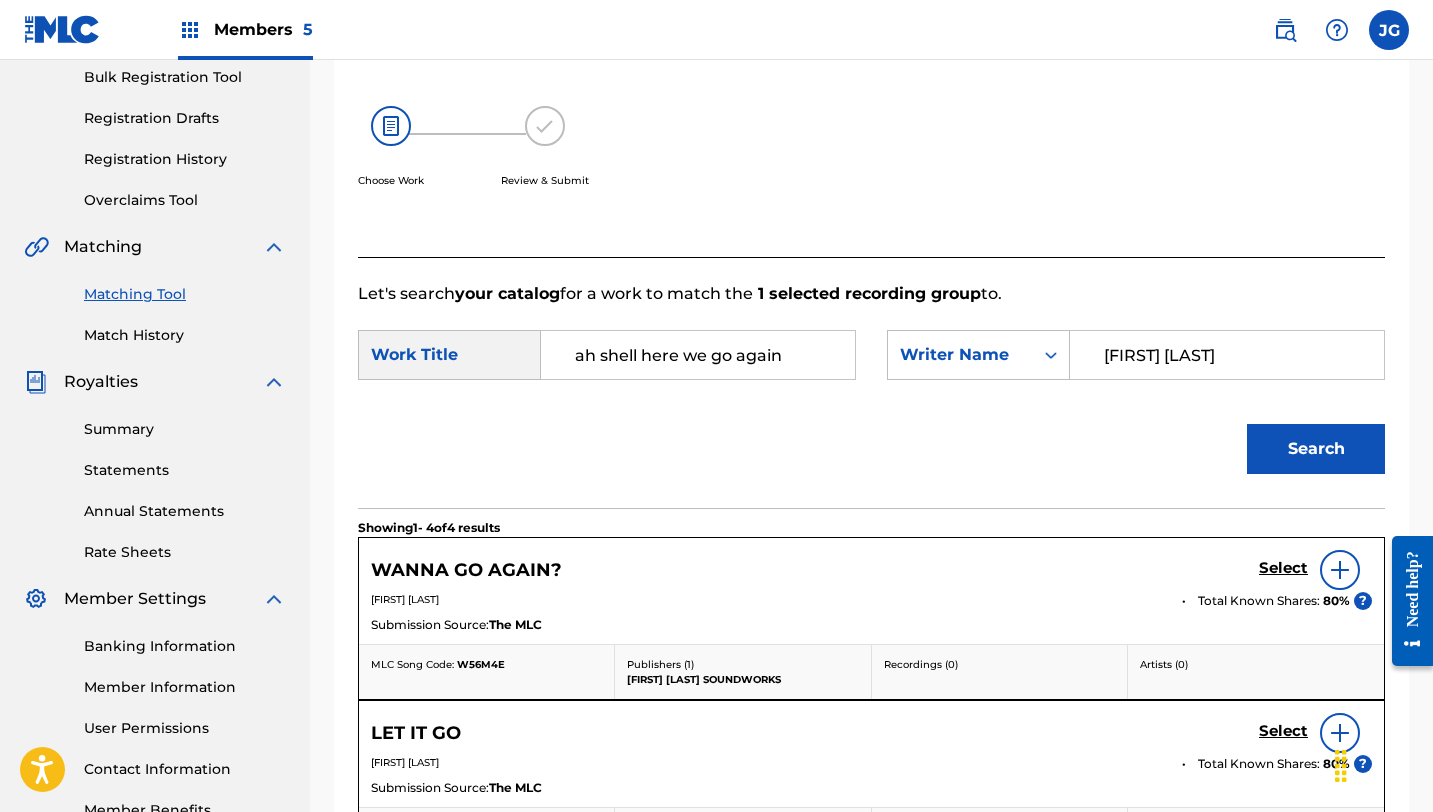 drag, startPoint x: 798, startPoint y: 355, endPoint x: 551, endPoint y: 336, distance: 247.72969 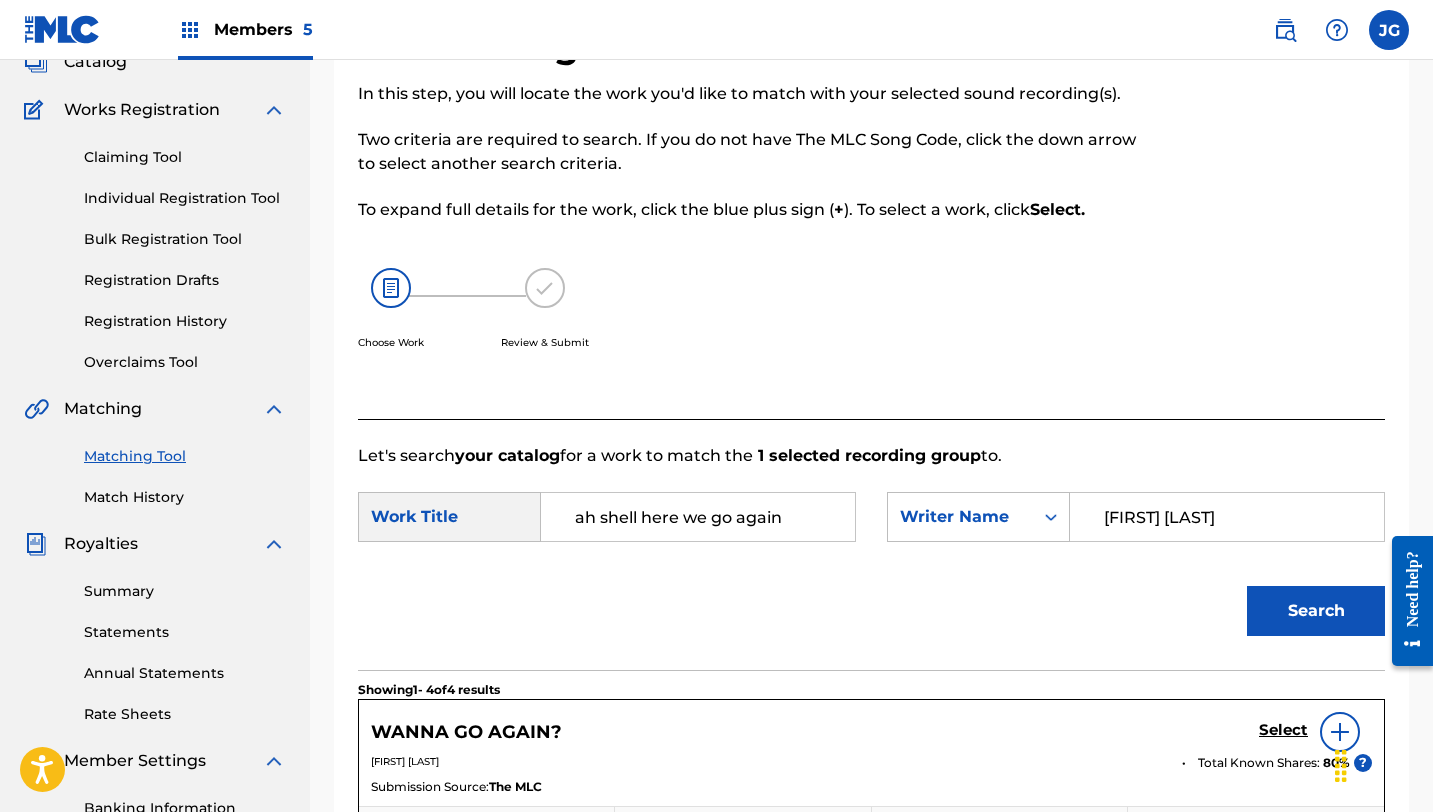 scroll, scrollTop: 72, scrollLeft: 0, axis: vertical 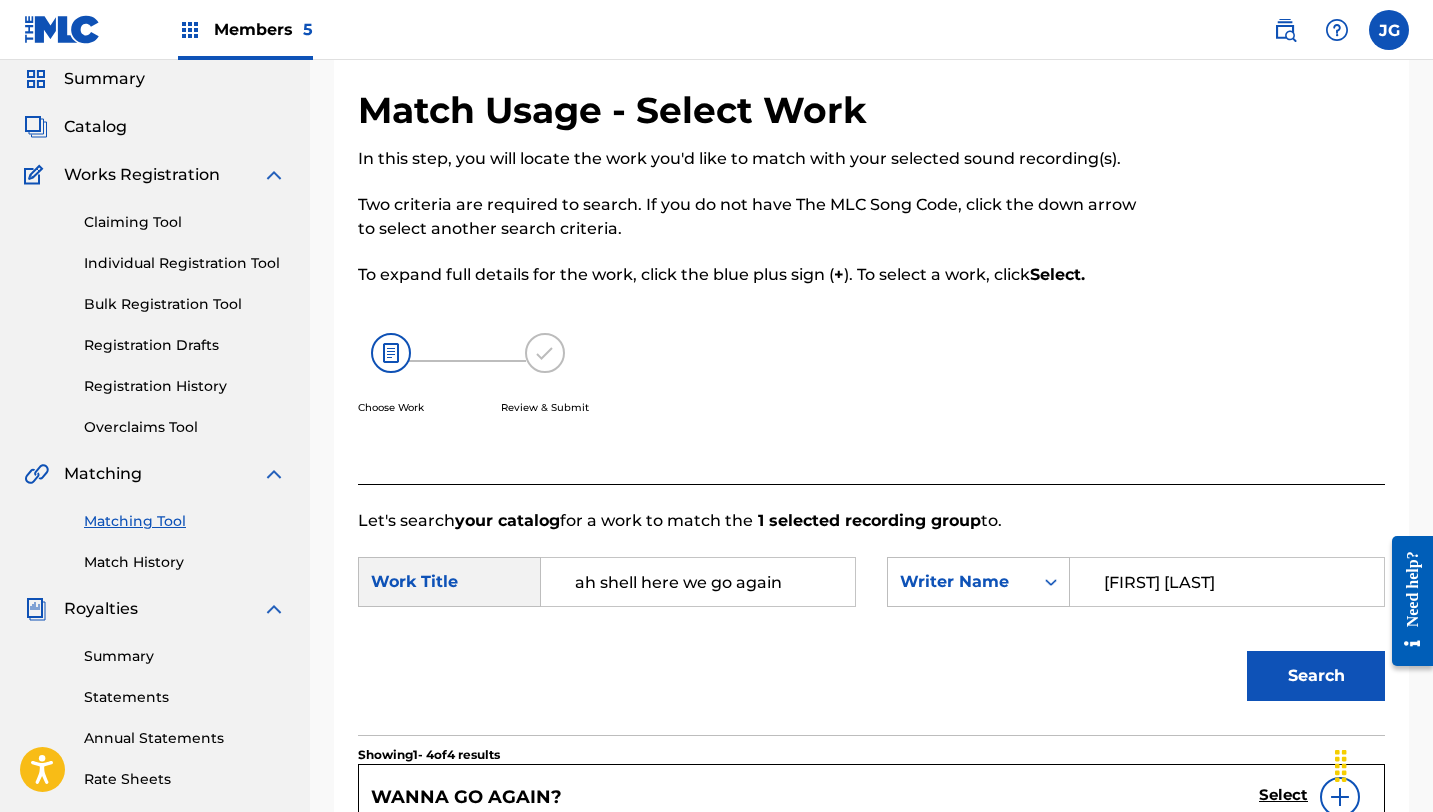 click on "Catalog" at bounding box center [95, 127] 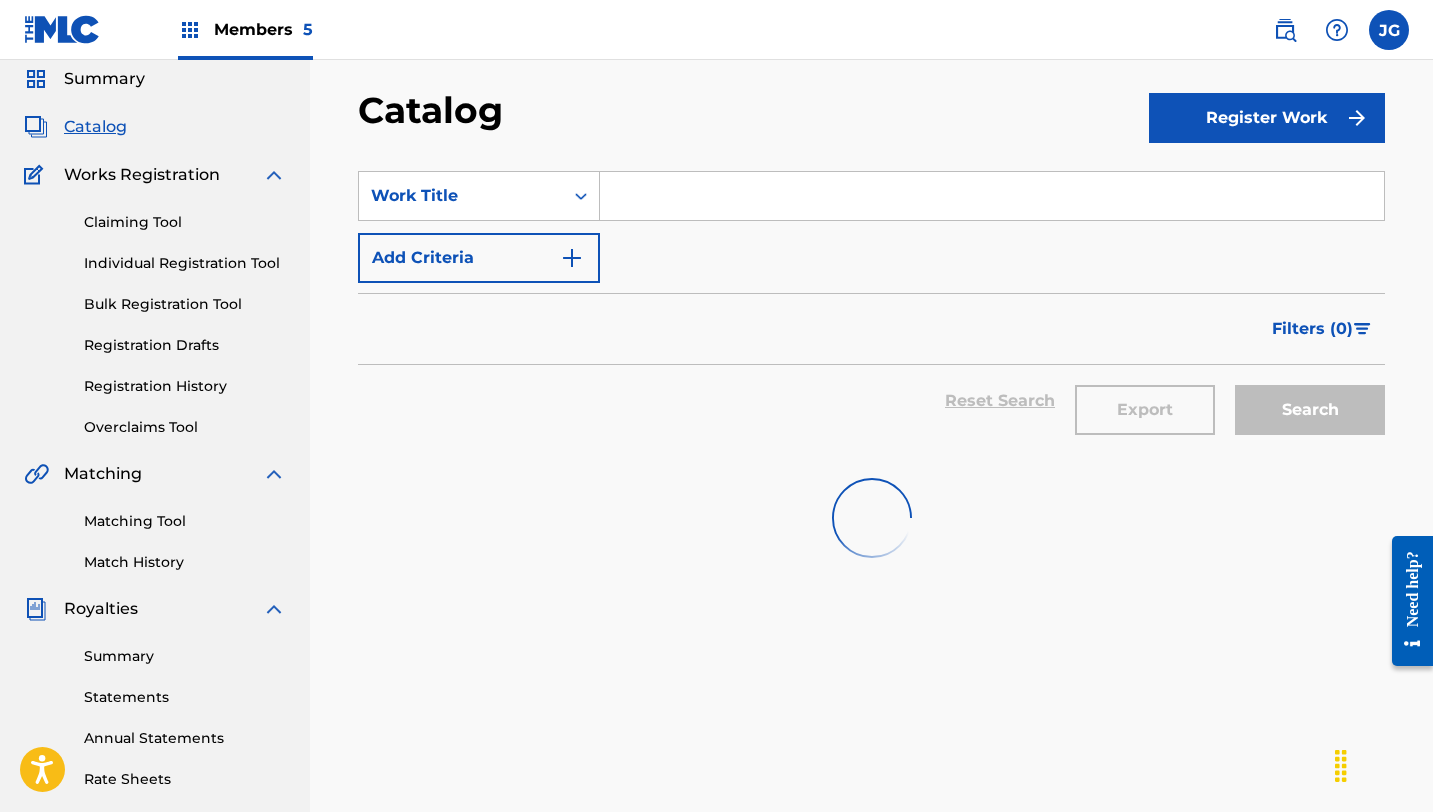 scroll, scrollTop: 0, scrollLeft: 0, axis: both 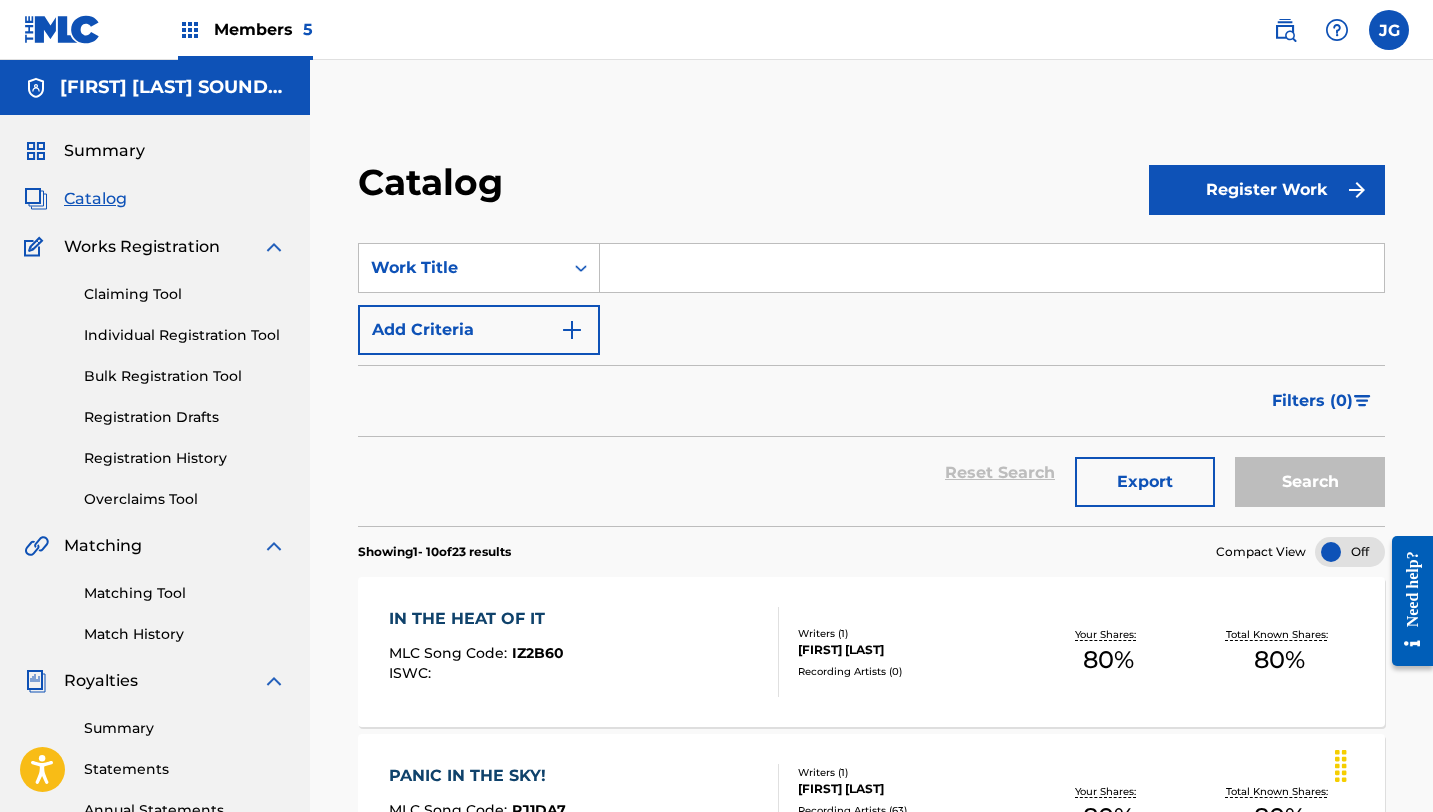 click at bounding box center [992, 268] 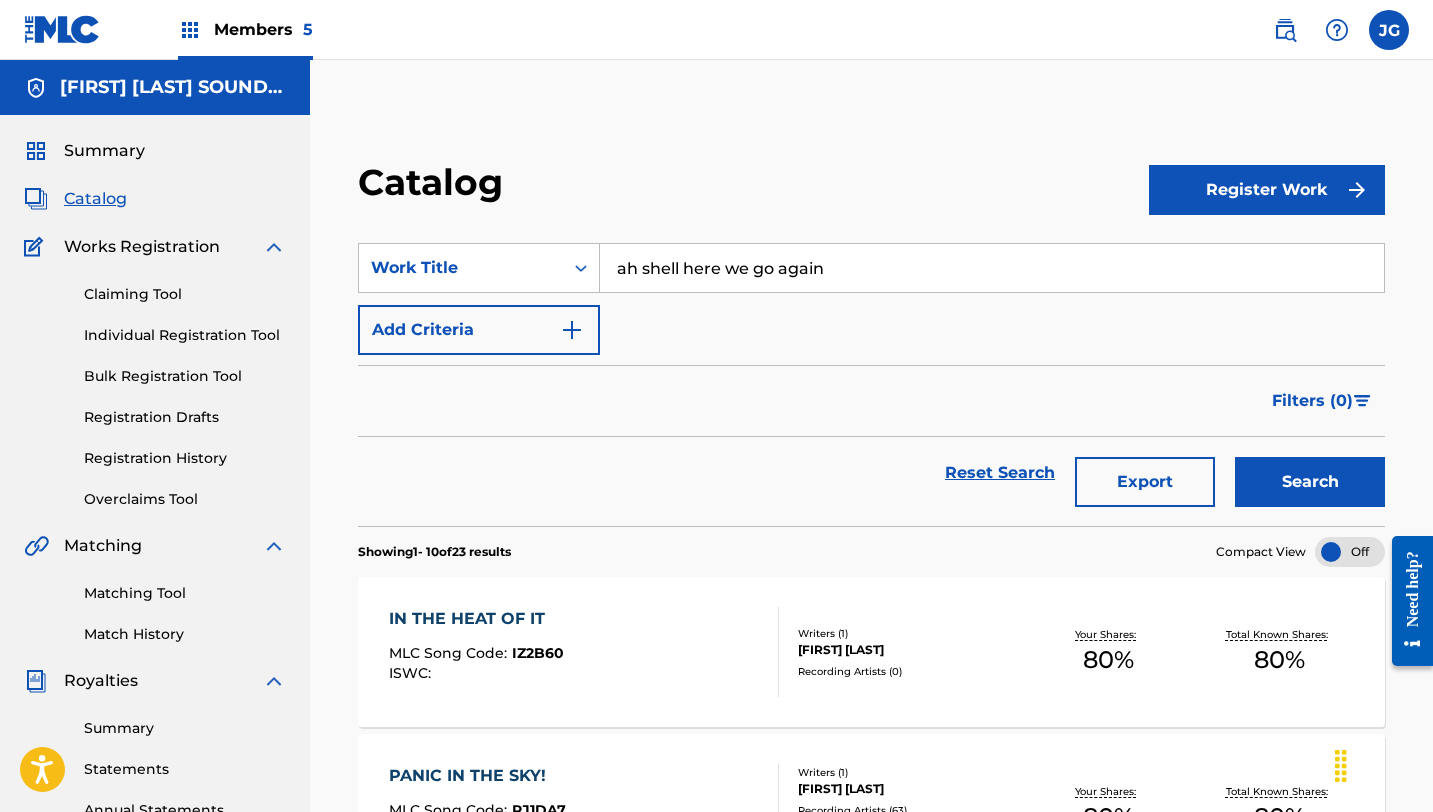 type on "ah shell here we go again" 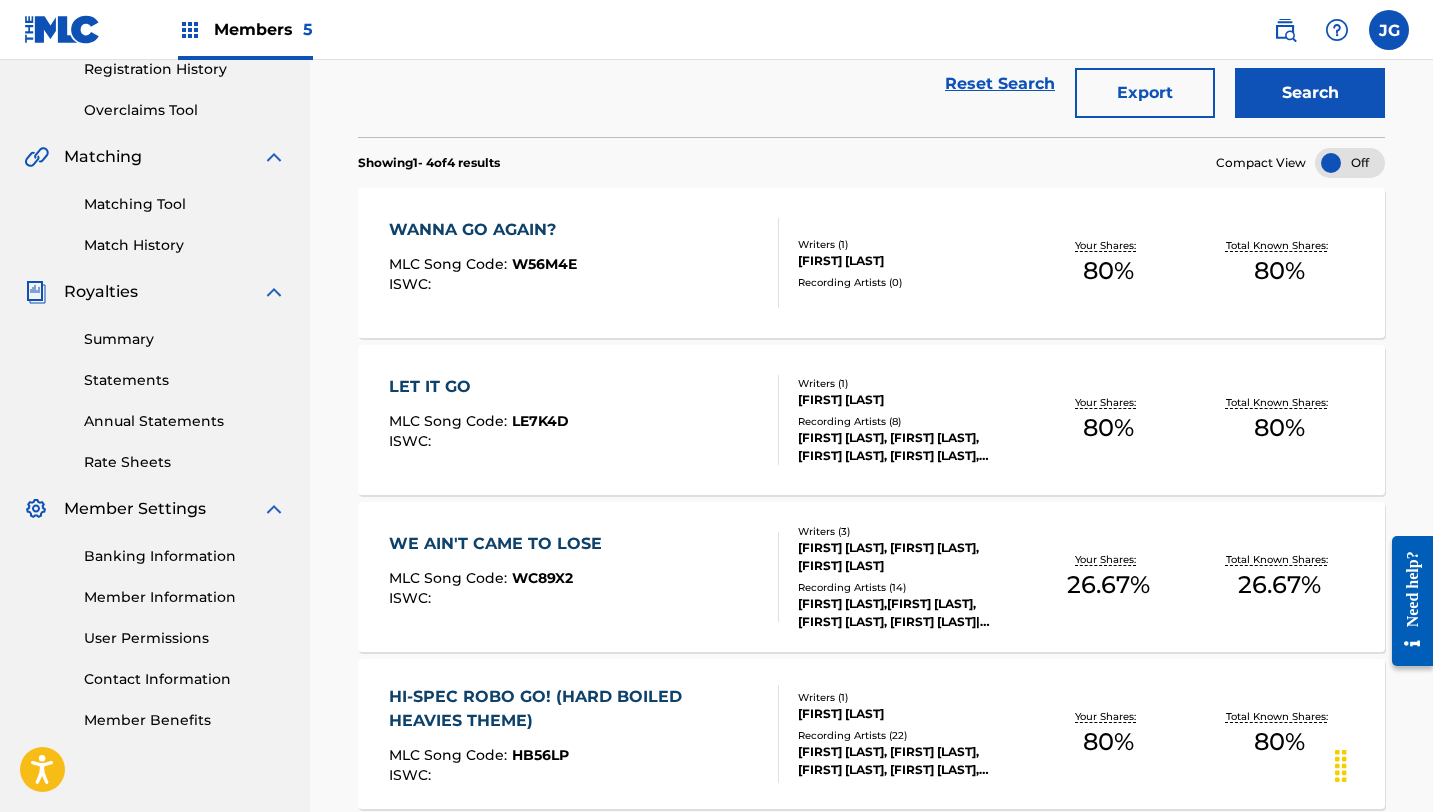 scroll, scrollTop: 0, scrollLeft: 0, axis: both 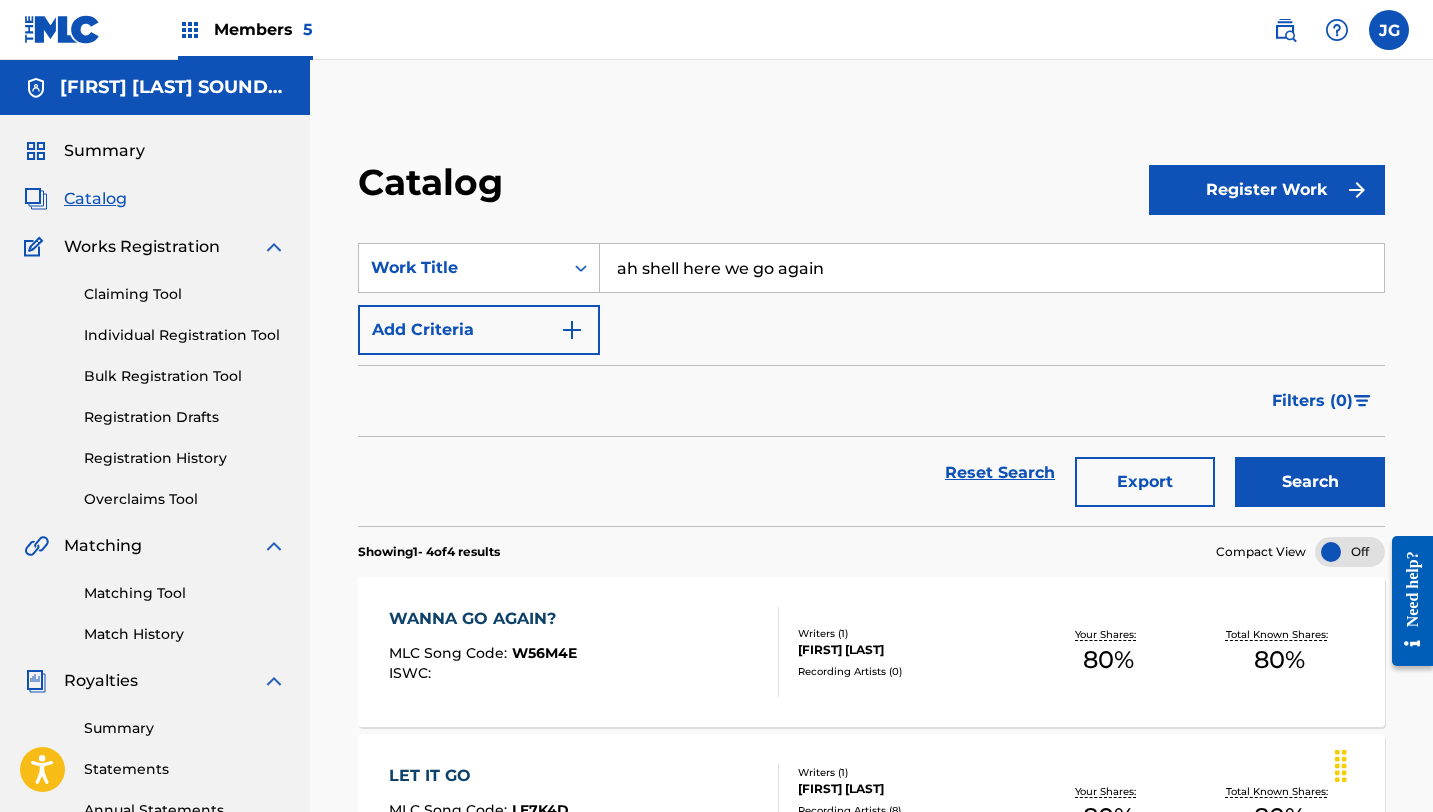 click on "Registration History" at bounding box center [185, 458] 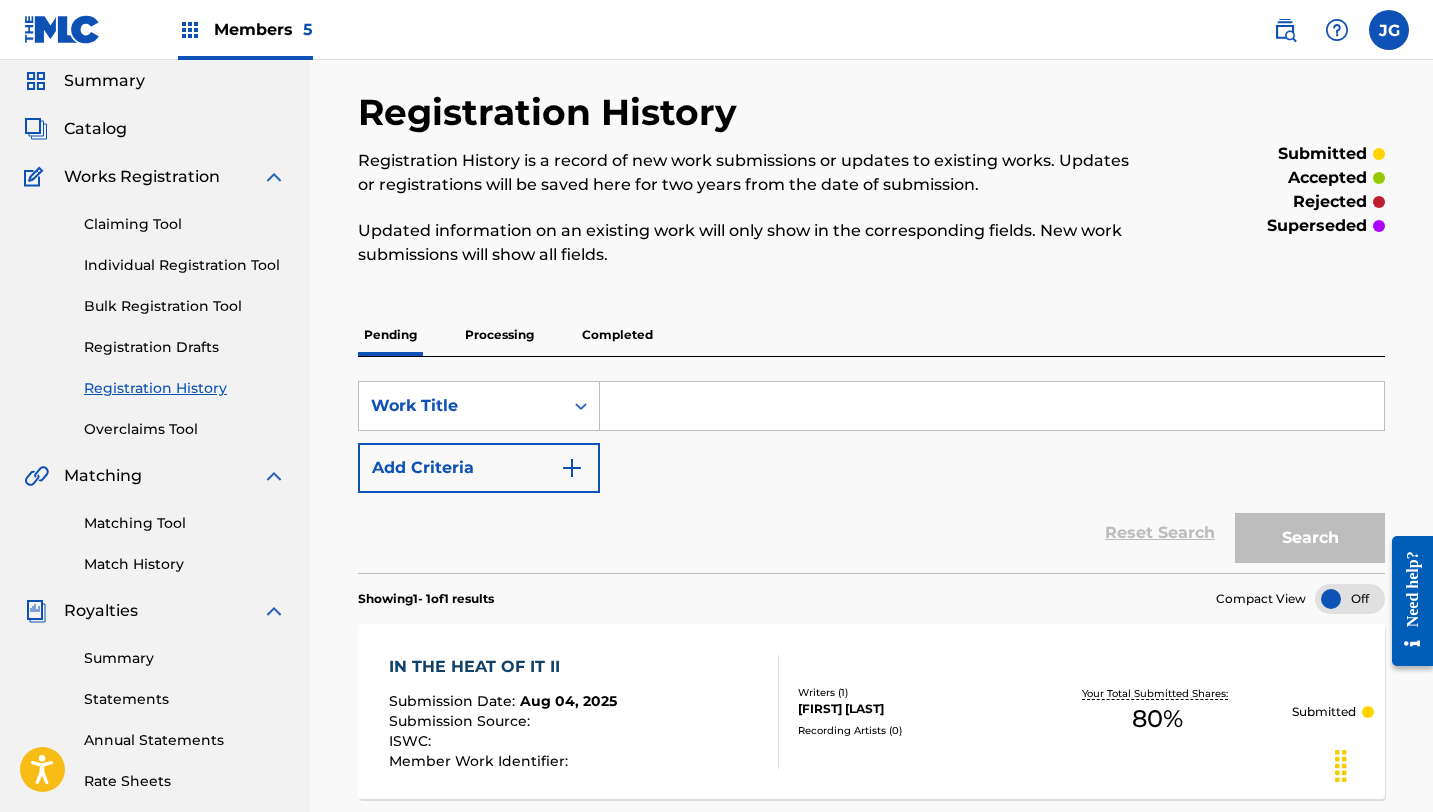 scroll, scrollTop: 66, scrollLeft: 0, axis: vertical 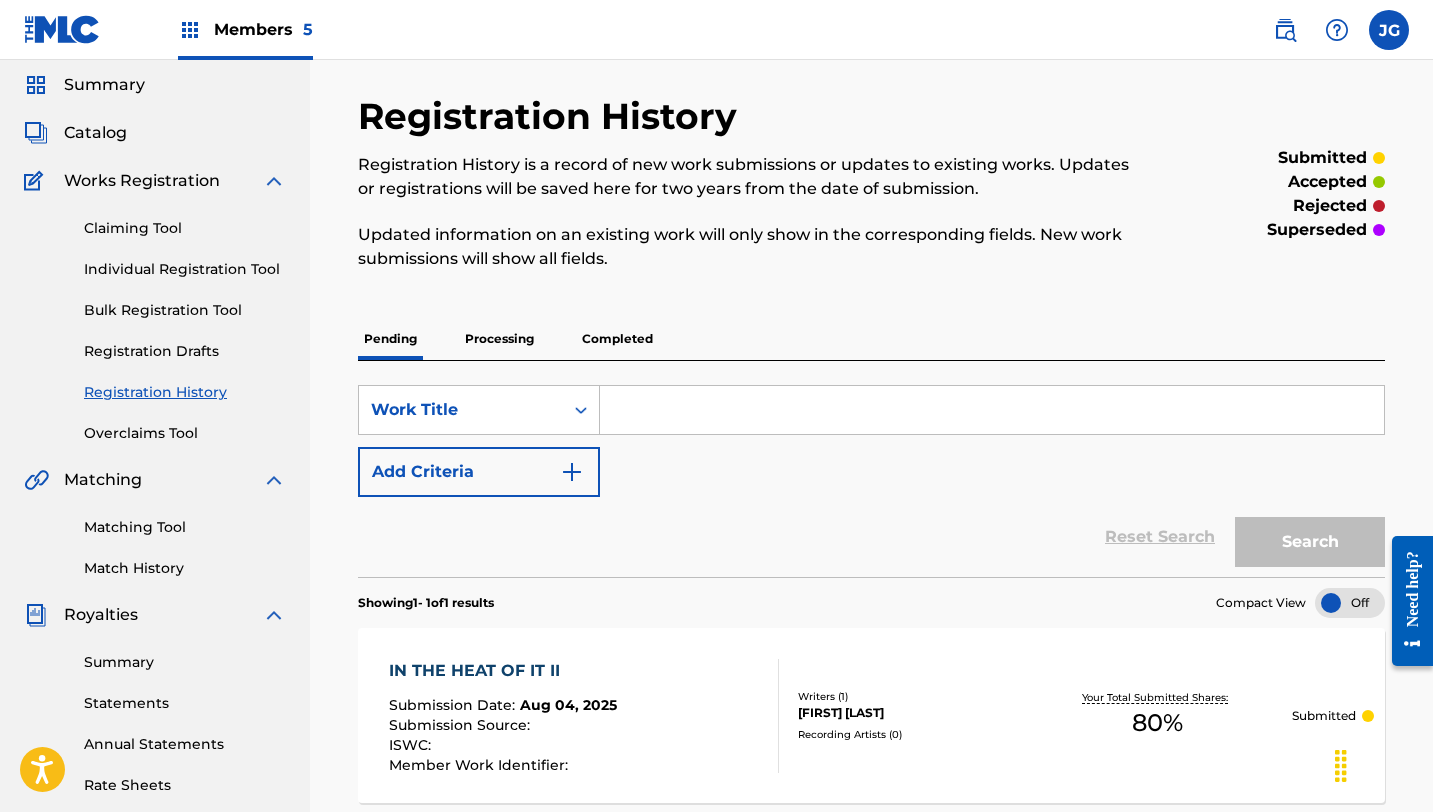 click on "superseded" at bounding box center (1317, 230) 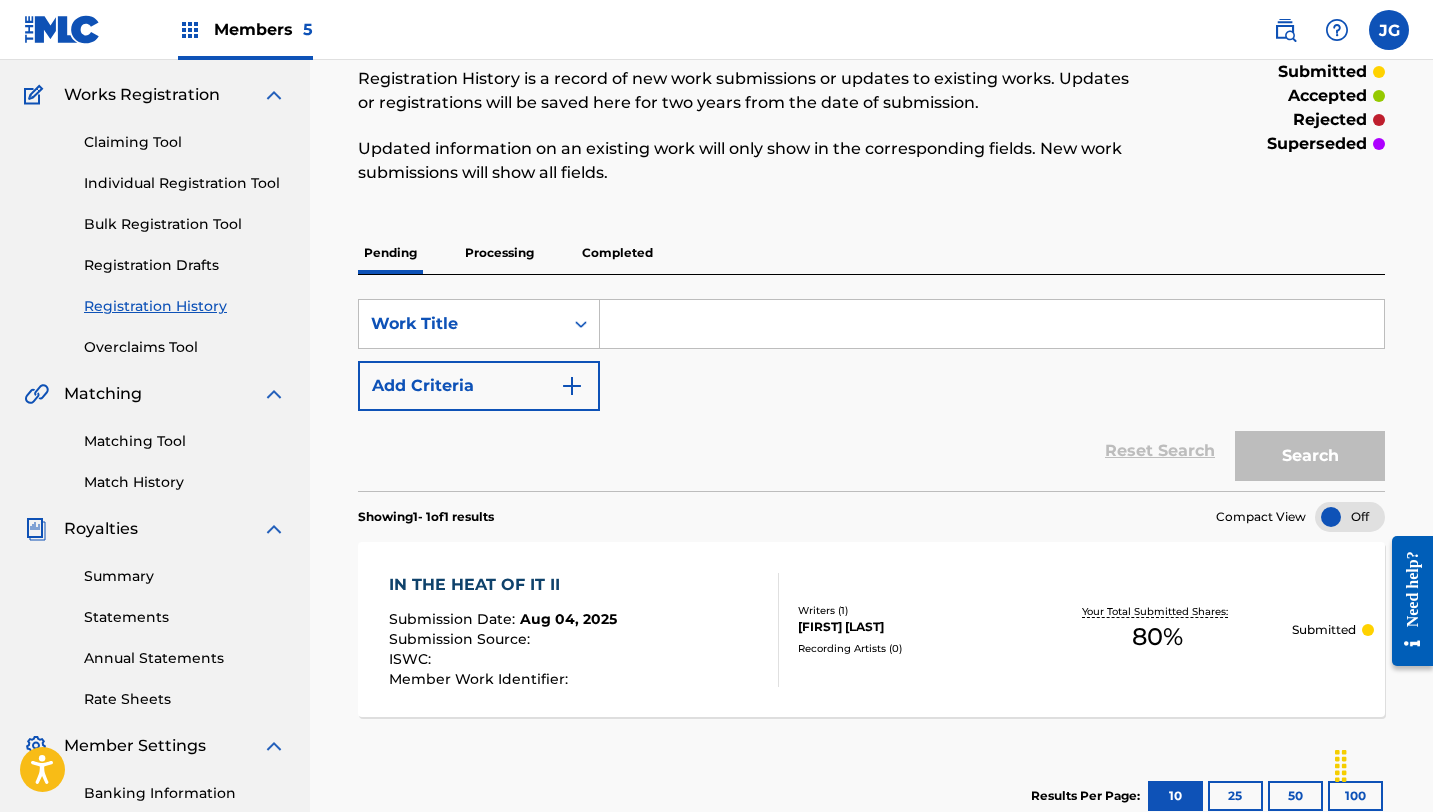 scroll, scrollTop: 0, scrollLeft: 0, axis: both 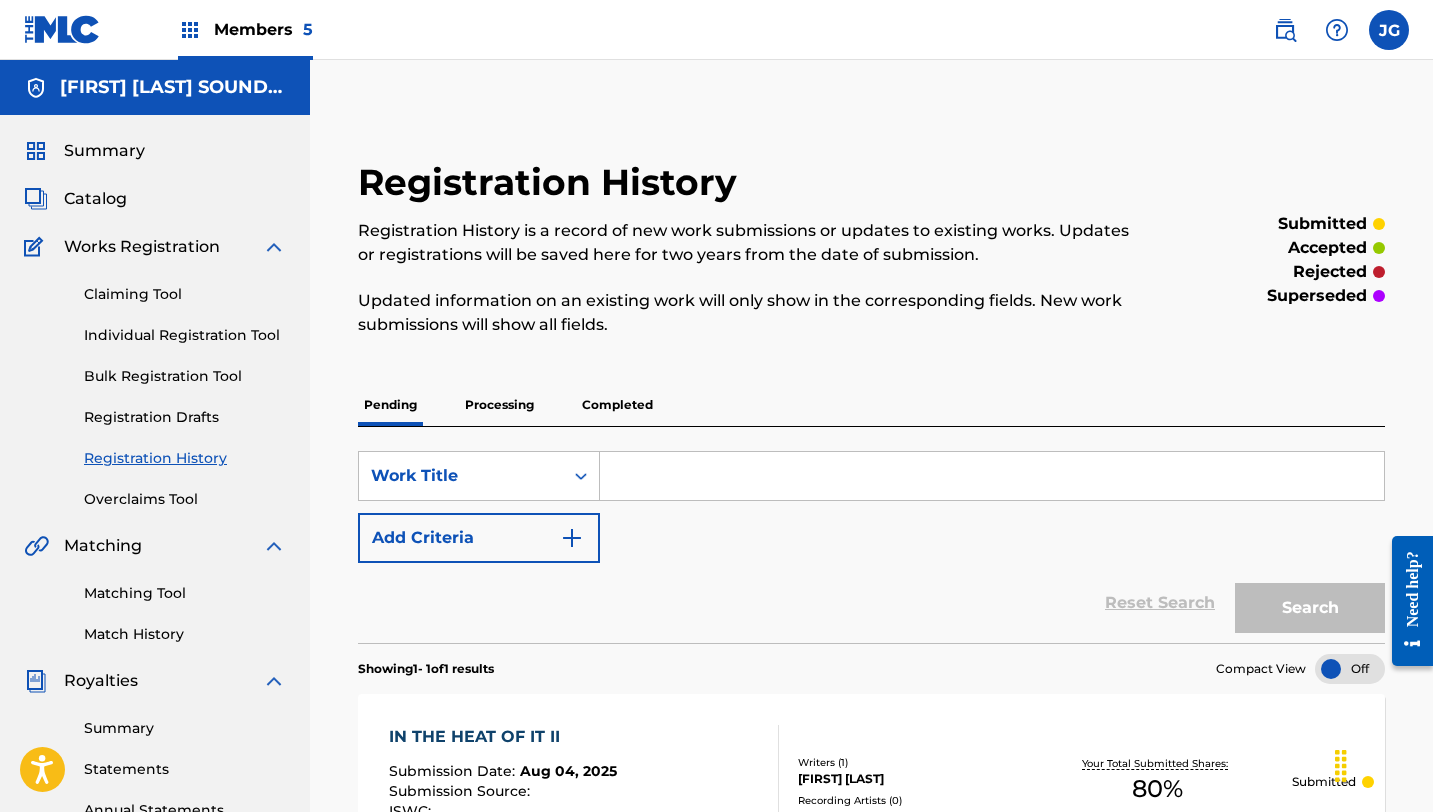 click on "Processing" at bounding box center (499, 405) 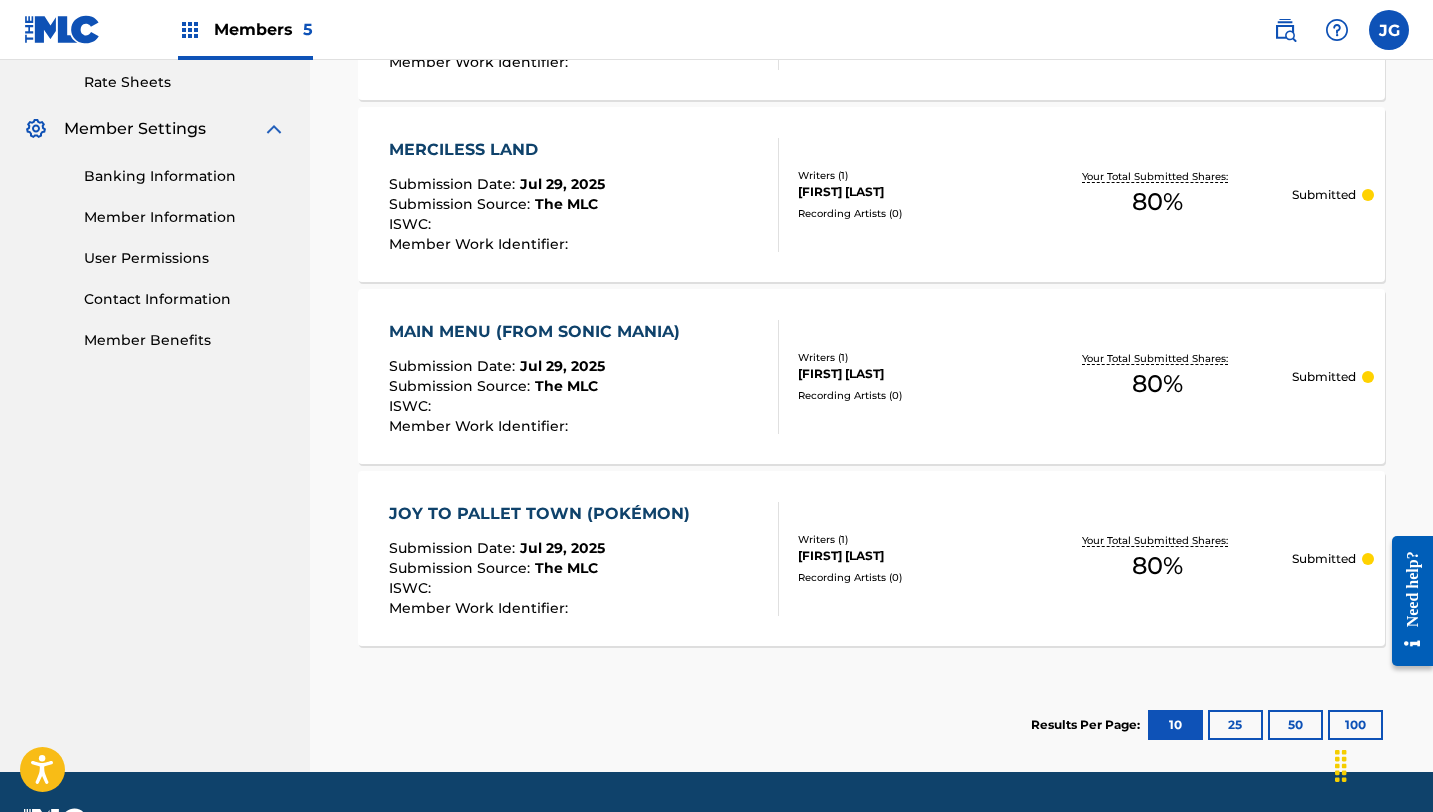 scroll, scrollTop: 825, scrollLeft: 0, axis: vertical 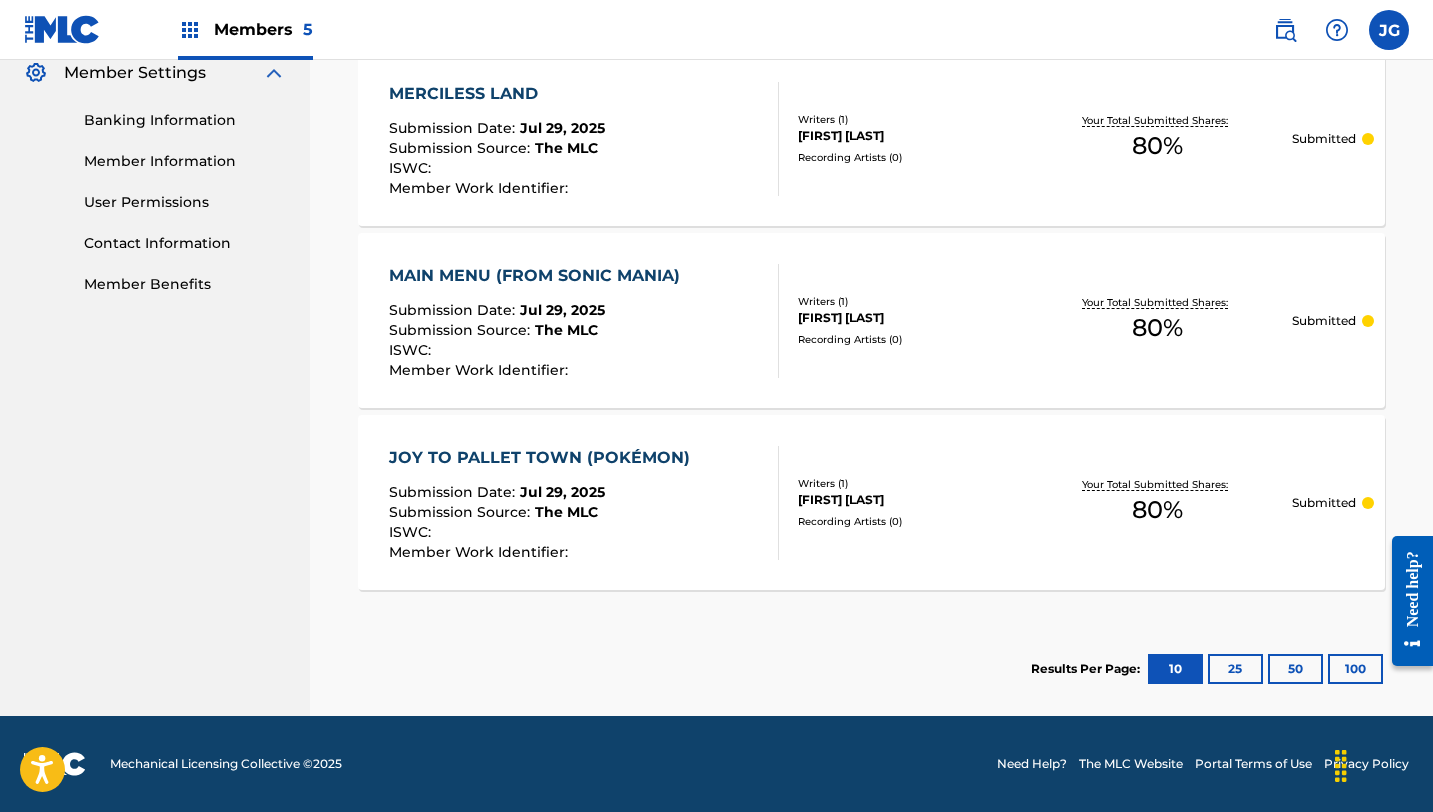 click on "25" at bounding box center [1235, 669] 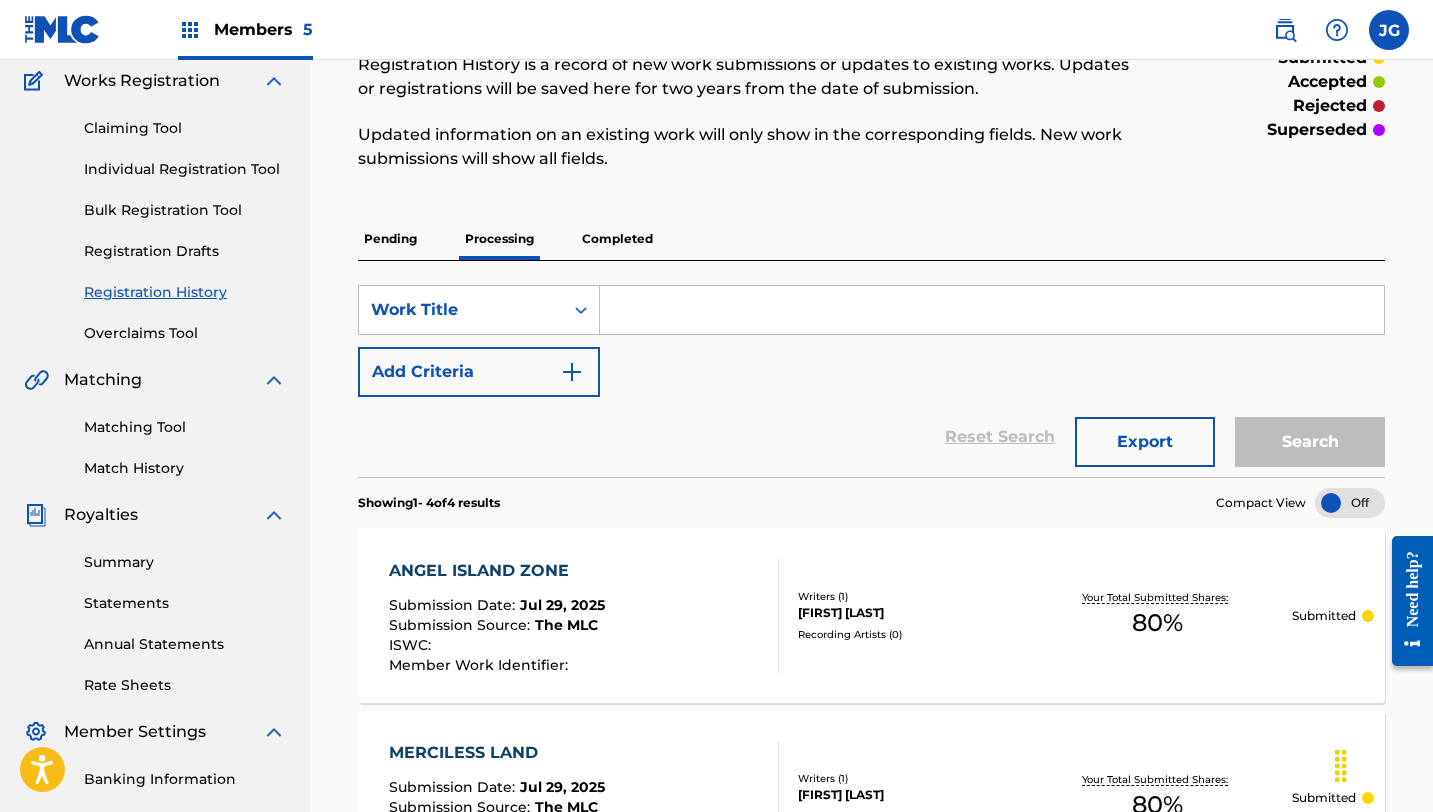 scroll, scrollTop: 0, scrollLeft: 0, axis: both 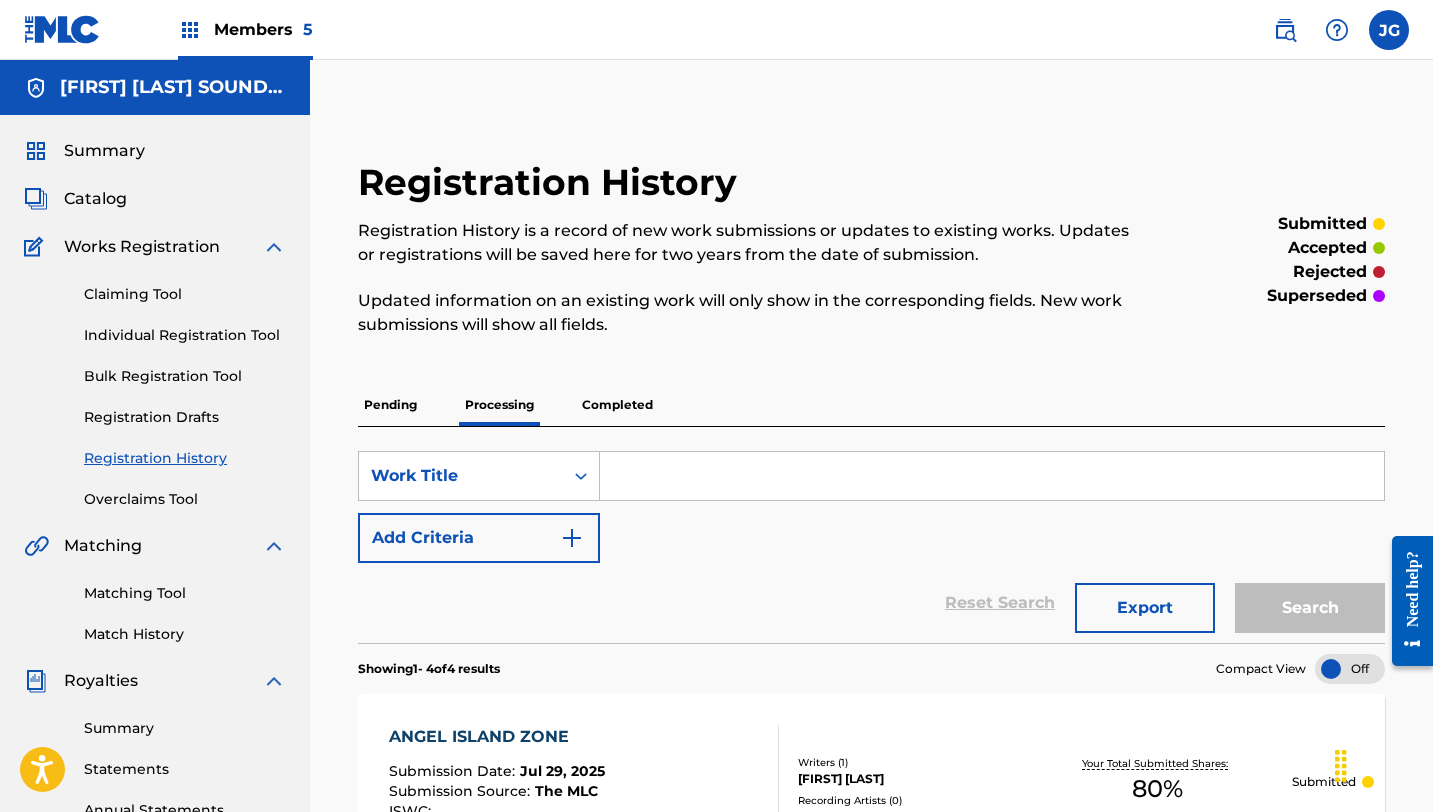click on "Completed" at bounding box center [617, 405] 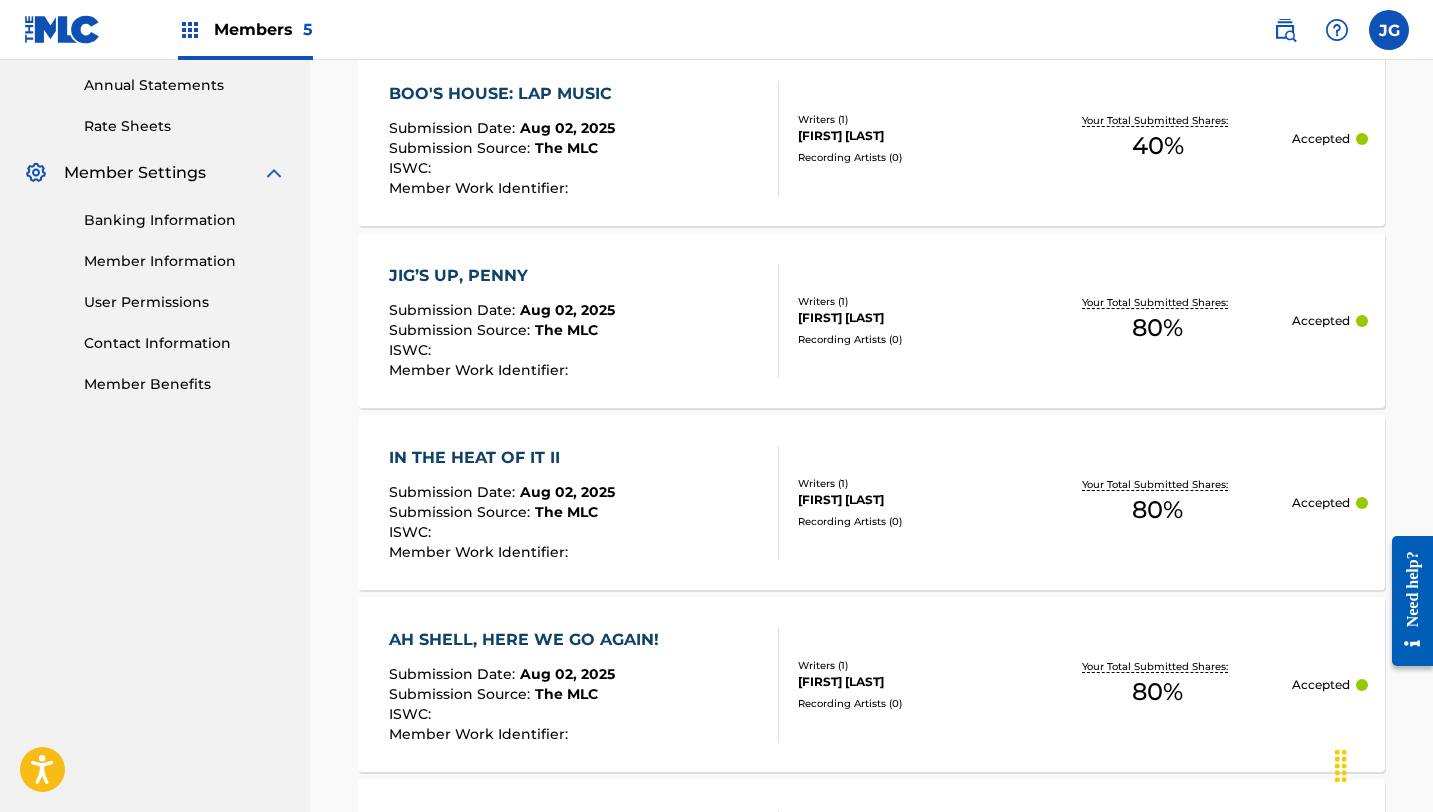 scroll, scrollTop: 737, scrollLeft: 0, axis: vertical 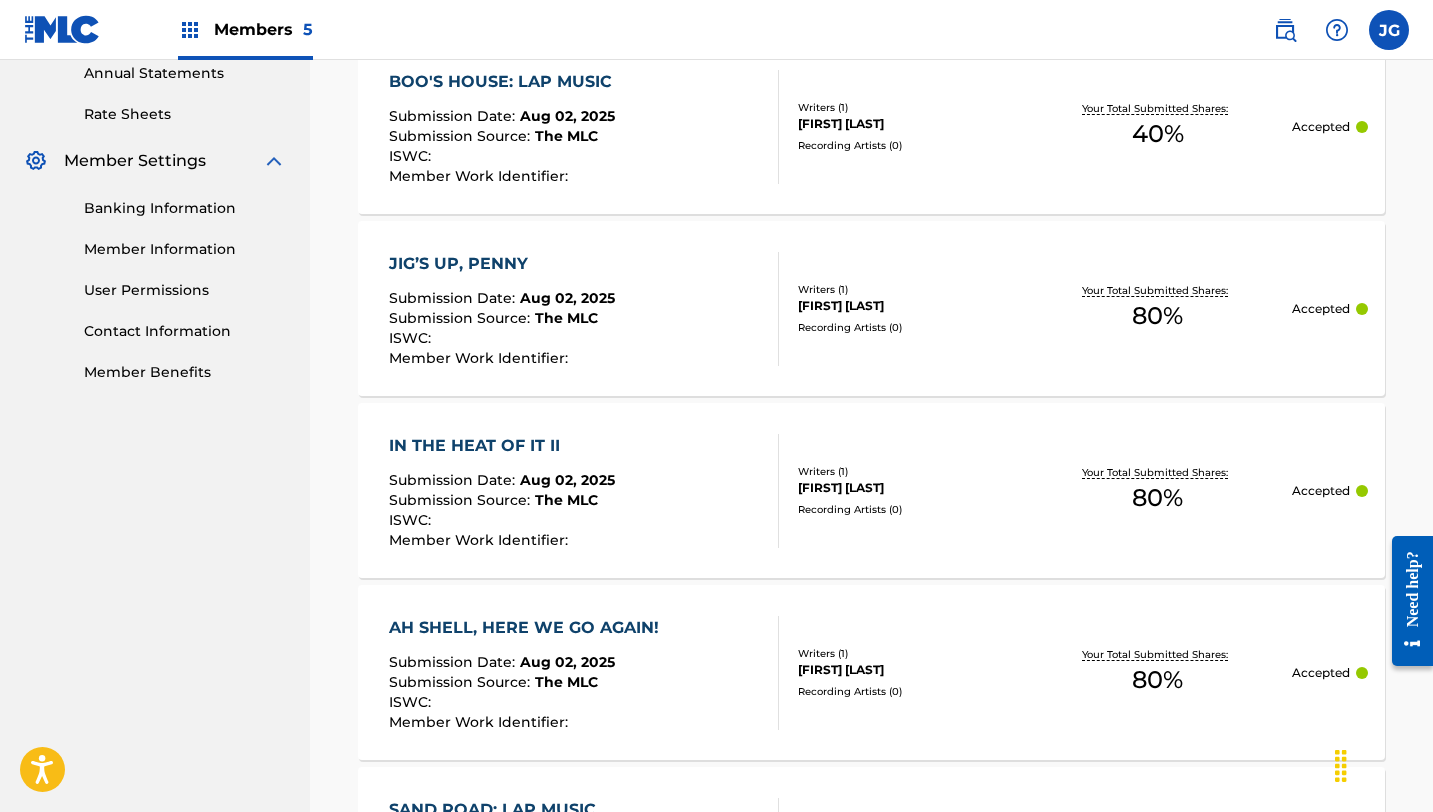 click on "AH SHELL, HERE WE GO AGAIN!" at bounding box center (529, 628) 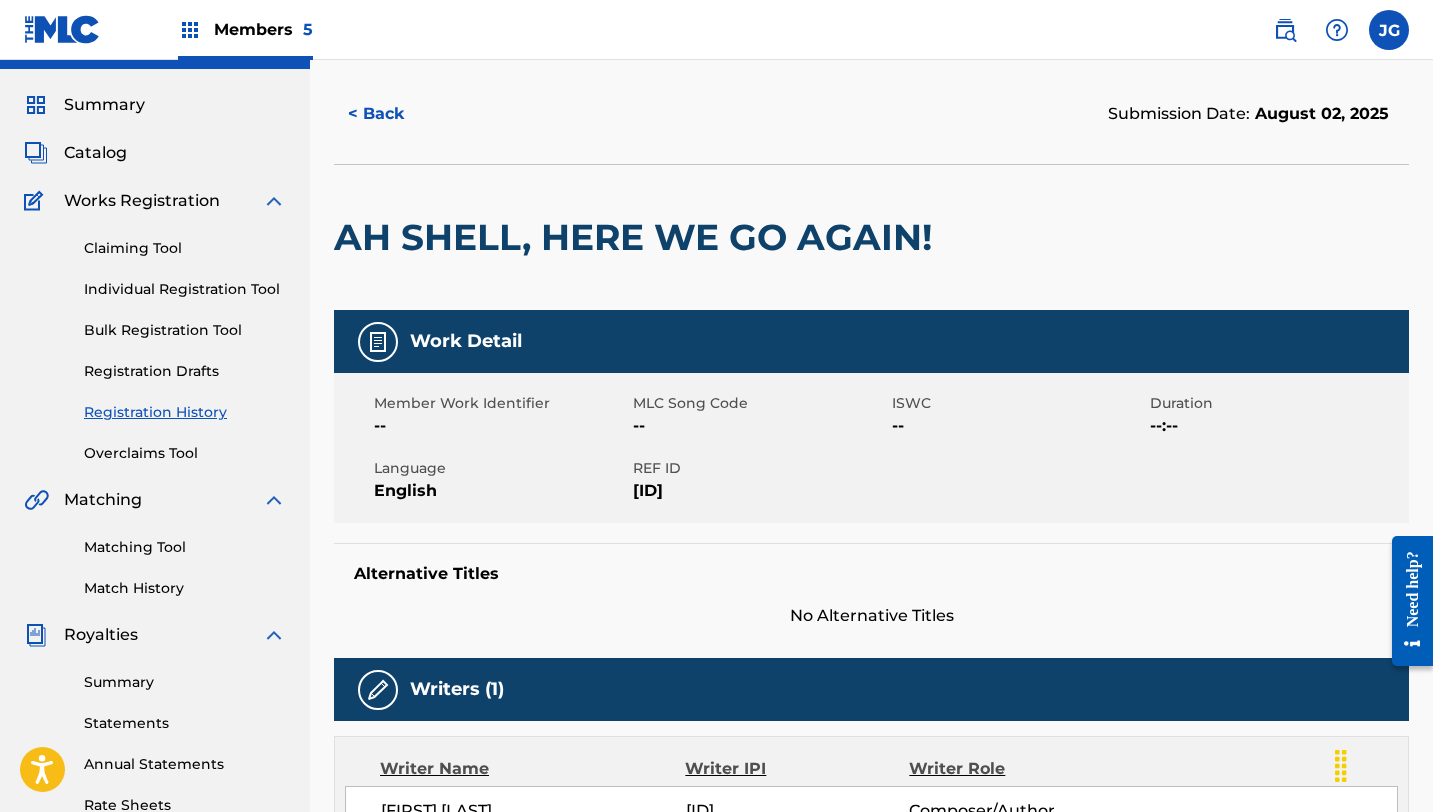 scroll, scrollTop: 0, scrollLeft: 0, axis: both 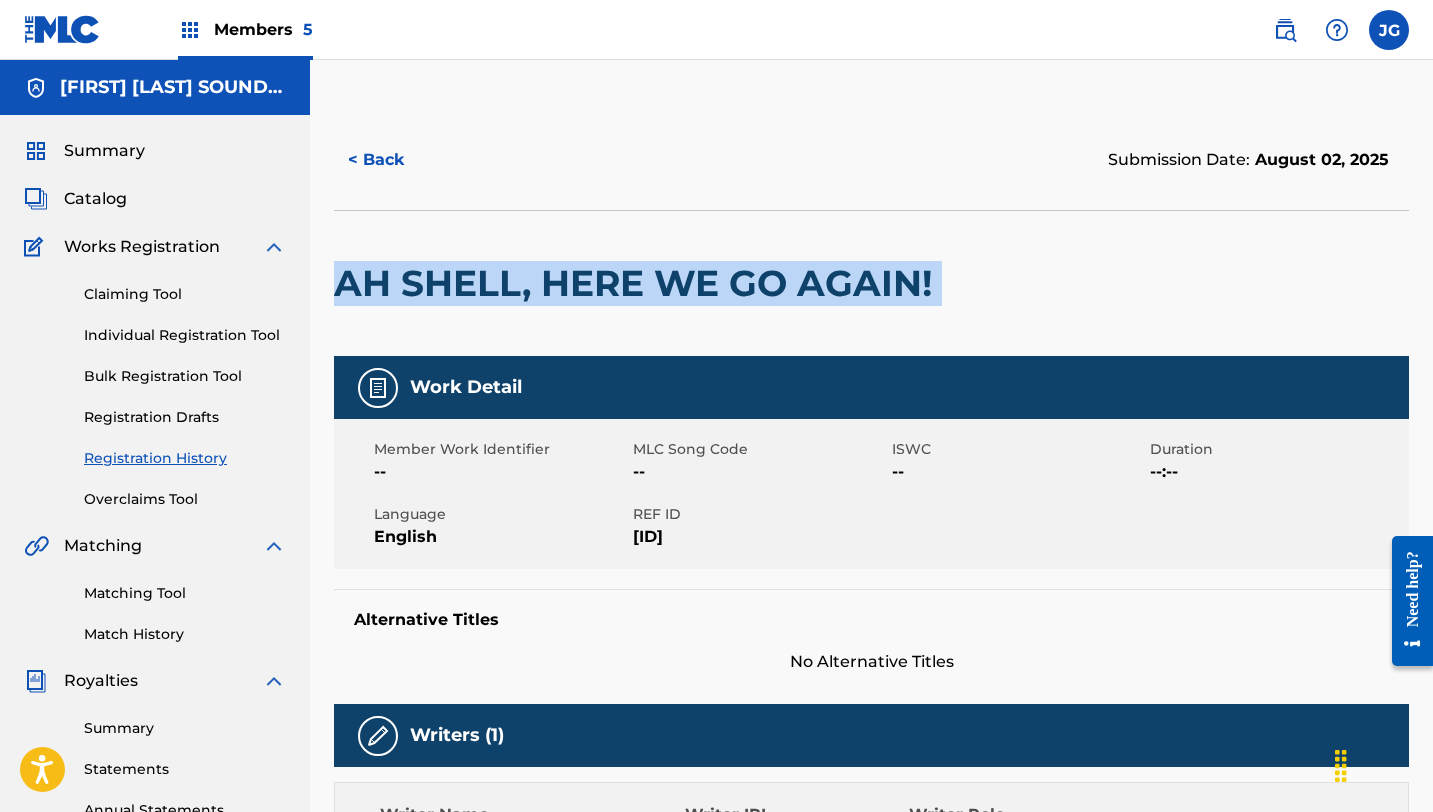 drag, startPoint x: 329, startPoint y: 269, endPoint x: 958, endPoint y: 297, distance: 629.6229 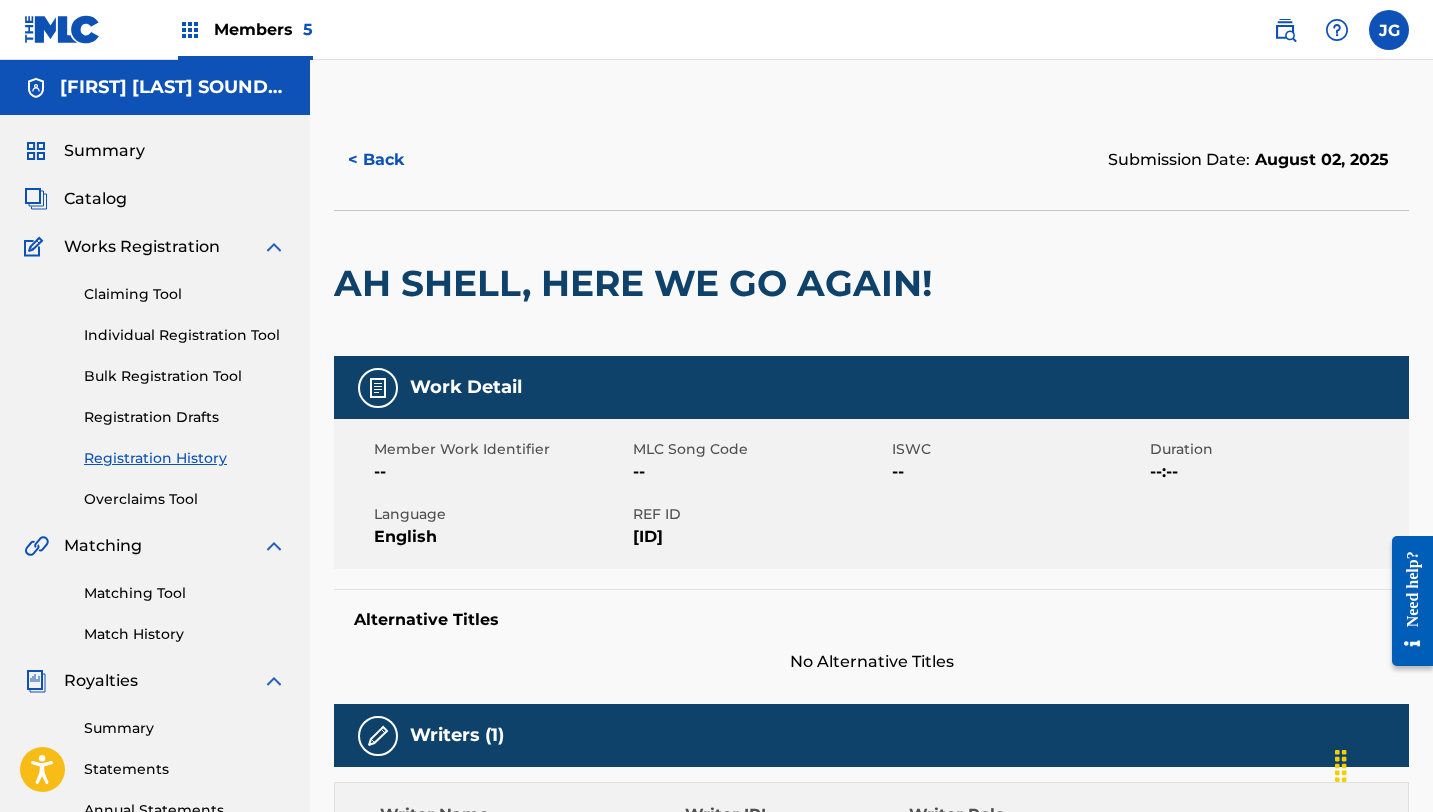 click on "Matching Tool Match History" at bounding box center [155, 601] 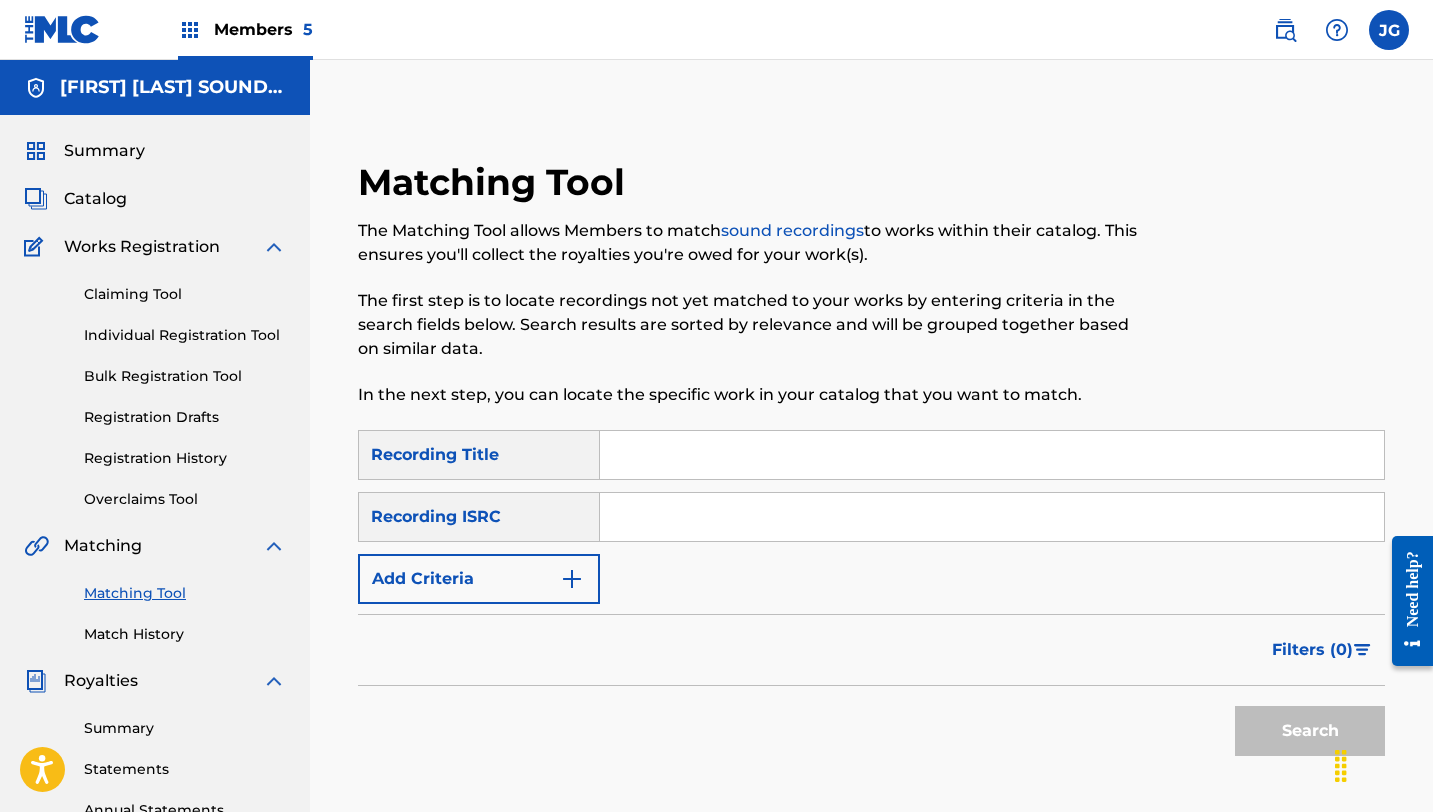 click at bounding box center (992, 455) 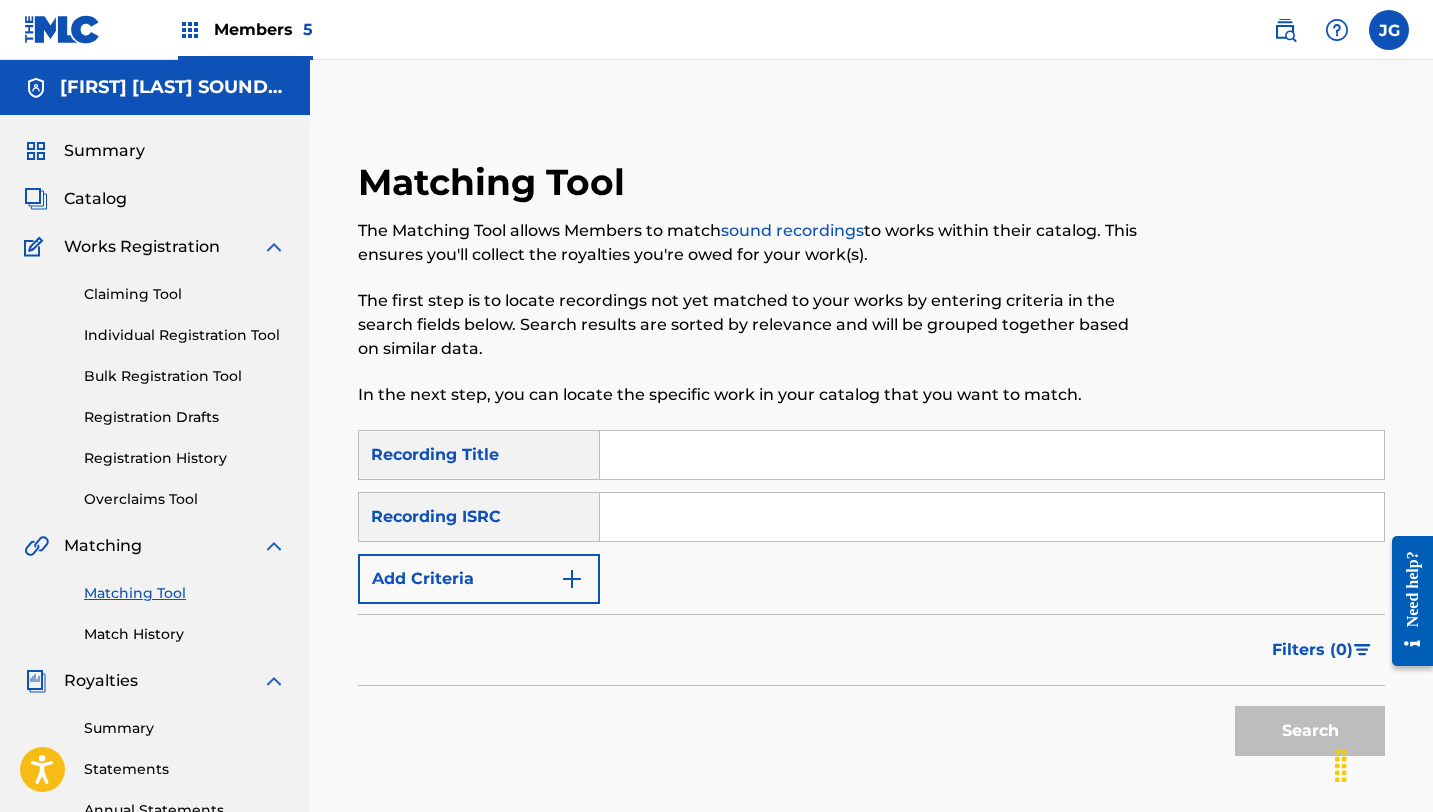 paste on "AH SHELL, HERE WE GO AGAIN!" 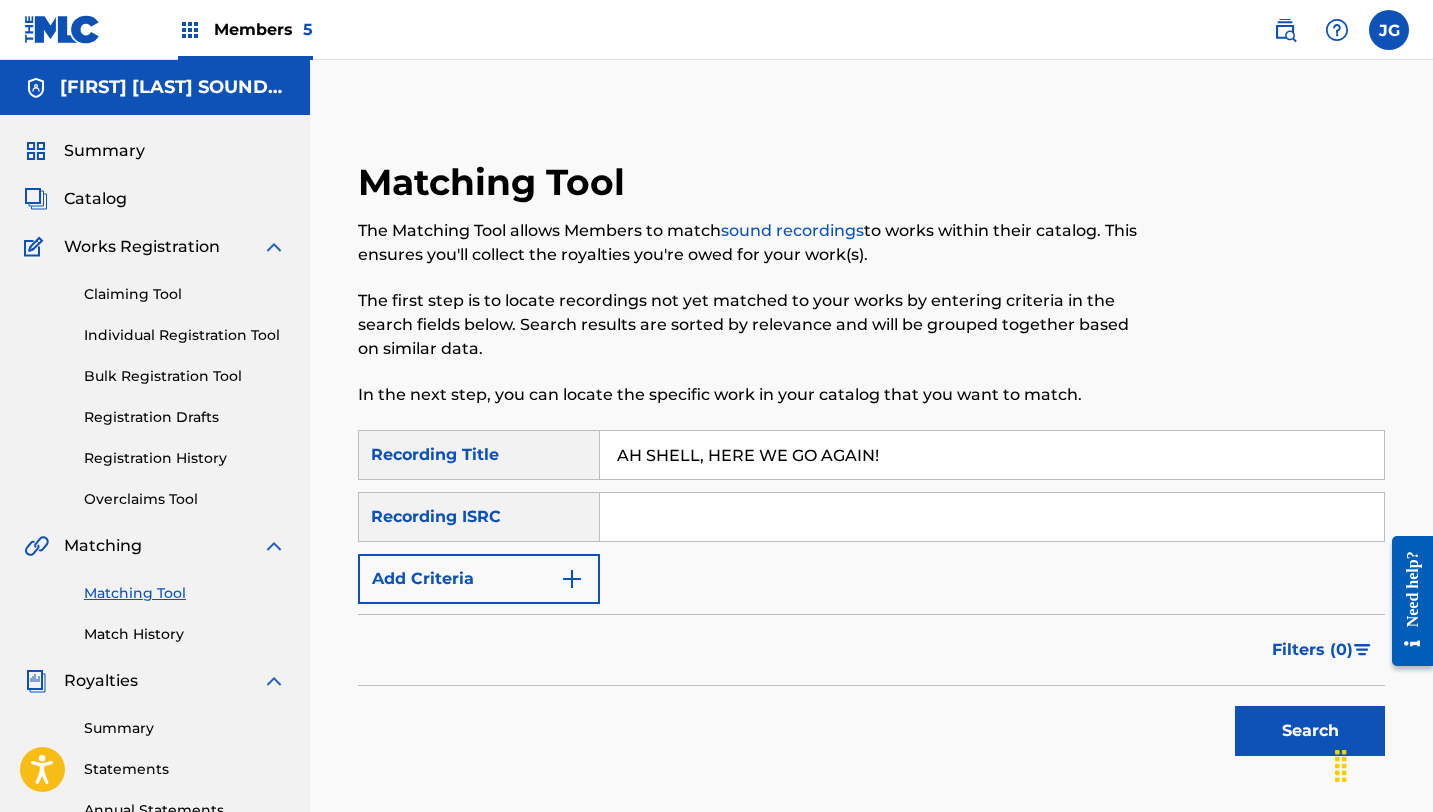 type on "AH SHELL, HERE WE GO AGAIN!" 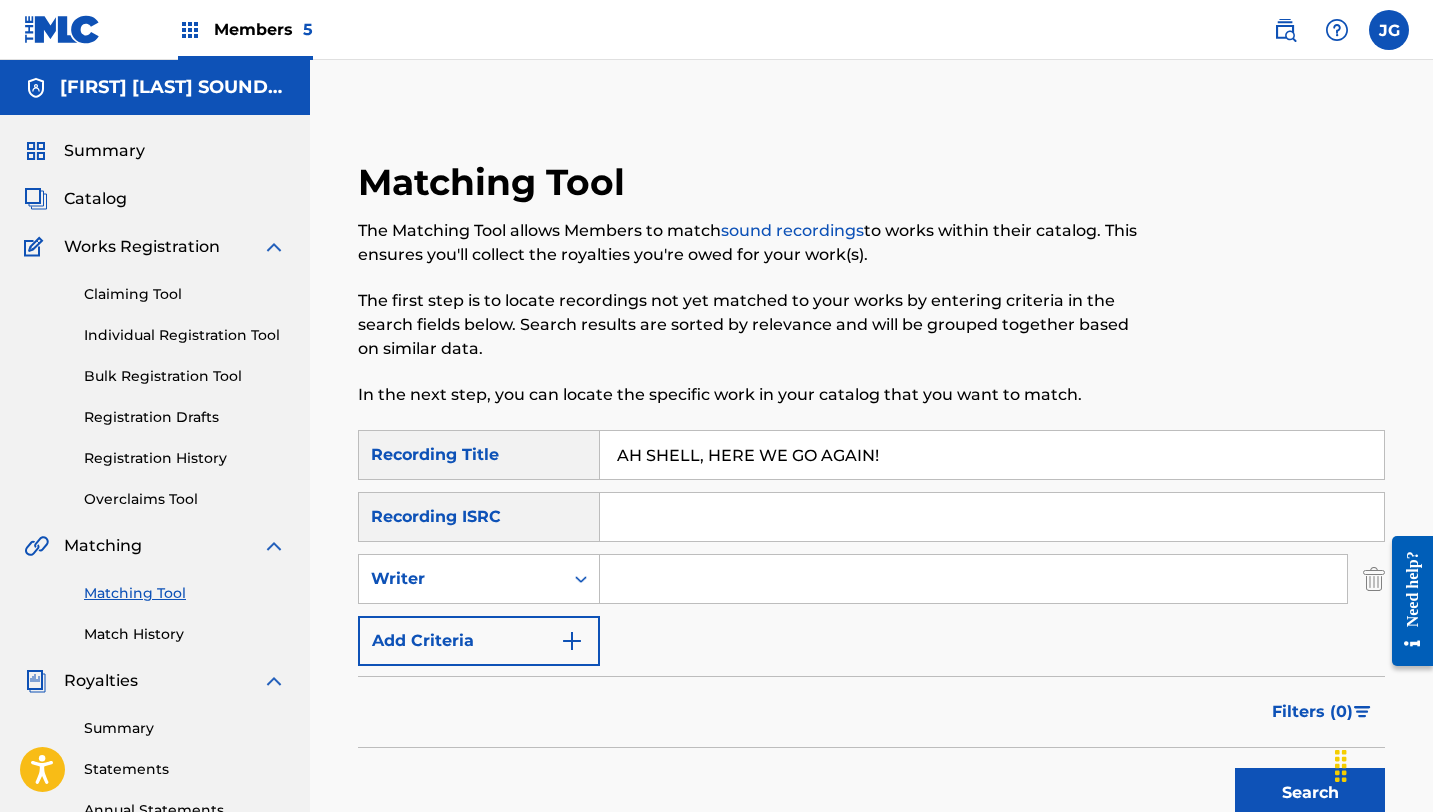 click at bounding box center [973, 579] 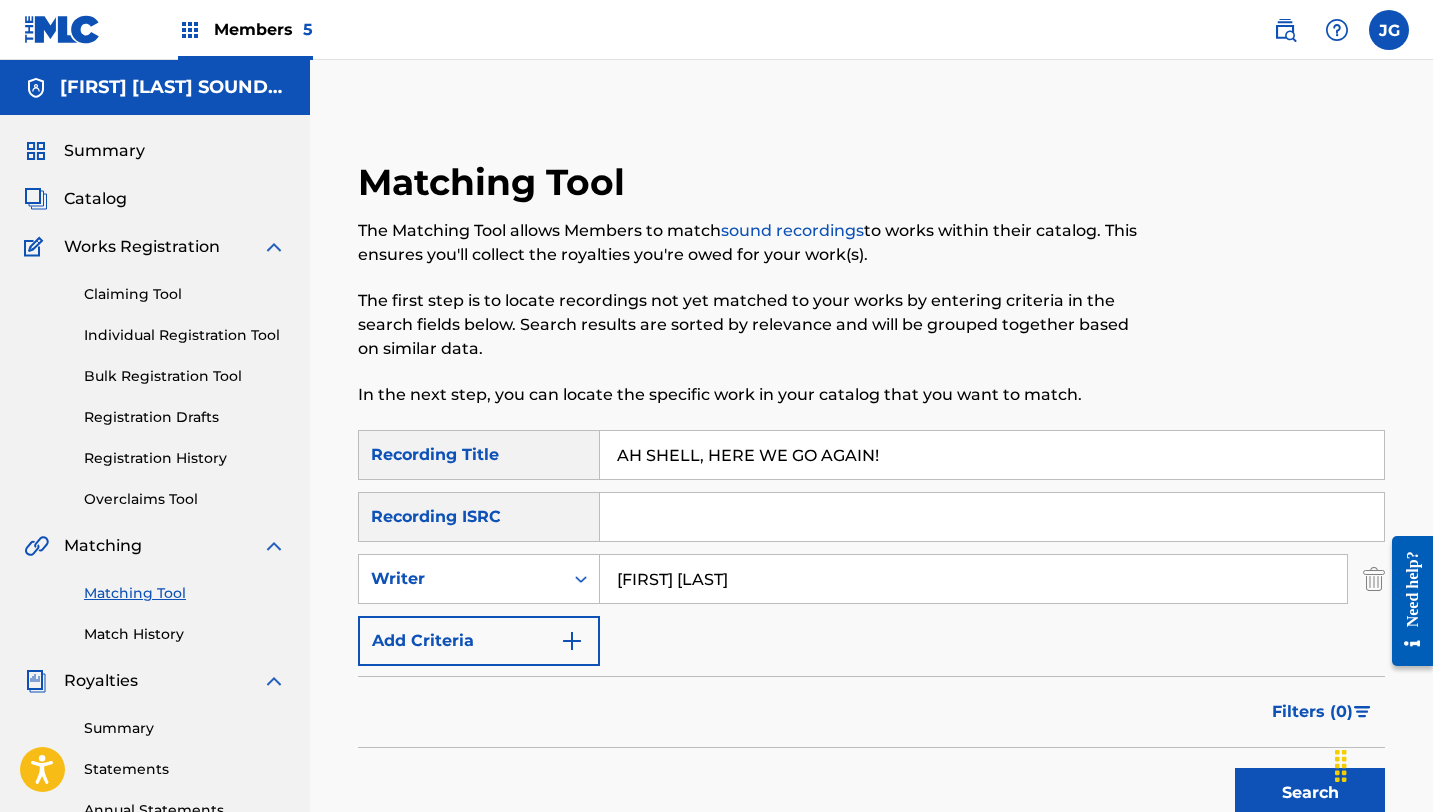 click on "Add Criteria" at bounding box center (479, 641) 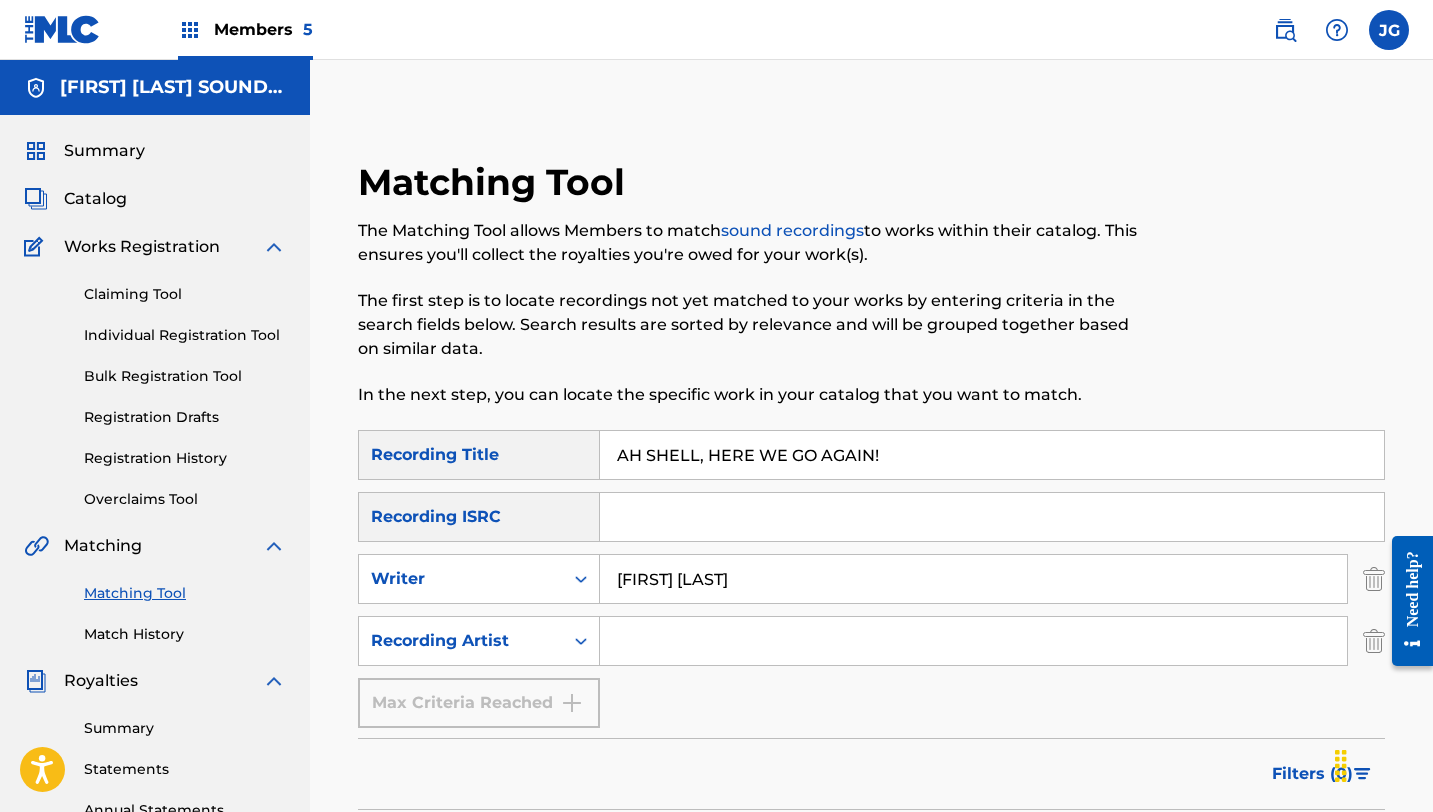 click at bounding box center [973, 641] 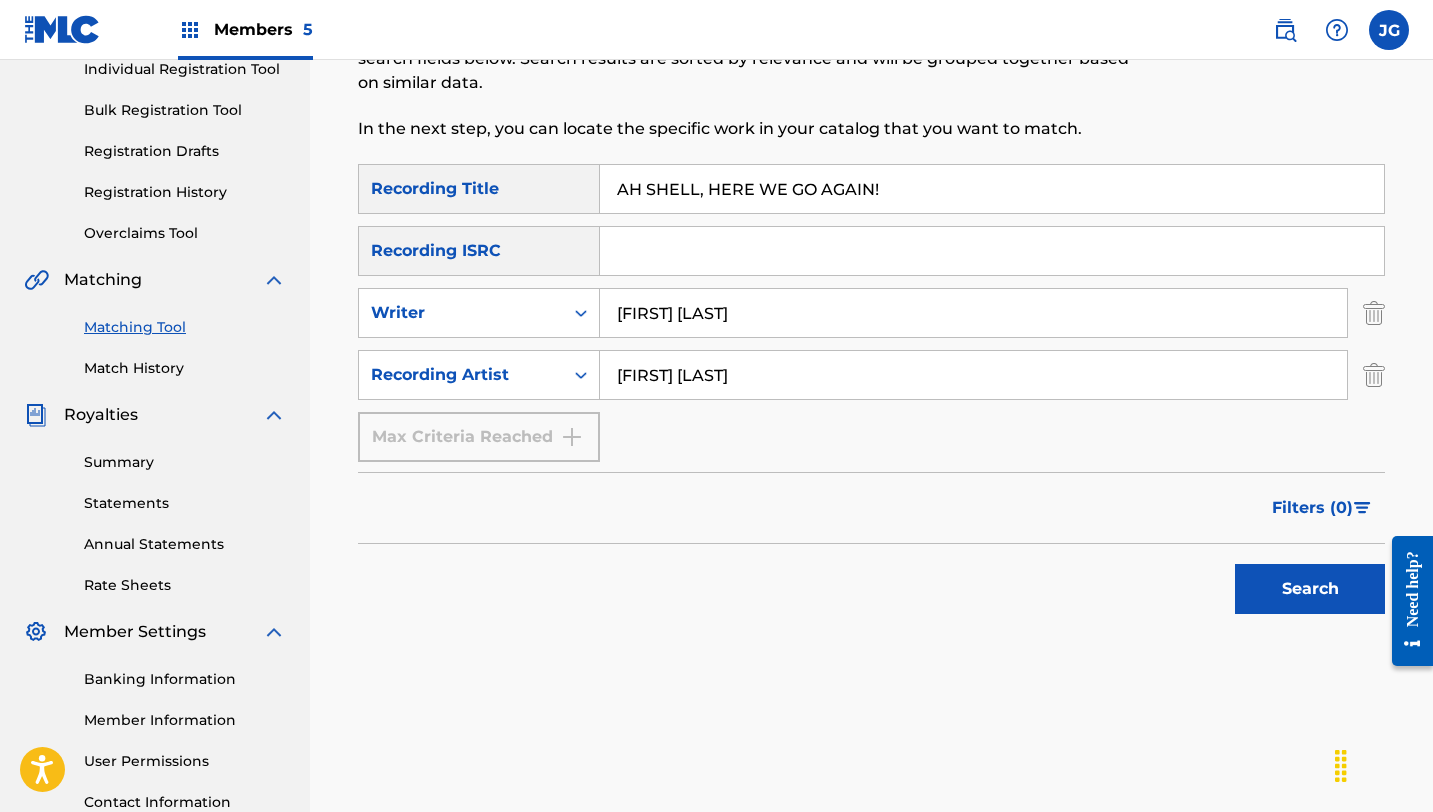 scroll, scrollTop: 411, scrollLeft: 0, axis: vertical 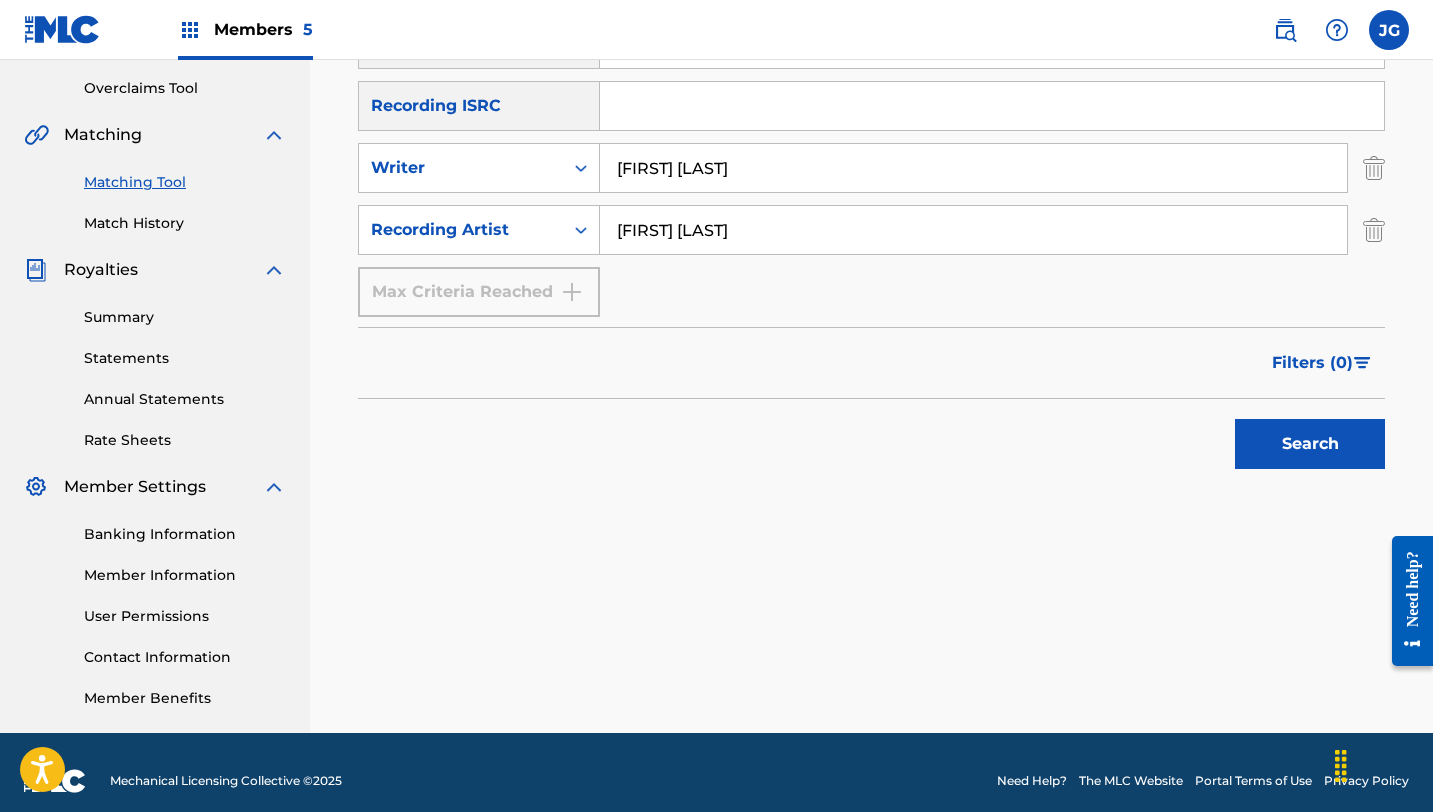 click on "Search" at bounding box center [1310, 444] 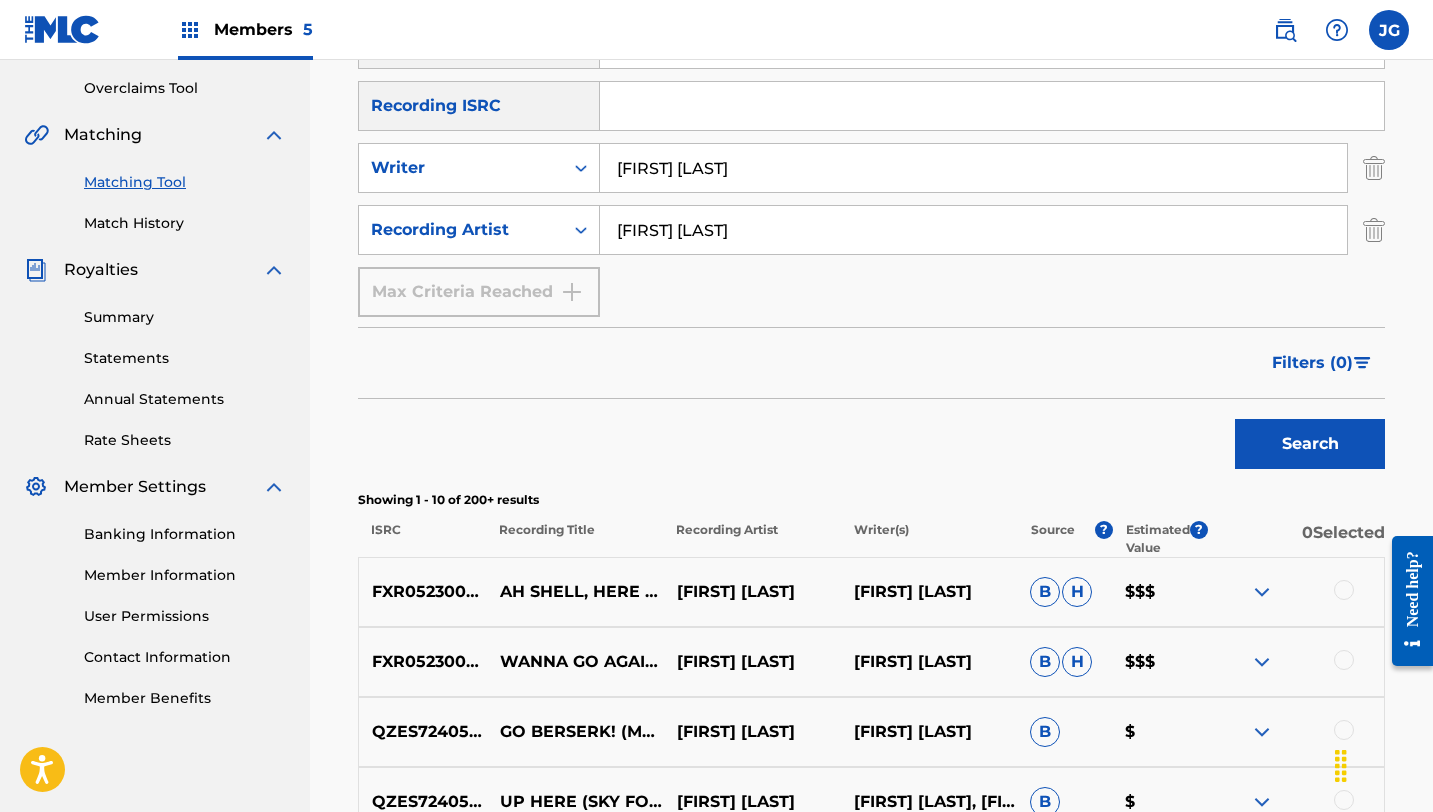 click at bounding box center (1344, 590) 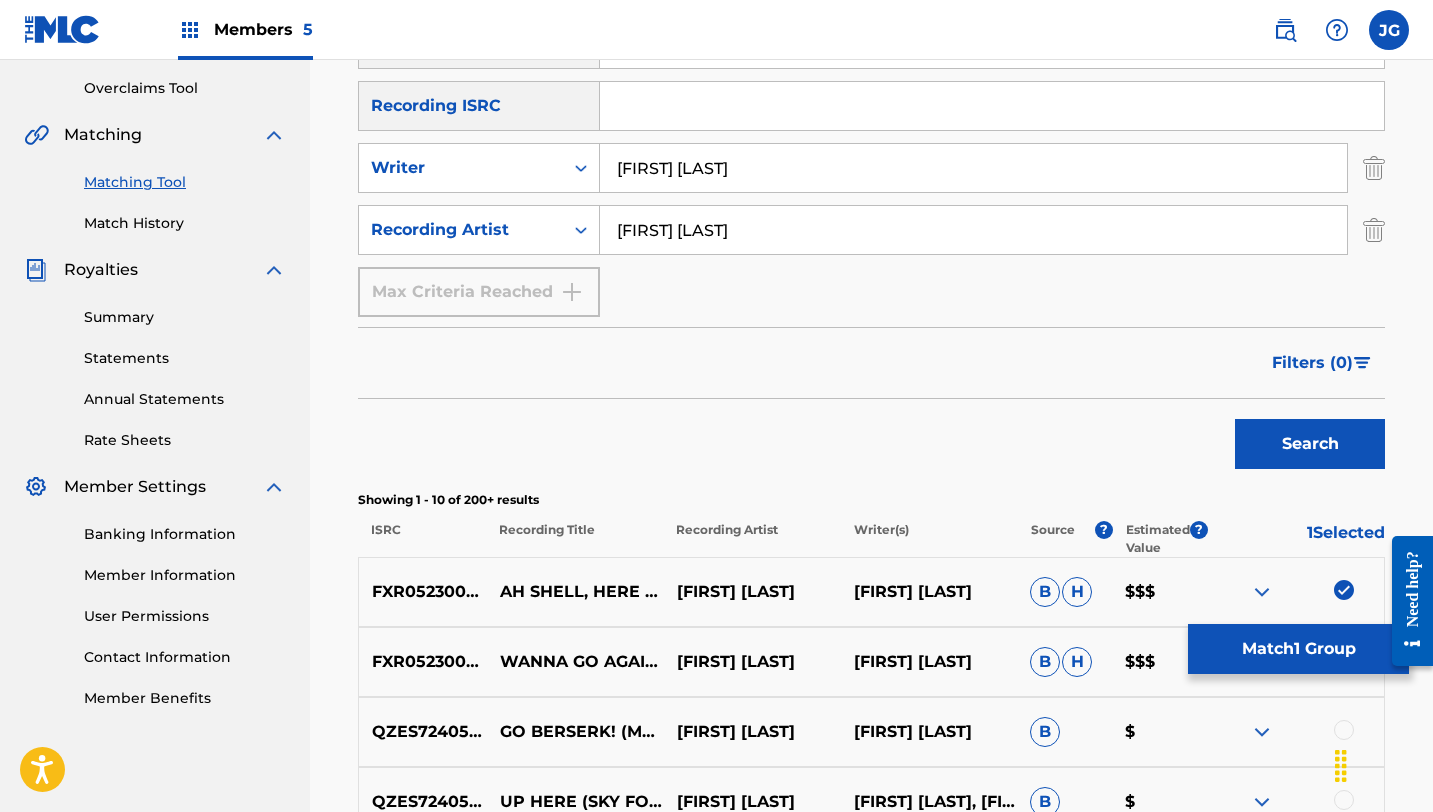 click on "[ID] [PHRASE] [FIRST] [LAST] [FIRST] [LAST] B H $$$" at bounding box center [871, 662] 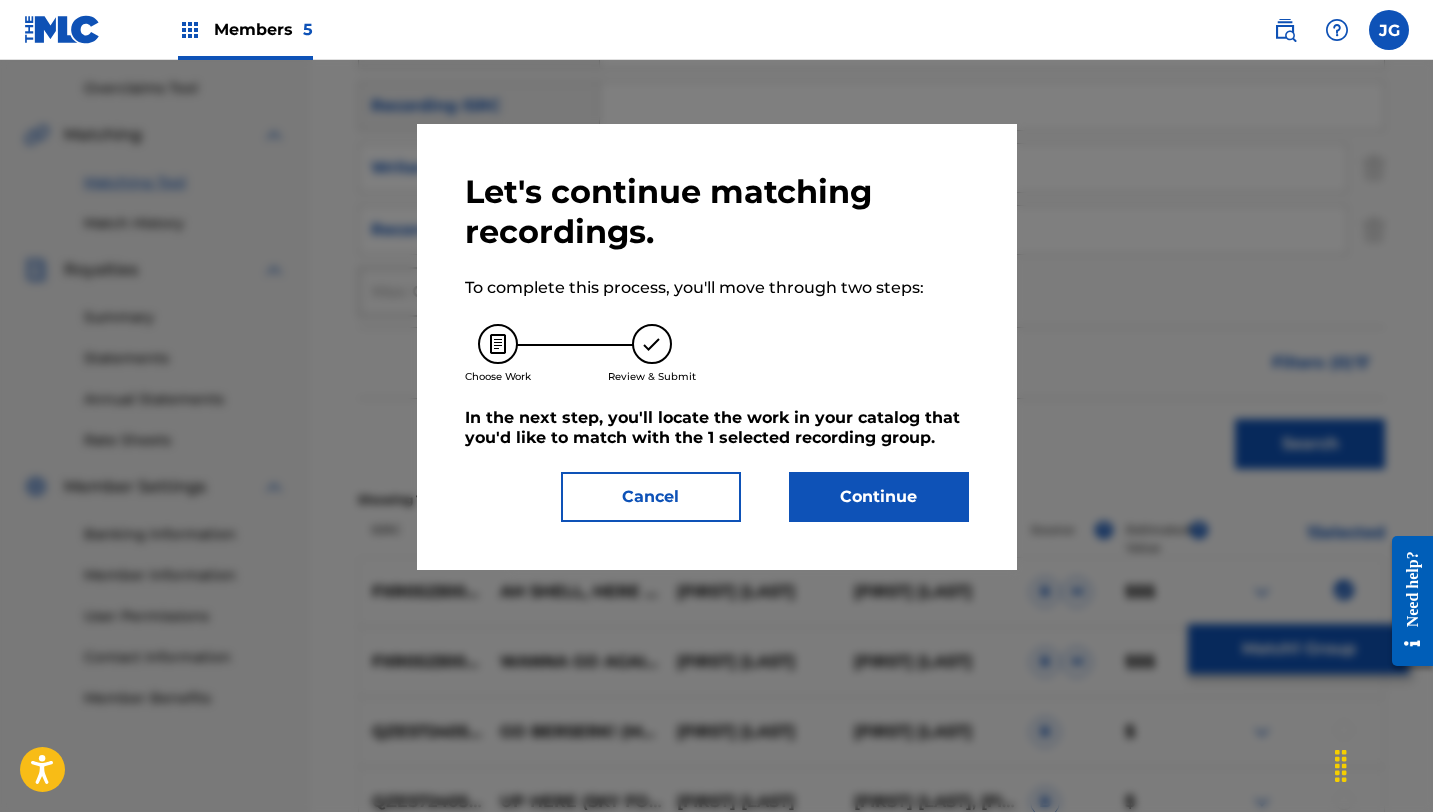 click on "Continue" at bounding box center (879, 497) 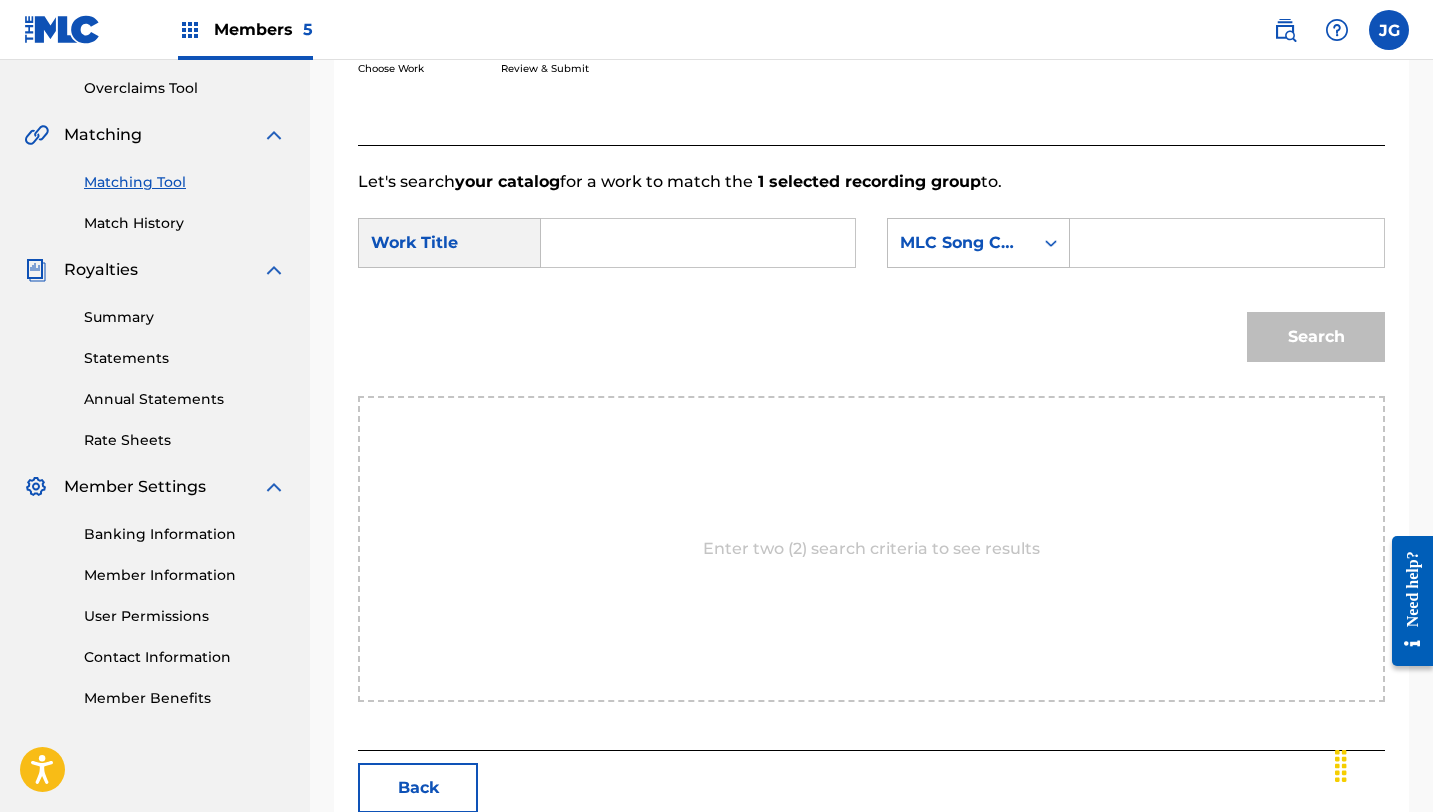 click at bounding box center [698, 243] 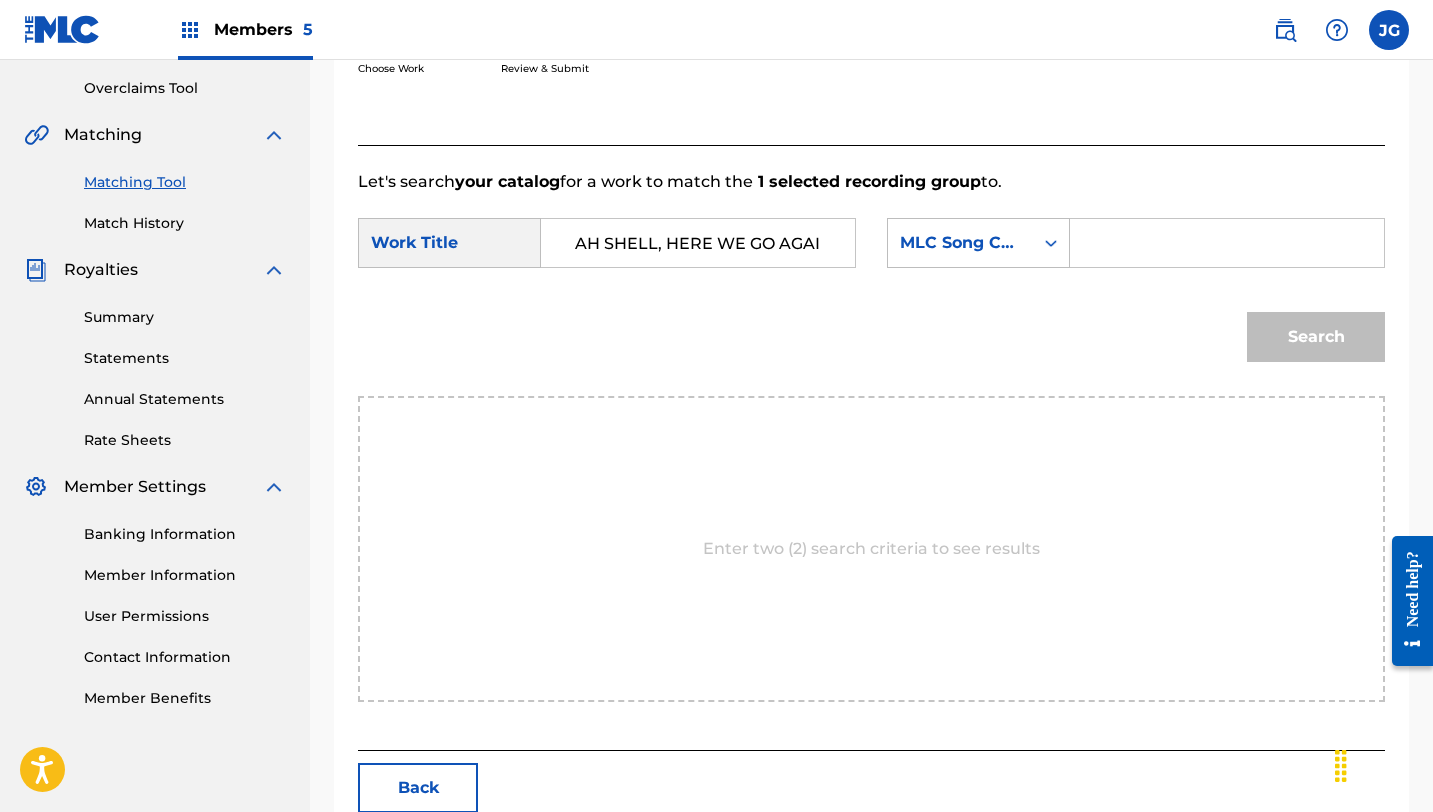 scroll, scrollTop: 0, scrollLeft: 15, axis: horizontal 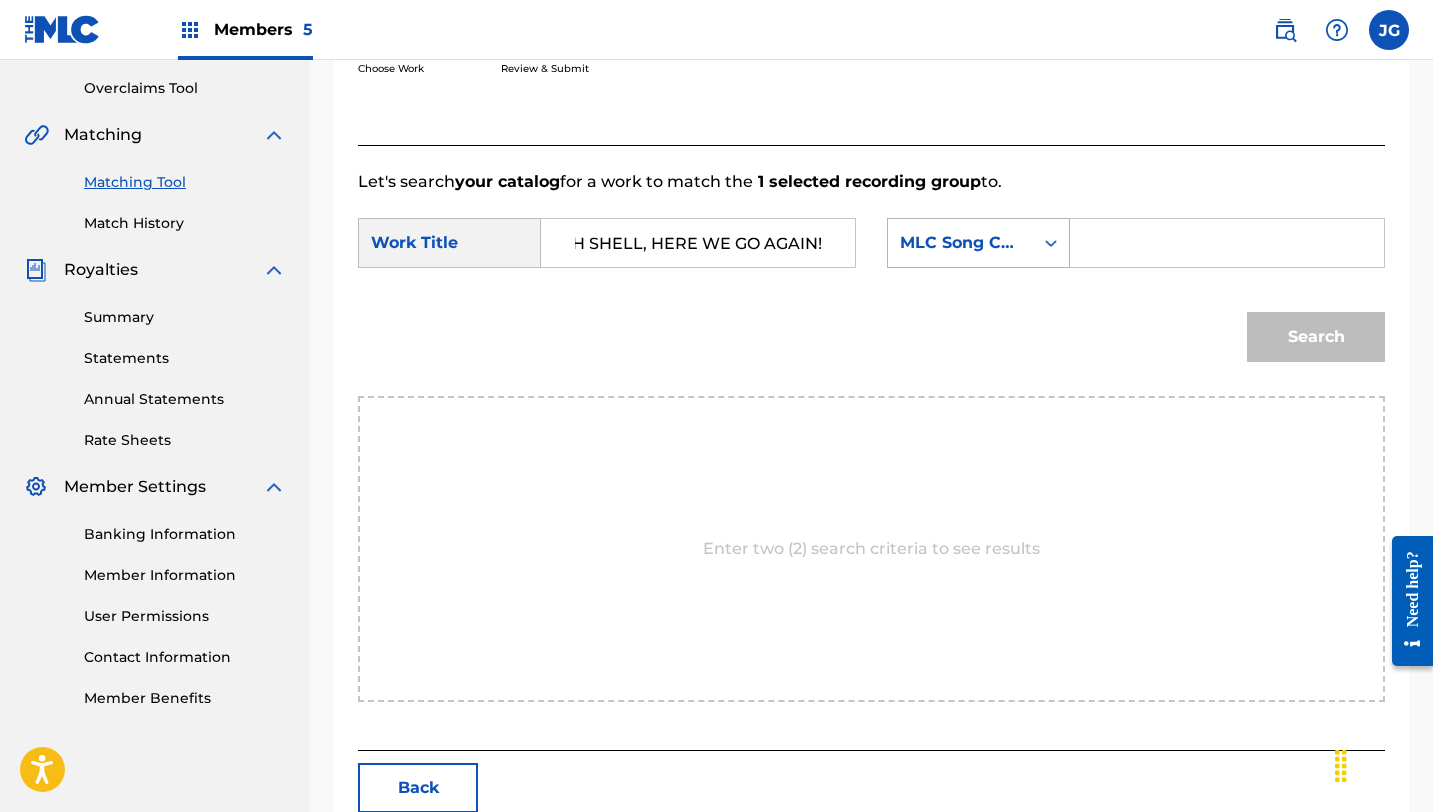 type on "AH SHELL, HERE WE GO AGAIN!" 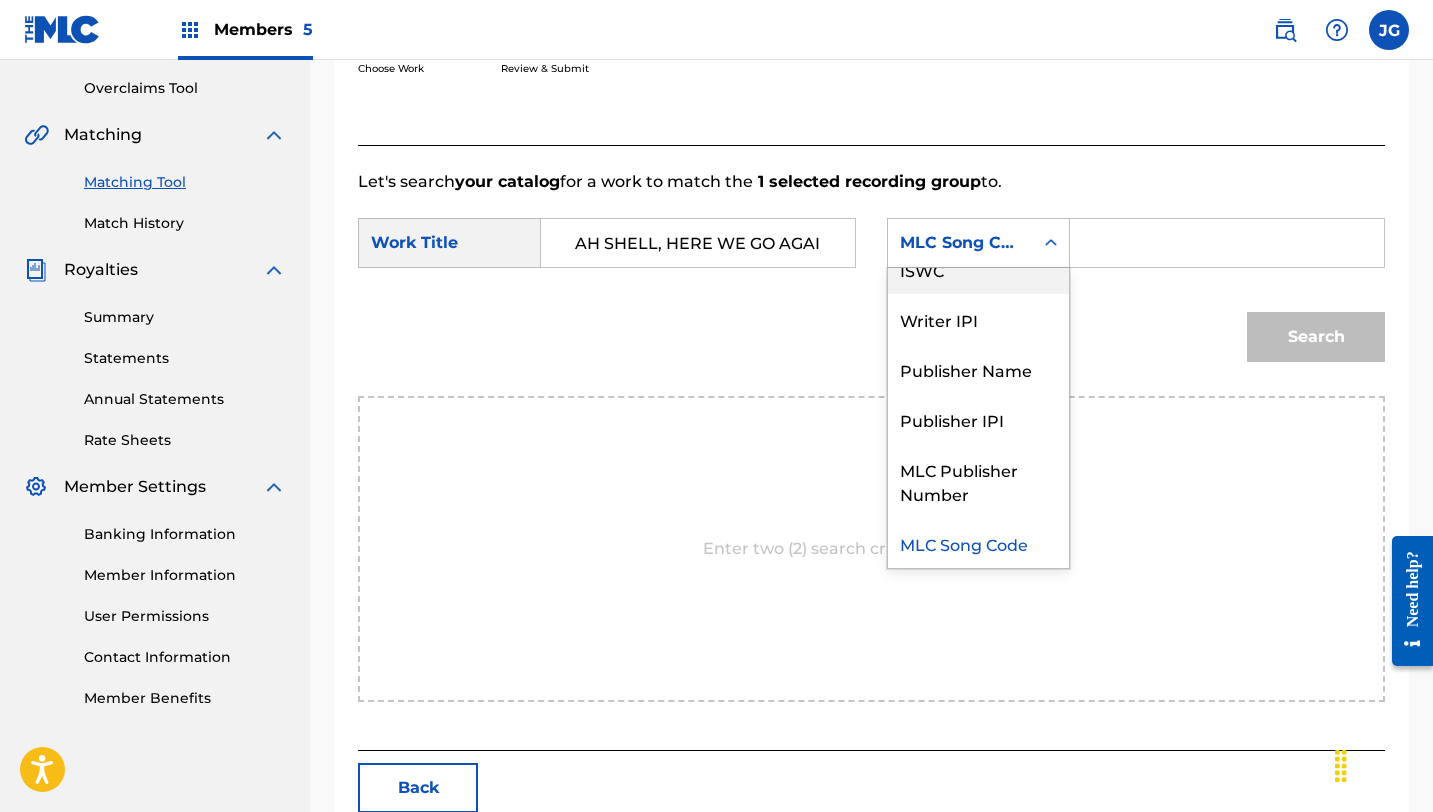 scroll, scrollTop: 0, scrollLeft: 0, axis: both 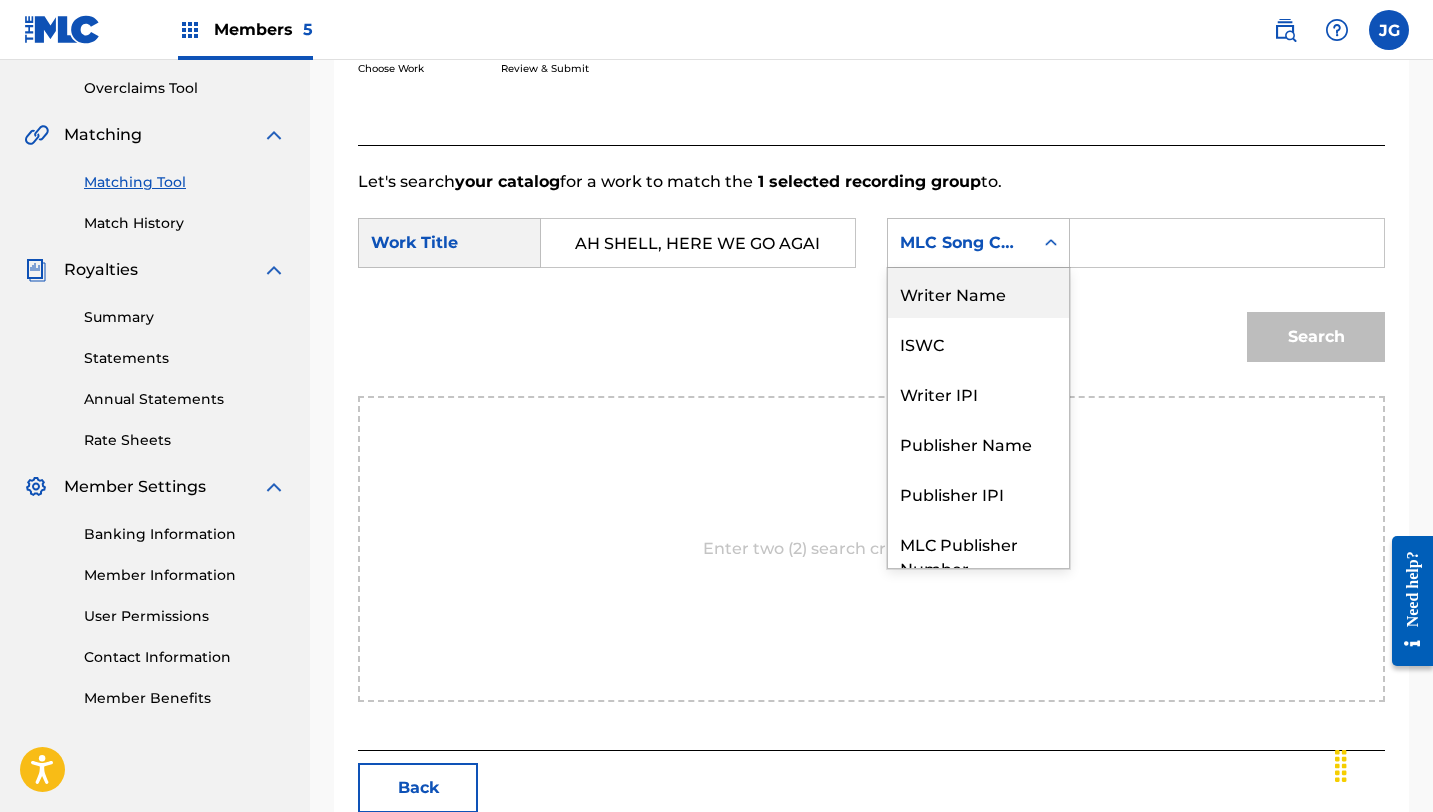 click on "Writer Name" at bounding box center [978, 293] 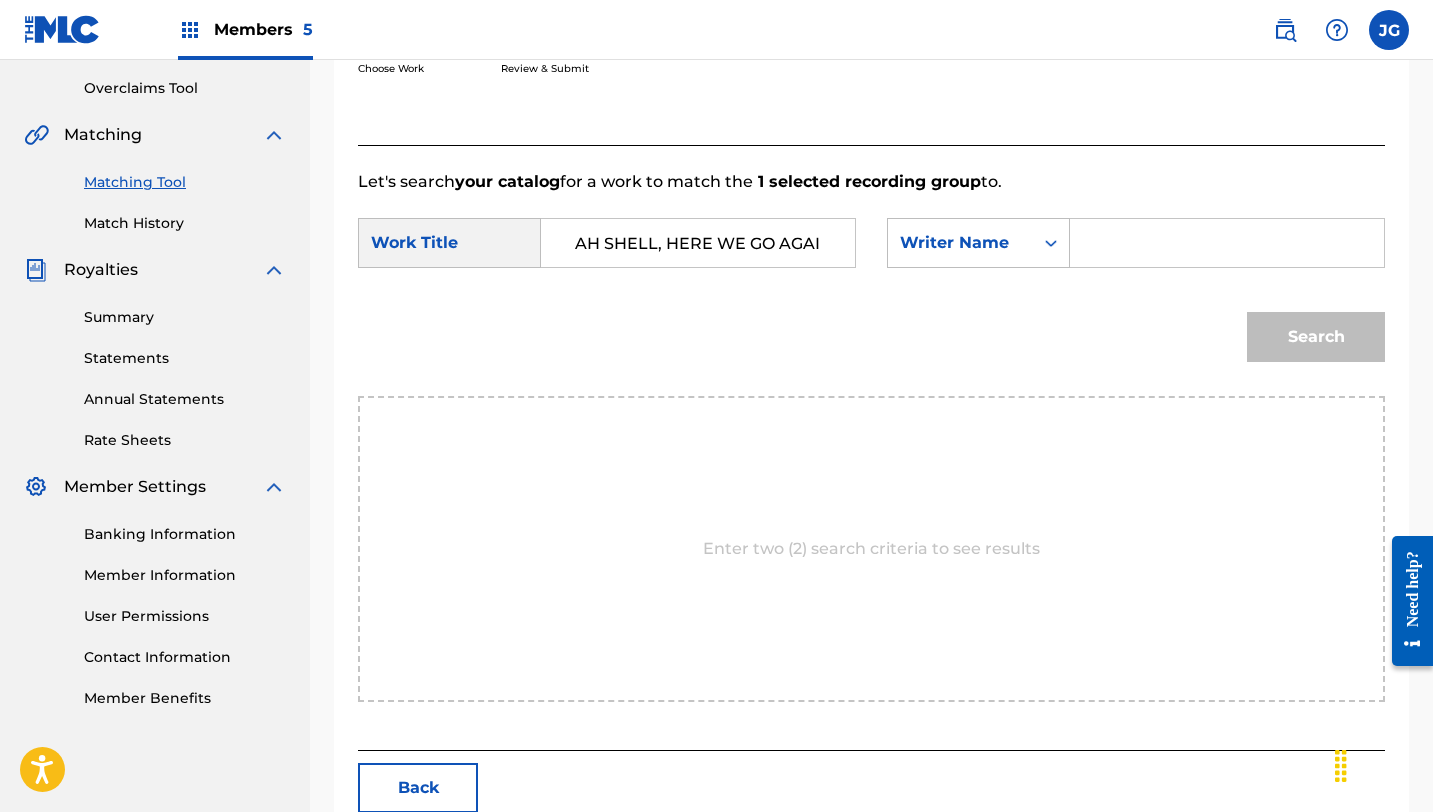 click at bounding box center [1227, 243] 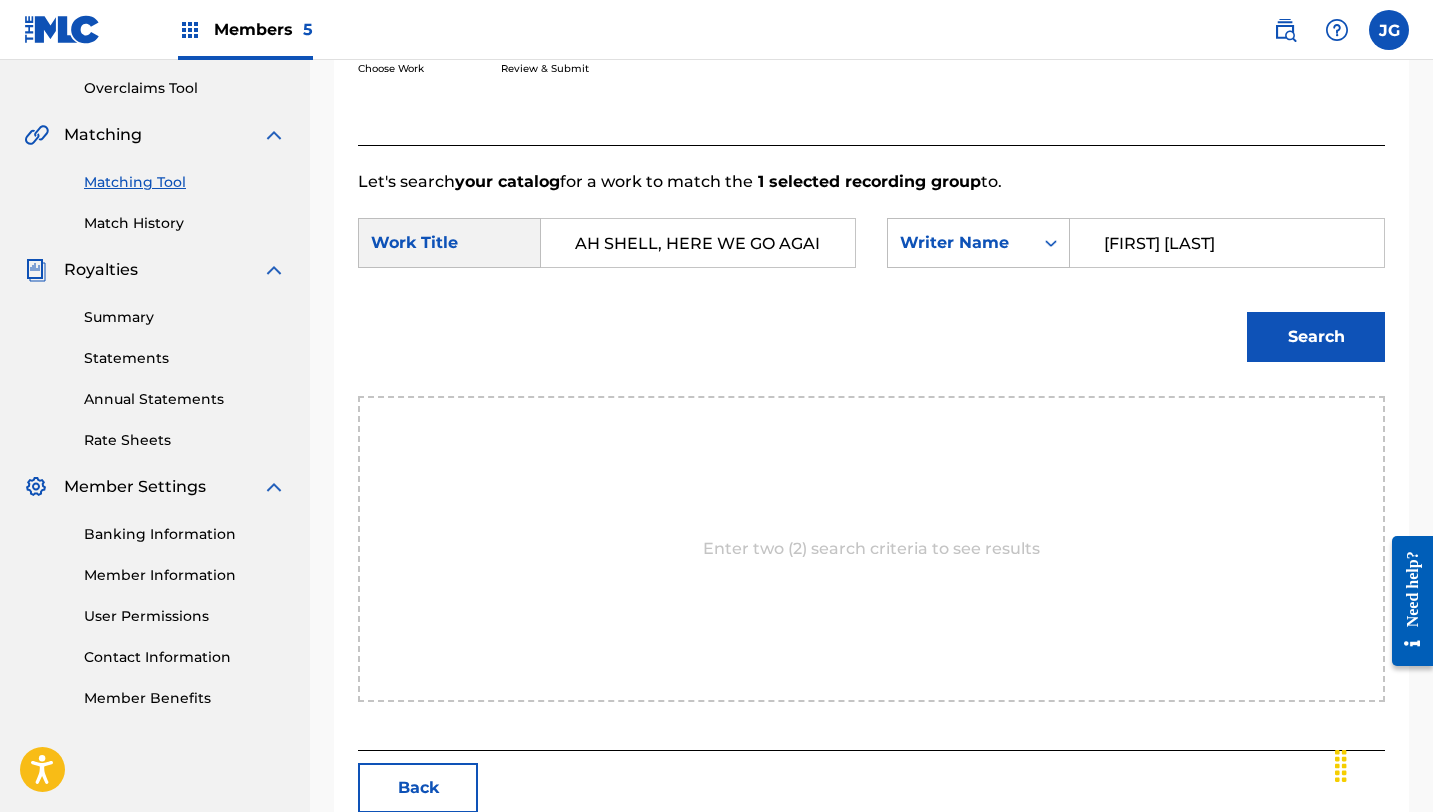 click on "Search" at bounding box center [1316, 337] 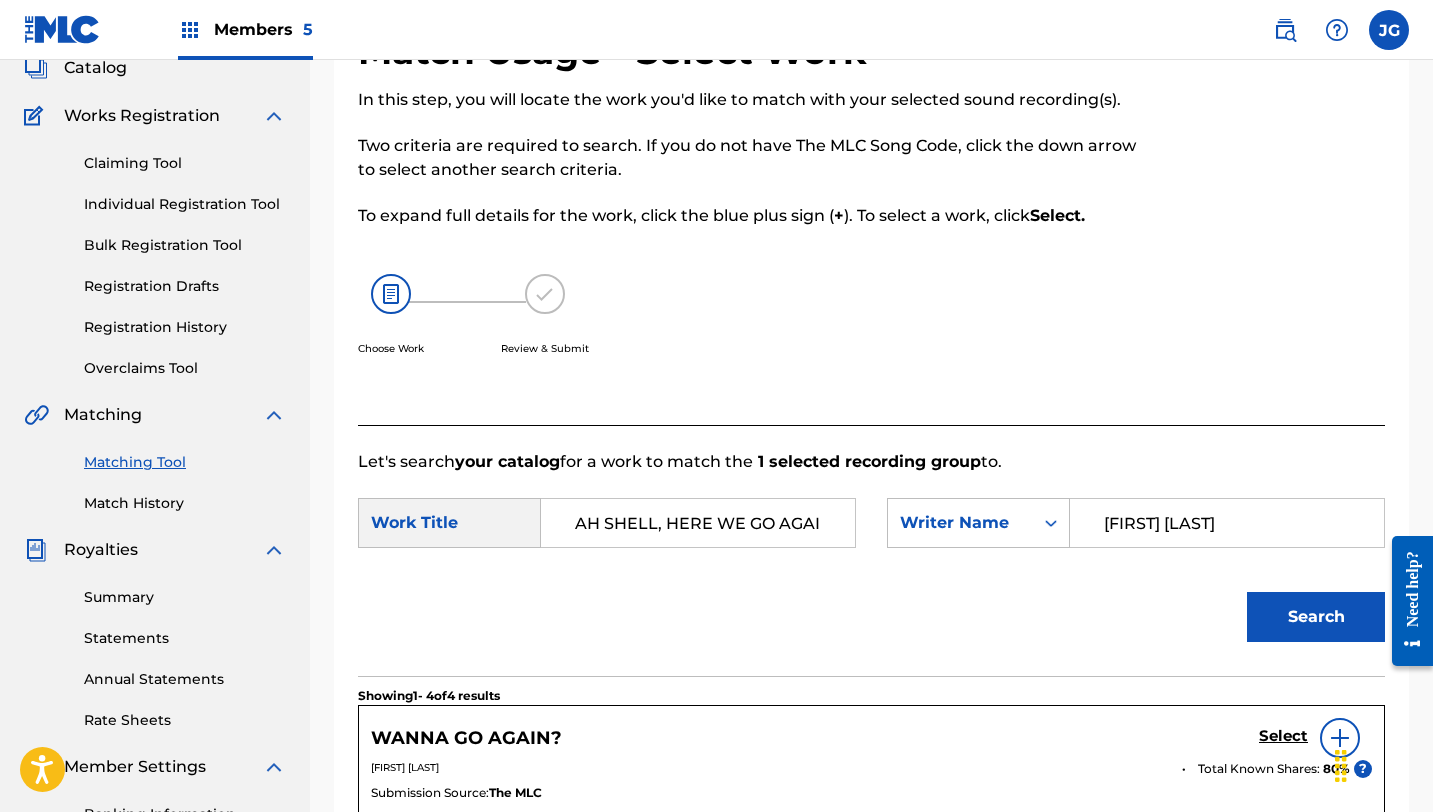 scroll, scrollTop: 0, scrollLeft: 0, axis: both 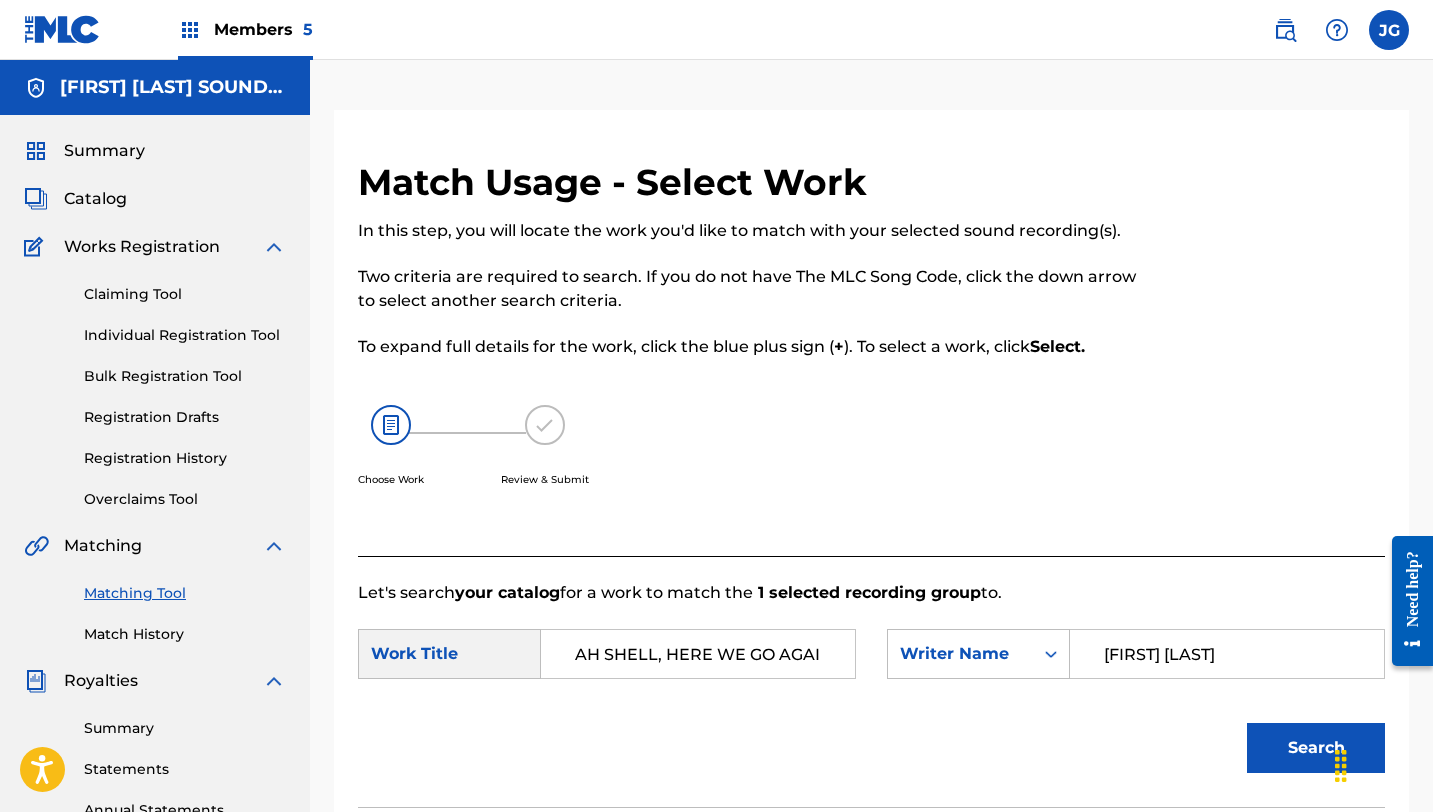 click on "Matching Tool" at bounding box center [185, 593] 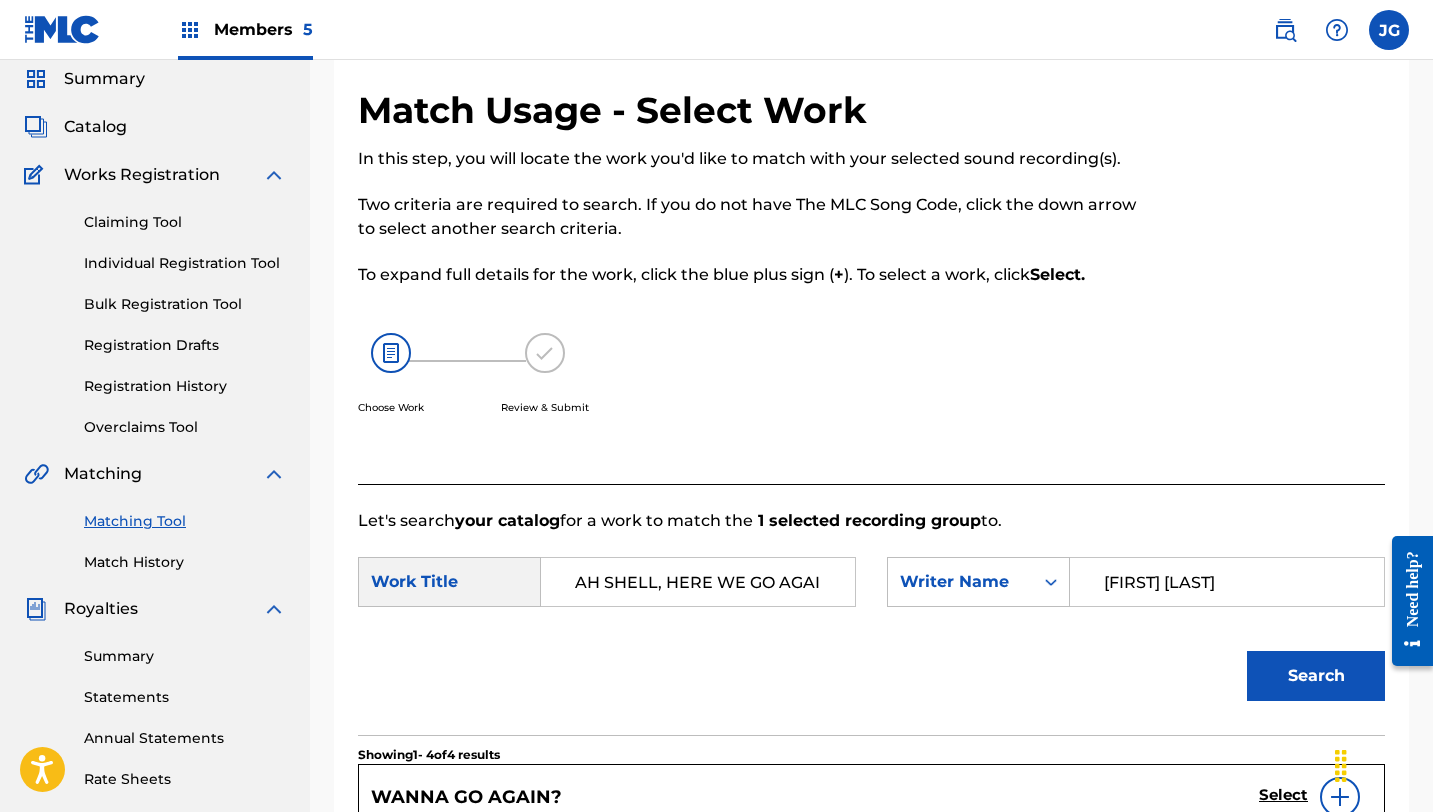 scroll, scrollTop: 146, scrollLeft: 0, axis: vertical 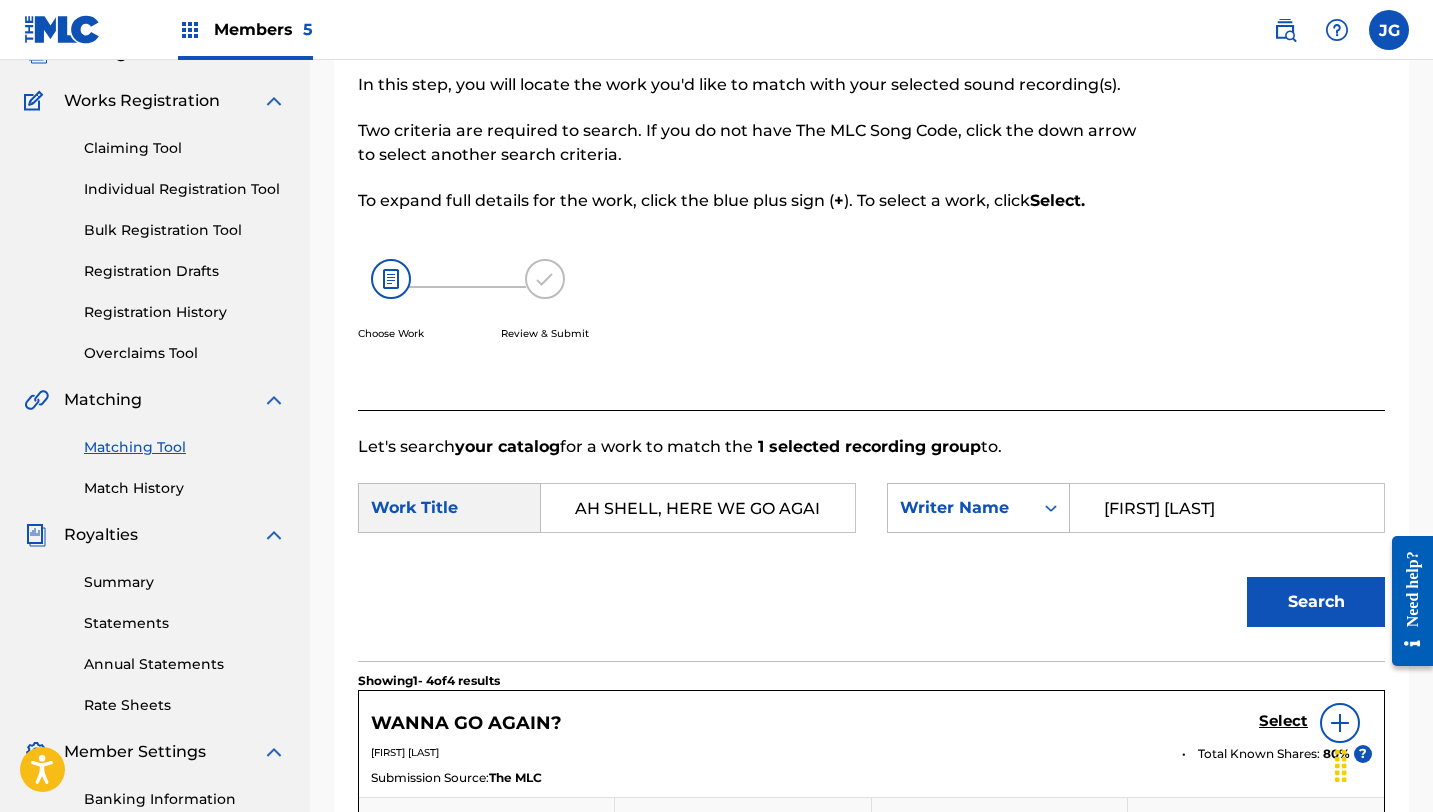 click on "Matching Tool" at bounding box center (185, 447) 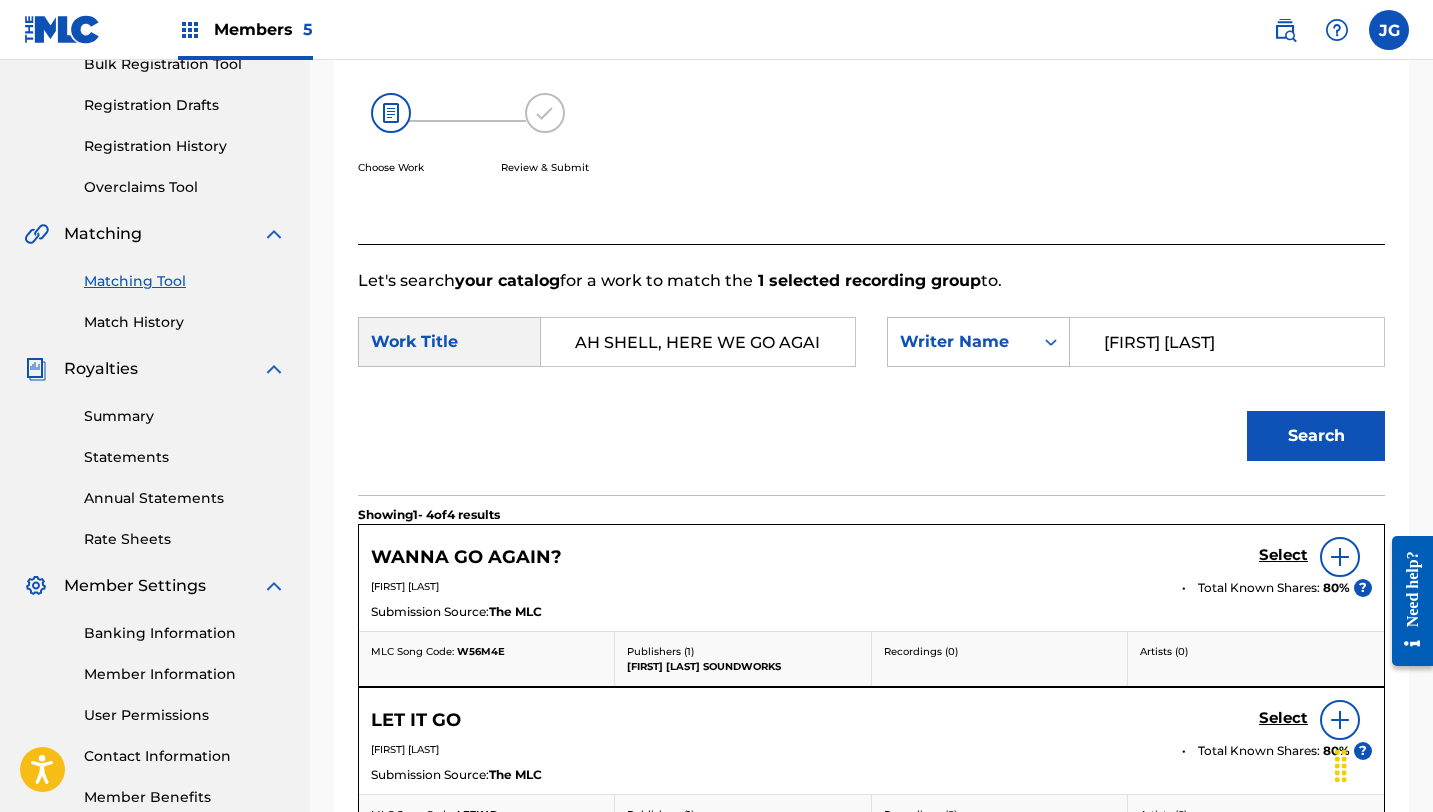 scroll, scrollTop: 315, scrollLeft: 0, axis: vertical 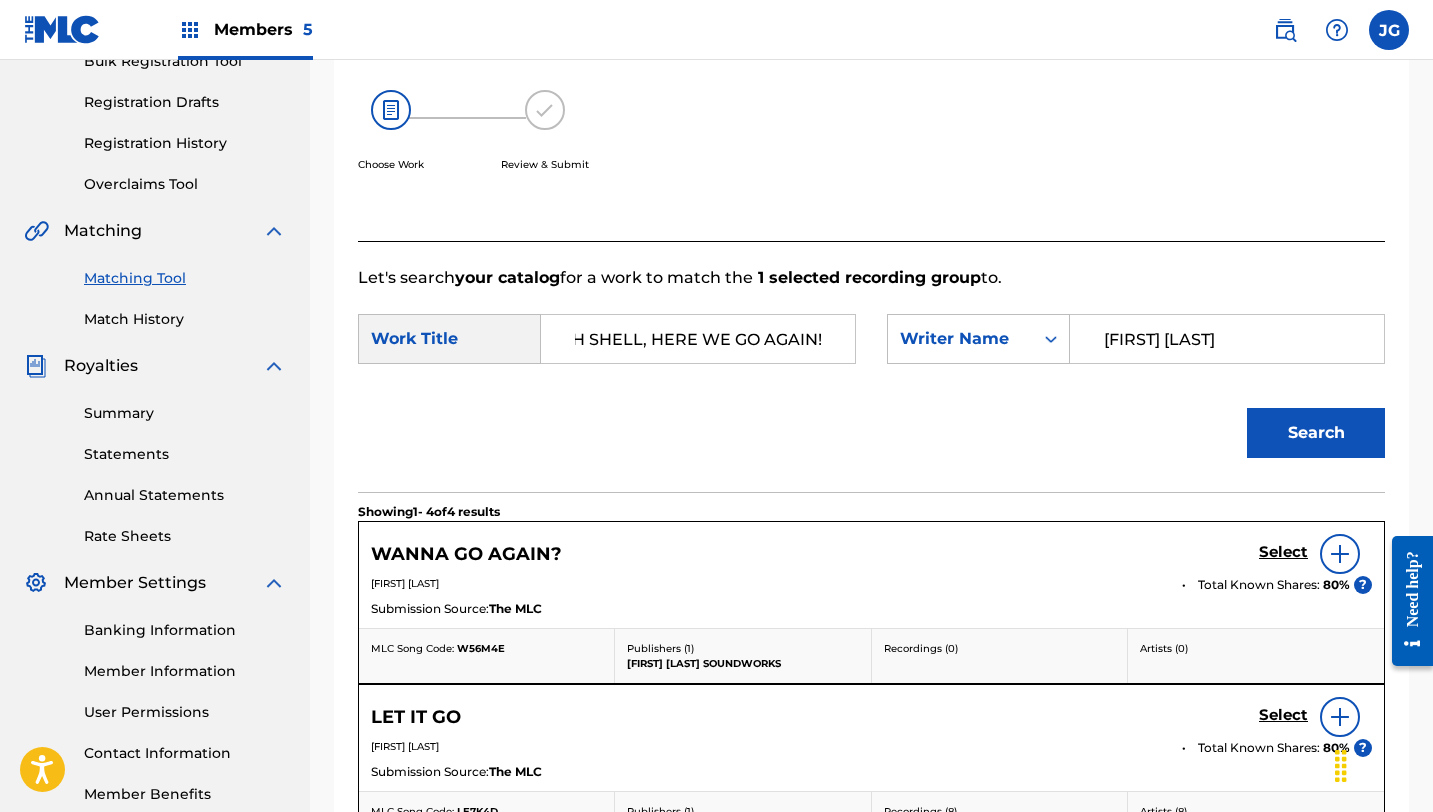 drag, startPoint x: 568, startPoint y: 341, endPoint x: 878, endPoint y: 353, distance: 310.23218 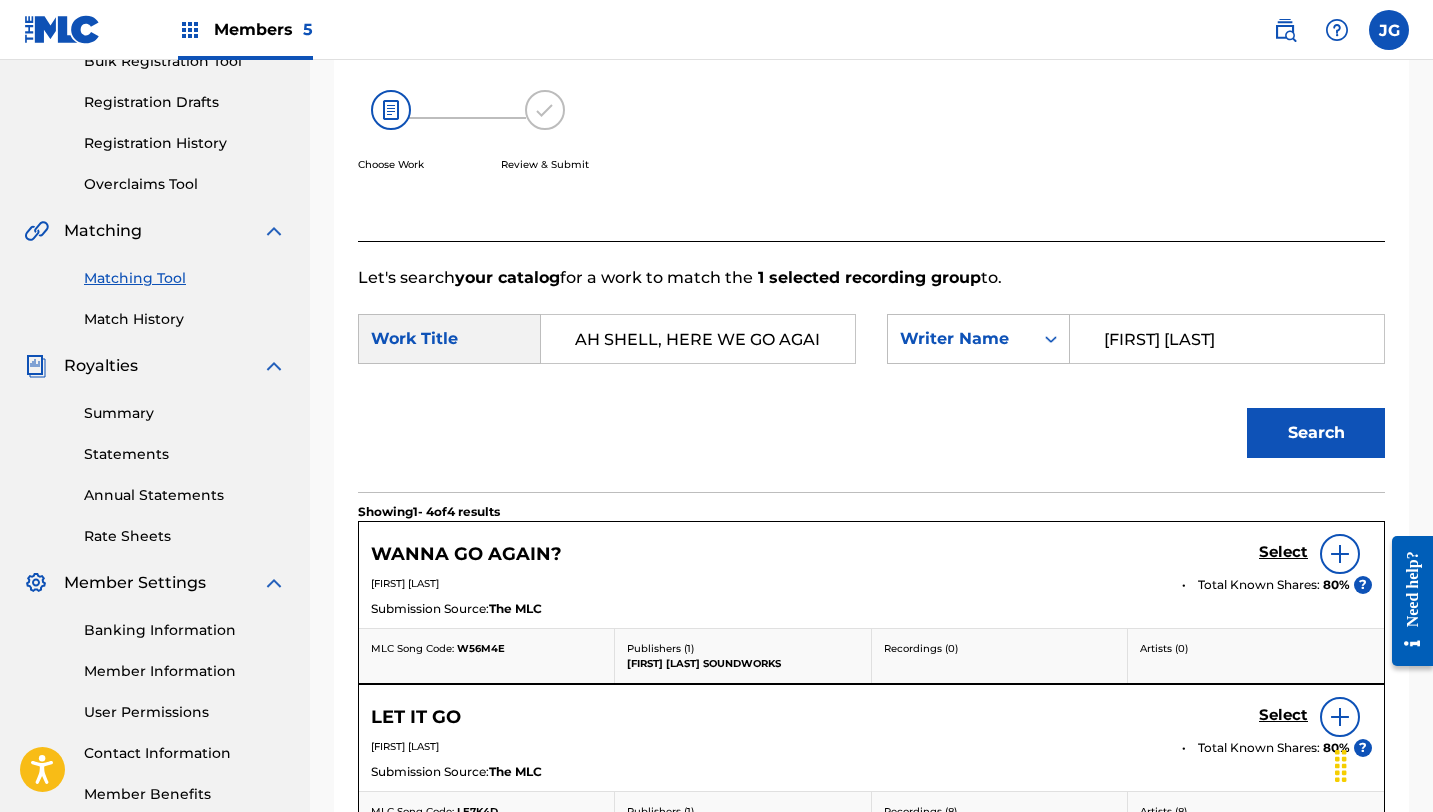 click on "Match History" at bounding box center (185, 319) 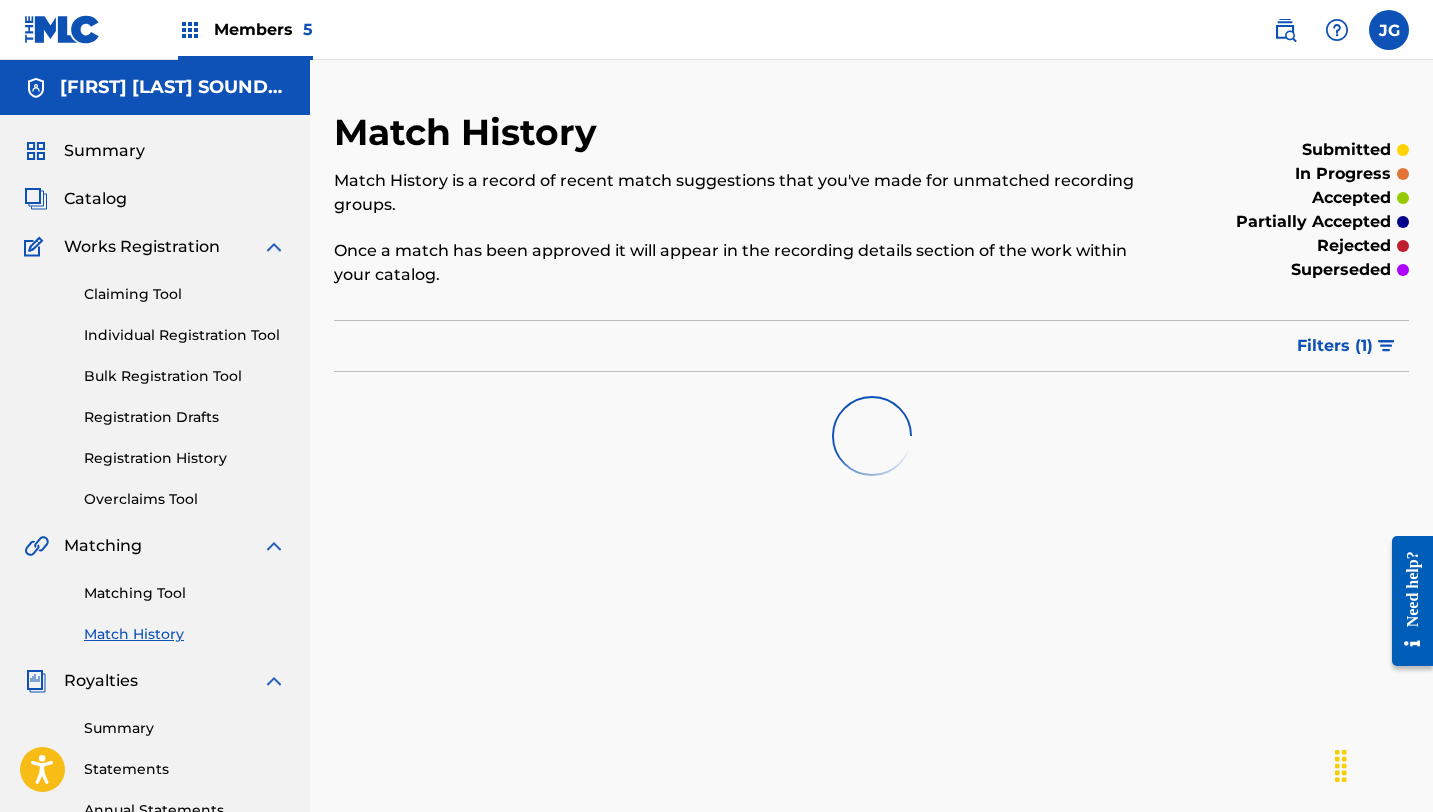 click on "Matching Tool Match History" at bounding box center (155, 601) 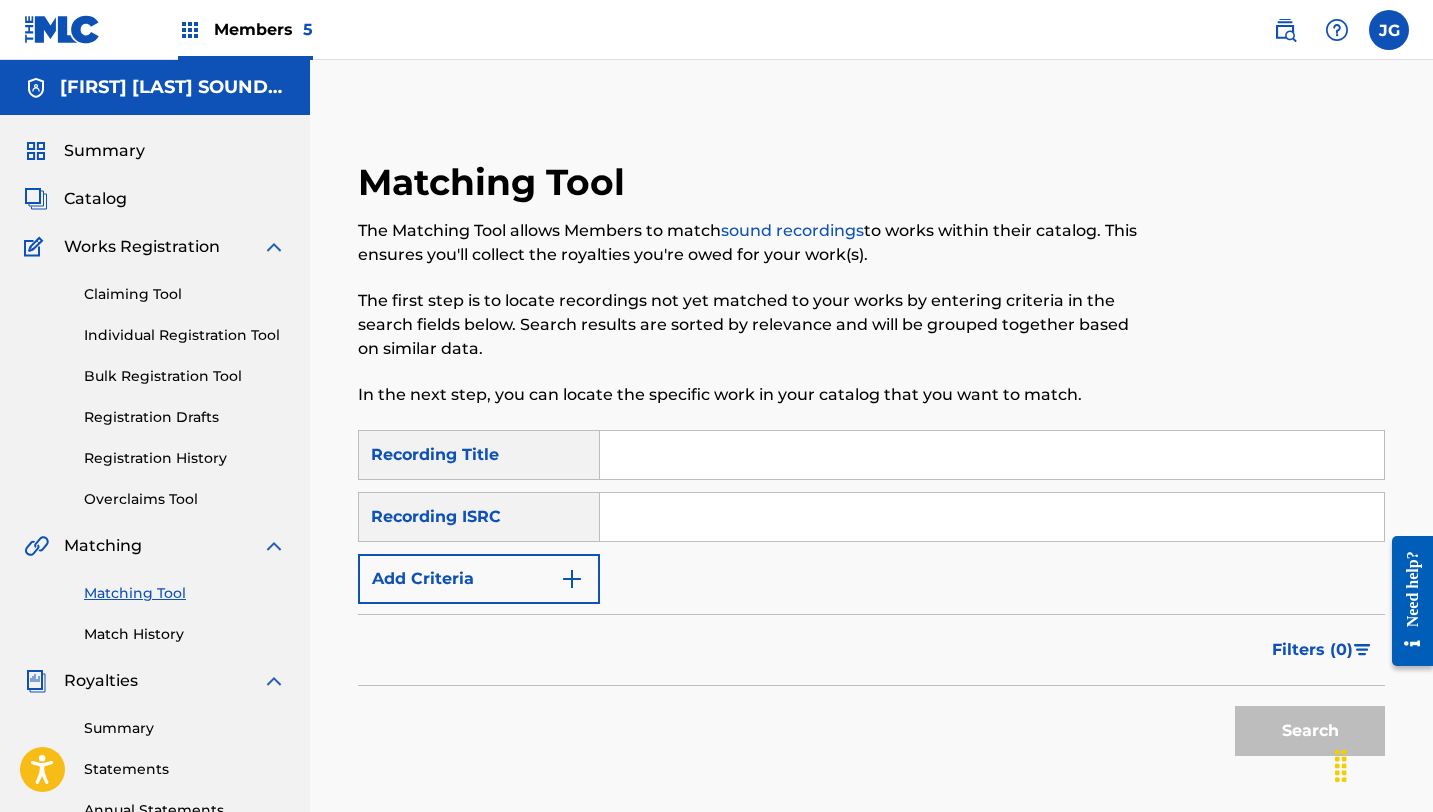 click at bounding box center (992, 455) 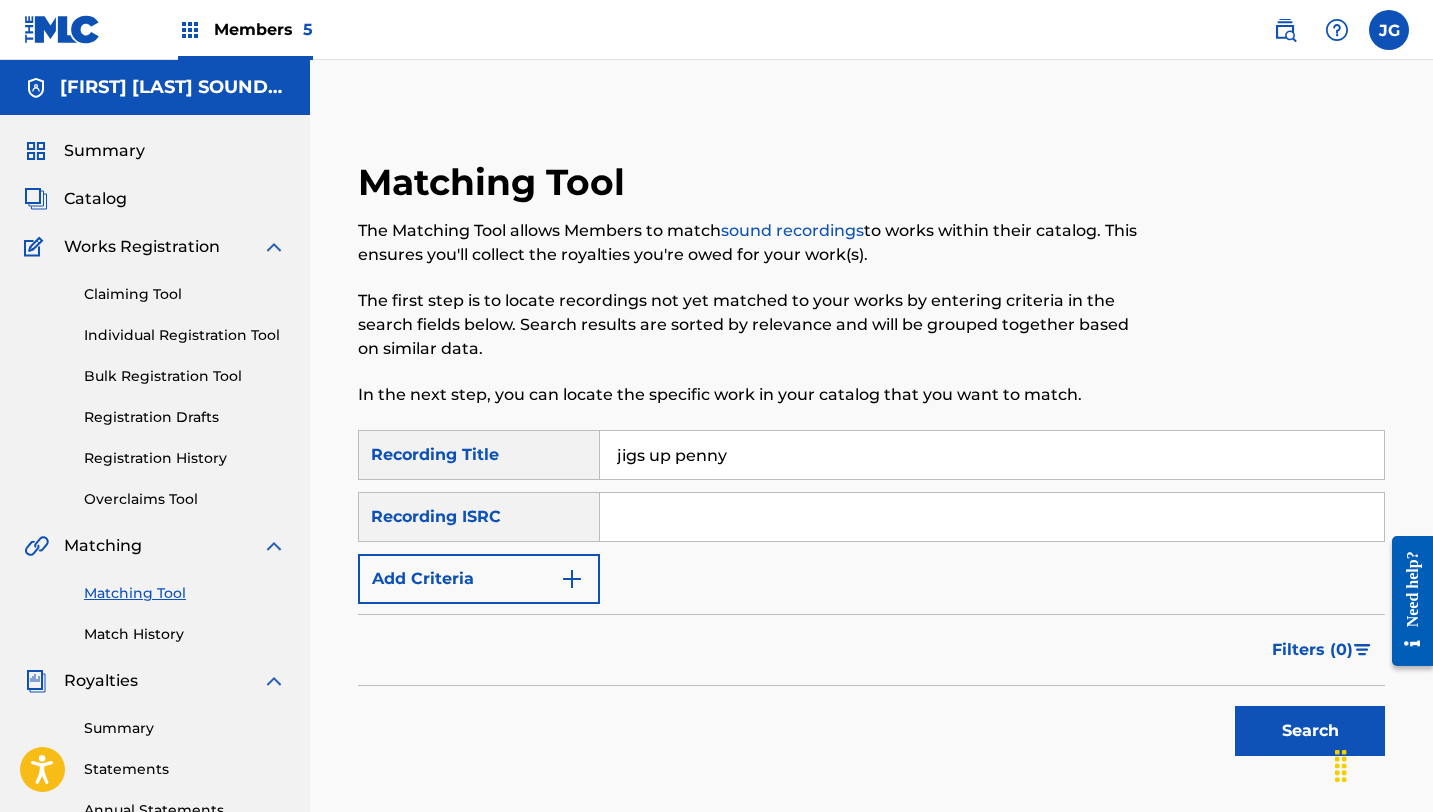 type on "jigs up penny" 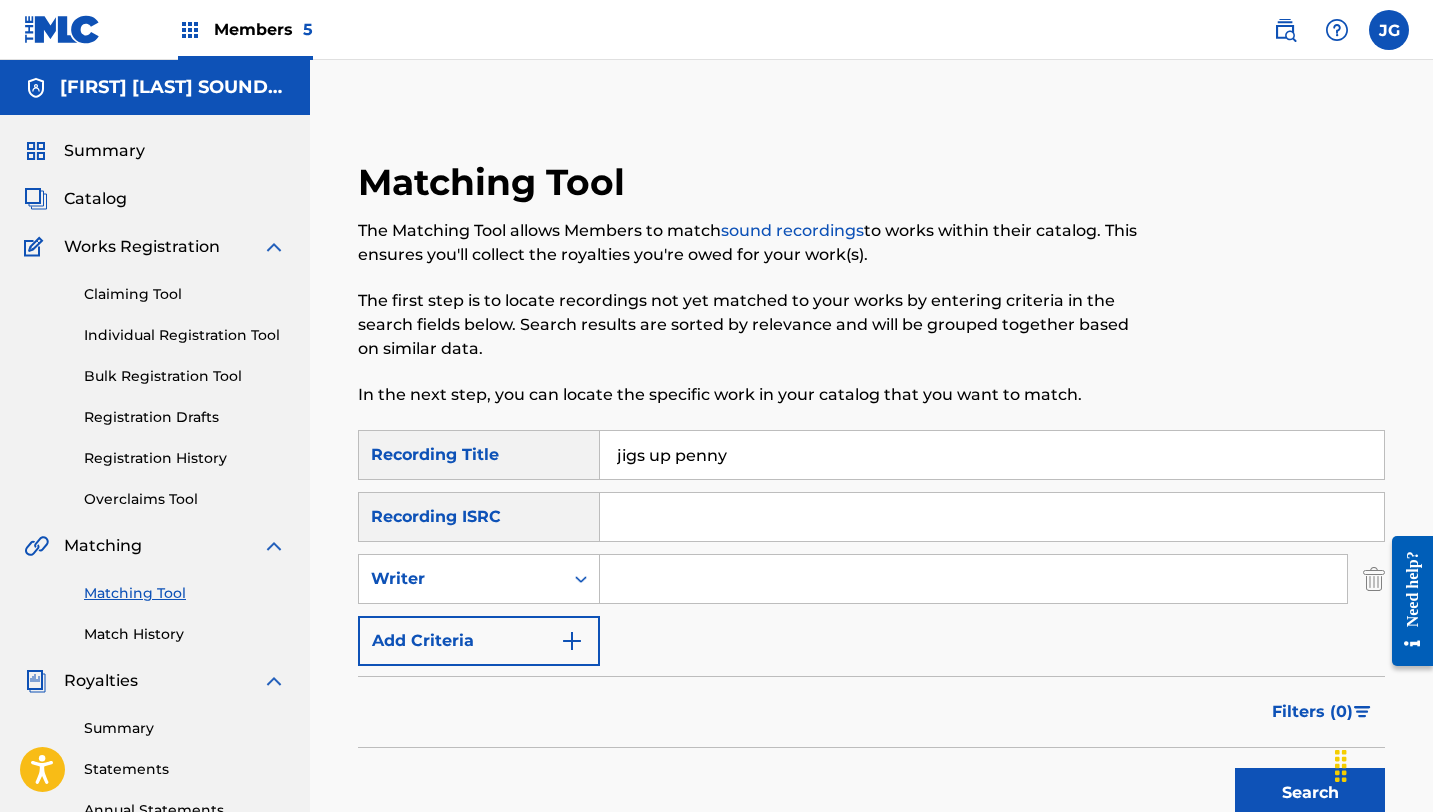 click at bounding box center [973, 579] 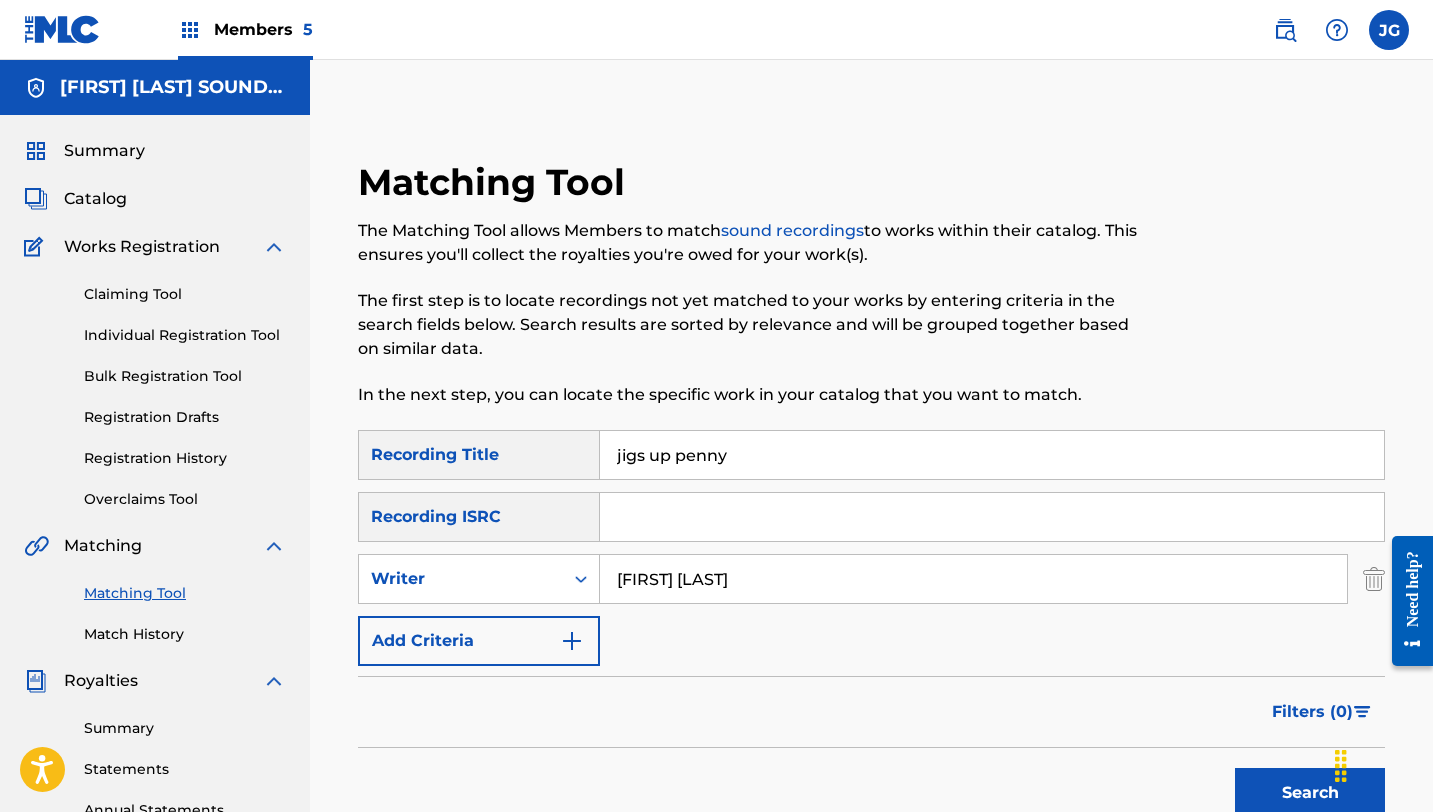 click on "Add Criteria" at bounding box center [479, 641] 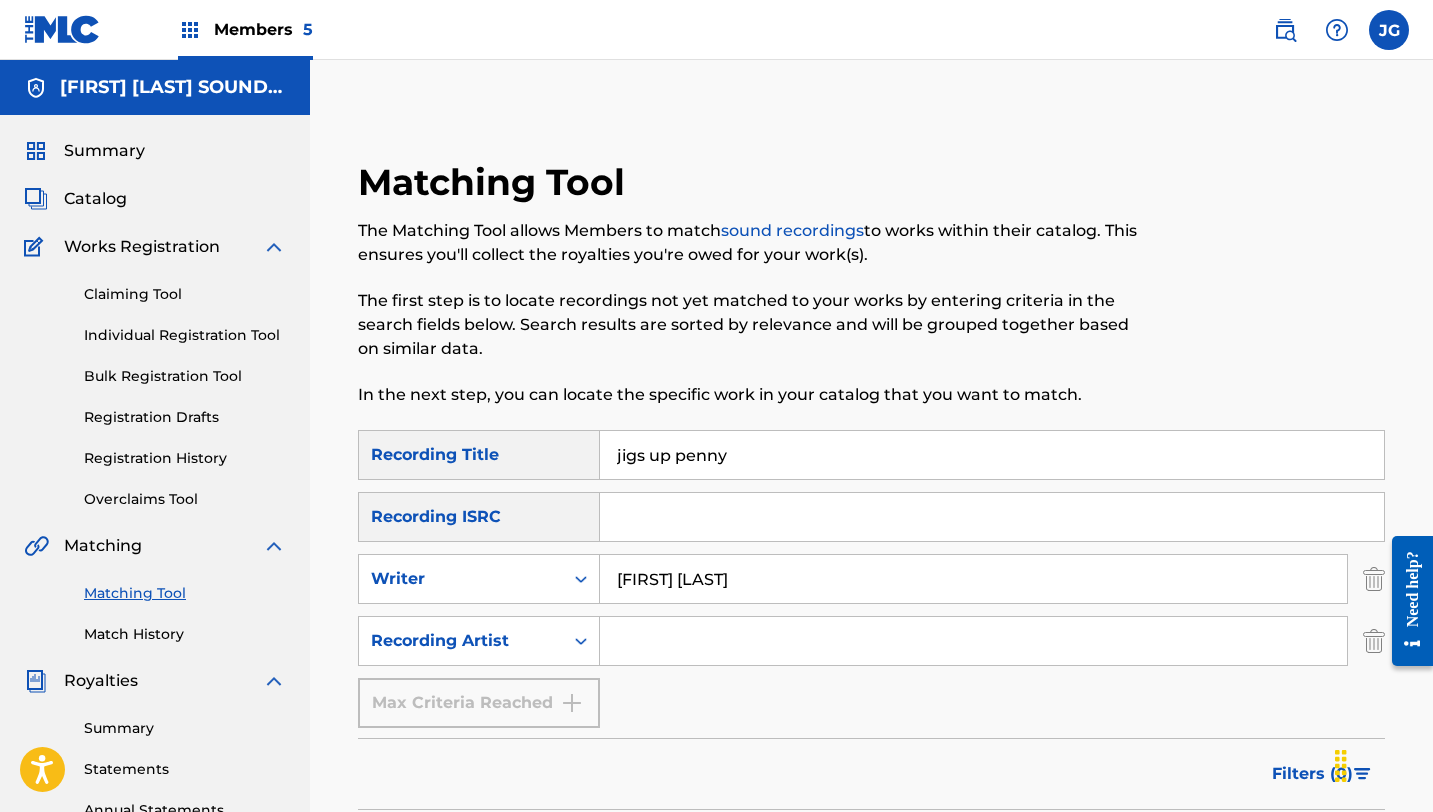 click at bounding box center [973, 641] 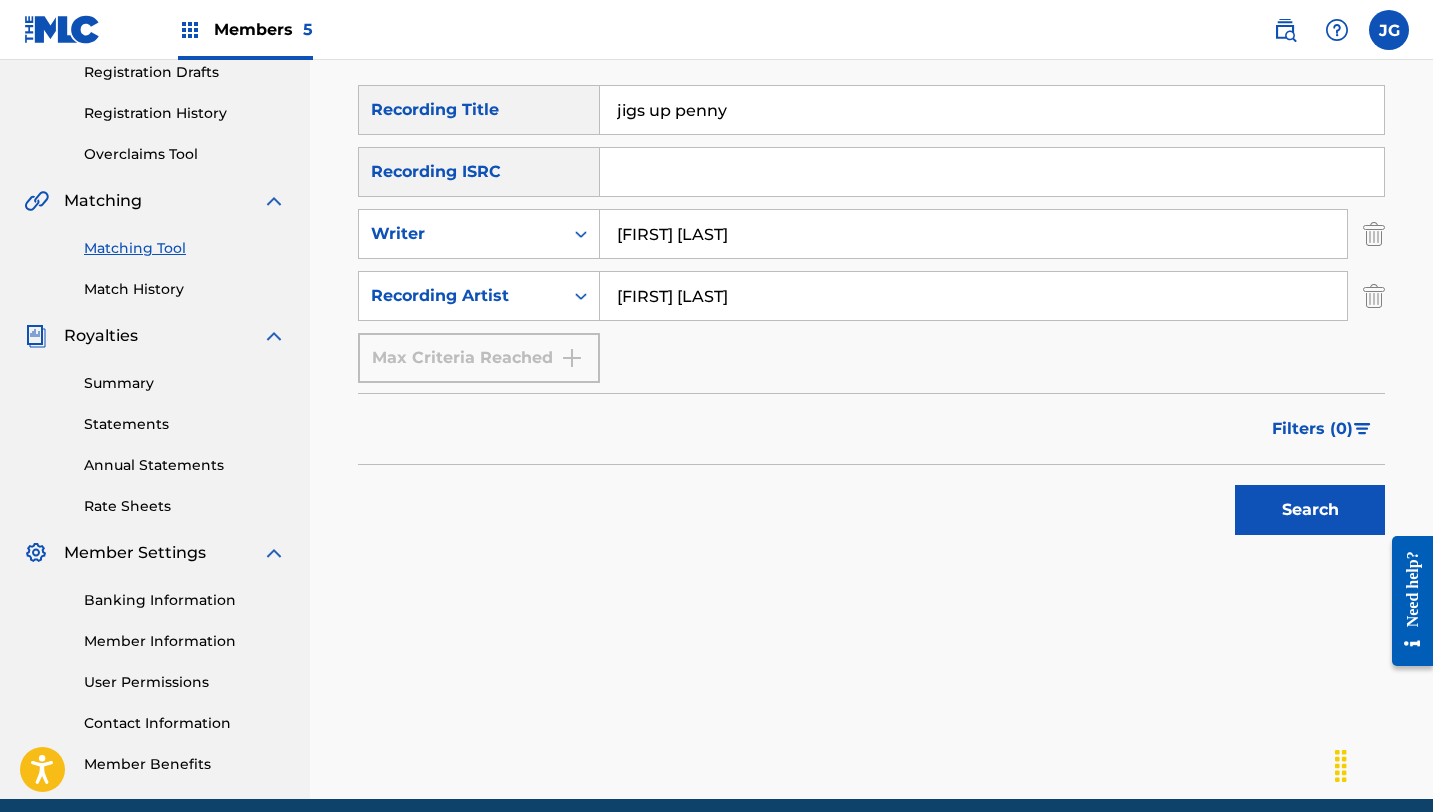scroll, scrollTop: 428, scrollLeft: 0, axis: vertical 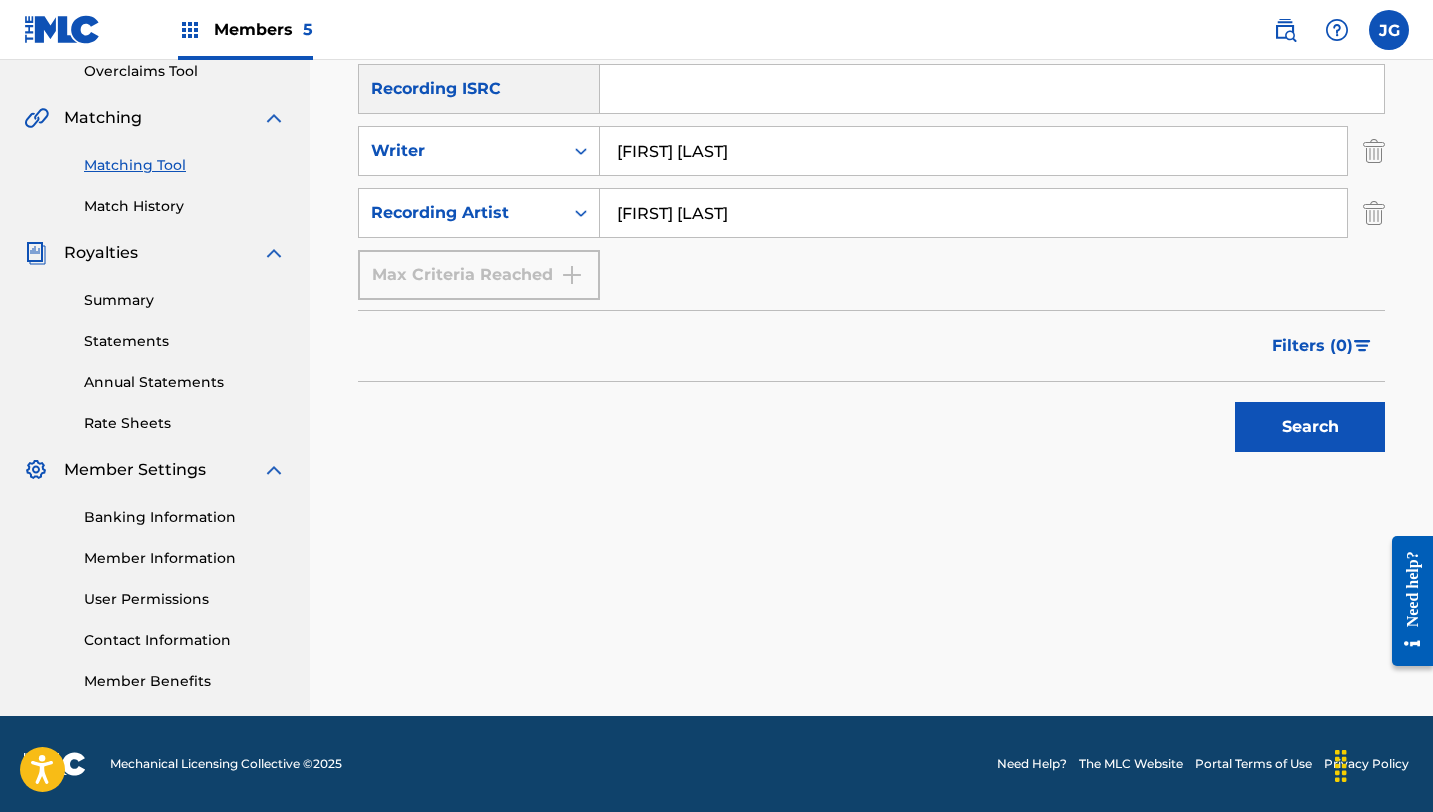 click on "Search" at bounding box center (1310, 427) 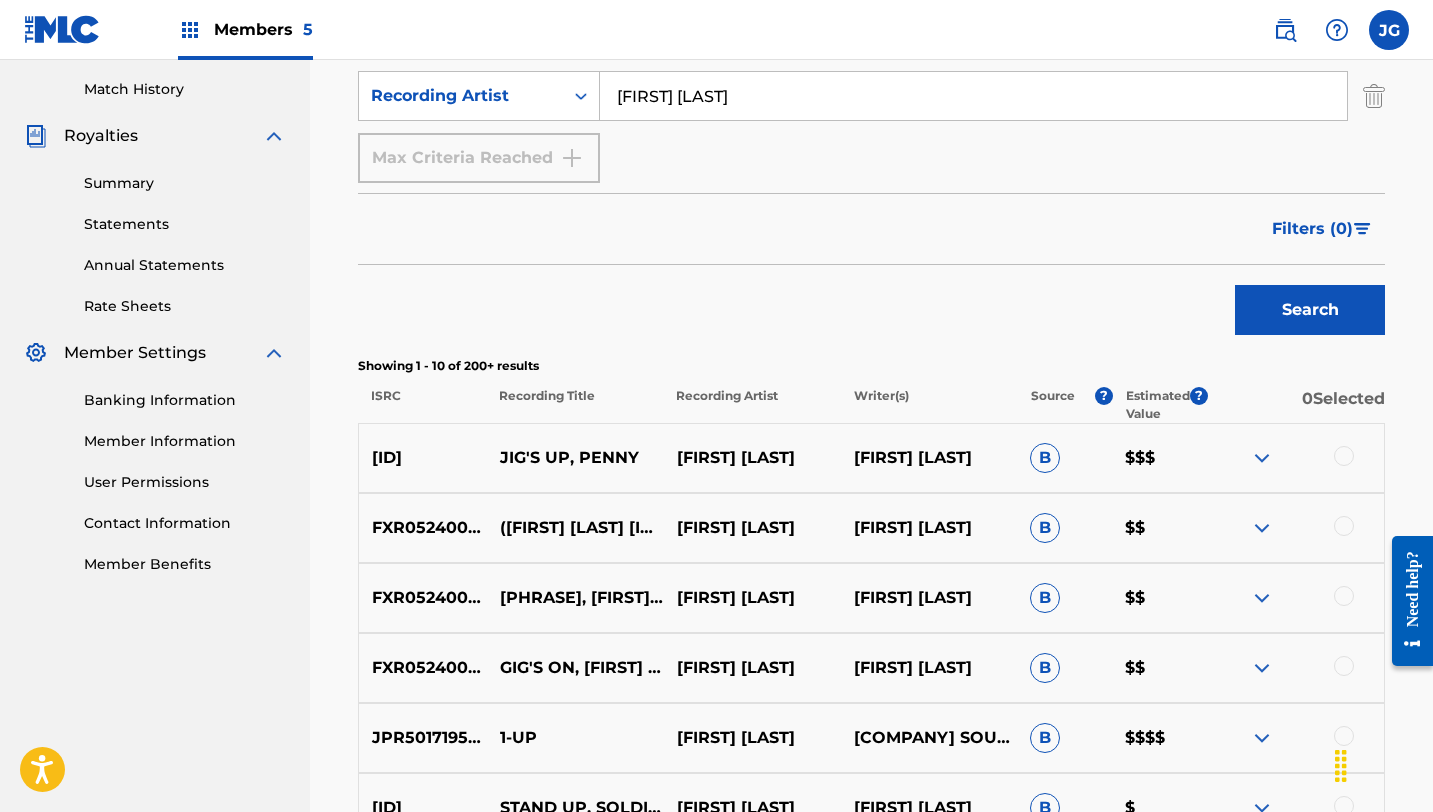 scroll, scrollTop: 541, scrollLeft: 0, axis: vertical 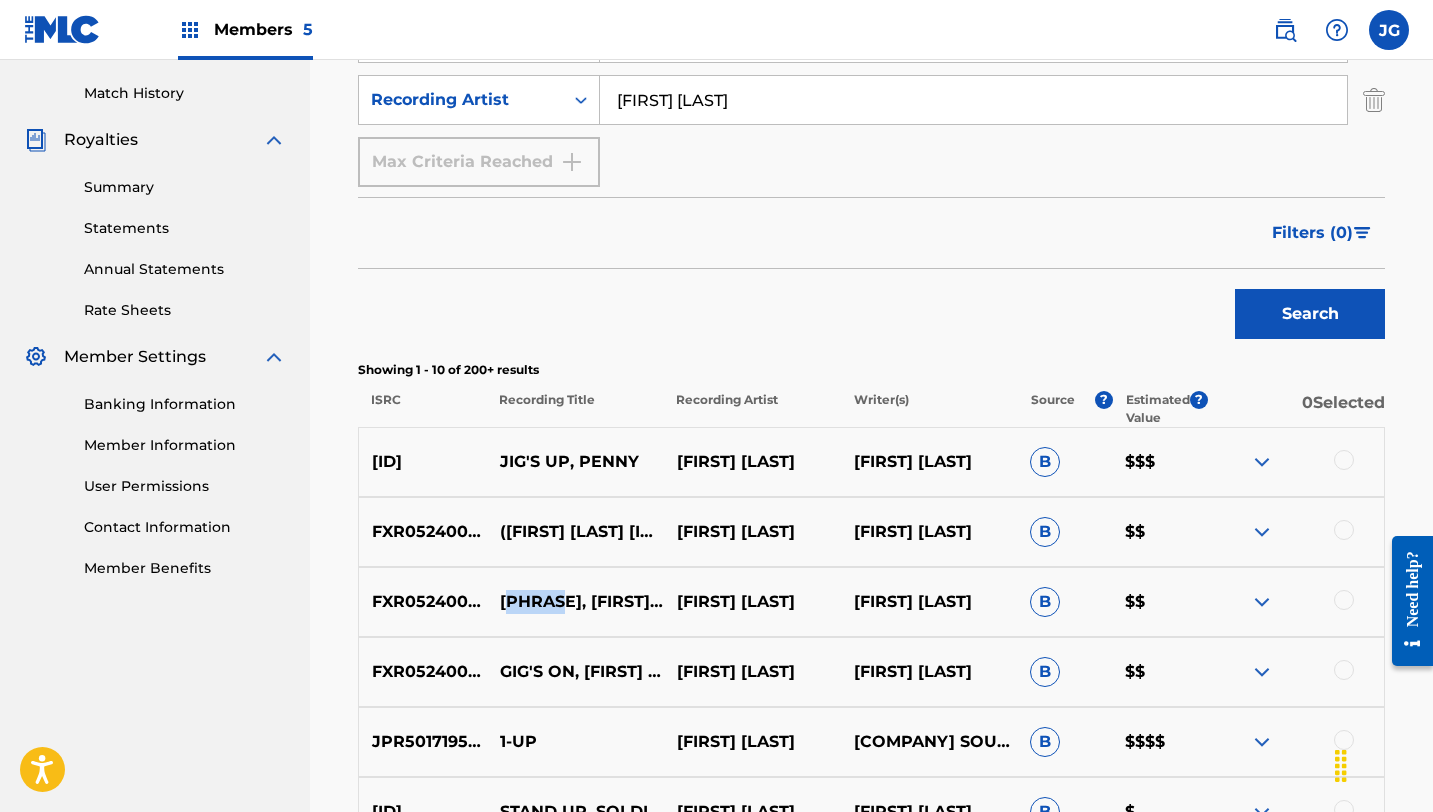 drag, startPoint x: 507, startPoint y: 605, endPoint x: 547, endPoint y: 602, distance: 40.112343 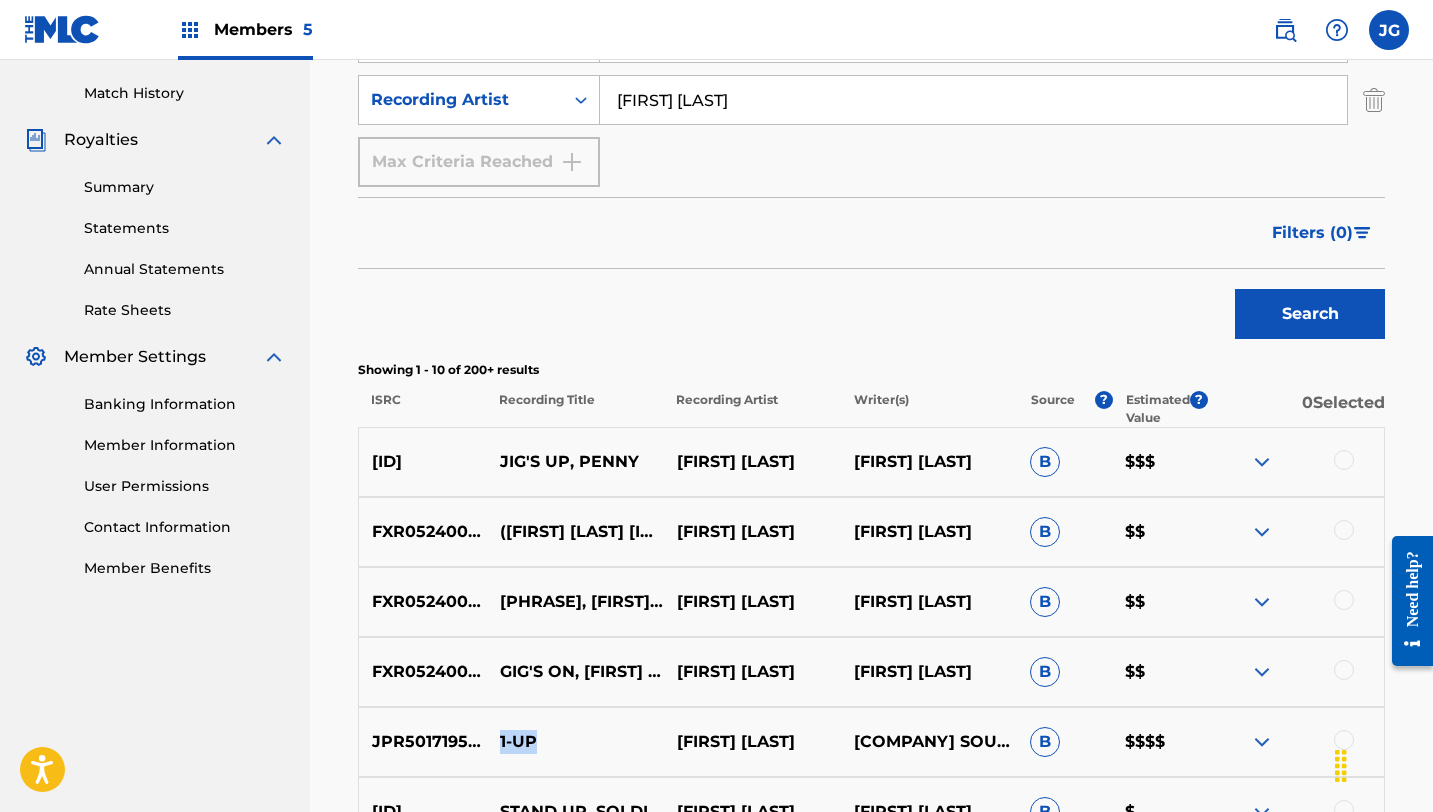 drag, startPoint x: 541, startPoint y: 736, endPoint x: 499, endPoint y: 733, distance: 42.107006 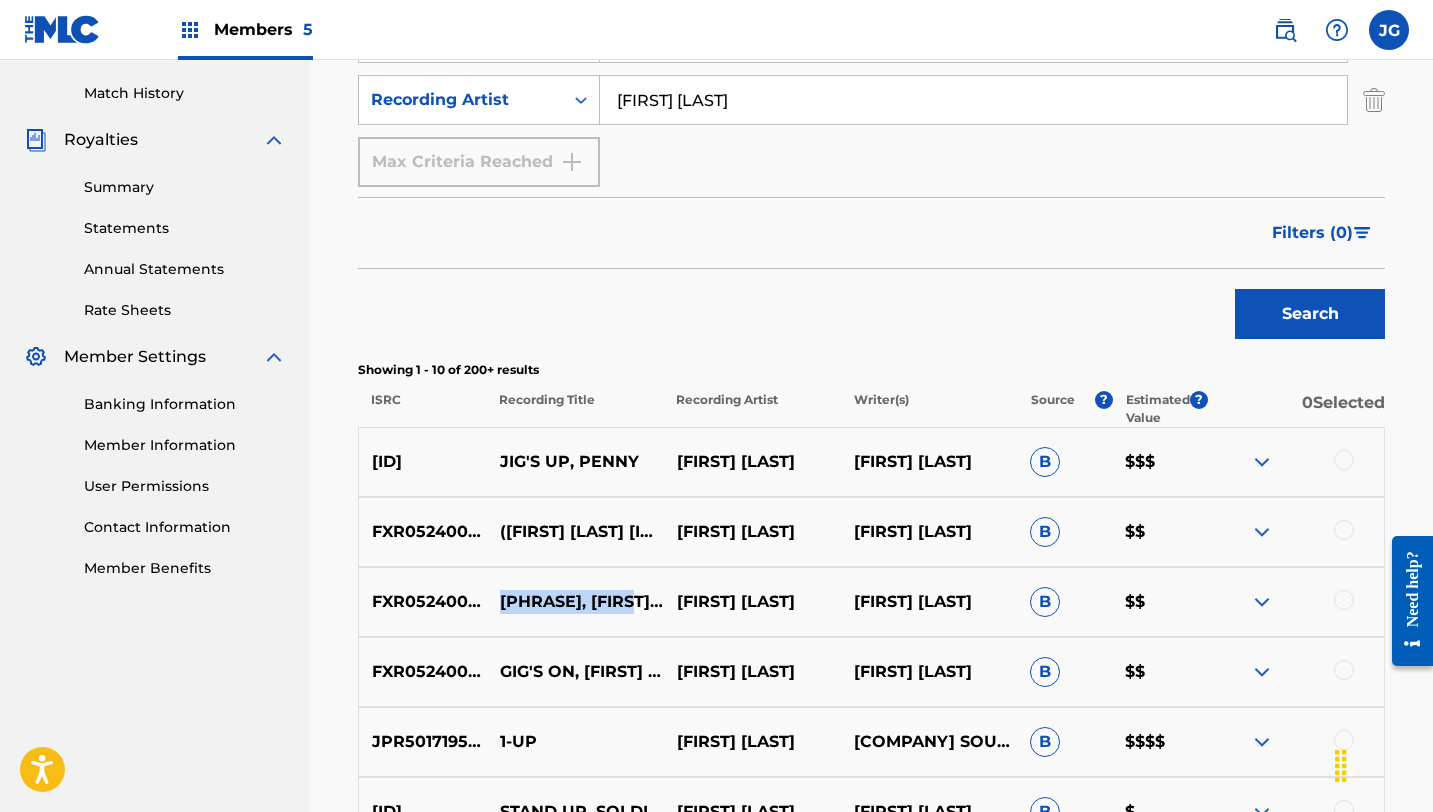 drag, startPoint x: 503, startPoint y: 601, endPoint x: 644, endPoint y: 606, distance: 141.08862 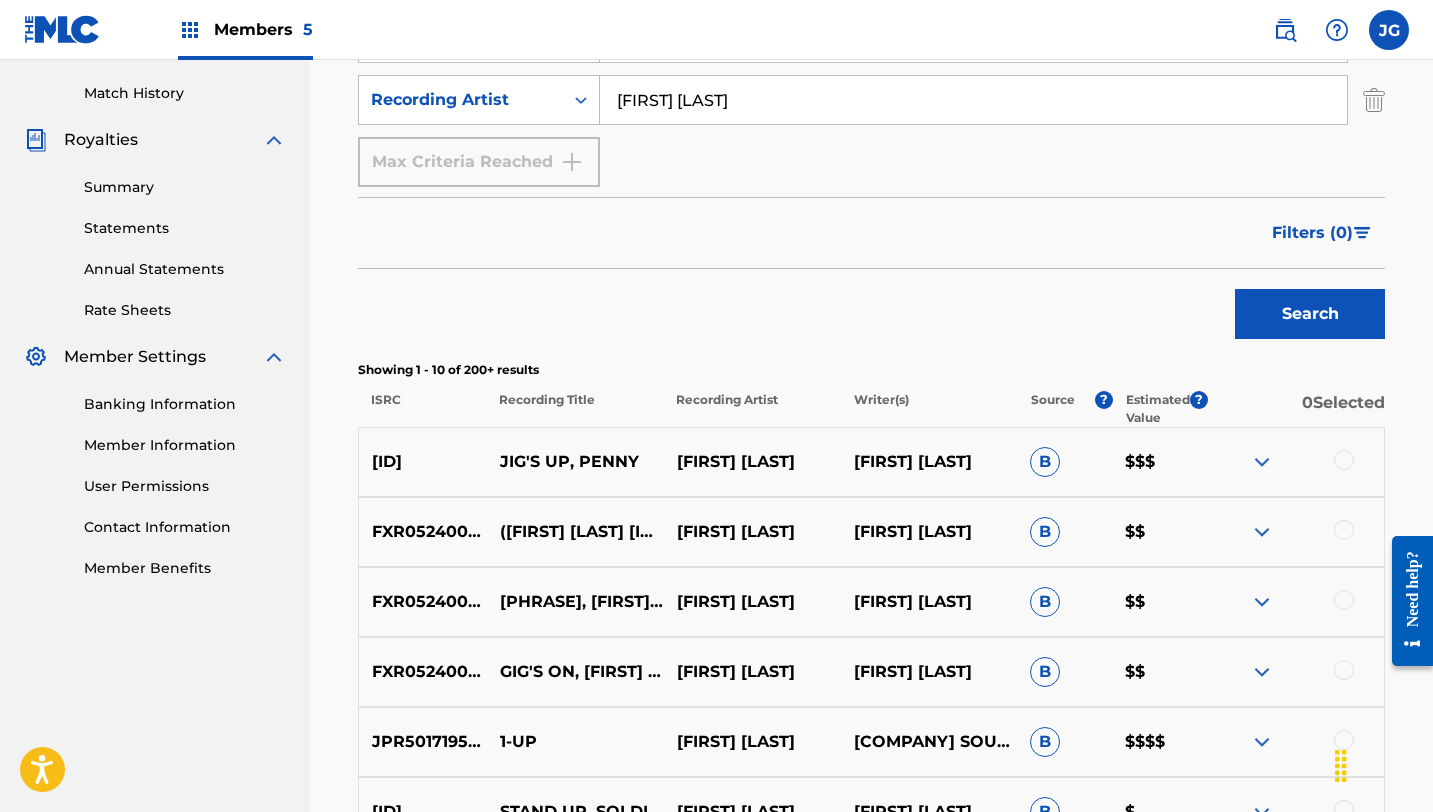 click on "([FIRST] [LAST] [ID])" at bounding box center [575, 532] 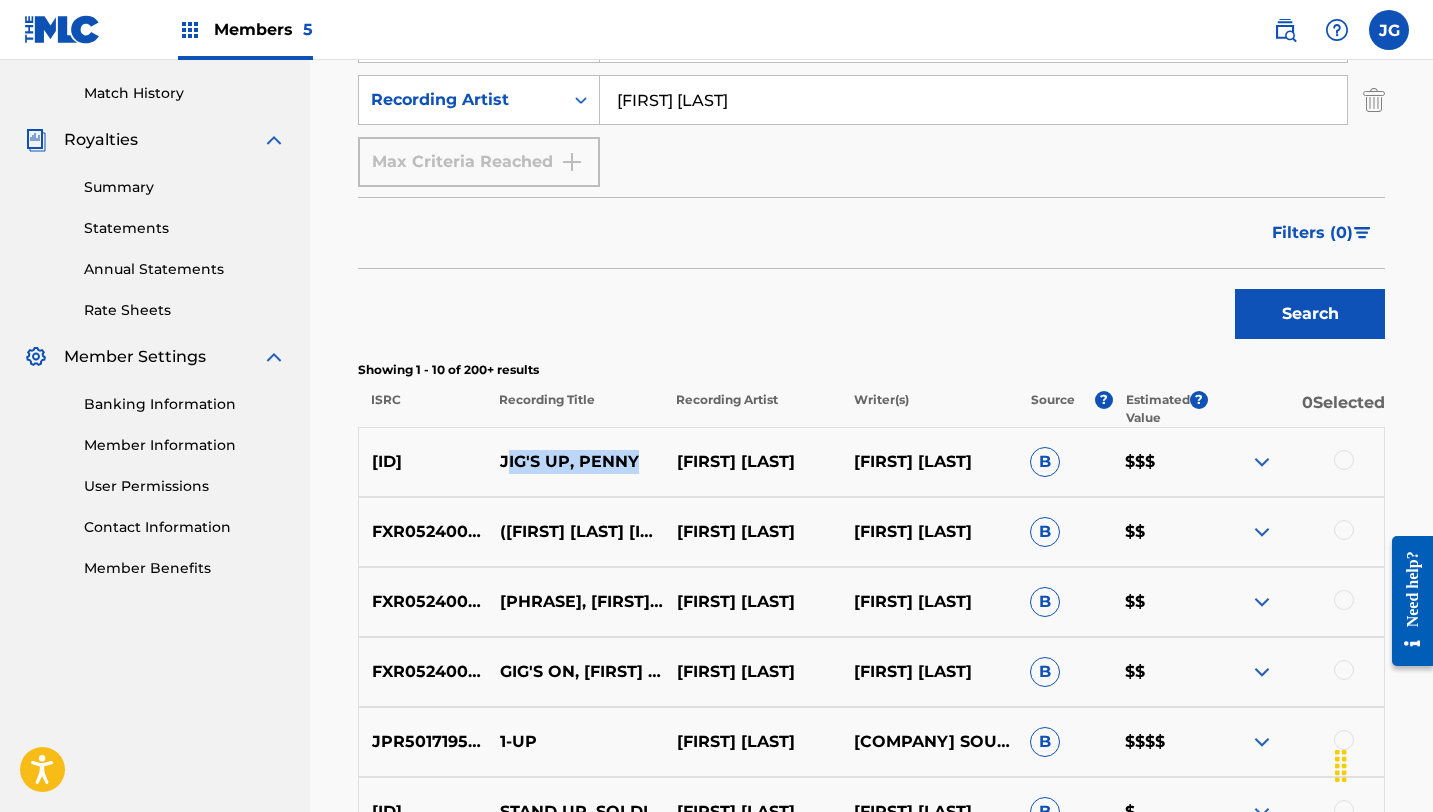 drag, startPoint x: 505, startPoint y: 459, endPoint x: 658, endPoint y: 459, distance: 153 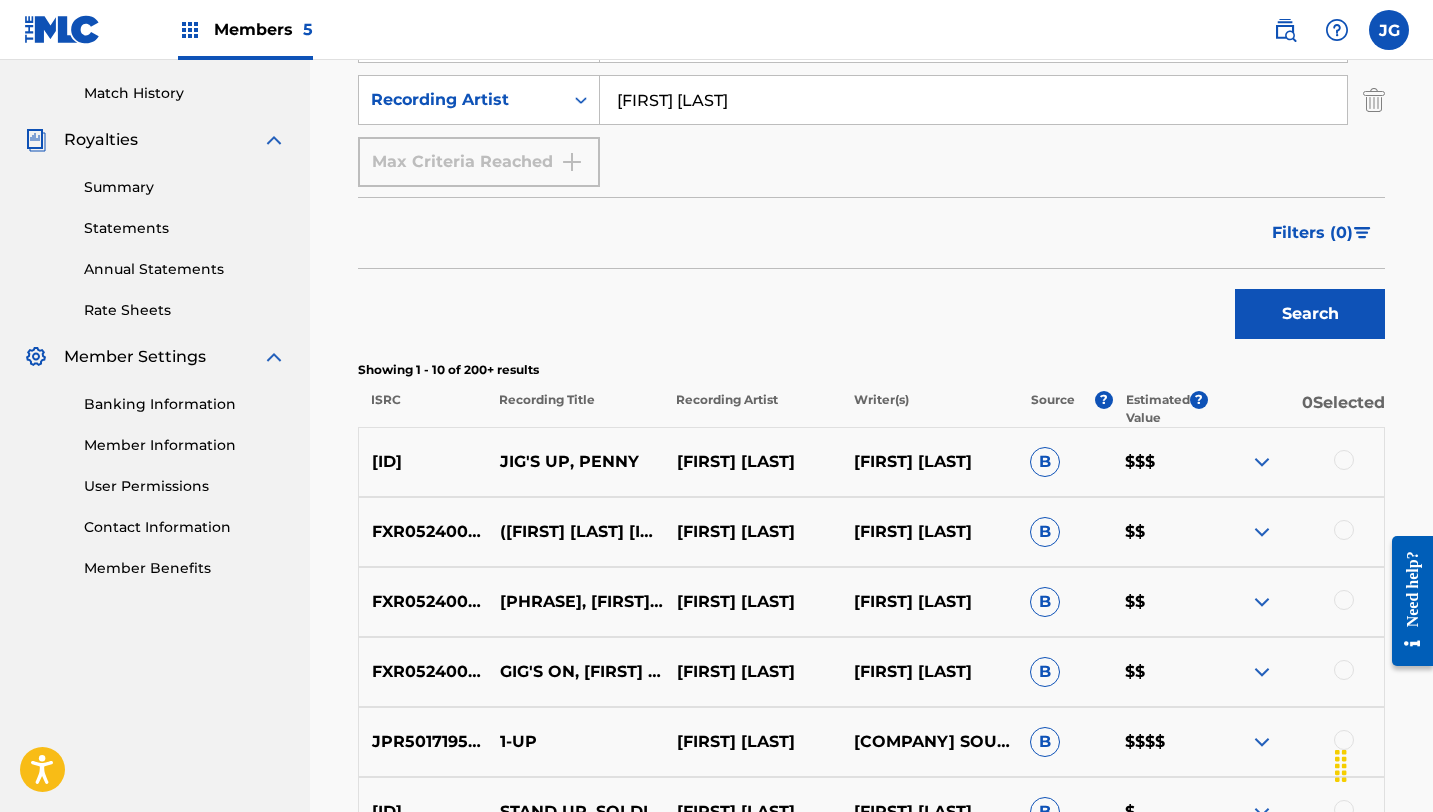 click on "[ID]" at bounding box center (423, 462) 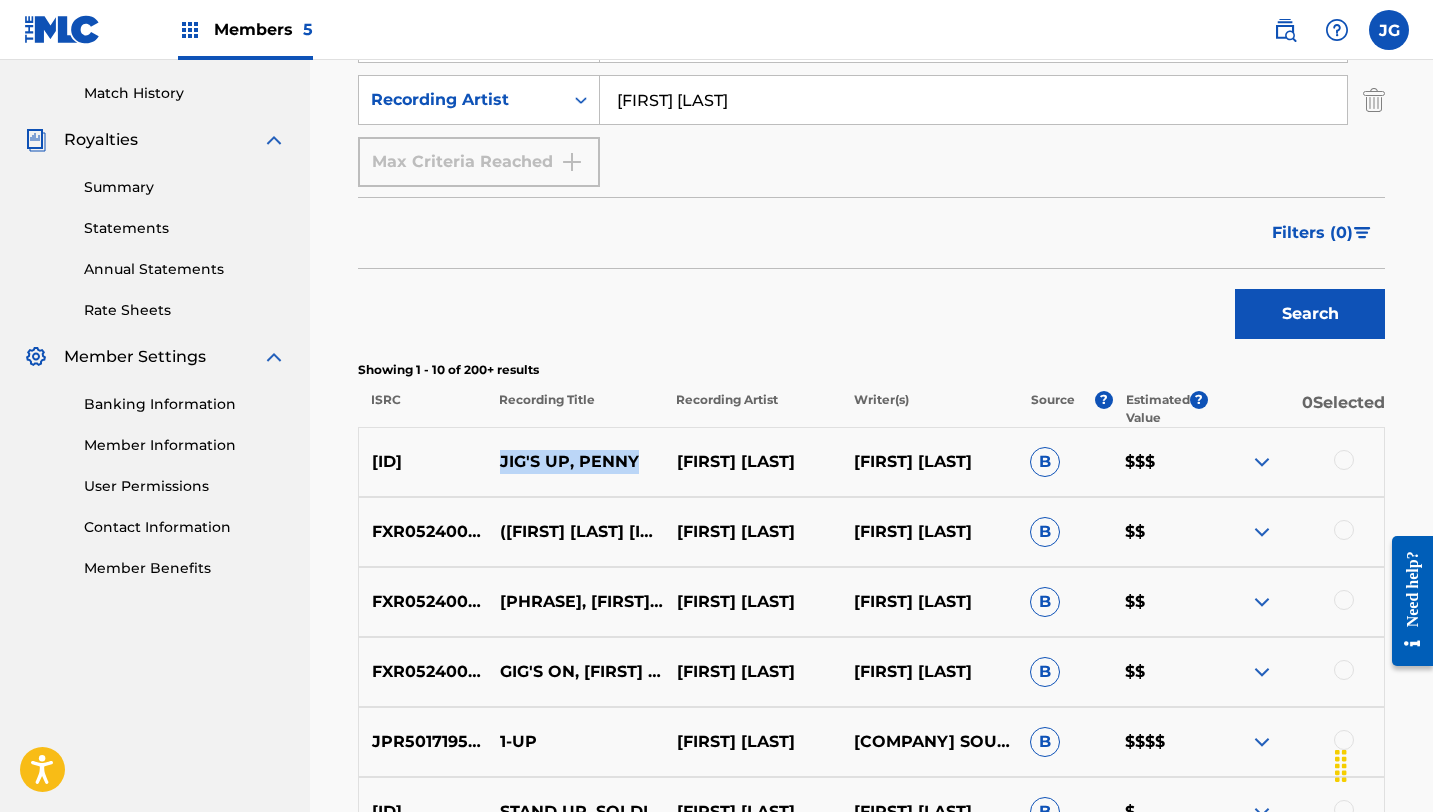 drag, startPoint x: 501, startPoint y: 460, endPoint x: 656, endPoint y: 462, distance: 155.01291 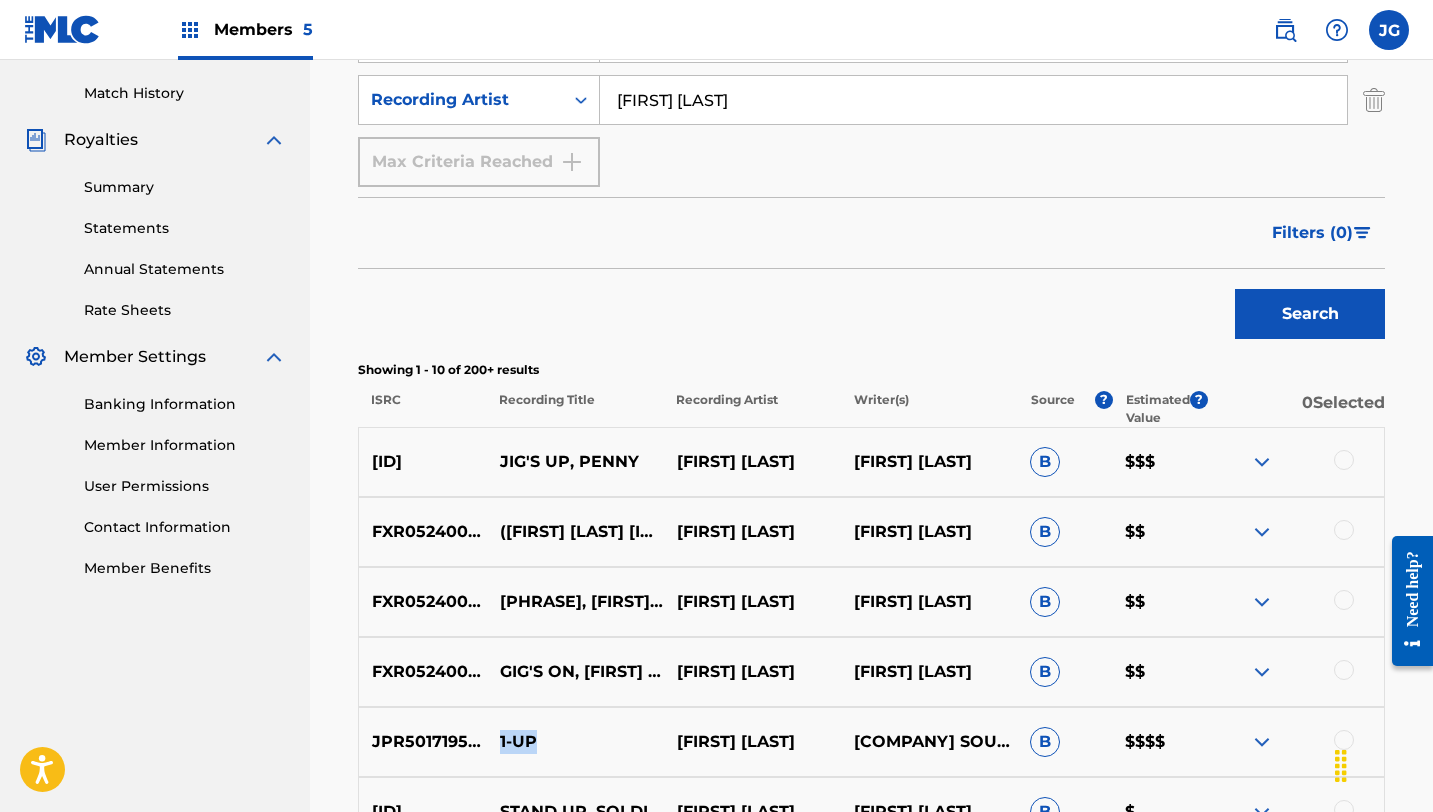 drag, startPoint x: 537, startPoint y: 746, endPoint x: 496, endPoint y: 739, distance: 41.59327 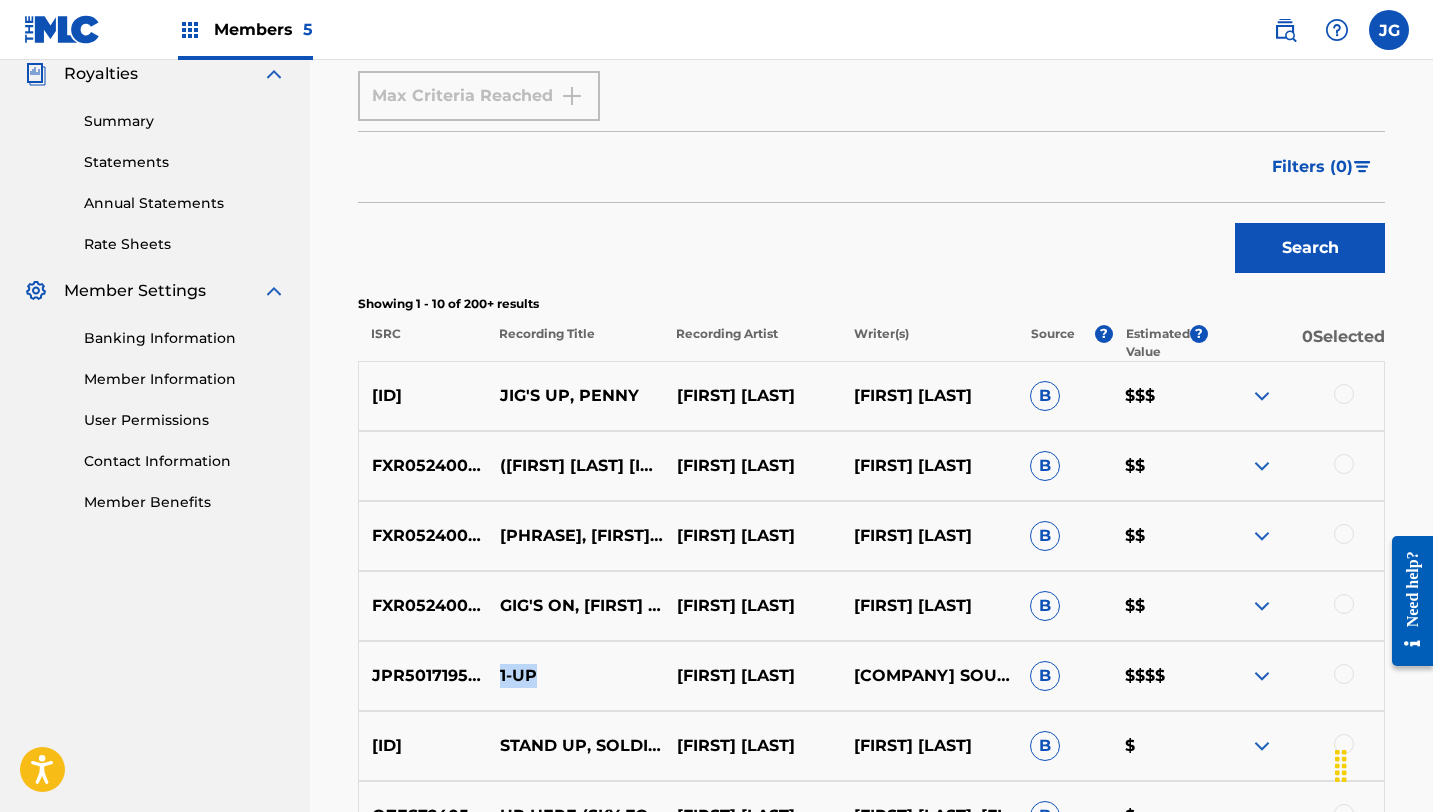 scroll, scrollTop: 611, scrollLeft: 0, axis: vertical 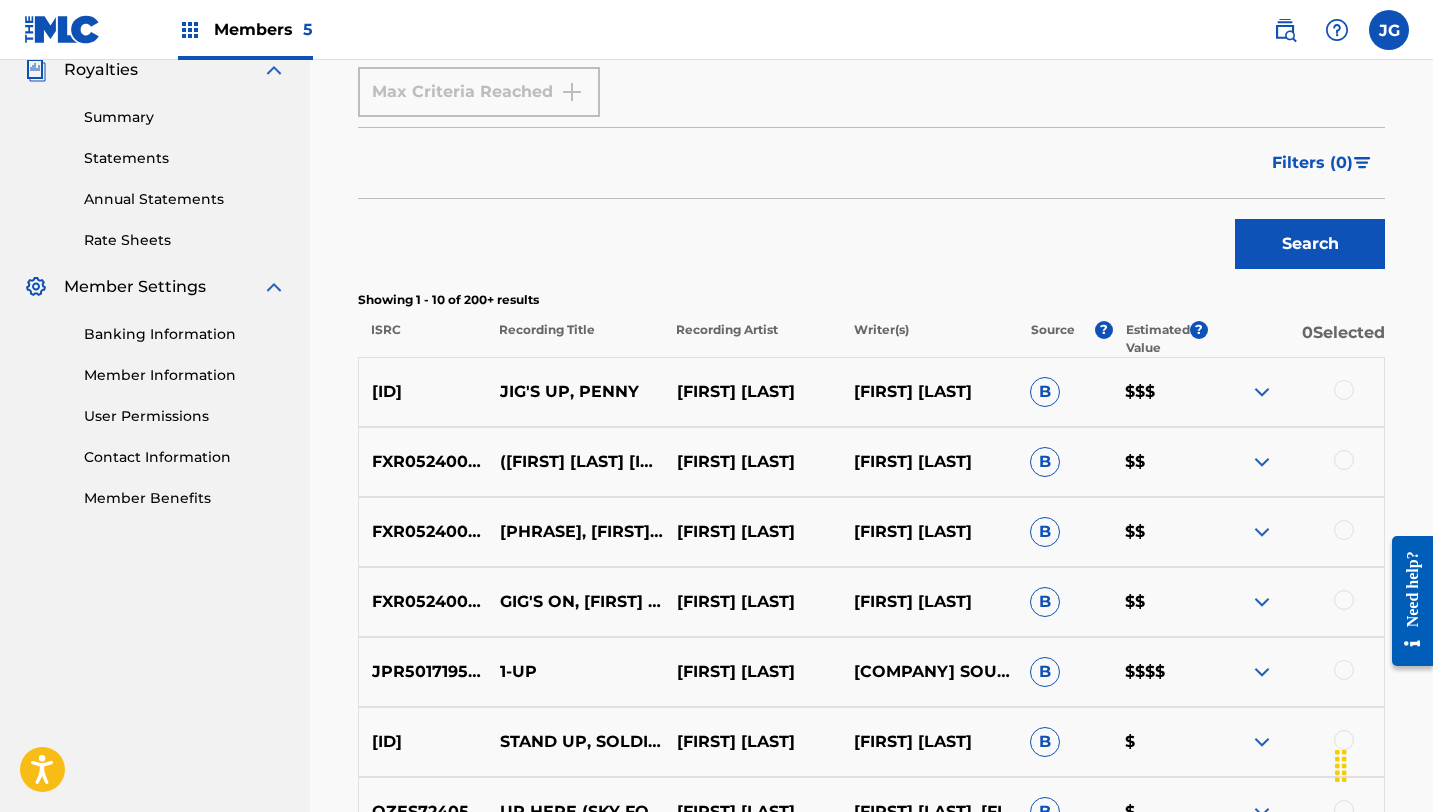 click at bounding box center [1344, 390] 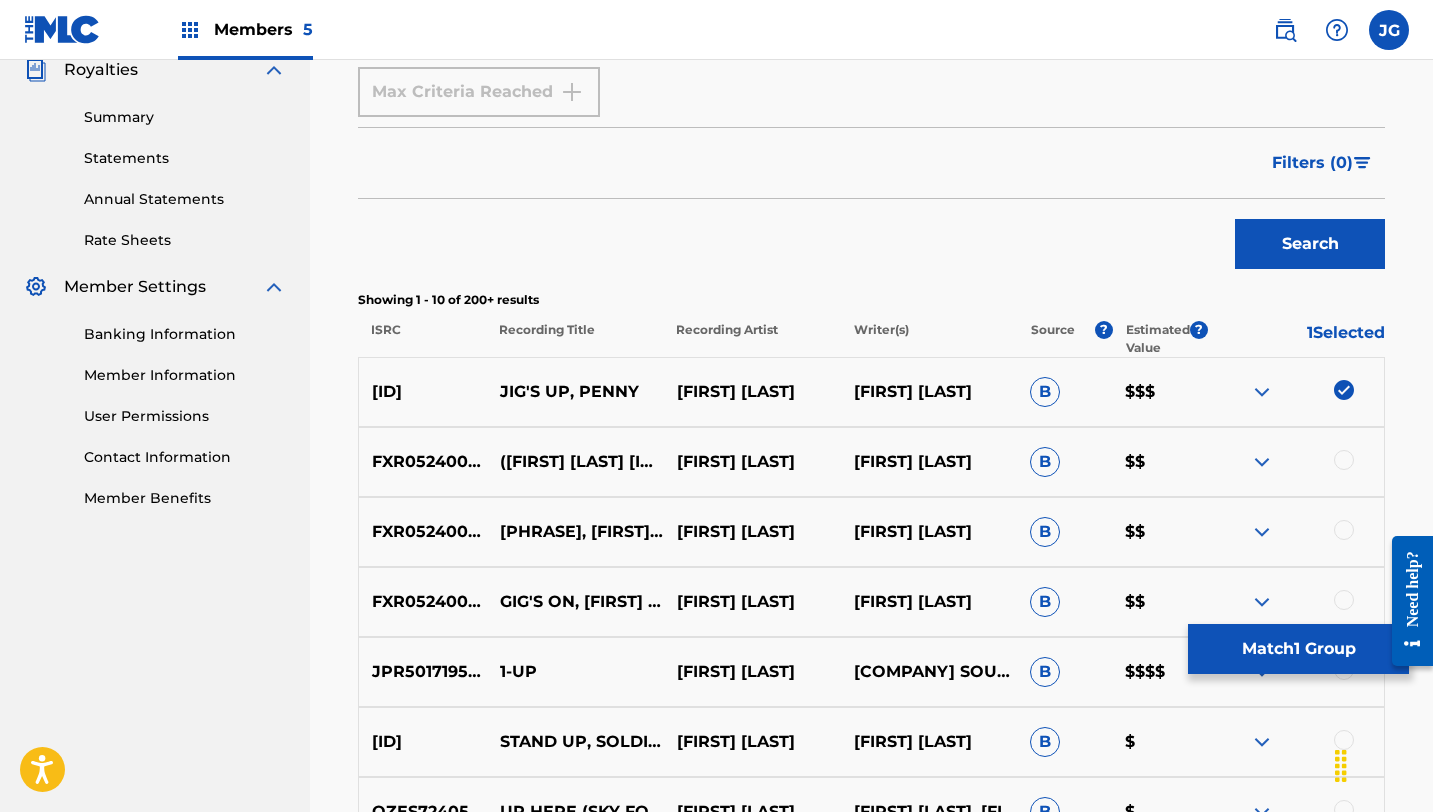 click at bounding box center [1344, 460] 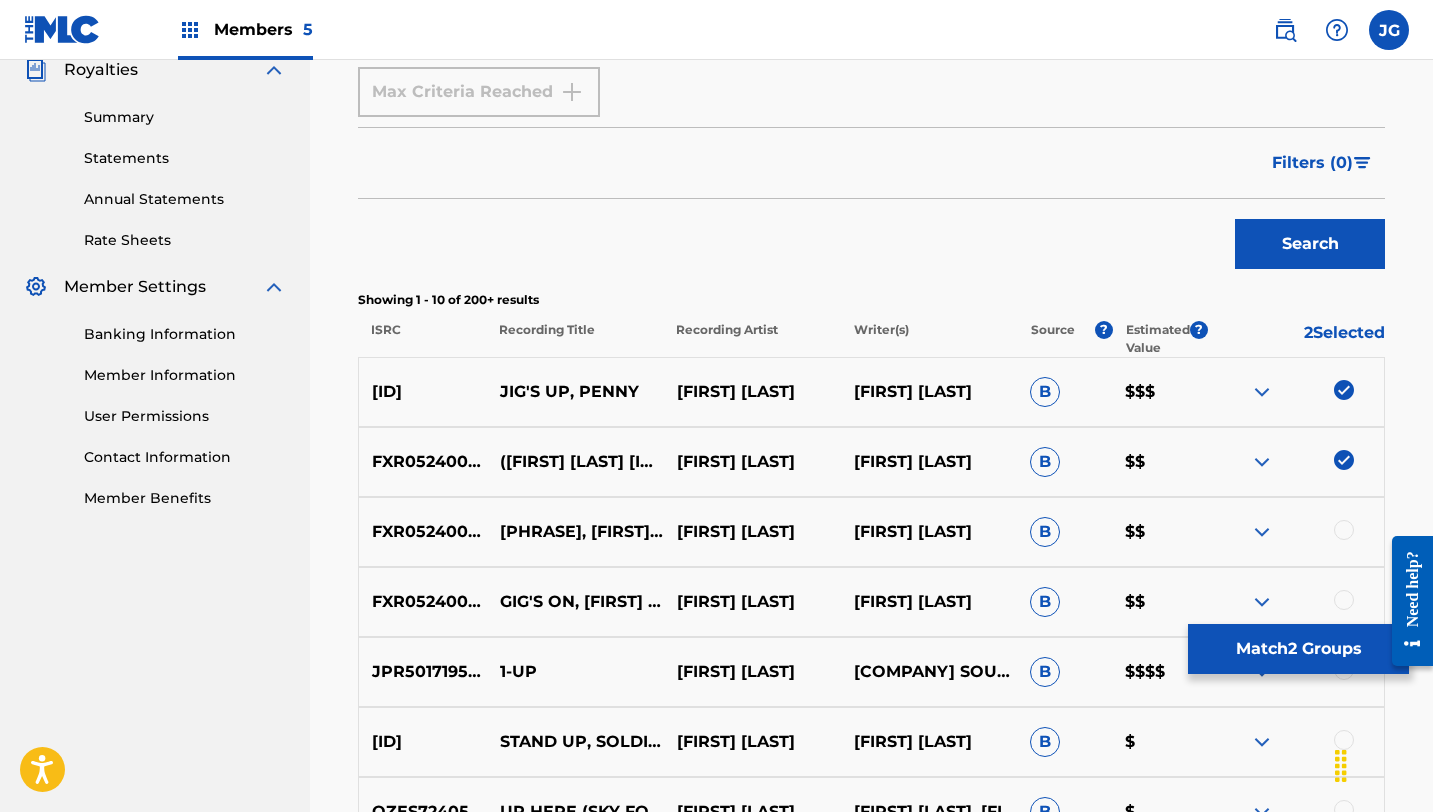 click on "Match  2 Groups" at bounding box center (1298, 649) 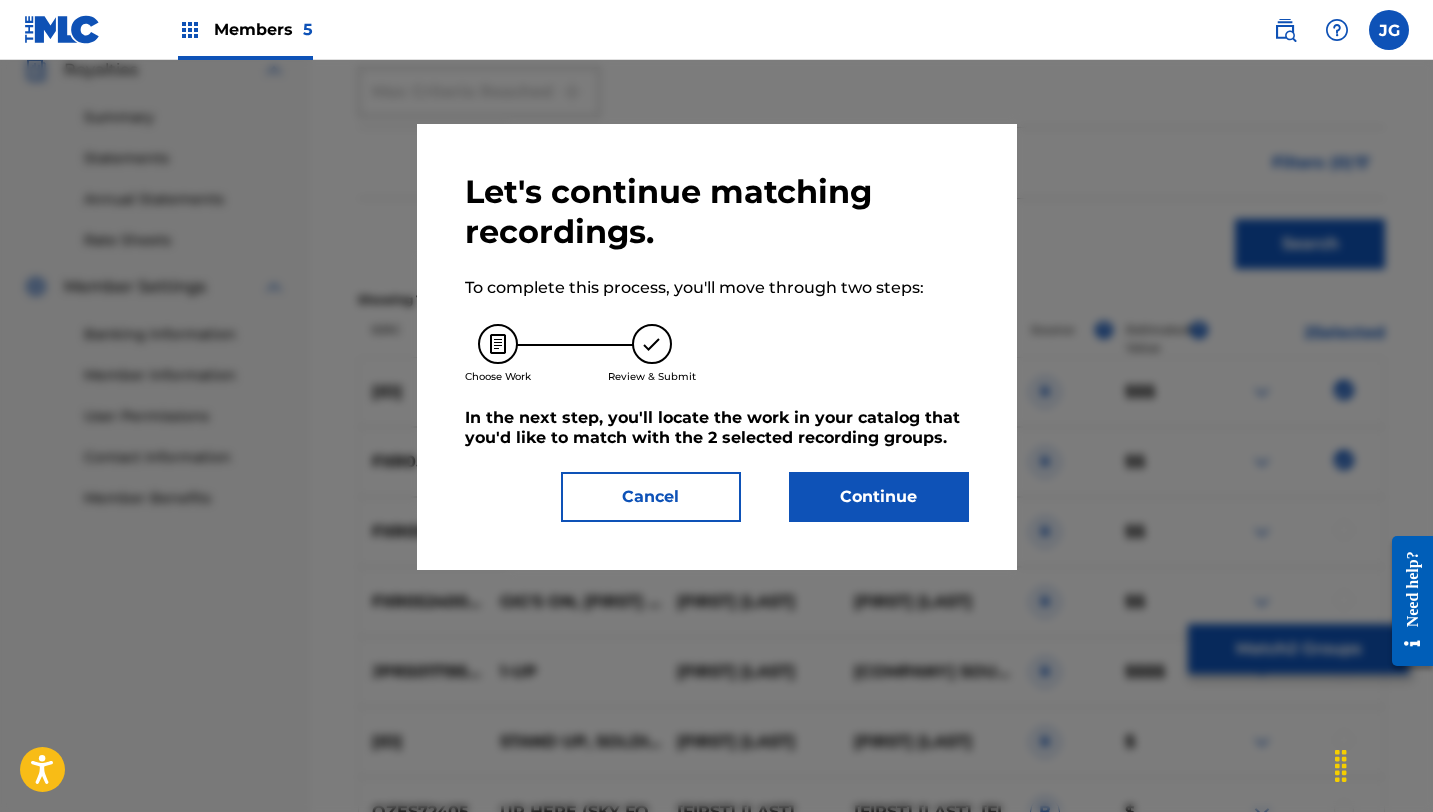 click on "Continue" at bounding box center (879, 497) 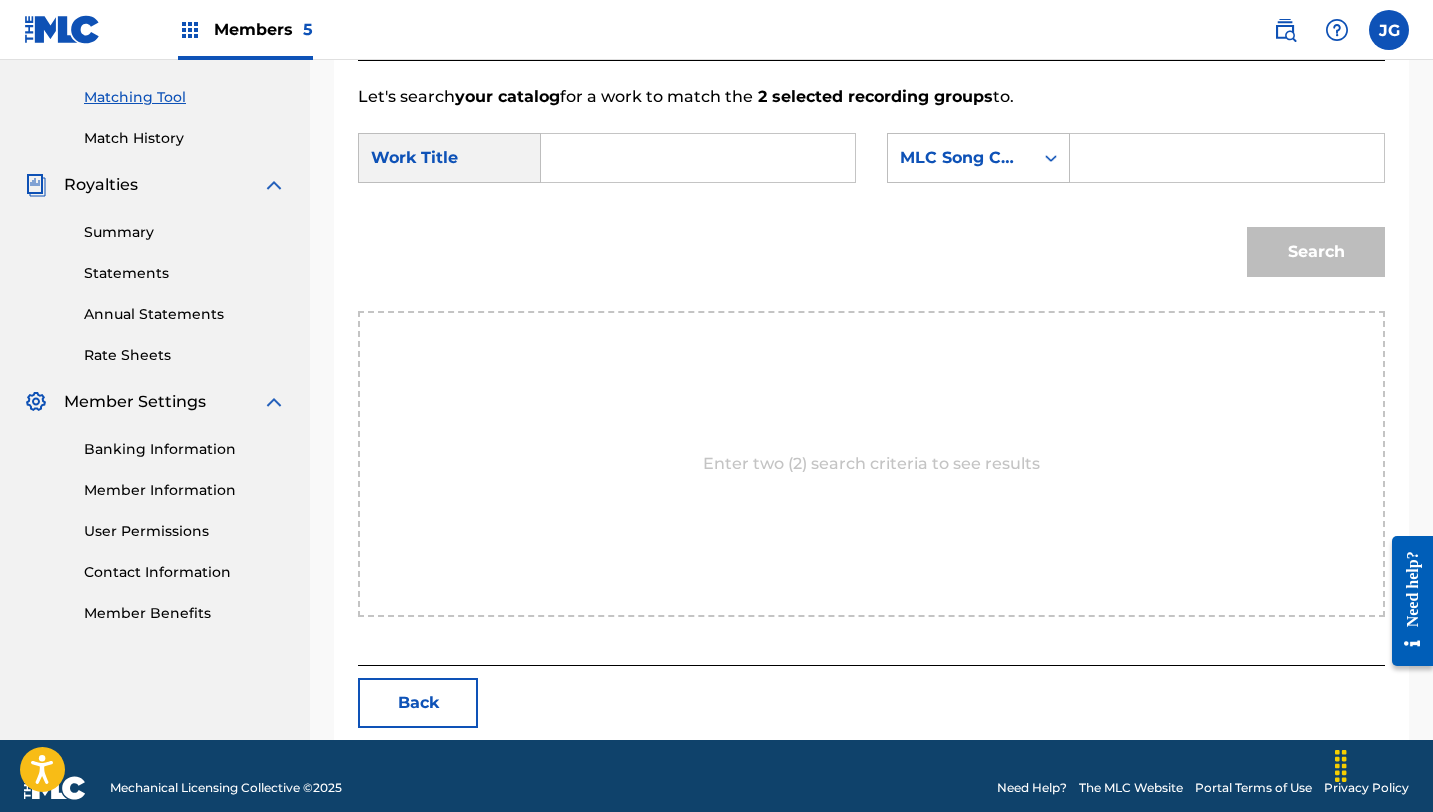 scroll, scrollTop: 520, scrollLeft: 0, axis: vertical 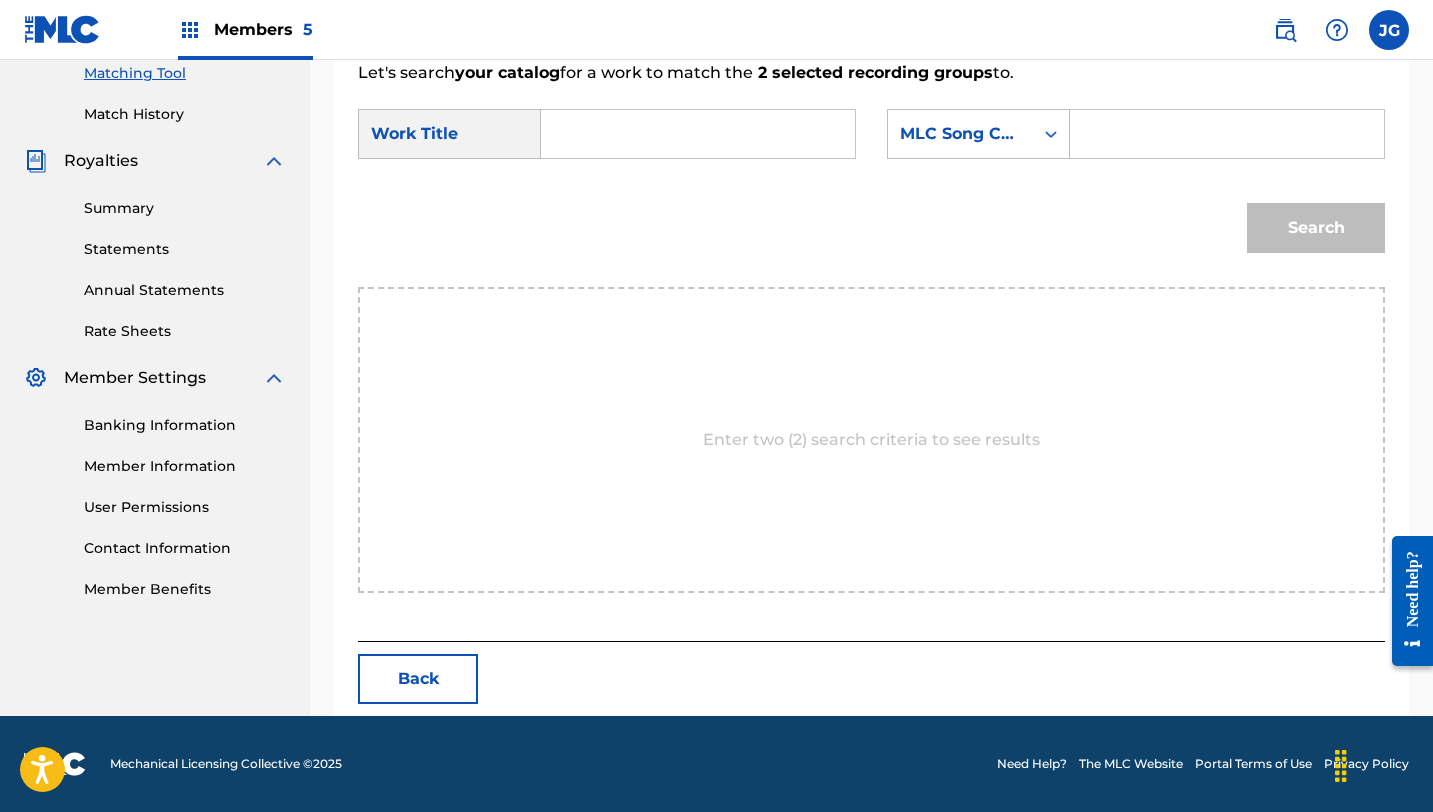 click at bounding box center [698, 134] 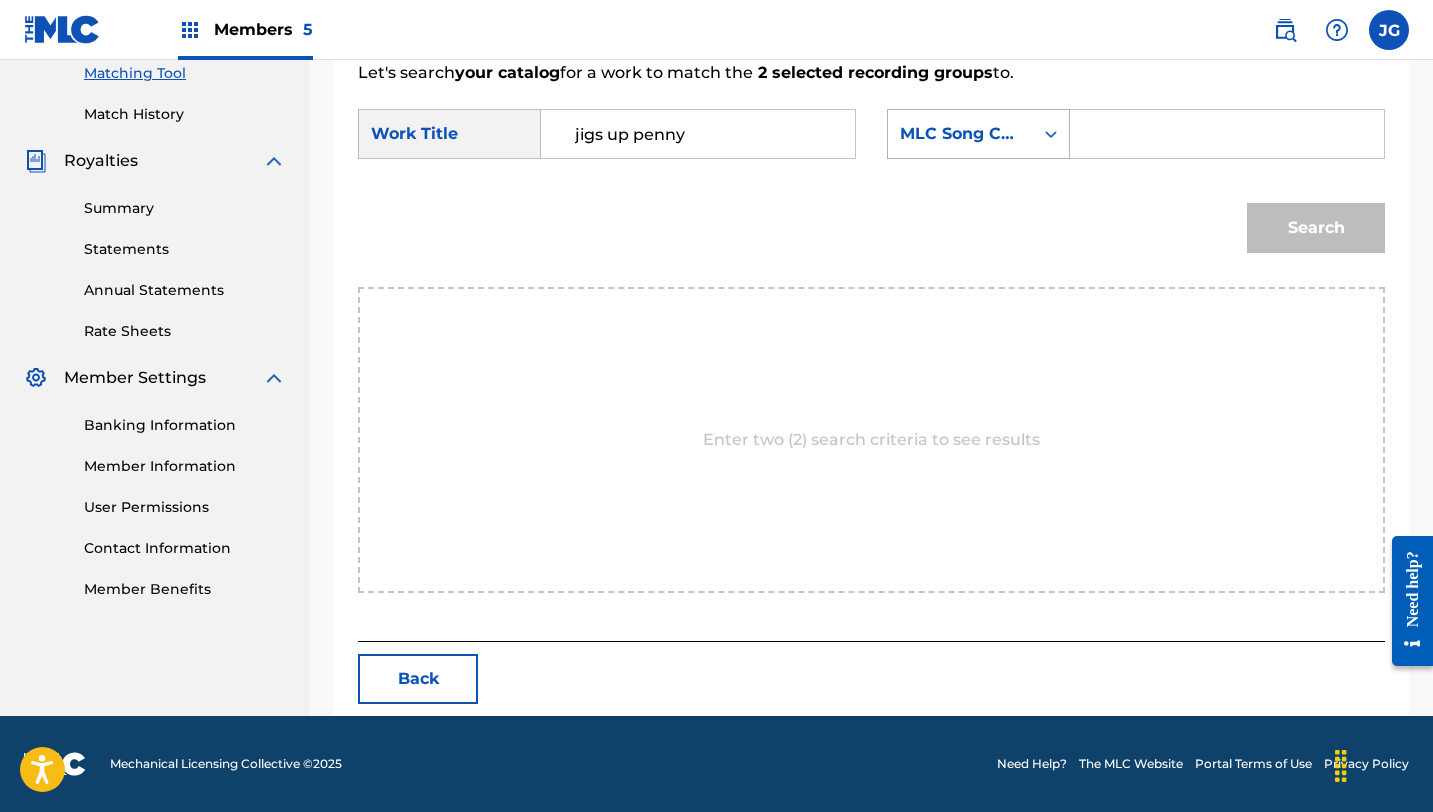 type on "jigs up penny" 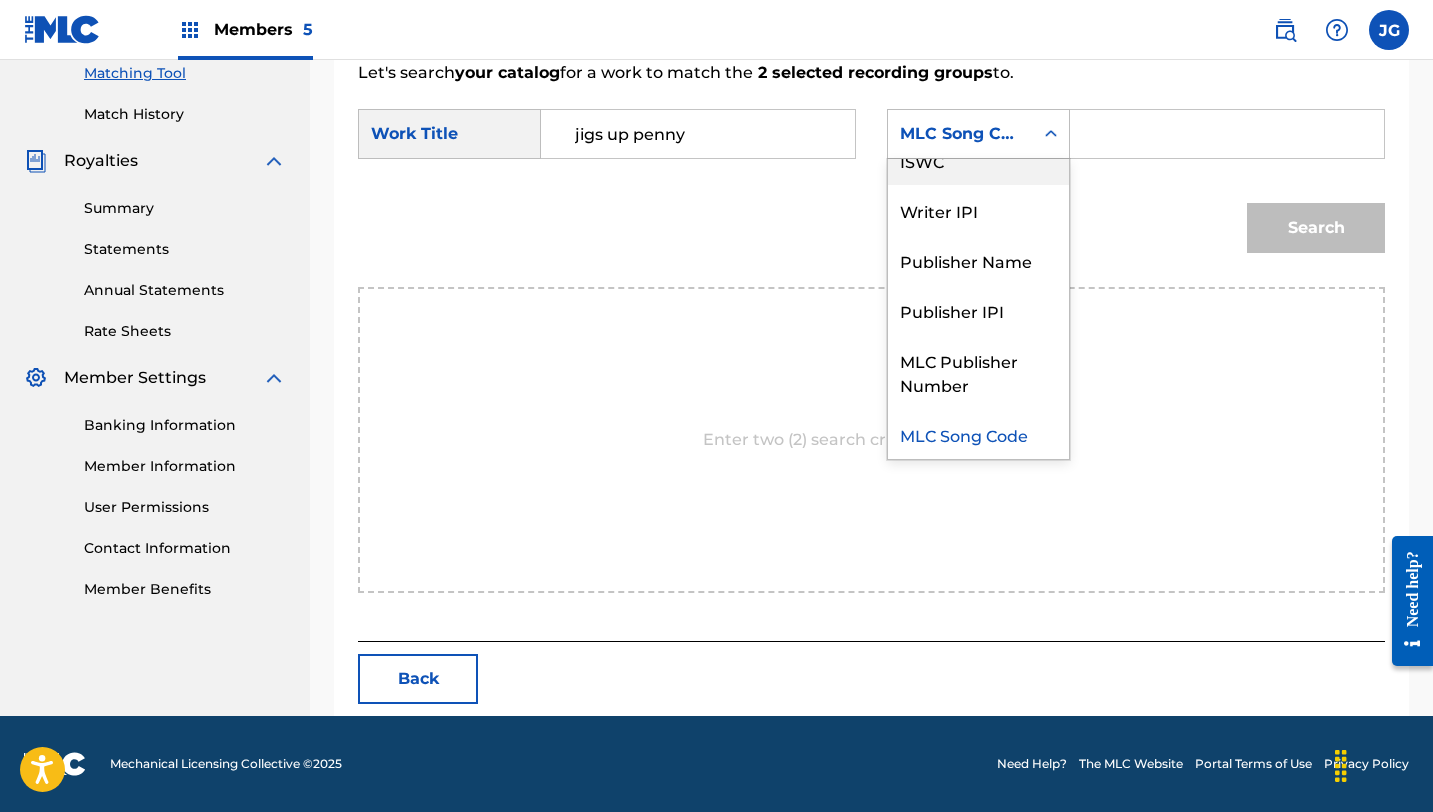 scroll, scrollTop: 0, scrollLeft: 0, axis: both 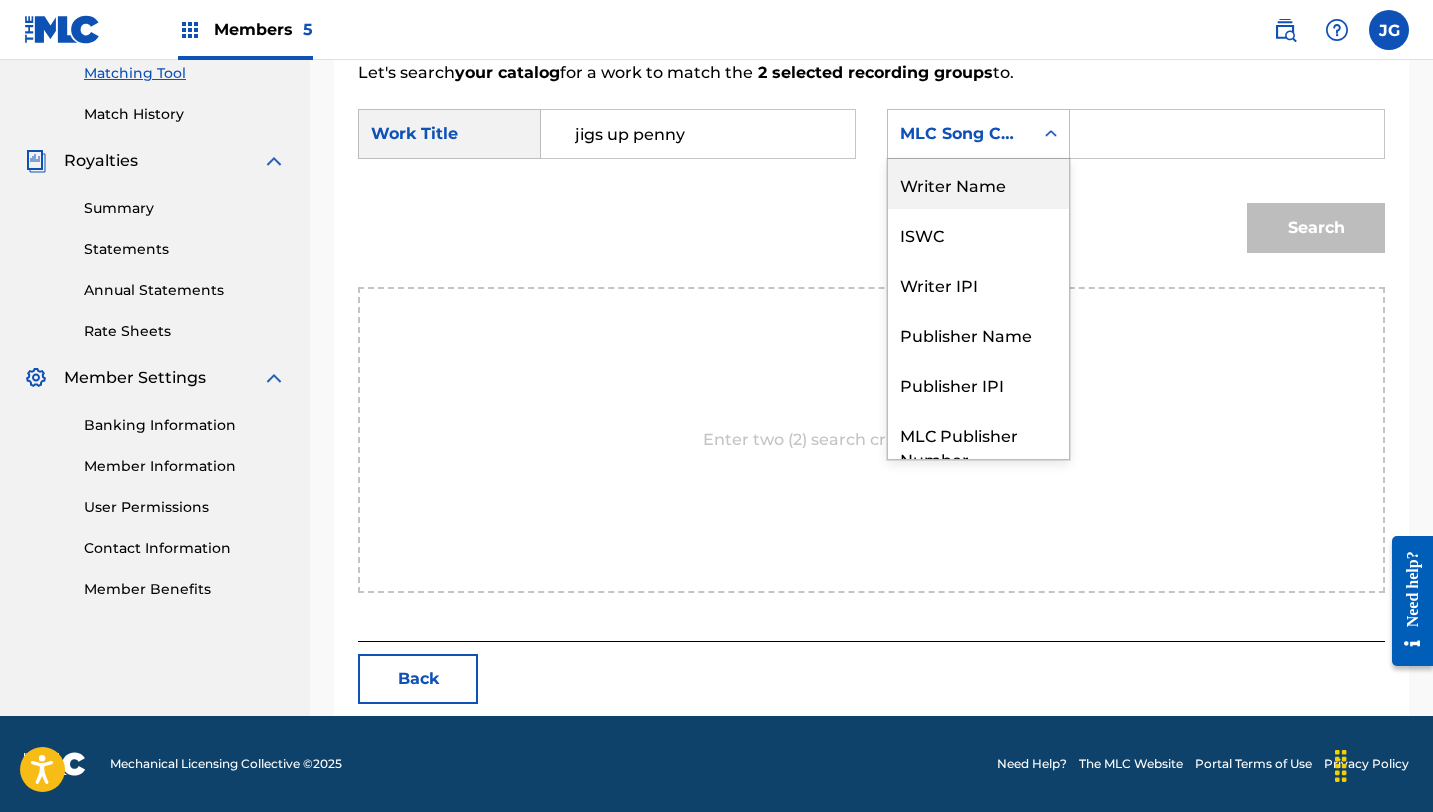 click on "Writer Name" at bounding box center (978, 184) 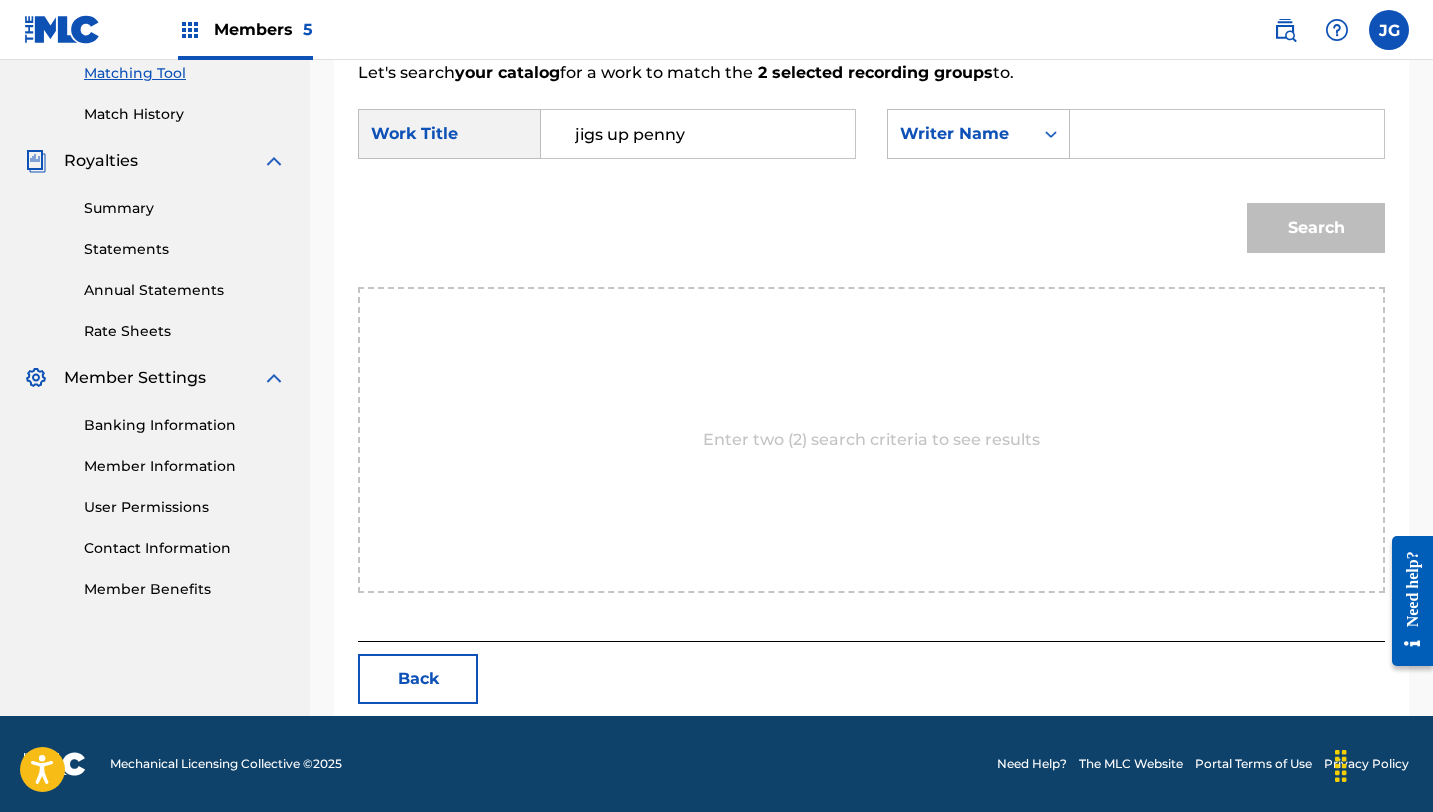 click at bounding box center [1227, 134] 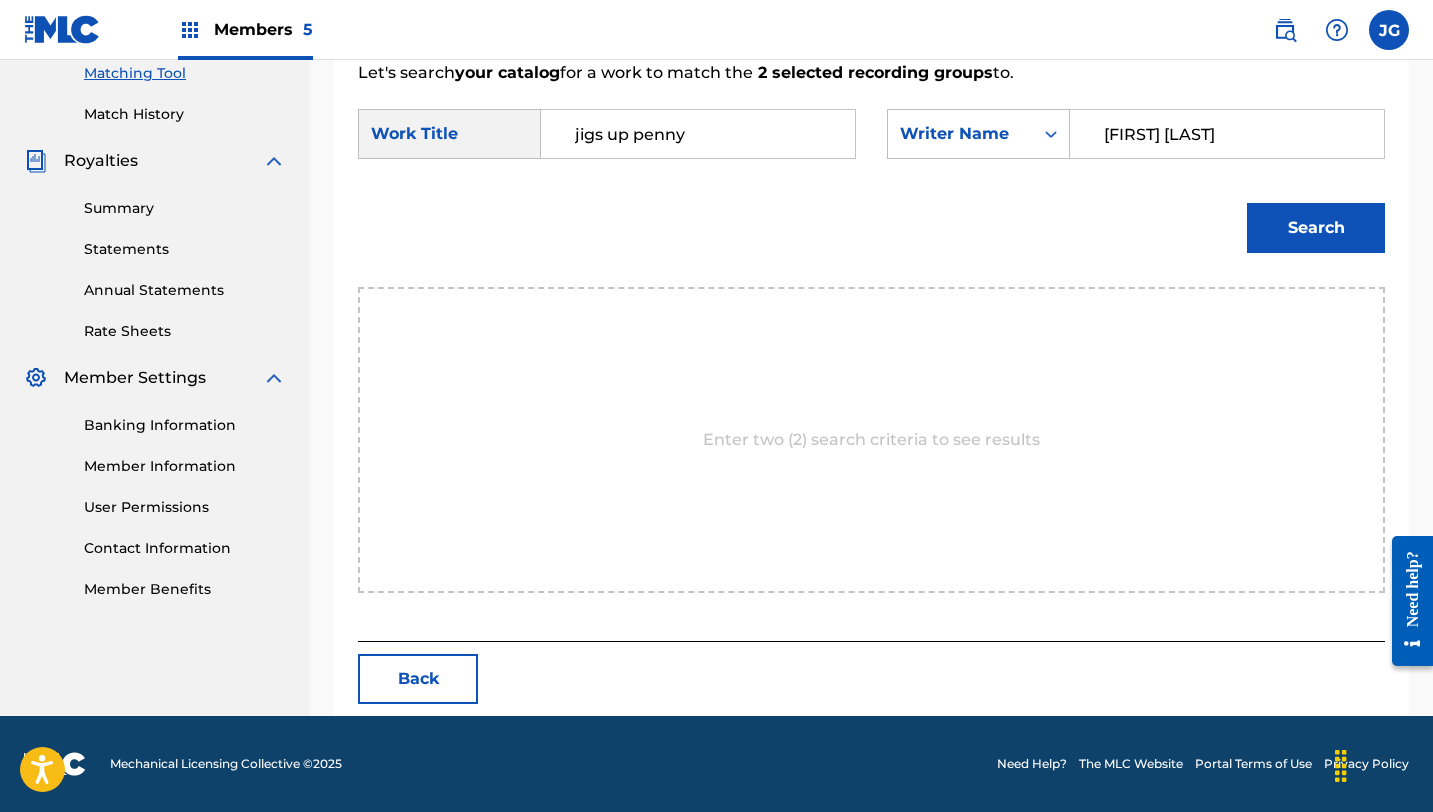 click on "Search" at bounding box center [1316, 228] 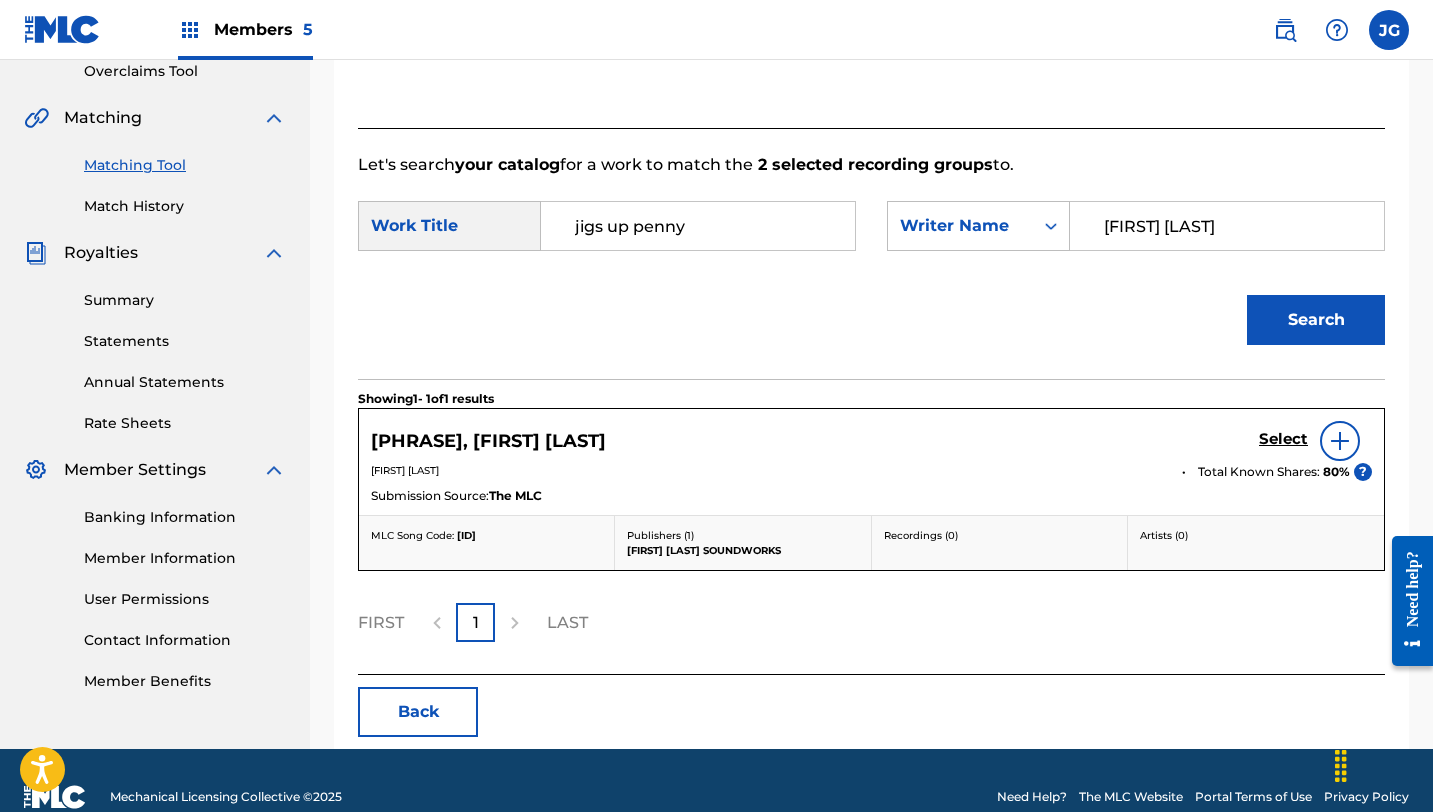 scroll, scrollTop: 461, scrollLeft: 0, axis: vertical 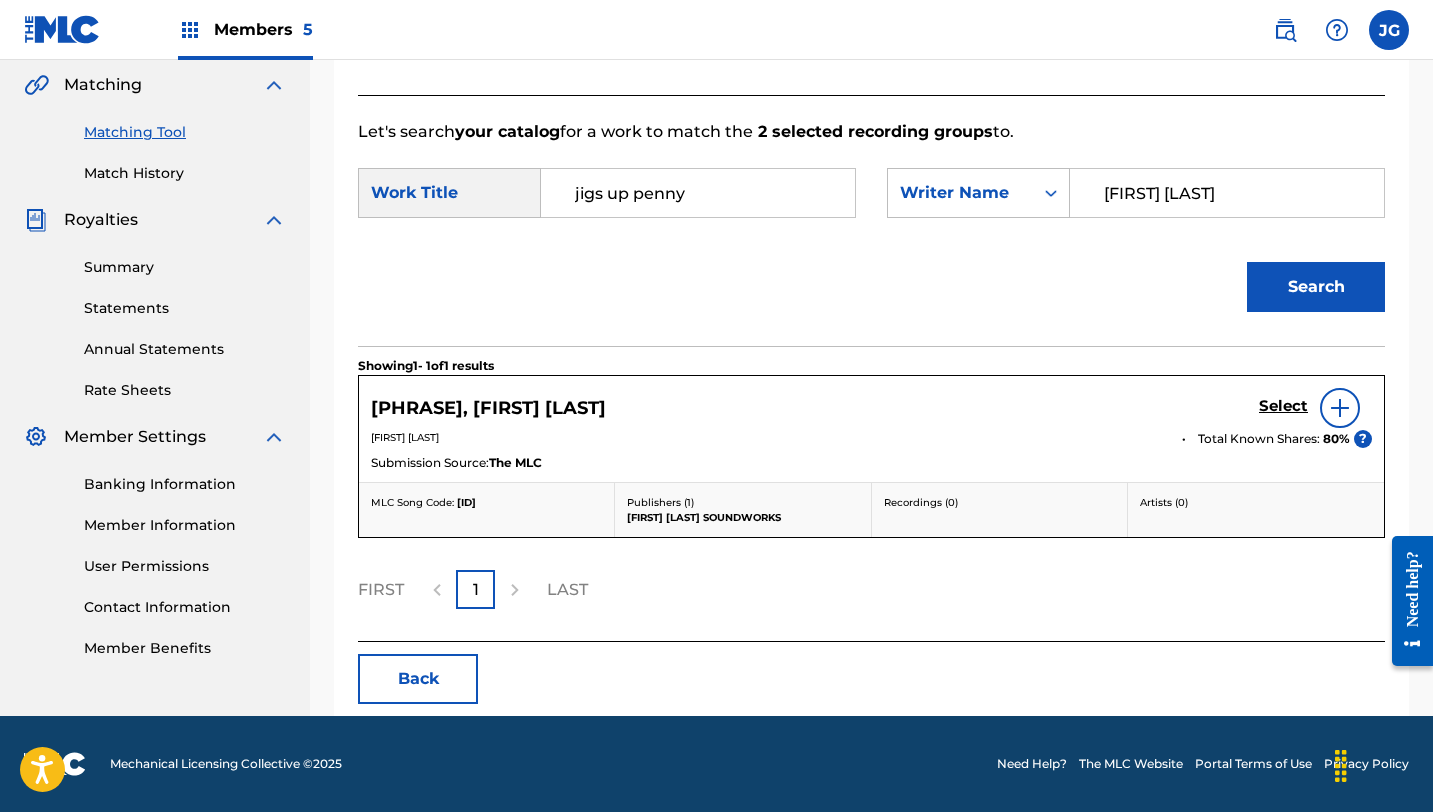 drag, startPoint x: 572, startPoint y: 185, endPoint x: 708, endPoint y: 179, distance: 136.1323 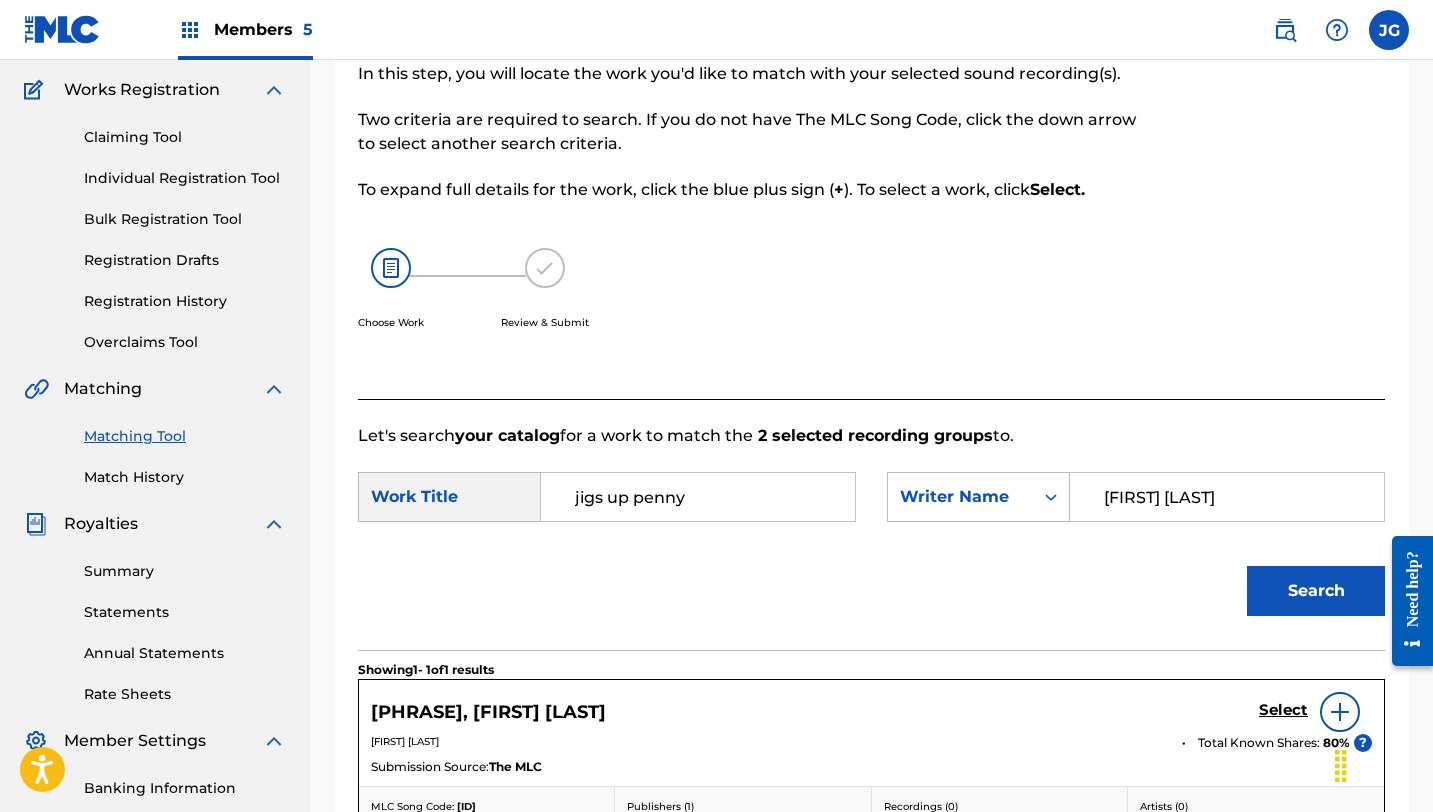 scroll, scrollTop: 118, scrollLeft: 0, axis: vertical 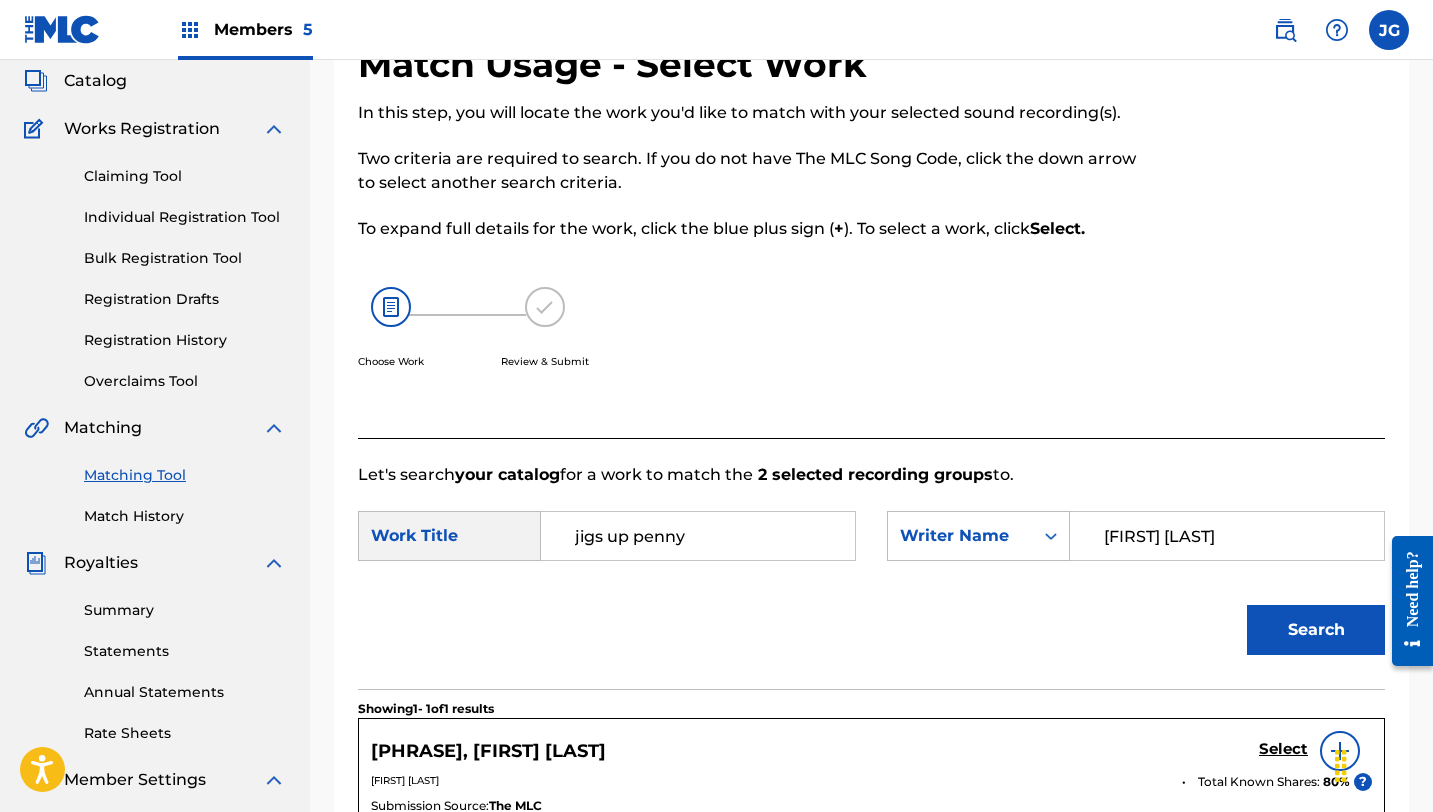 click on "Registration History" at bounding box center (185, 340) 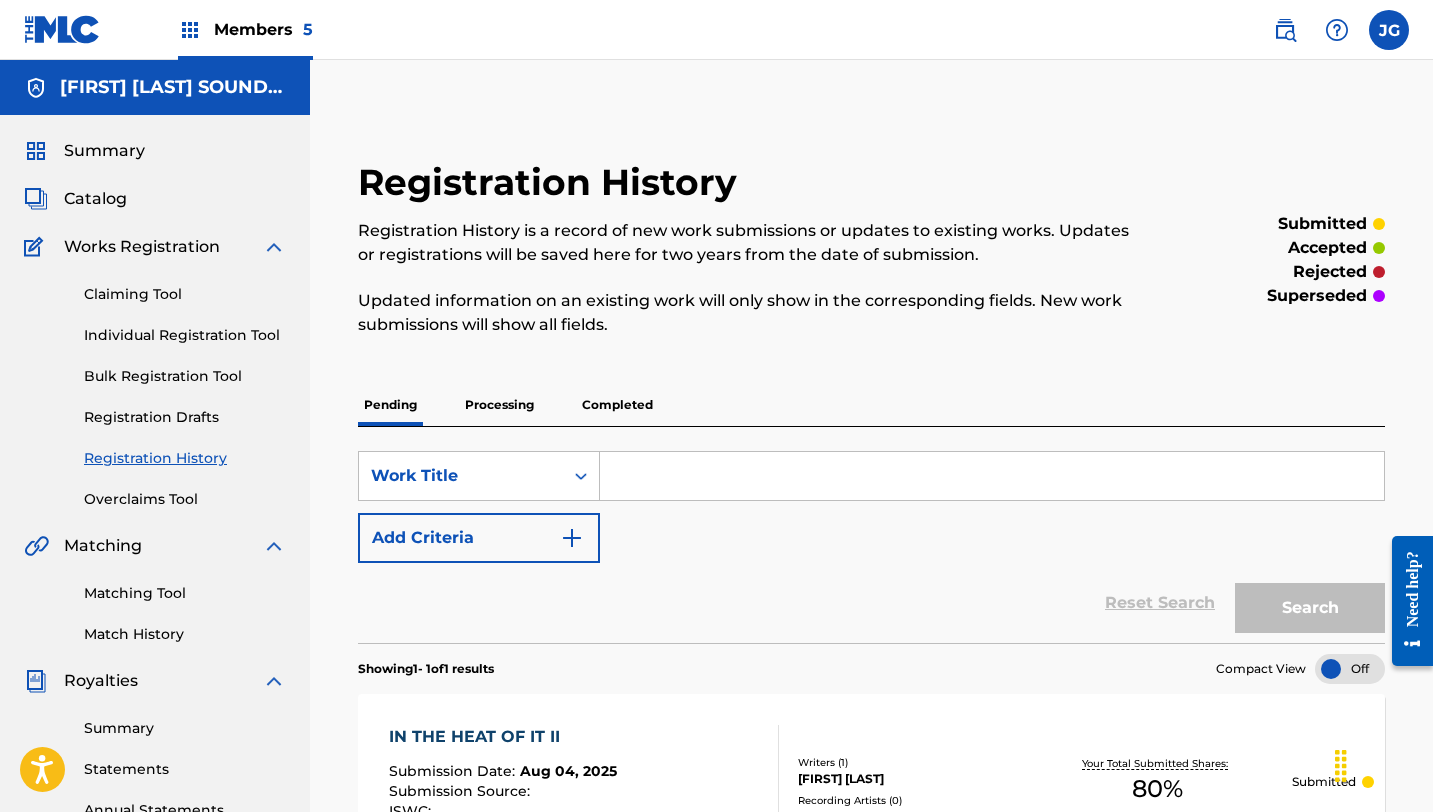 click at bounding box center [992, 476] 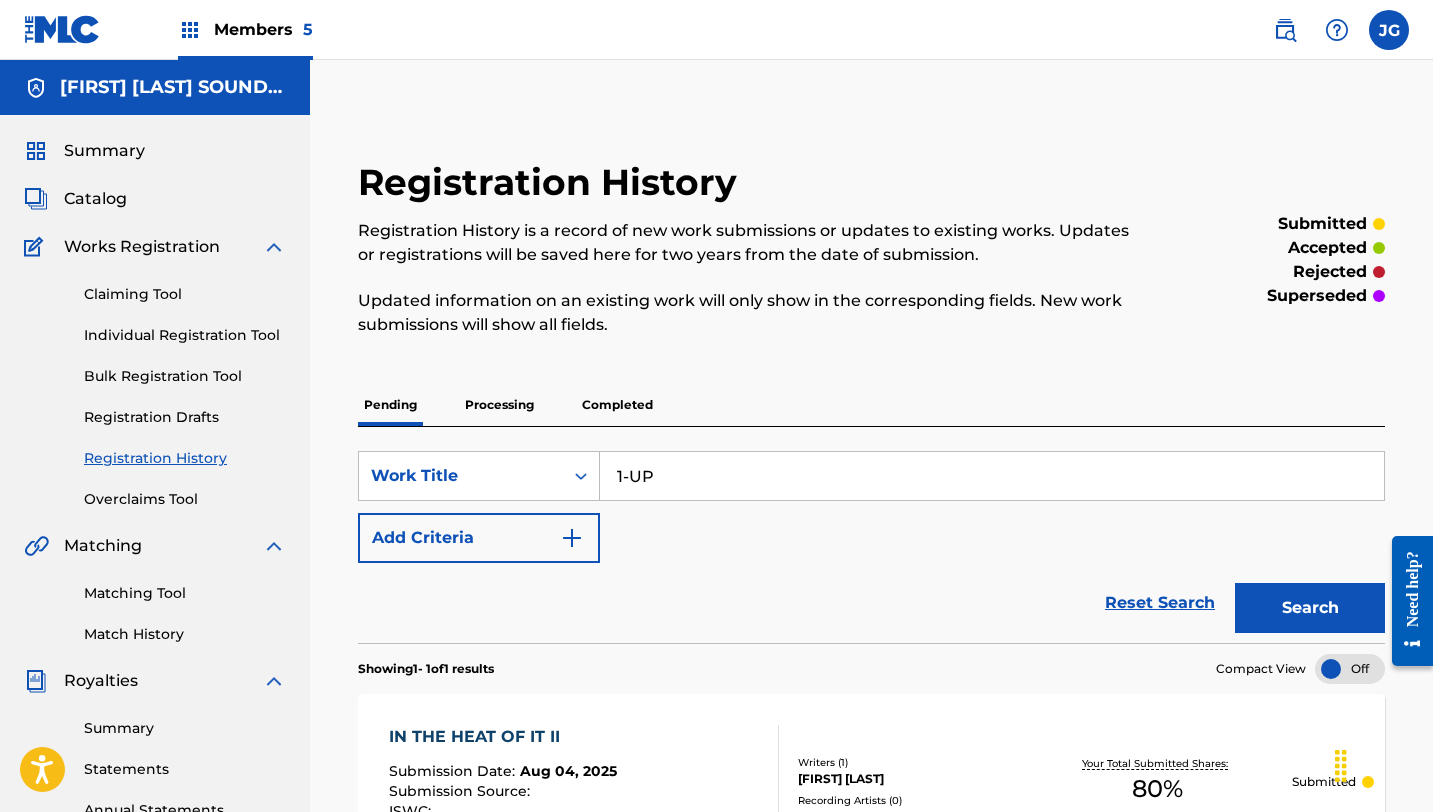 click on "Search" at bounding box center (1310, 608) 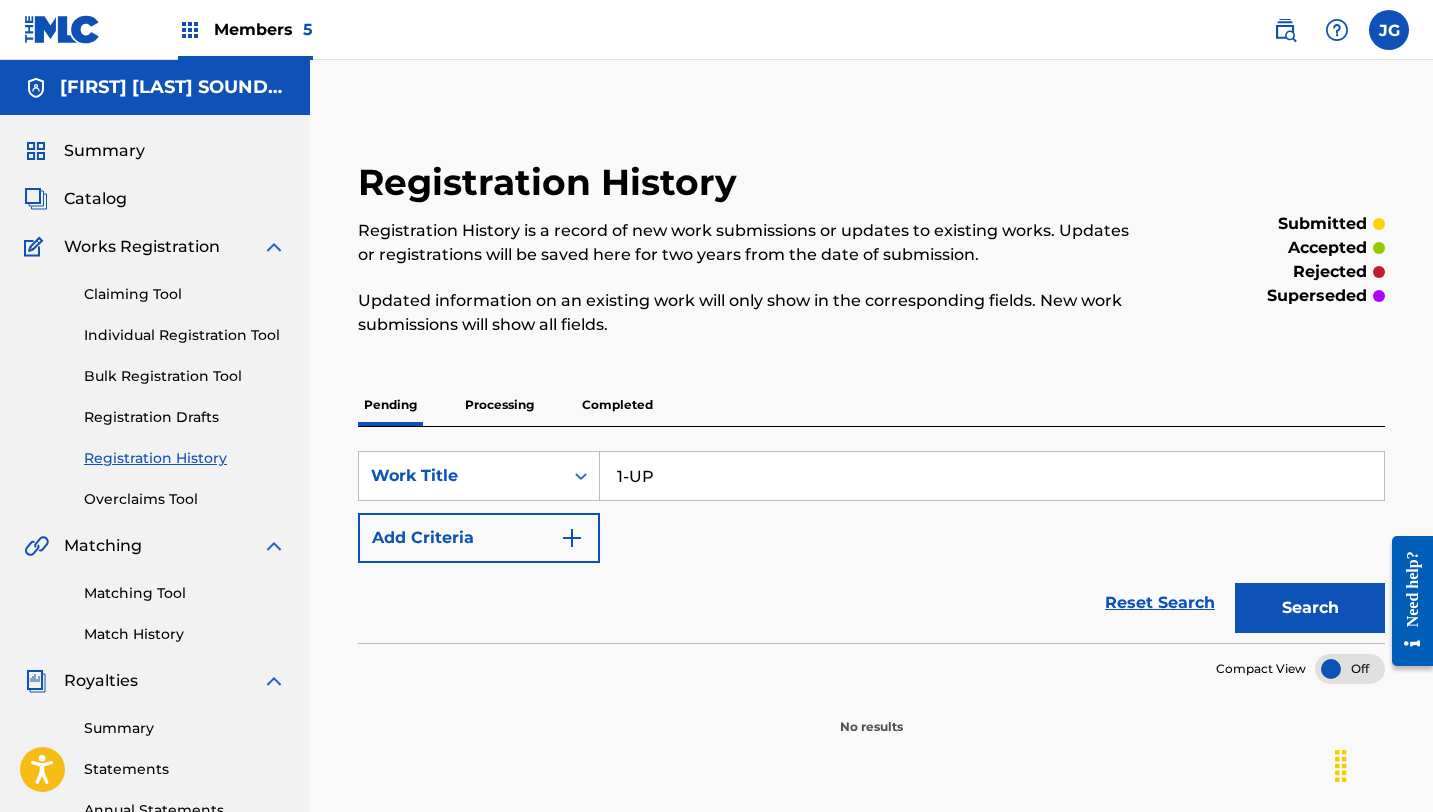 drag, startPoint x: 662, startPoint y: 470, endPoint x: 611, endPoint y: 468, distance: 51.0392 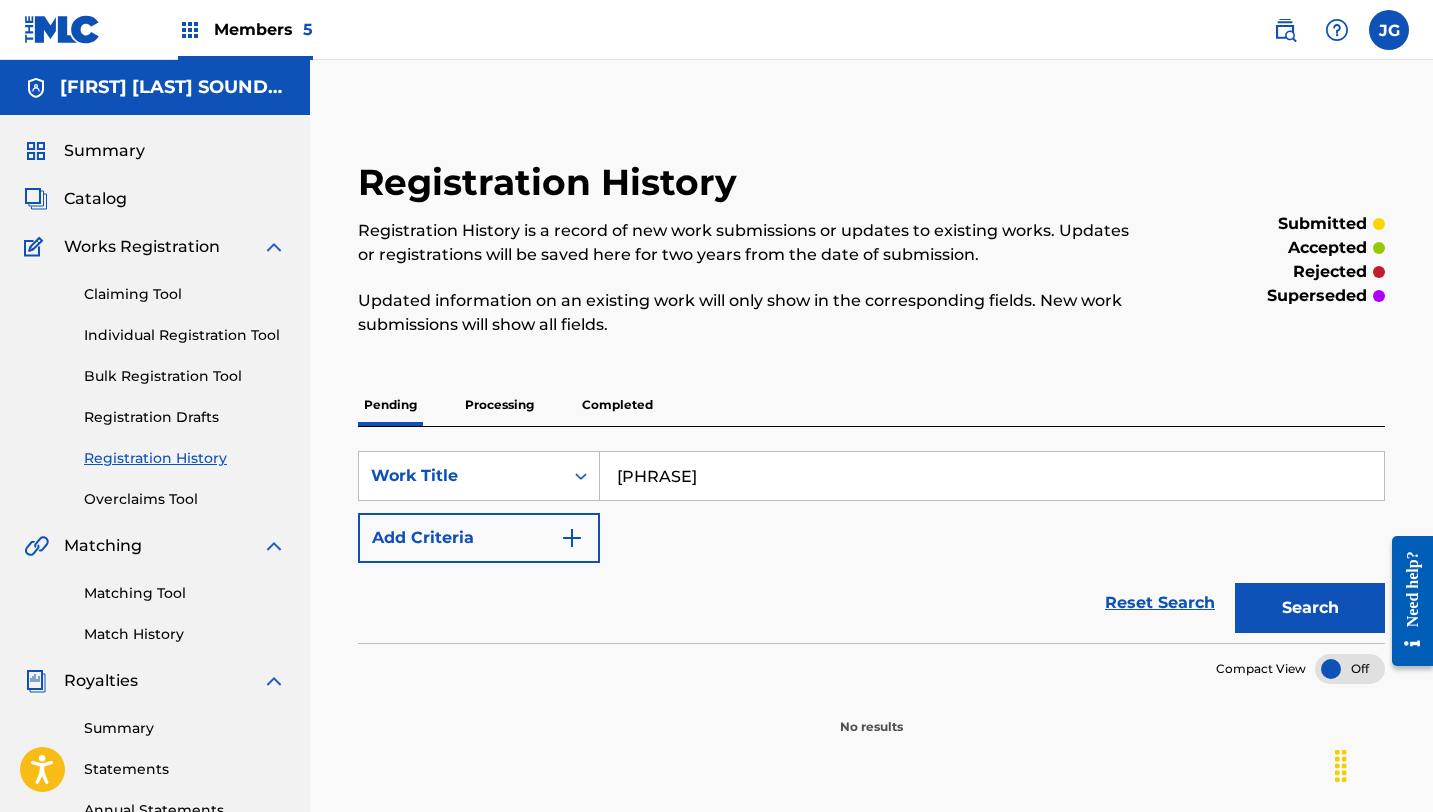 type on "jigs up penny" 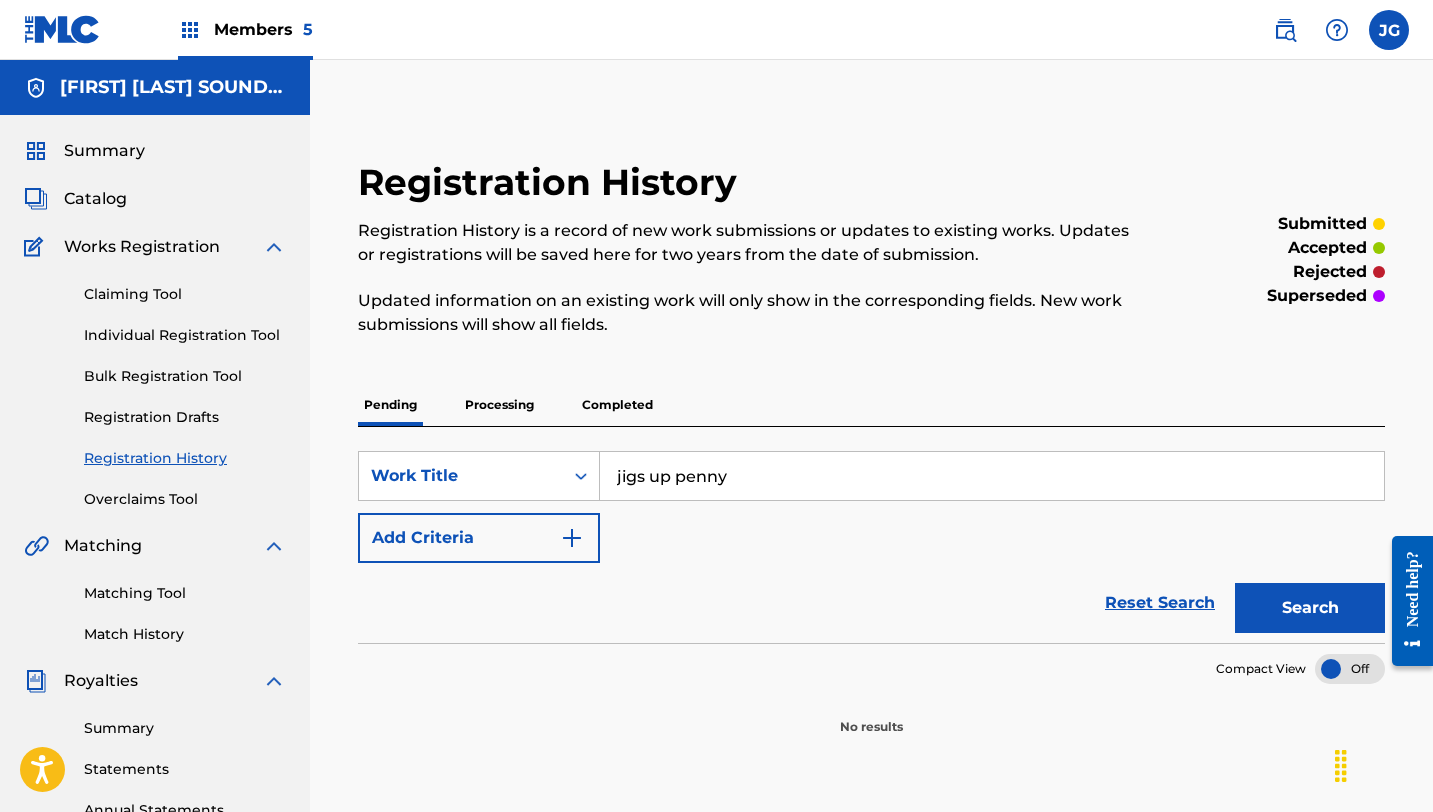 click on "Search" at bounding box center (1310, 608) 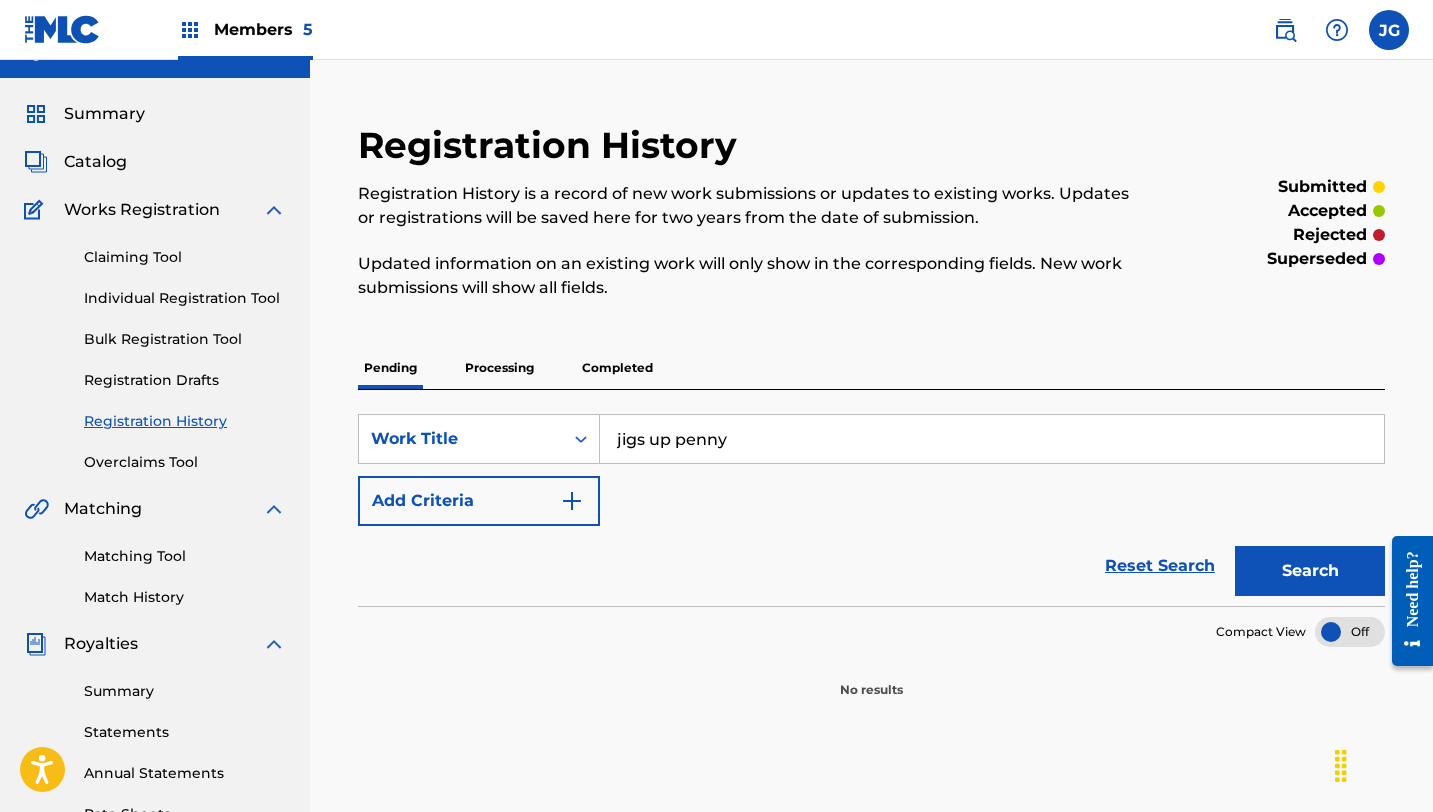 scroll, scrollTop: 0, scrollLeft: 0, axis: both 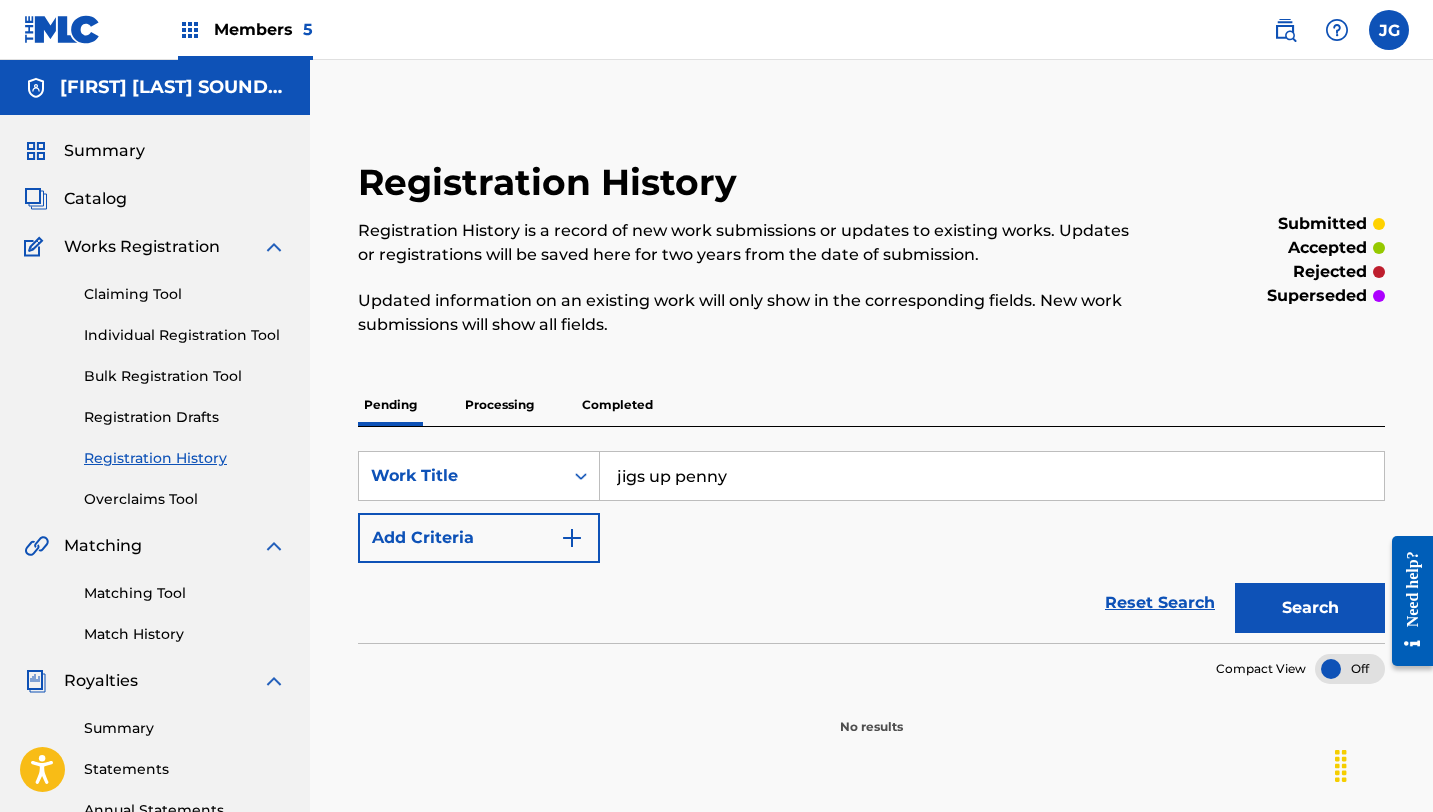 click on "Catalog" at bounding box center [95, 199] 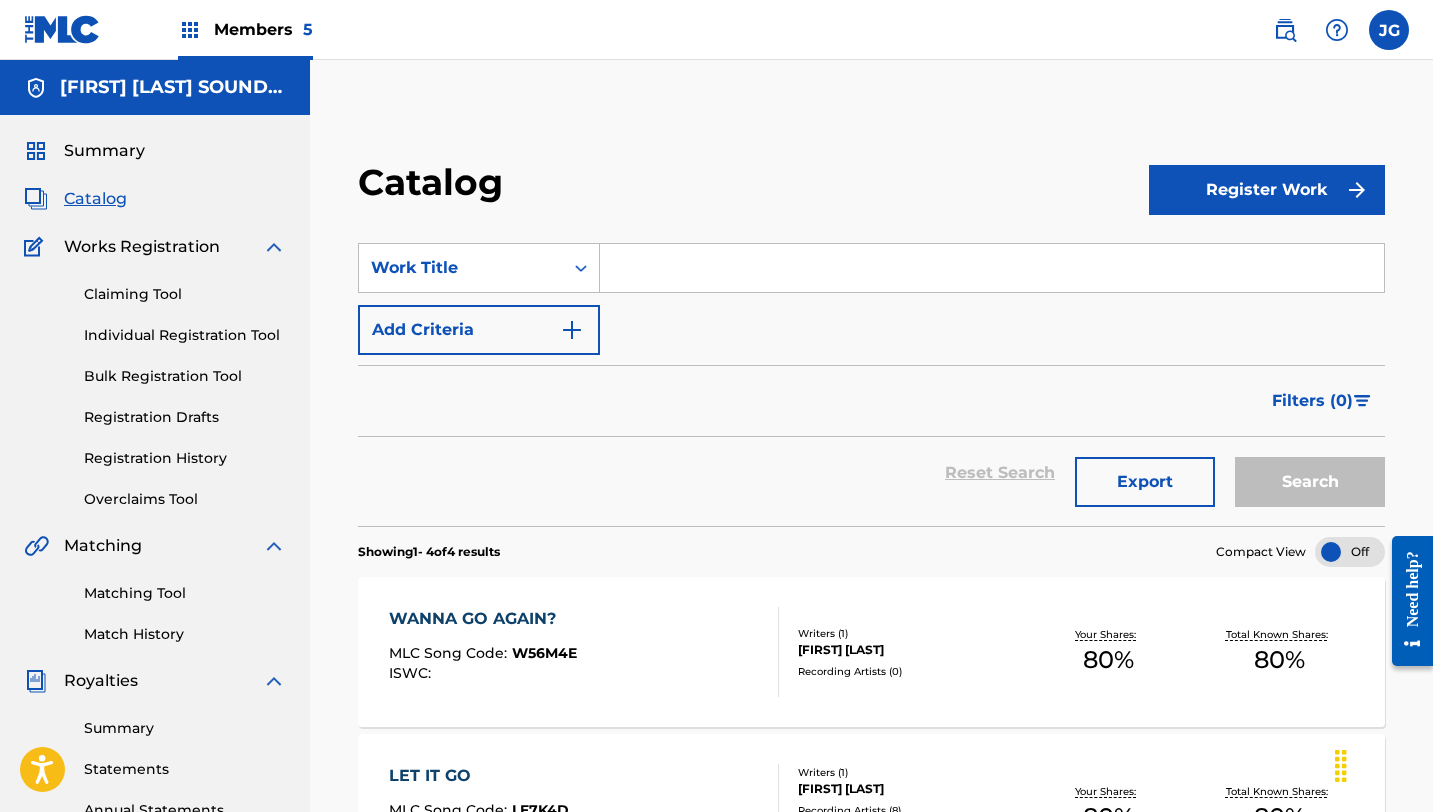 click at bounding box center (992, 268) 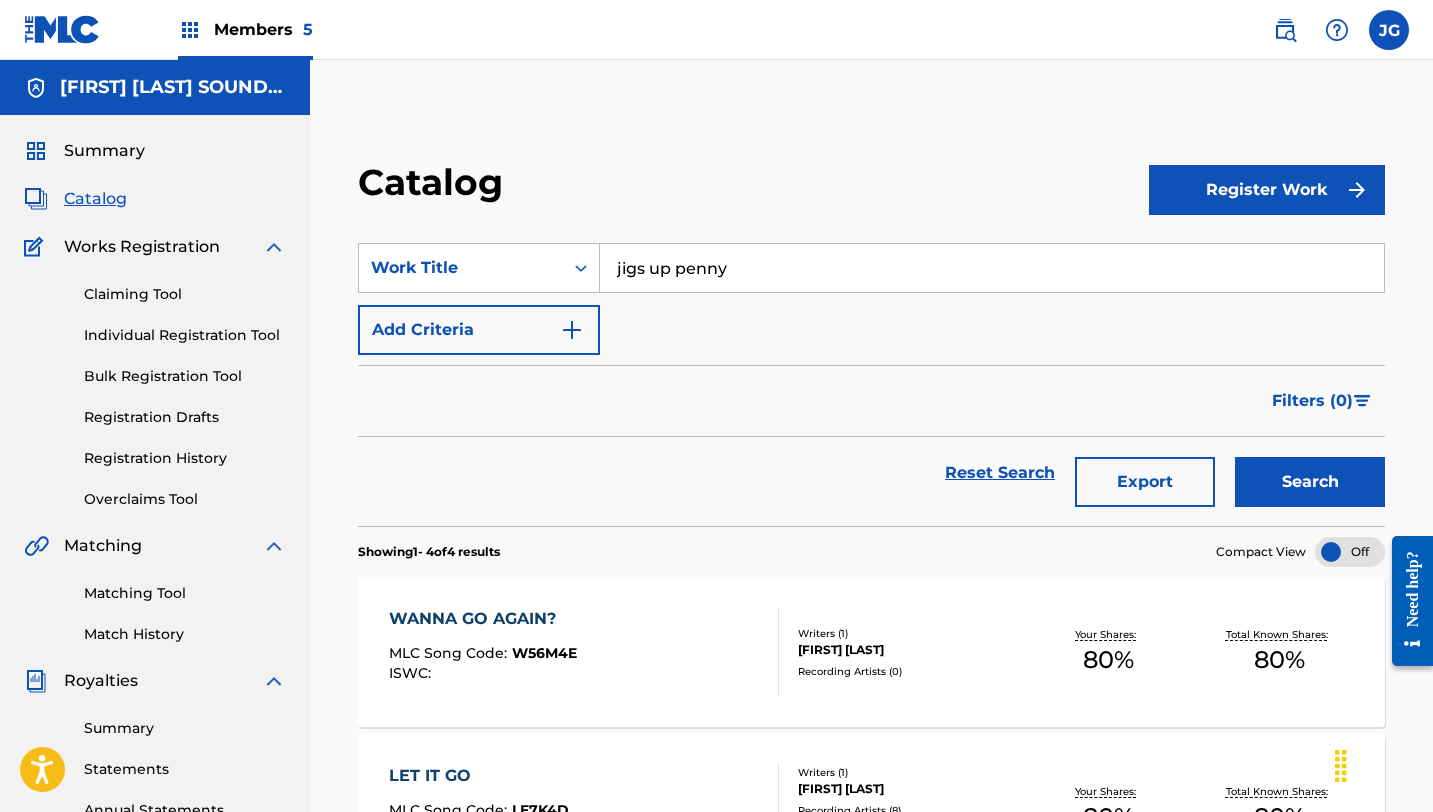 click on "Search" at bounding box center (1310, 482) 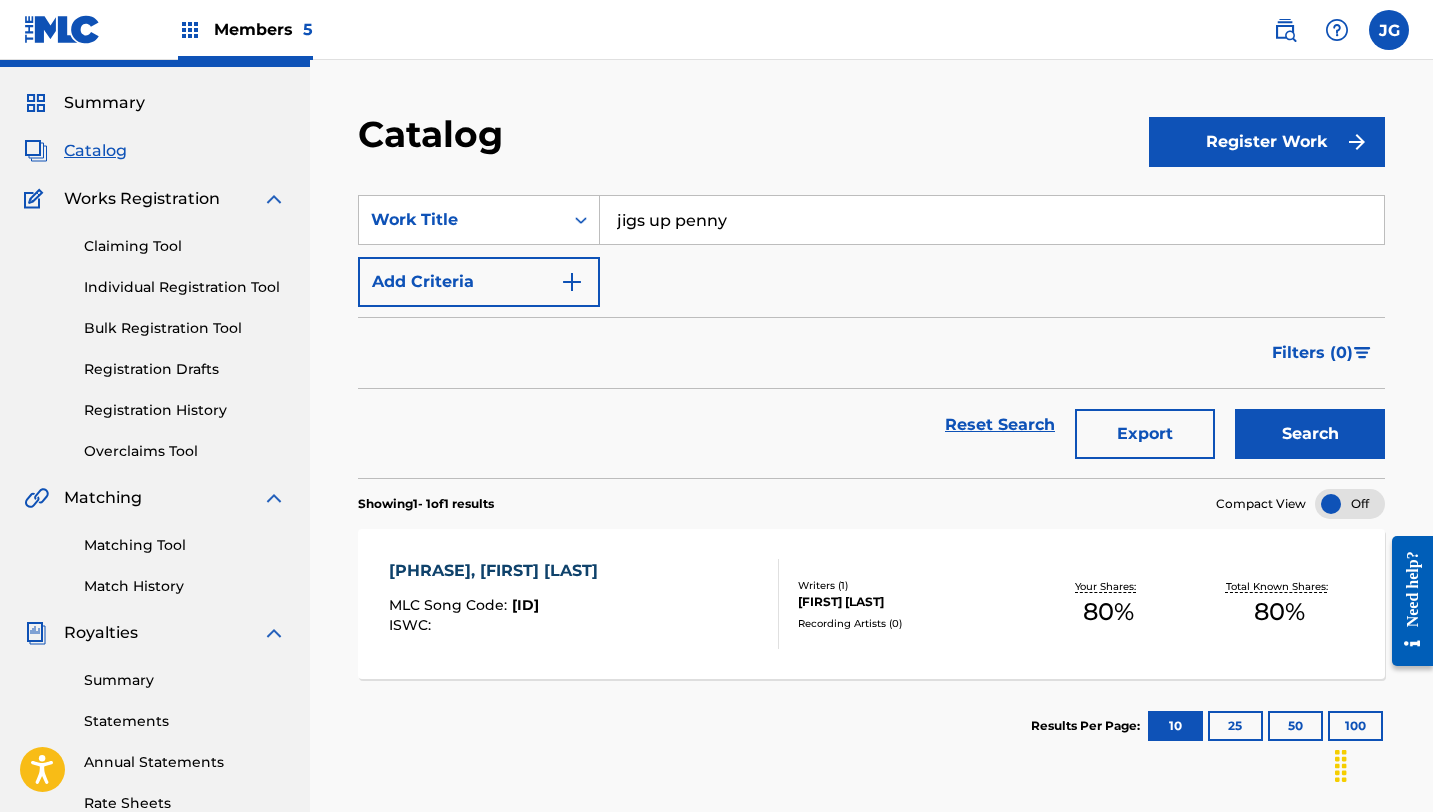 scroll, scrollTop: 47, scrollLeft: 0, axis: vertical 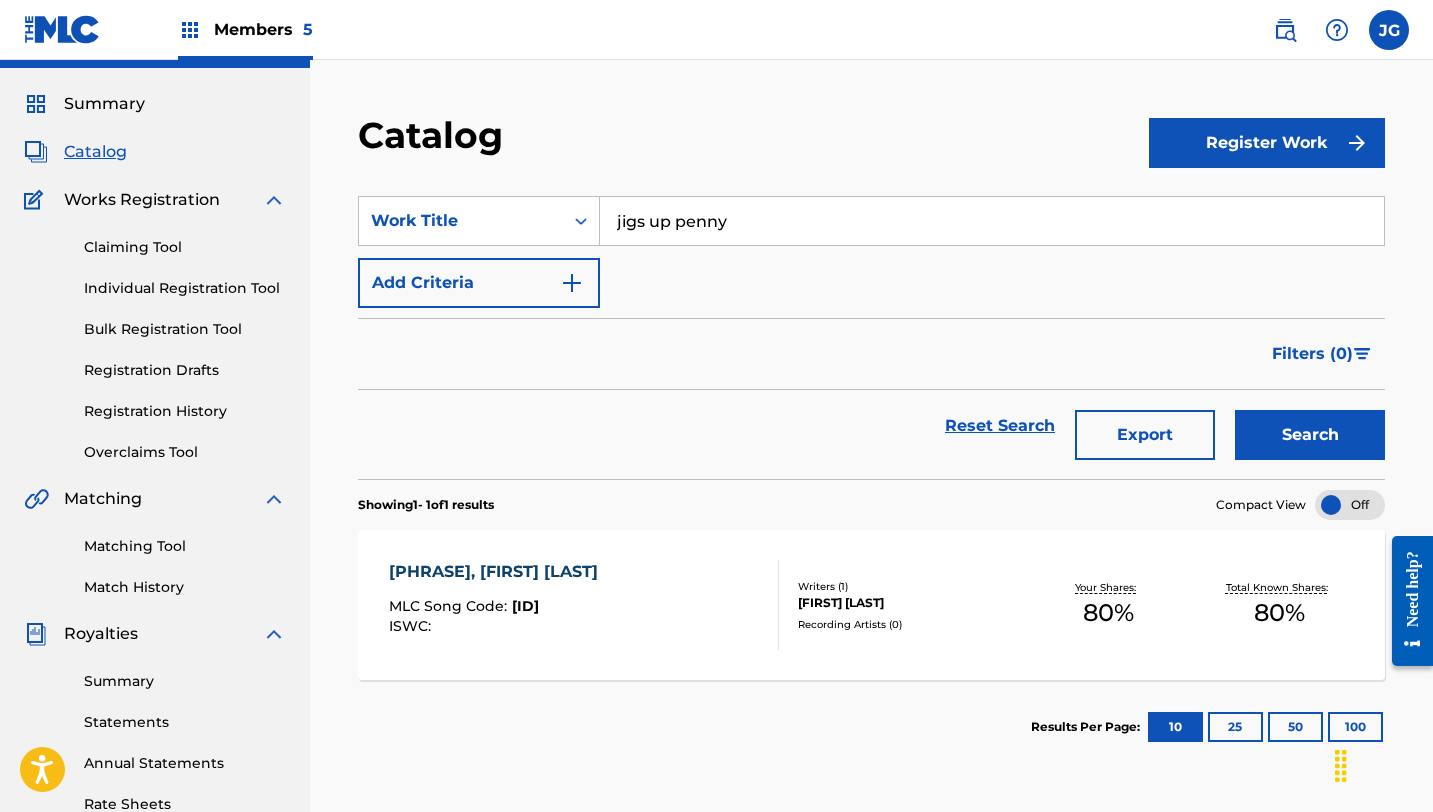 drag, startPoint x: 763, startPoint y: 215, endPoint x: 606, endPoint y: 205, distance: 157.31815 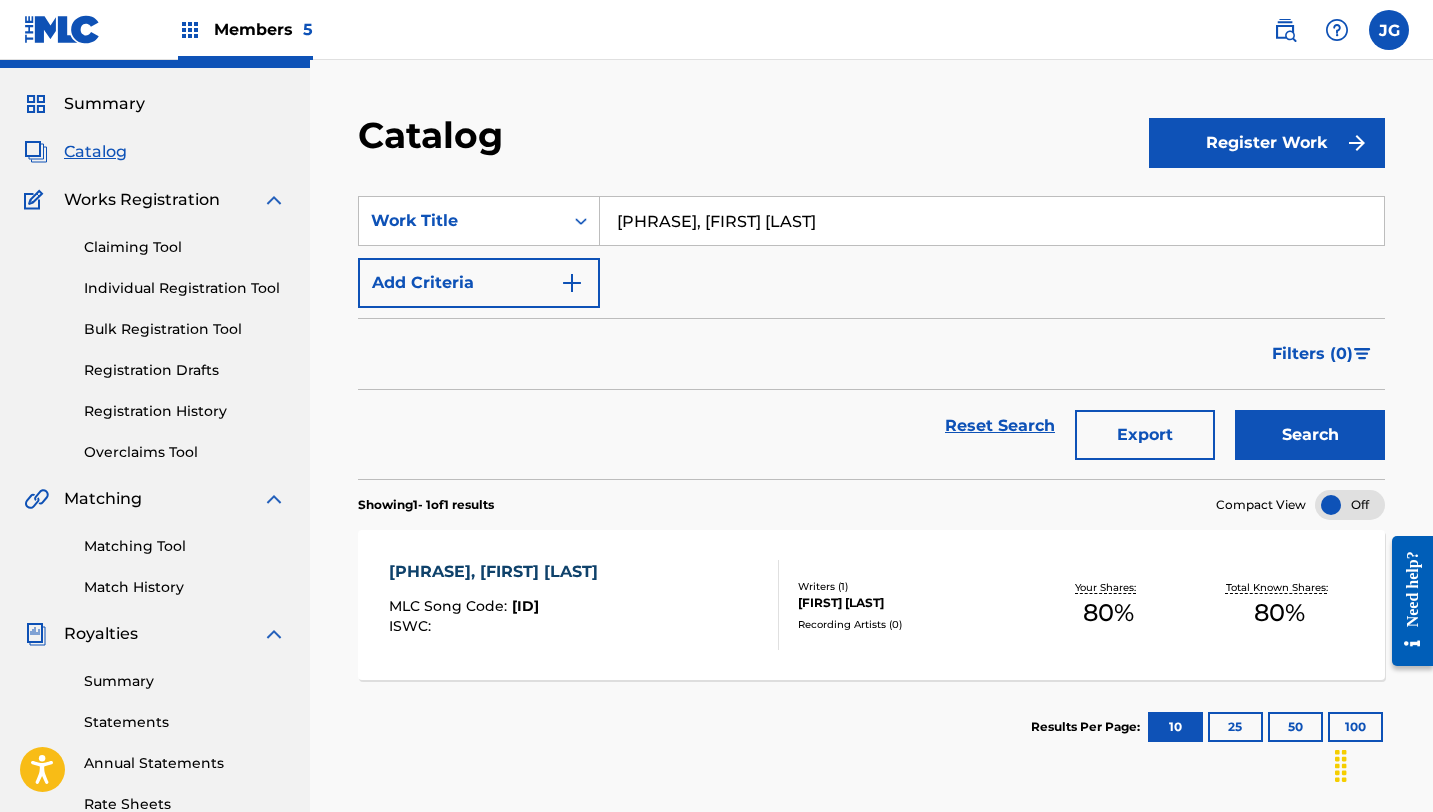 type on "[PHRASE], [FIRST] [LAST]" 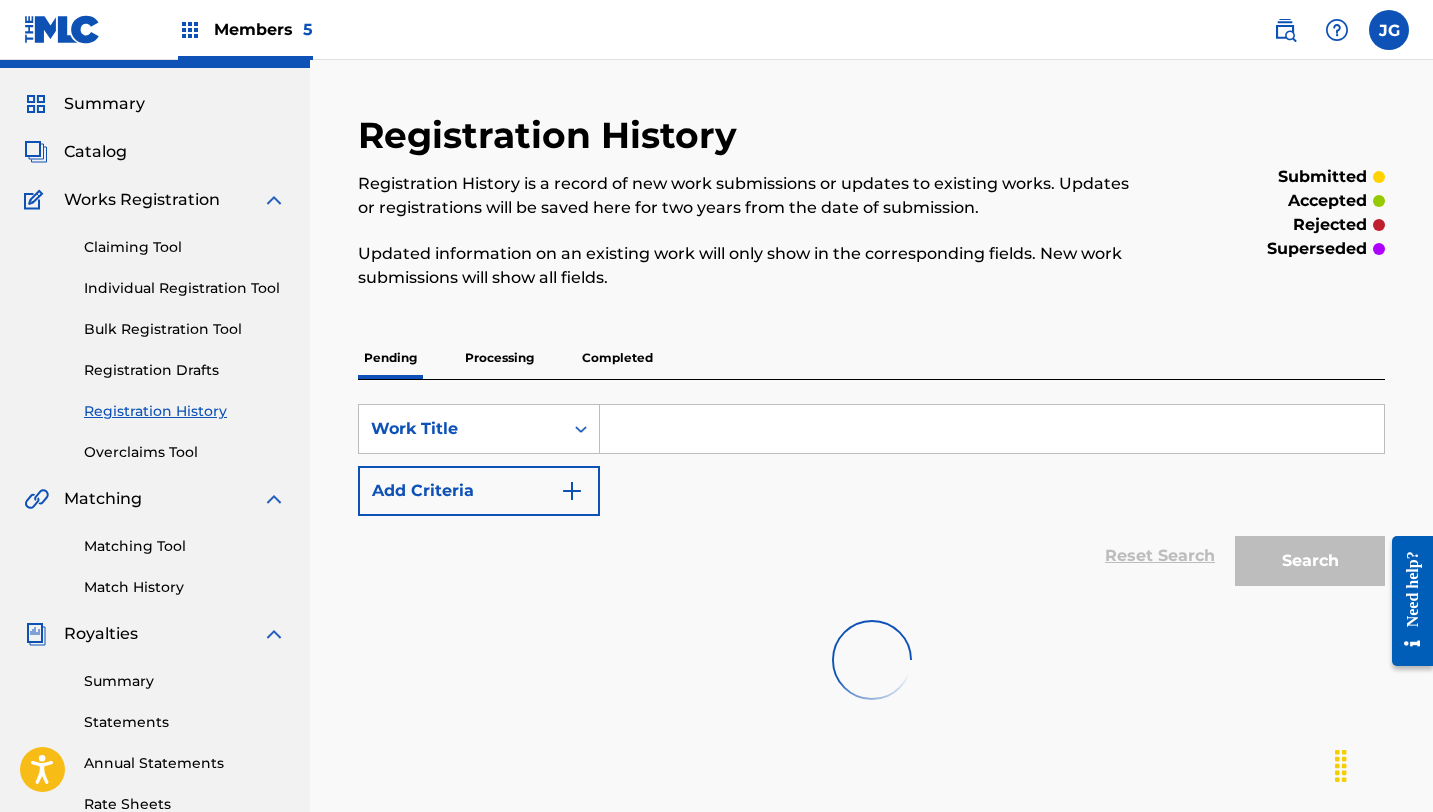 scroll, scrollTop: 0, scrollLeft: 0, axis: both 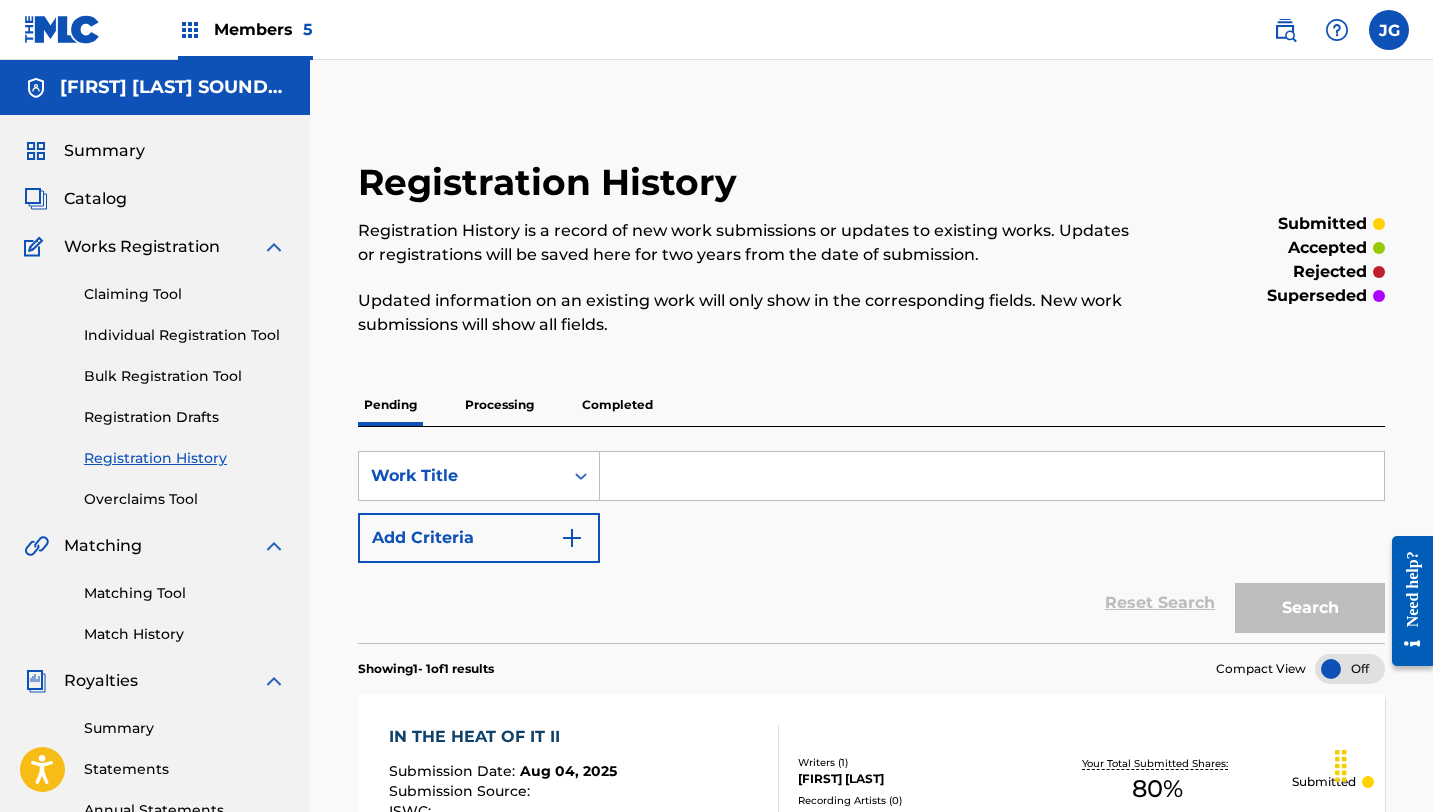 click at bounding box center [992, 476] 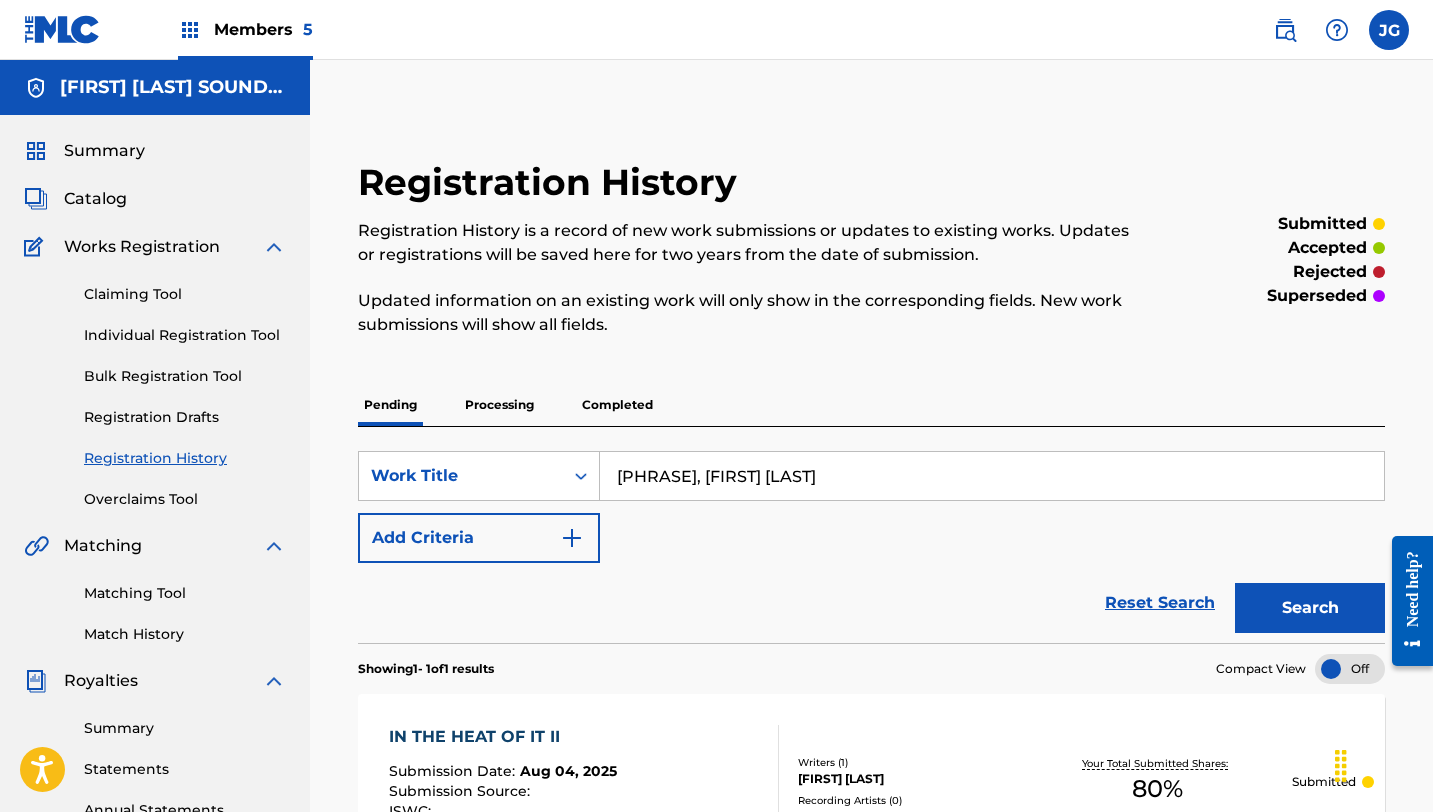 type on "[PHRASE], [FIRST] [LAST]" 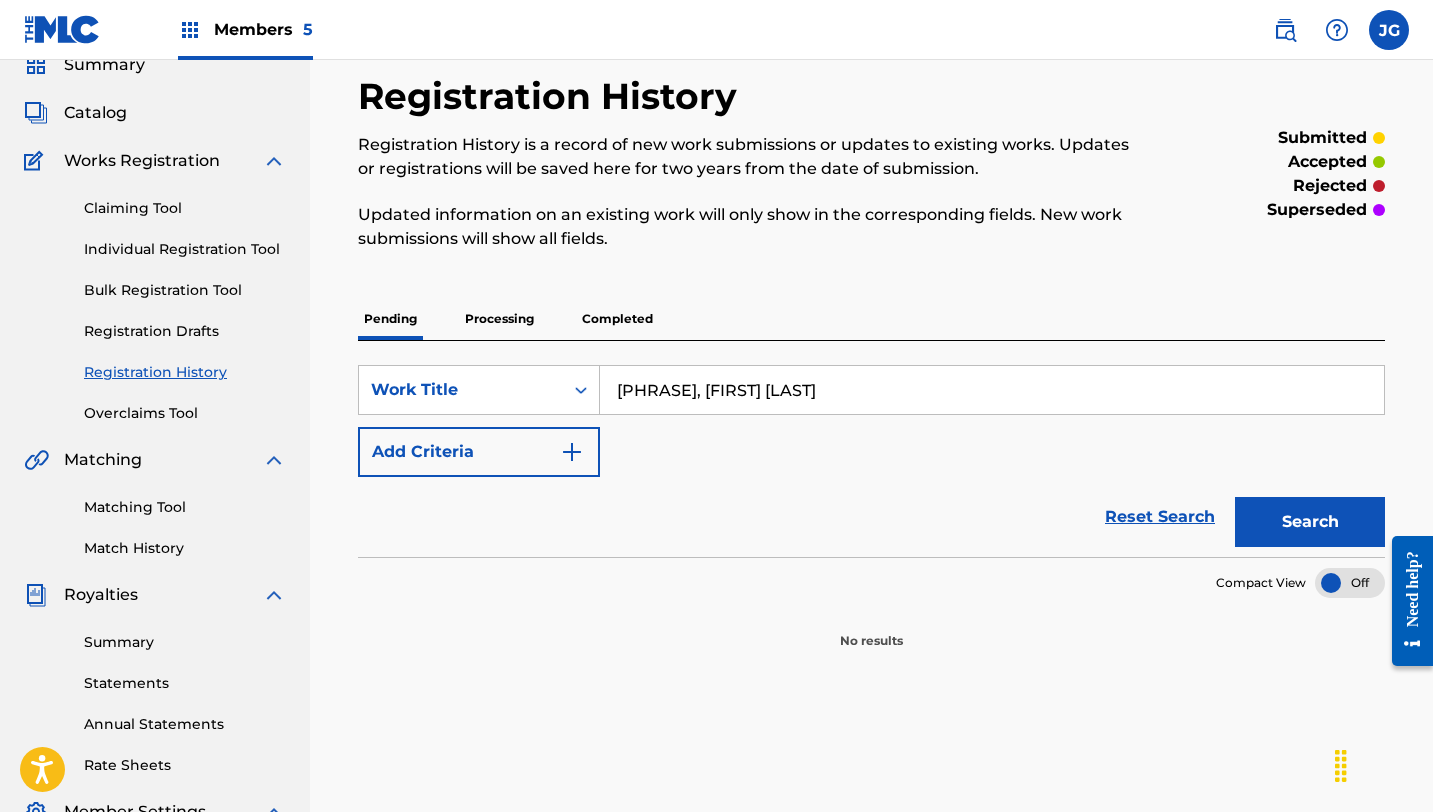 scroll, scrollTop: 83, scrollLeft: 0, axis: vertical 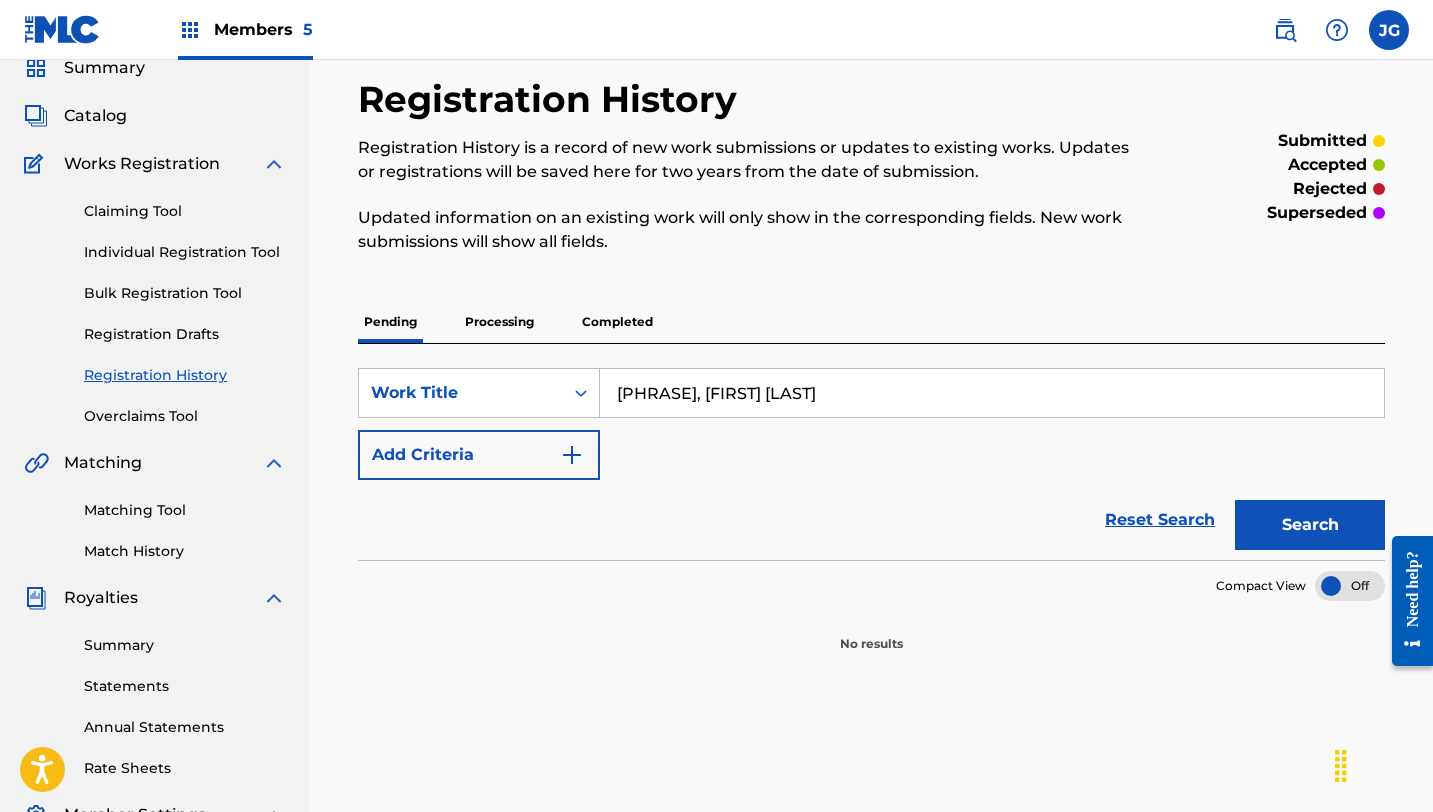 click on "Registration History" at bounding box center [185, 375] 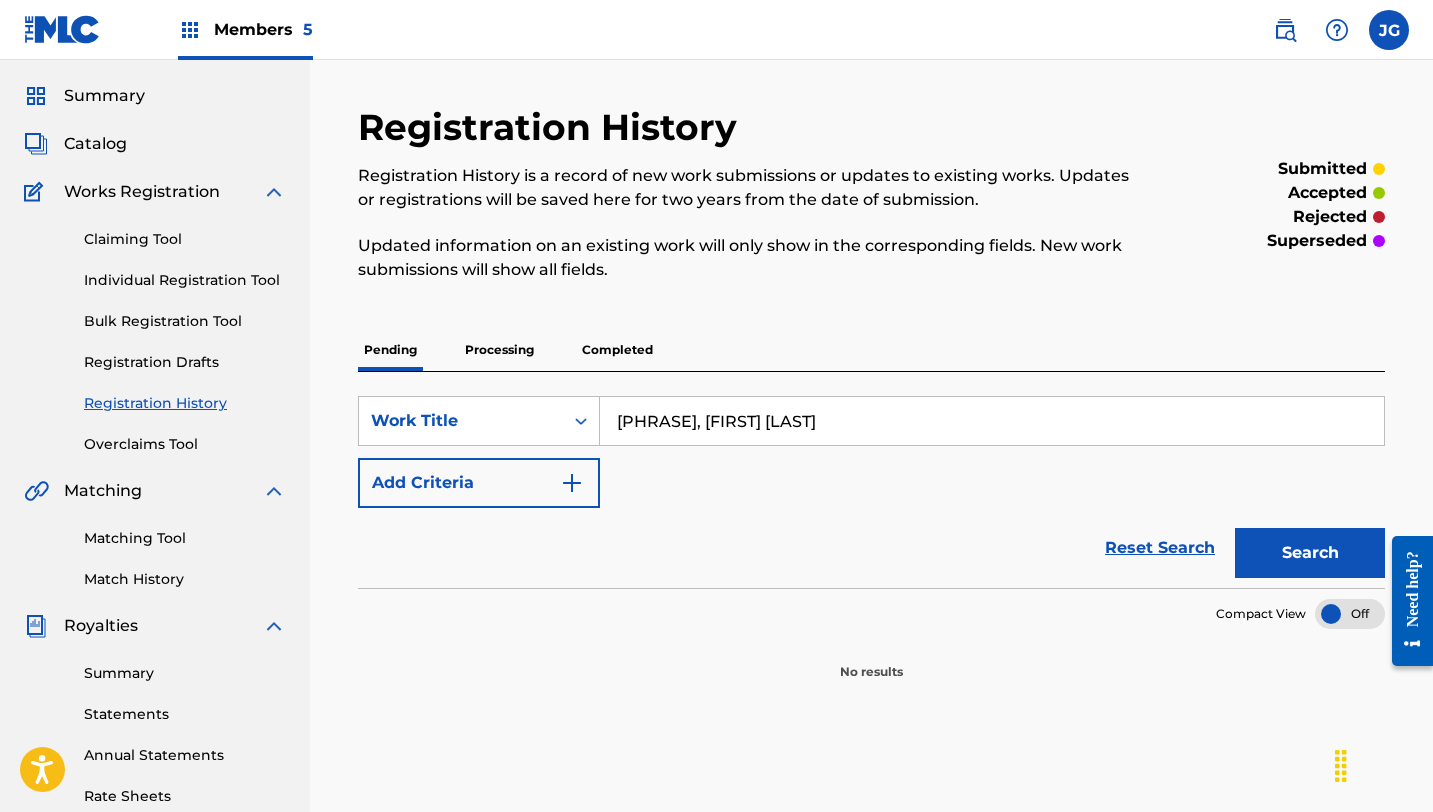 scroll, scrollTop: 54, scrollLeft: 0, axis: vertical 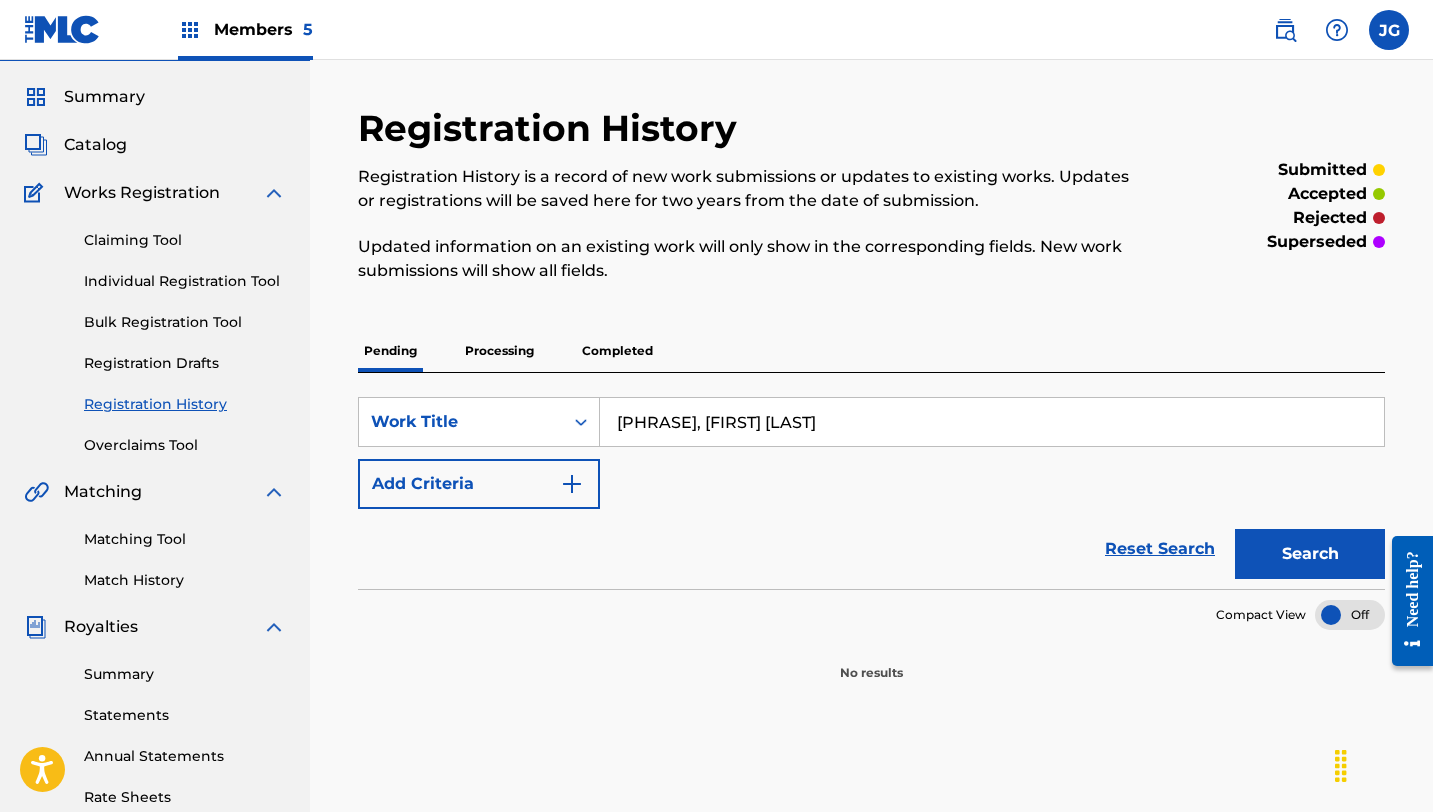 click on "Reset Search" at bounding box center [1160, 549] 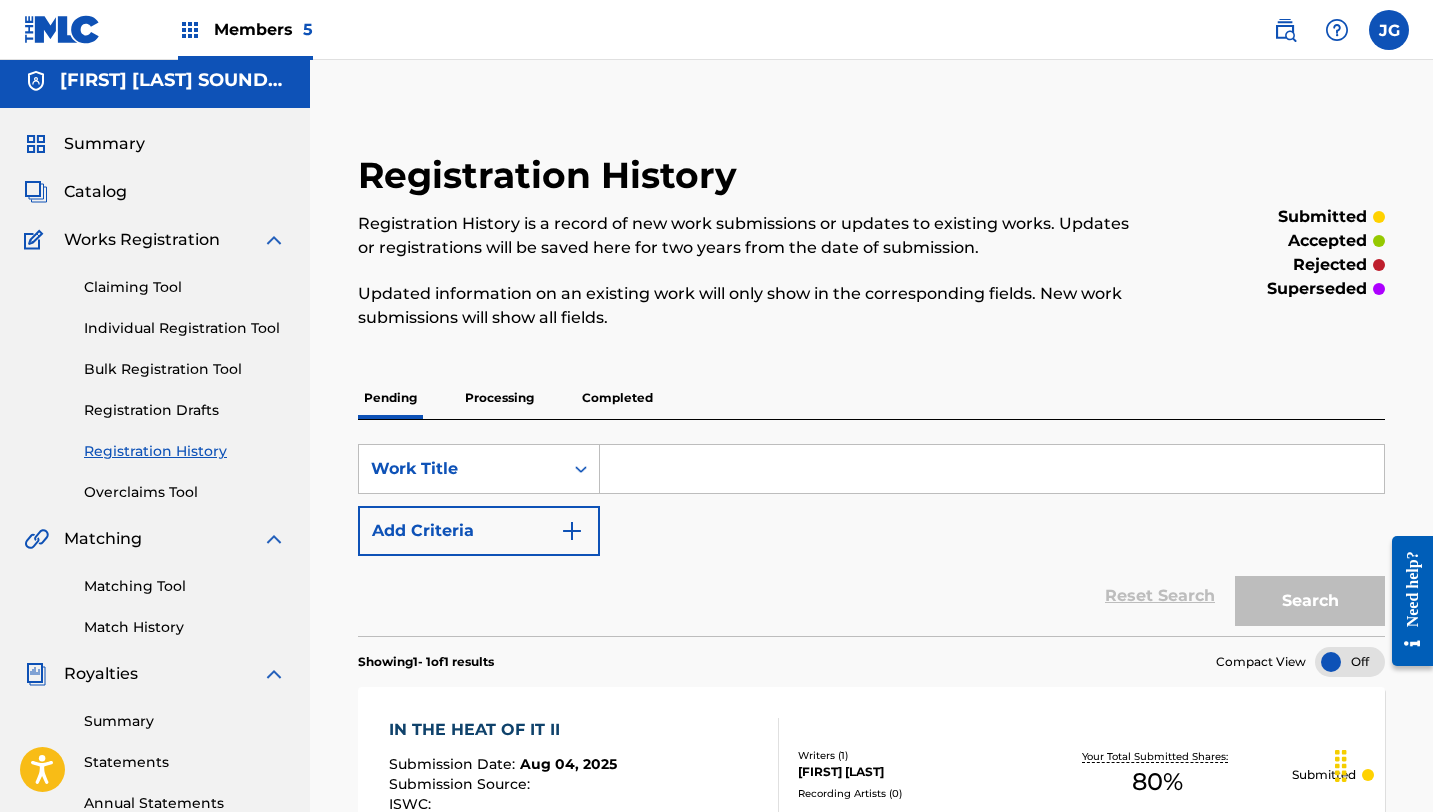 scroll, scrollTop: 0, scrollLeft: 0, axis: both 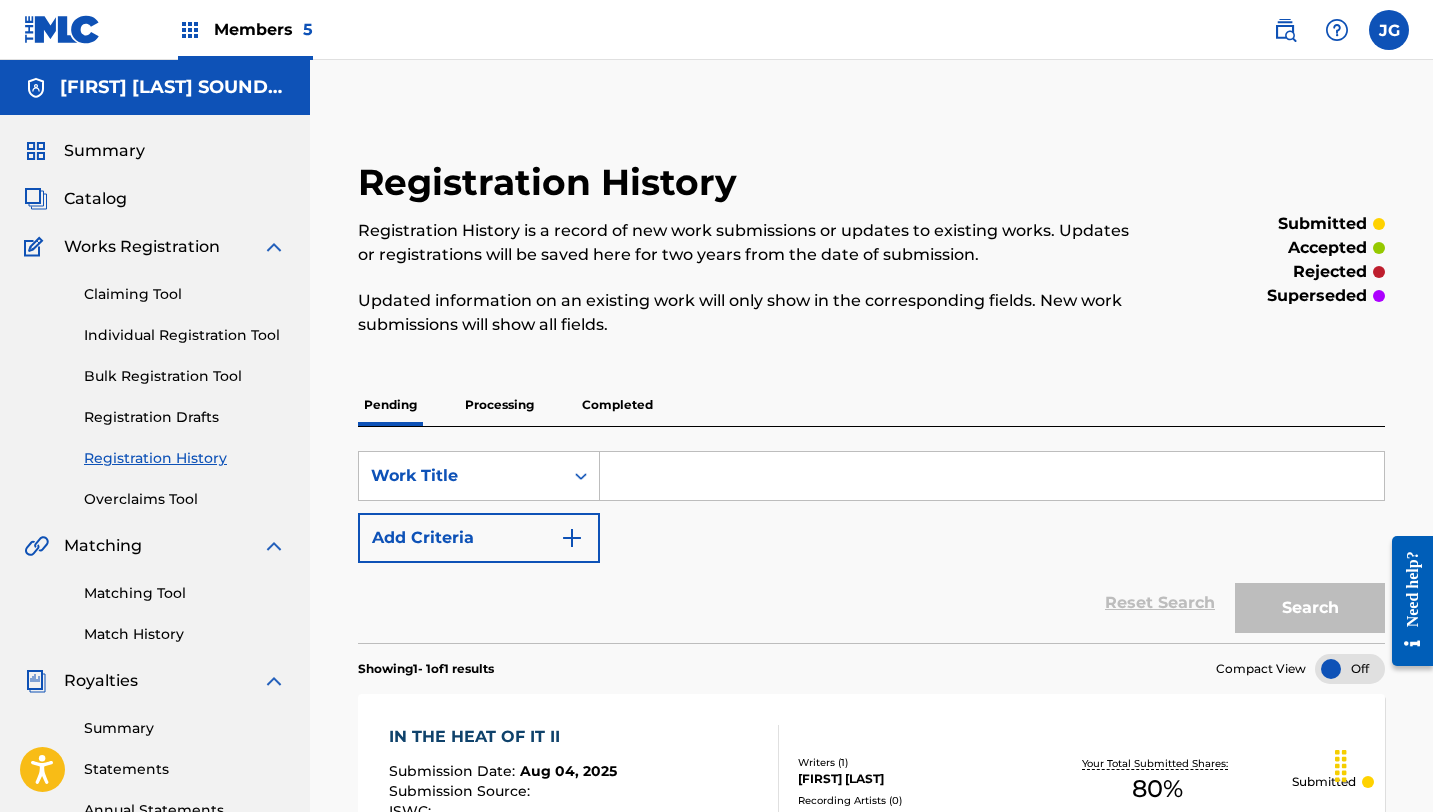 click on "Add Criteria Reset Search Search" at bounding box center (871, 535) 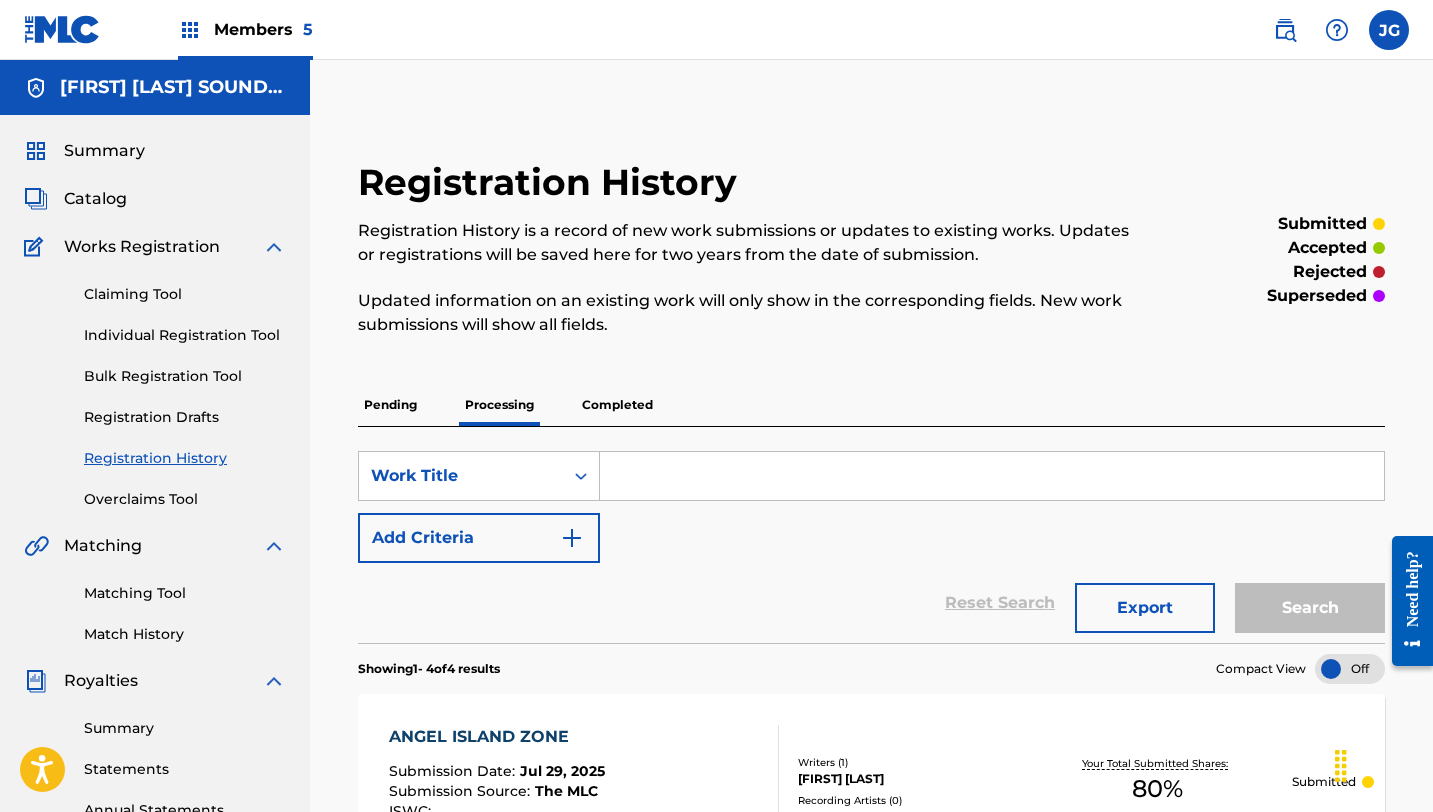 click at bounding box center (992, 476) 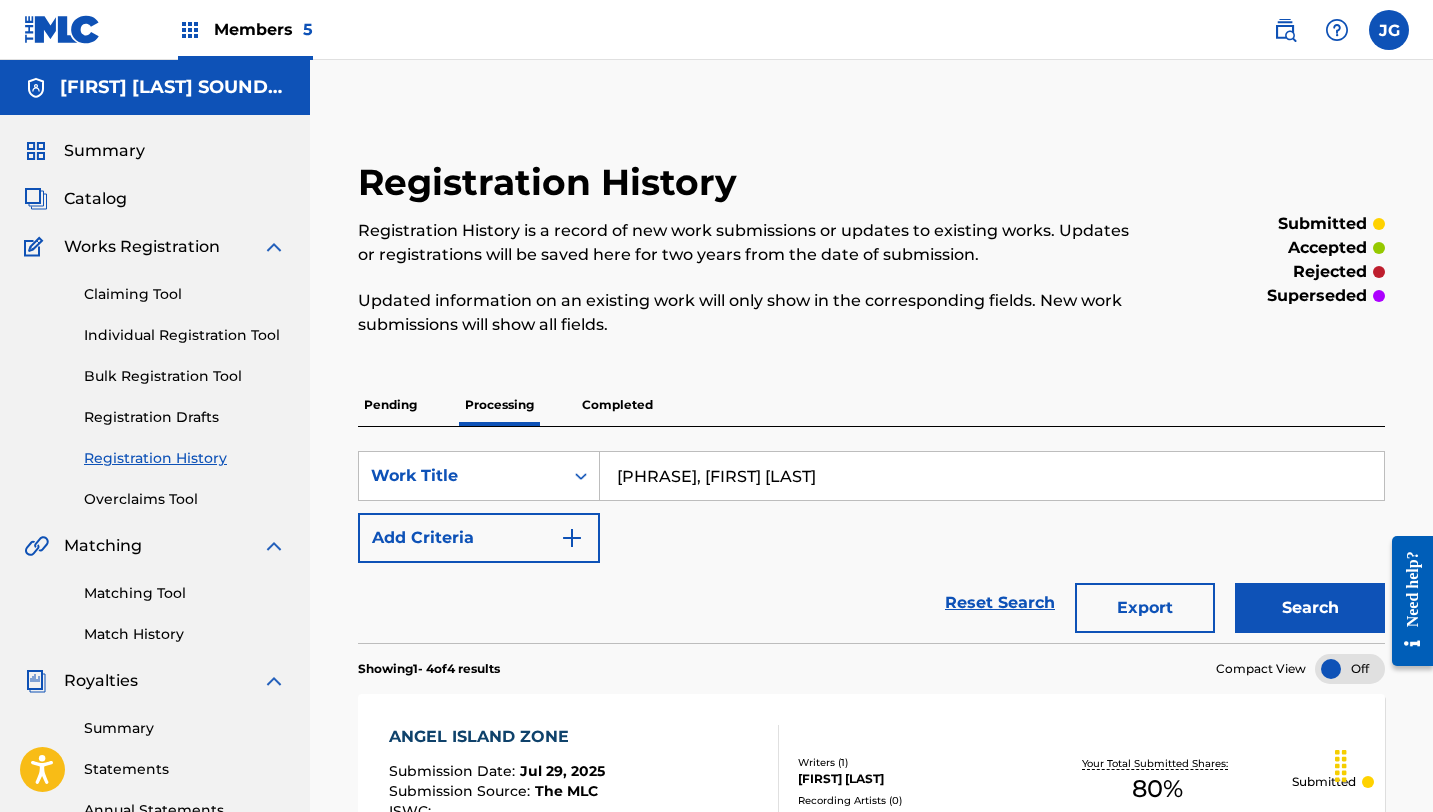 type on "[PHRASE], [FIRST] [LAST]" 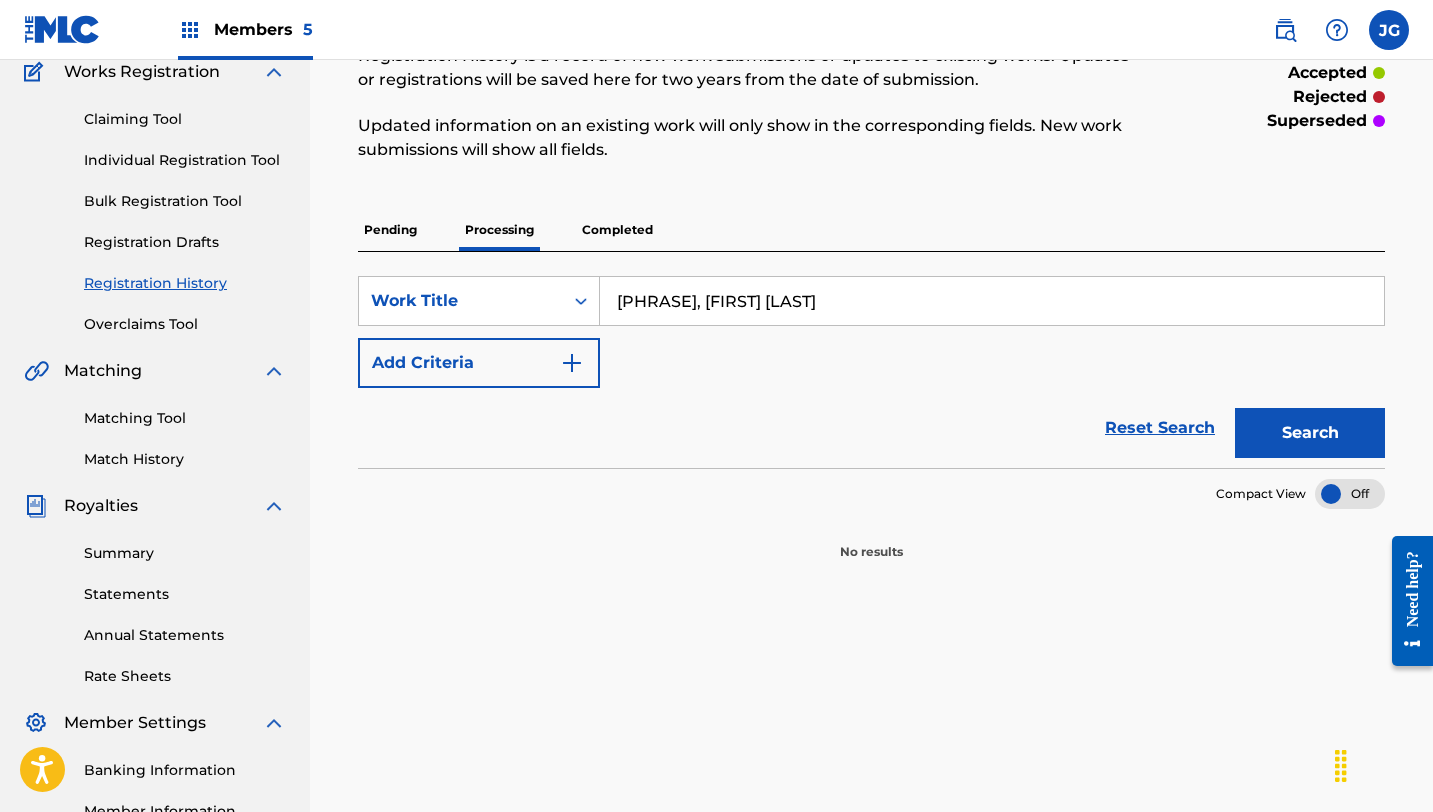 scroll, scrollTop: 113, scrollLeft: 0, axis: vertical 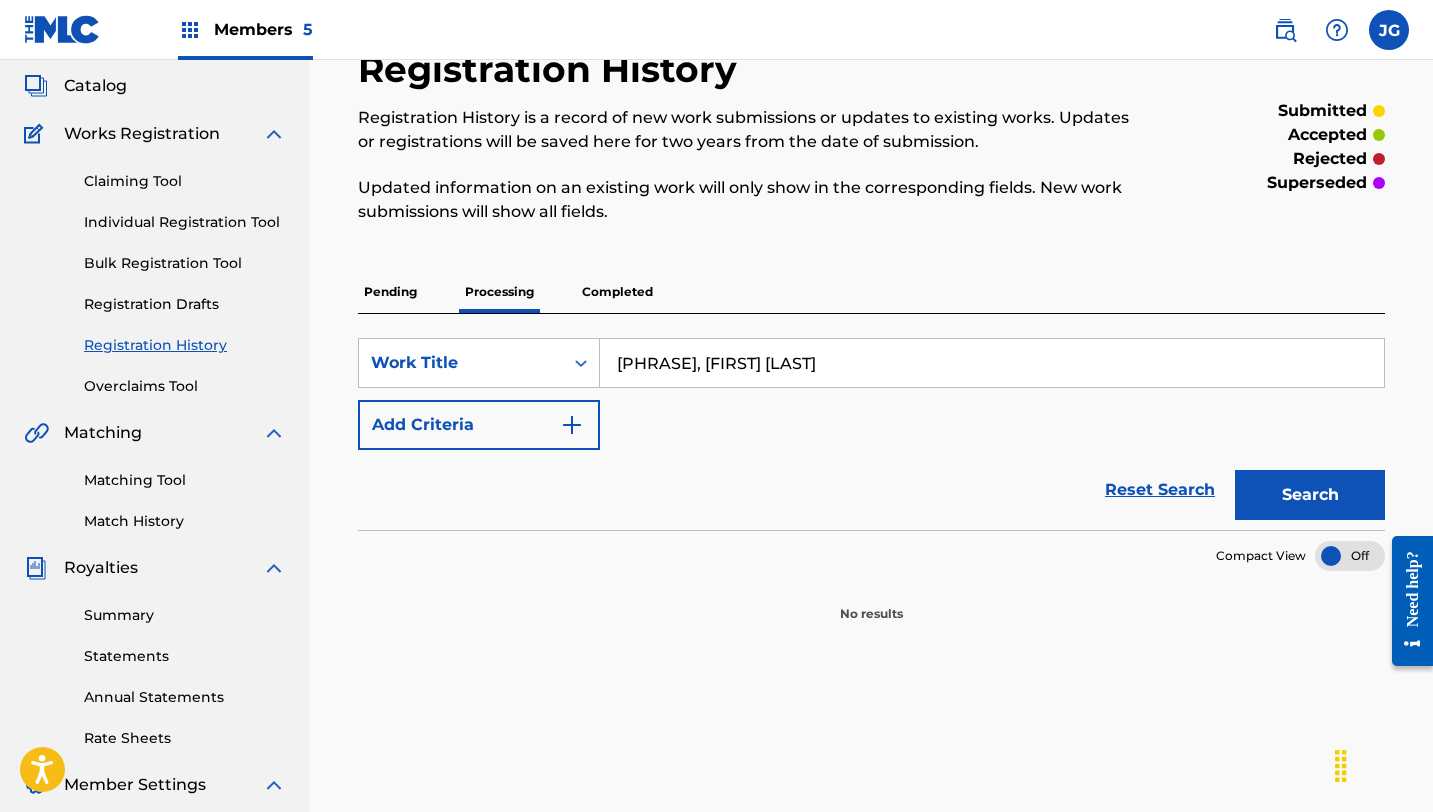 click on "Completed" at bounding box center (617, 292) 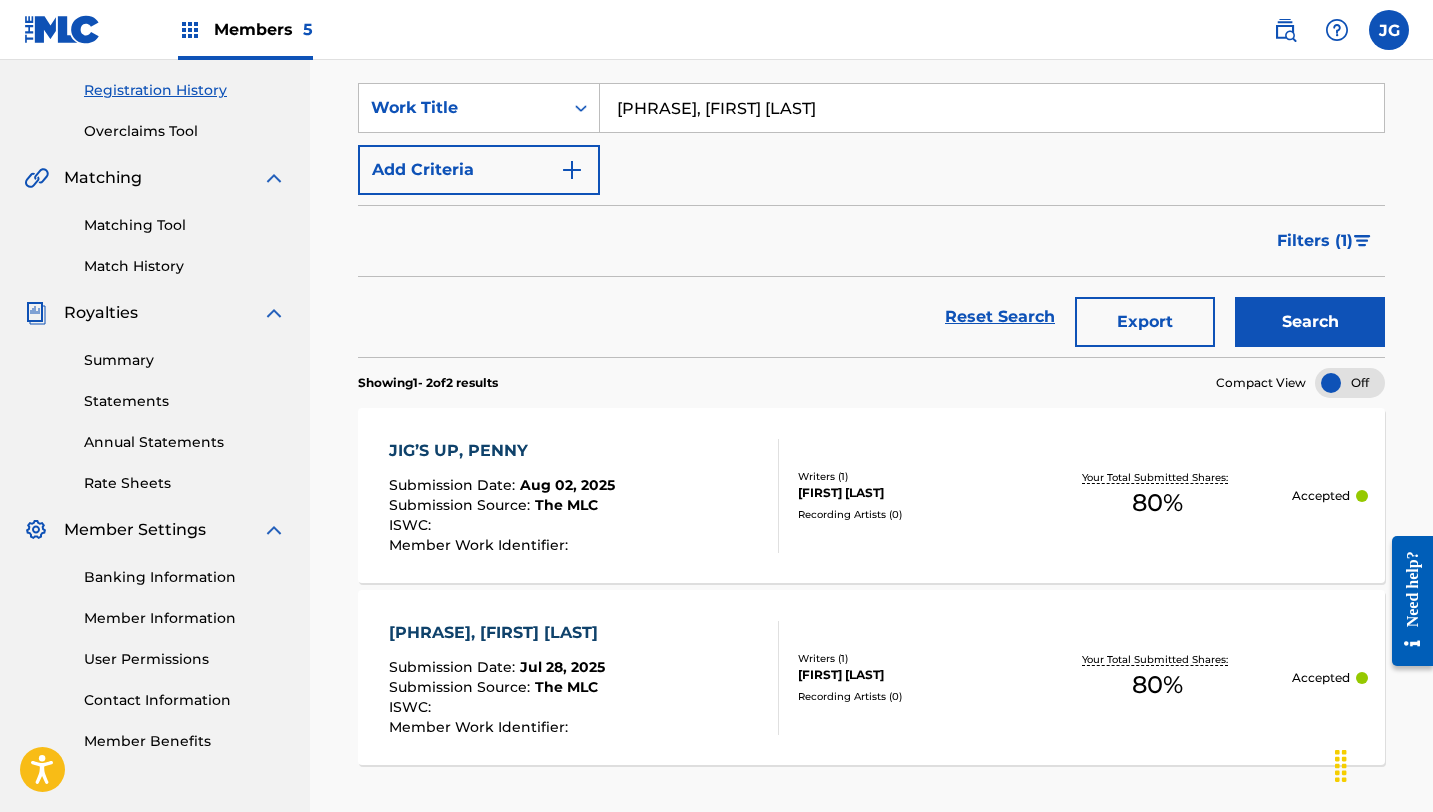 scroll, scrollTop: 365, scrollLeft: 0, axis: vertical 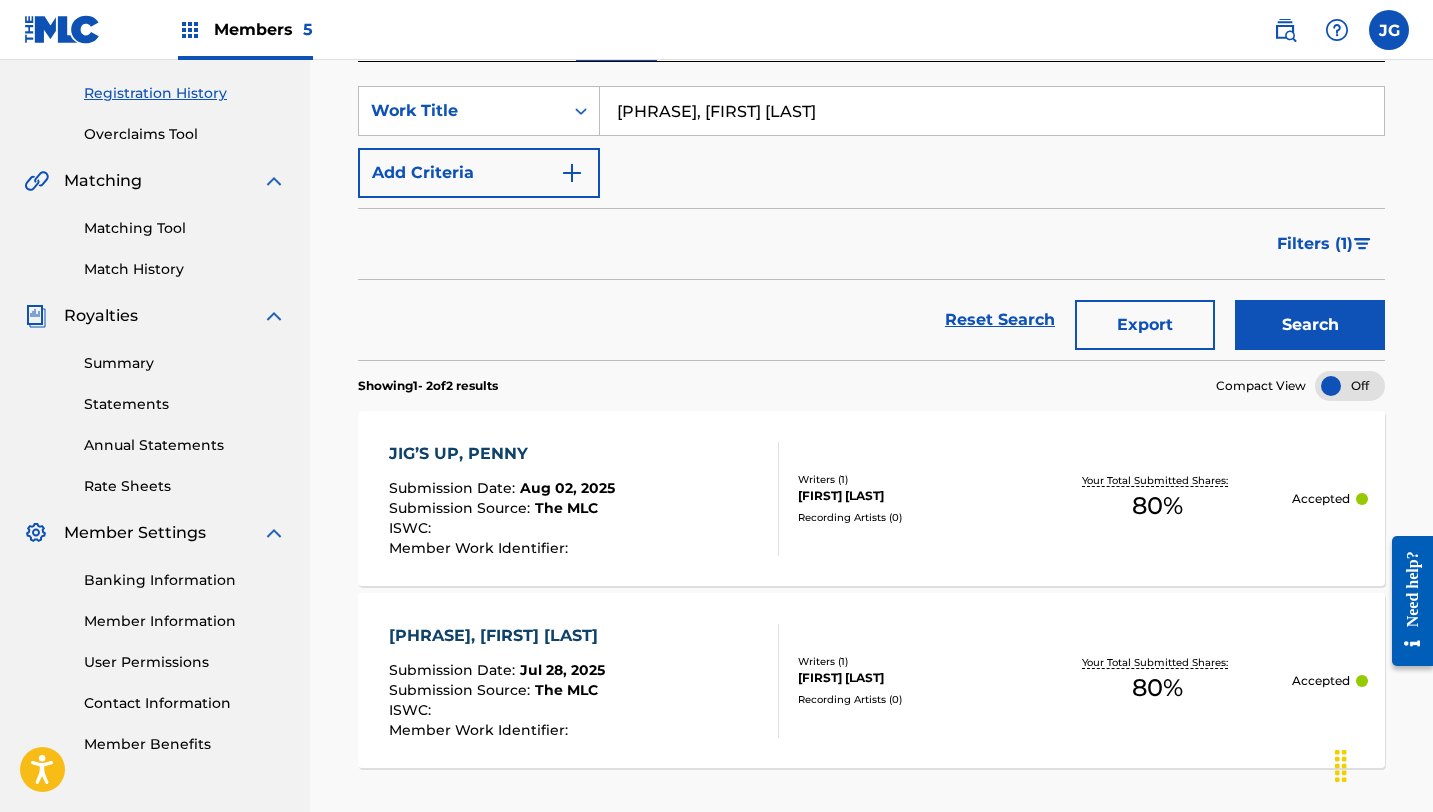 click on "Matching Tool" at bounding box center [185, 228] 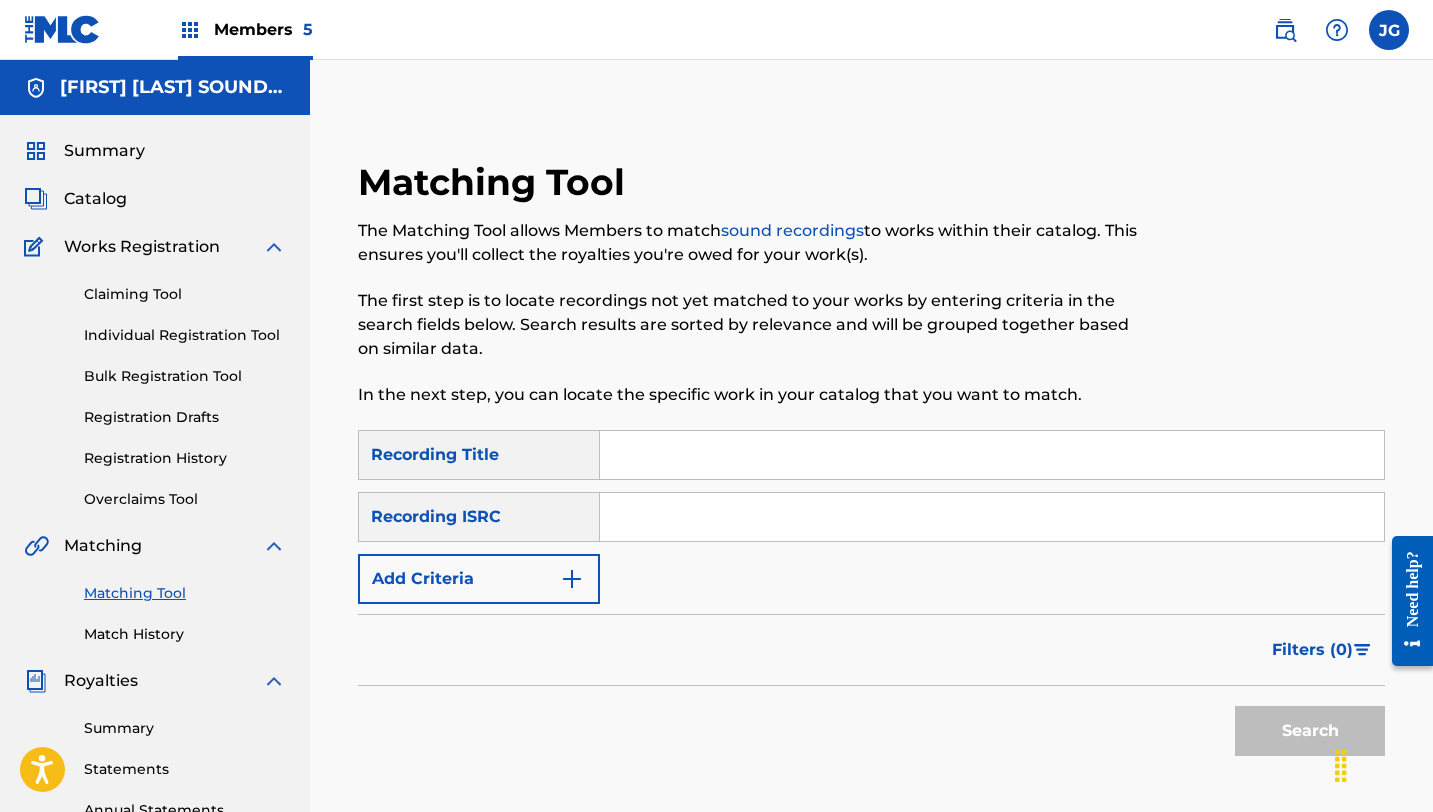 click at bounding box center [992, 455] 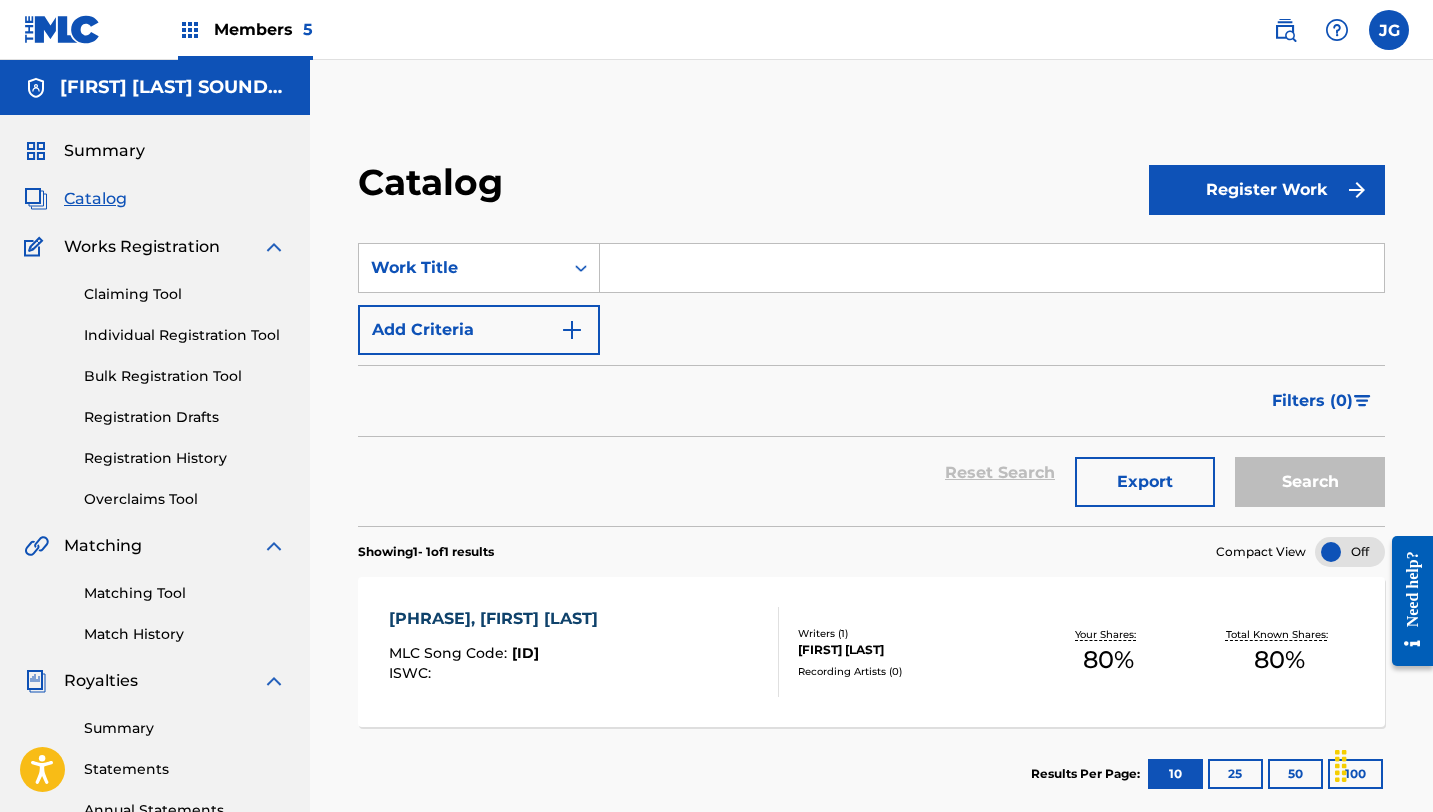 click at bounding box center [992, 268] 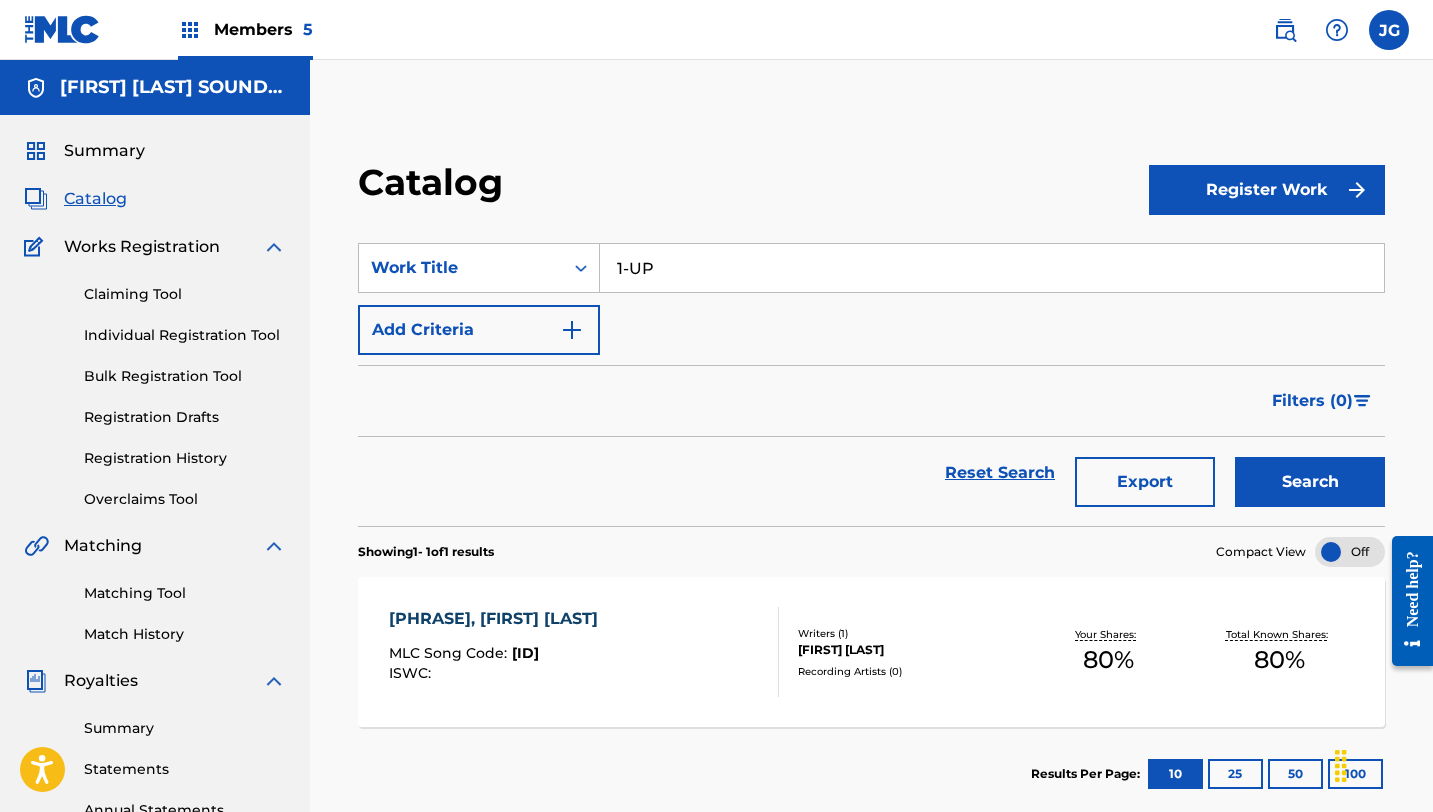 type on "1-UP" 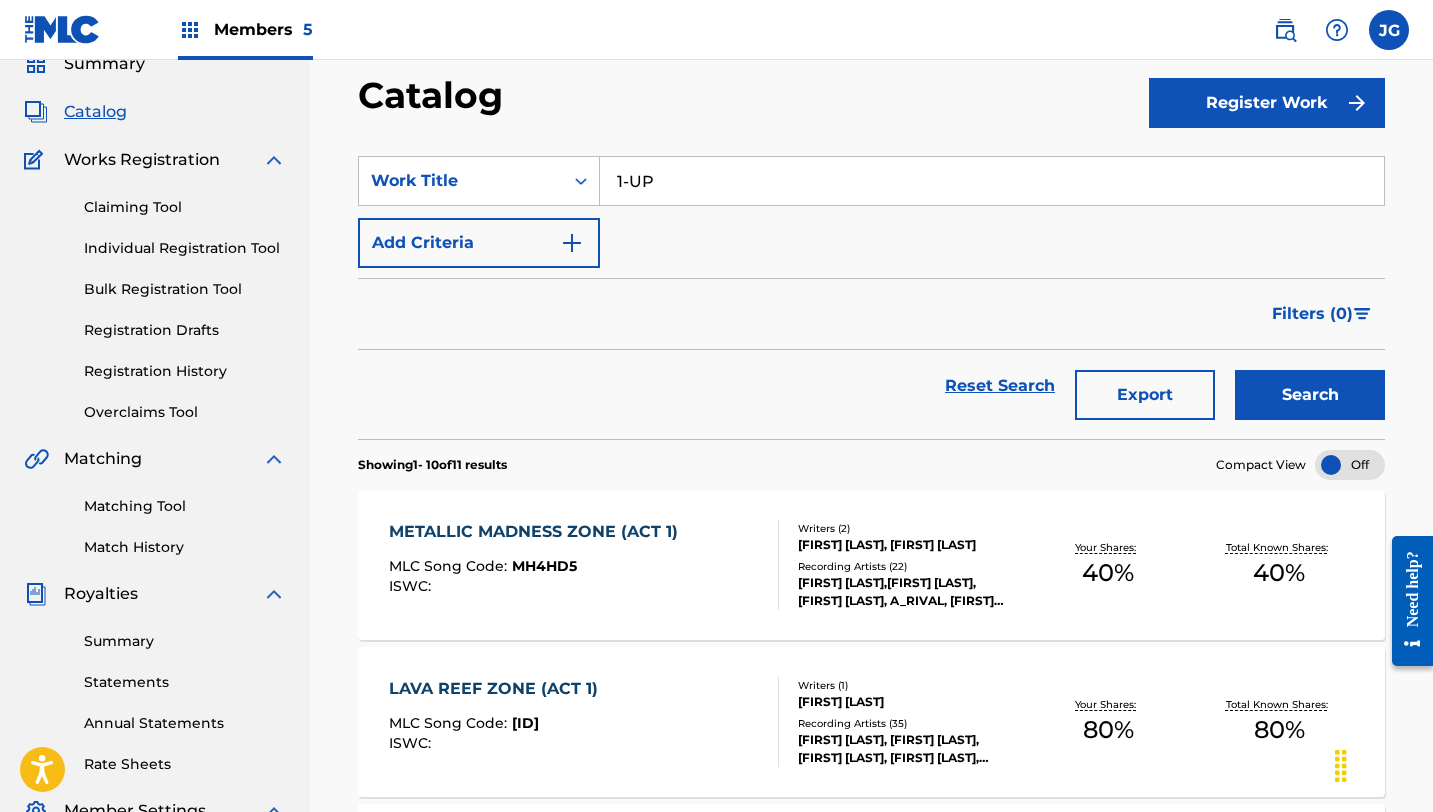 scroll, scrollTop: 0, scrollLeft: 0, axis: both 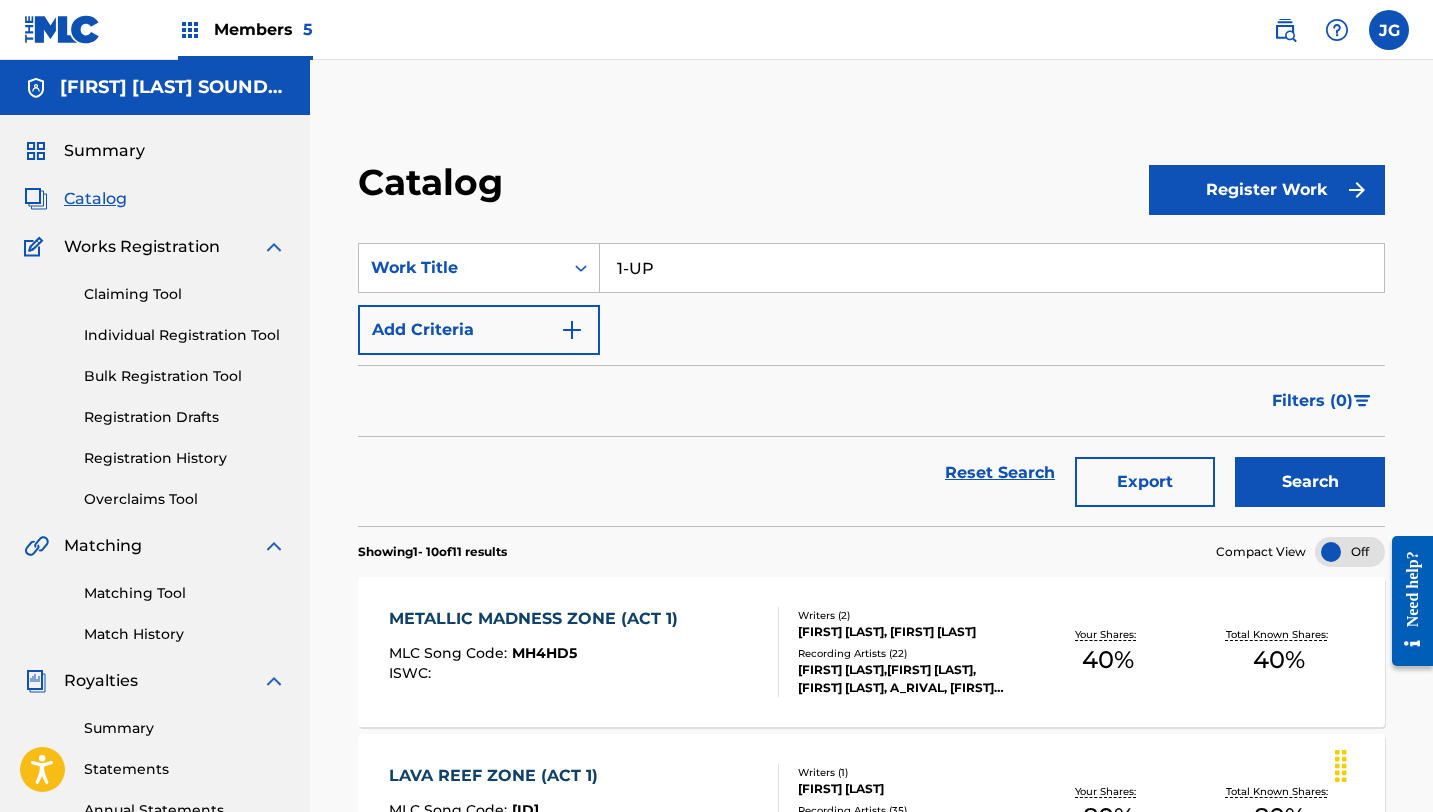 drag, startPoint x: 653, startPoint y: 256, endPoint x: 607, endPoint y: 253, distance: 46.09772 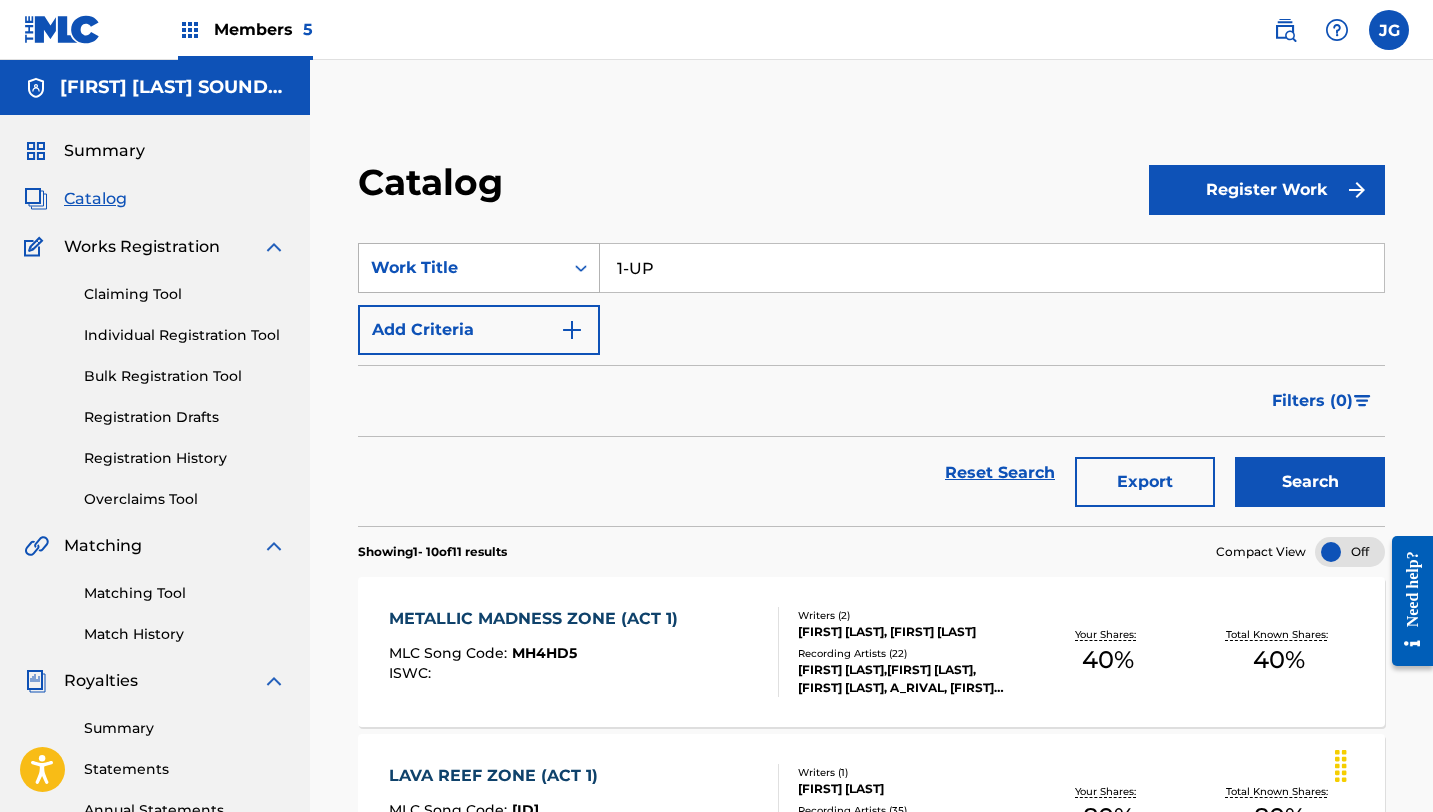 drag, startPoint x: 653, startPoint y: 266, endPoint x: 597, endPoint y: 268, distance: 56.0357 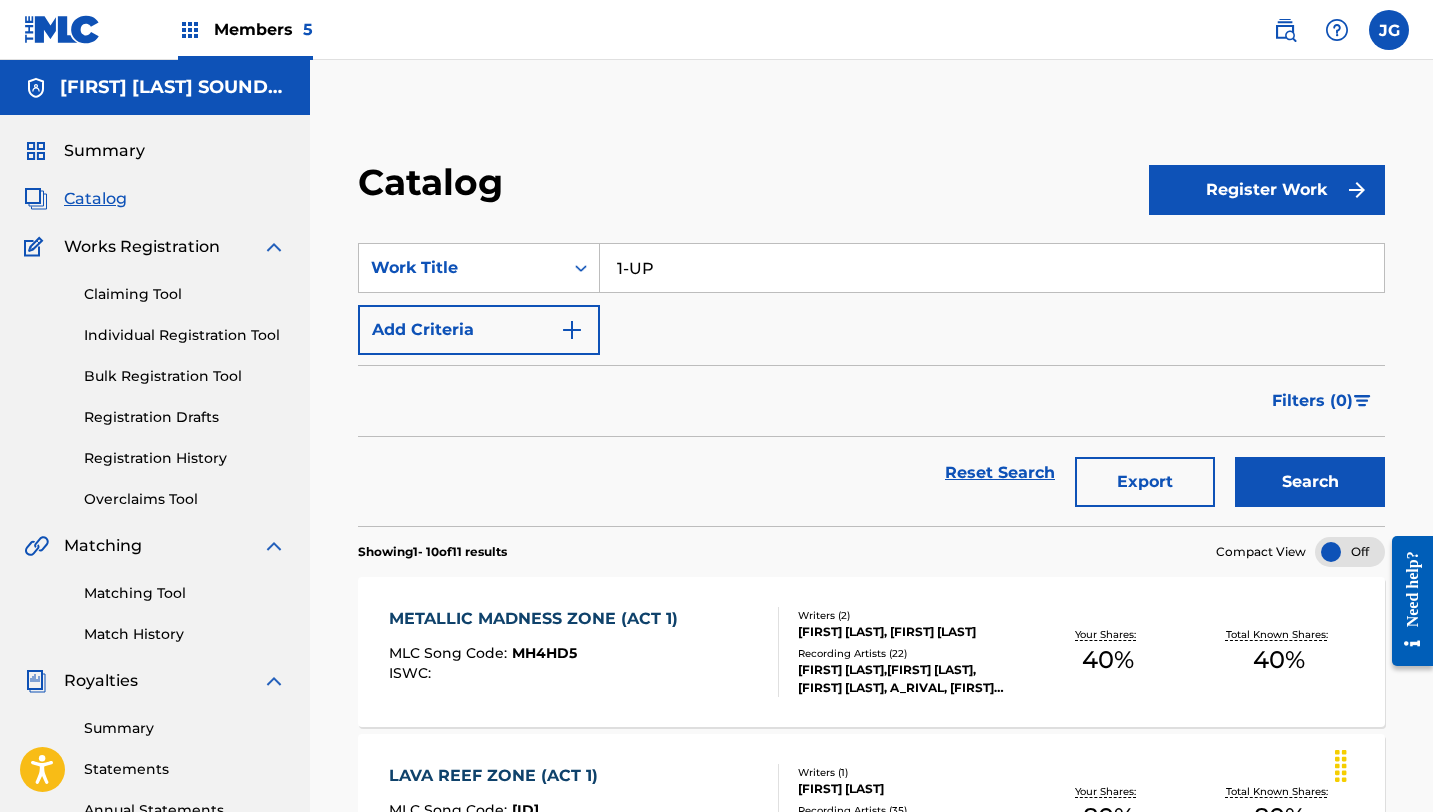 click on "Matching Tool" at bounding box center (185, 593) 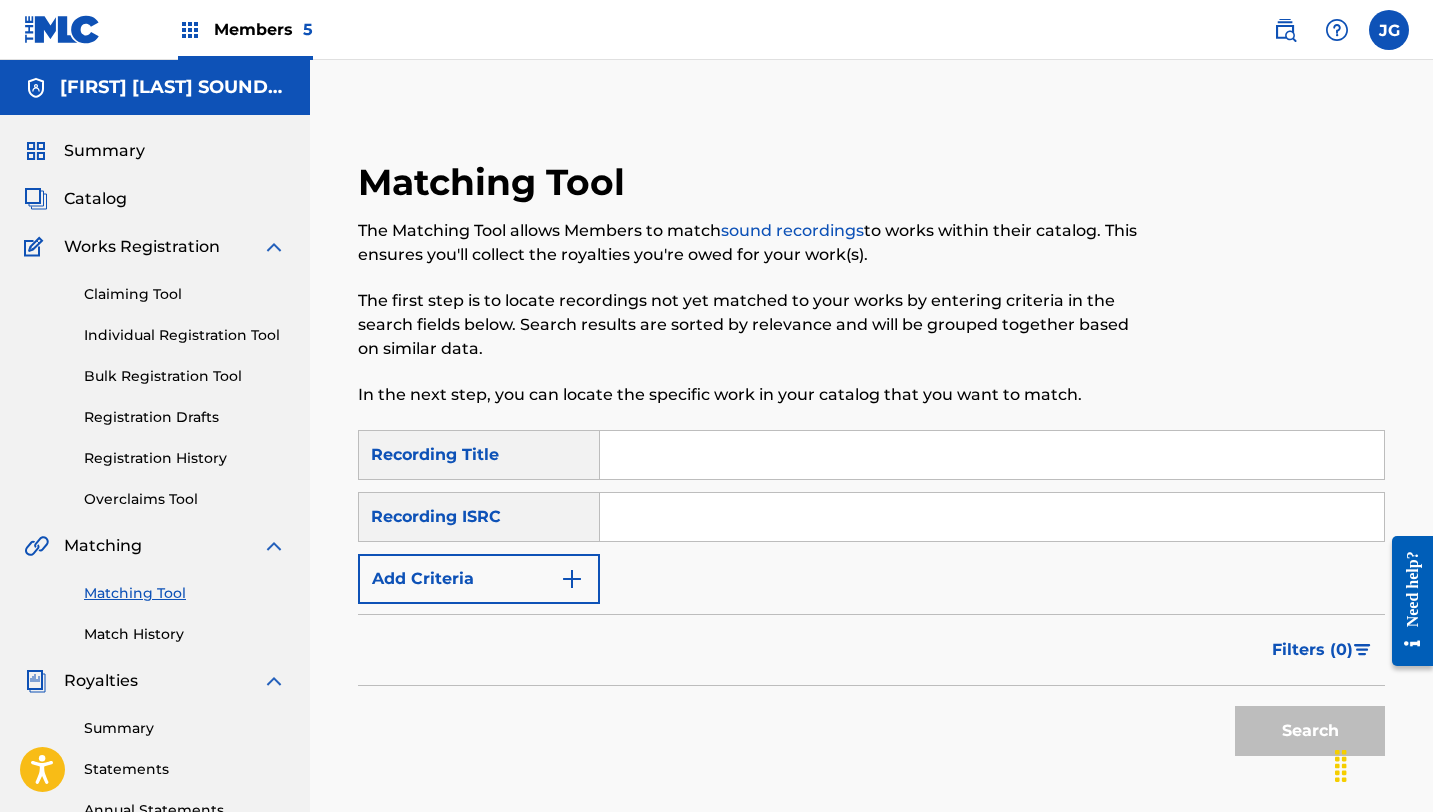 click at bounding box center (992, 455) 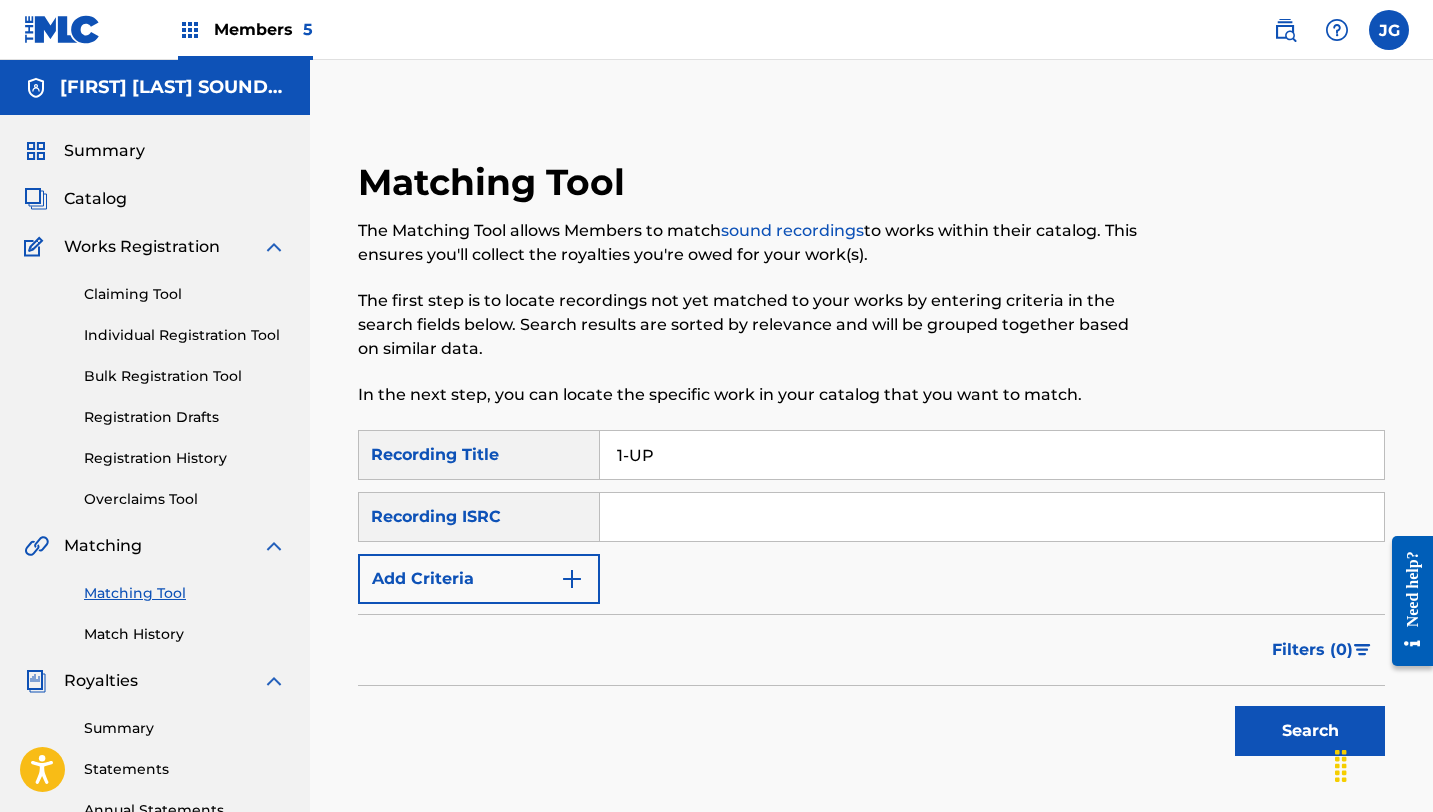 type on "1-UP" 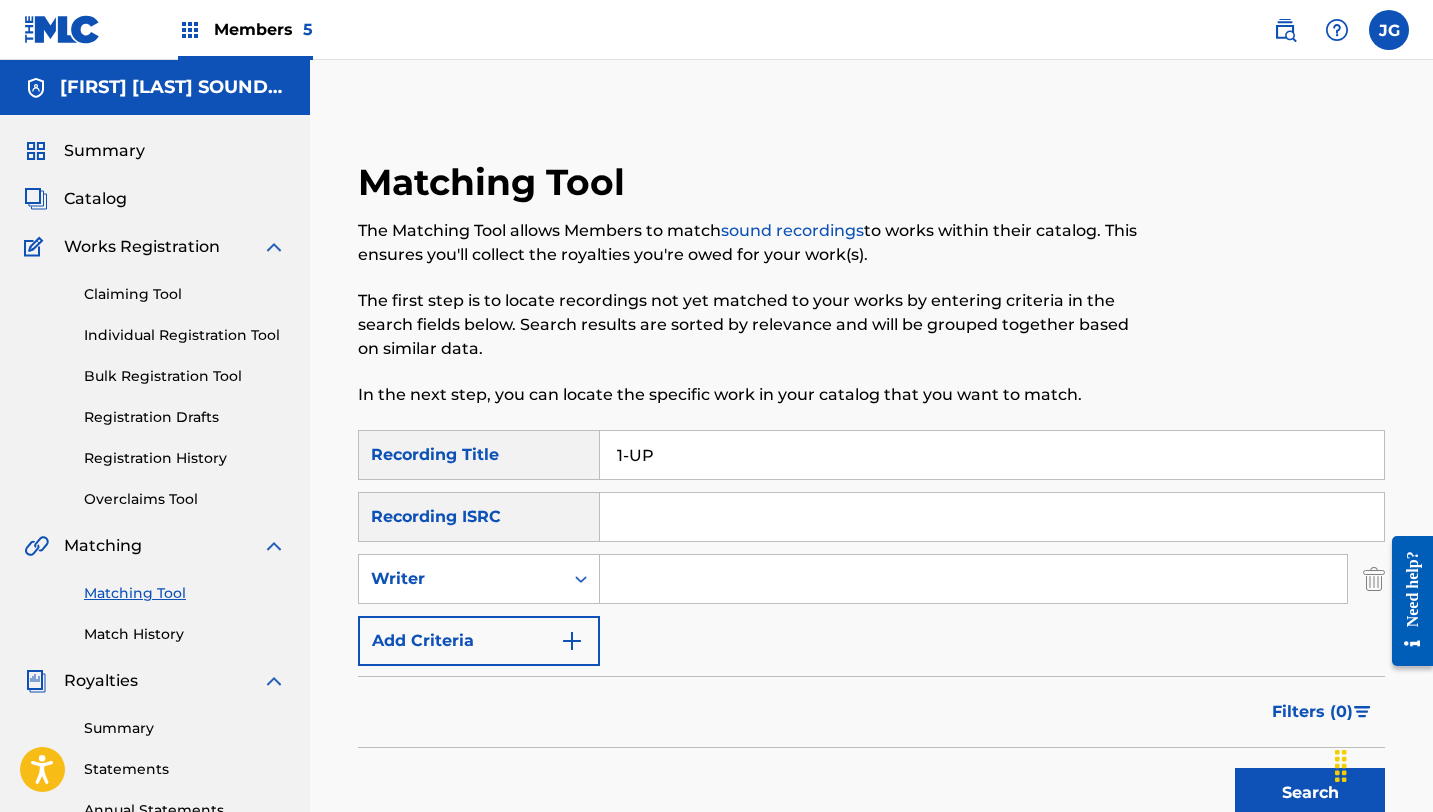 click at bounding box center (973, 579) 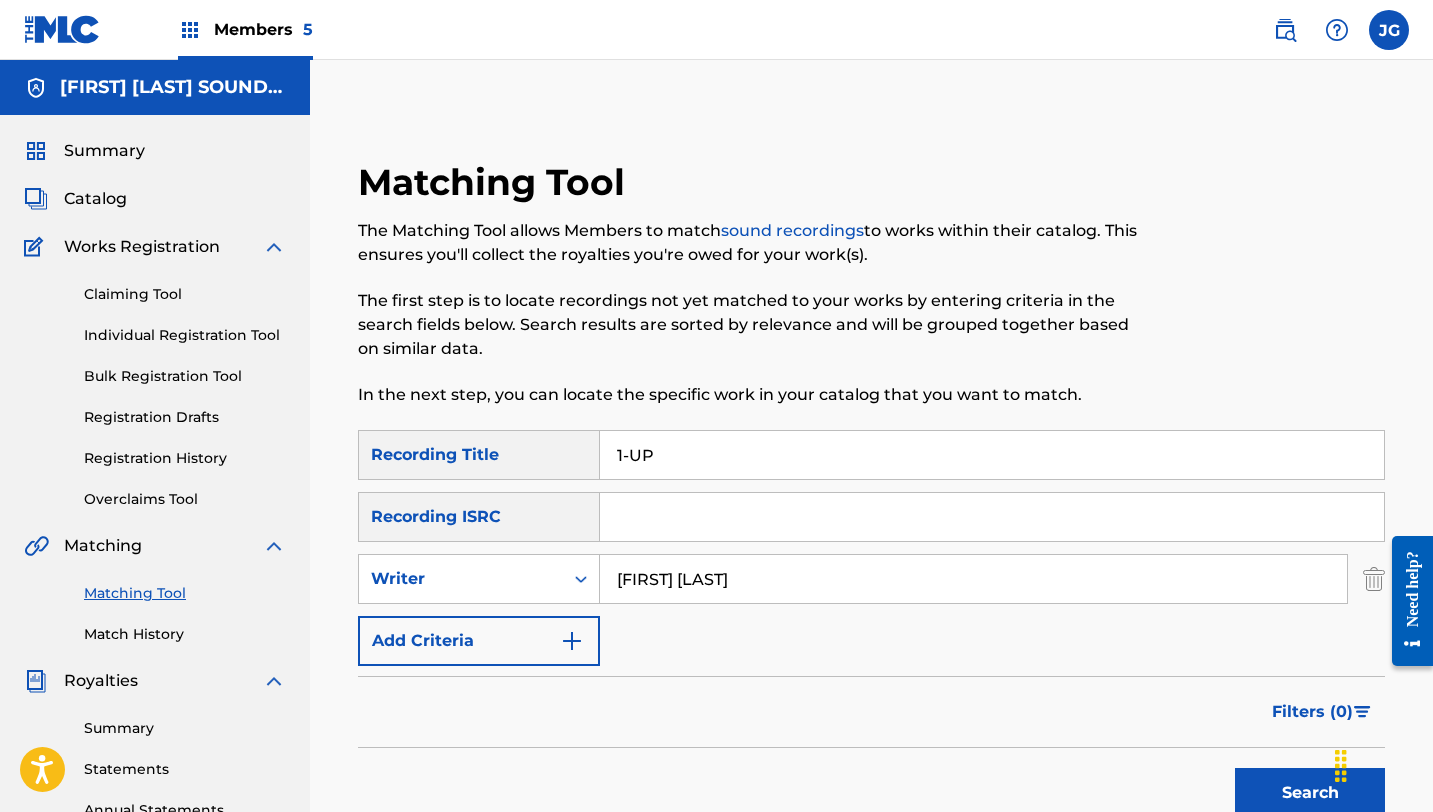 click on "Add Criteria" at bounding box center (479, 641) 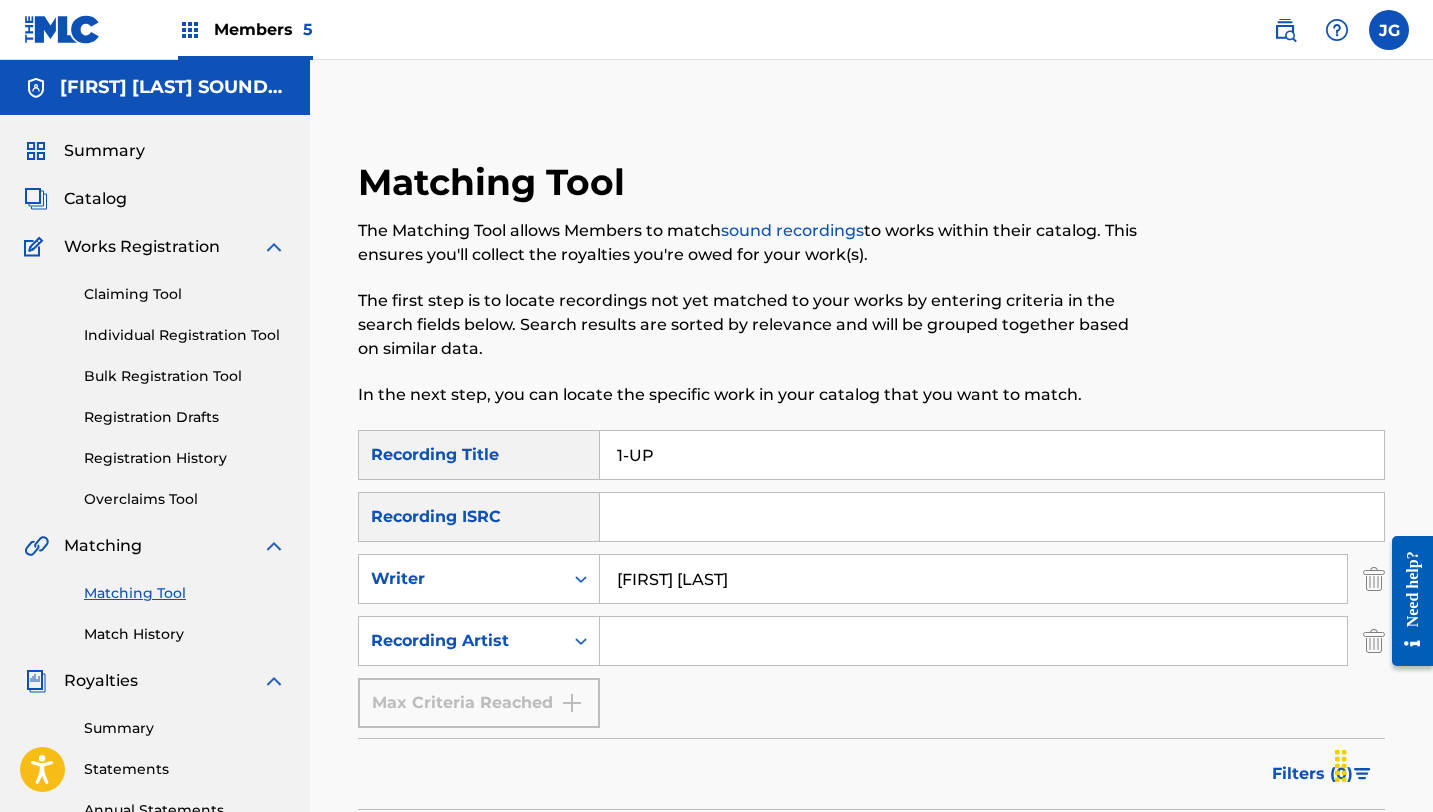 click at bounding box center (973, 641) 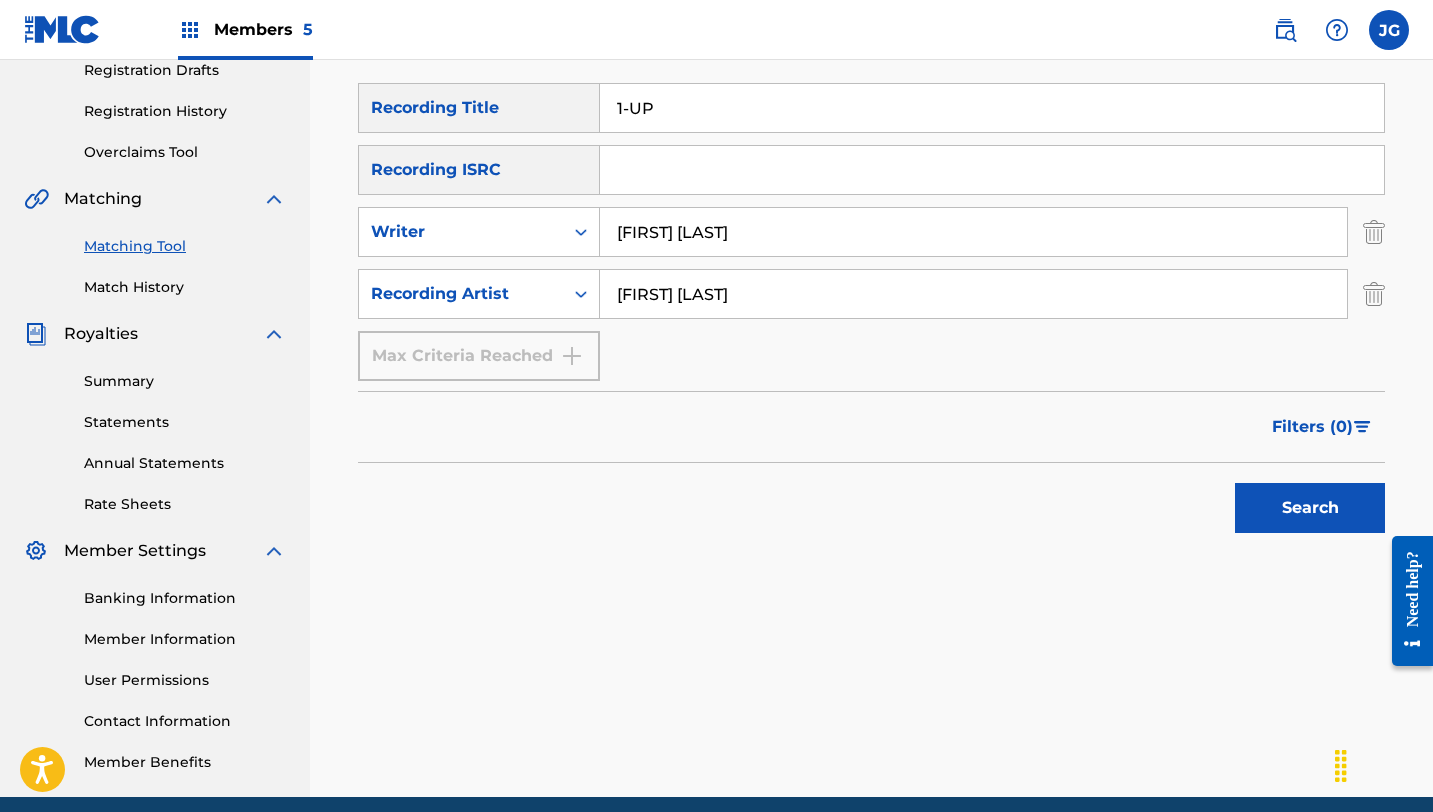 scroll, scrollTop: 376, scrollLeft: 0, axis: vertical 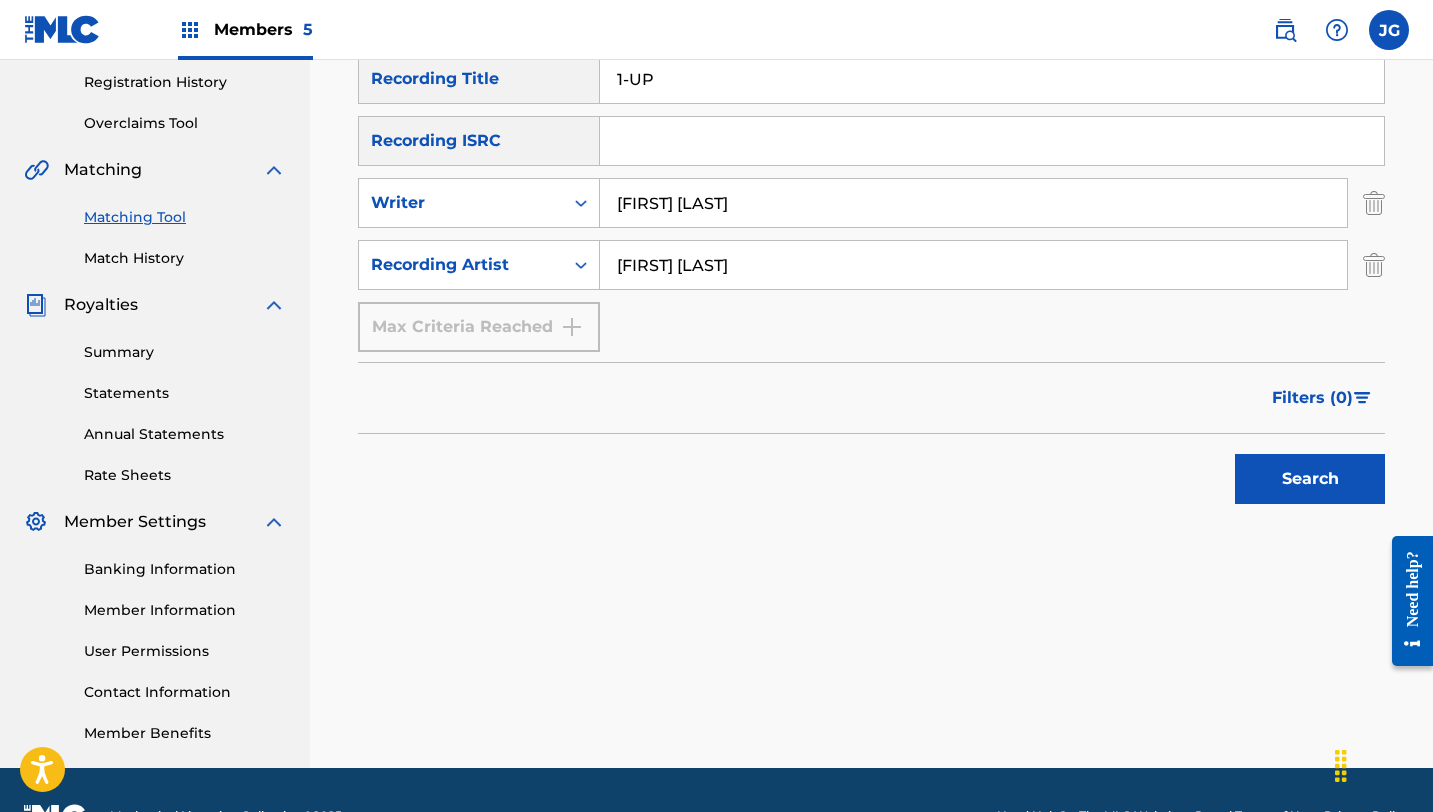 click on "Search" at bounding box center [1310, 479] 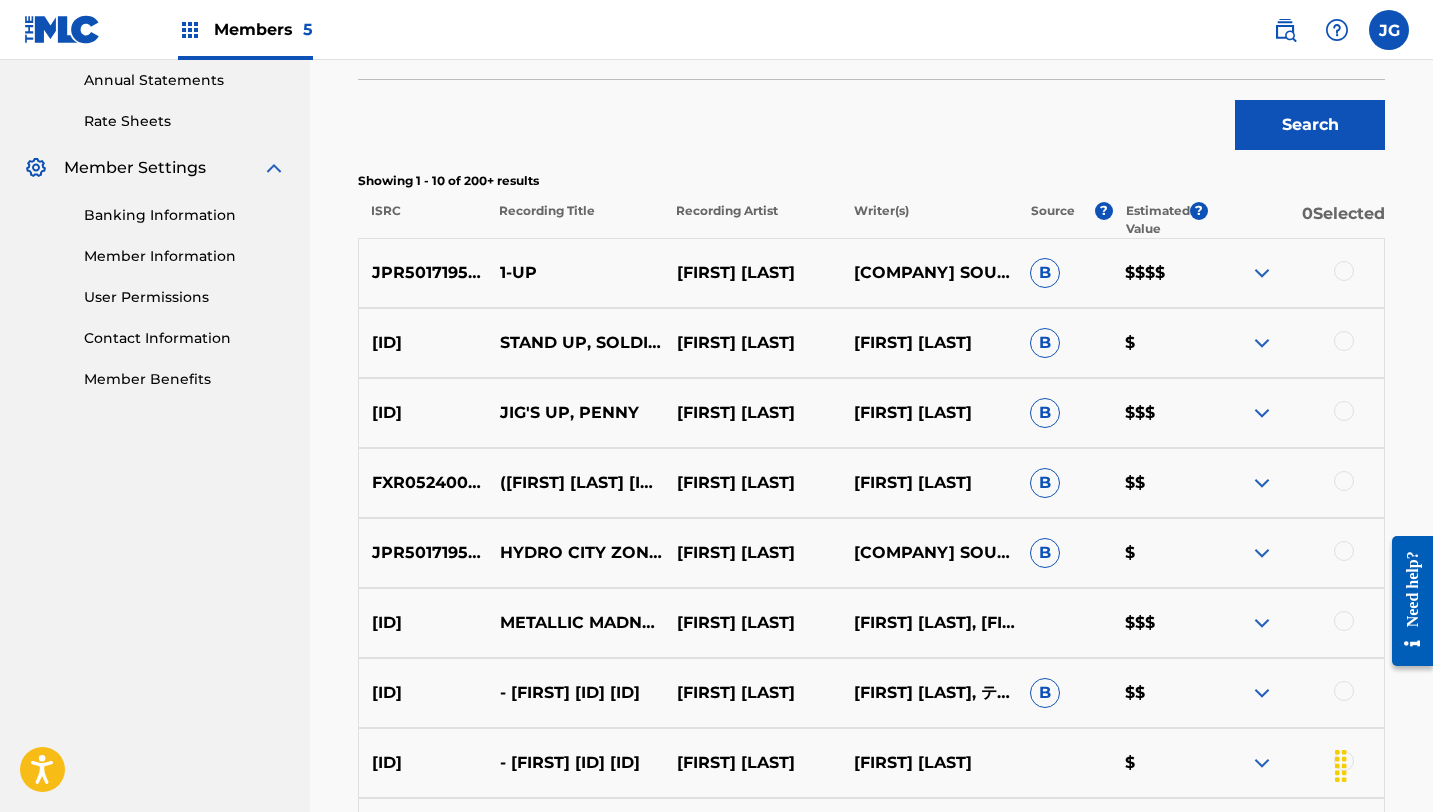 scroll, scrollTop: 738, scrollLeft: 0, axis: vertical 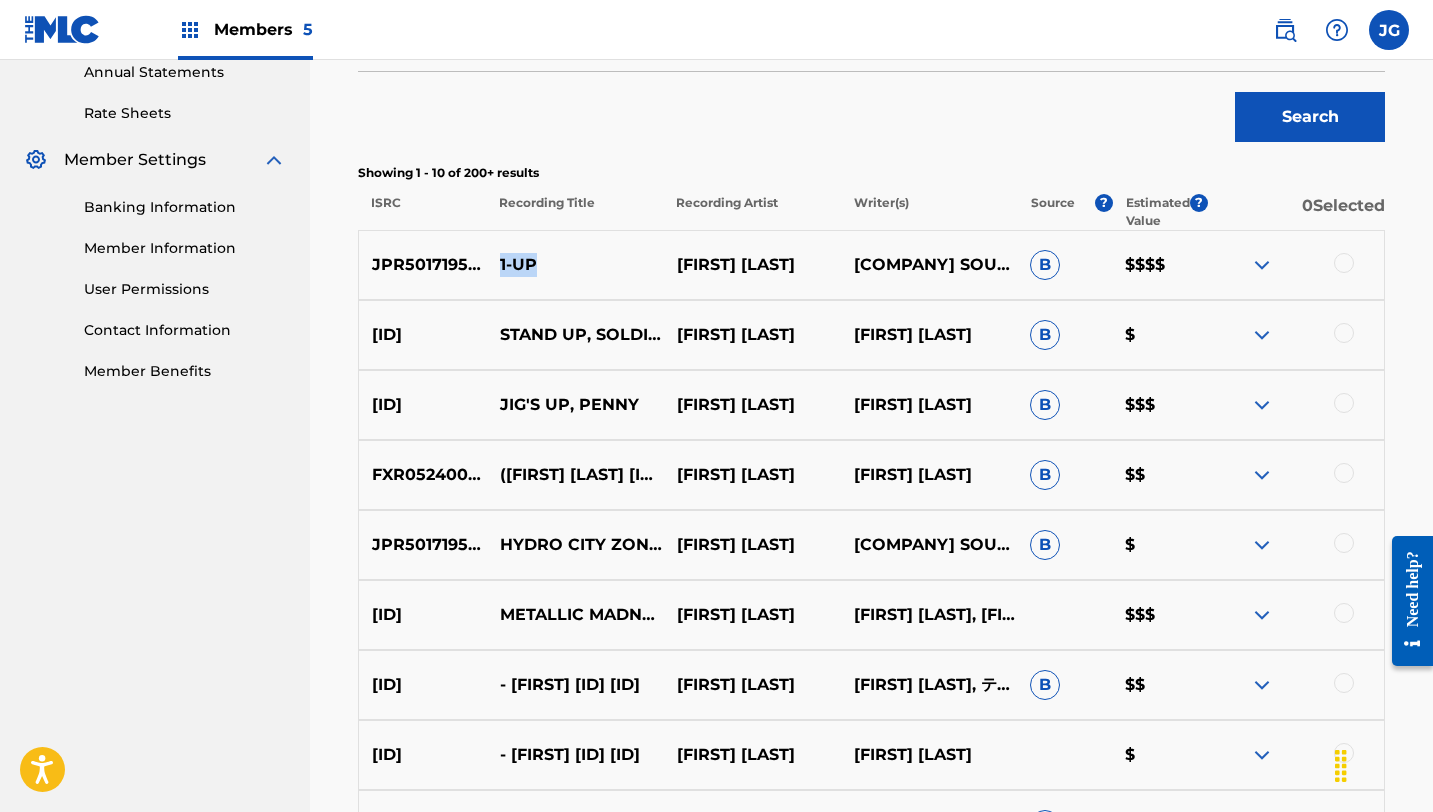drag, startPoint x: 540, startPoint y: 266, endPoint x: 499, endPoint y: 265, distance: 41.01219 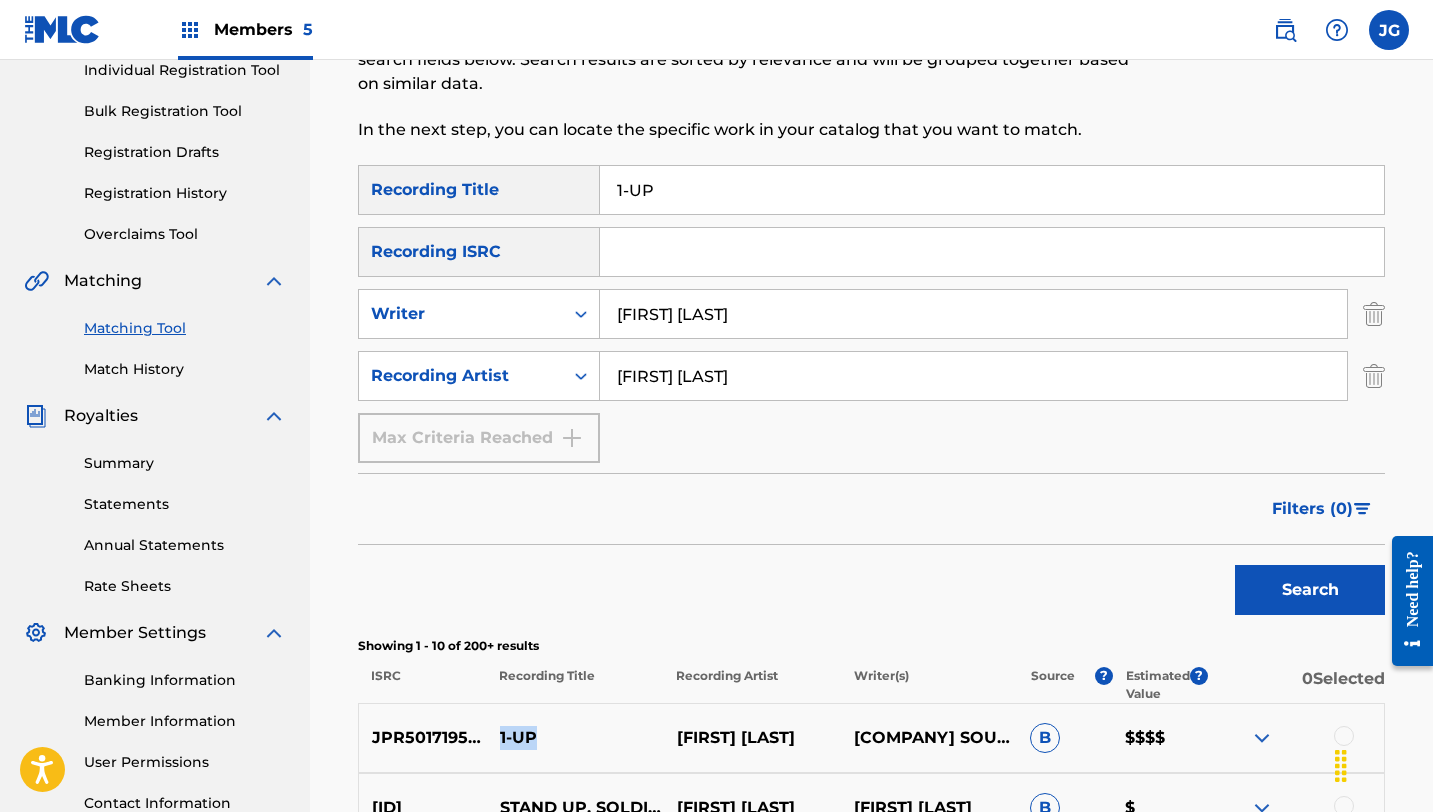 scroll, scrollTop: 0, scrollLeft: 0, axis: both 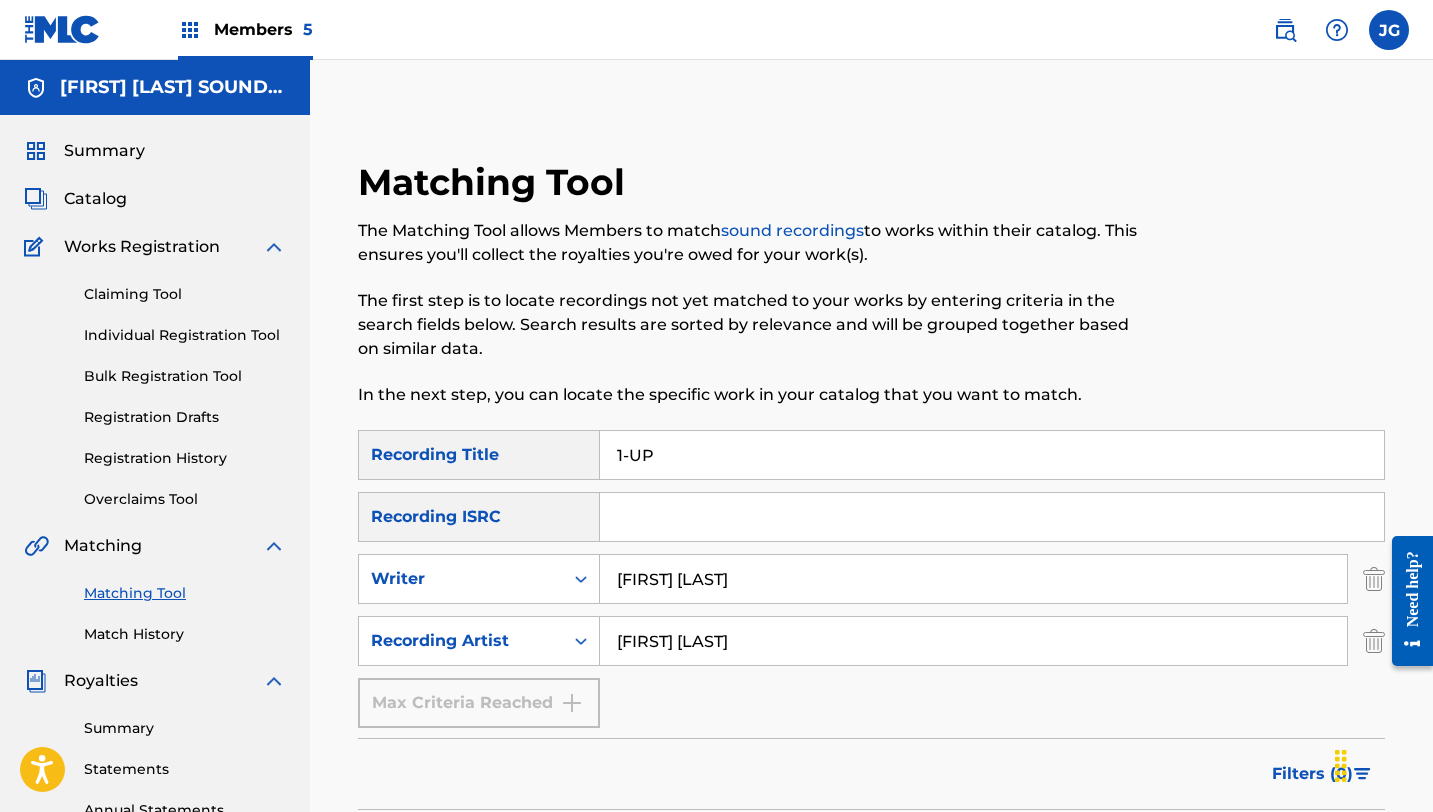 click on "Registration History" at bounding box center (185, 458) 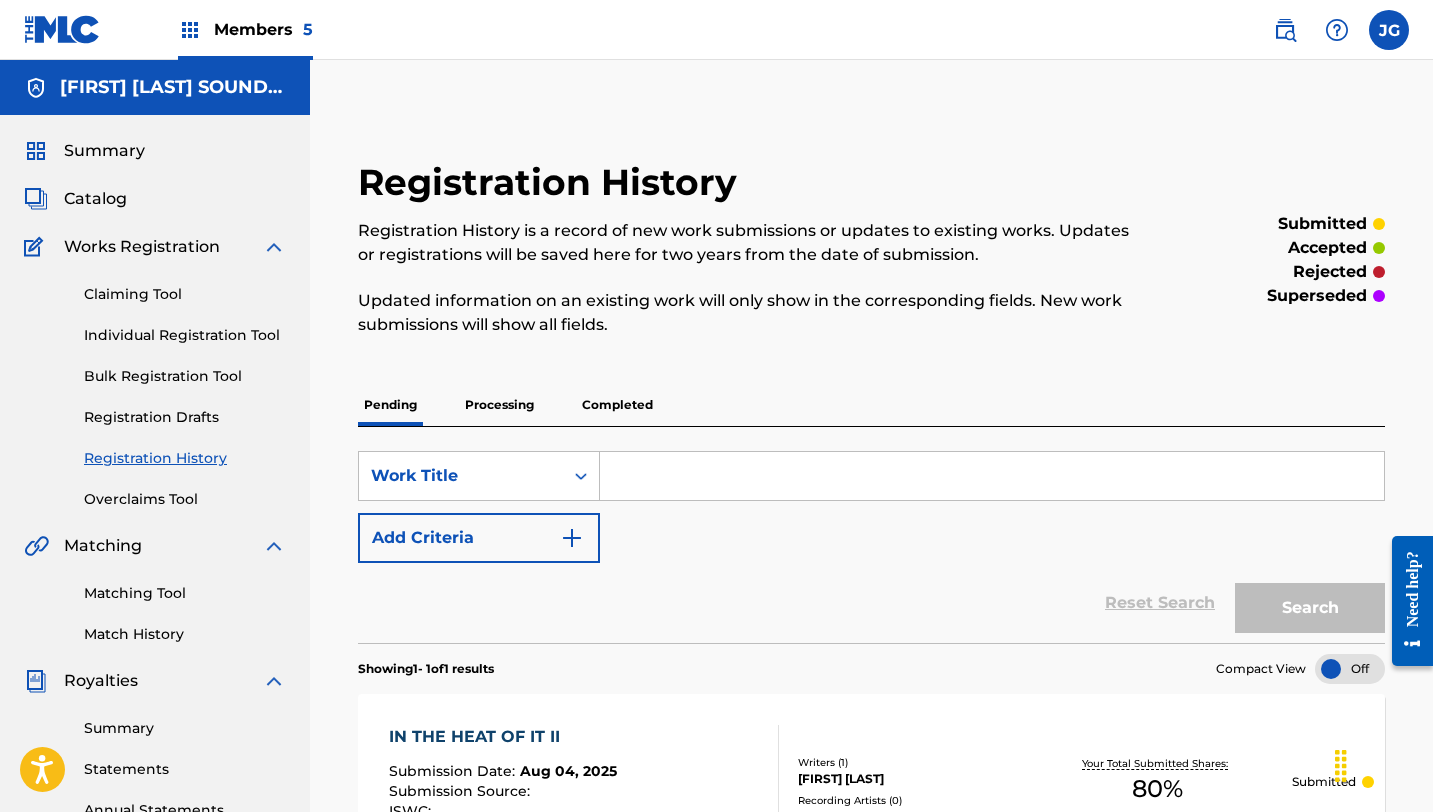 click on "Catalog" at bounding box center [95, 199] 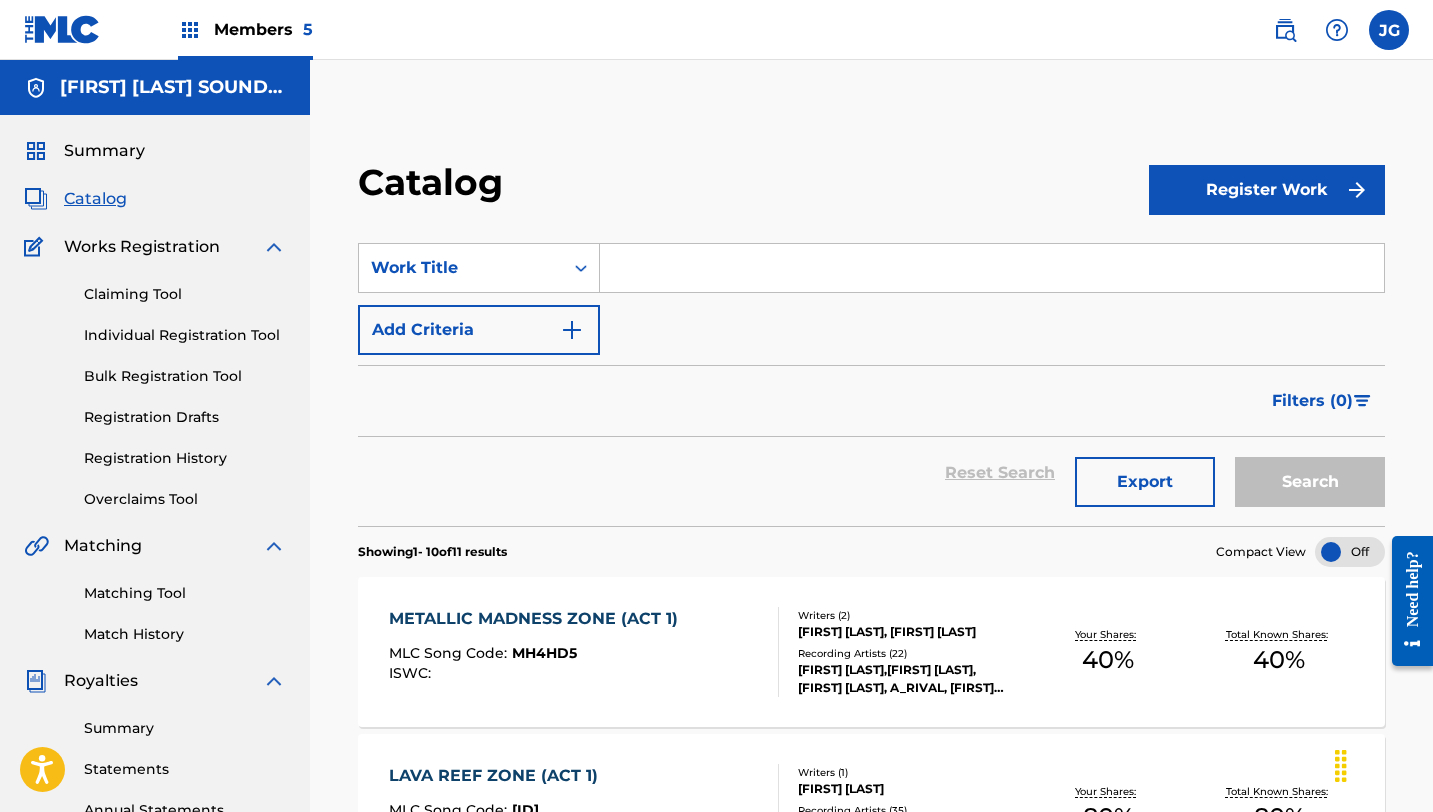 click at bounding box center (992, 268) 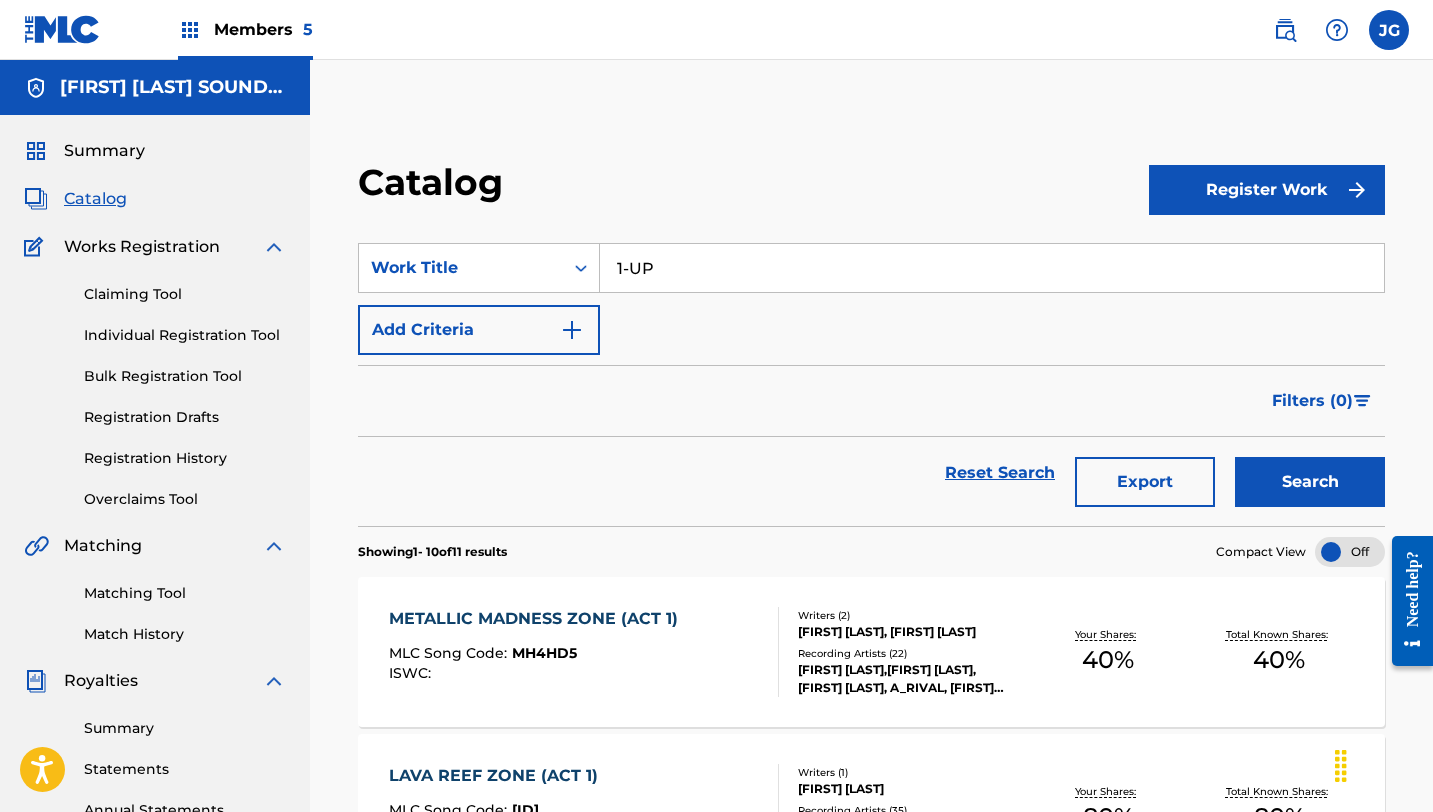 type on "1-UP" 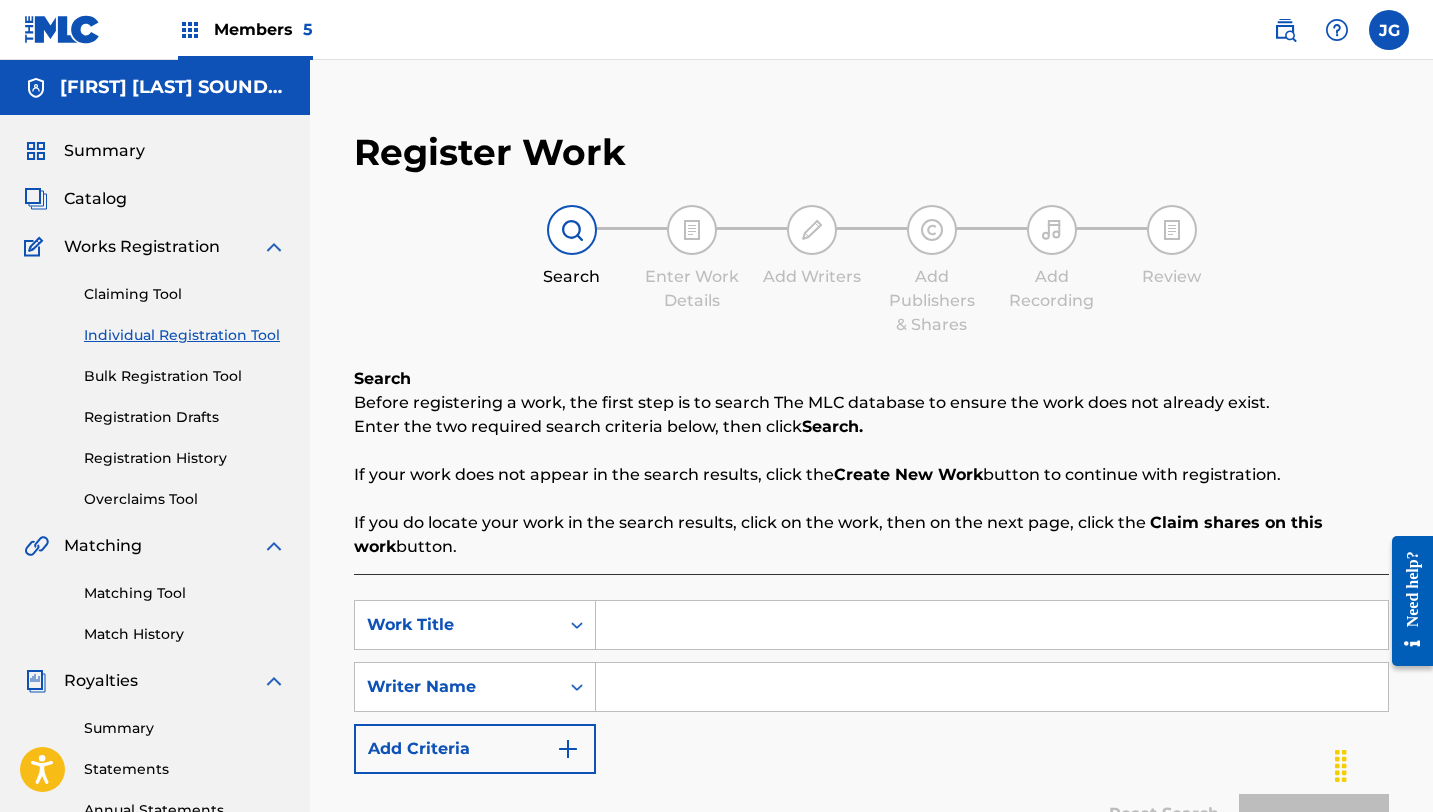 click at bounding box center [992, 625] 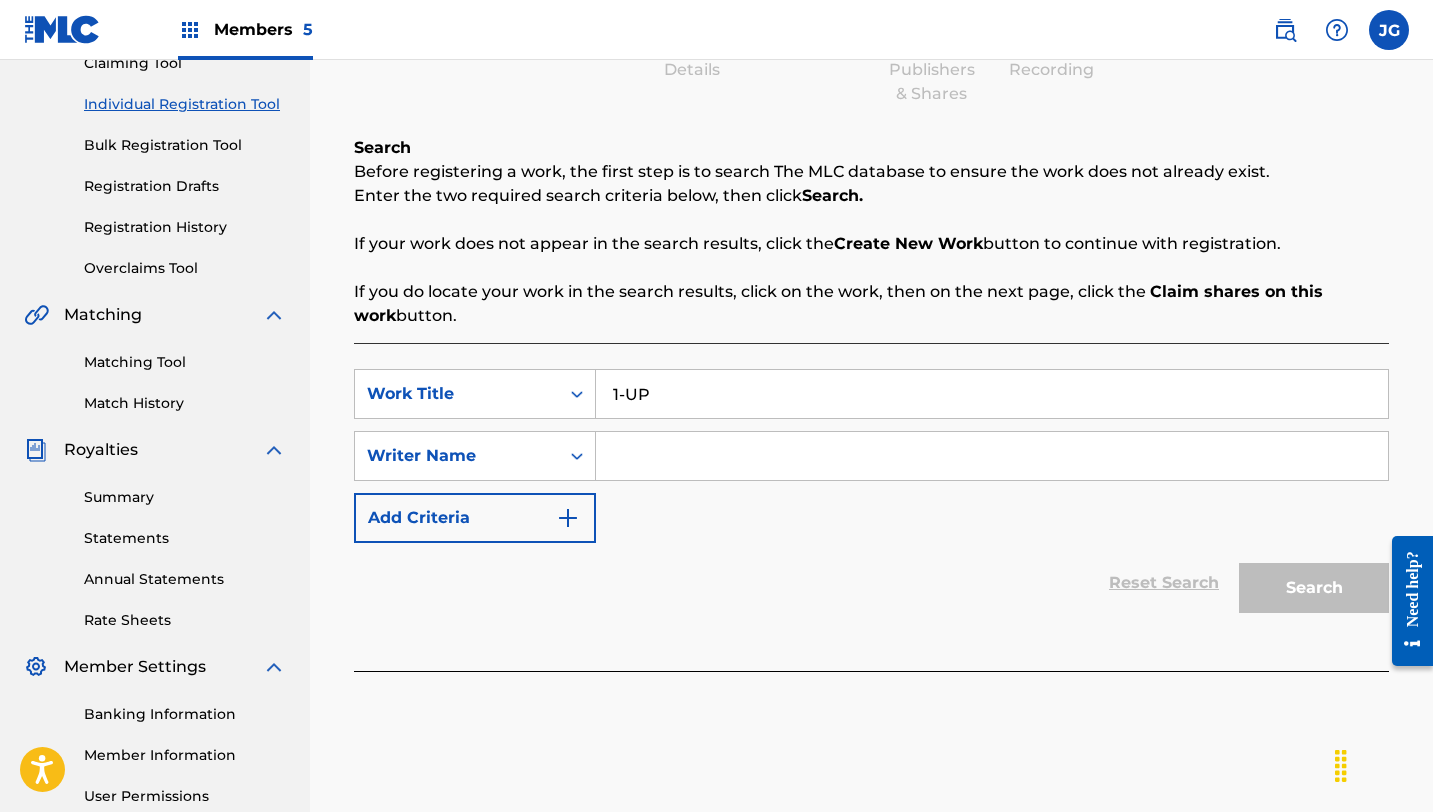 scroll, scrollTop: 261, scrollLeft: 0, axis: vertical 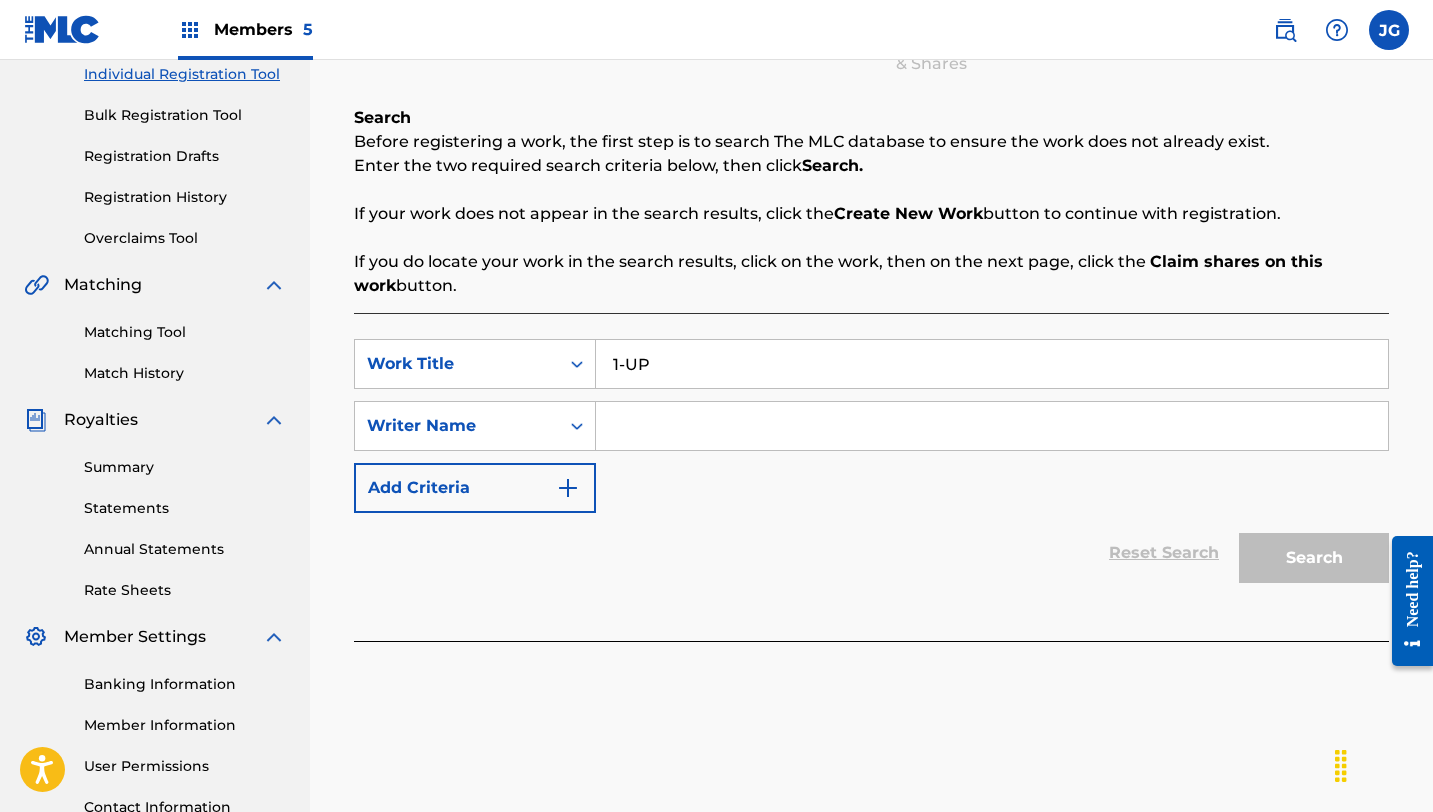 type on "1-UP" 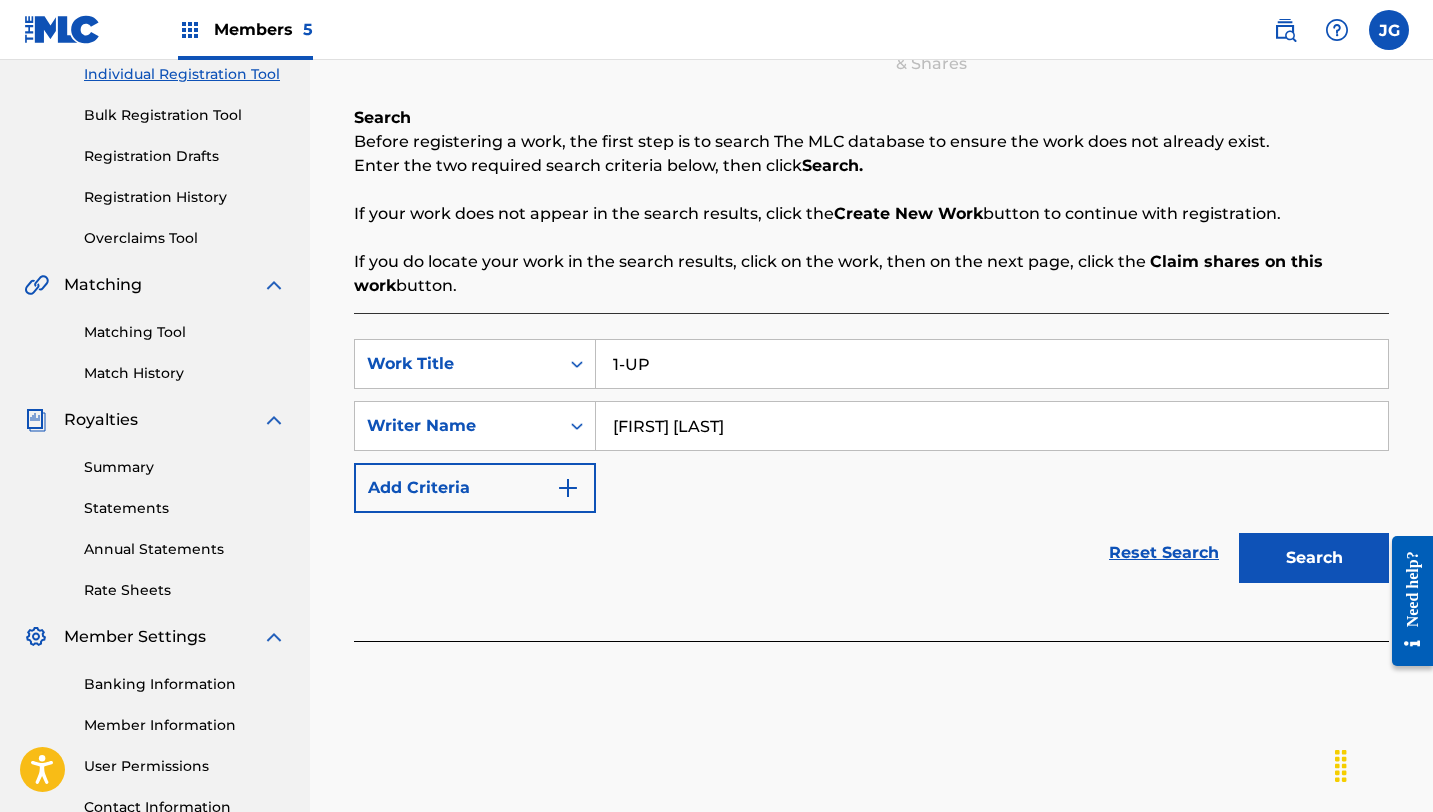 click on "Search" at bounding box center (1314, 558) 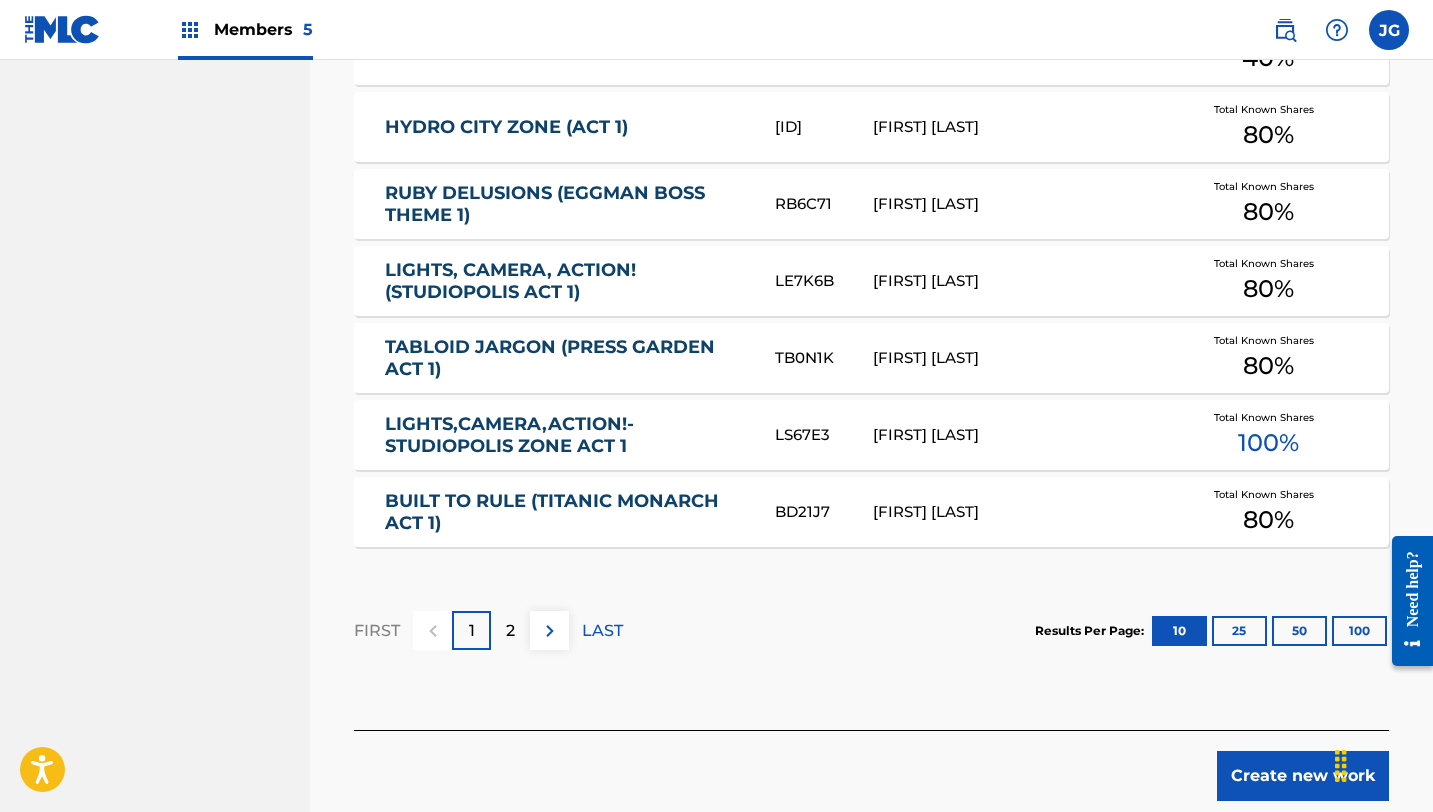 scroll, scrollTop: 1210, scrollLeft: 0, axis: vertical 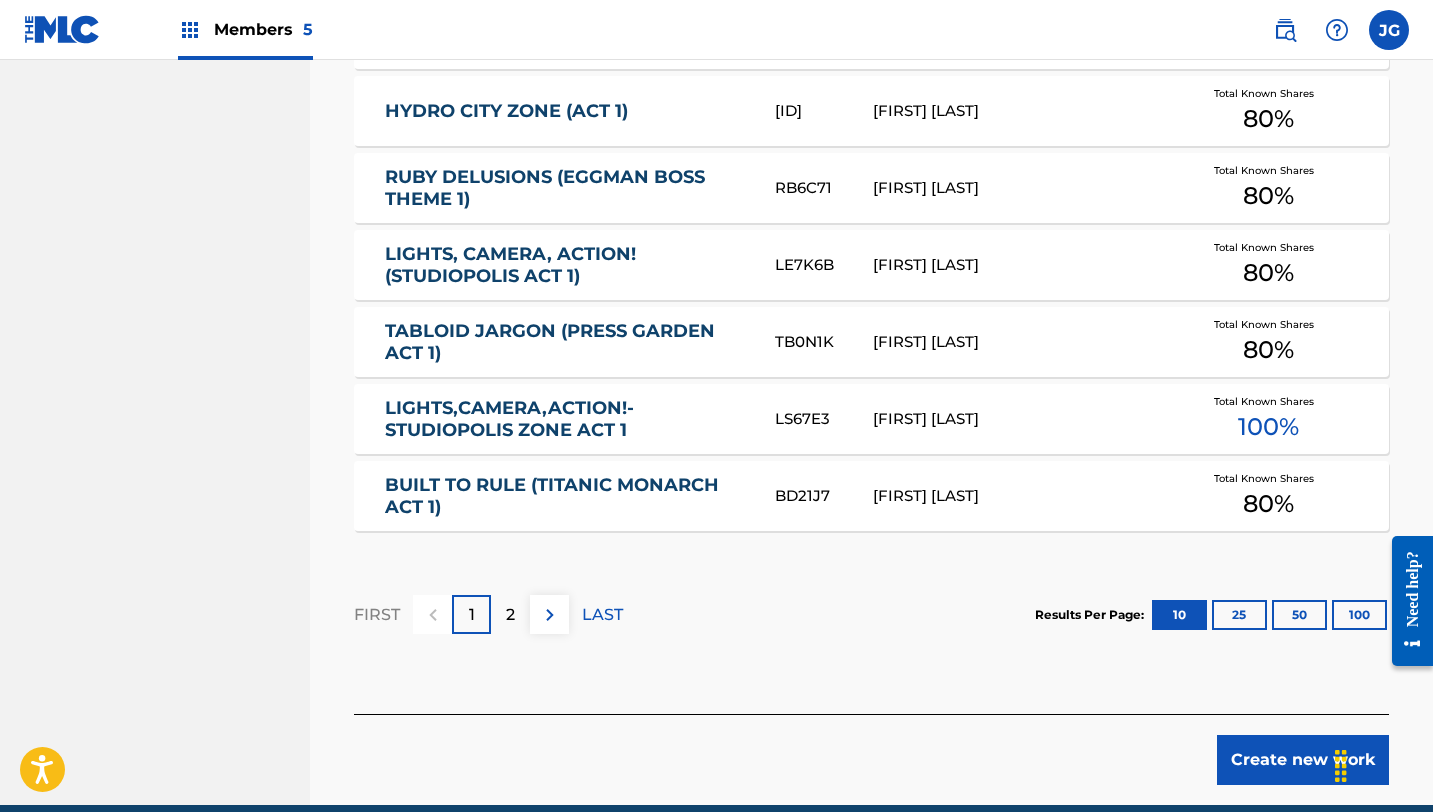 click on "Create new work" at bounding box center [1303, 760] 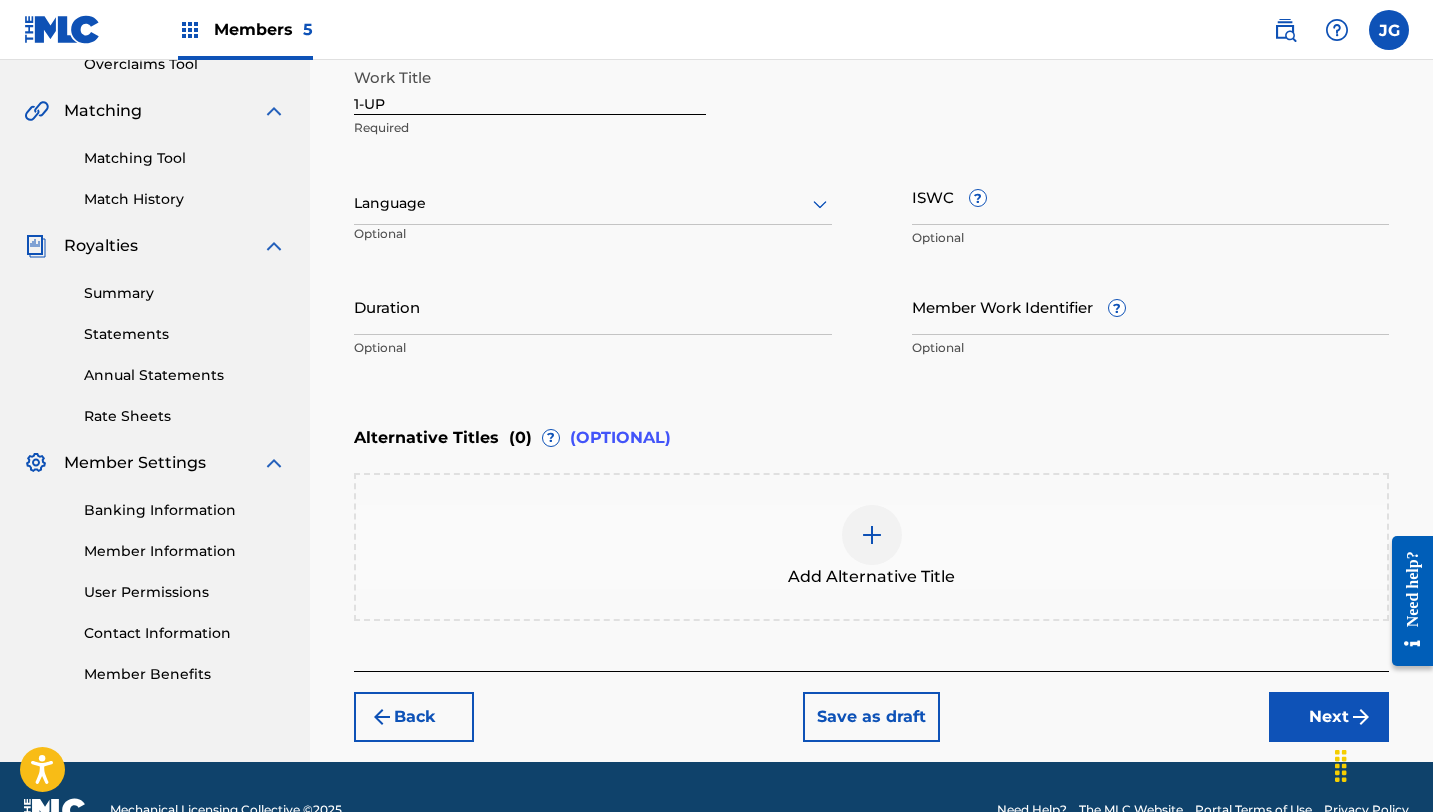 scroll, scrollTop: 480, scrollLeft: 0, axis: vertical 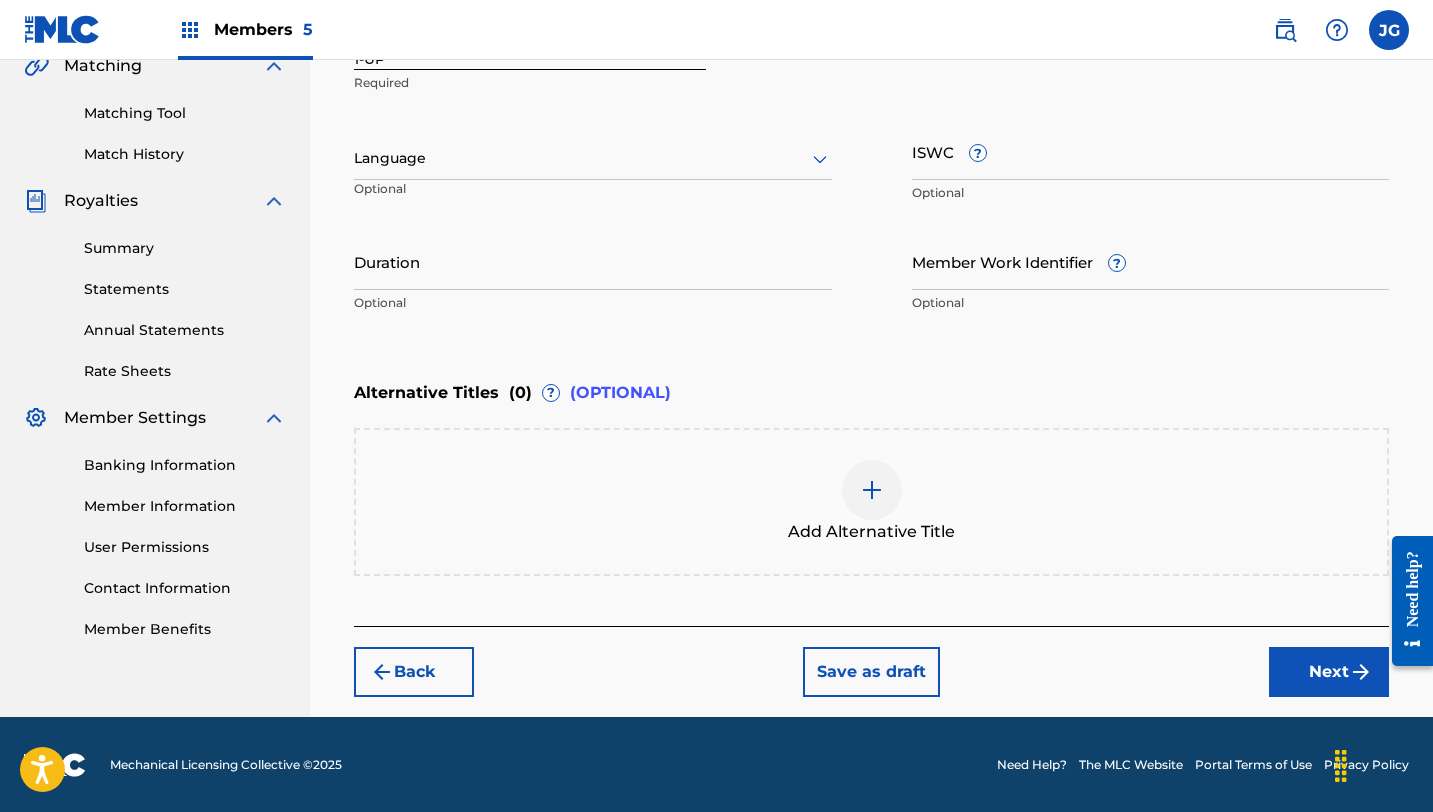 click on "Next" at bounding box center (1329, 672) 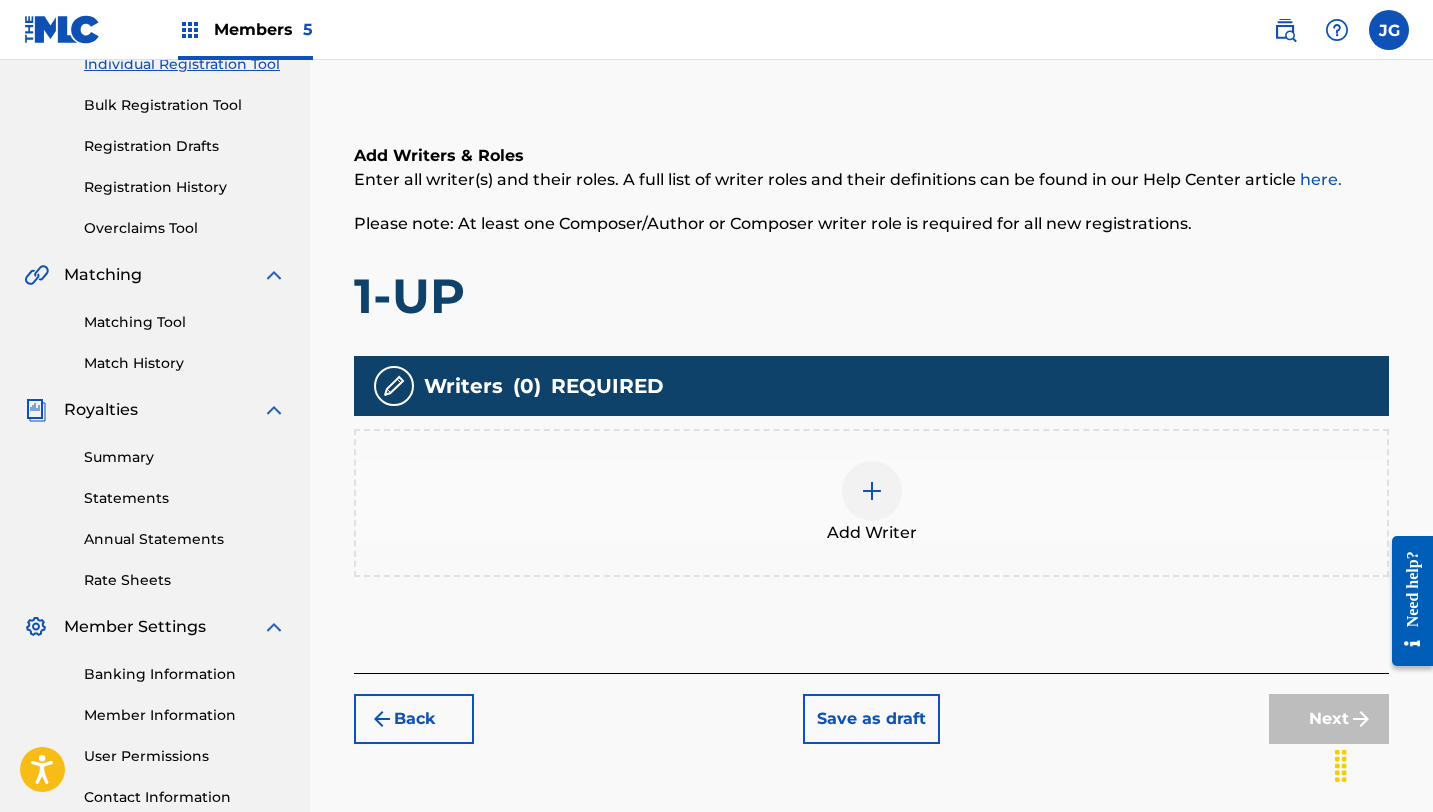 scroll, scrollTop: 274, scrollLeft: 0, axis: vertical 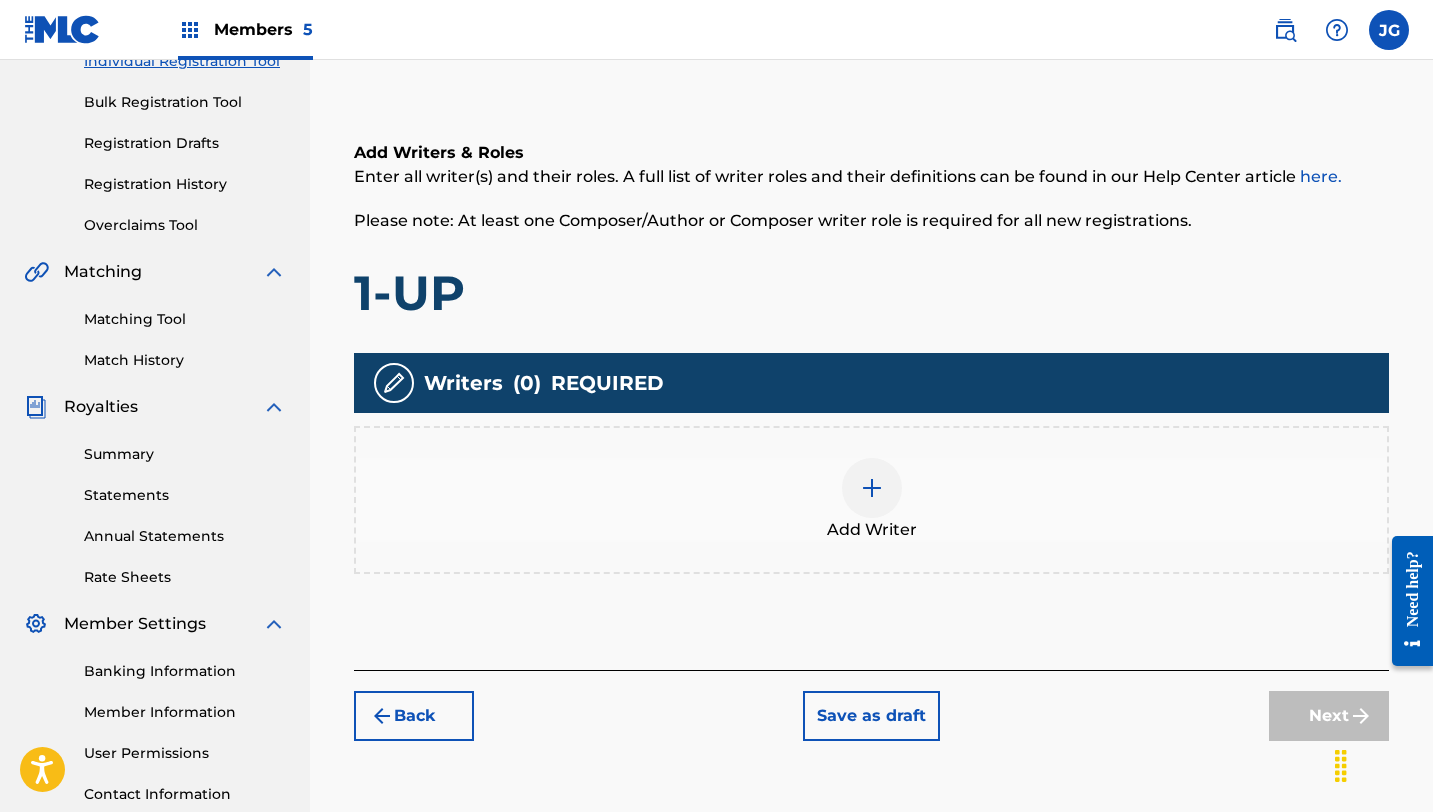 click at bounding box center [872, 488] 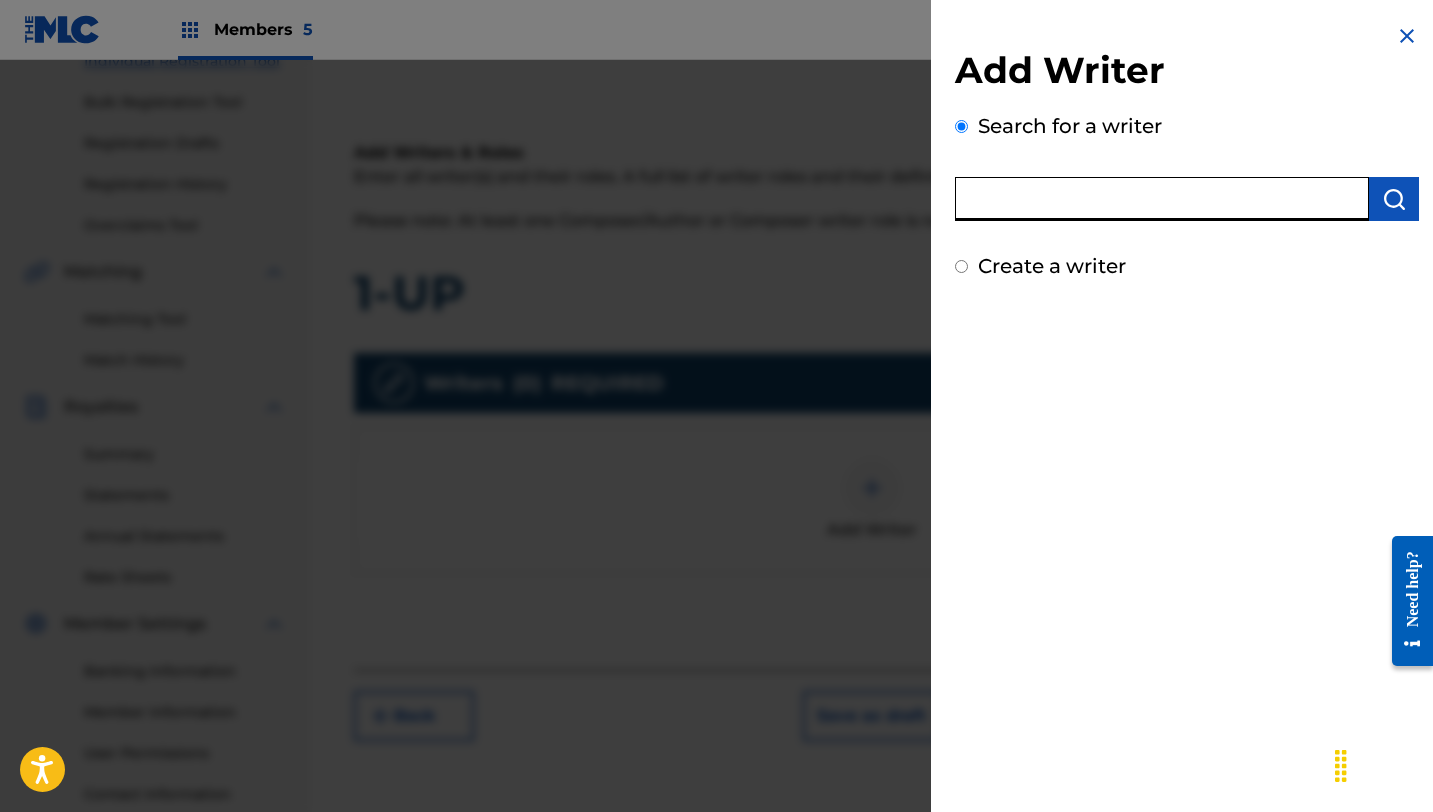 click at bounding box center (1162, 199) 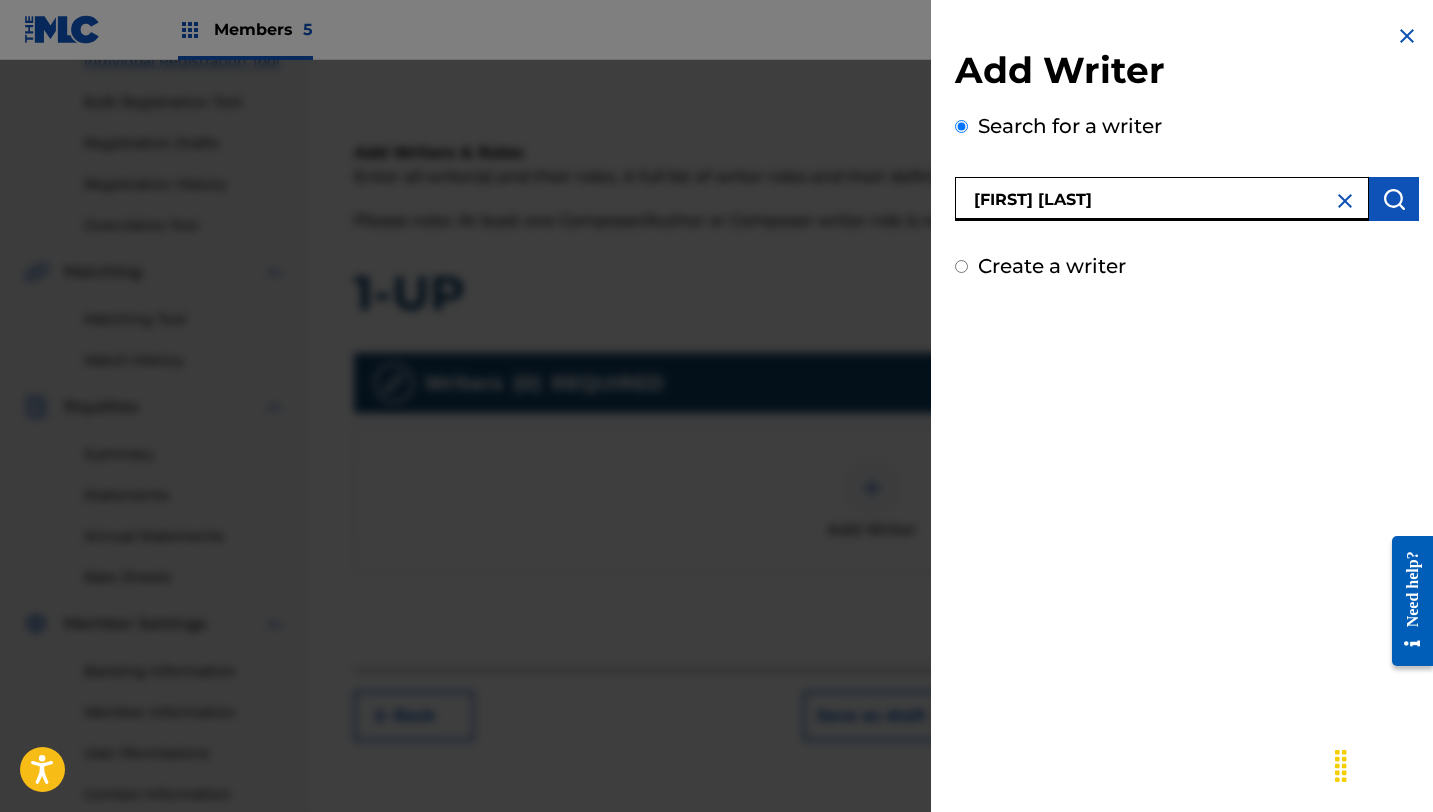 type on "[FIRST] [LAST]" 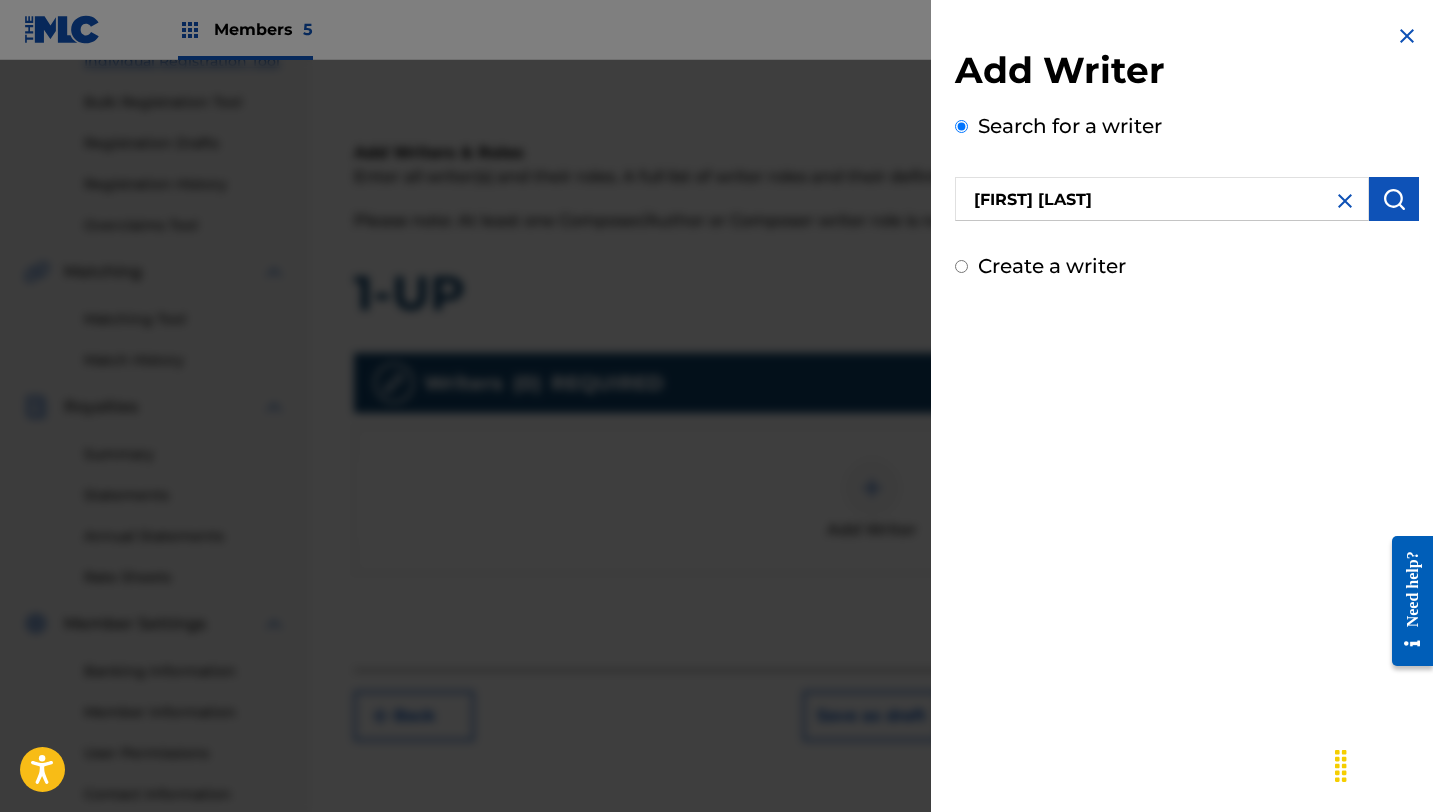 click at bounding box center [1394, 199] 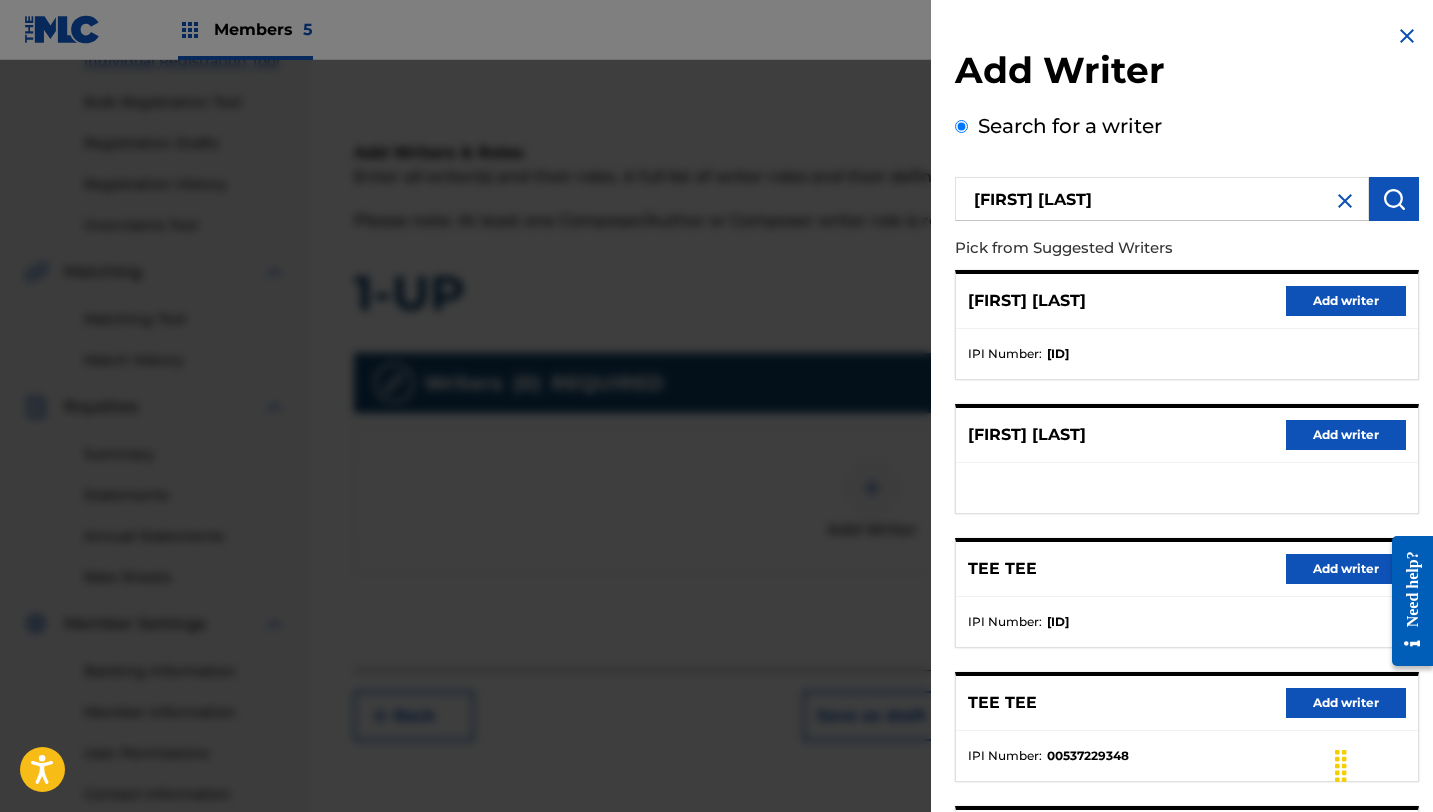 click on "Add writer" at bounding box center [1346, 301] 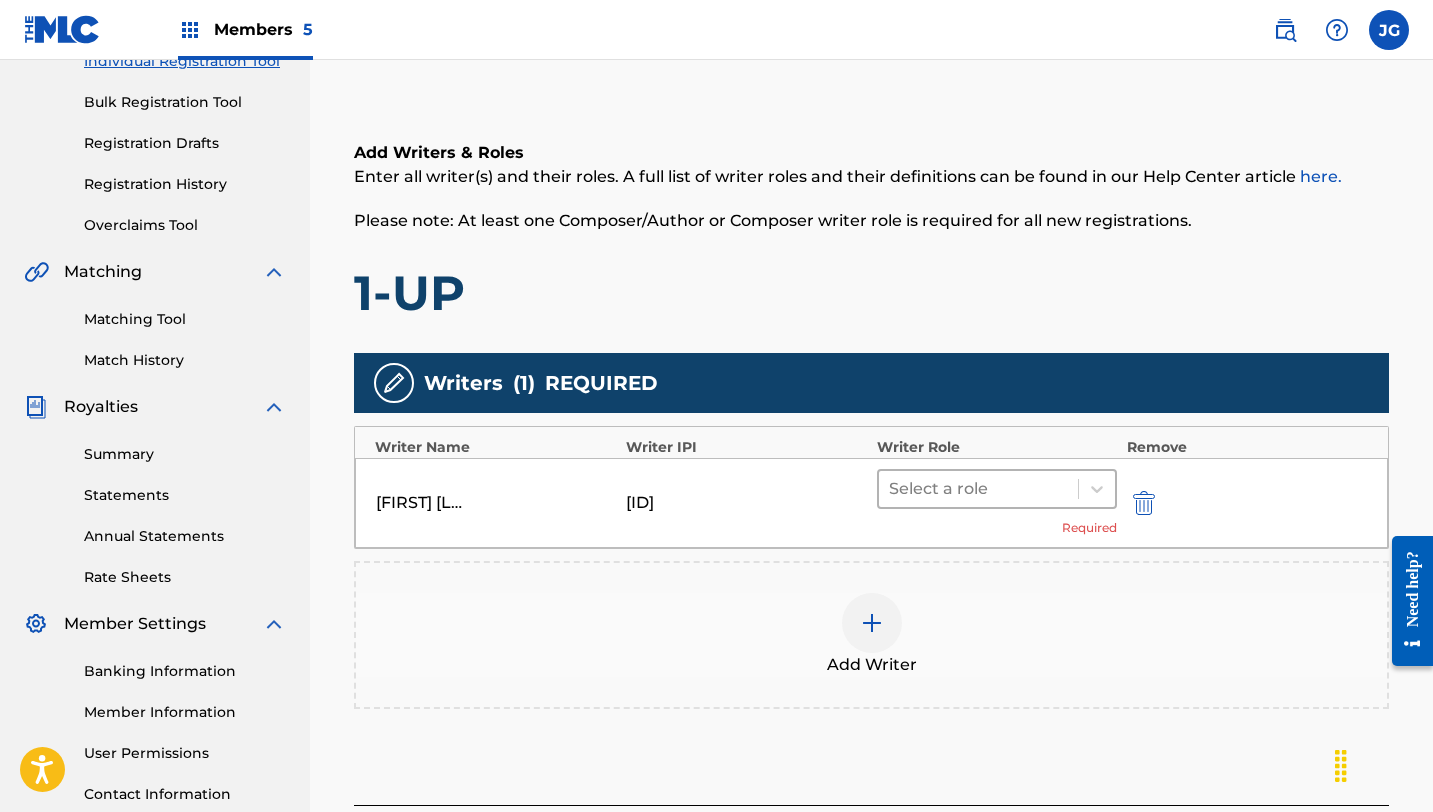 click at bounding box center [978, 489] 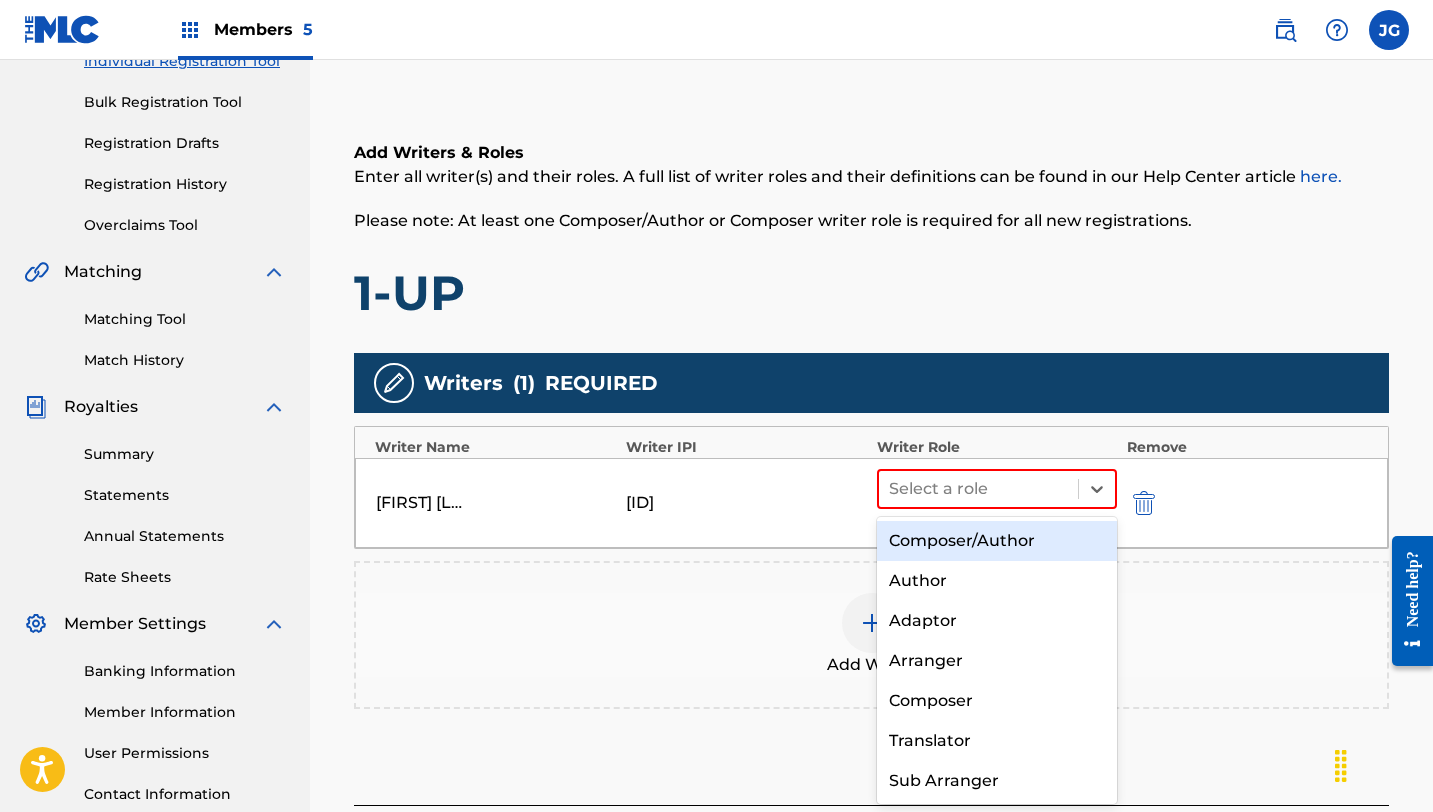 click on "Composer/Author" at bounding box center (997, 541) 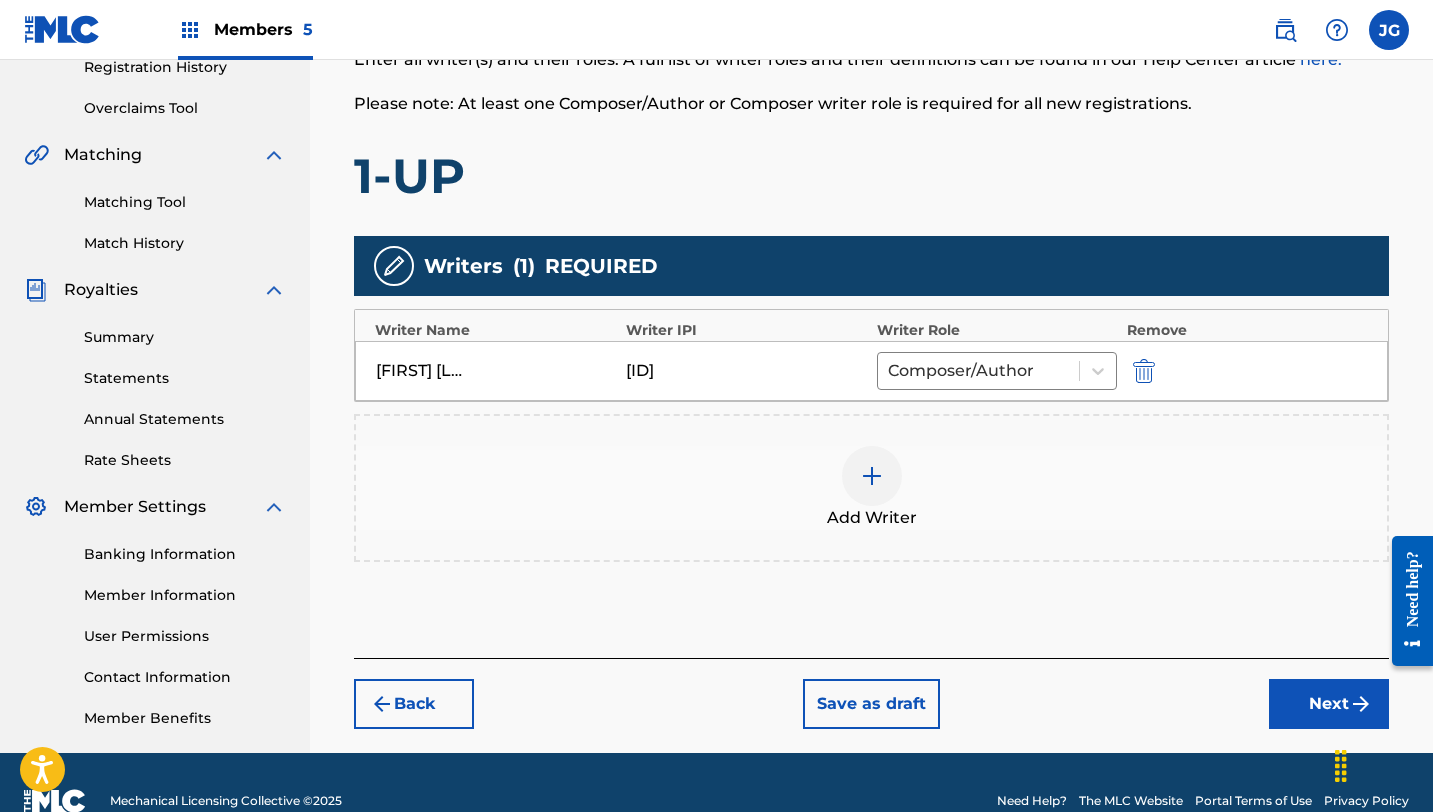 scroll, scrollTop: 428, scrollLeft: 0, axis: vertical 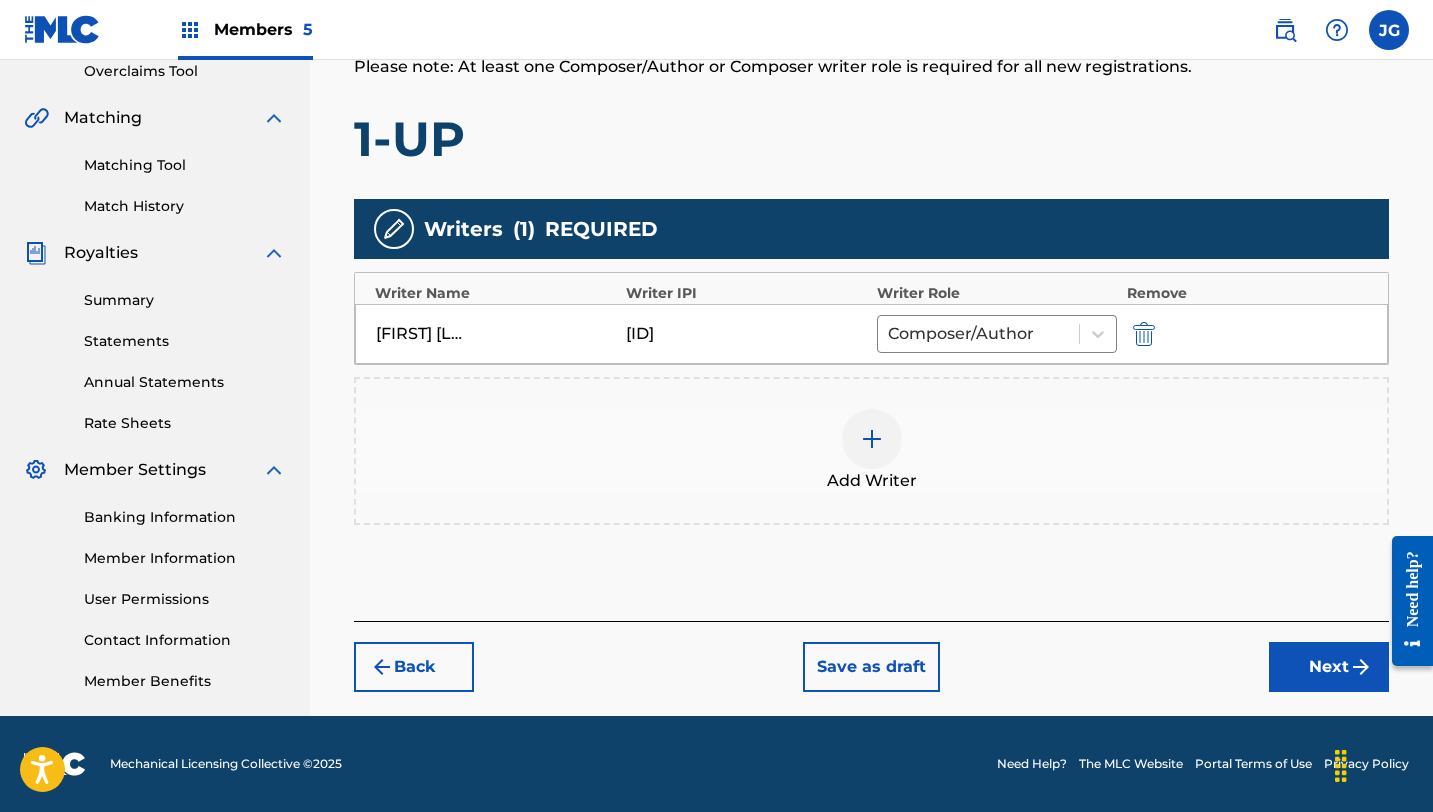 click on "Next" at bounding box center (1329, 667) 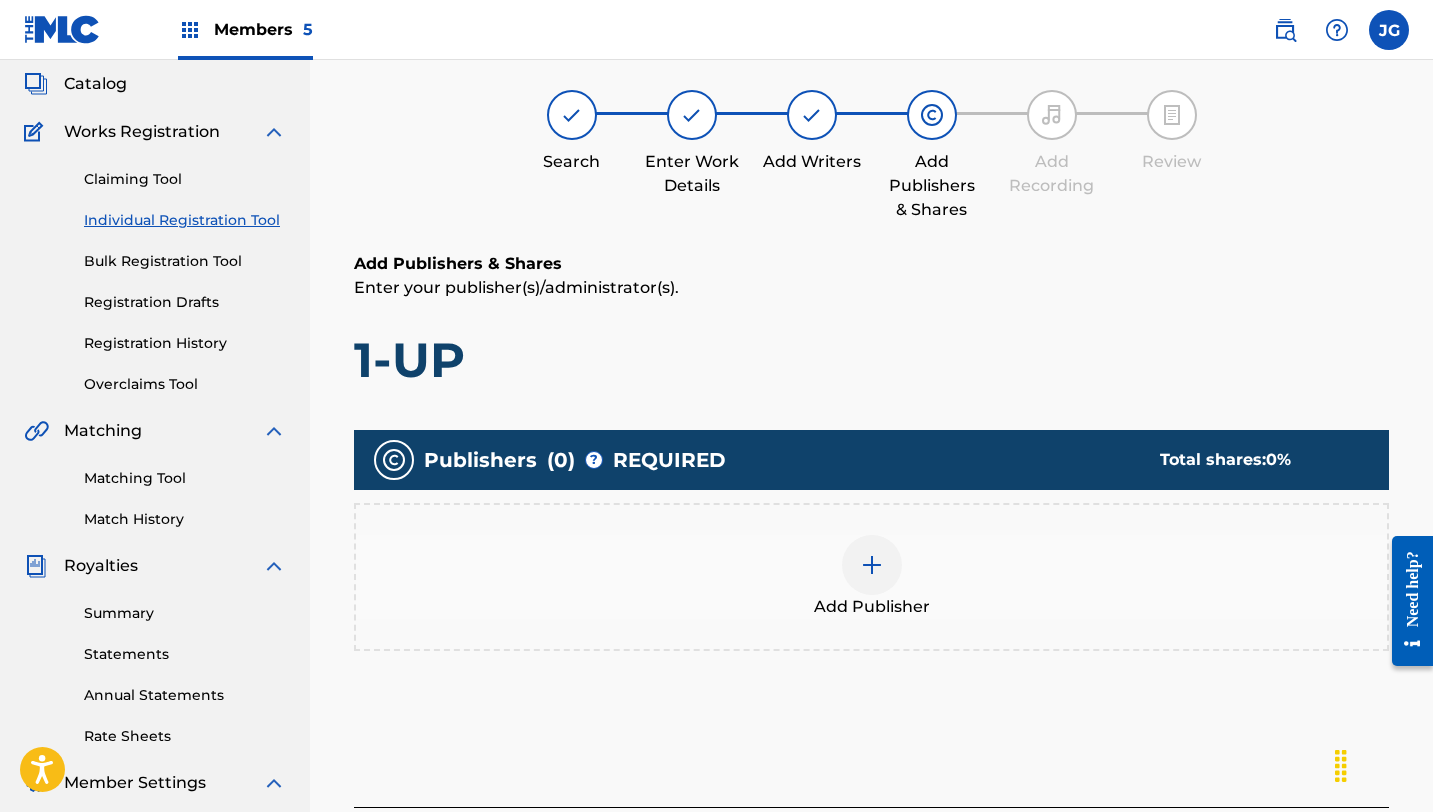 scroll, scrollTop: 90, scrollLeft: 0, axis: vertical 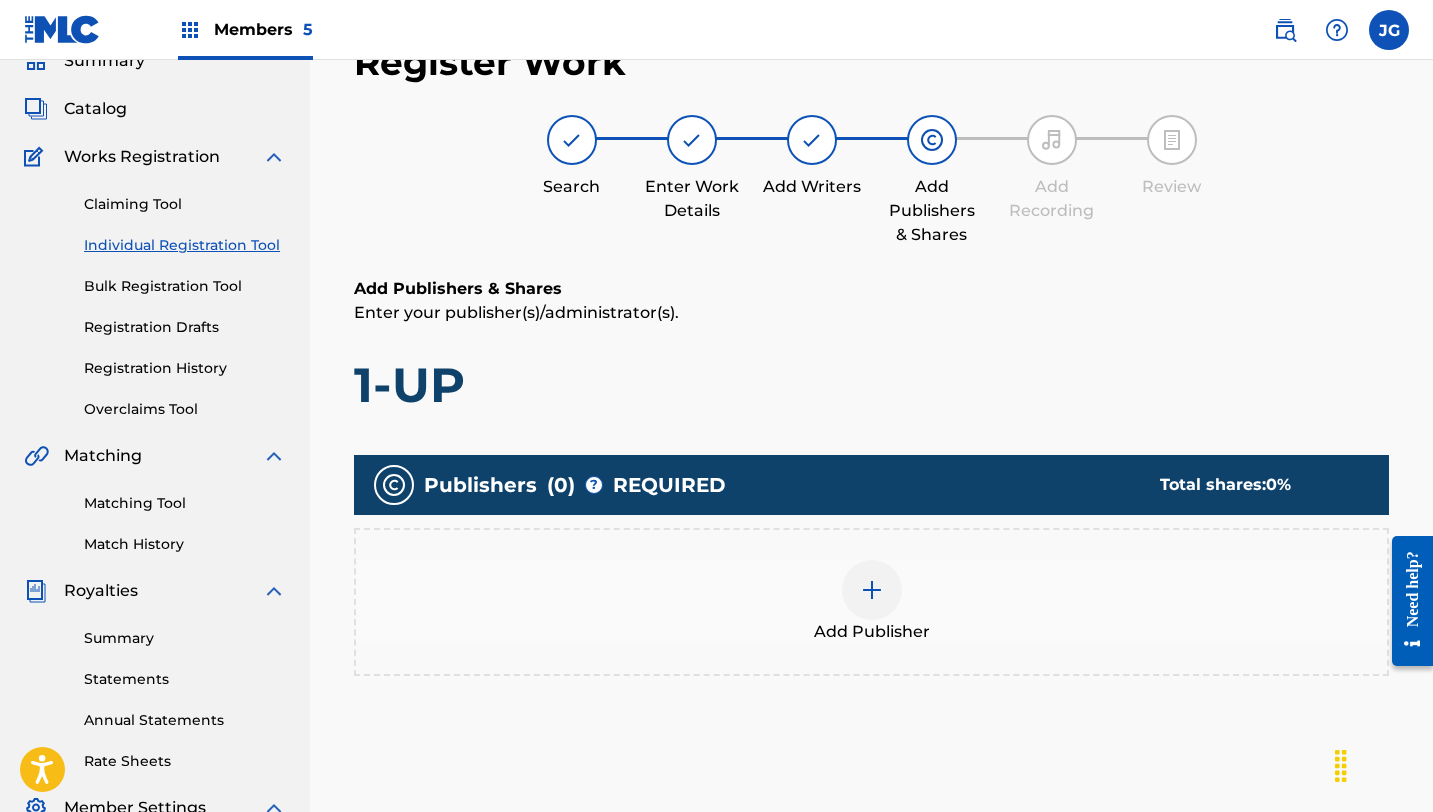 click at bounding box center (872, 590) 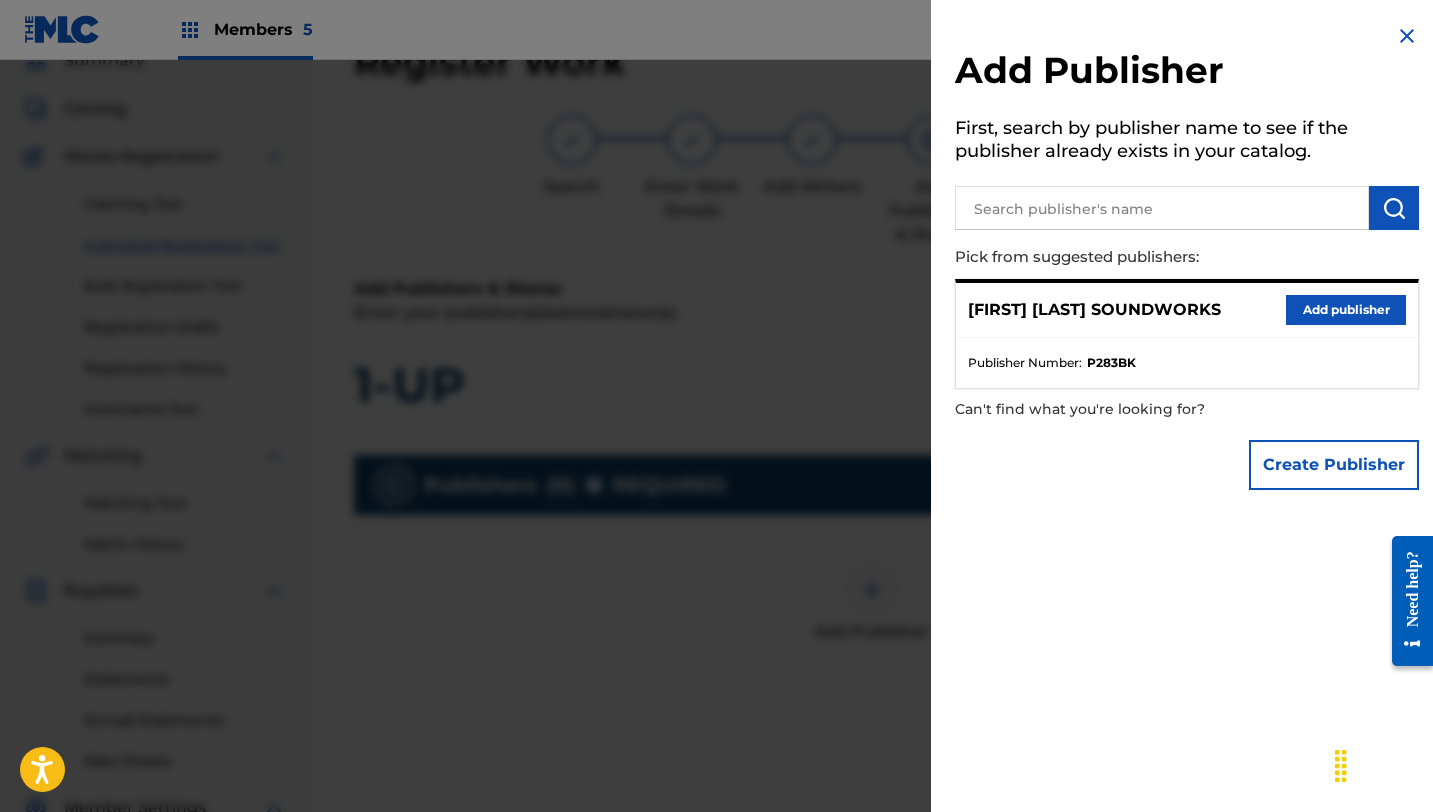 click on "Add publisher" at bounding box center [1346, 310] 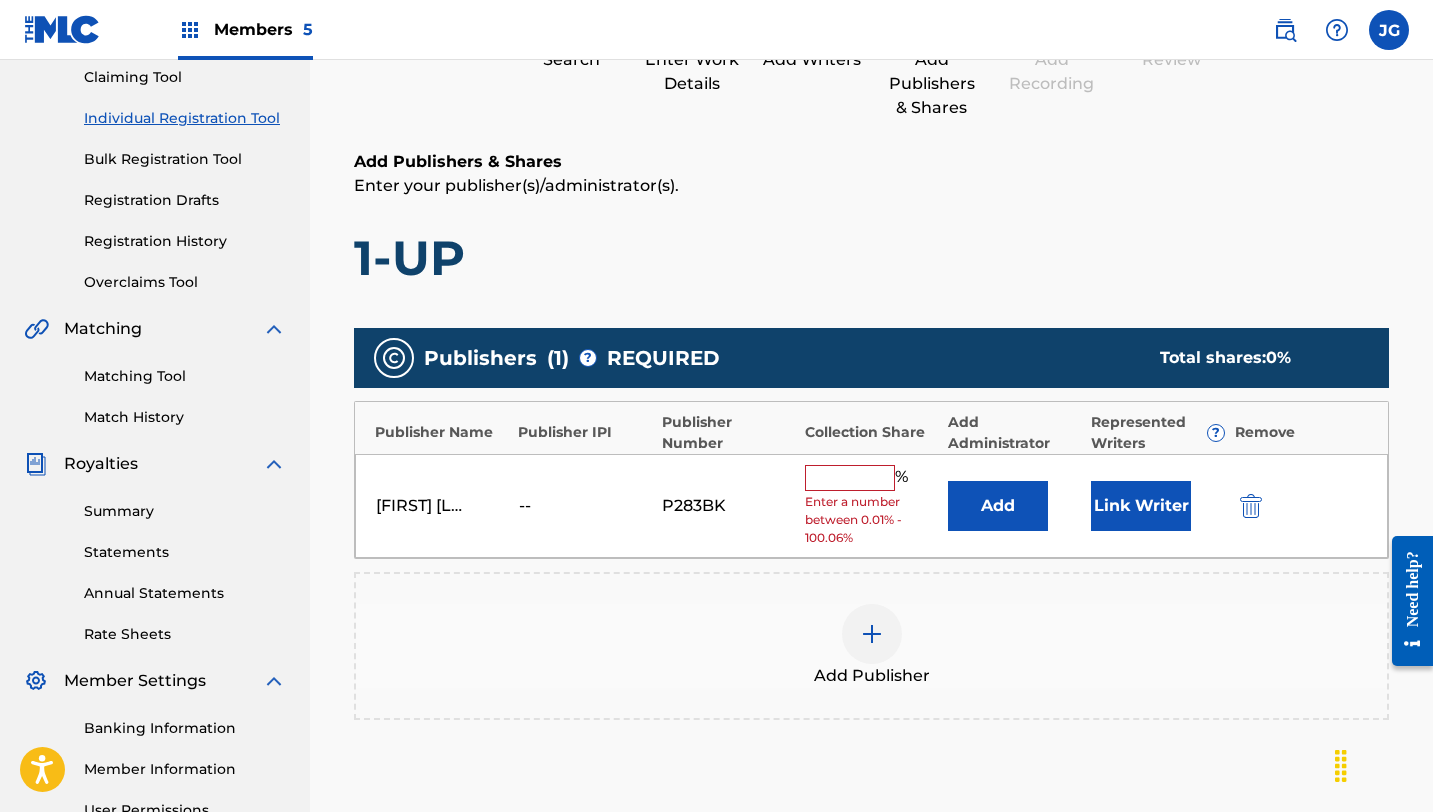 scroll, scrollTop: 275, scrollLeft: 0, axis: vertical 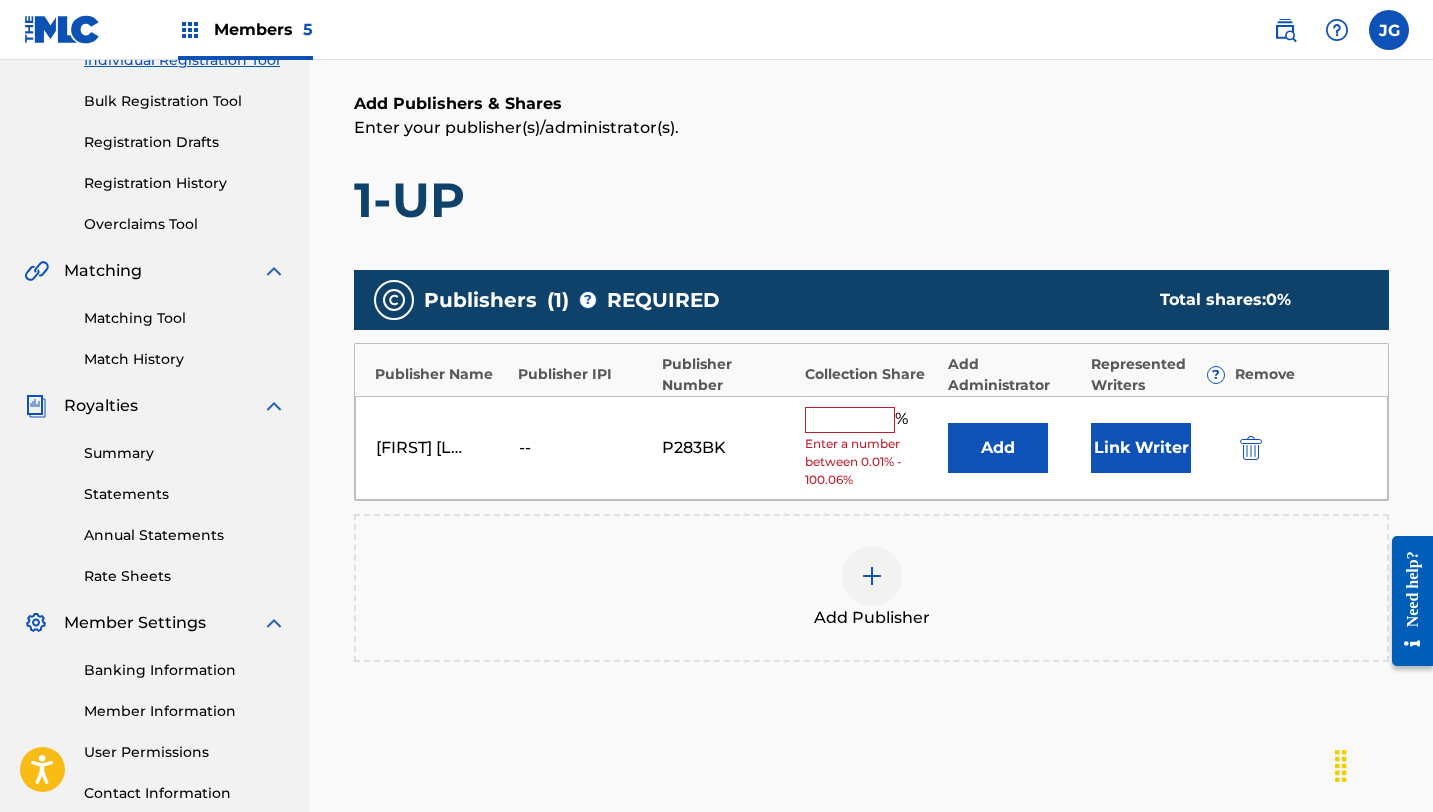click on "Enter a number between 0.01% - 100.06%" at bounding box center [871, 462] 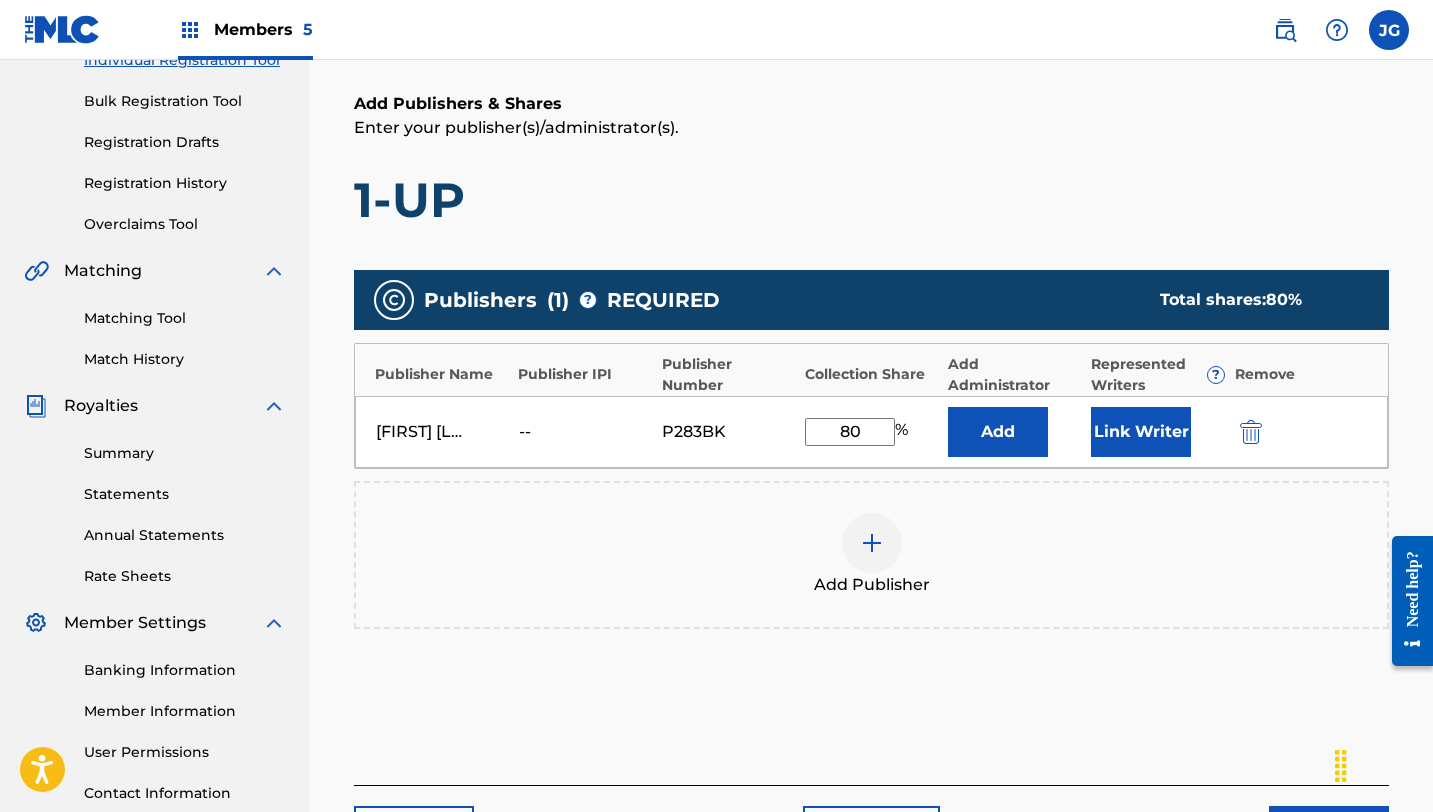 click on "Link Writer" at bounding box center [1141, 432] 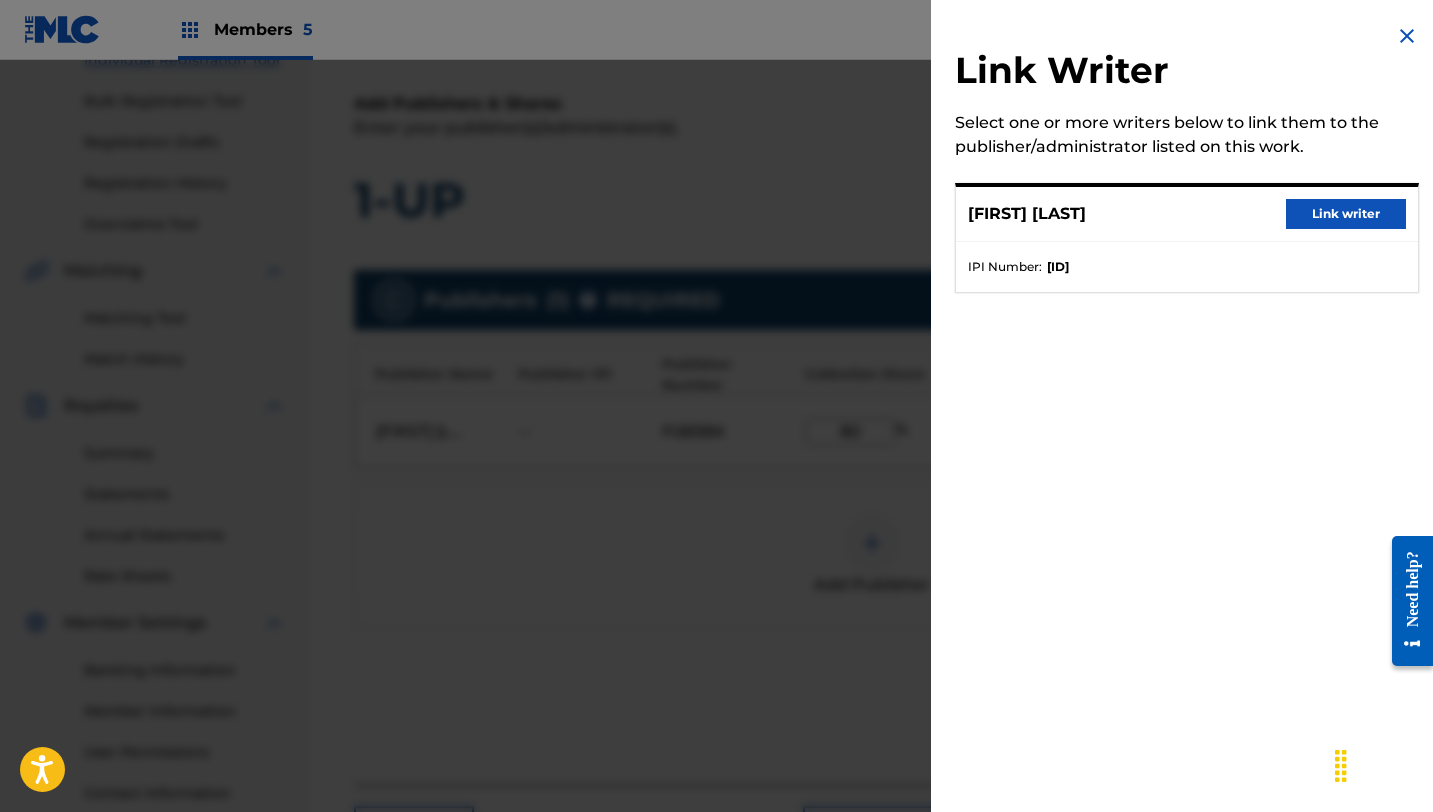 click on "Link writer" at bounding box center [1346, 214] 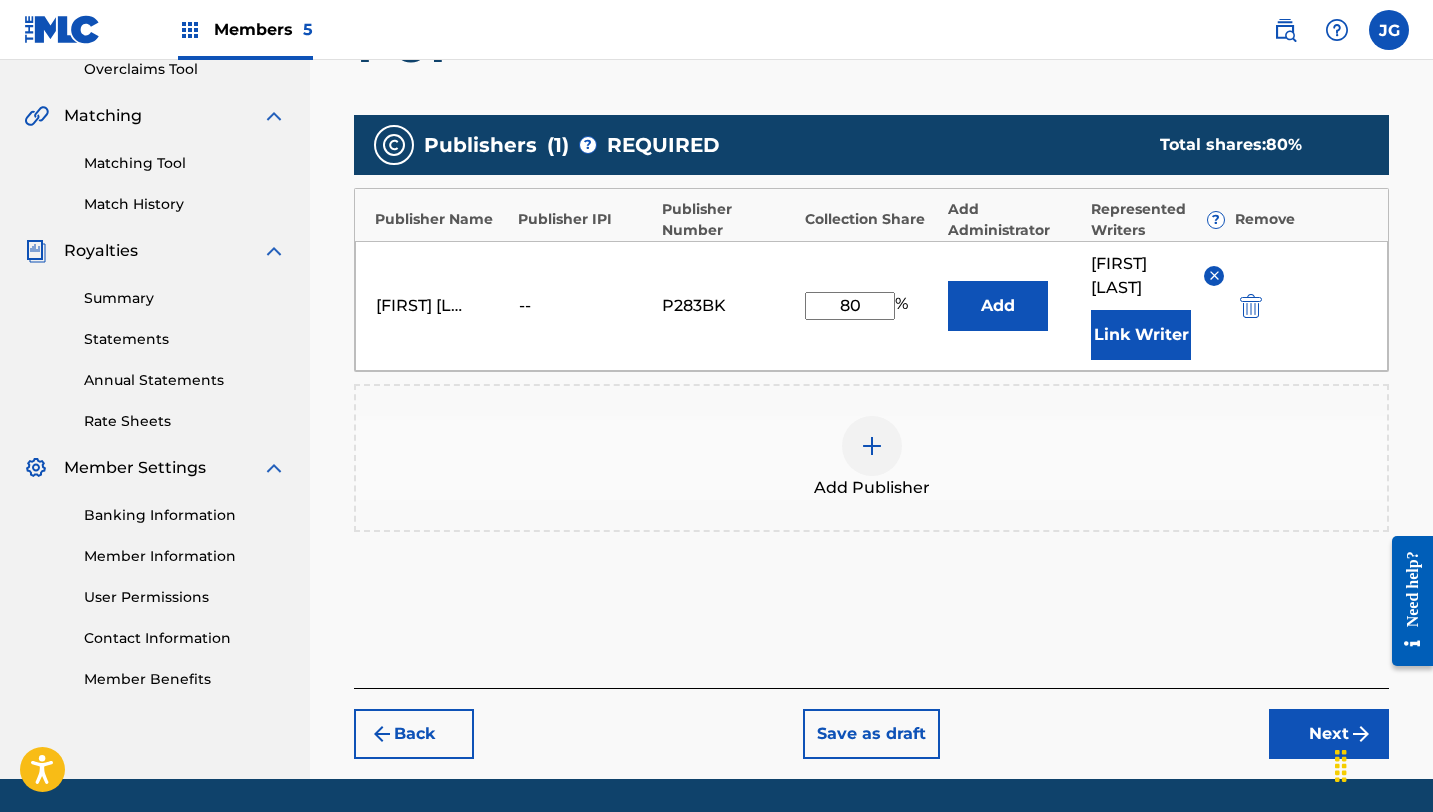 scroll, scrollTop: 469, scrollLeft: 0, axis: vertical 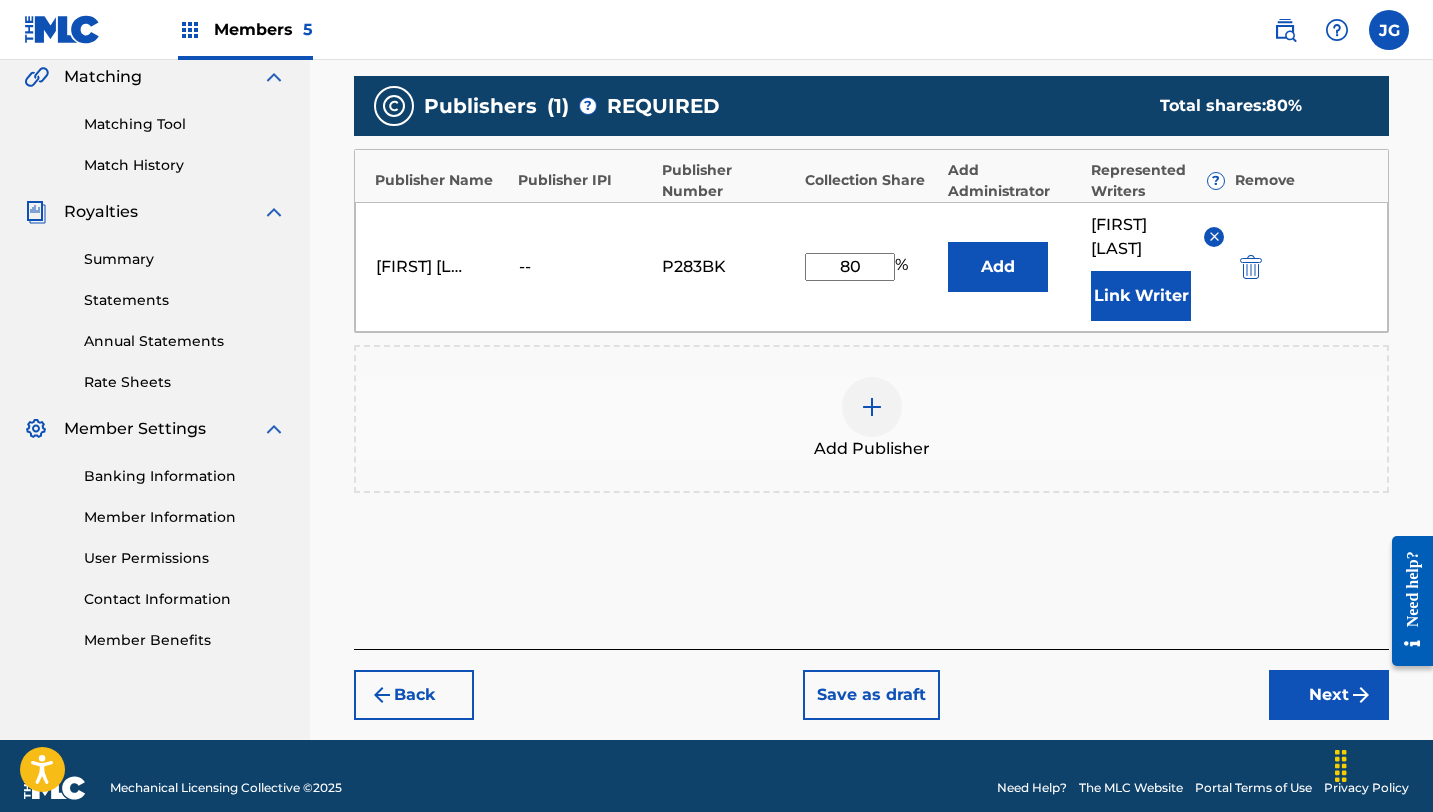 click on "Next" at bounding box center (1329, 695) 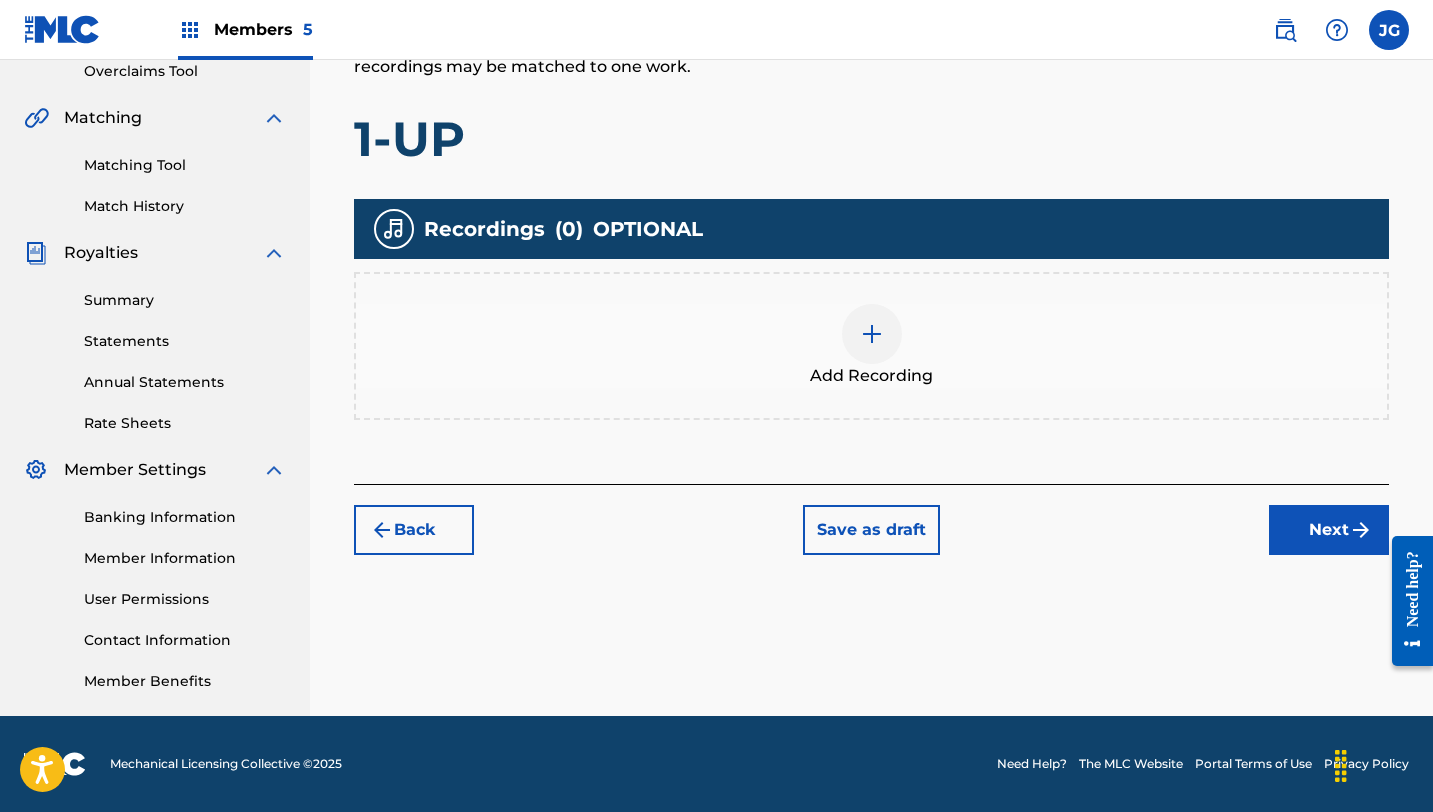 click on "Next" at bounding box center [1329, 530] 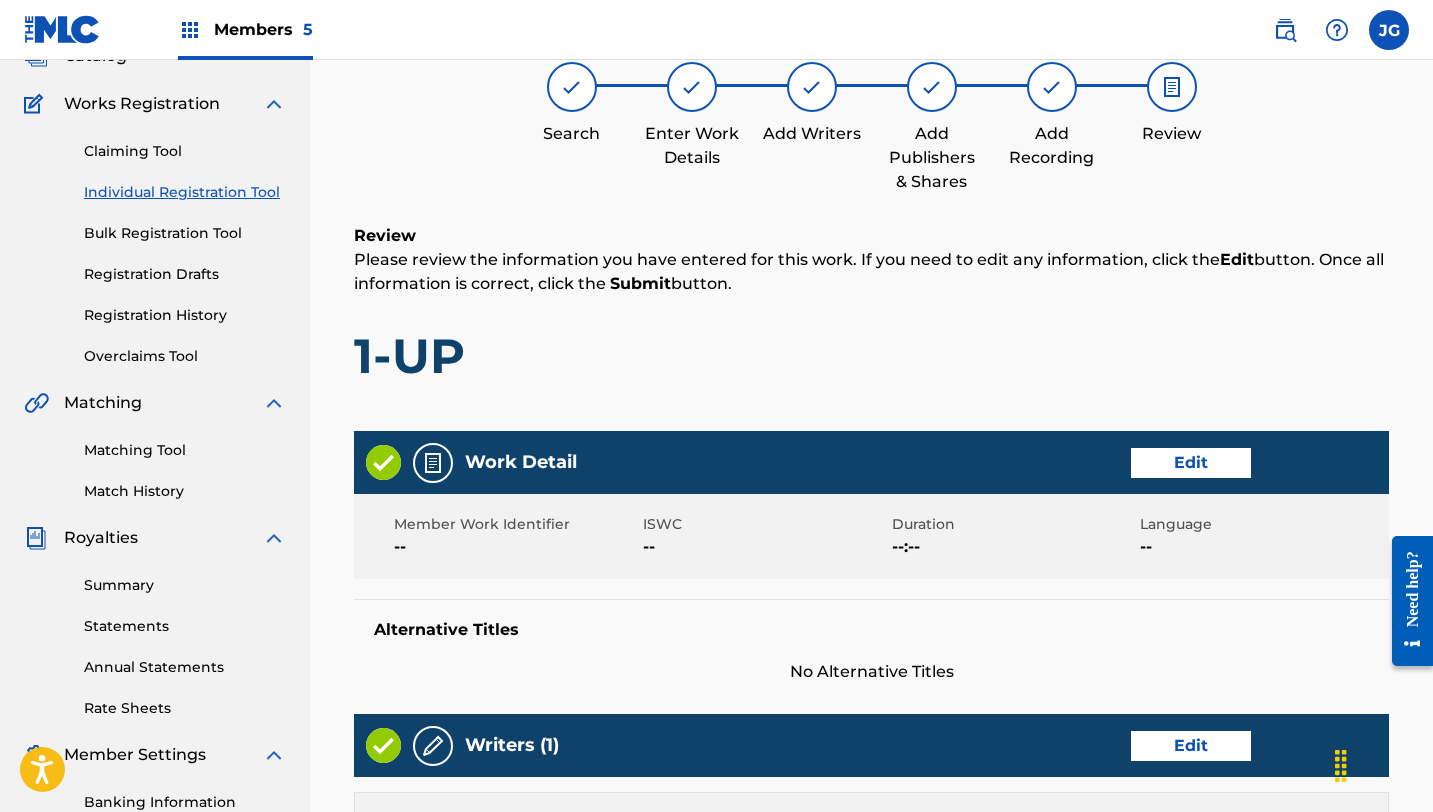 scroll, scrollTop: 900, scrollLeft: 0, axis: vertical 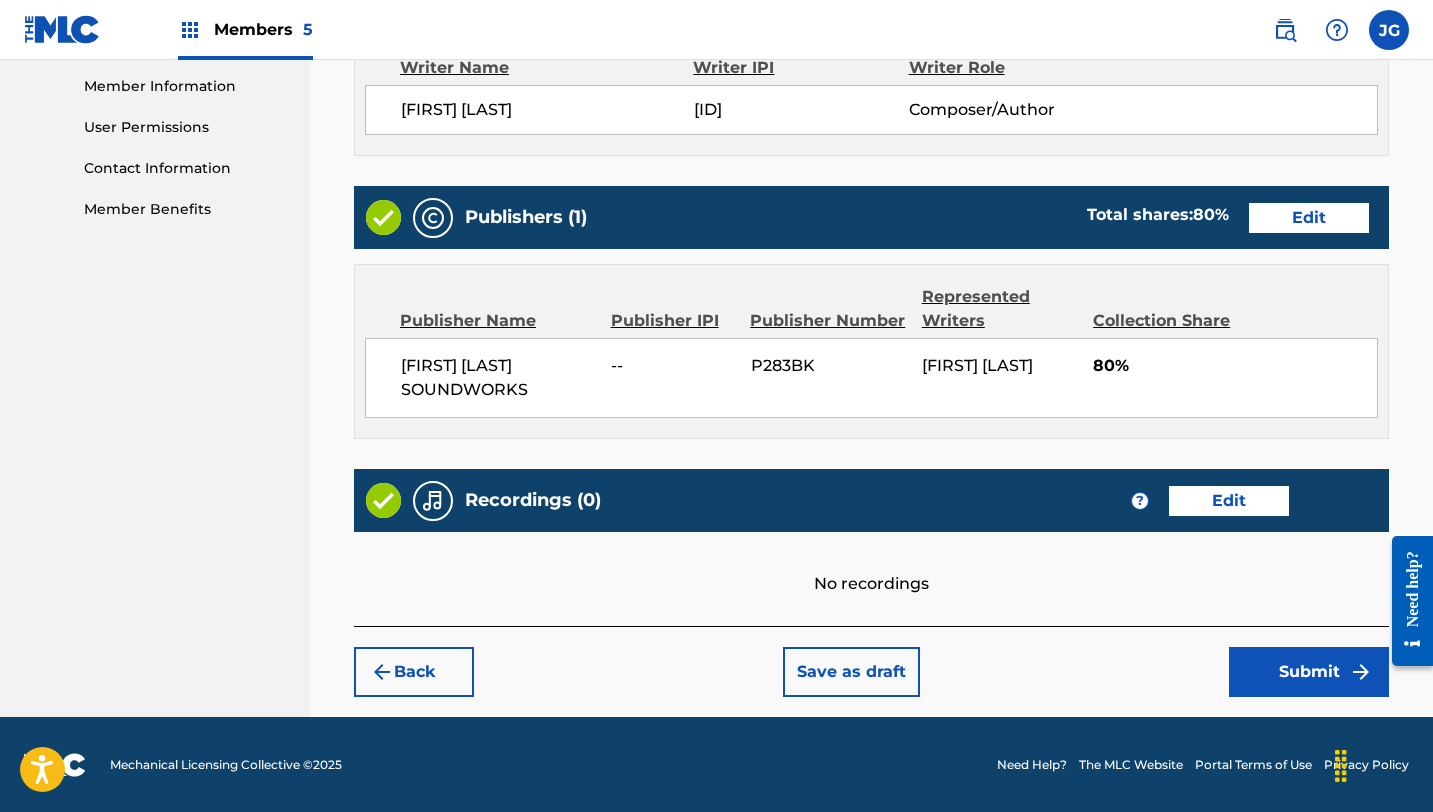 click on "Submit" at bounding box center [1309, 672] 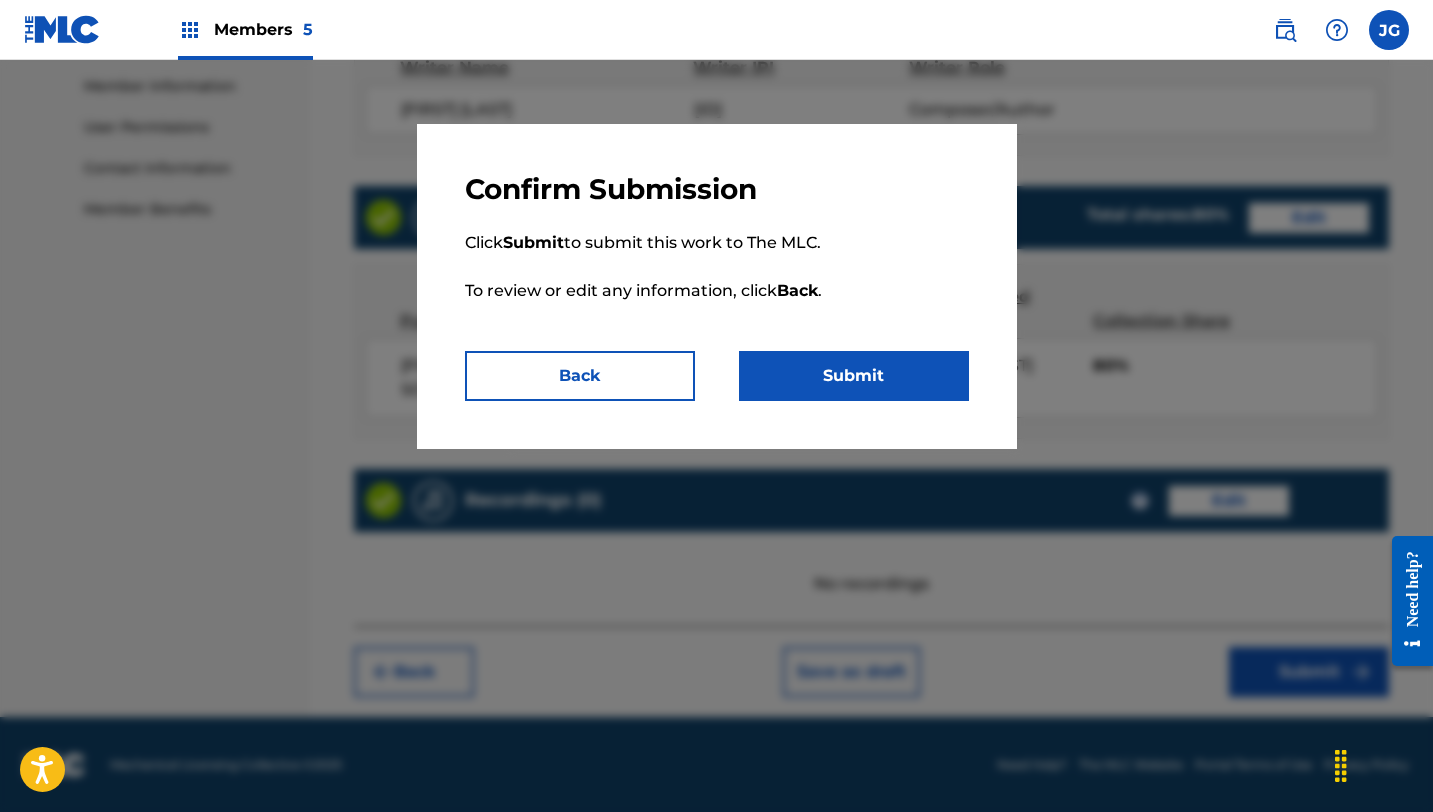 click on "Submit" at bounding box center (854, 376) 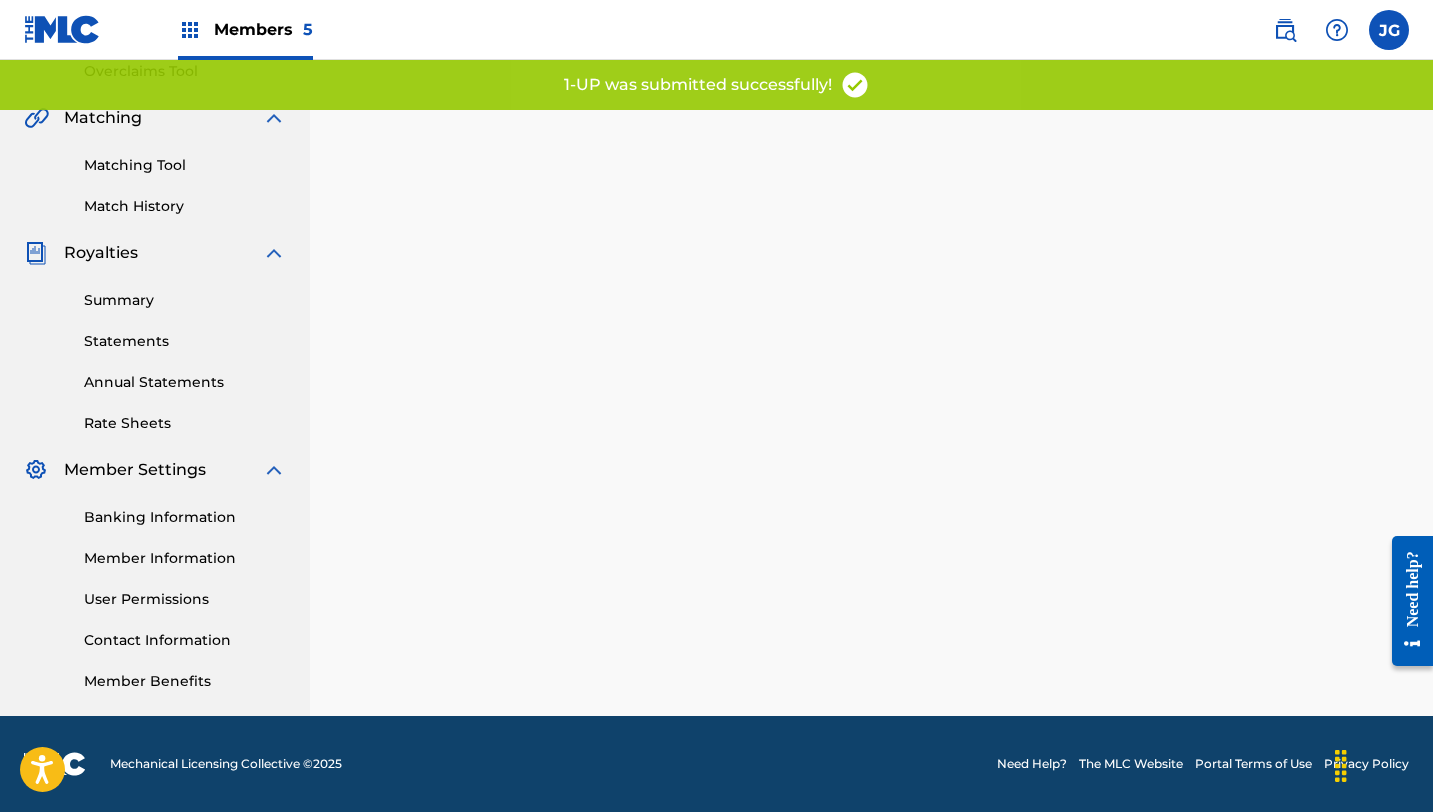 scroll, scrollTop: 0, scrollLeft: 0, axis: both 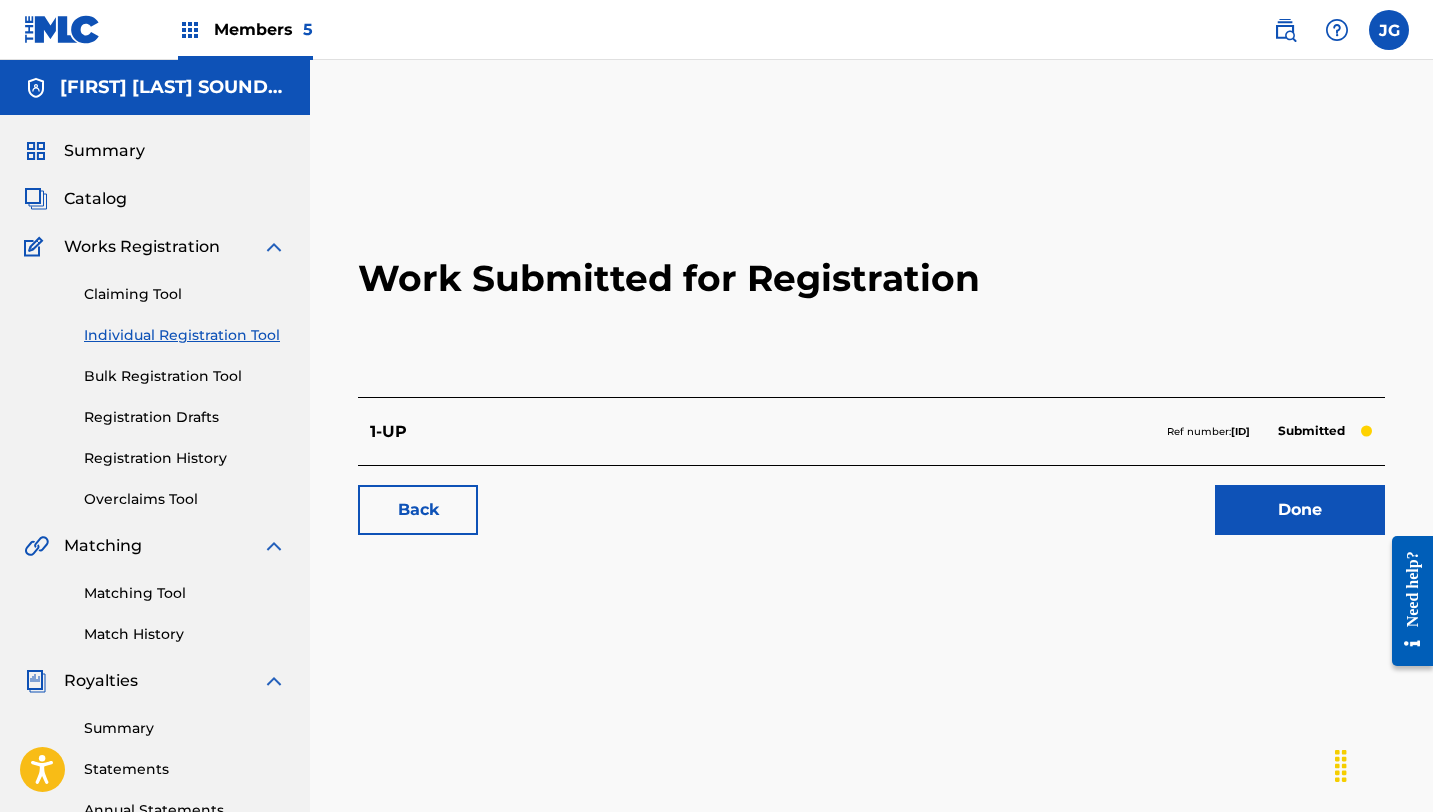 click on "Catalog" at bounding box center [95, 199] 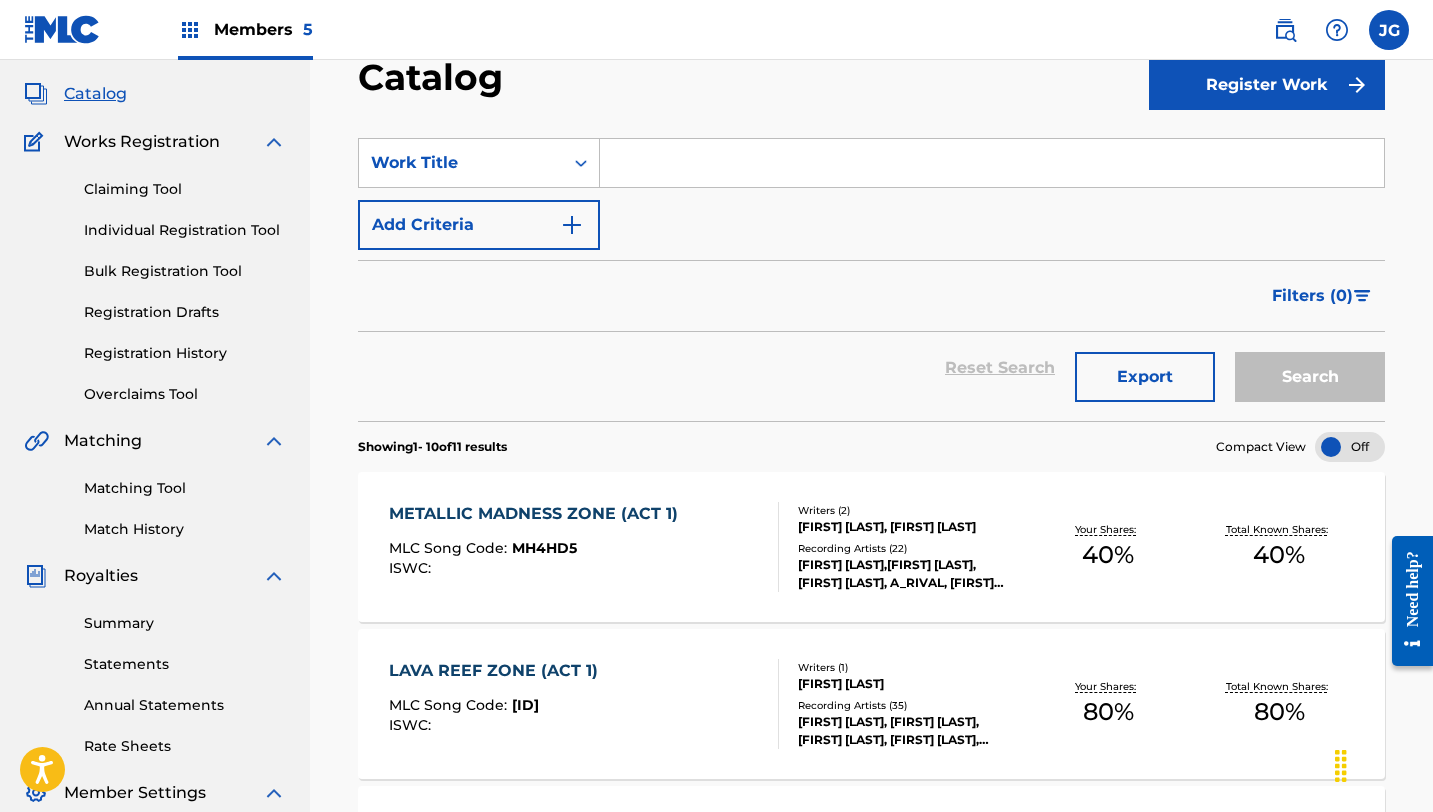 scroll, scrollTop: 0, scrollLeft: 0, axis: both 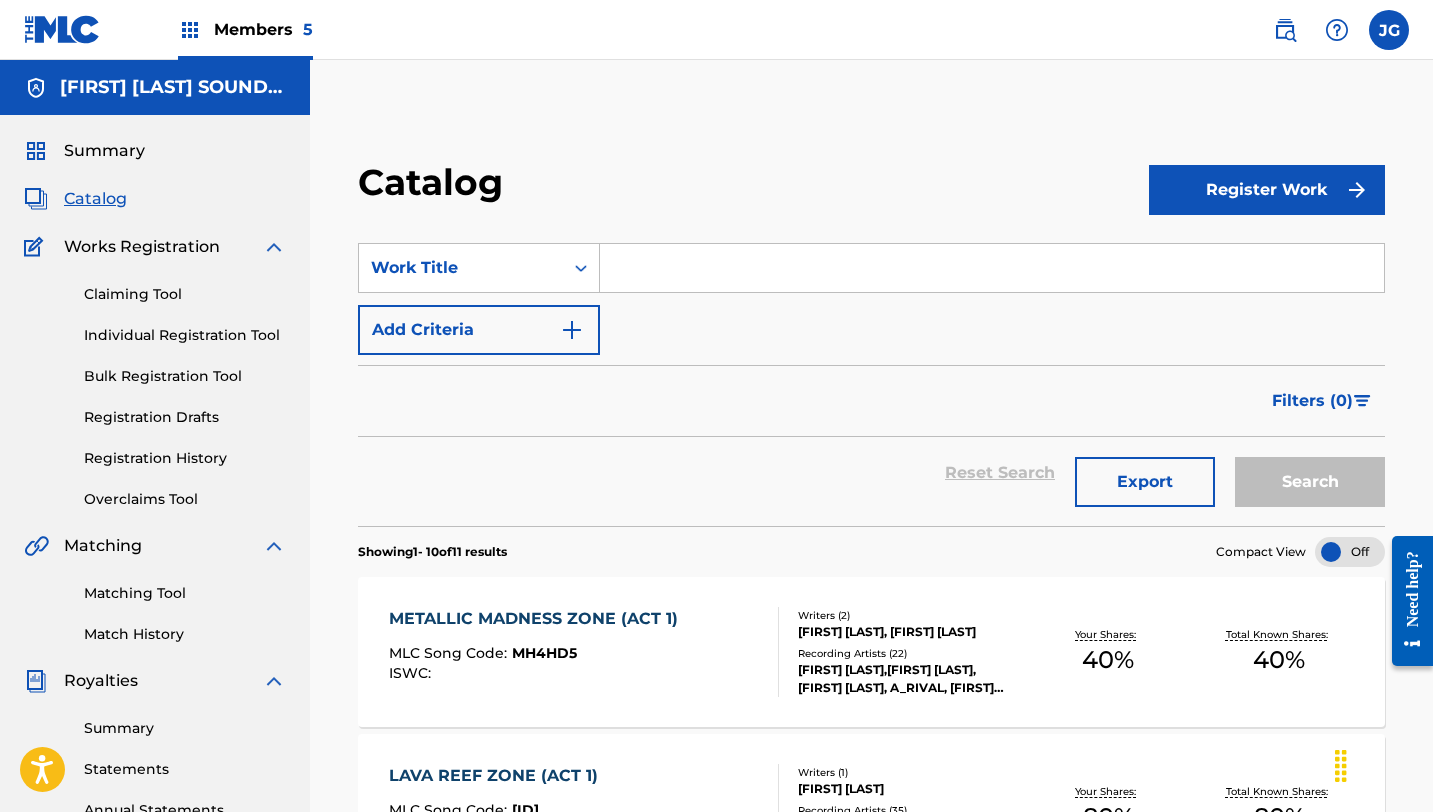 click on "Filters ( 0 )" at bounding box center [1312, 401] 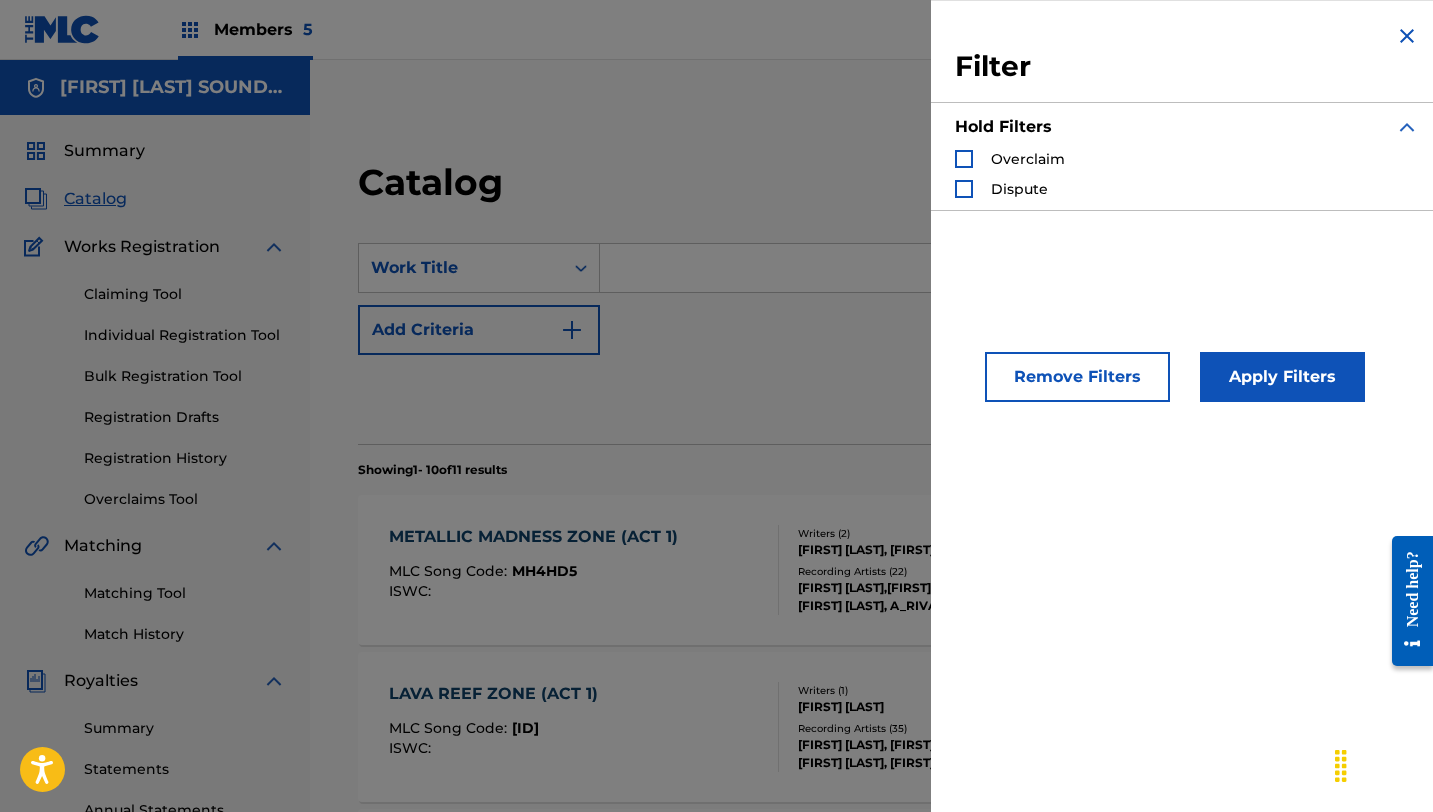 click on "Remove Filters" at bounding box center (1077, 377) 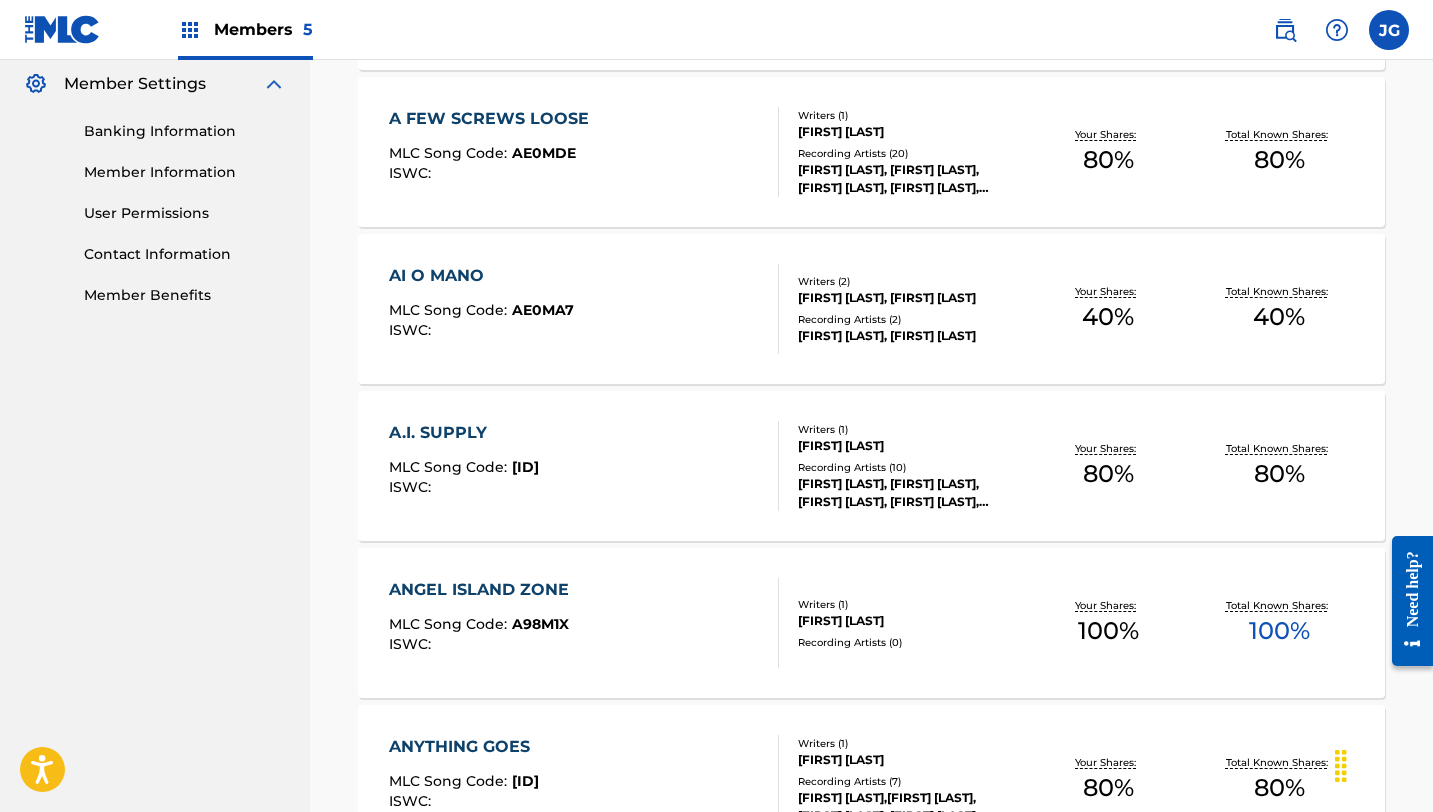 scroll, scrollTop: 1527, scrollLeft: 0, axis: vertical 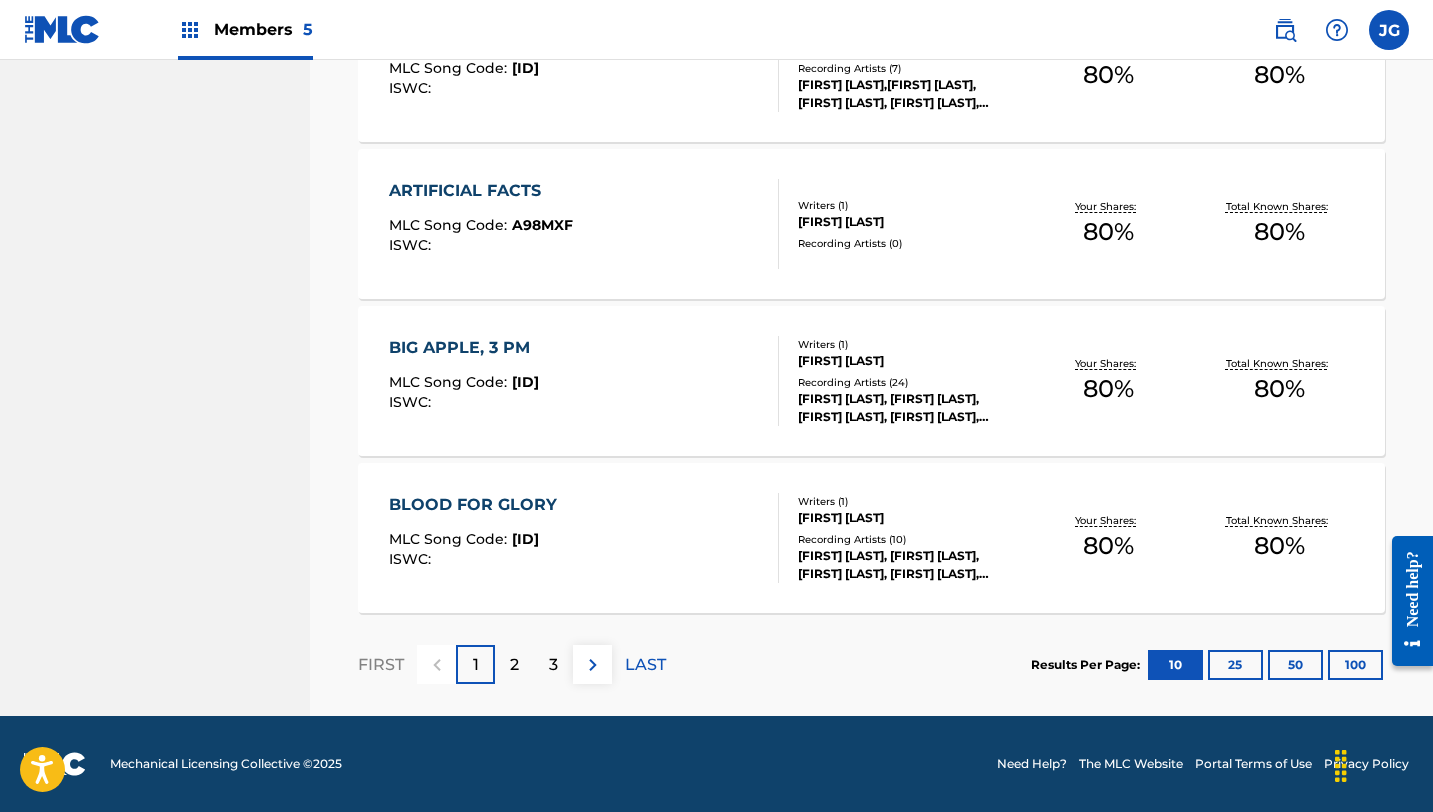 click on "3" at bounding box center (553, 664) 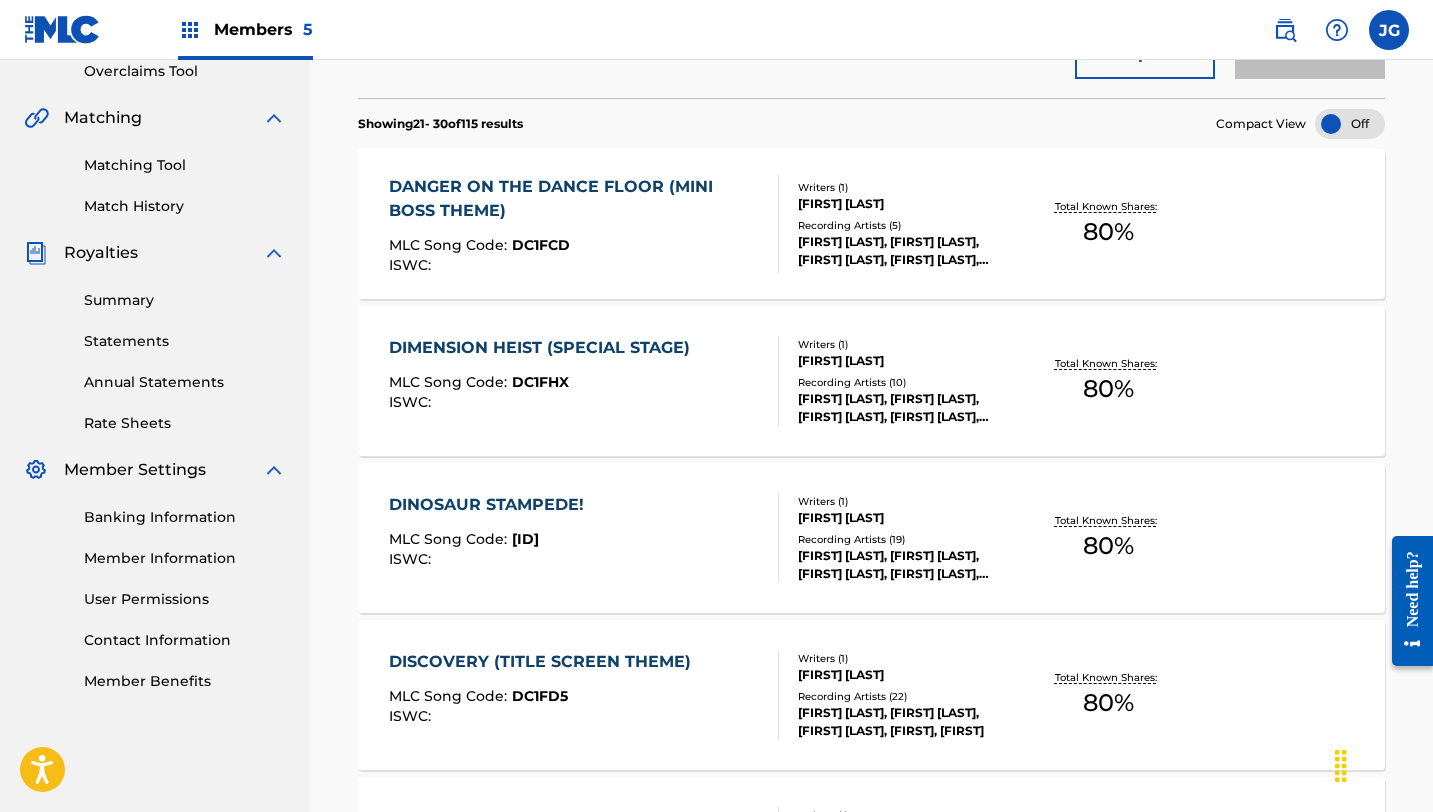 scroll, scrollTop: 1527, scrollLeft: 0, axis: vertical 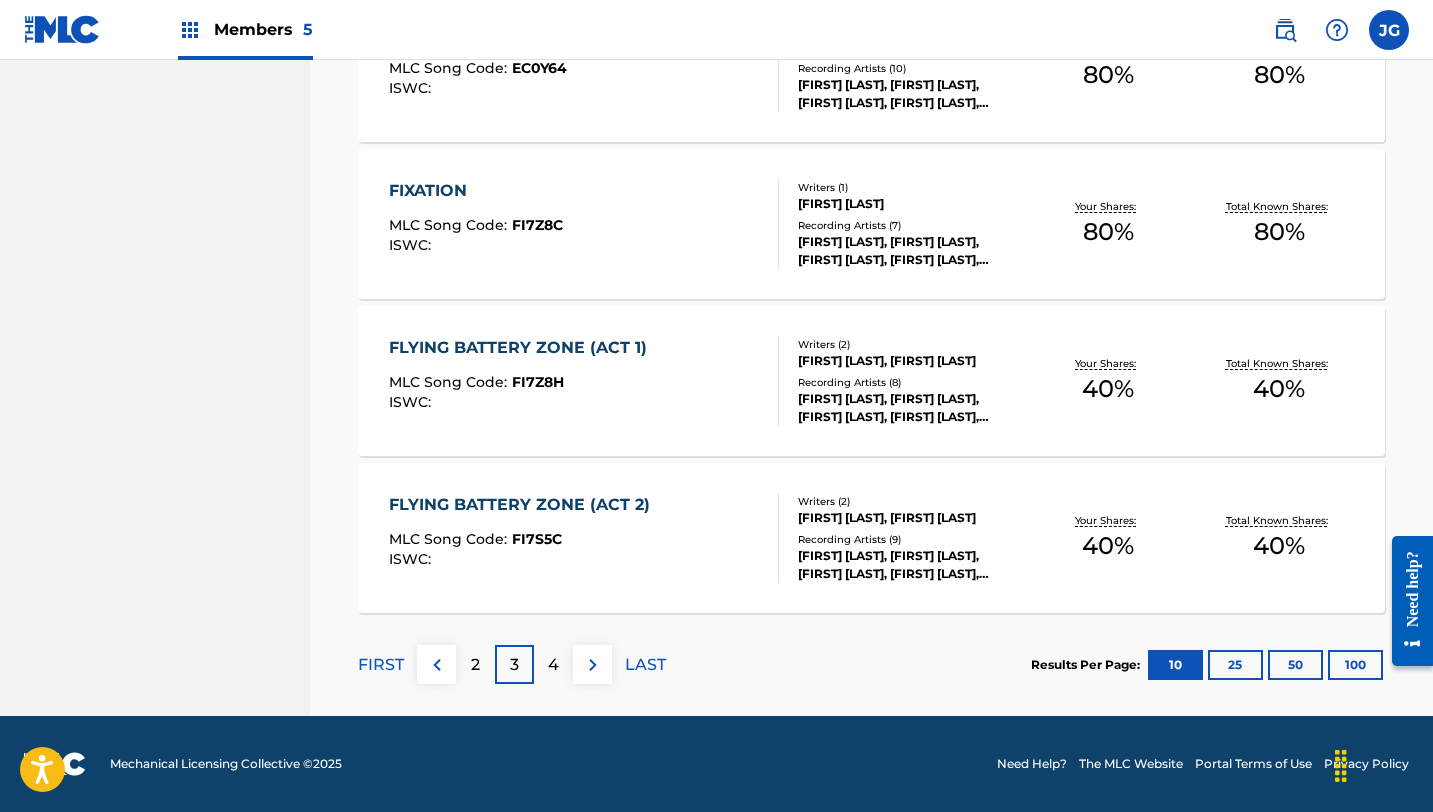 click on "4" at bounding box center [553, 664] 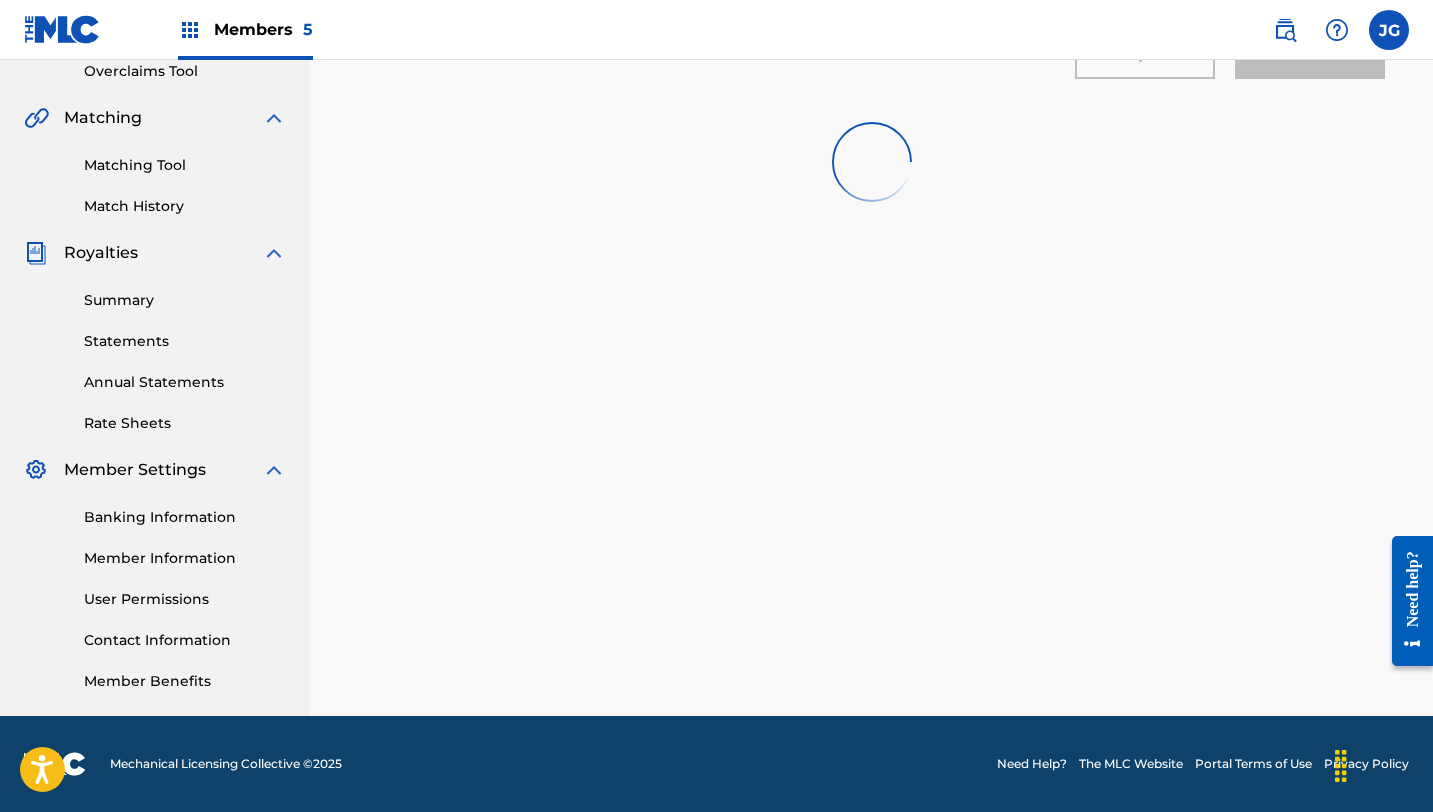 scroll, scrollTop: 1527, scrollLeft: 0, axis: vertical 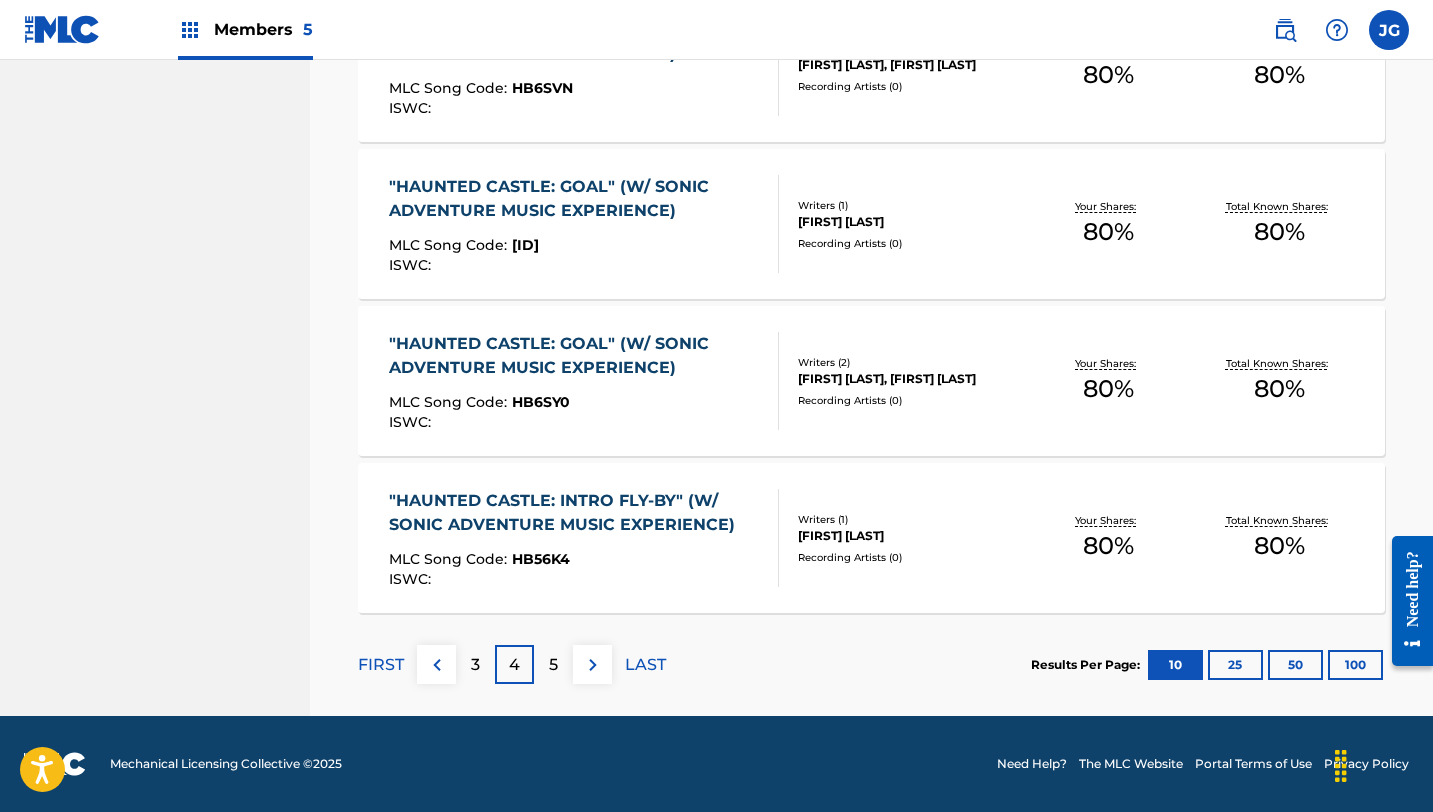 click on "5" at bounding box center (553, 665) 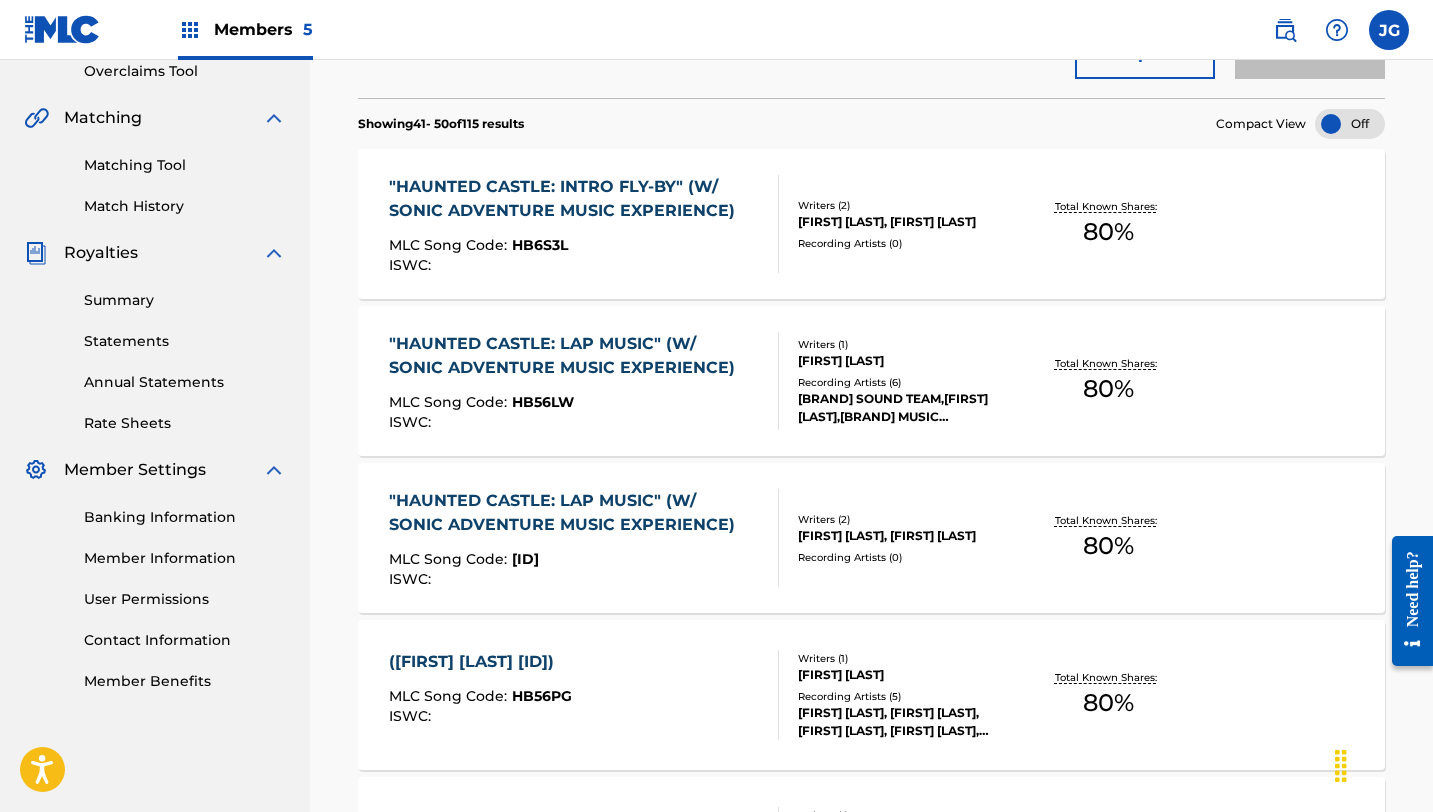 scroll, scrollTop: 1527, scrollLeft: 0, axis: vertical 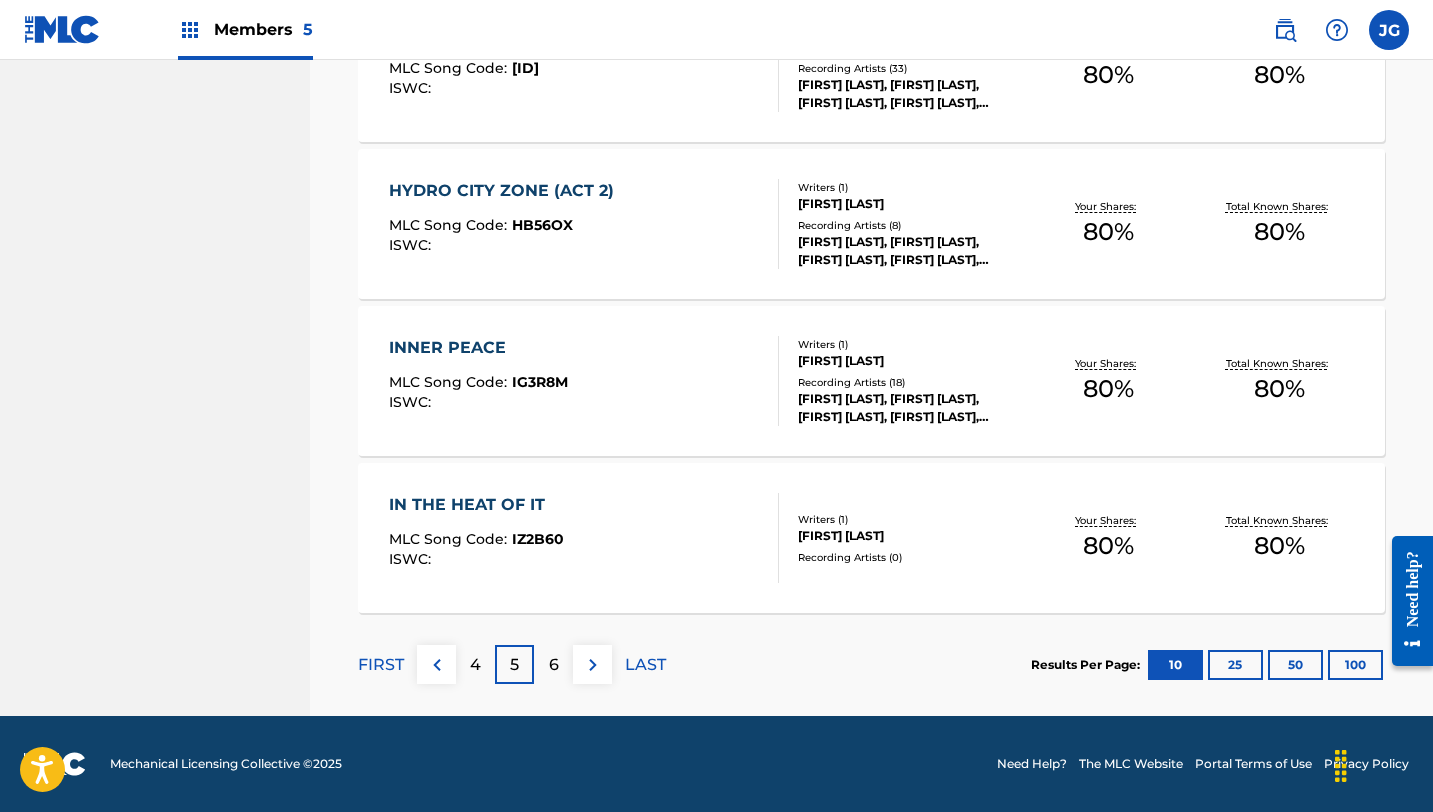 click on "6" at bounding box center [554, 665] 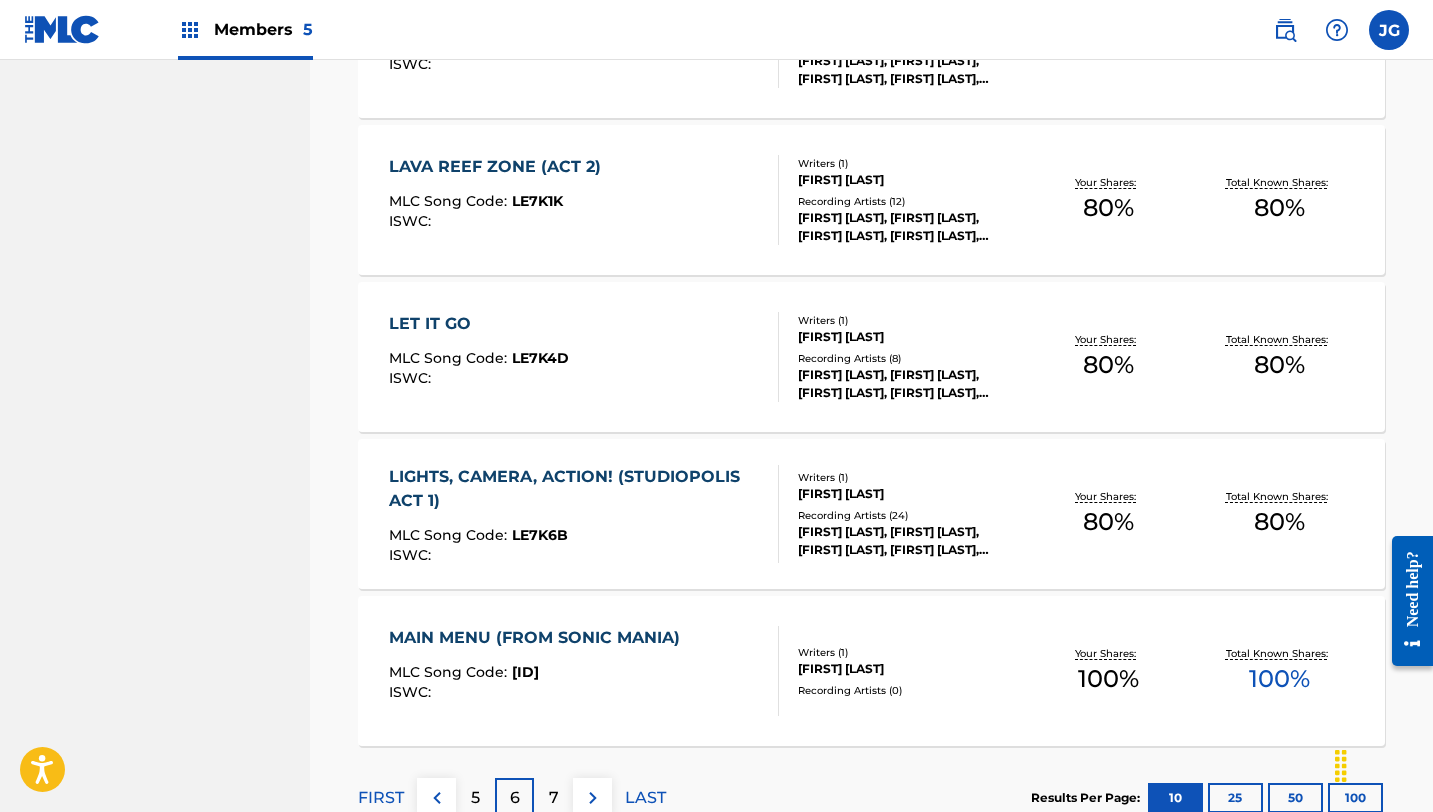 scroll, scrollTop: 1395, scrollLeft: 0, axis: vertical 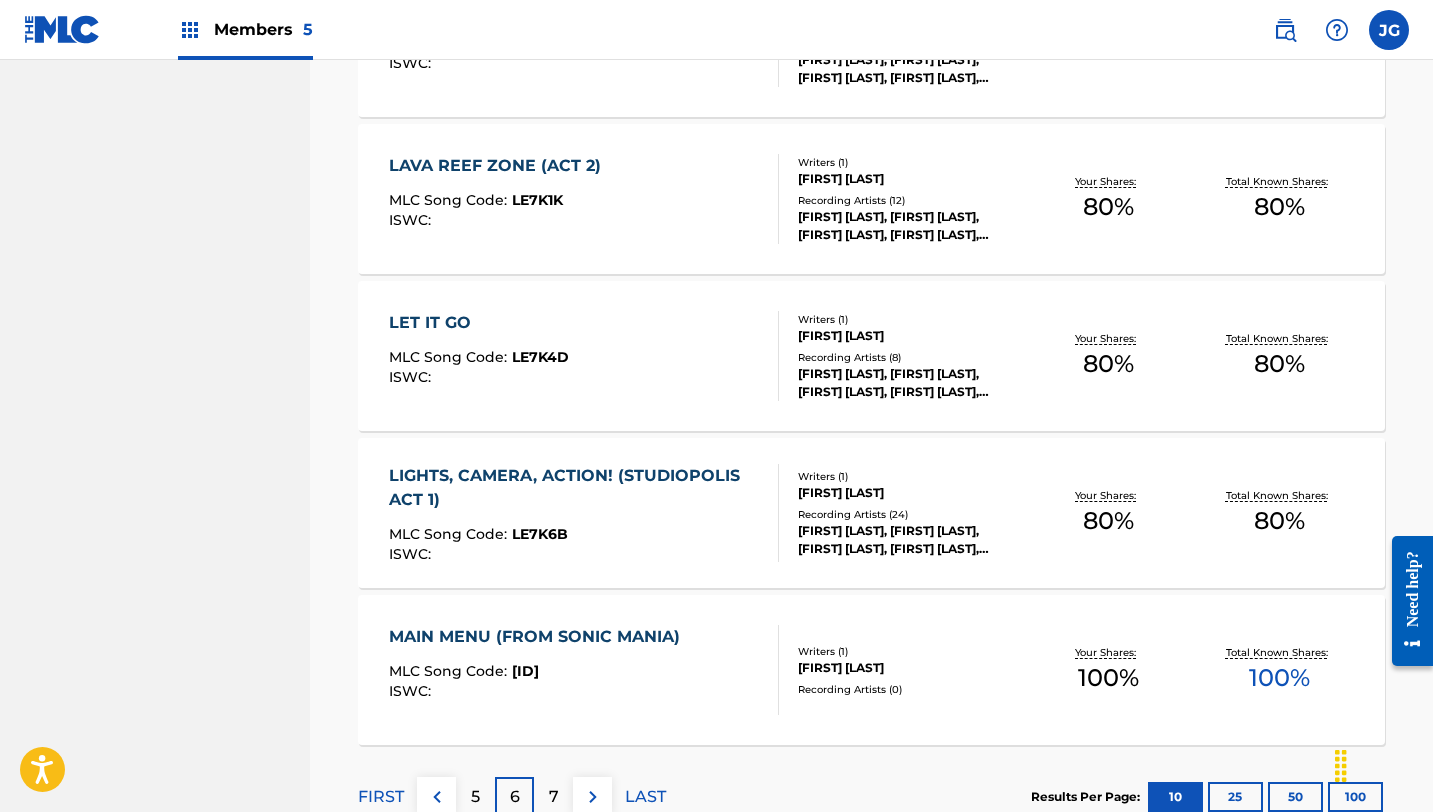 click on "MAIN MENU (FROM SONIC MANIA)" at bounding box center [539, 637] 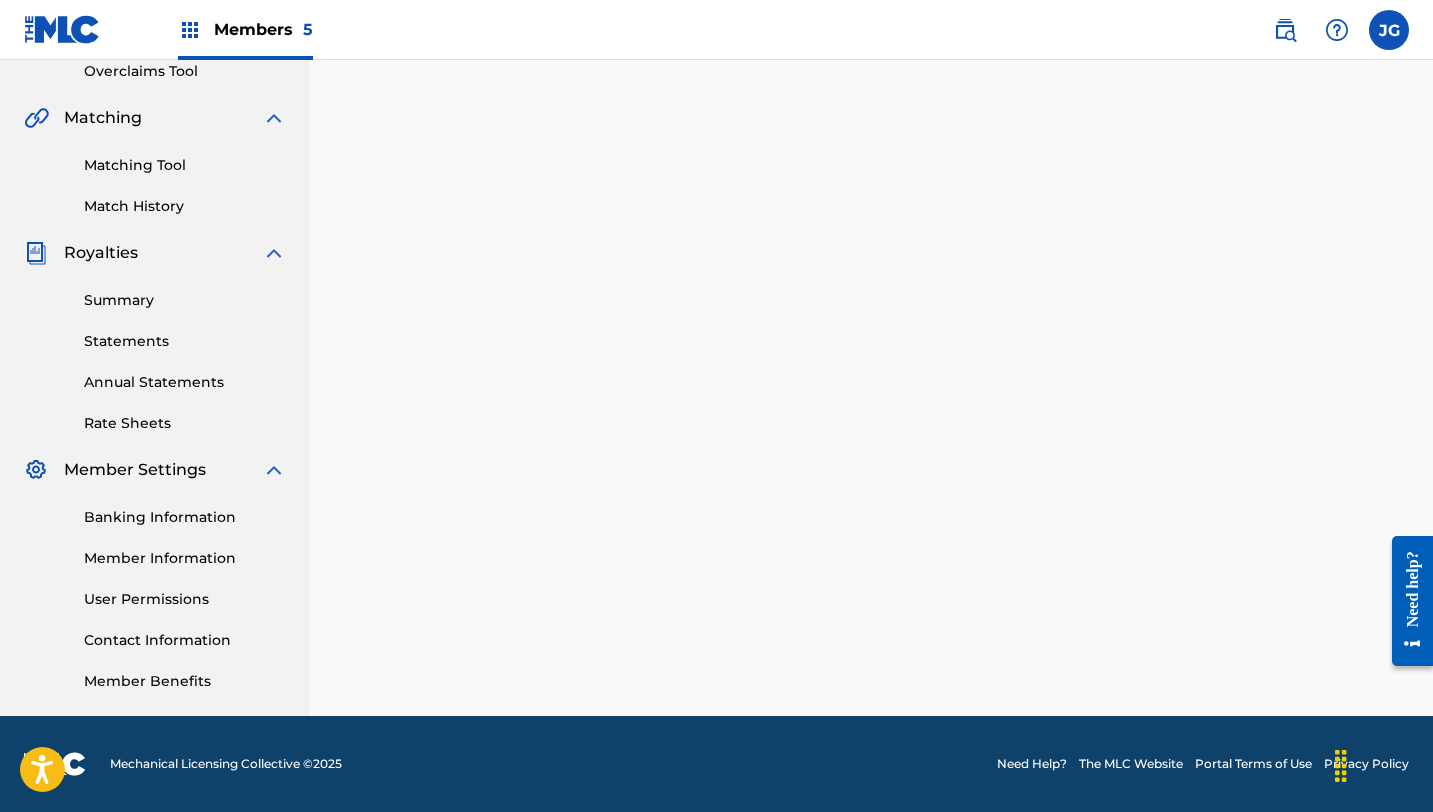 scroll, scrollTop: 0, scrollLeft: 0, axis: both 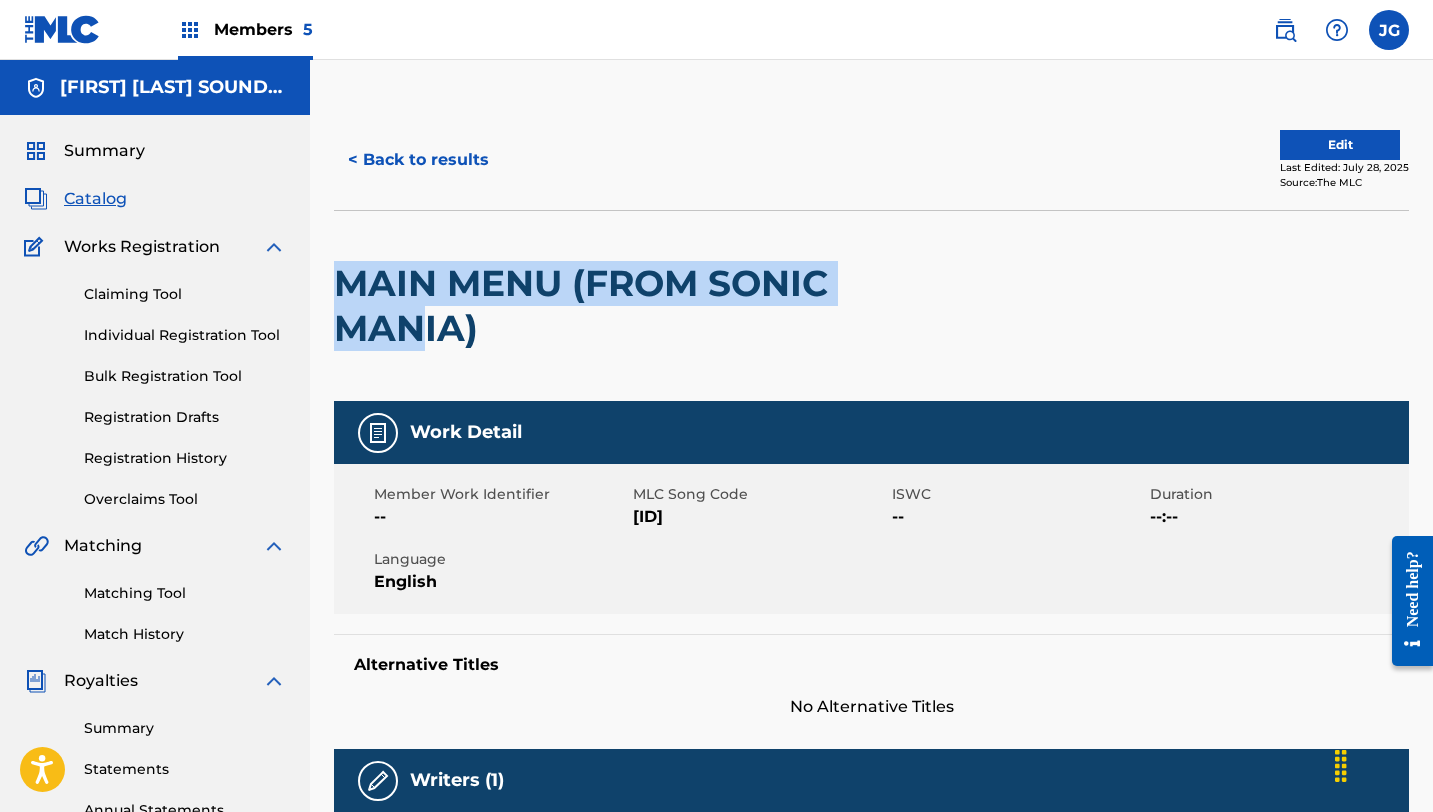 drag, startPoint x: 425, startPoint y: 347, endPoint x: 336, endPoint y: 294, distance: 103.58572 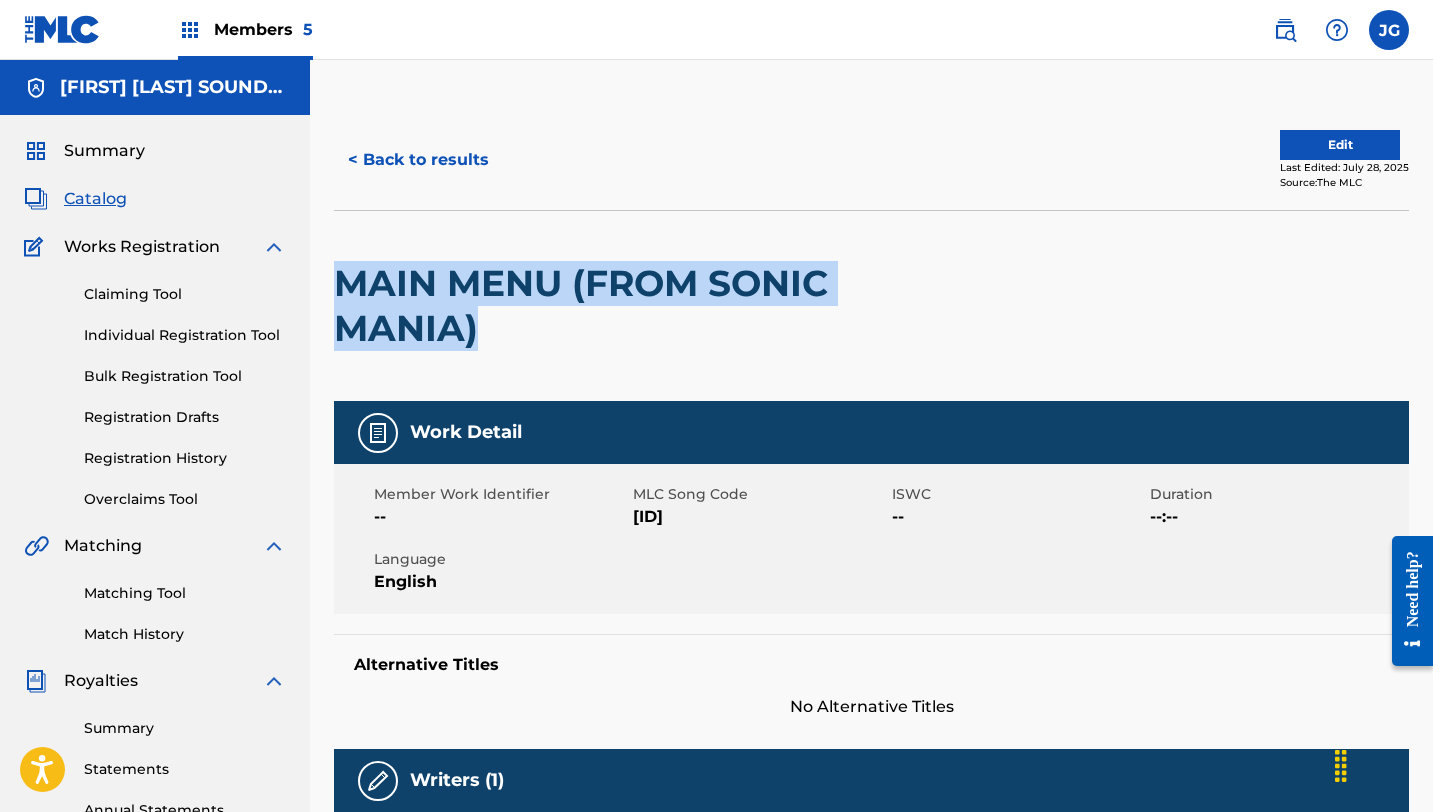 drag, startPoint x: 500, startPoint y: 341, endPoint x: 335, endPoint y: 276, distance: 177.34148 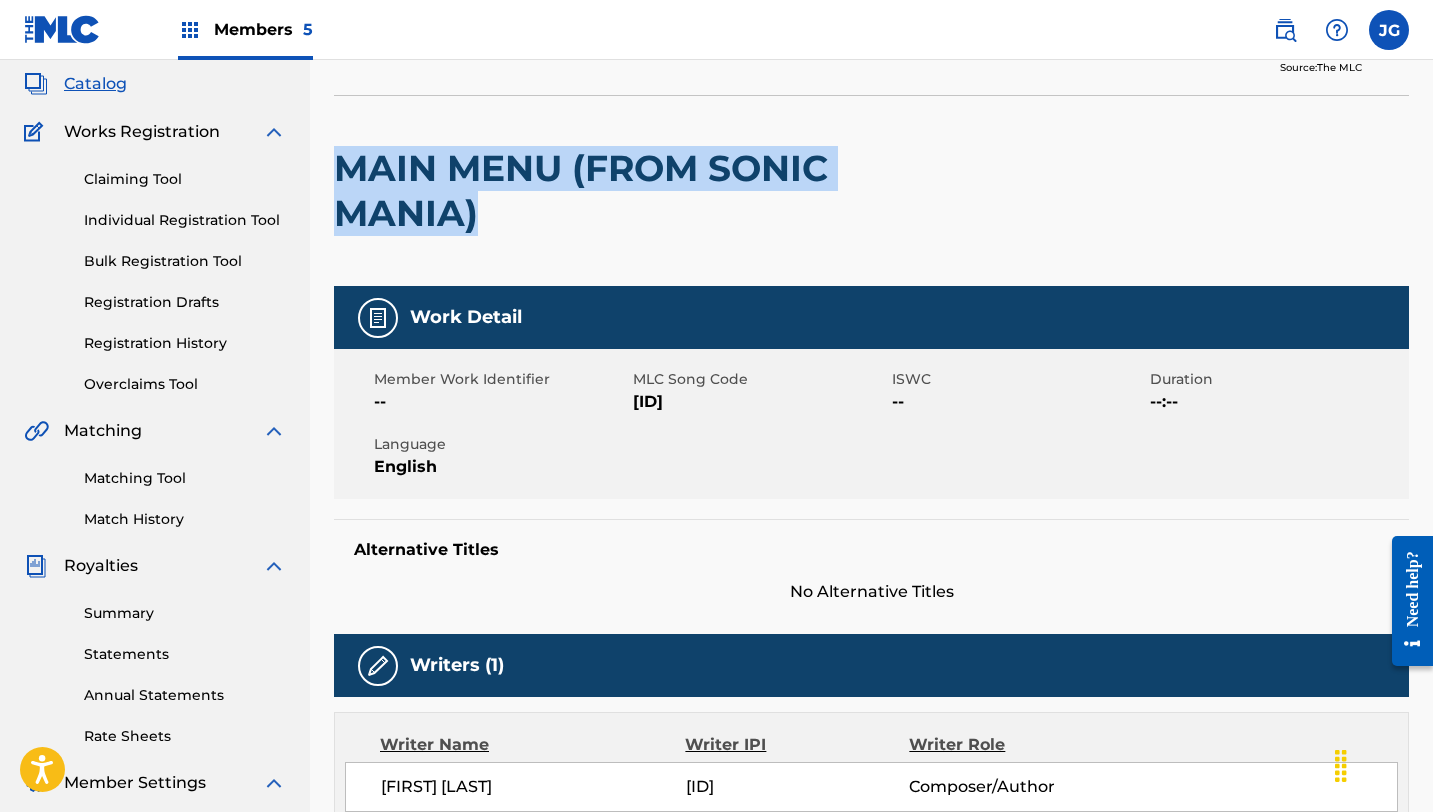 scroll, scrollTop: 0, scrollLeft: 0, axis: both 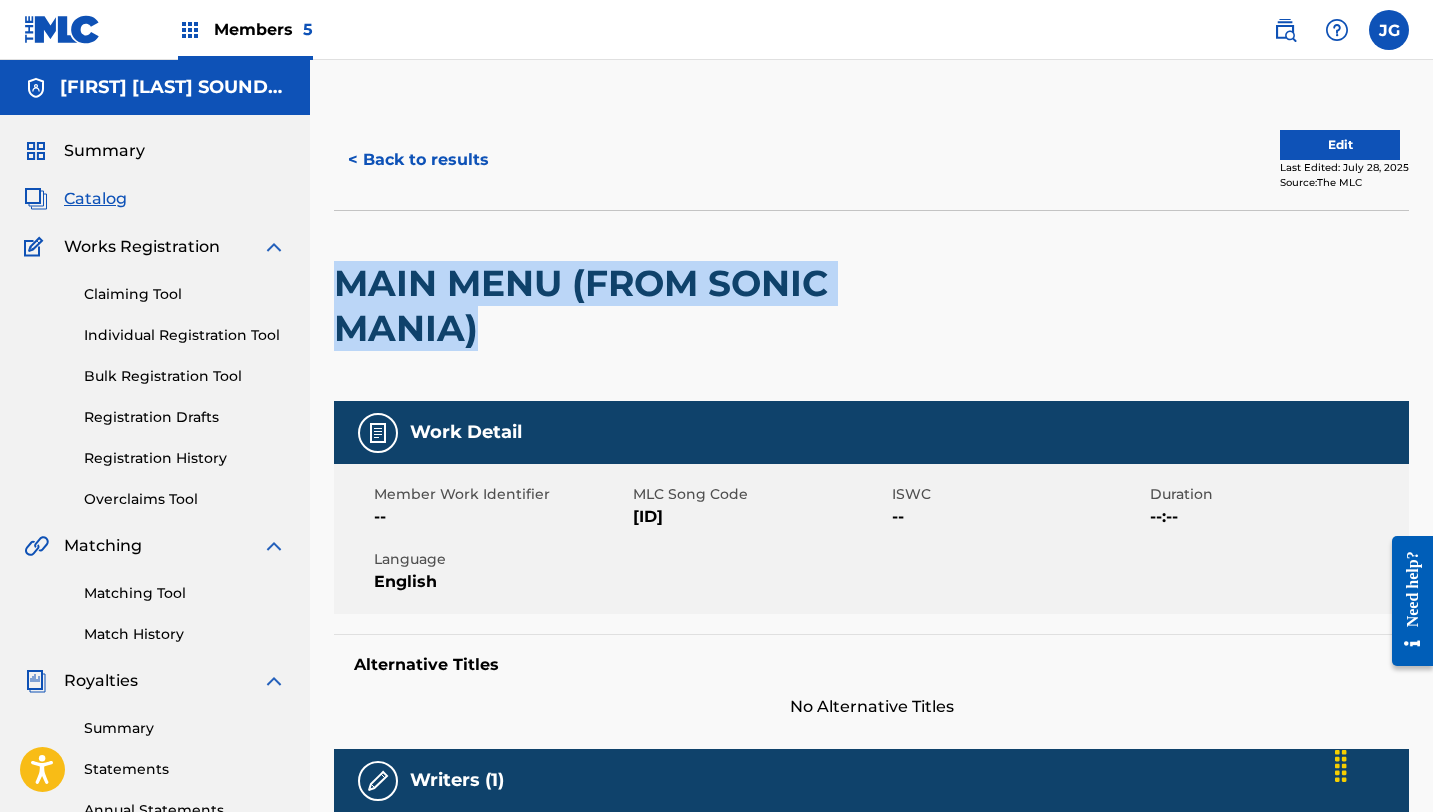 click on "Edit" at bounding box center [1340, 145] 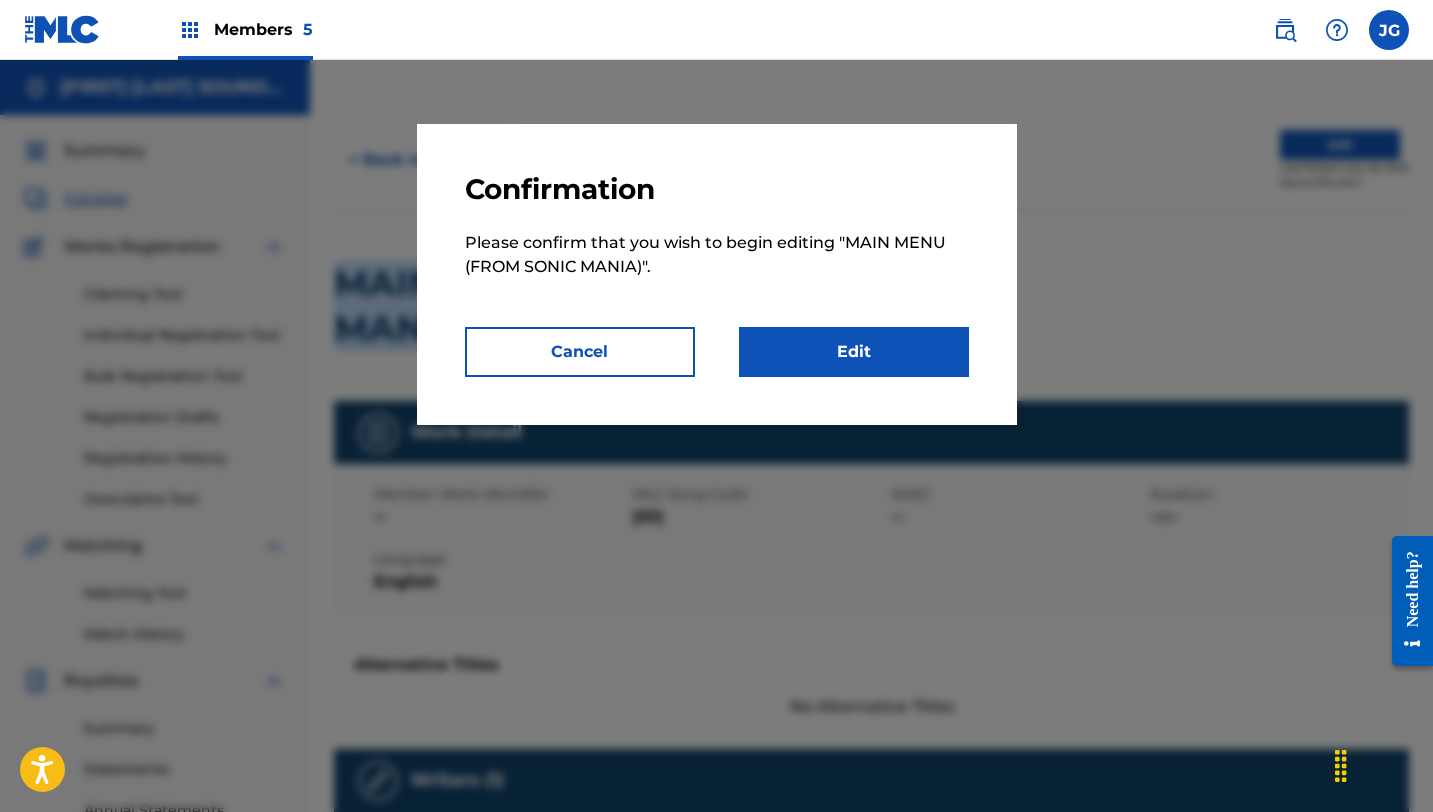 click on "Edit" at bounding box center [854, 352] 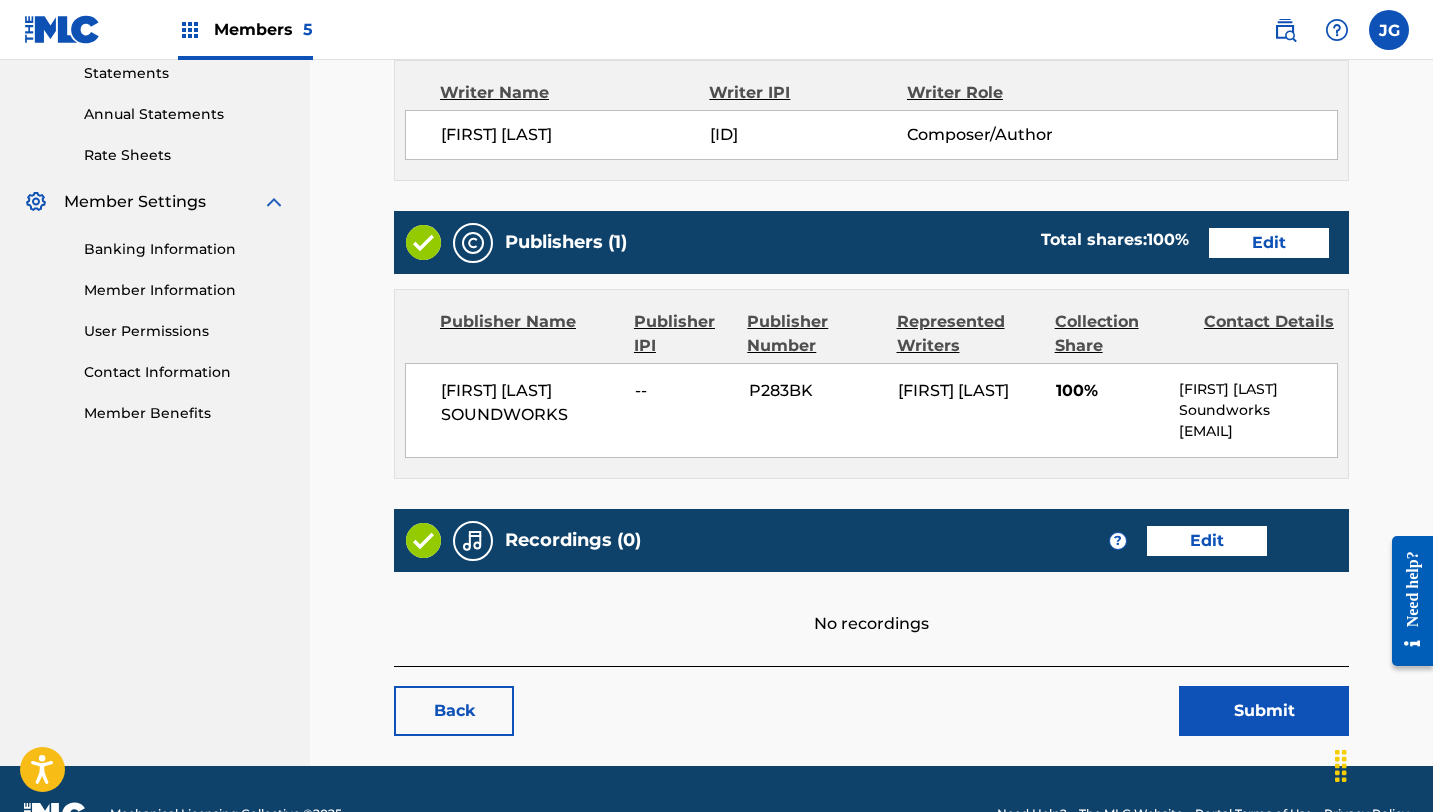 scroll, scrollTop: 699, scrollLeft: 0, axis: vertical 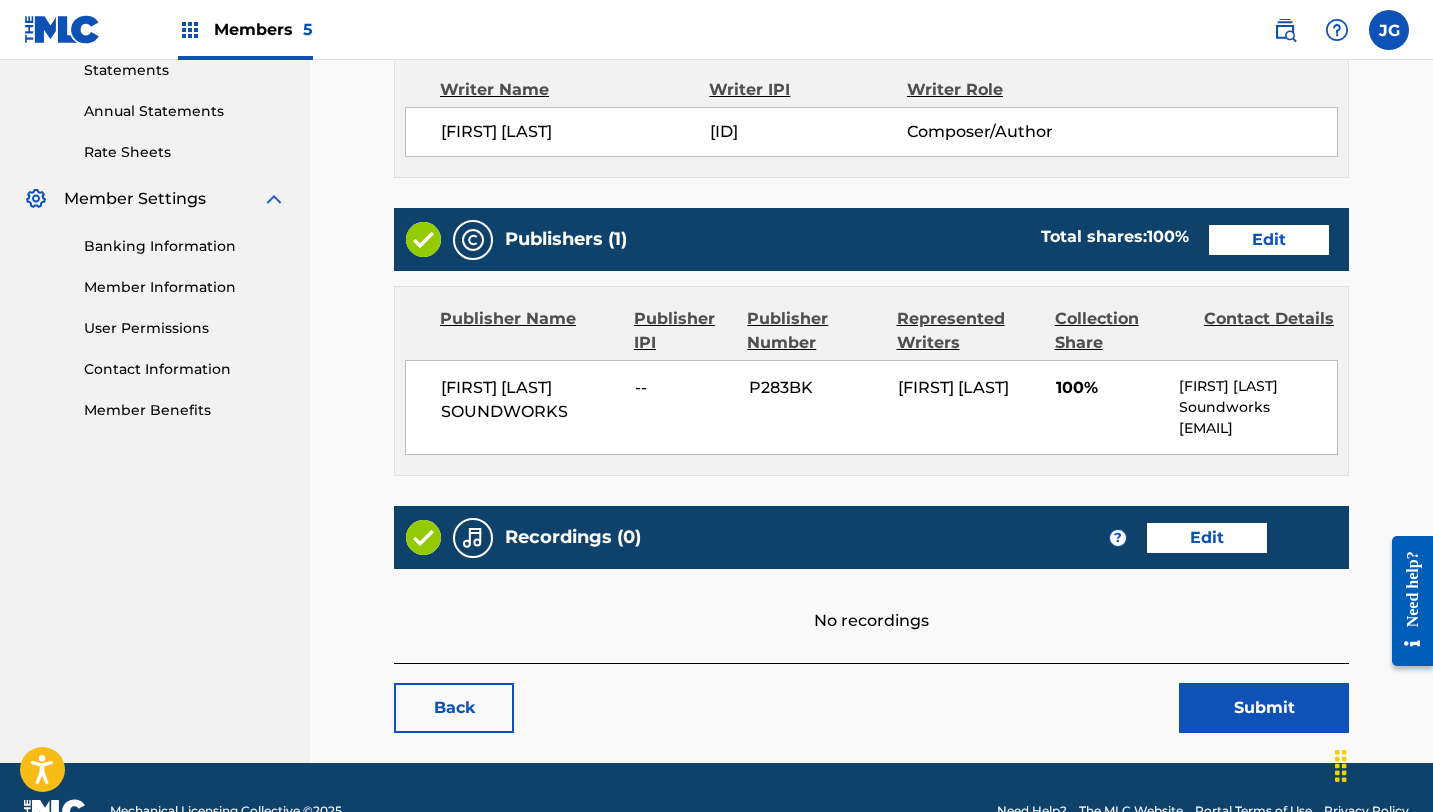 click on "Edit" at bounding box center [1269, 240] 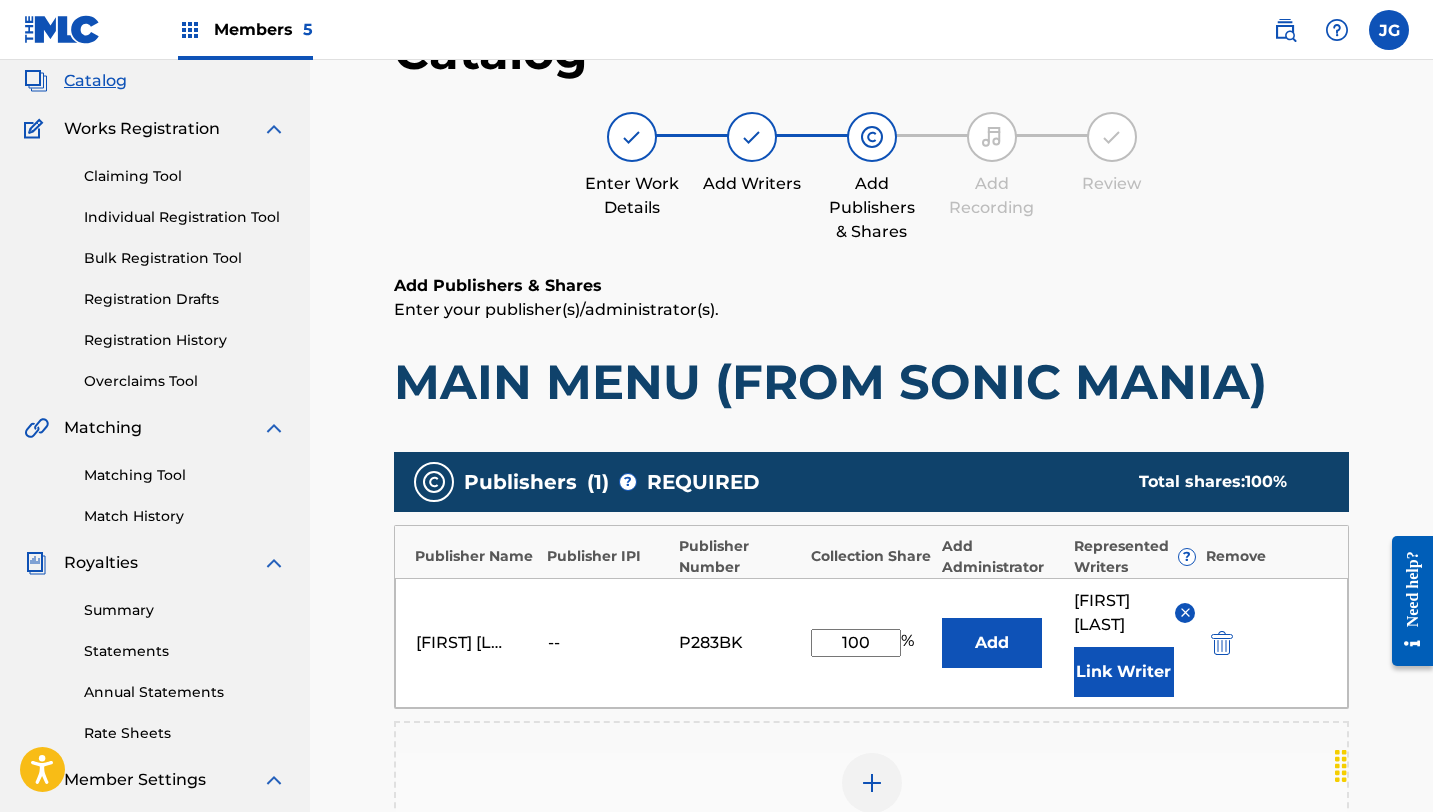 scroll, scrollTop: 183, scrollLeft: 0, axis: vertical 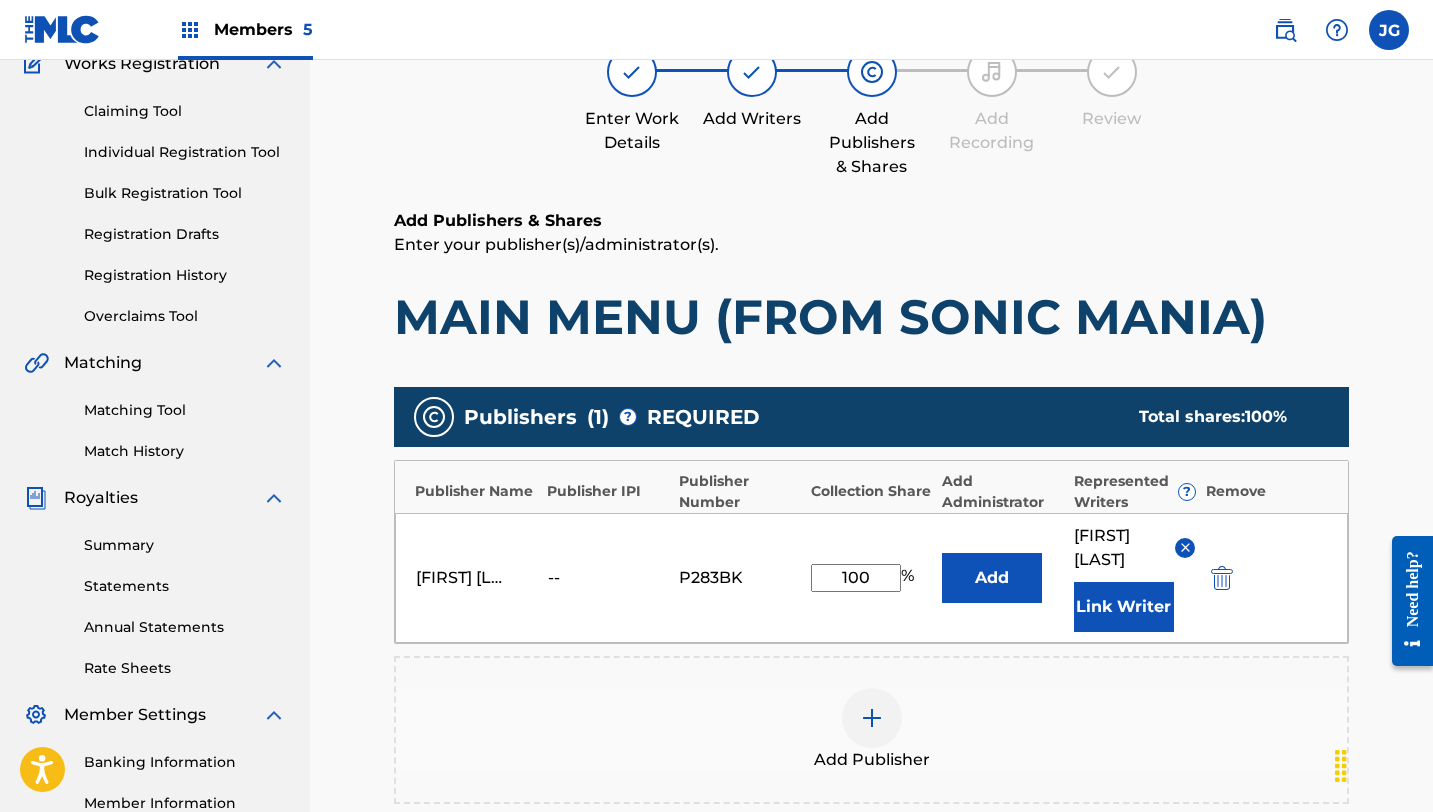 drag, startPoint x: 878, startPoint y: 568, endPoint x: 809, endPoint y: 562, distance: 69.260376 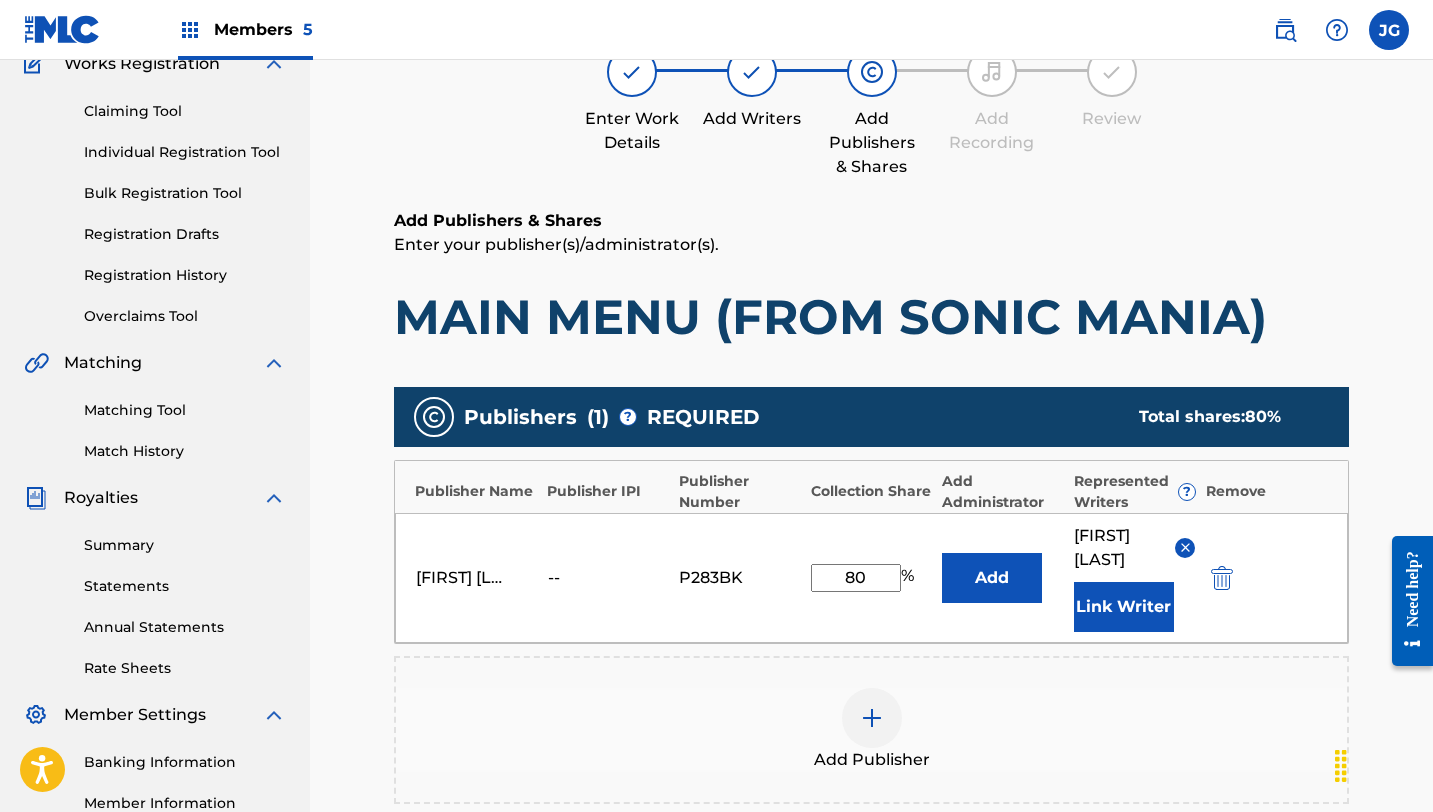 type on "80" 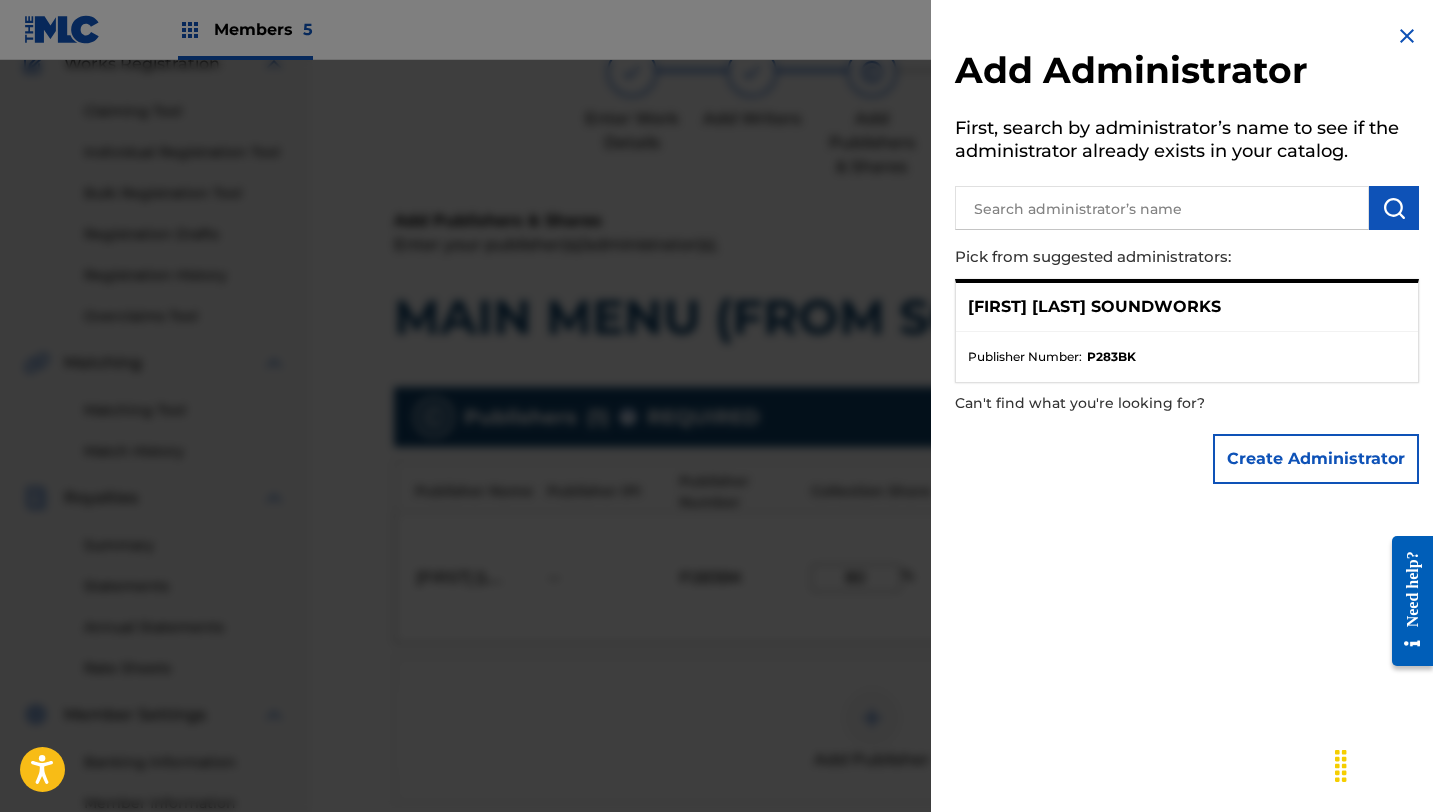 click on "[FIRST] [LAST] SOUNDWORKS" at bounding box center (1094, 307) 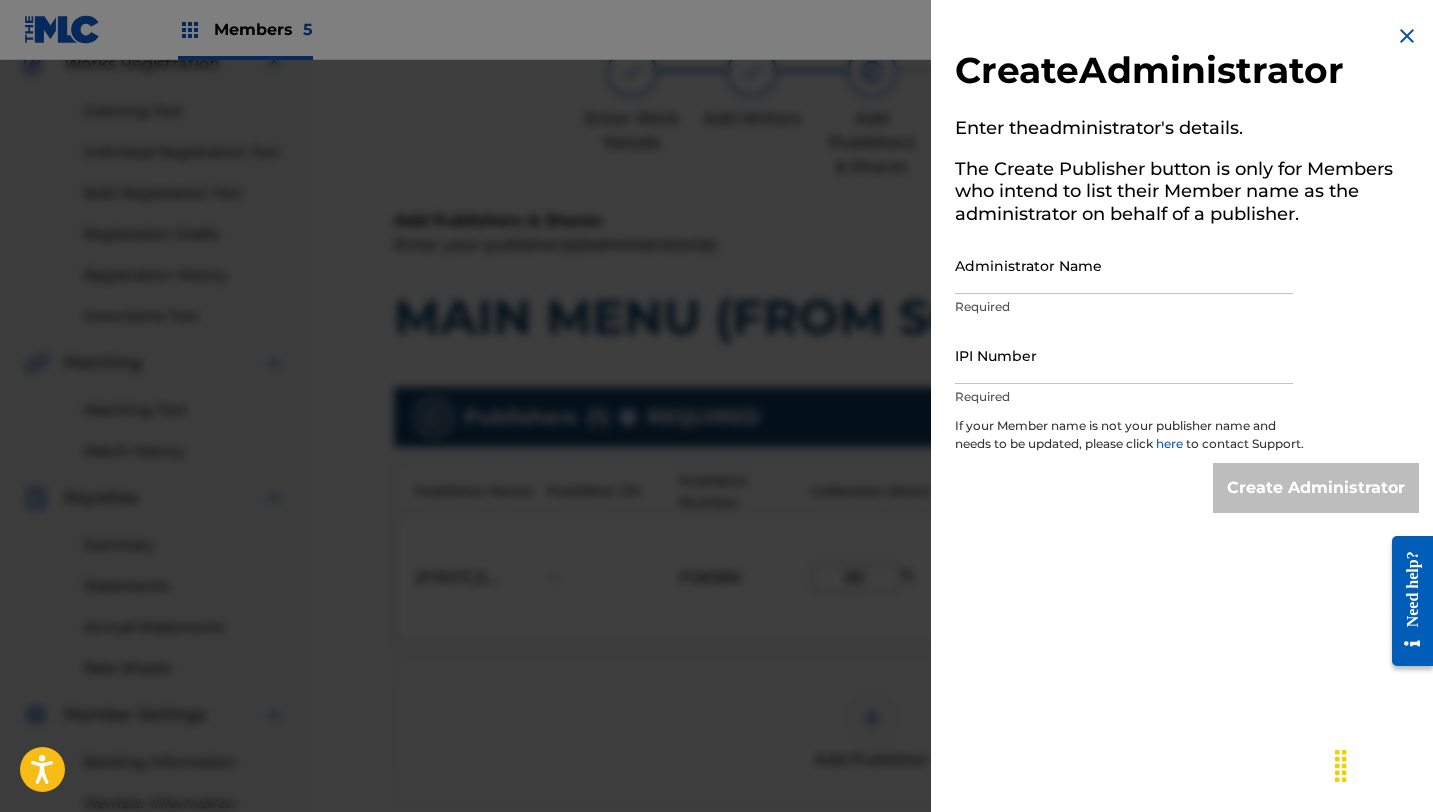drag, startPoint x: 1264, startPoint y: 465, endPoint x: 1254, endPoint y: 429, distance: 37.363083 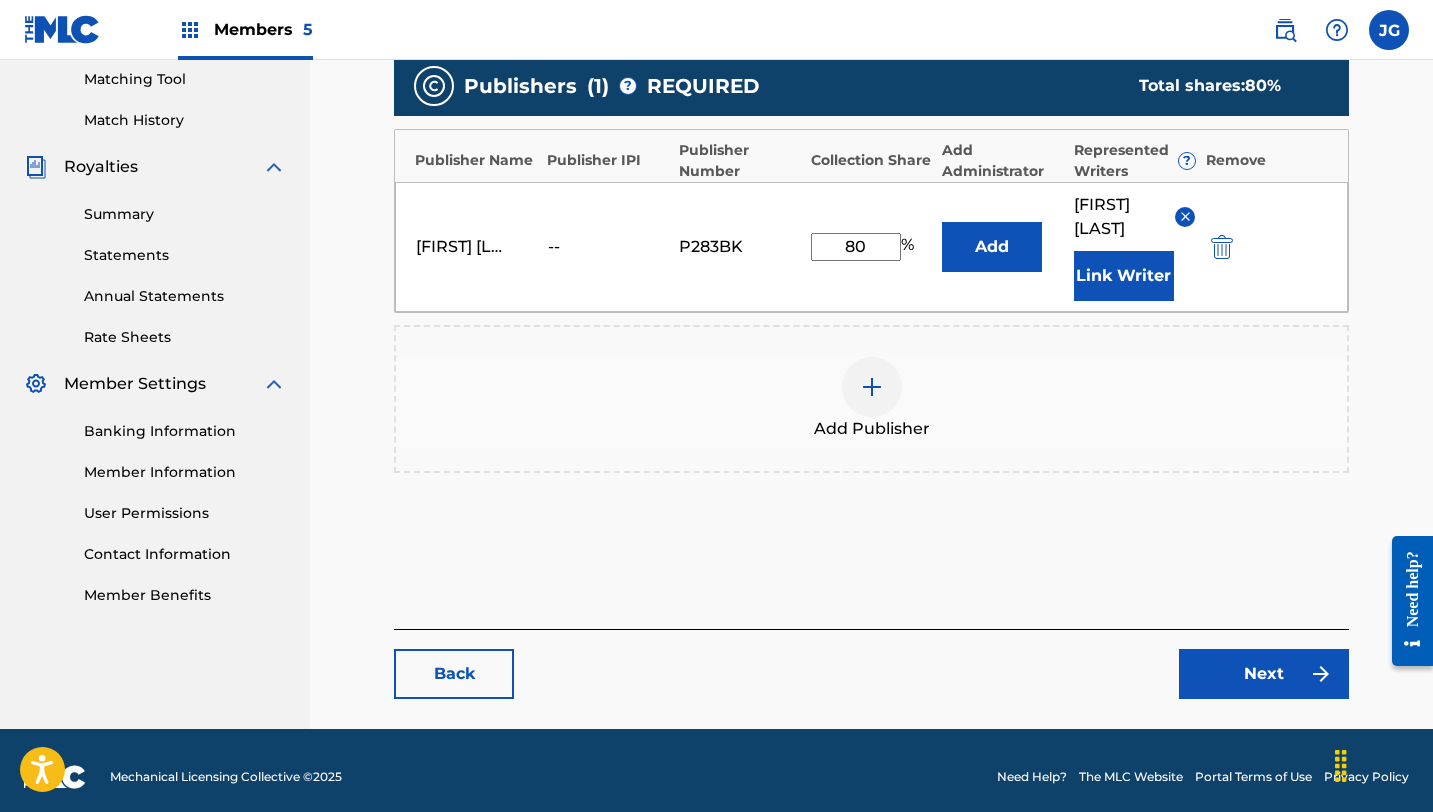 scroll, scrollTop: 516, scrollLeft: 0, axis: vertical 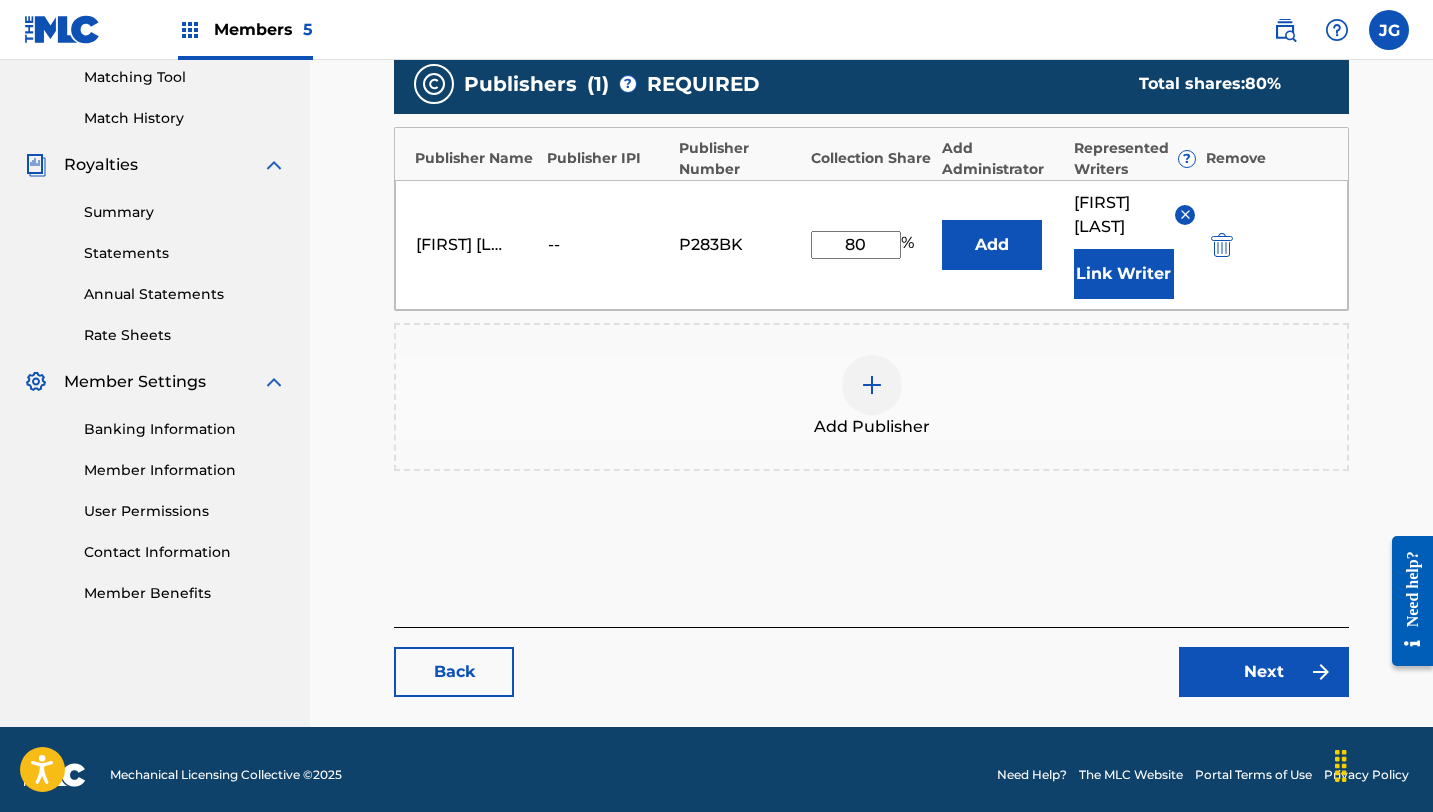 click on "Add" at bounding box center [992, 245] 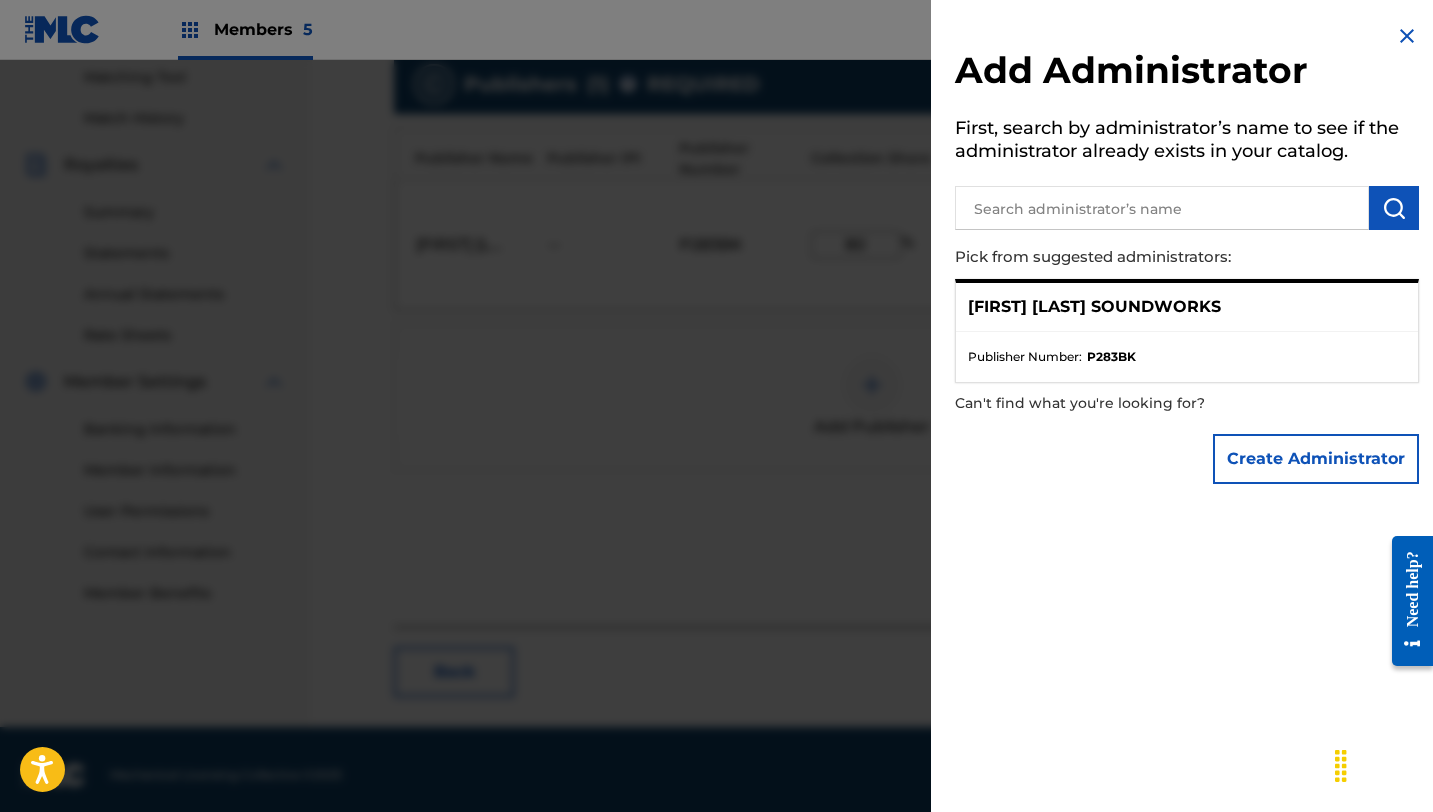 click at bounding box center [1407, 36] 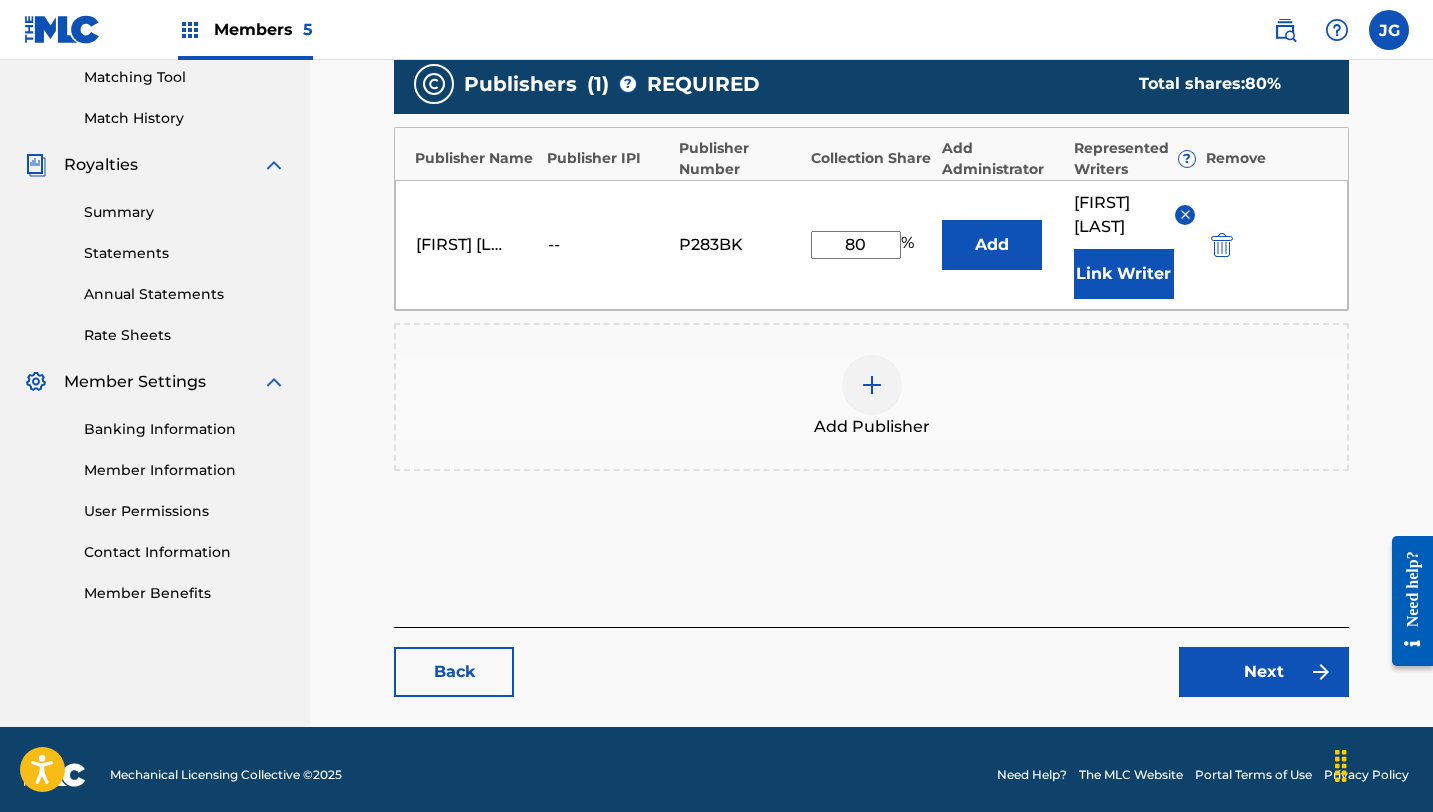 click on "Next" at bounding box center [1264, 672] 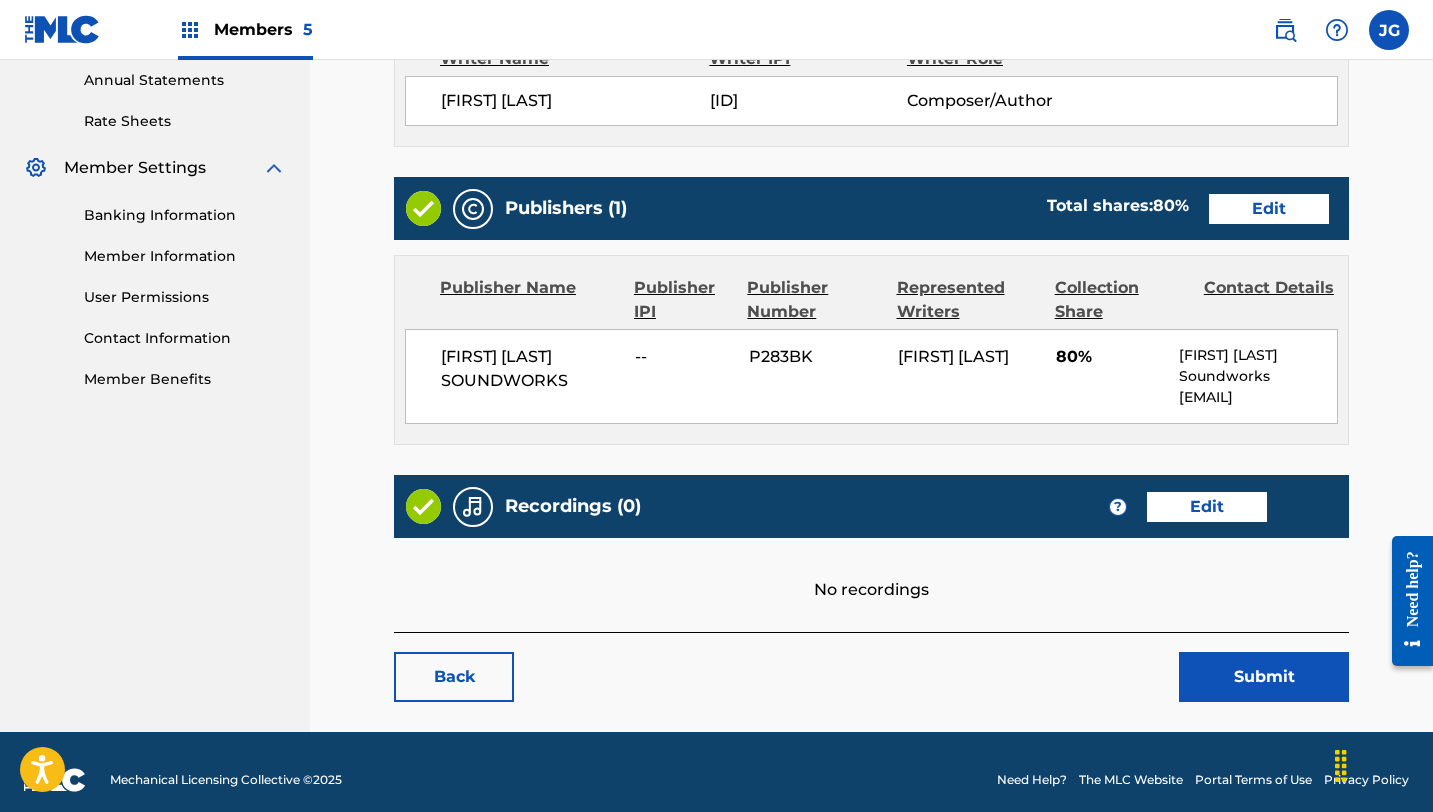scroll, scrollTop: 766, scrollLeft: 0, axis: vertical 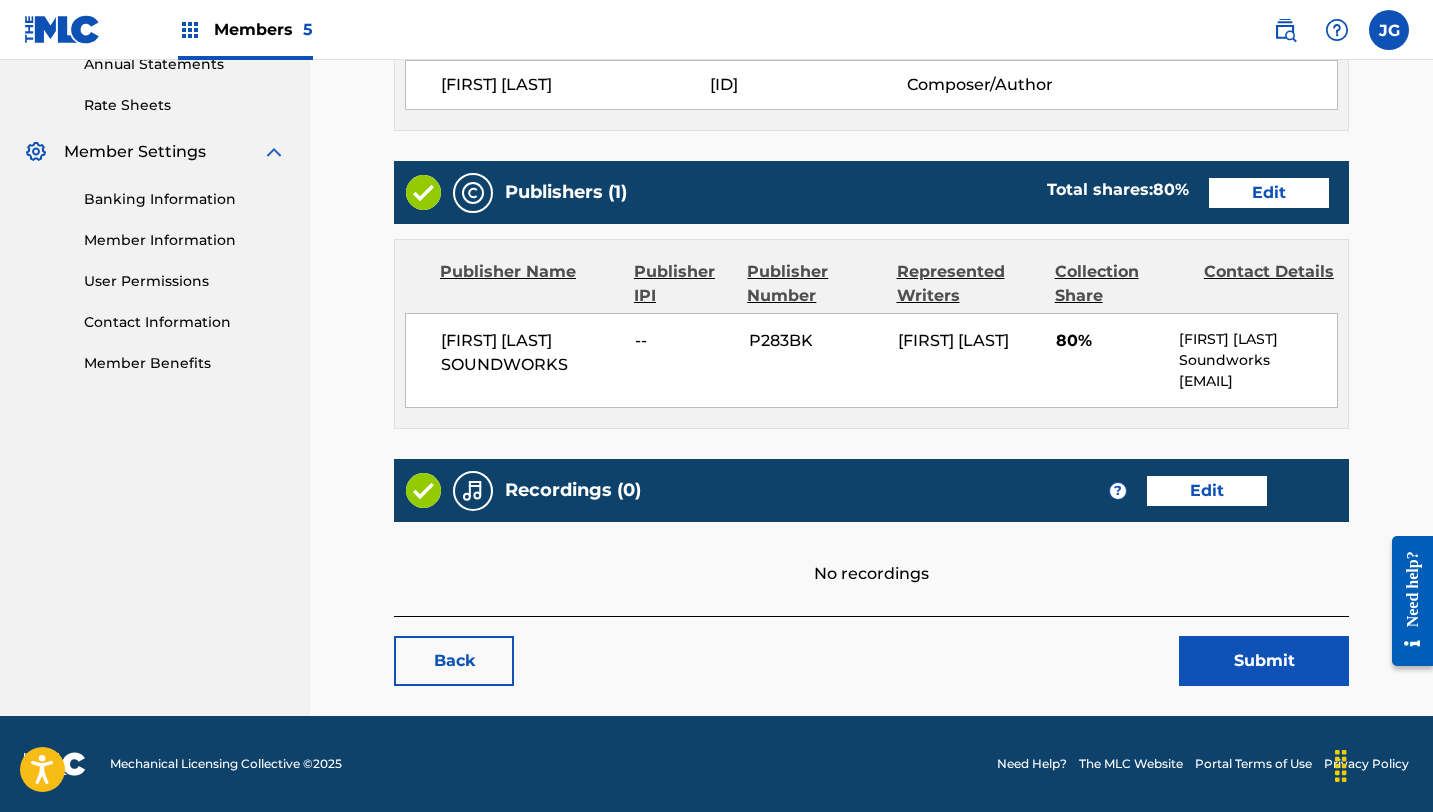 click on "Submit" at bounding box center (1264, 661) 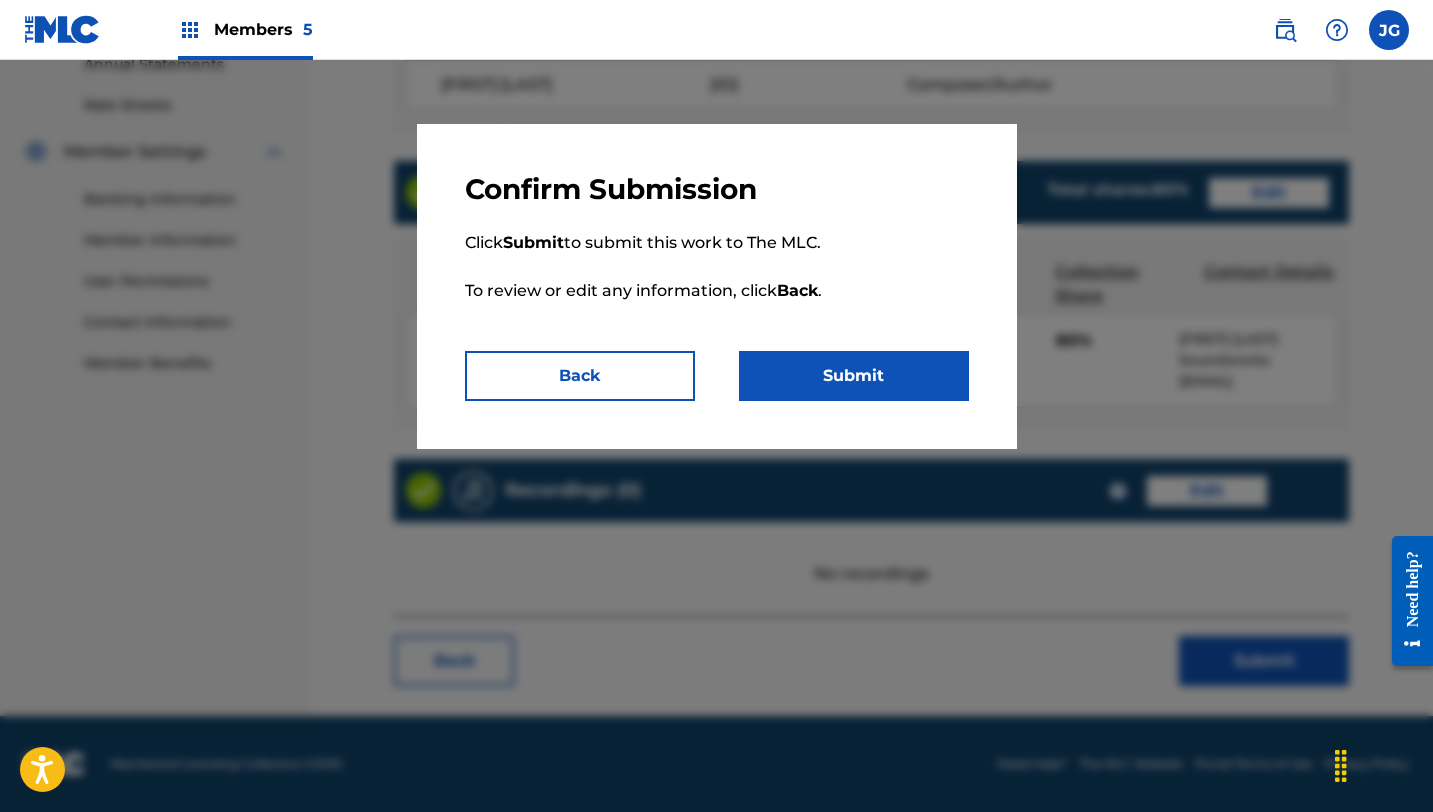 click on "Submit" at bounding box center (854, 376) 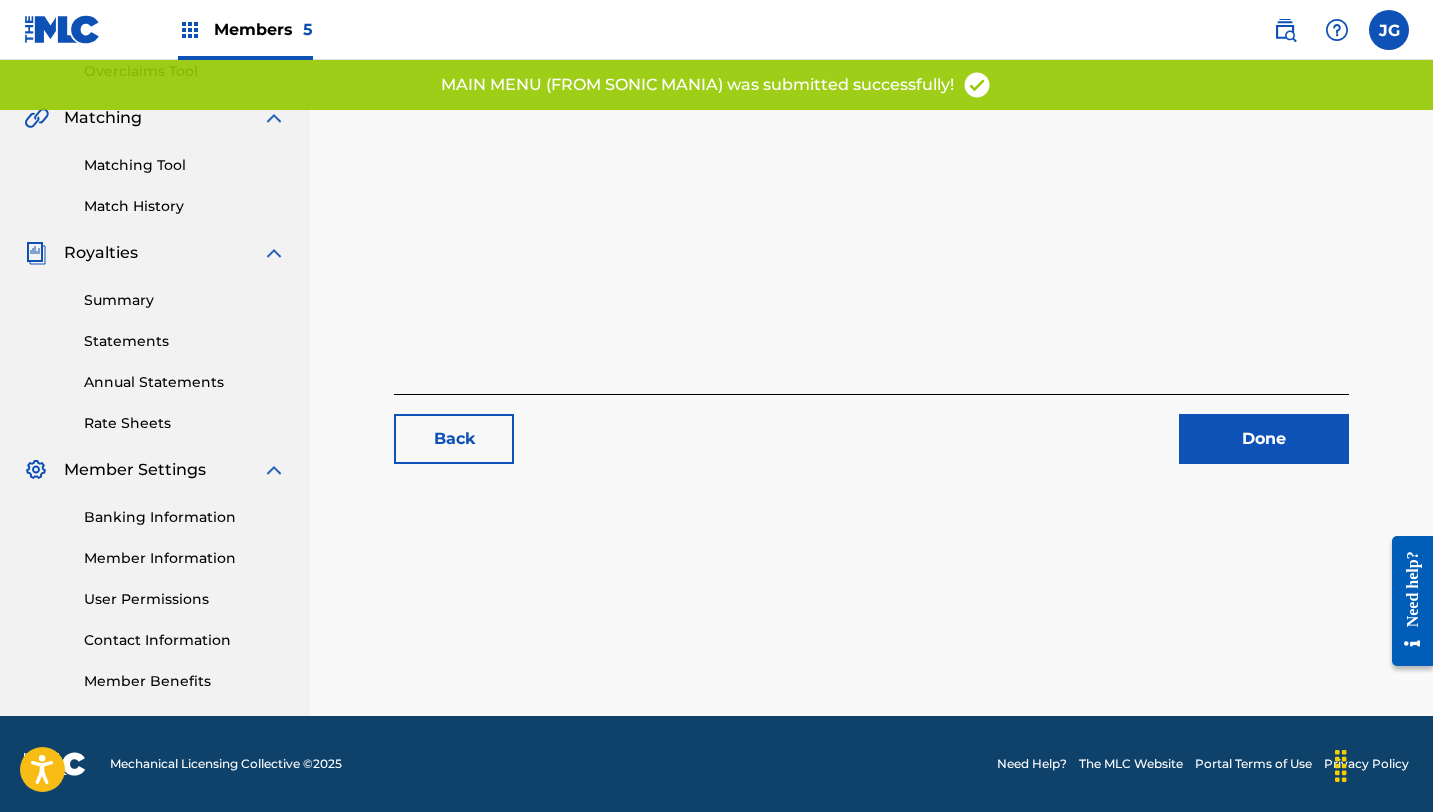scroll, scrollTop: 0, scrollLeft: 0, axis: both 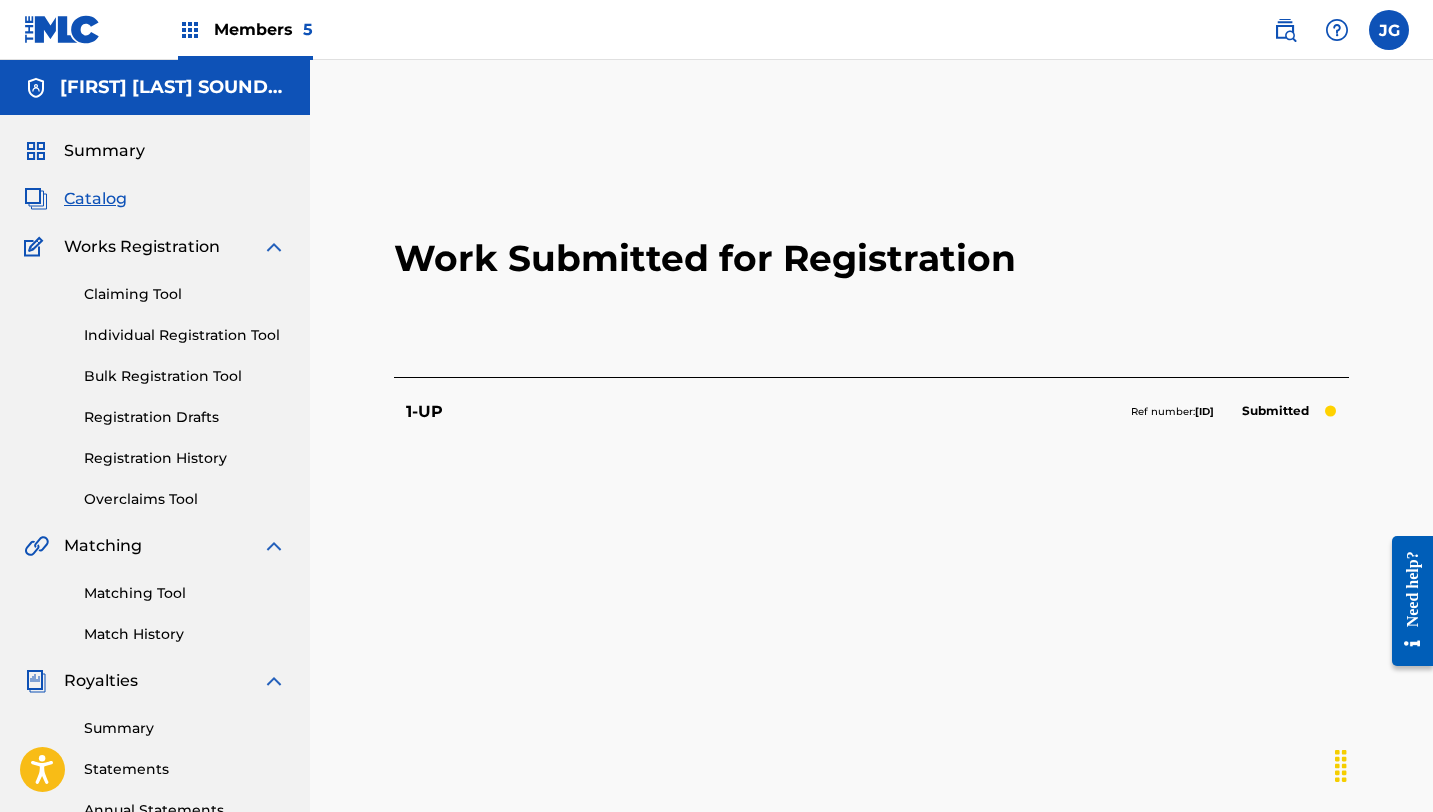 click on "Catalog" at bounding box center [95, 199] 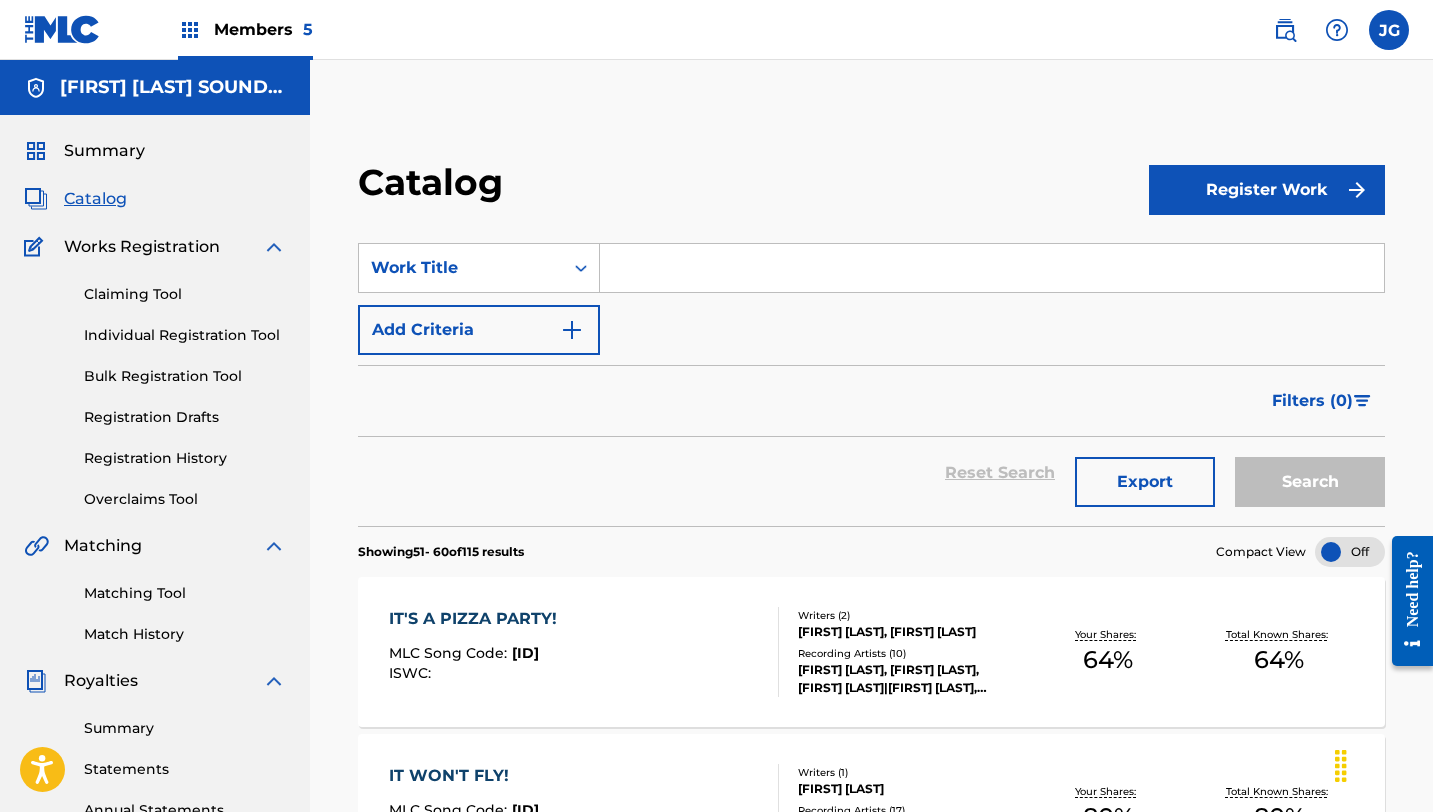 click on "Filters ( 0 )" at bounding box center [1312, 401] 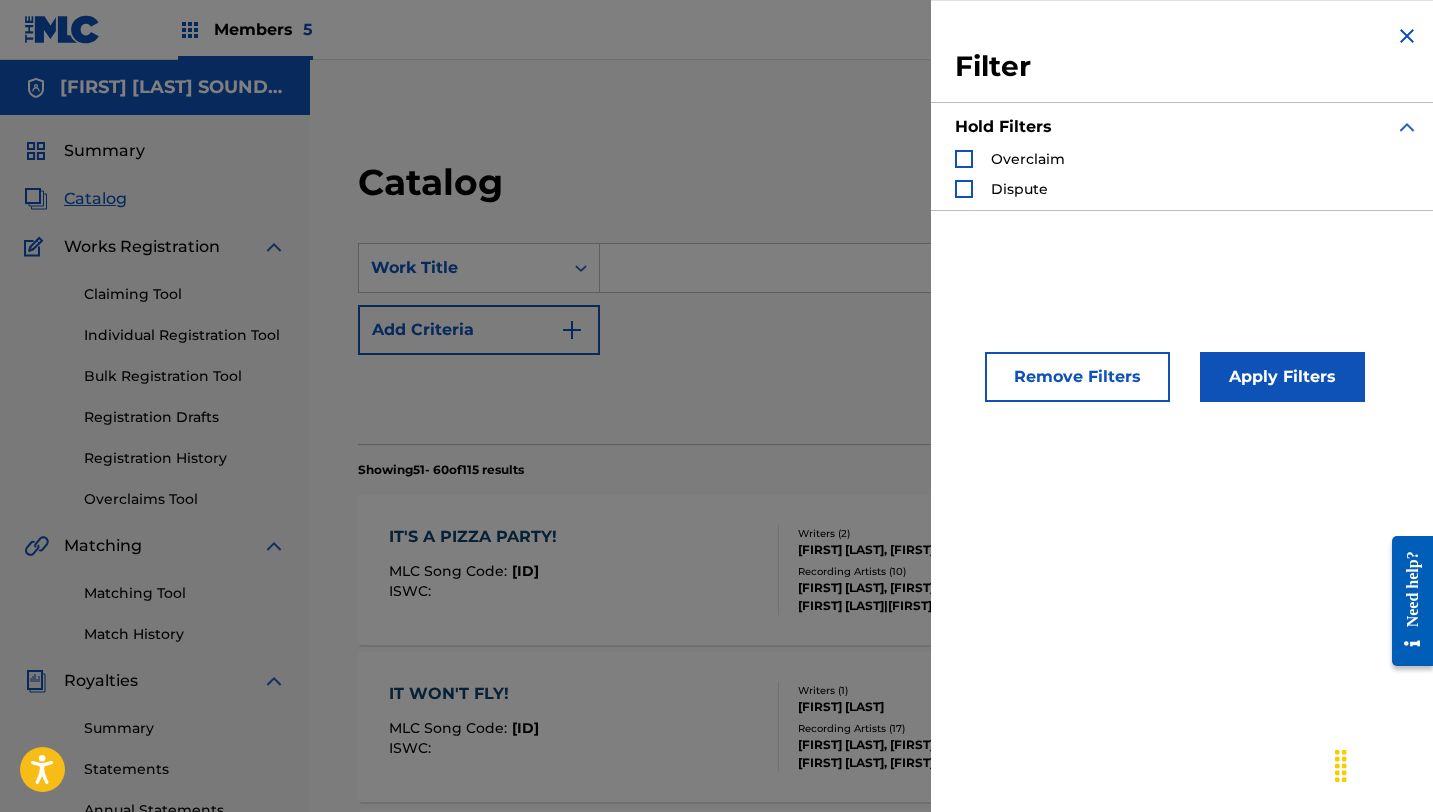 click on "Remove Filters" at bounding box center [1077, 377] 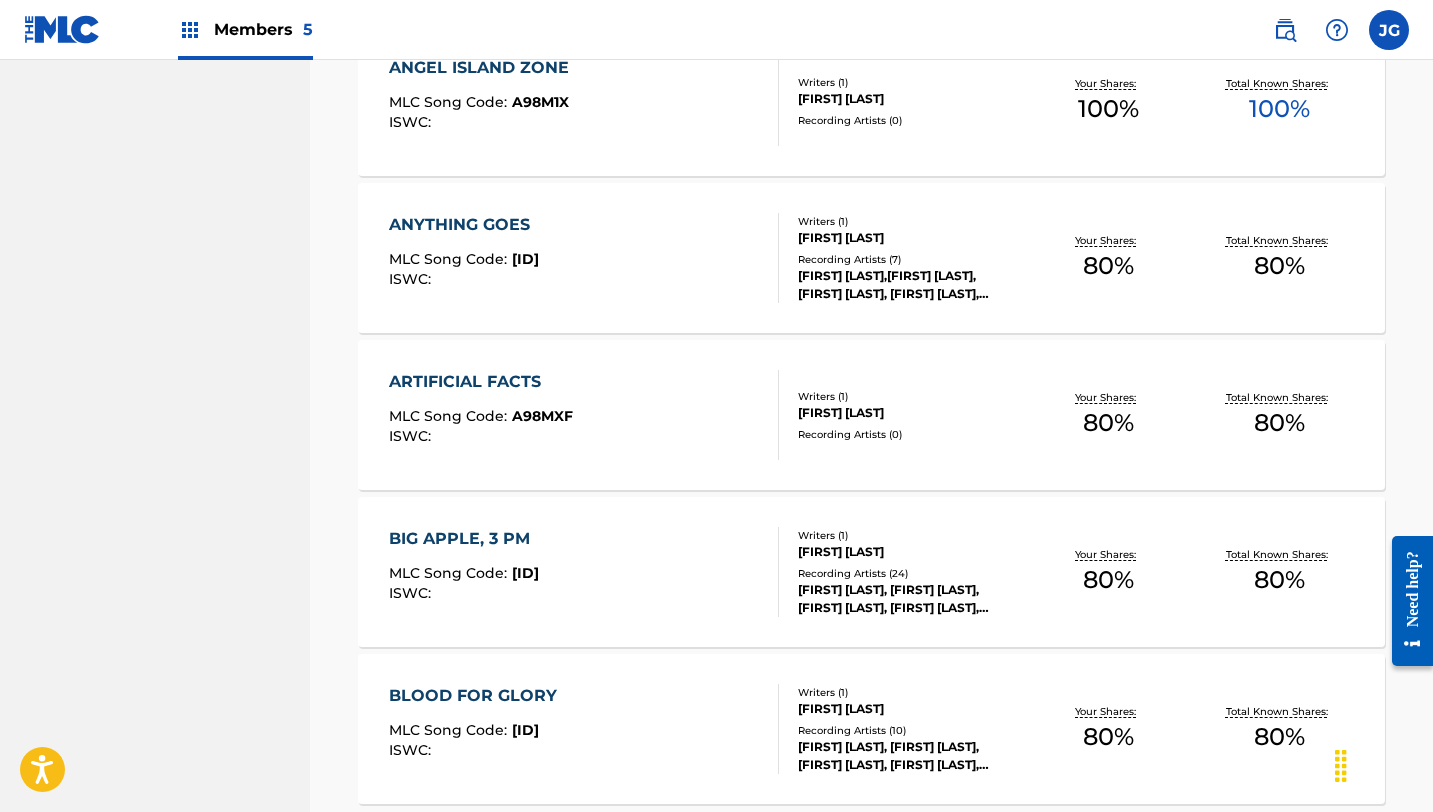 scroll, scrollTop: 1527, scrollLeft: 0, axis: vertical 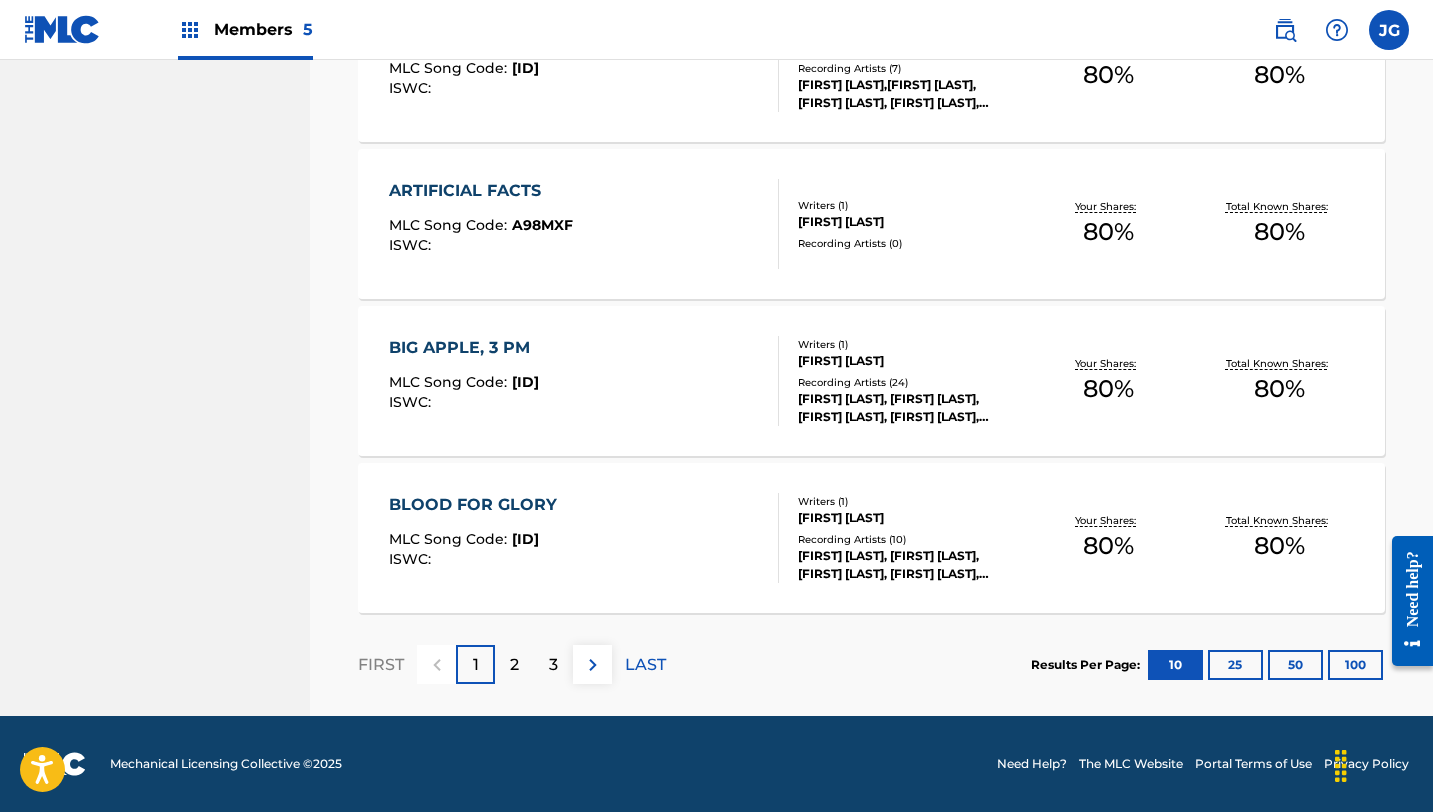click on "3" at bounding box center [553, 664] 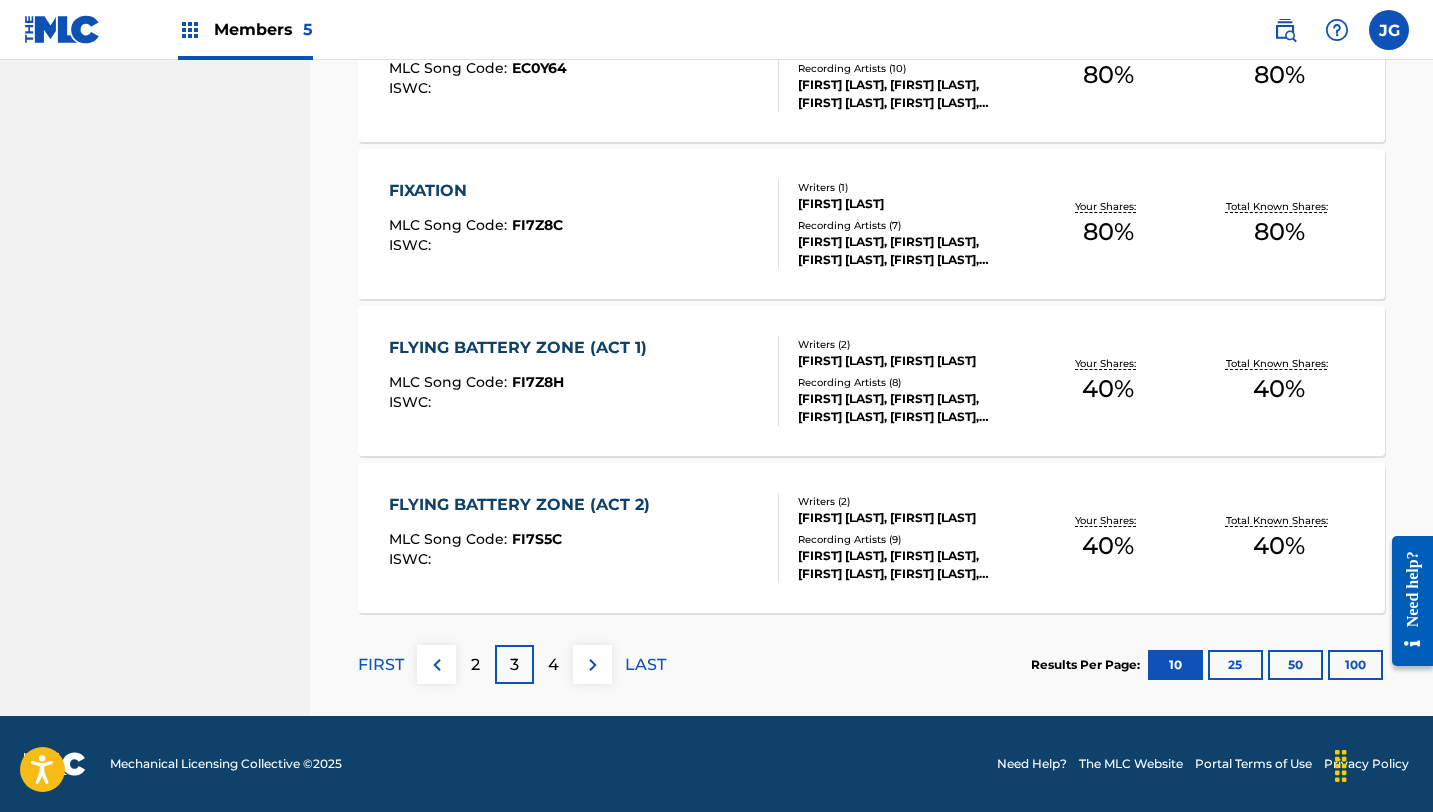 click on "4" at bounding box center (553, 665) 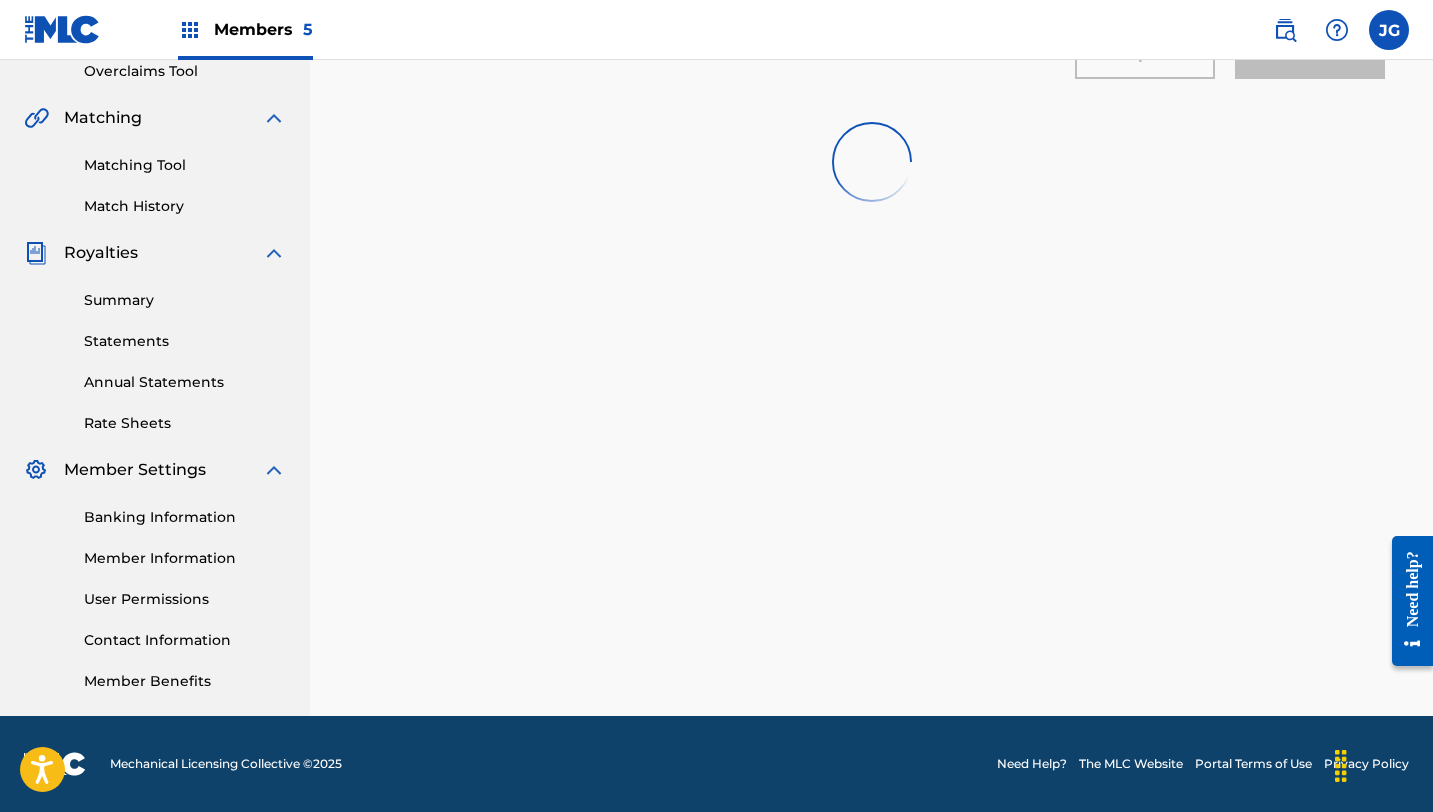 scroll, scrollTop: 1527, scrollLeft: 0, axis: vertical 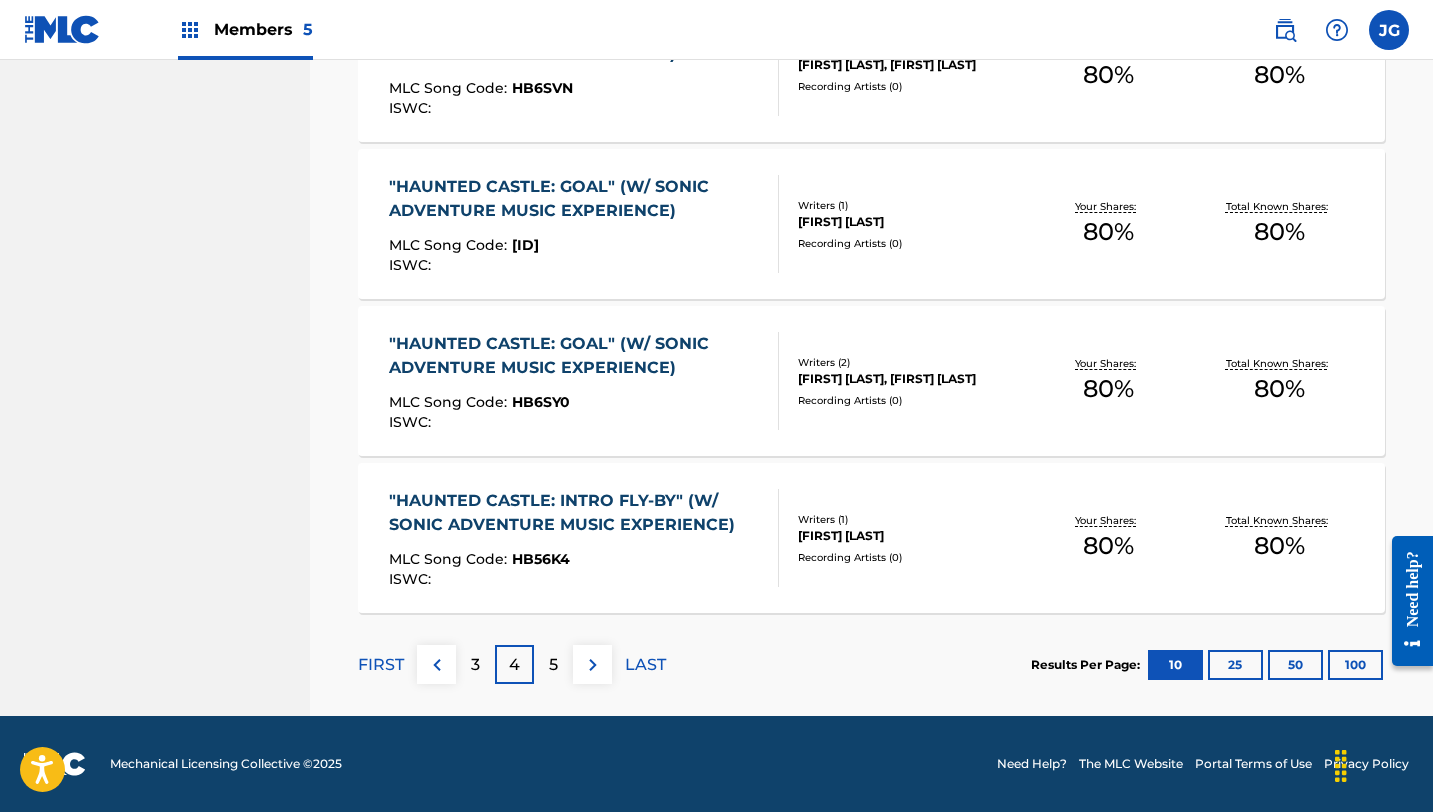 click on "5" at bounding box center (553, 664) 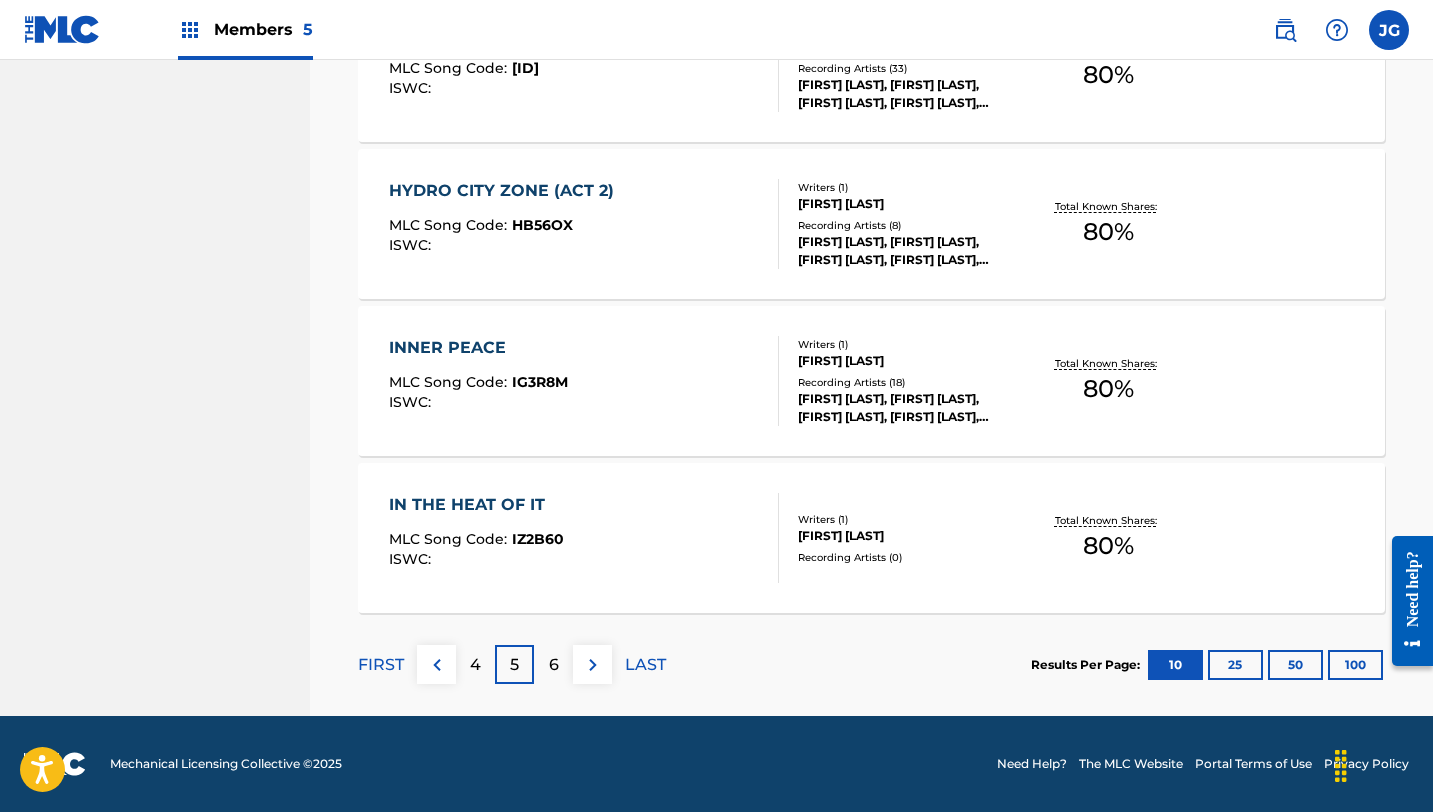 click on "6" at bounding box center [553, 664] 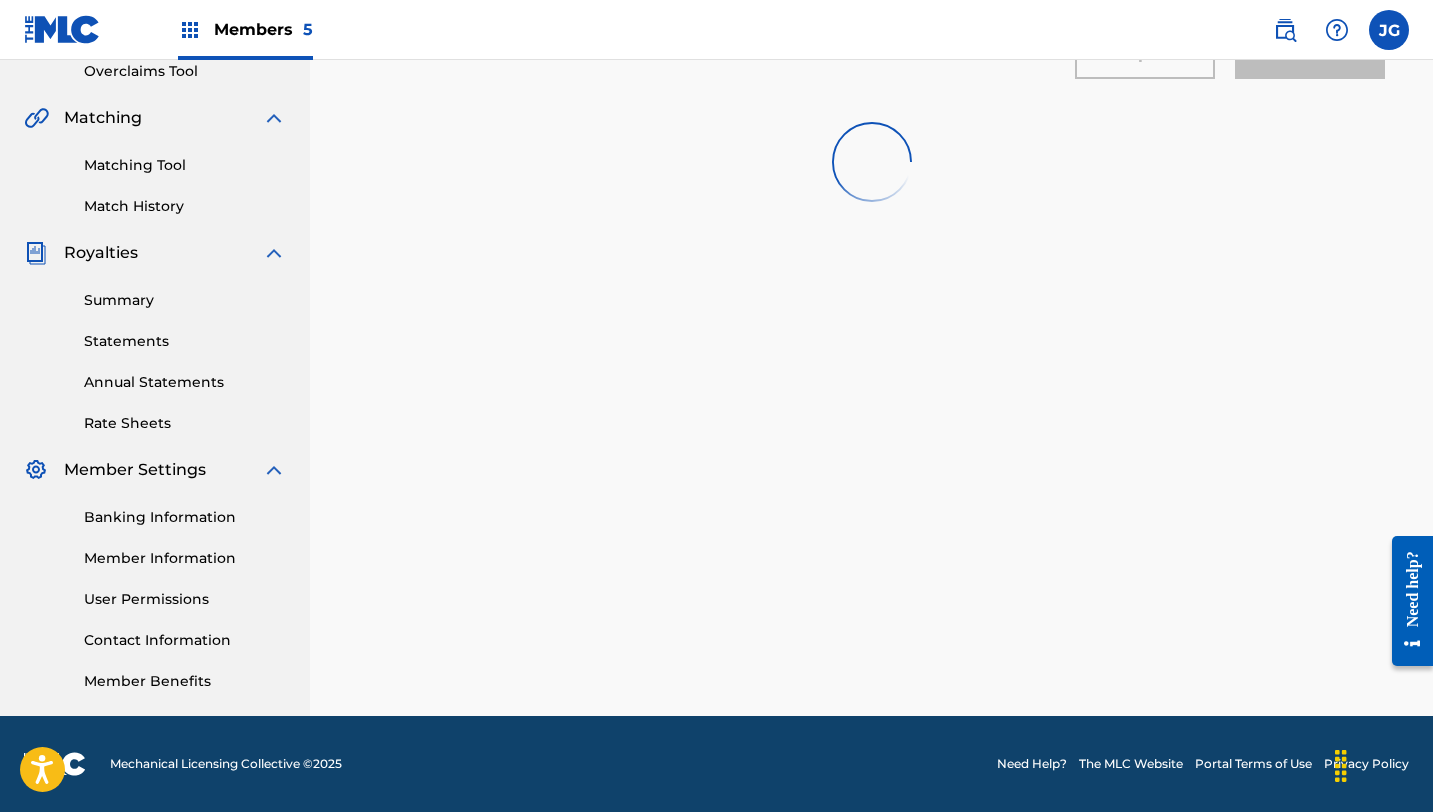 scroll, scrollTop: 1527, scrollLeft: 0, axis: vertical 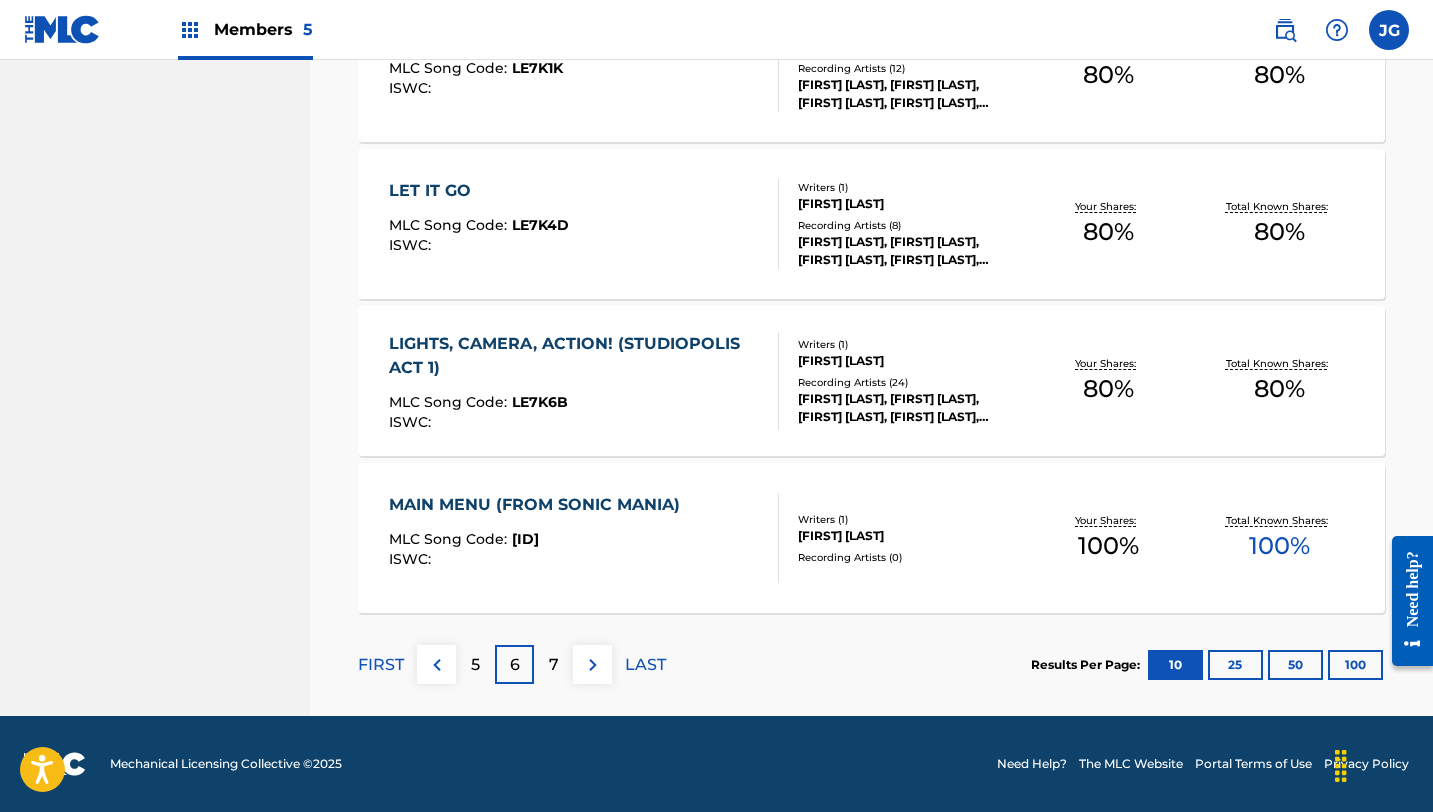 click on "LIGHTS, CAMERA, ACTION! (STUDIOPOLIS ACT 1)" at bounding box center [575, 356] 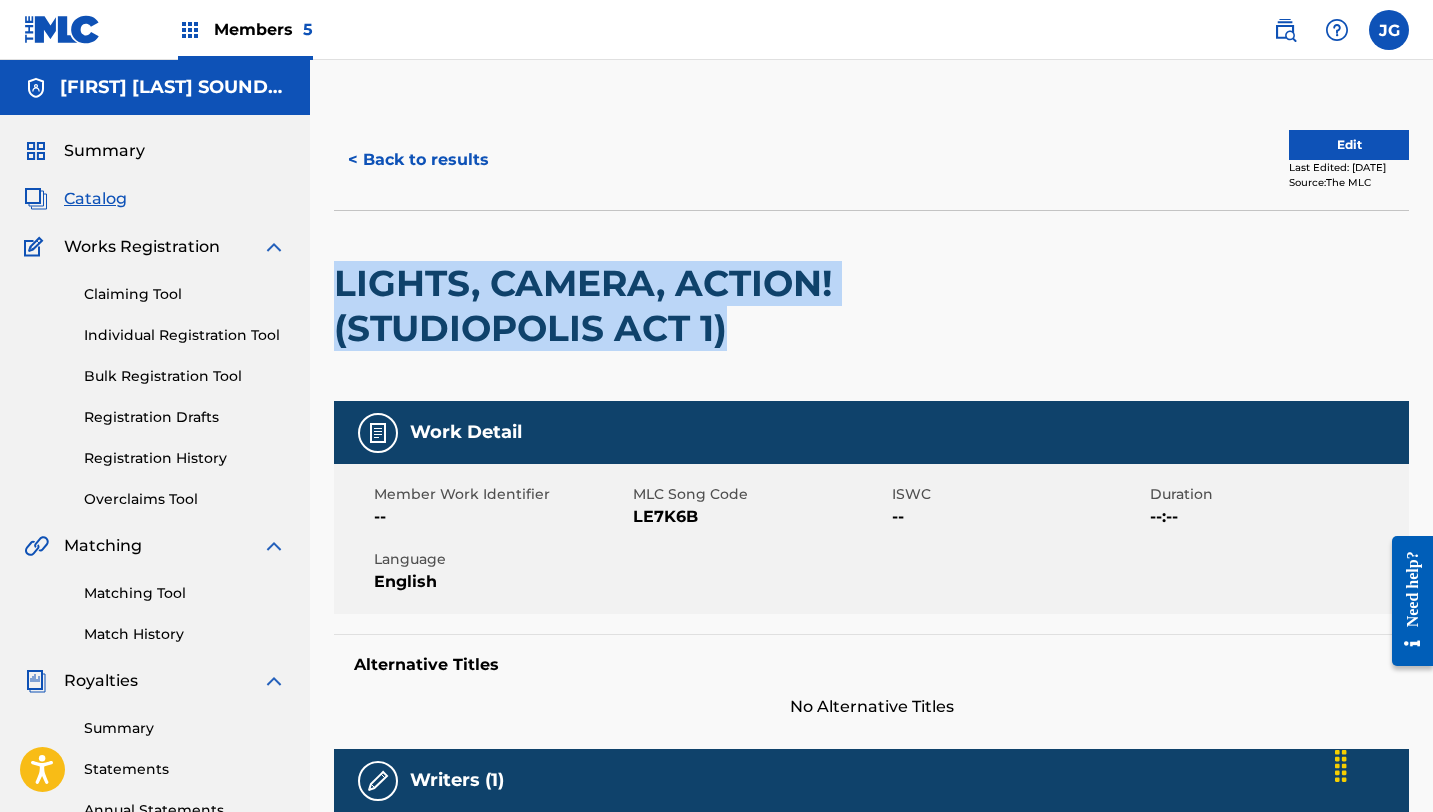 drag, startPoint x: 331, startPoint y: 279, endPoint x: 741, endPoint y: 353, distance: 416.62454 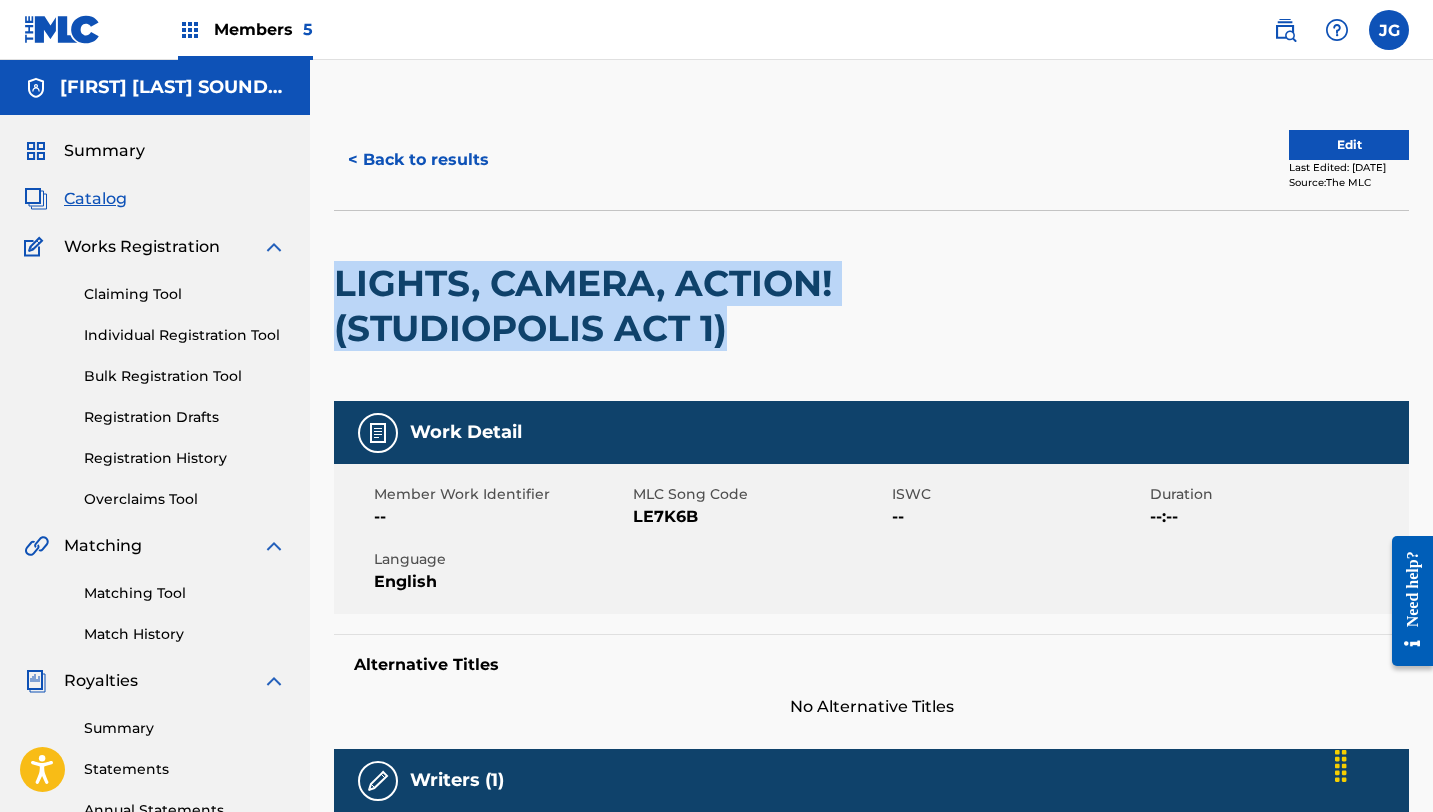 click on "Matching Tool" at bounding box center (185, 593) 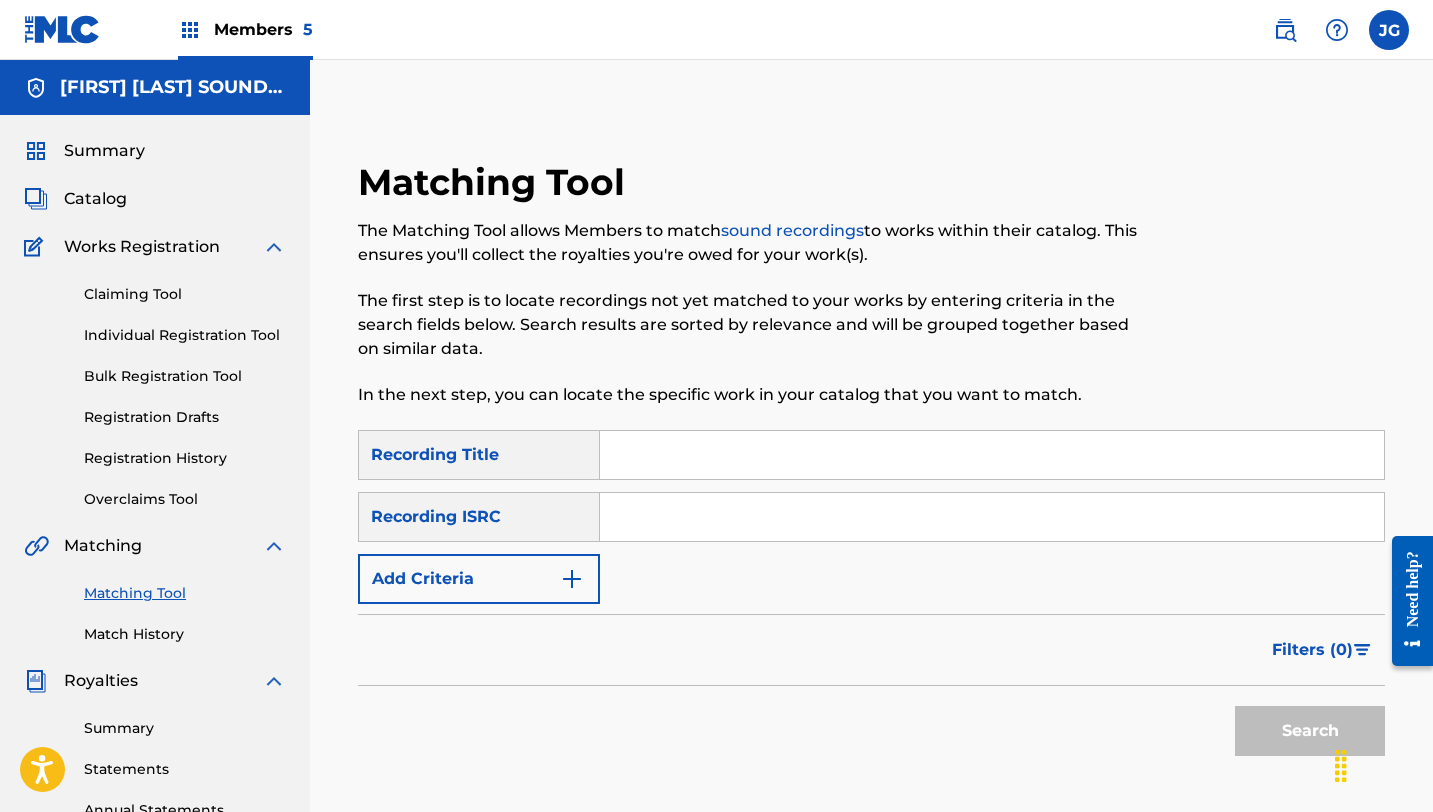 click at bounding box center [992, 455] 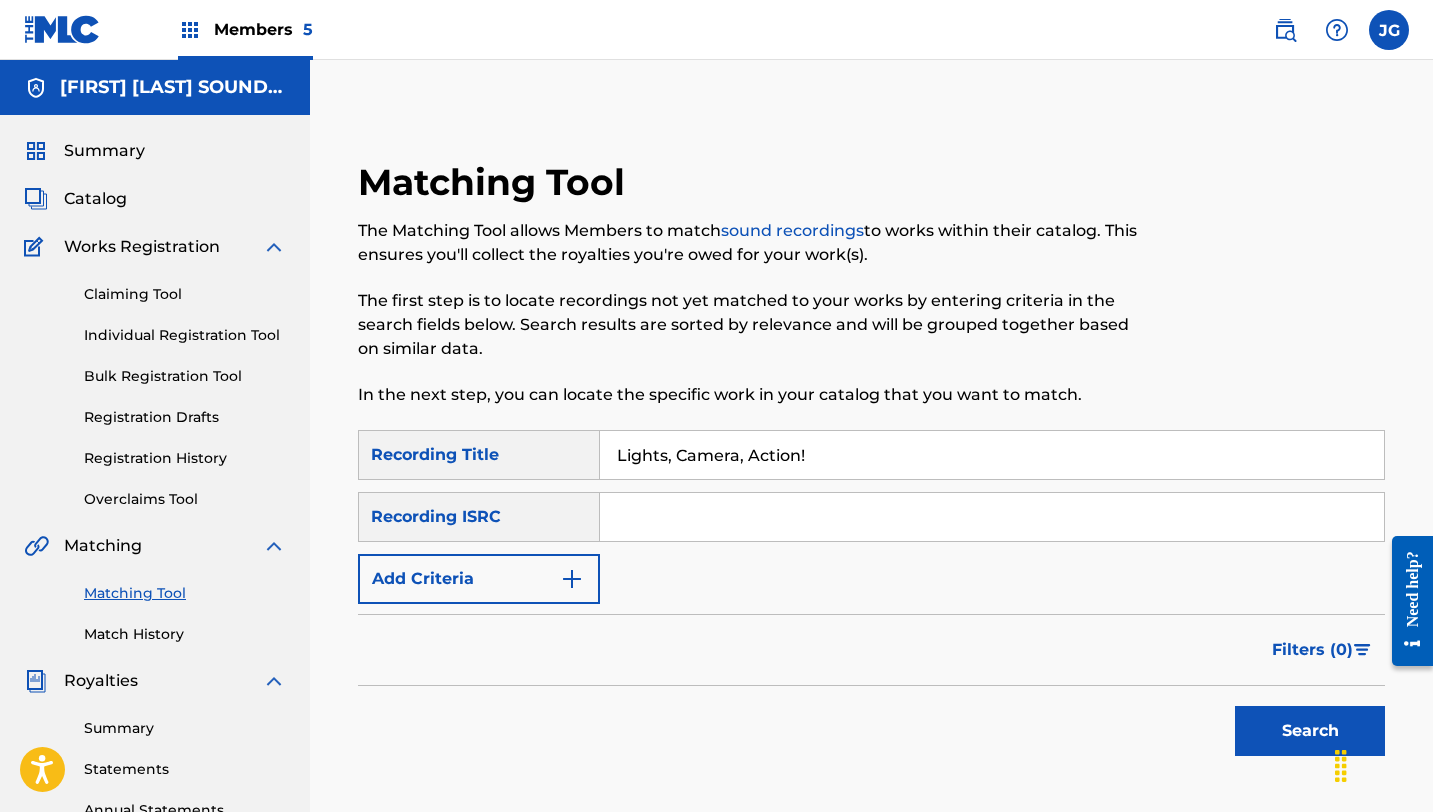 type on "Lights, Camera, Action!" 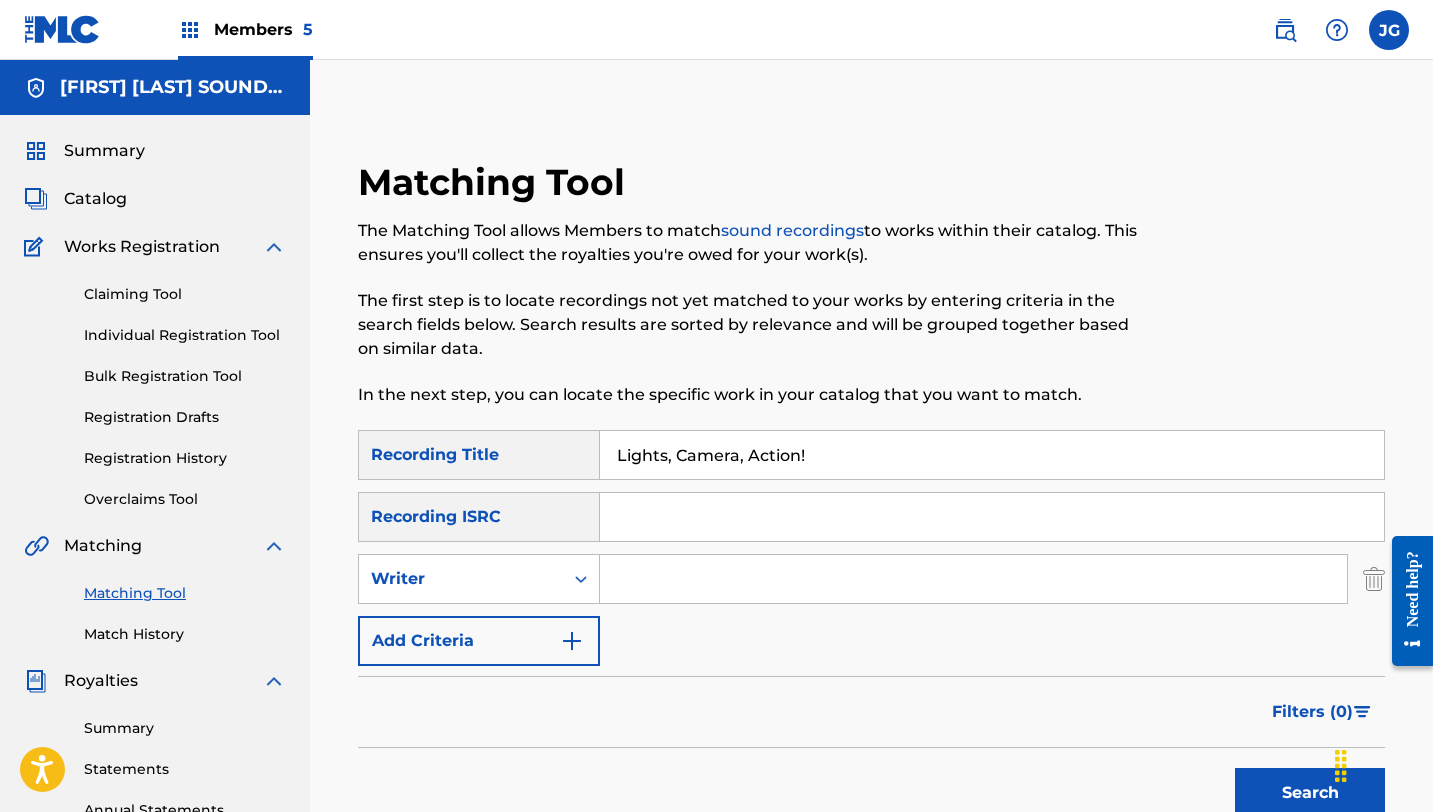 click at bounding box center [973, 579] 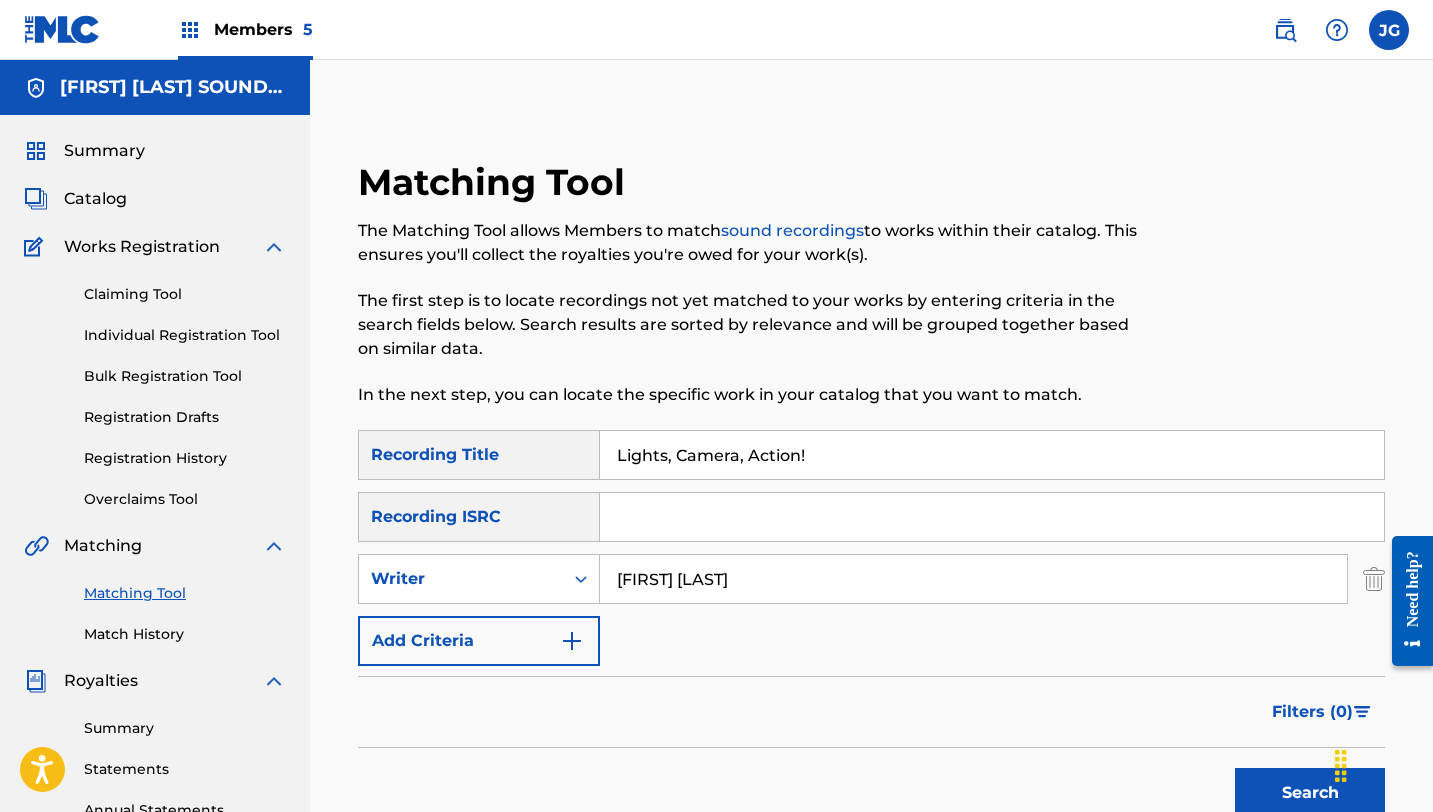 click on "Add Criteria" at bounding box center (479, 641) 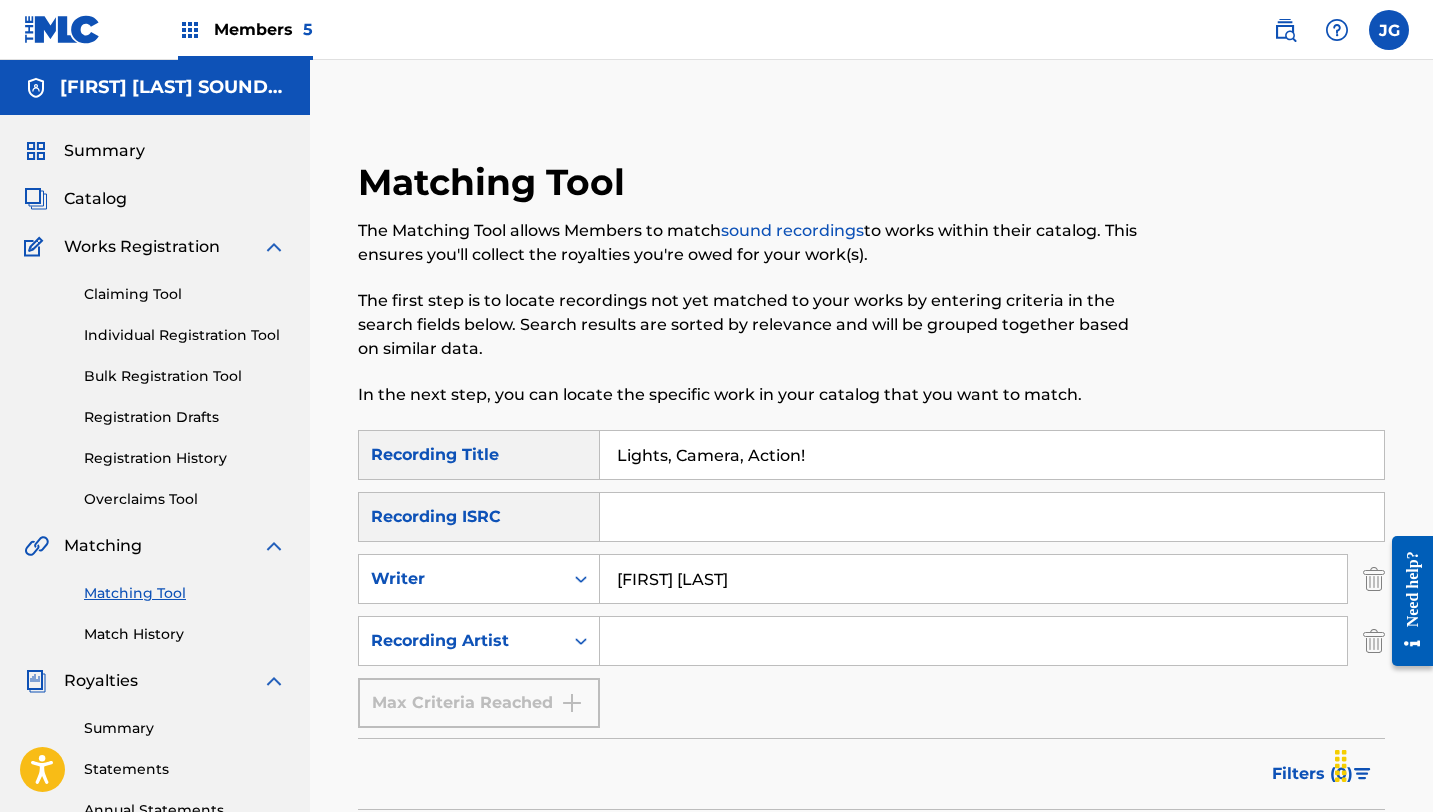 click at bounding box center (973, 641) 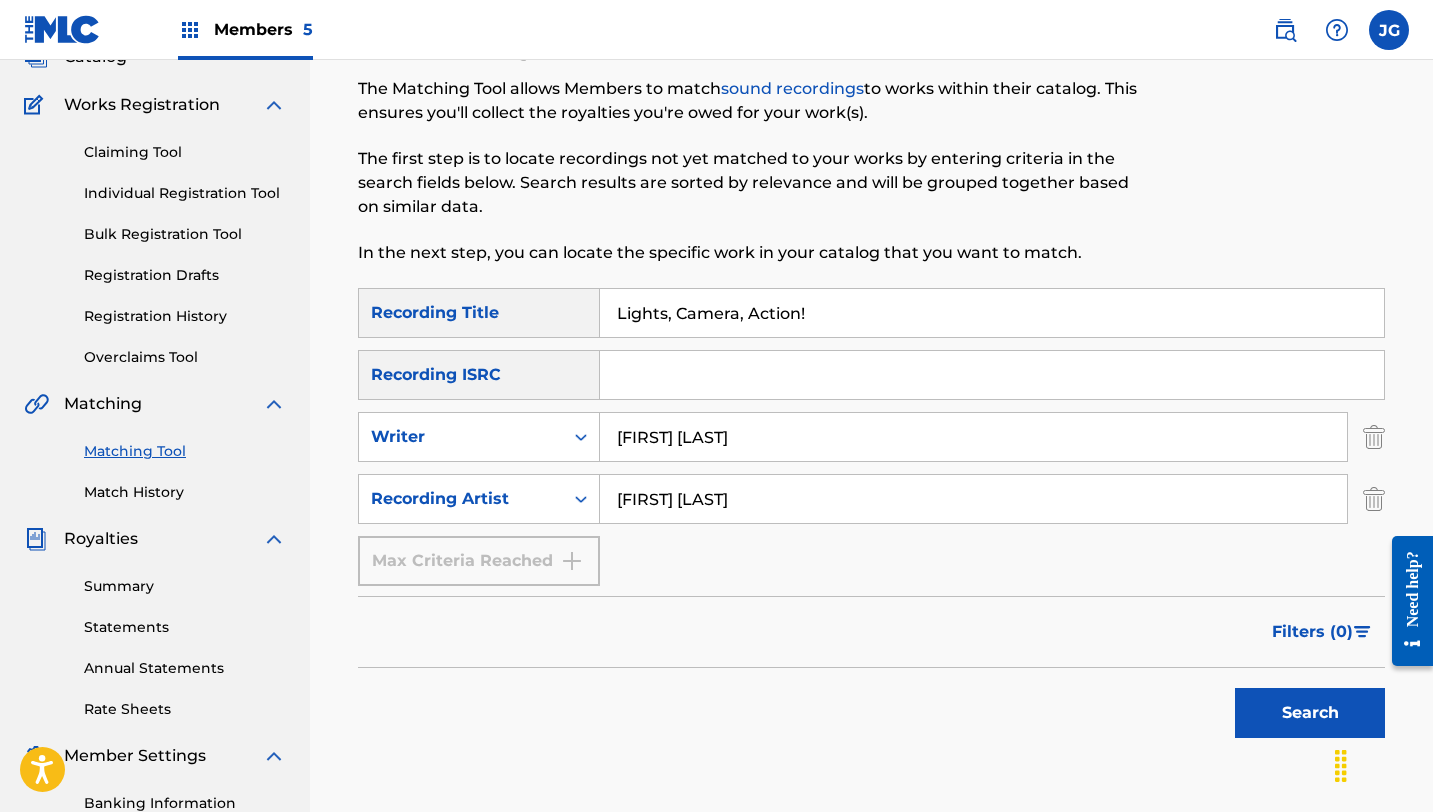 scroll, scrollTop: 147, scrollLeft: 0, axis: vertical 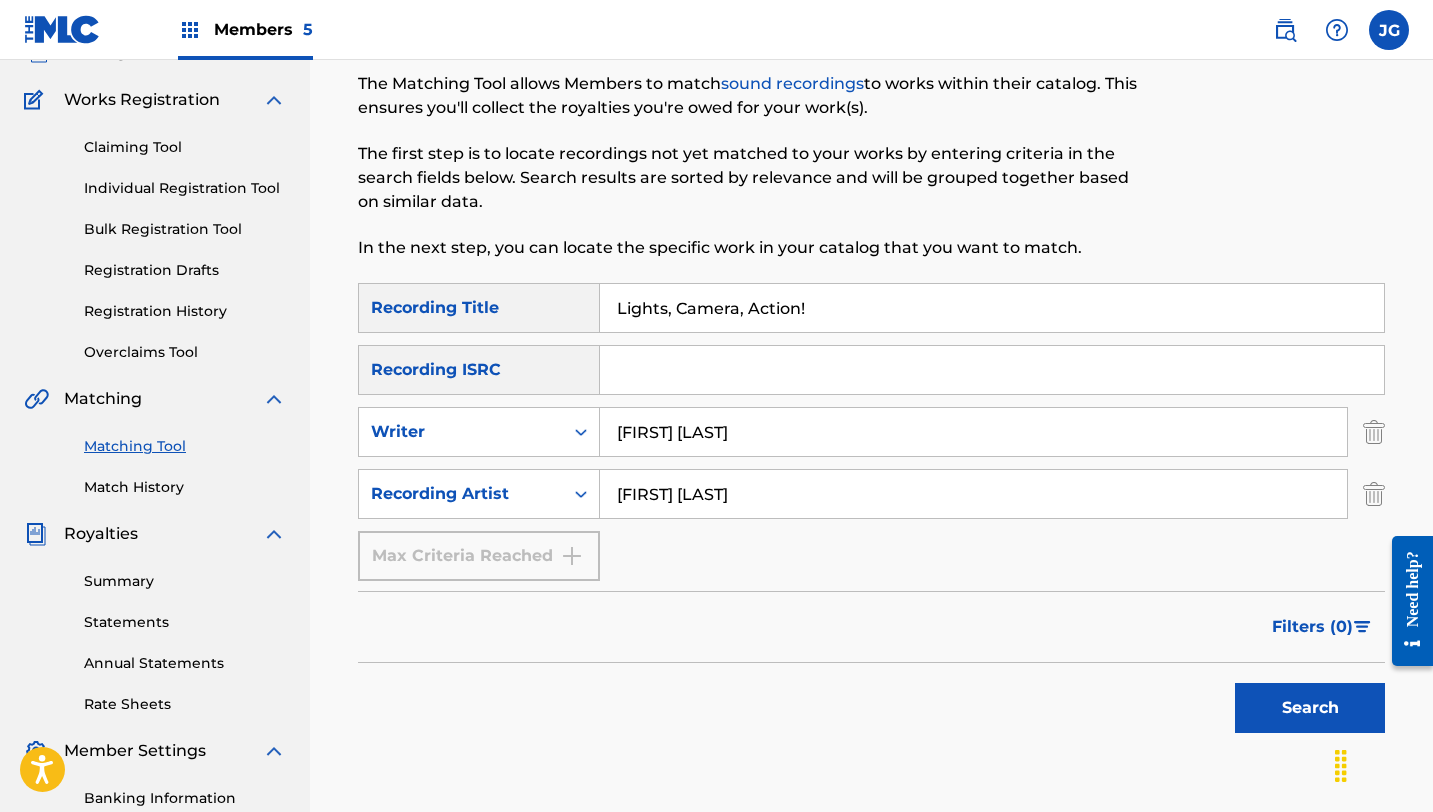 click on "Search" at bounding box center [1310, 708] 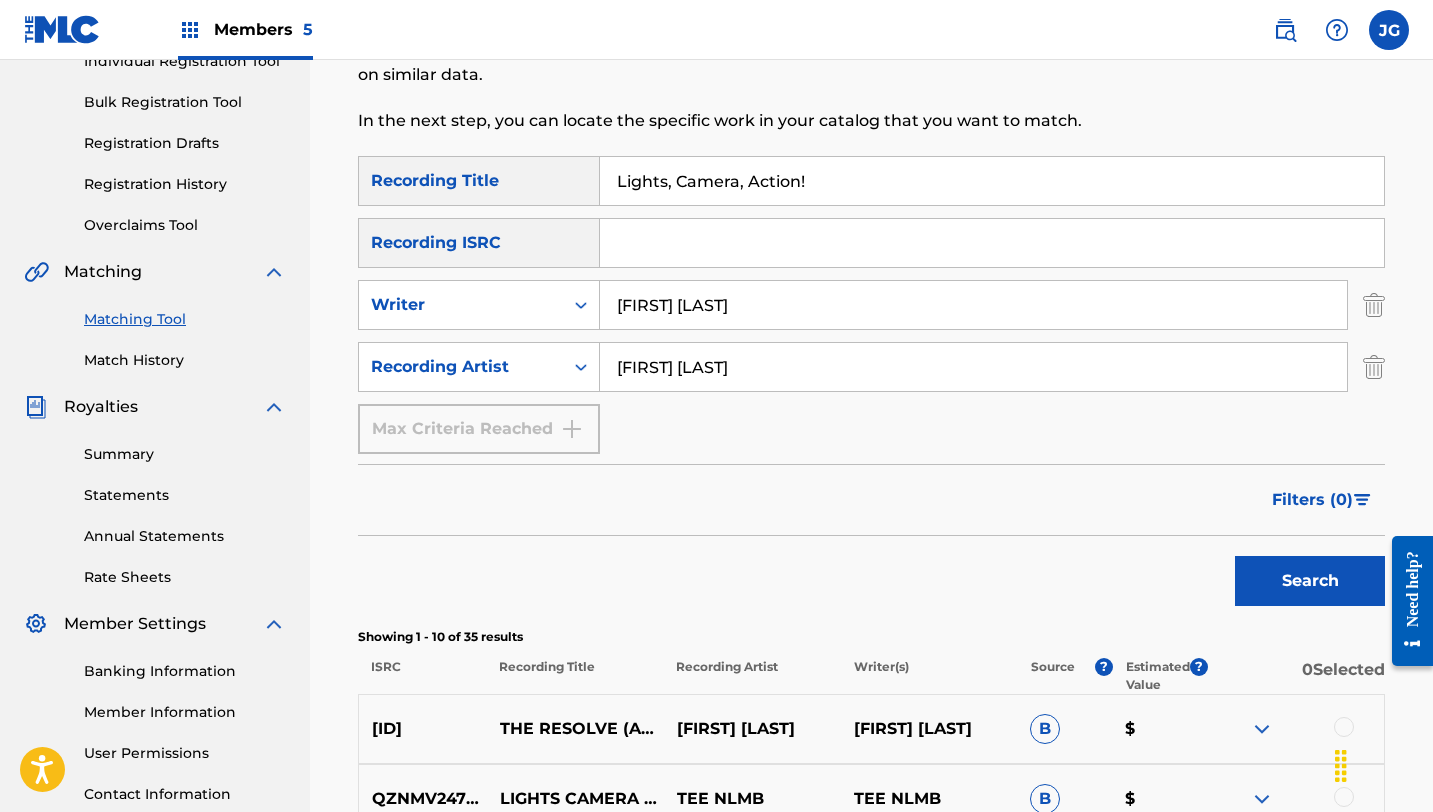 scroll, scrollTop: 0, scrollLeft: 0, axis: both 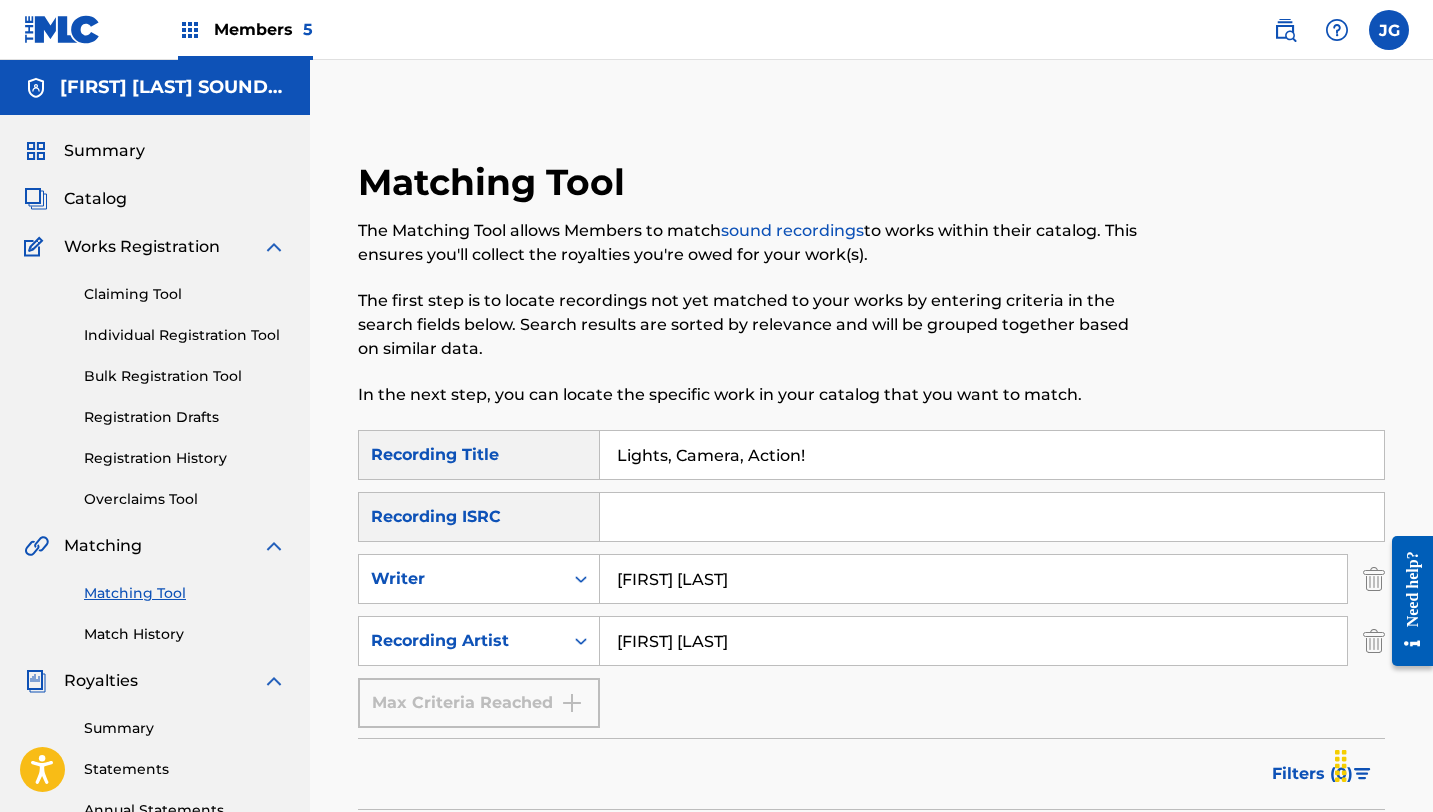 click on "Catalog" at bounding box center [95, 199] 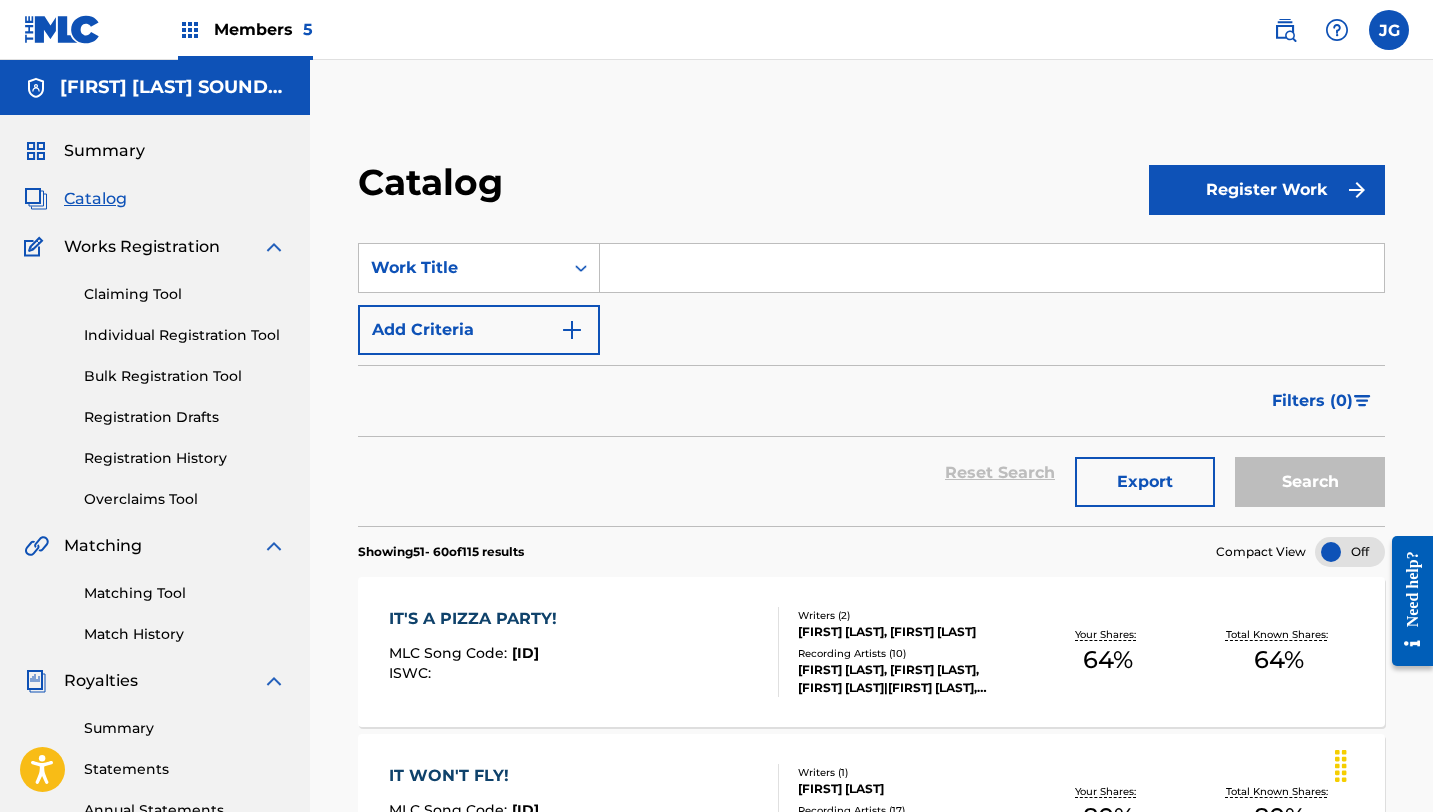 click on "Filters ( 0 )" at bounding box center (1312, 401) 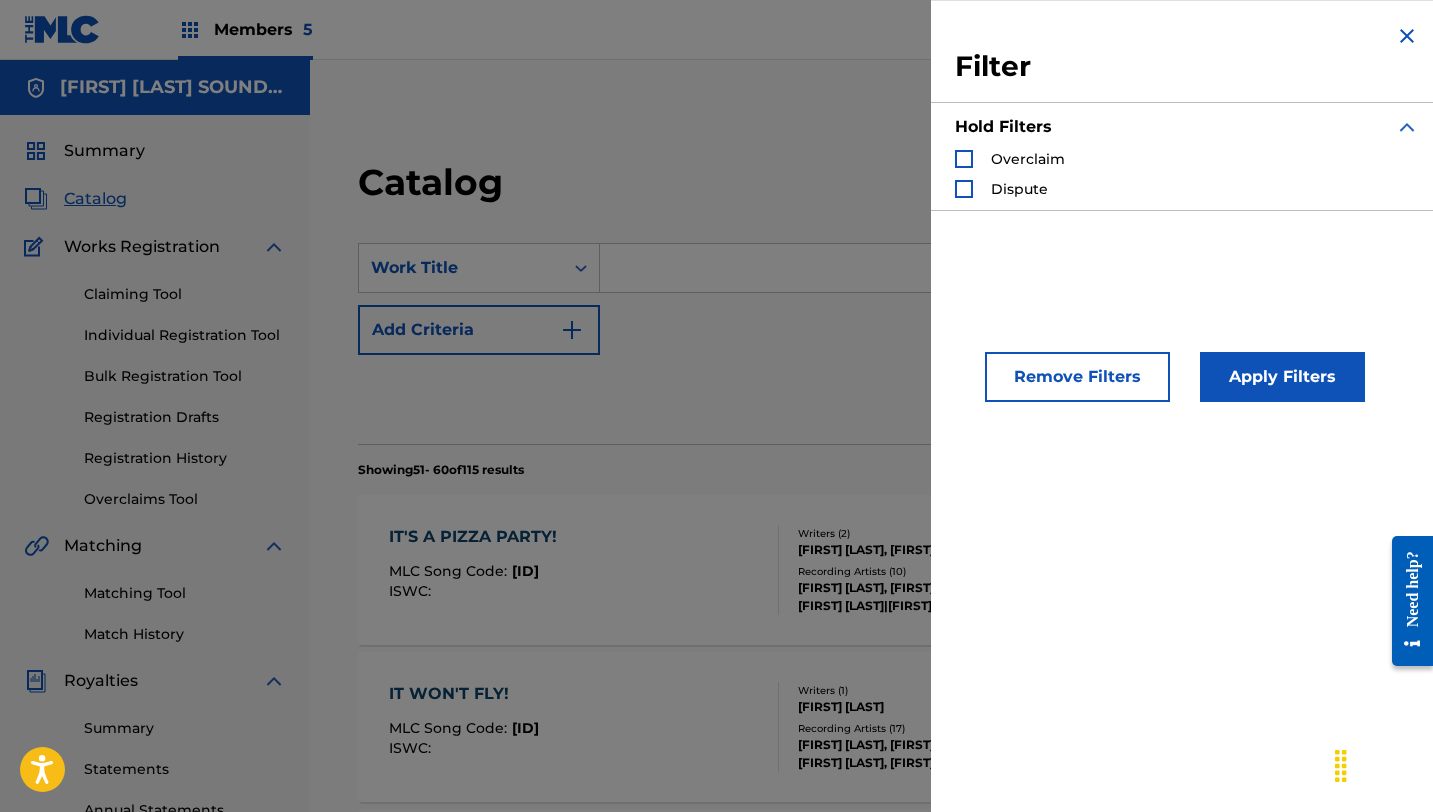 click on "Remove Filters" at bounding box center [1077, 377] 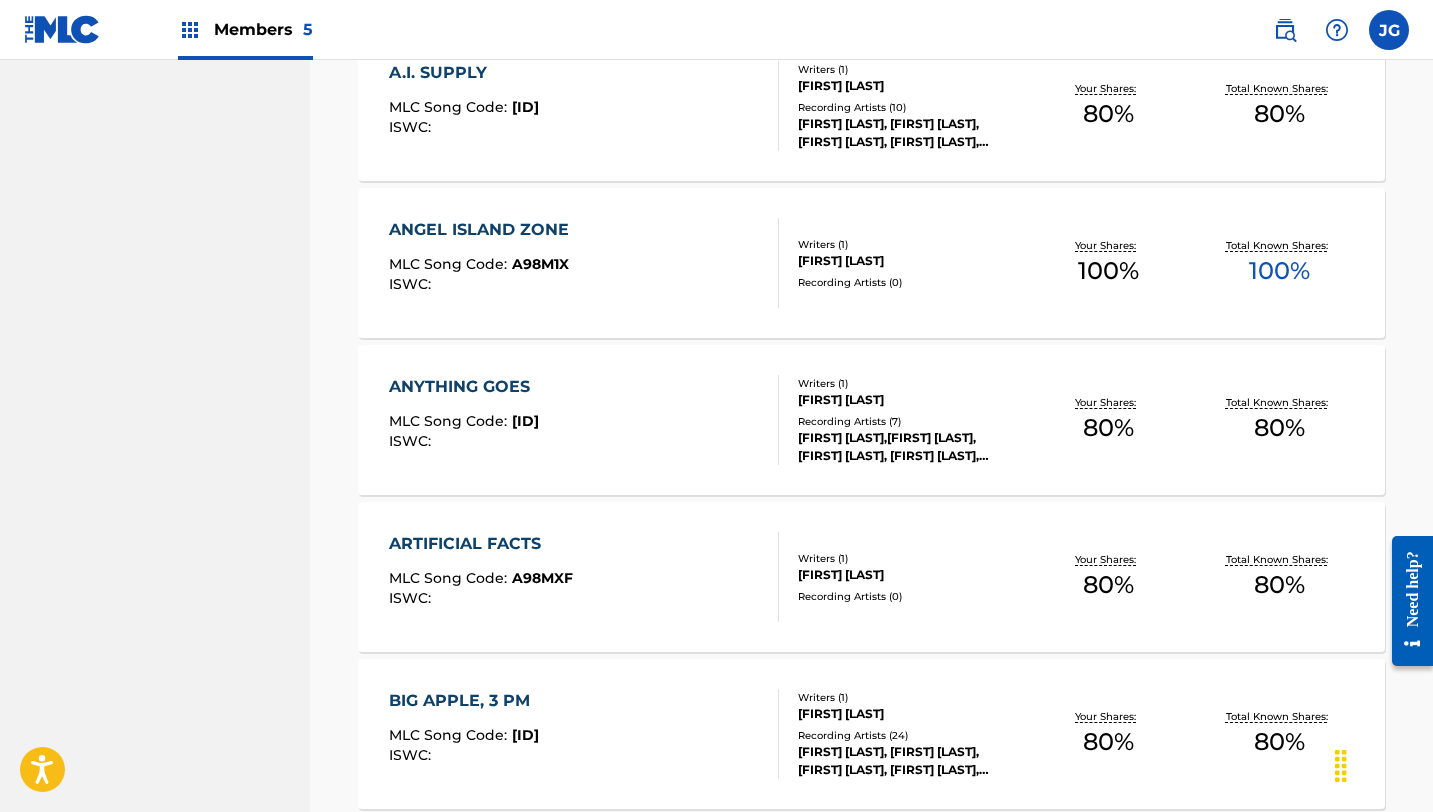 scroll, scrollTop: 1527, scrollLeft: 0, axis: vertical 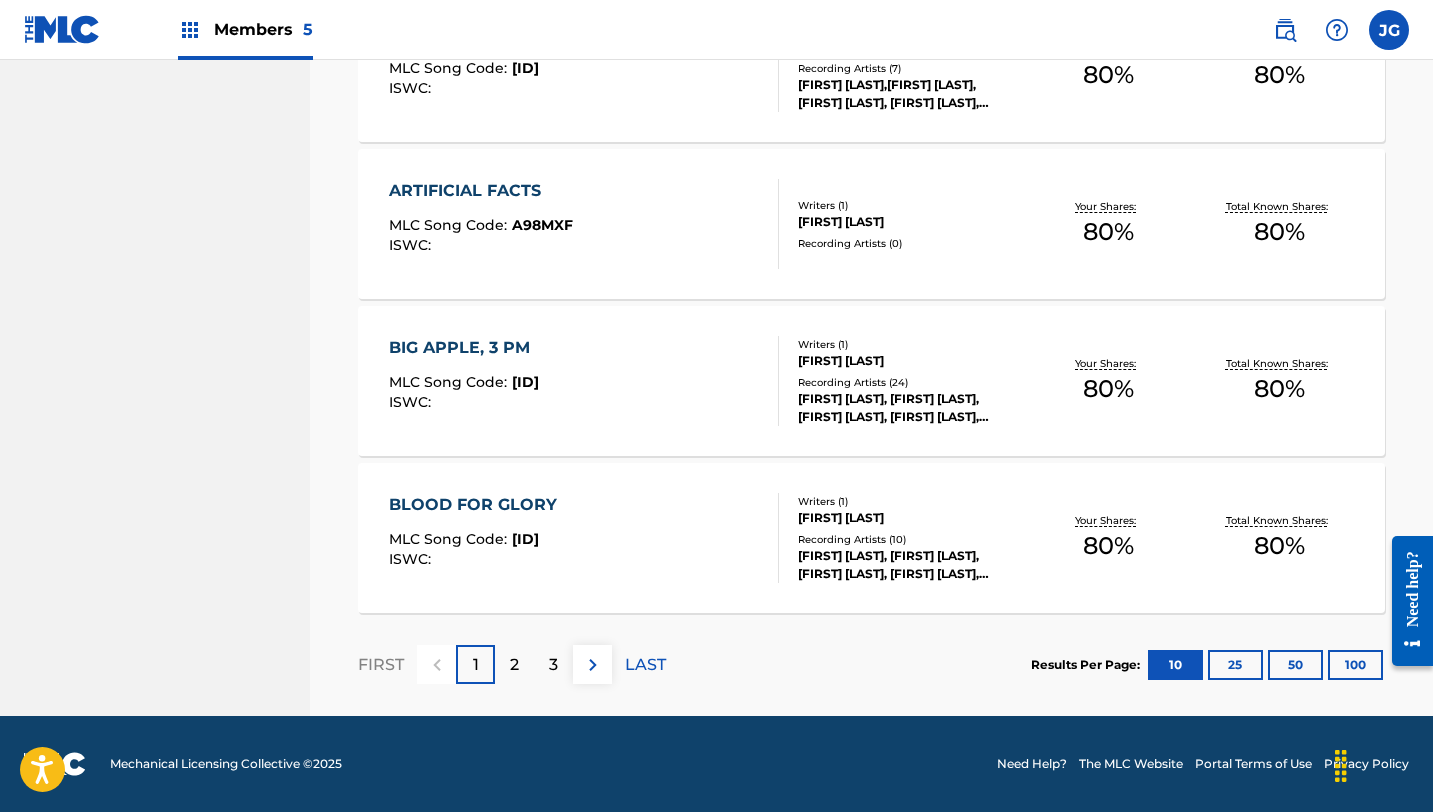 click on "3" at bounding box center [553, 665] 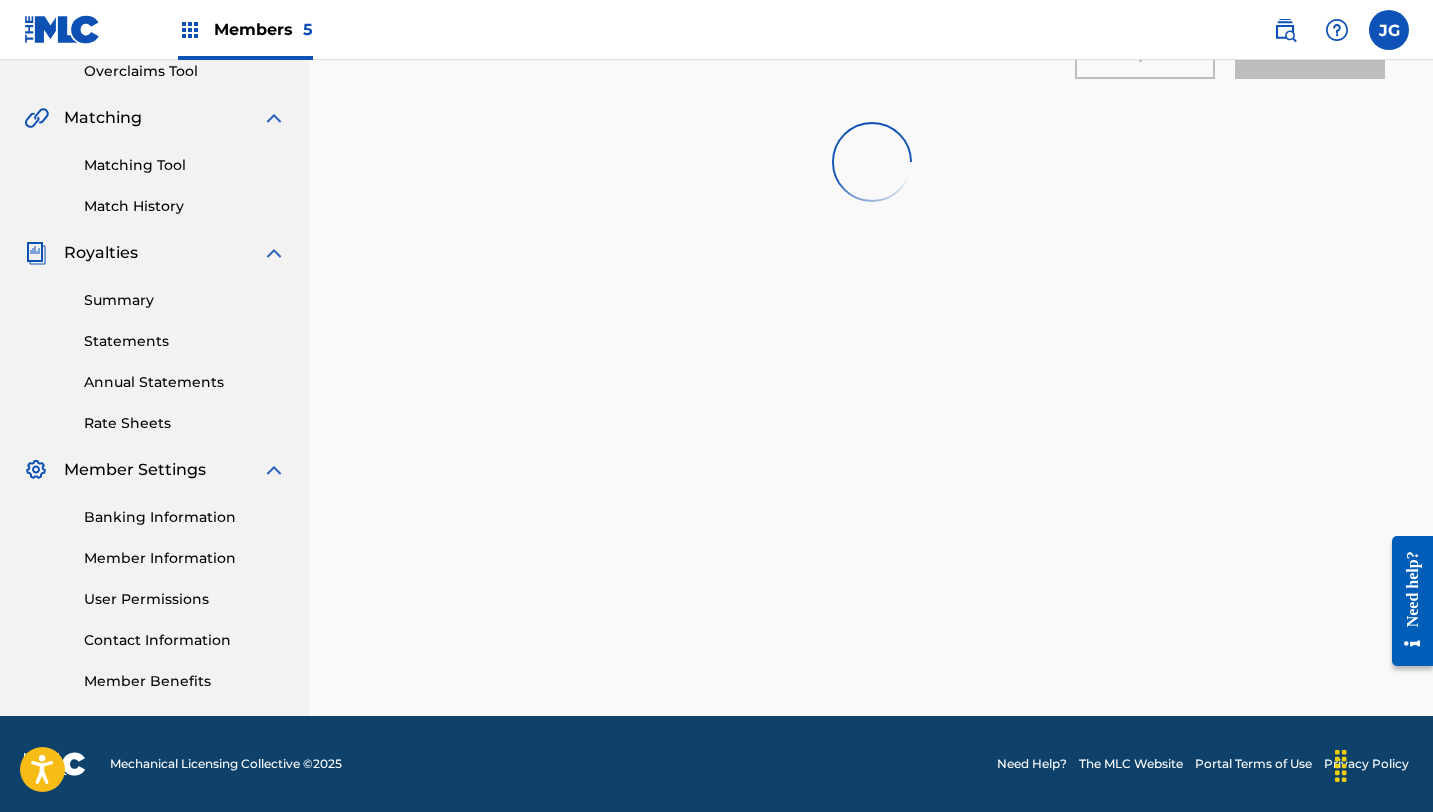 scroll, scrollTop: 1527, scrollLeft: 0, axis: vertical 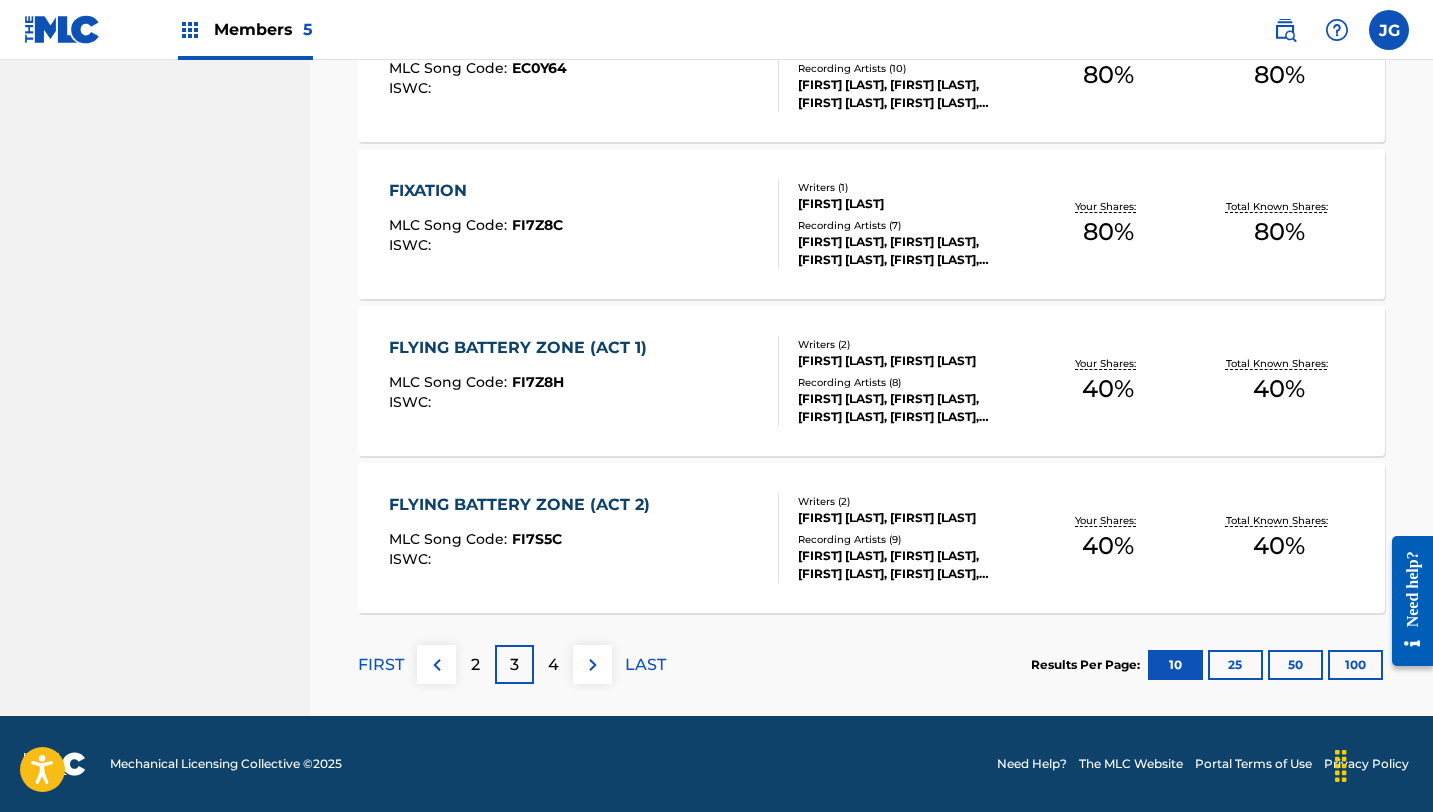 click on "4" at bounding box center (553, 664) 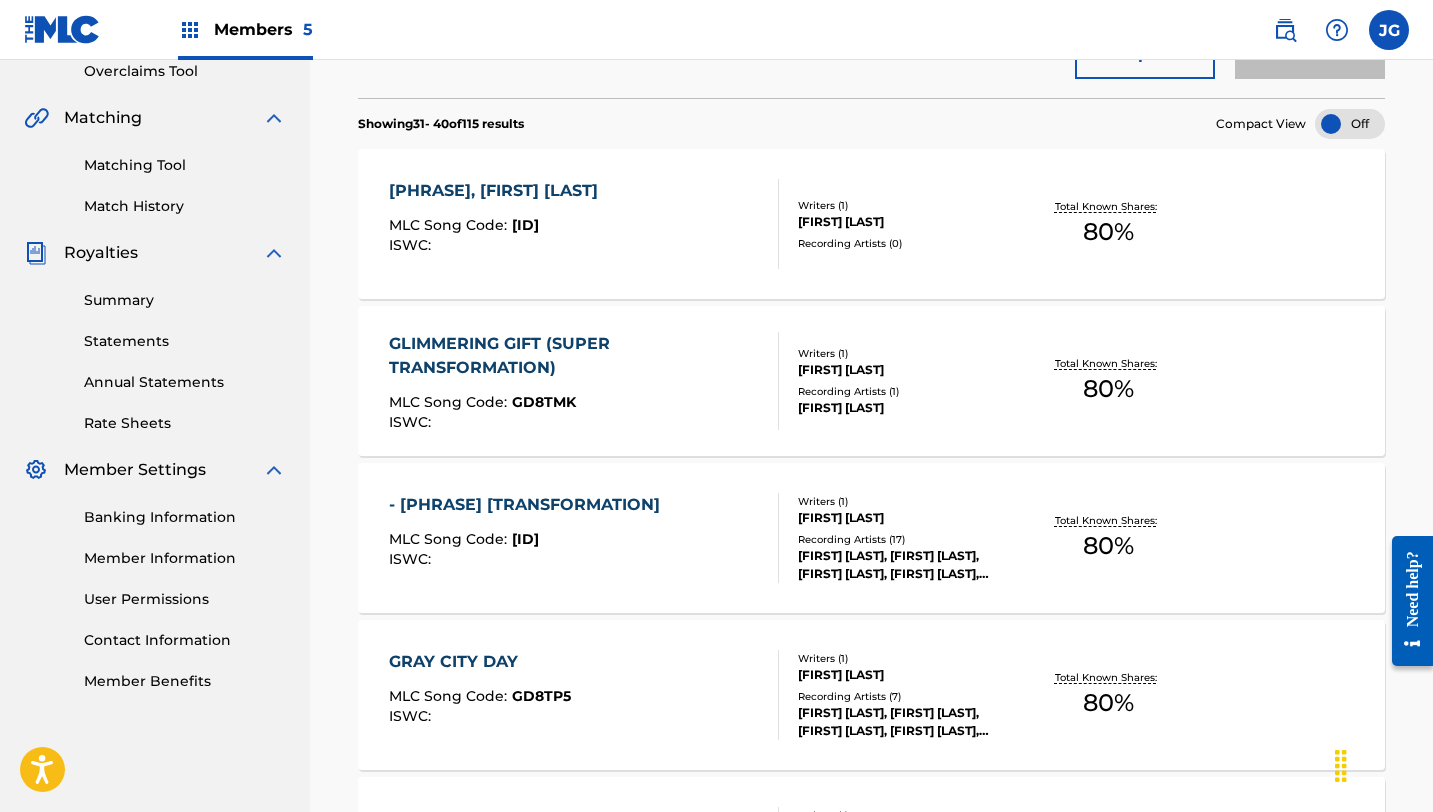 scroll, scrollTop: 1527, scrollLeft: 0, axis: vertical 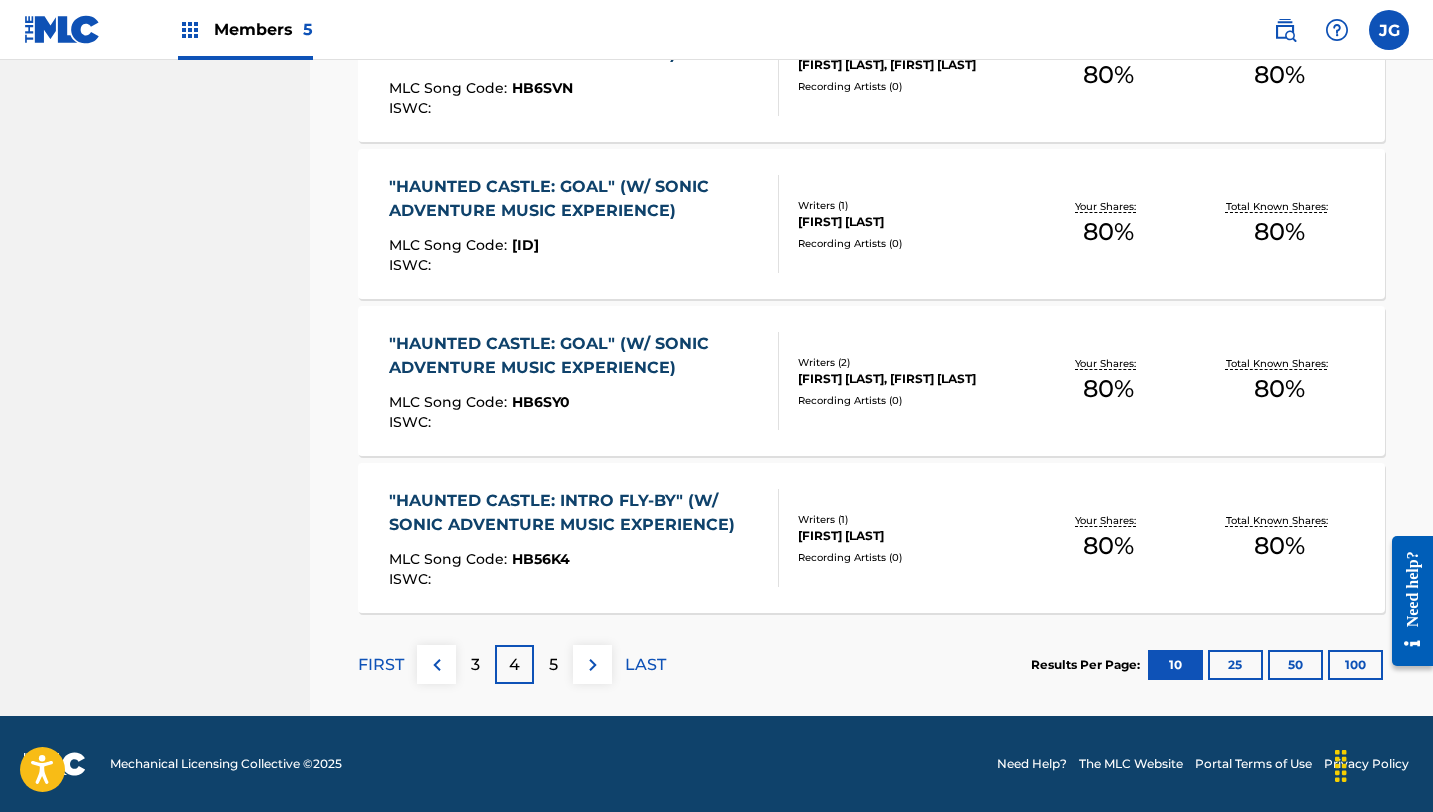 click on "5" at bounding box center (553, 665) 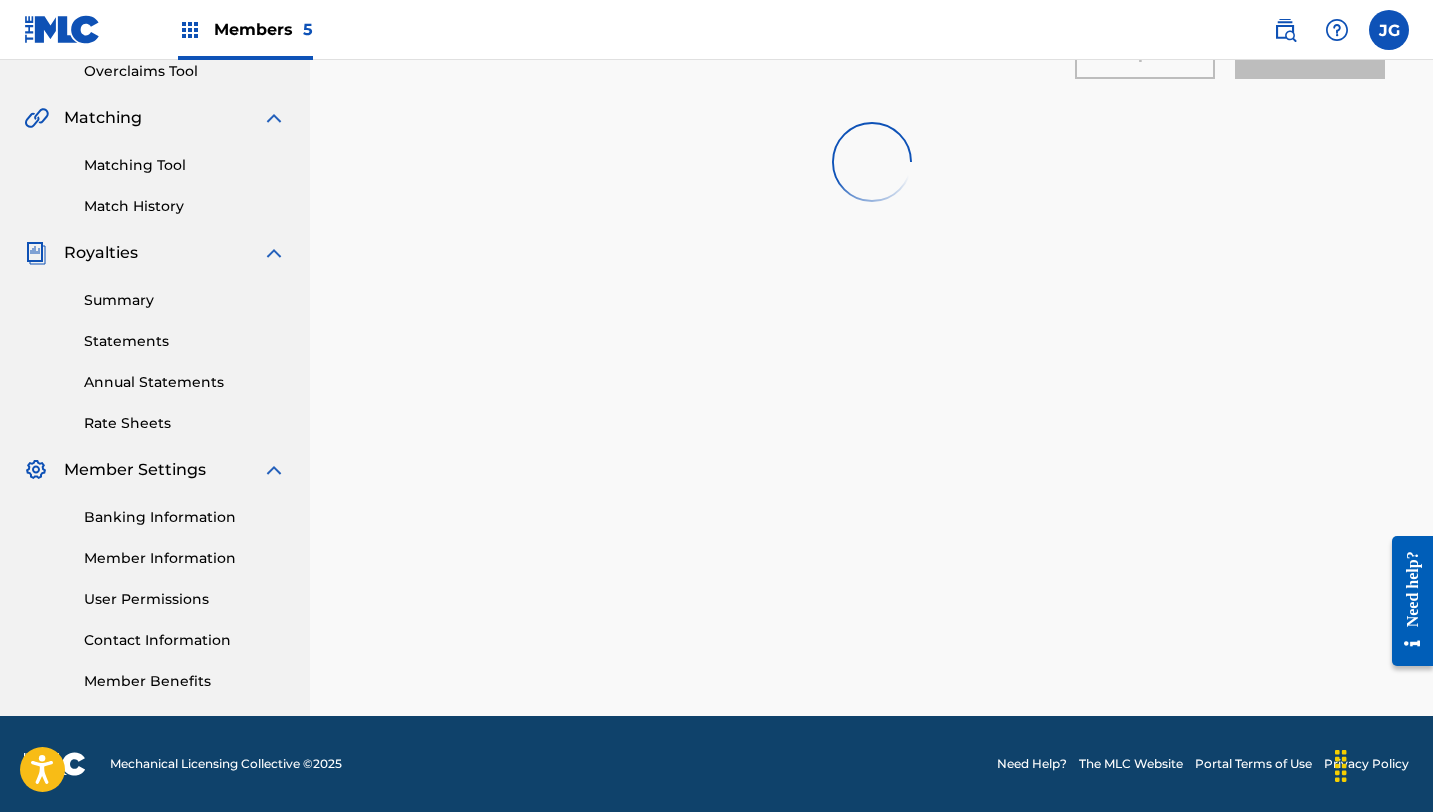 scroll, scrollTop: 1527, scrollLeft: 0, axis: vertical 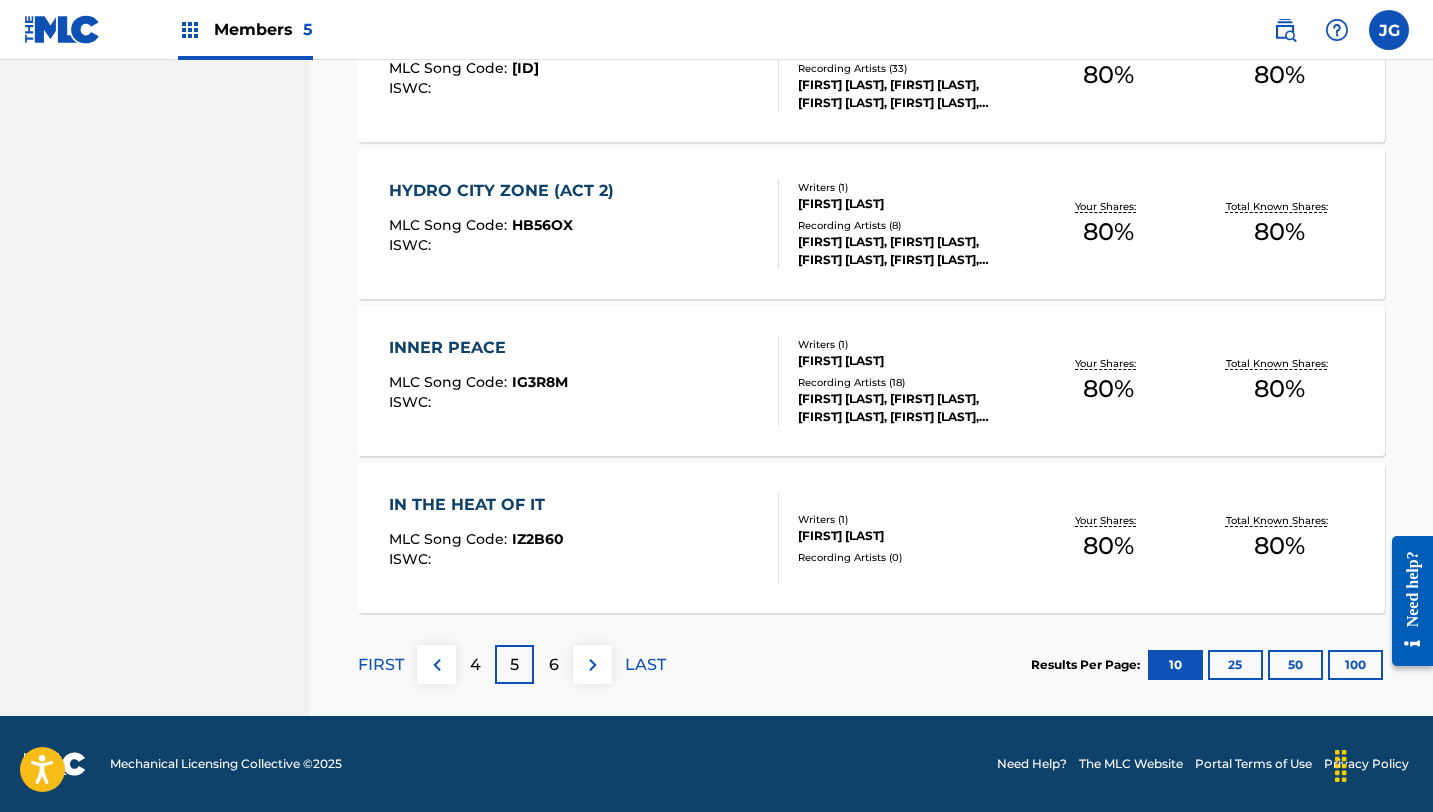 click on "6" at bounding box center [553, 664] 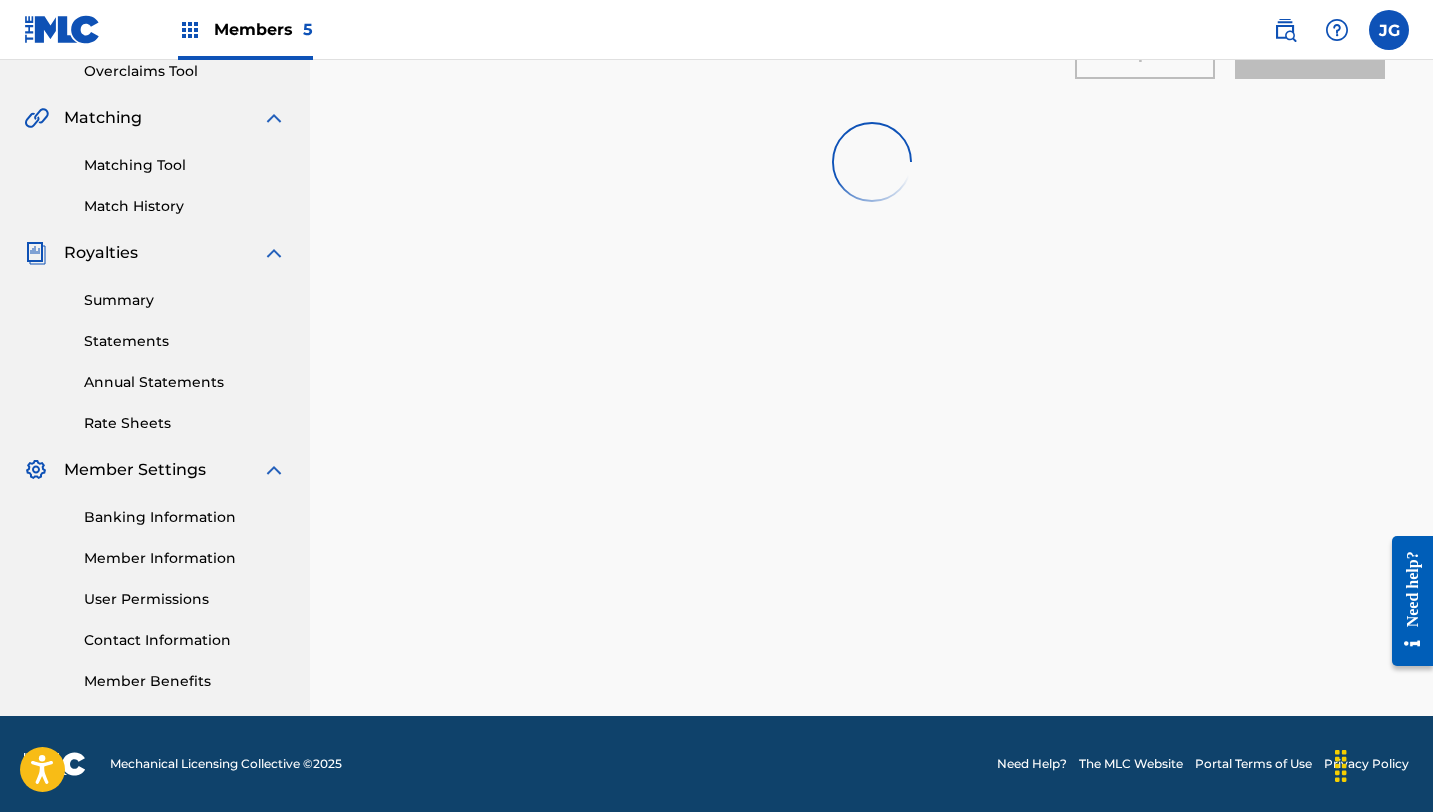 scroll, scrollTop: 1527, scrollLeft: 0, axis: vertical 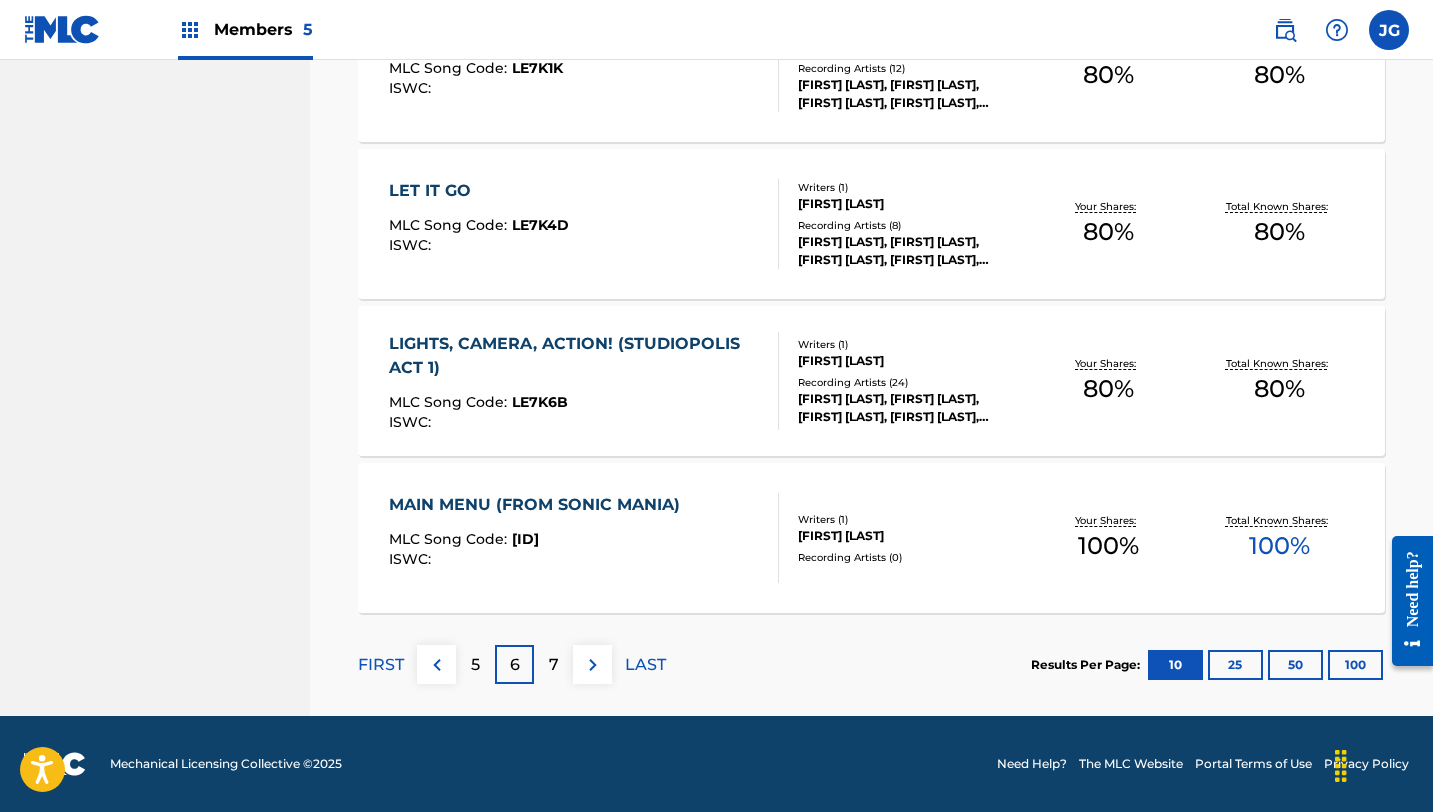 click on "MAIN MENU (FROM SONIC MANIA)" at bounding box center (539, 505) 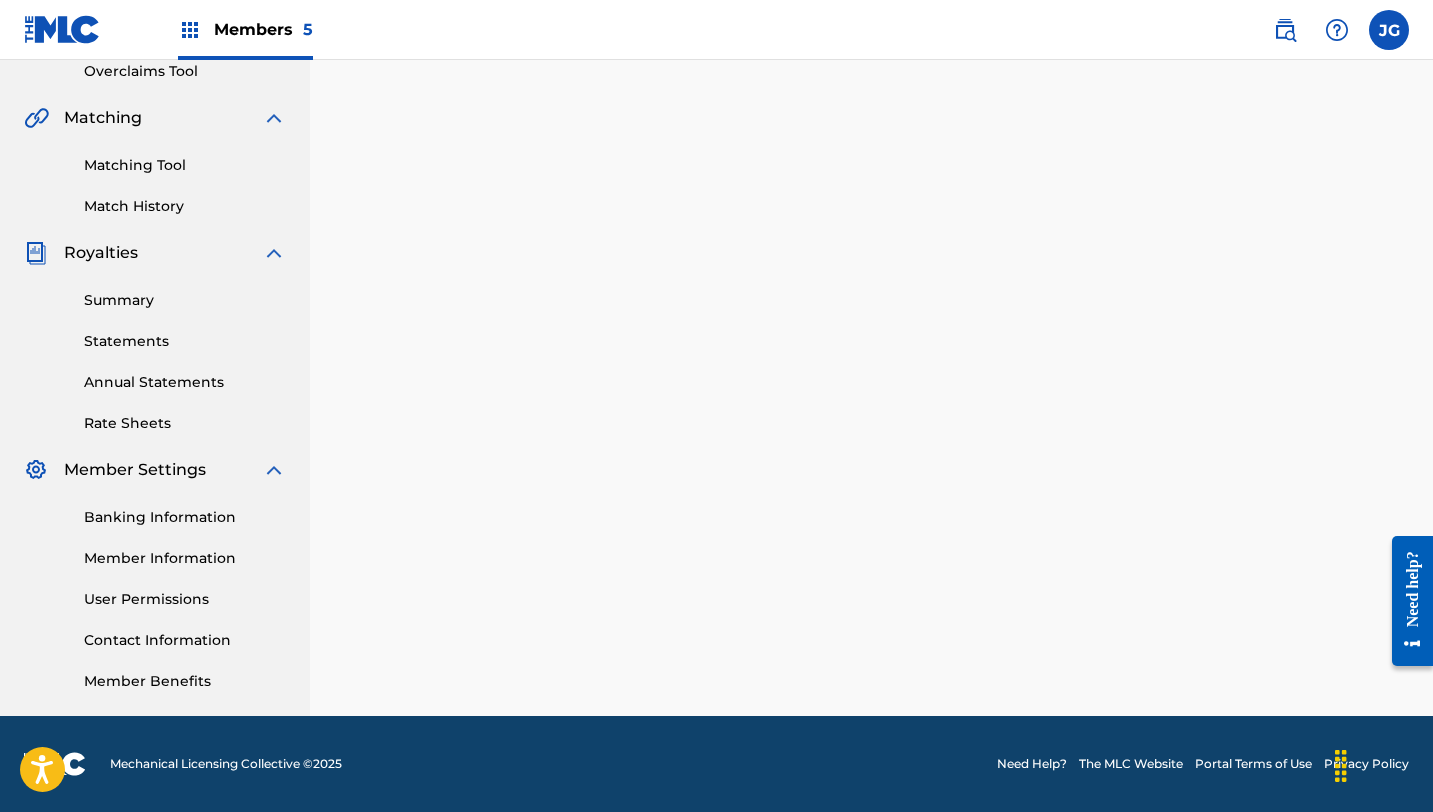 scroll, scrollTop: 0, scrollLeft: 0, axis: both 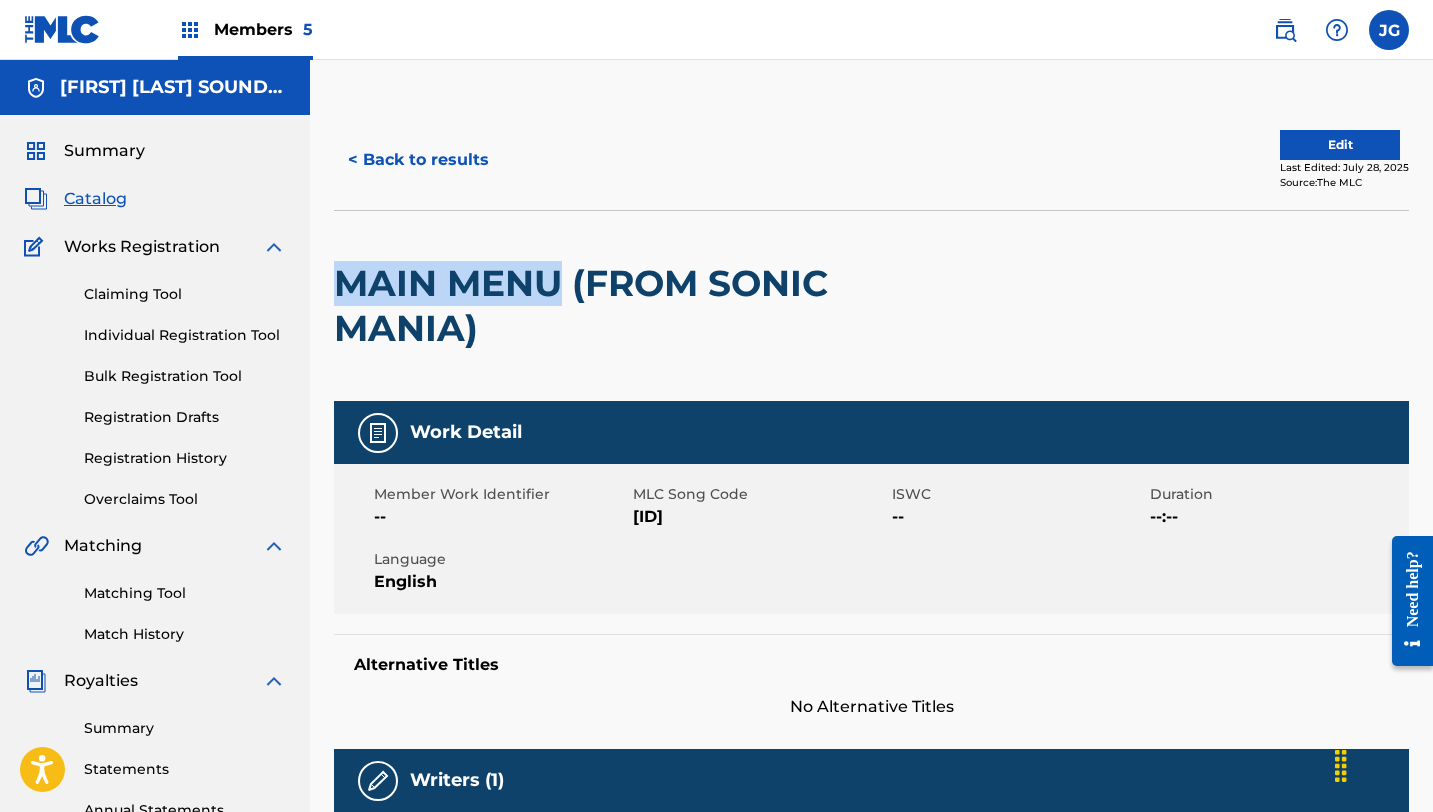 drag, startPoint x: 558, startPoint y: 283, endPoint x: 337, endPoint y: 283, distance: 221 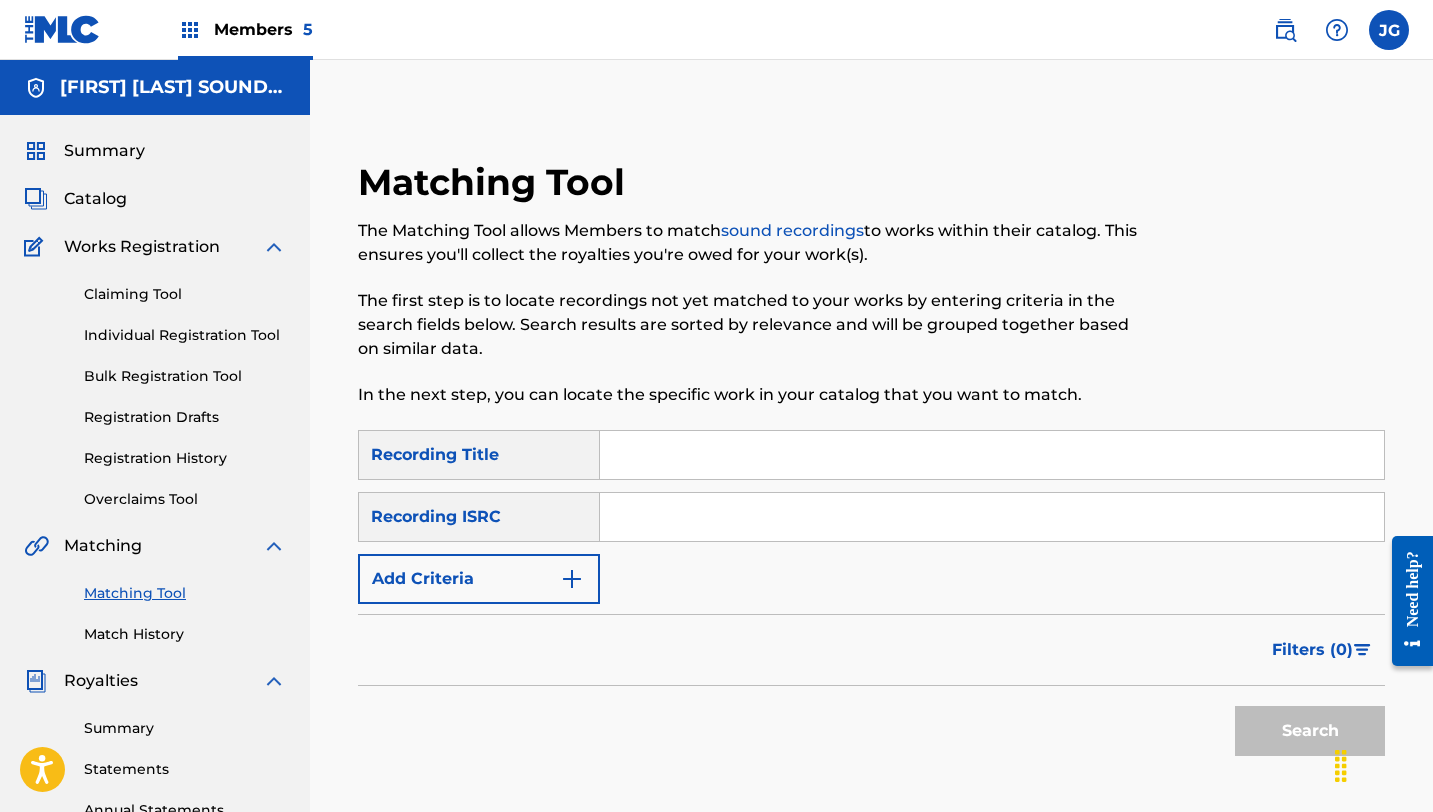 click at bounding box center [992, 455] 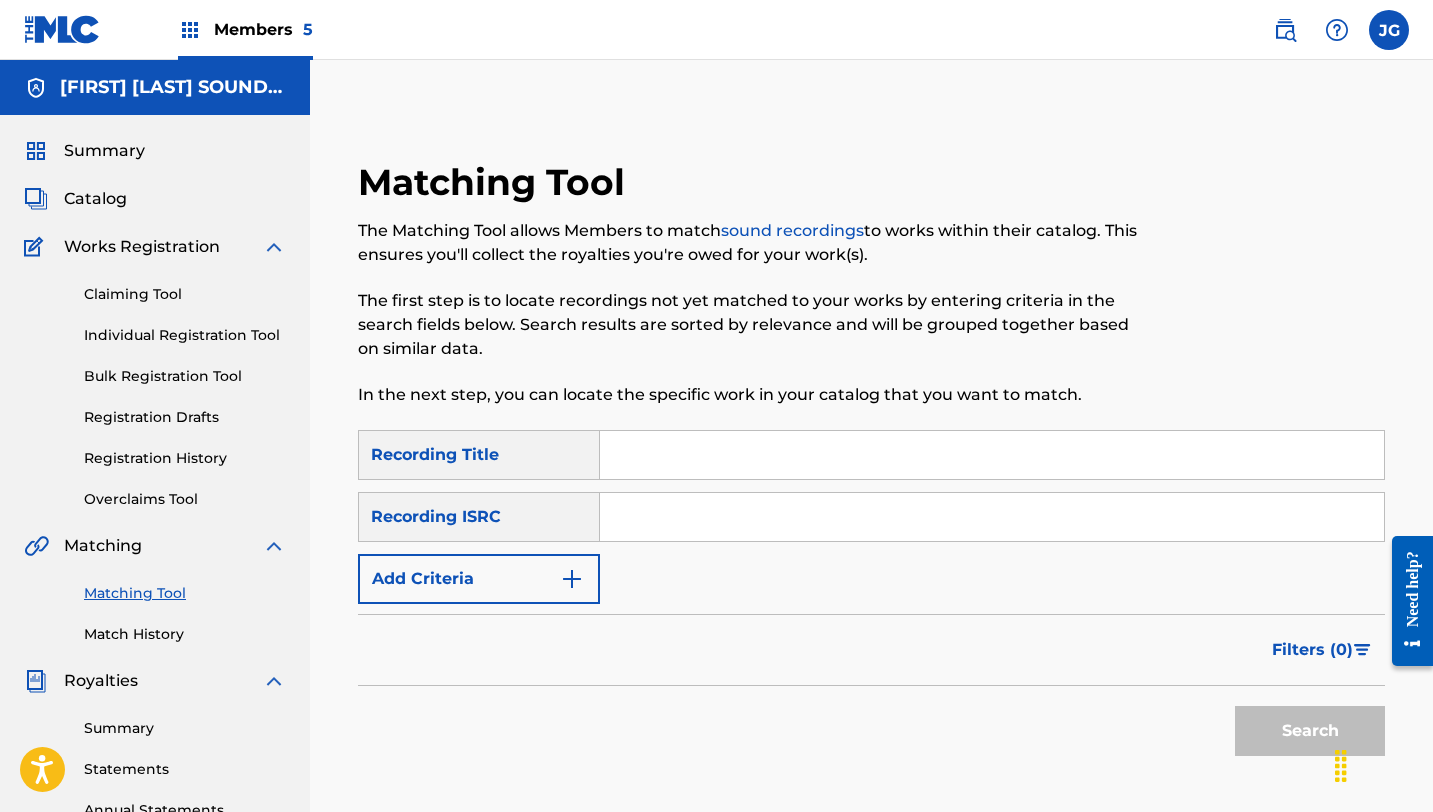 paste on "MAIN MENU" 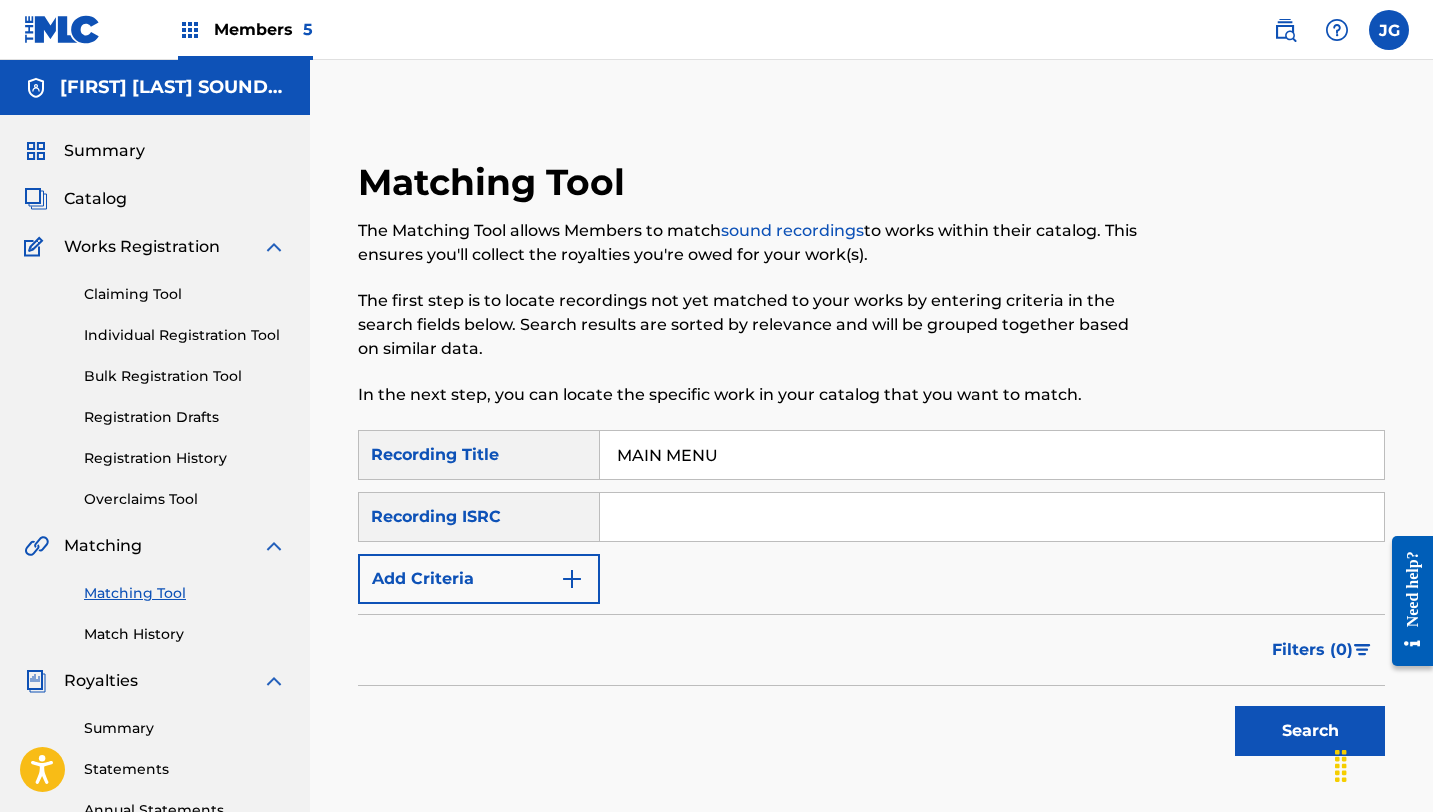 type on "MAIN MENU" 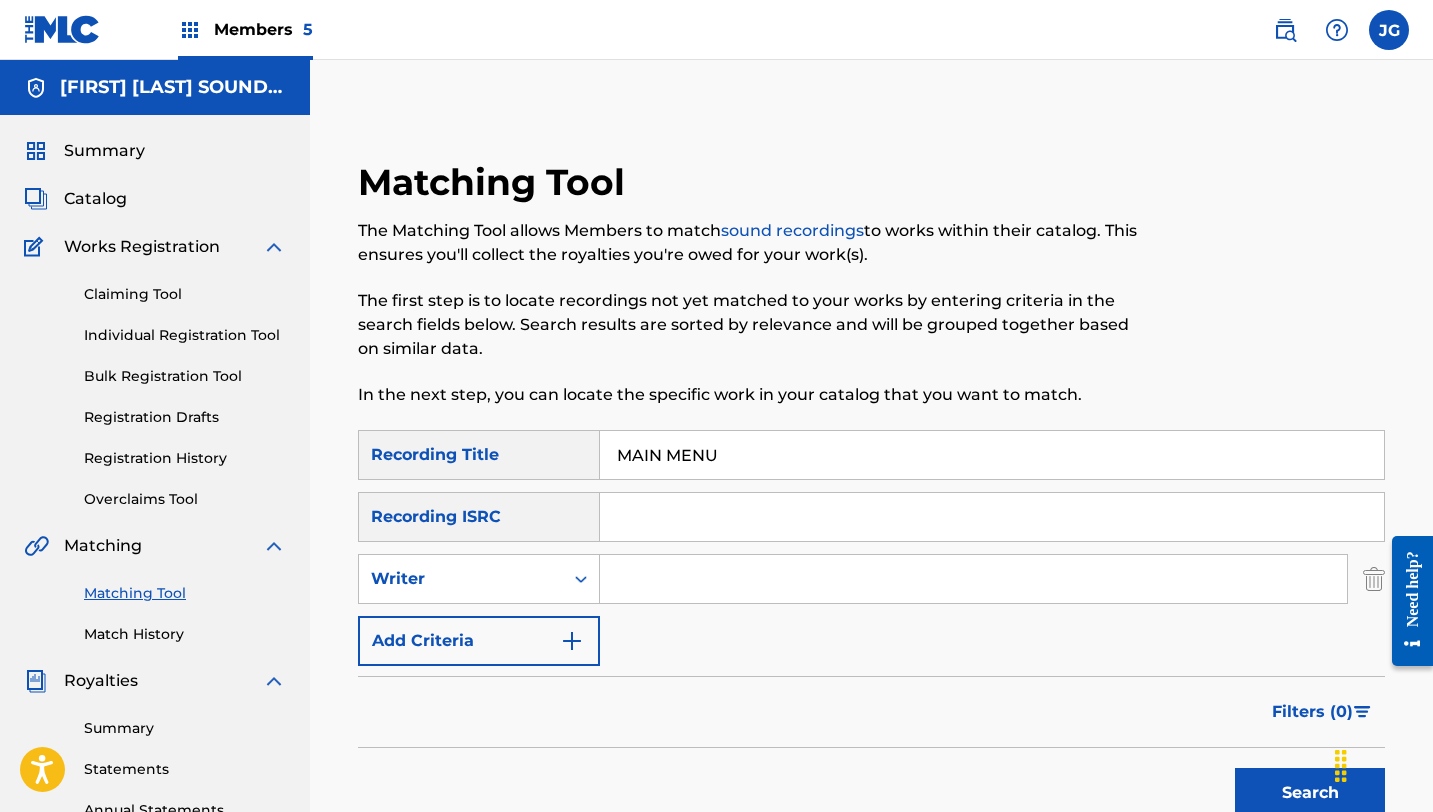 click at bounding box center [973, 579] 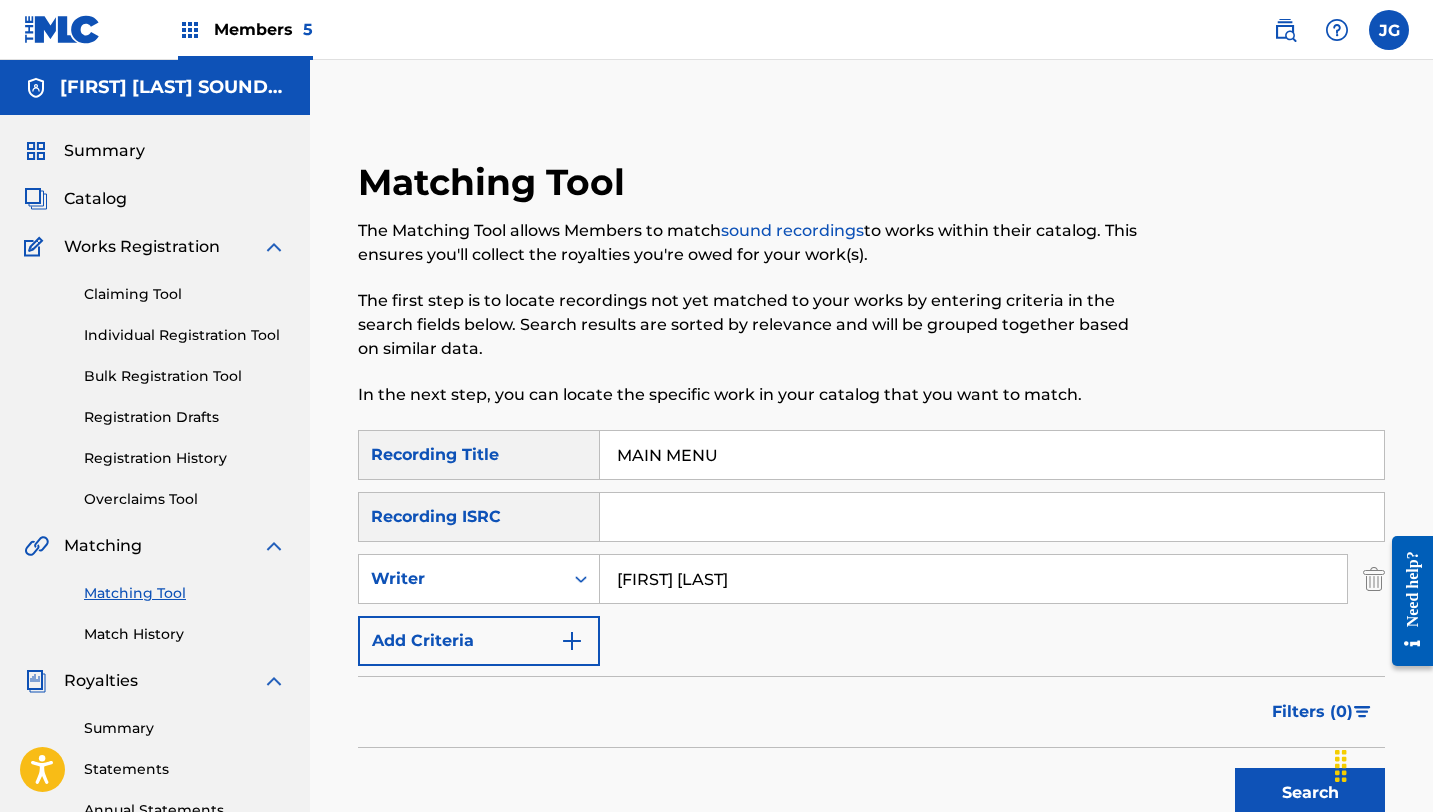 click on "Add Criteria" at bounding box center [479, 641] 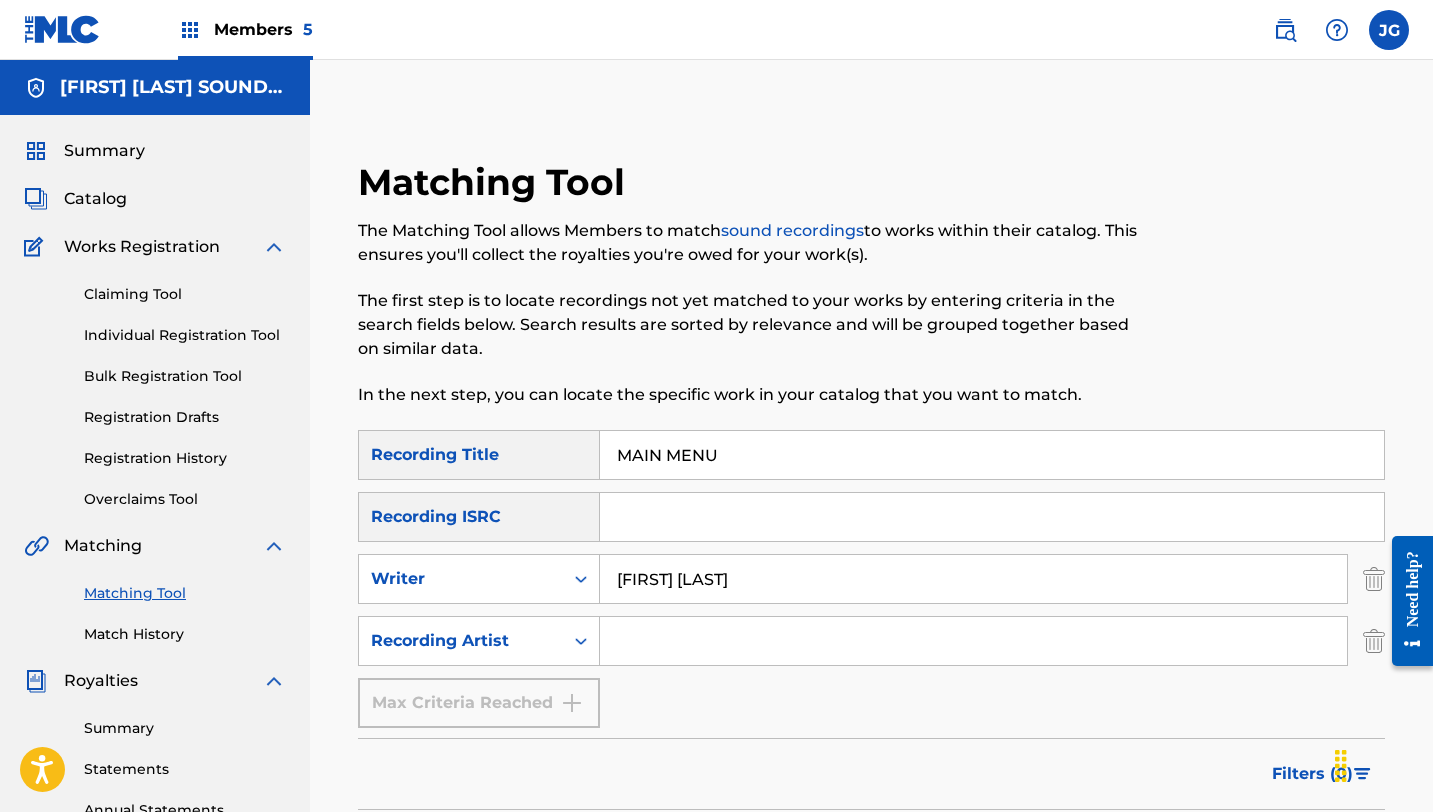 click at bounding box center [973, 641] 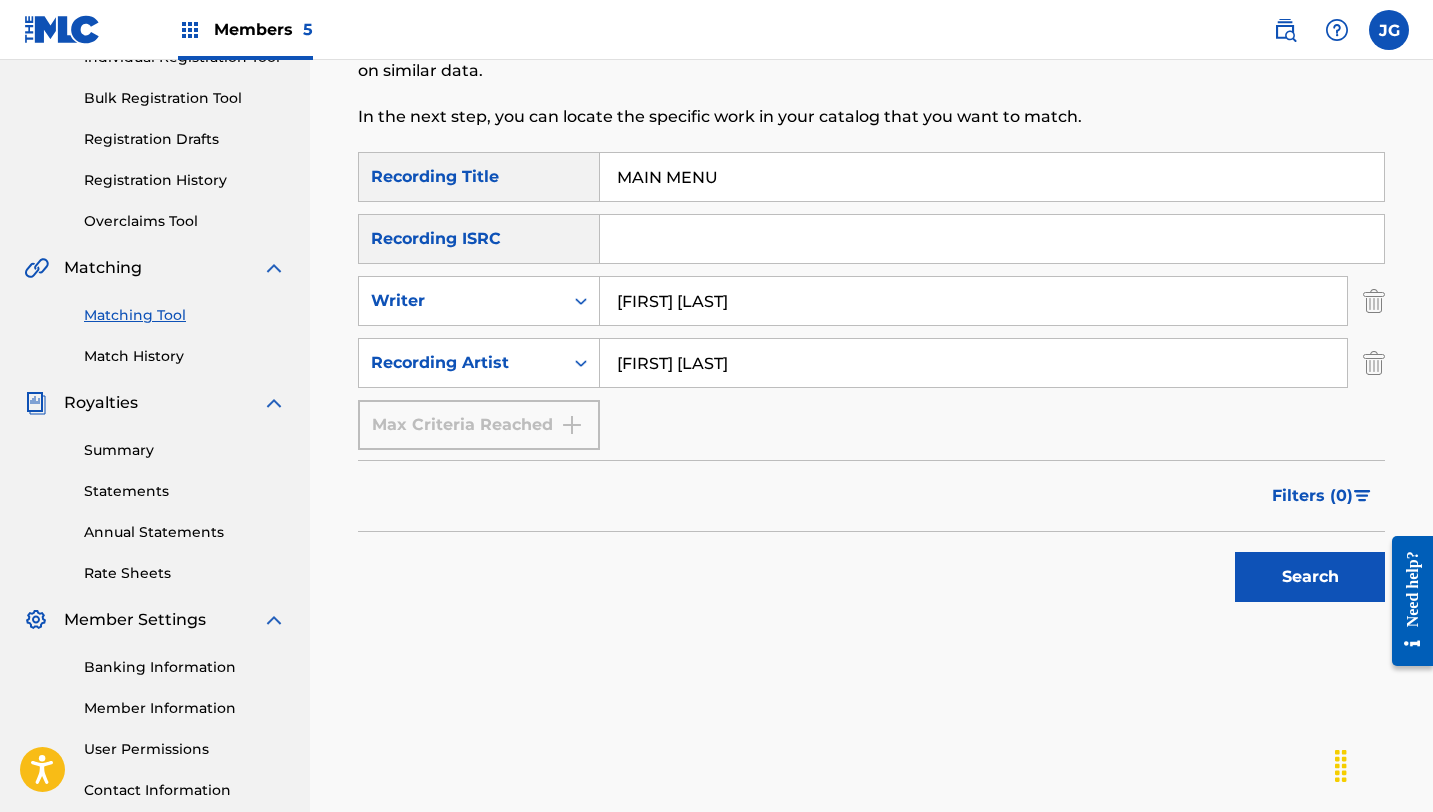 scroll, scrollTop: 423, scrollLeft: 0, axis: vertical 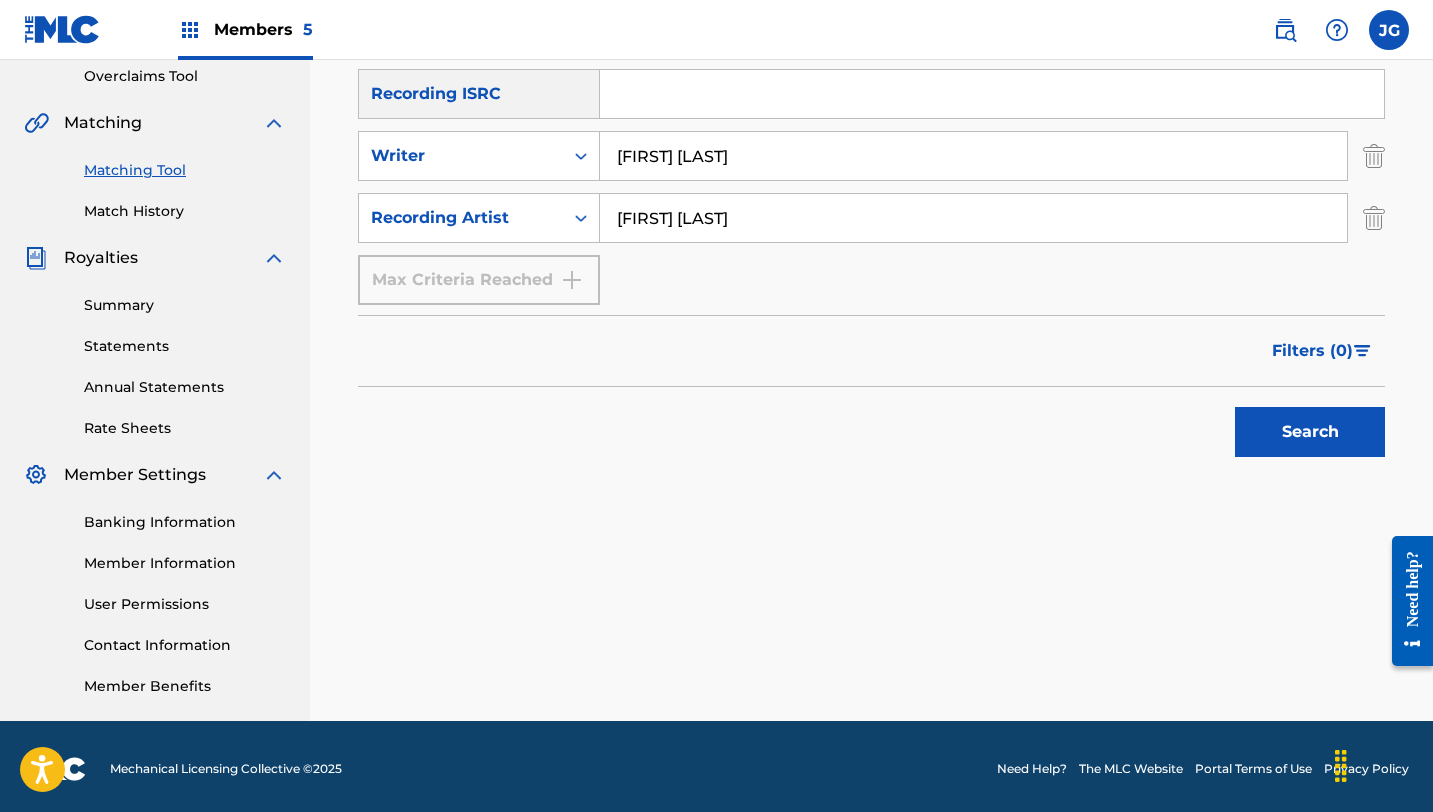 click on "Search" at bounding box center (1310, 432) 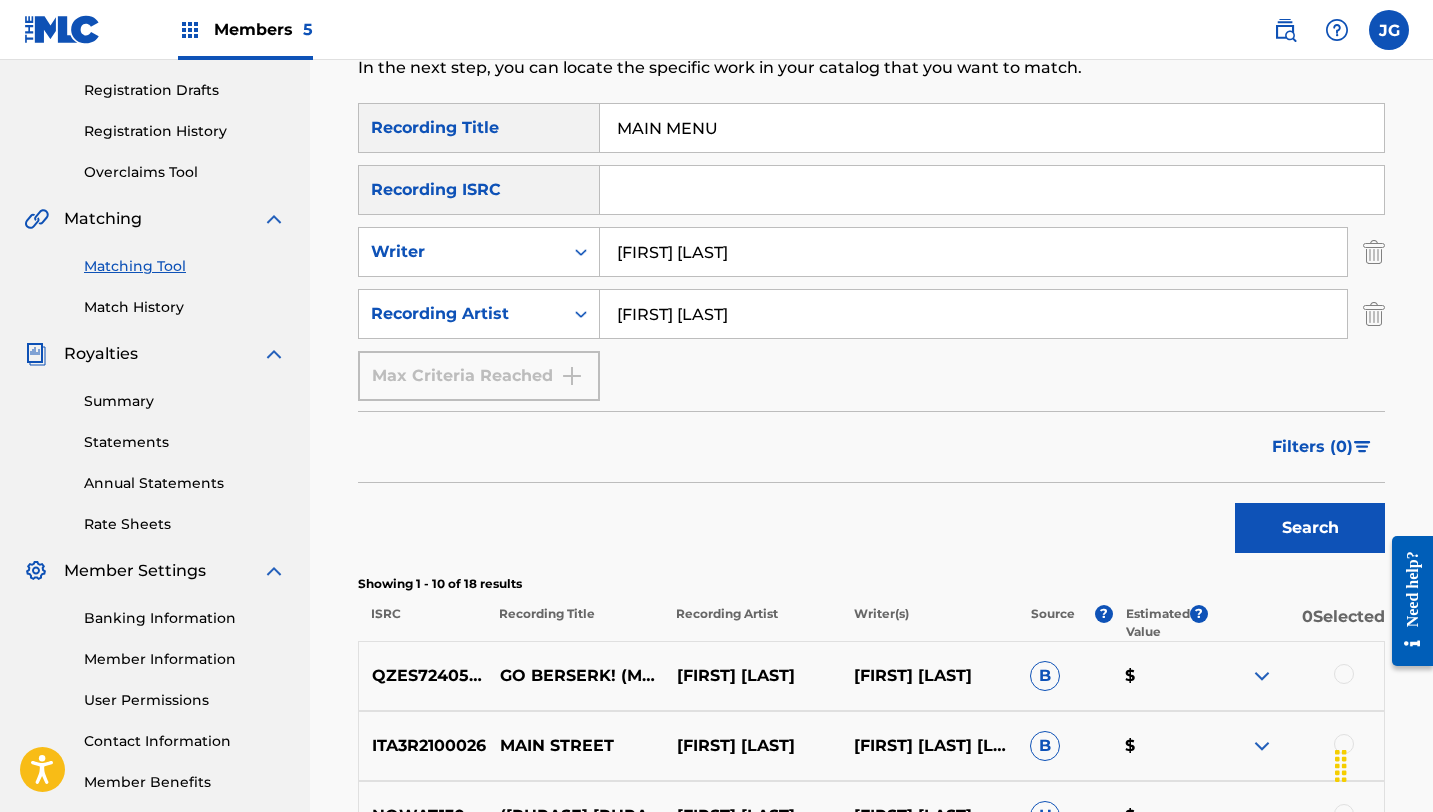 scroll, scrollTop: 0, scrollLeft: 0, axis: both 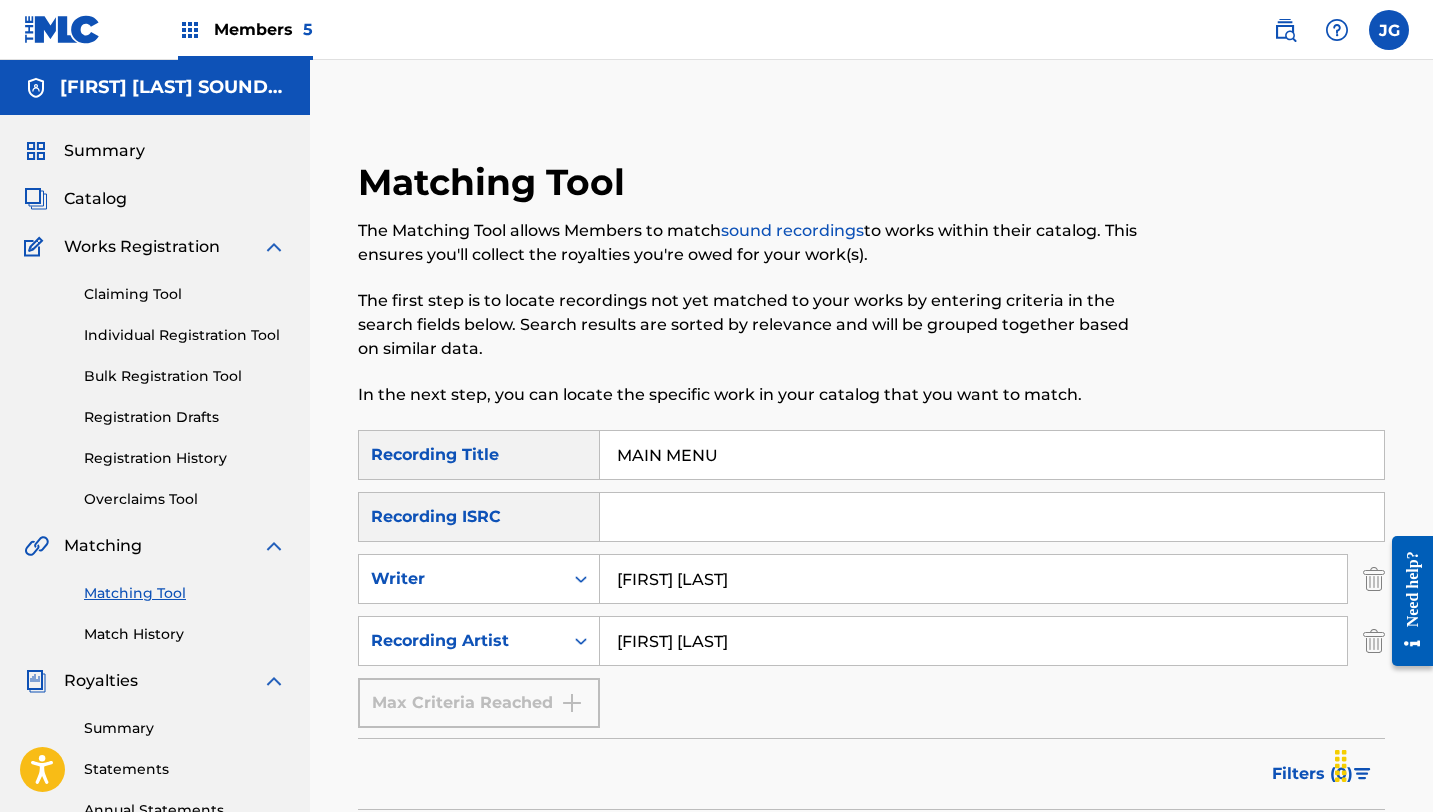 click on "Catalog" at bounding box center [95, 199] 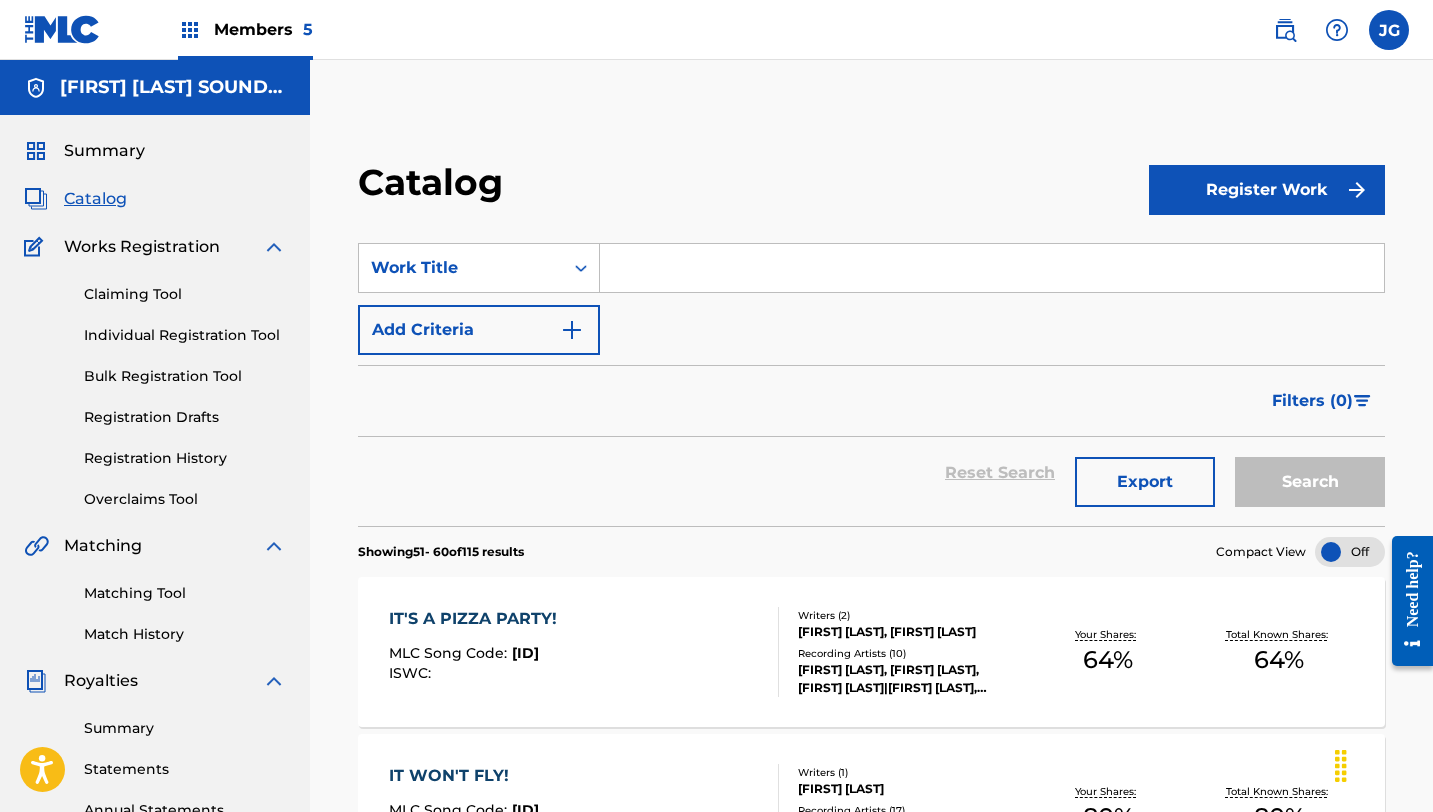 click at bounding box center [992, 268] 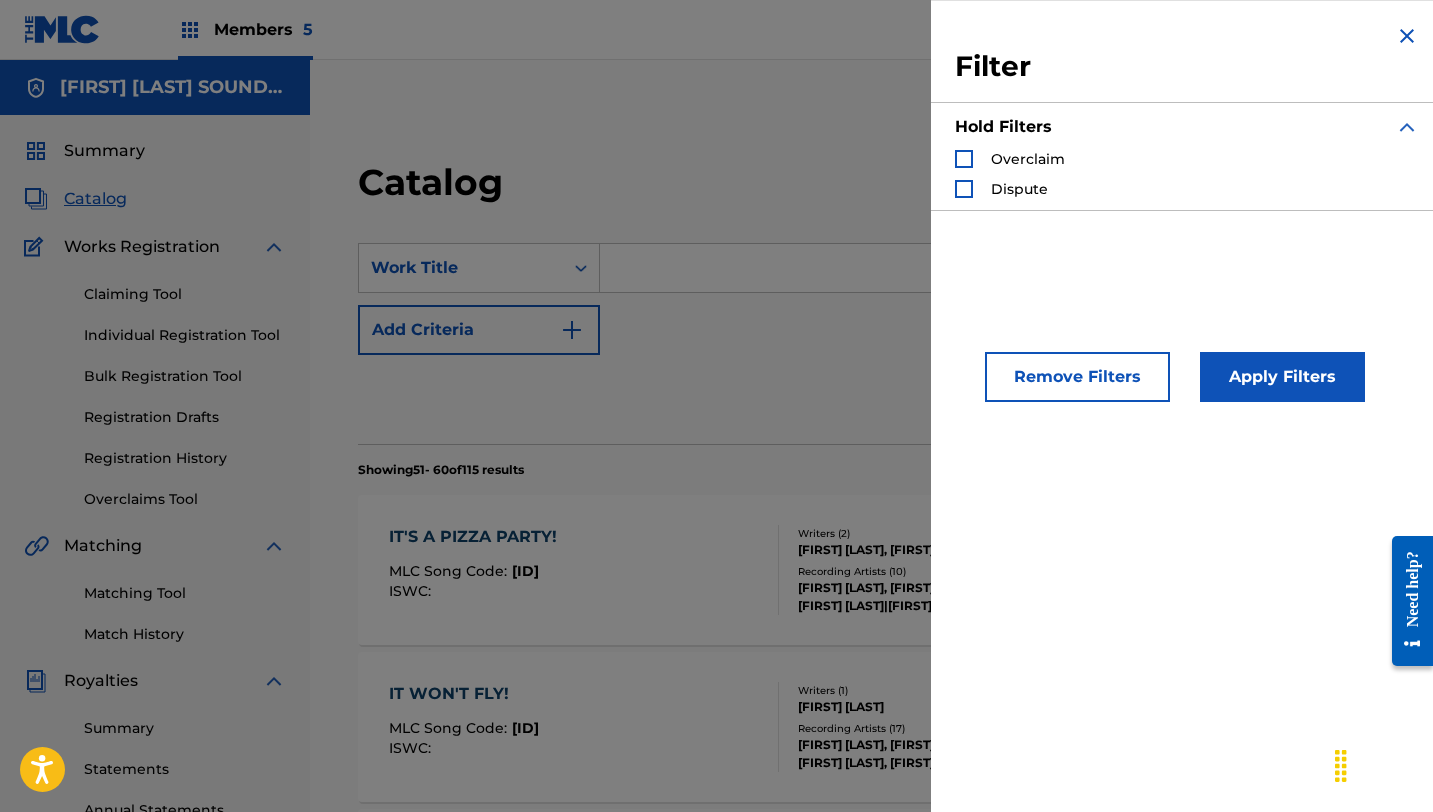 click on "Remove Filters" at bounding box center (1077, 377) 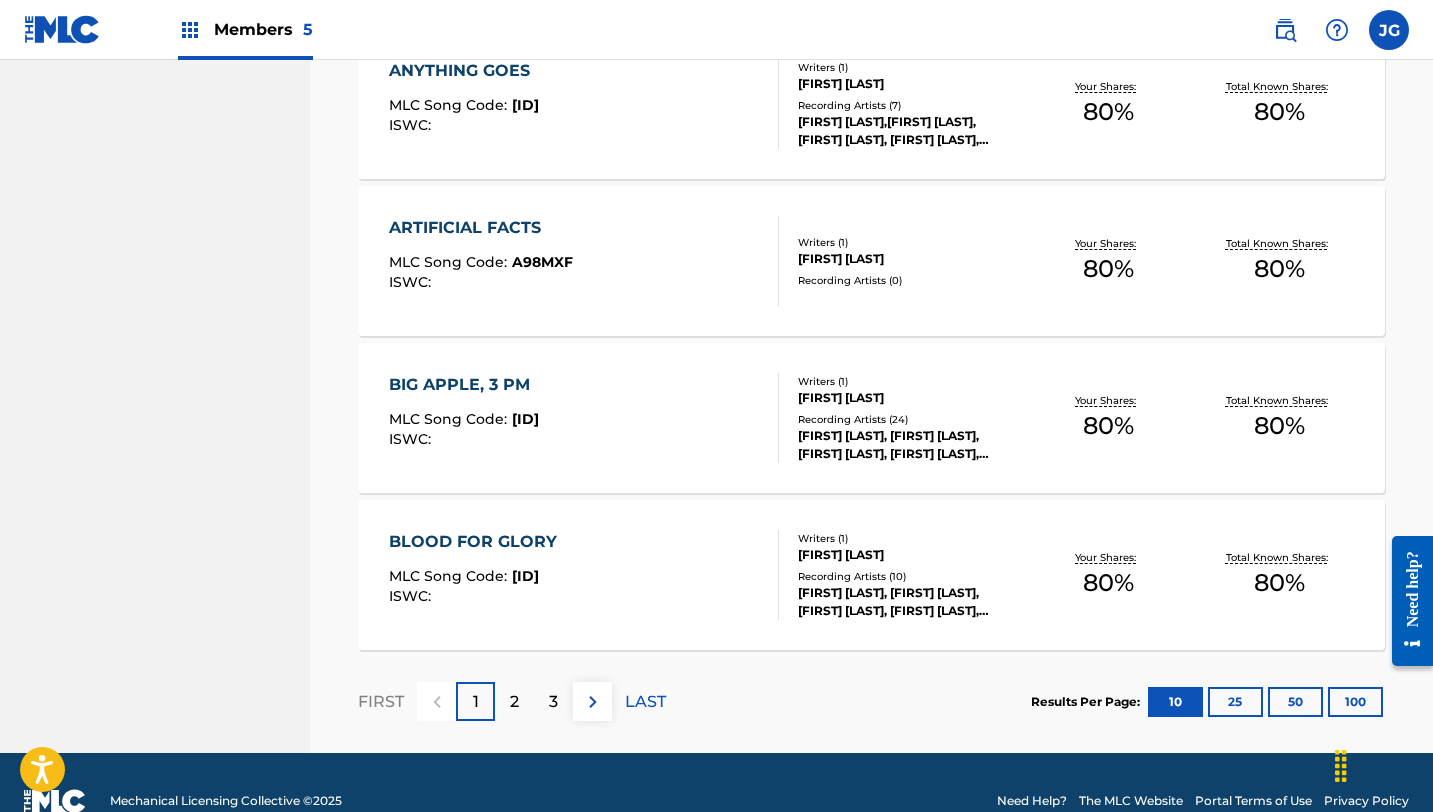 scroll, scrollTop: 1527, scrollLeft: 0, axis: vertical 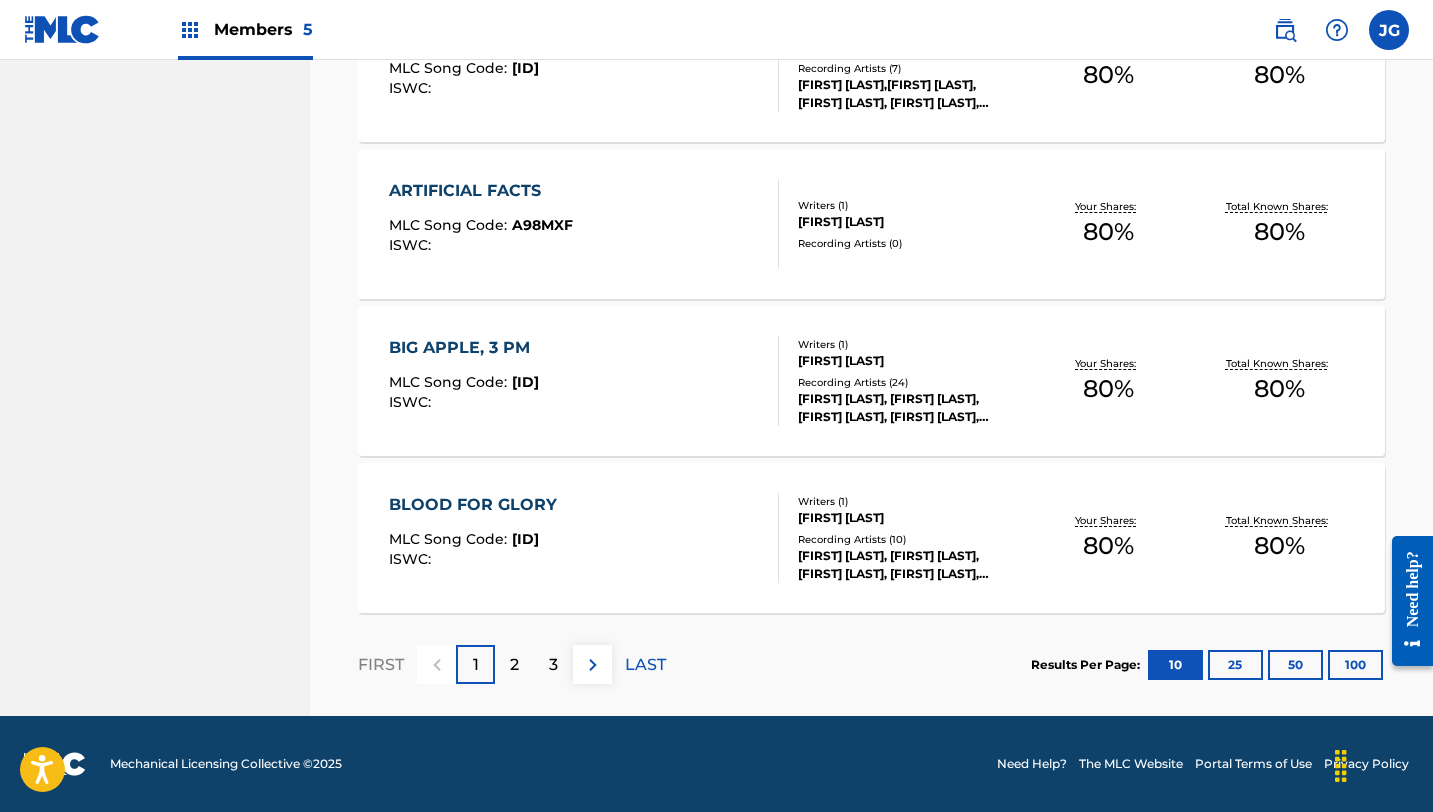 click on "3" at bounding box center [553, 664] 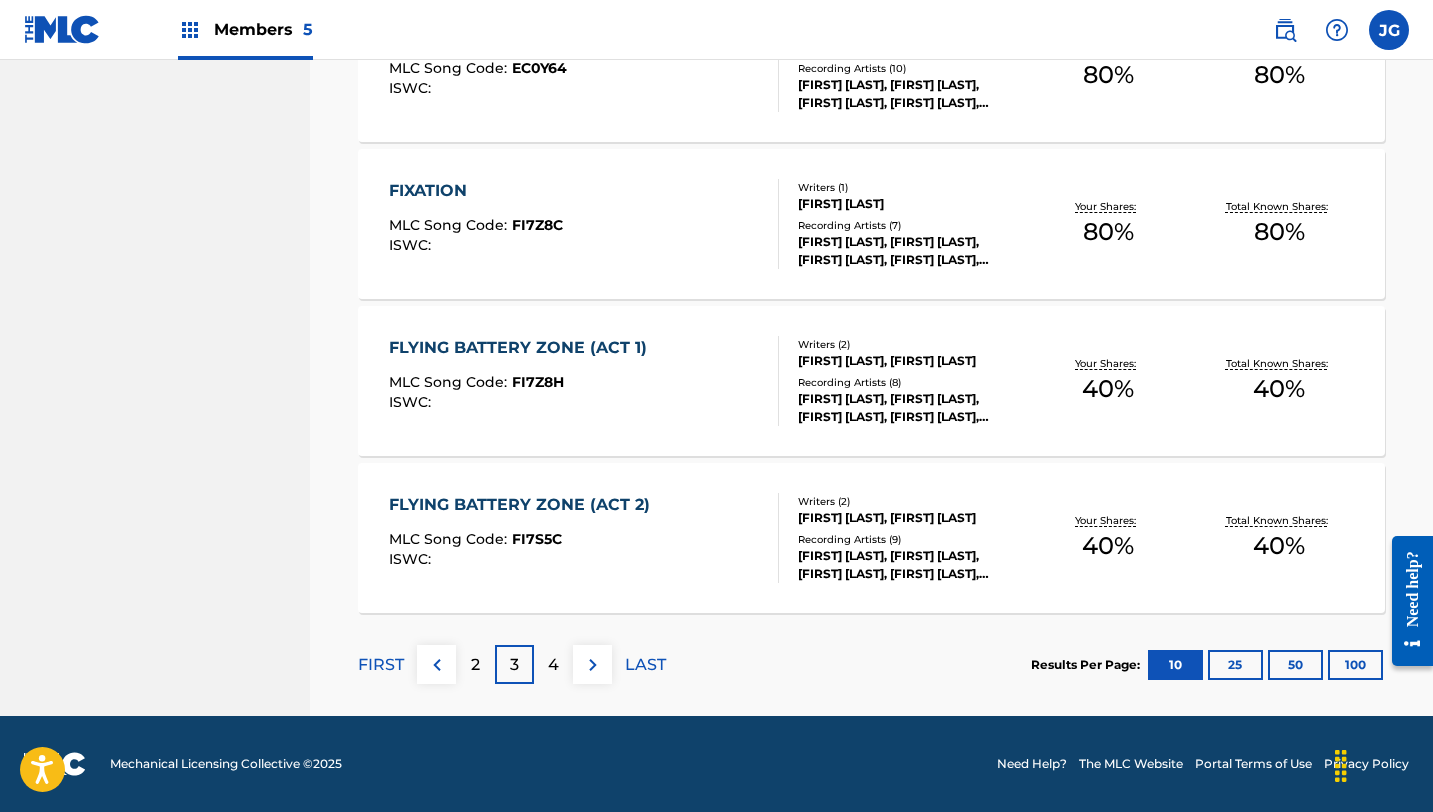 click on "4" at bounding box center [553, 664] 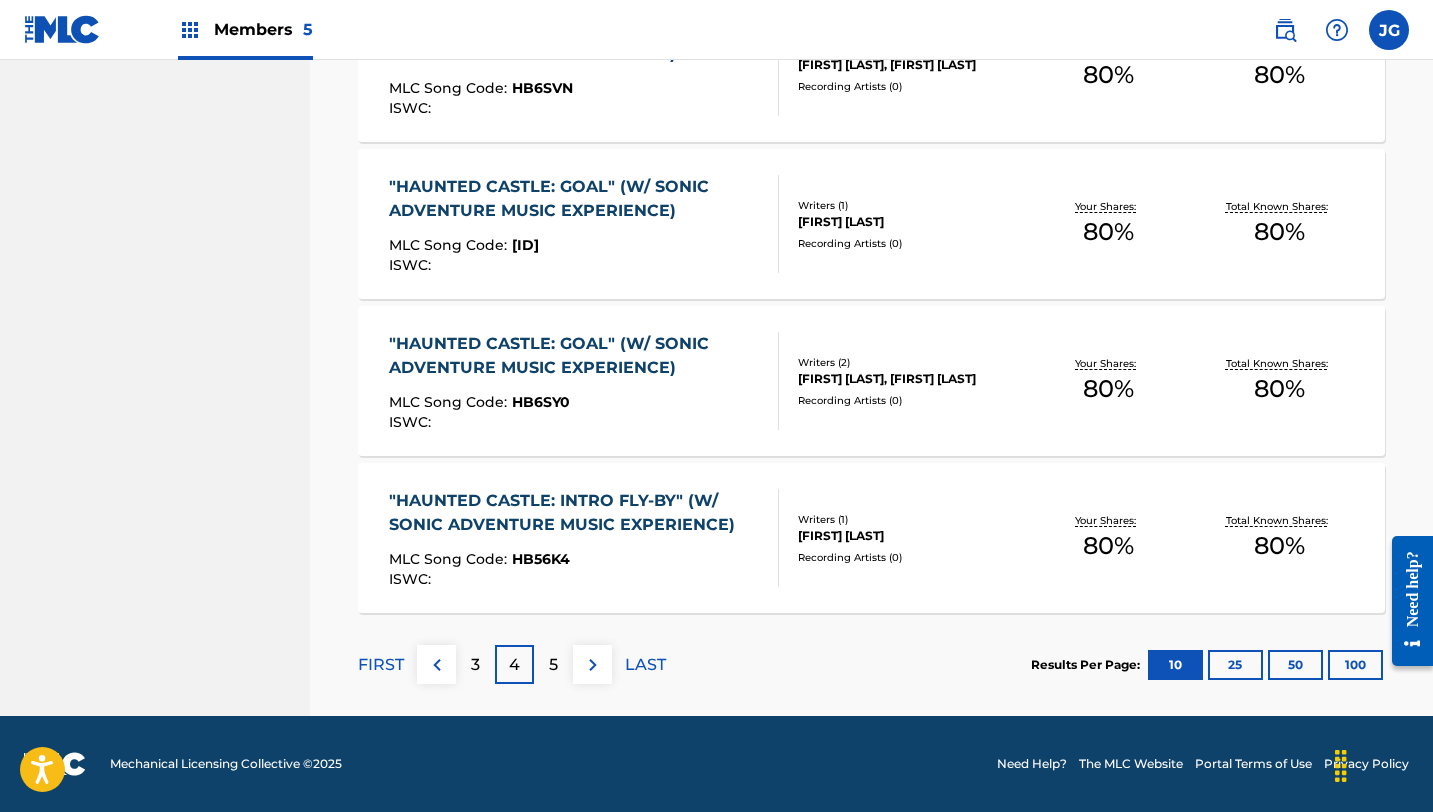 click on "5" at bounding box center [553, 664] 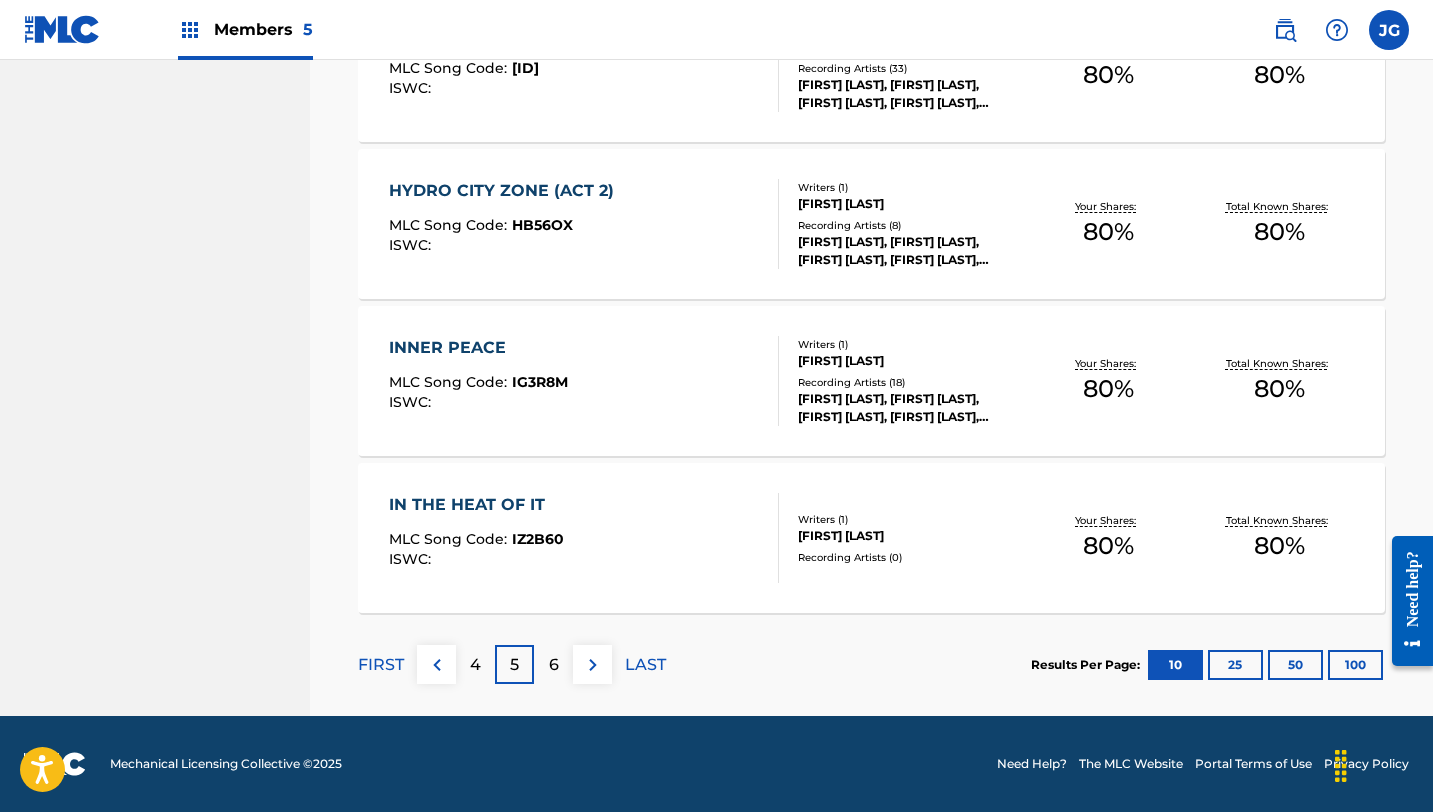 click on "6" at bounding box center (553, 664) 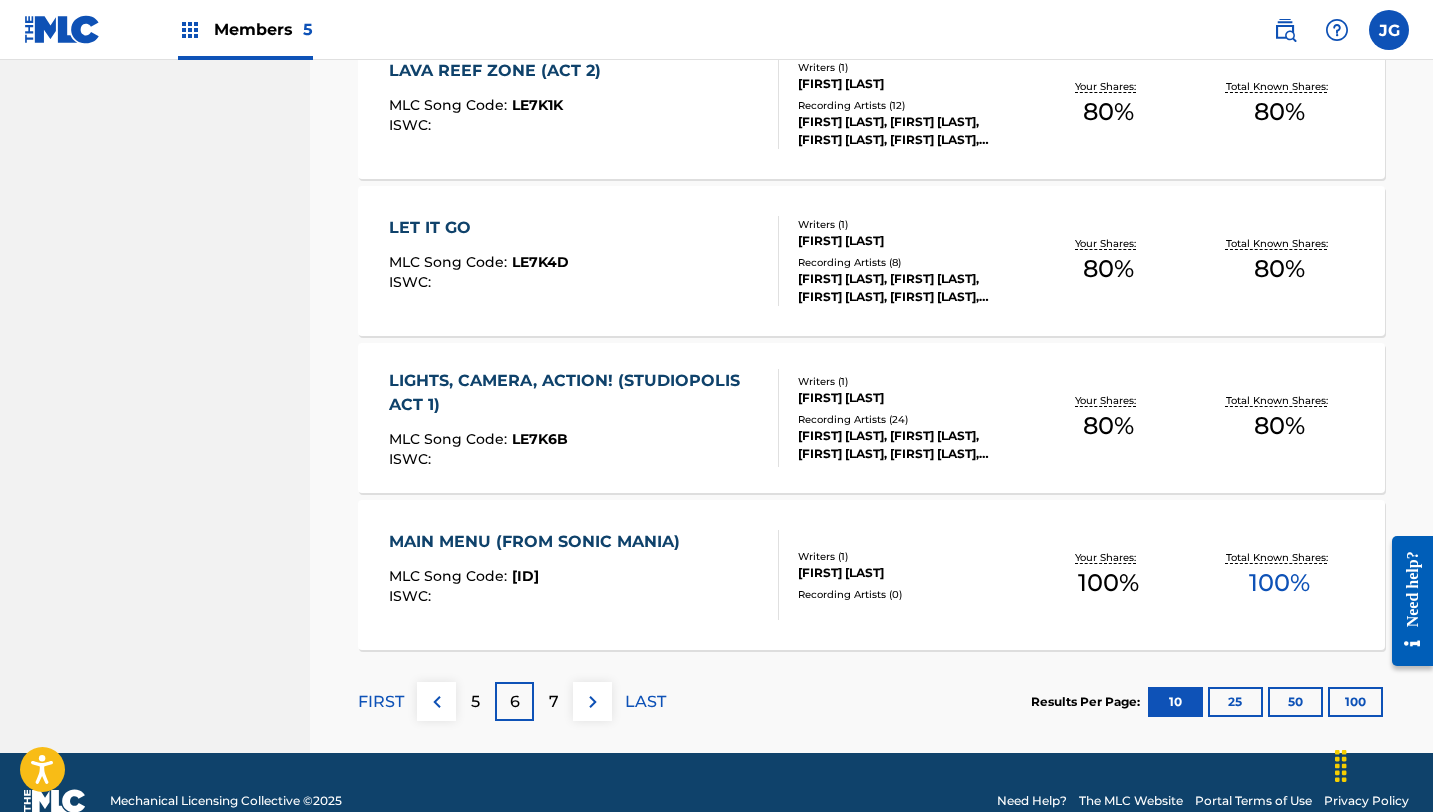 scroll, scrollTop: 1493, scrollLeft: 0, axis: vertical 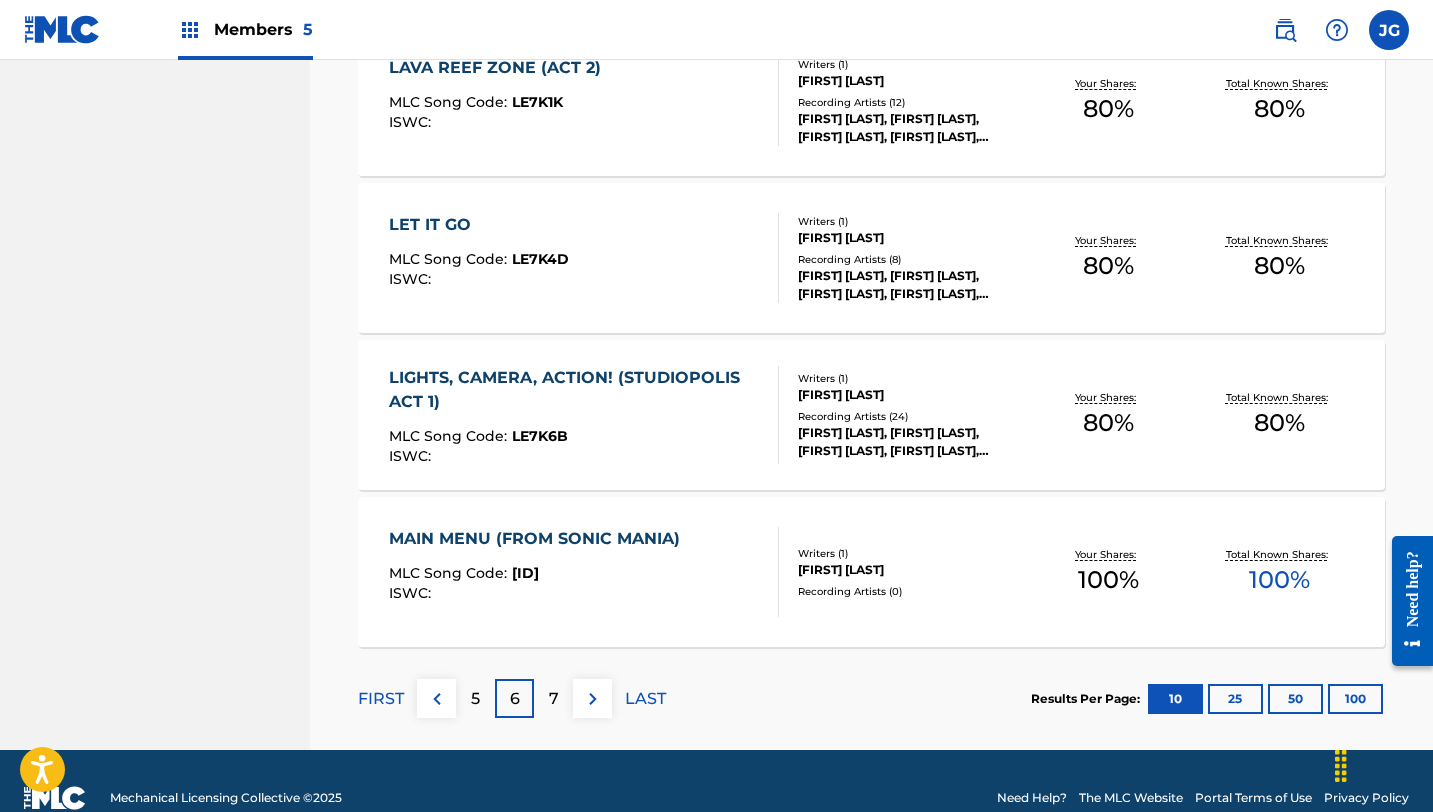 click on "7" at bounding box center (554, 699) 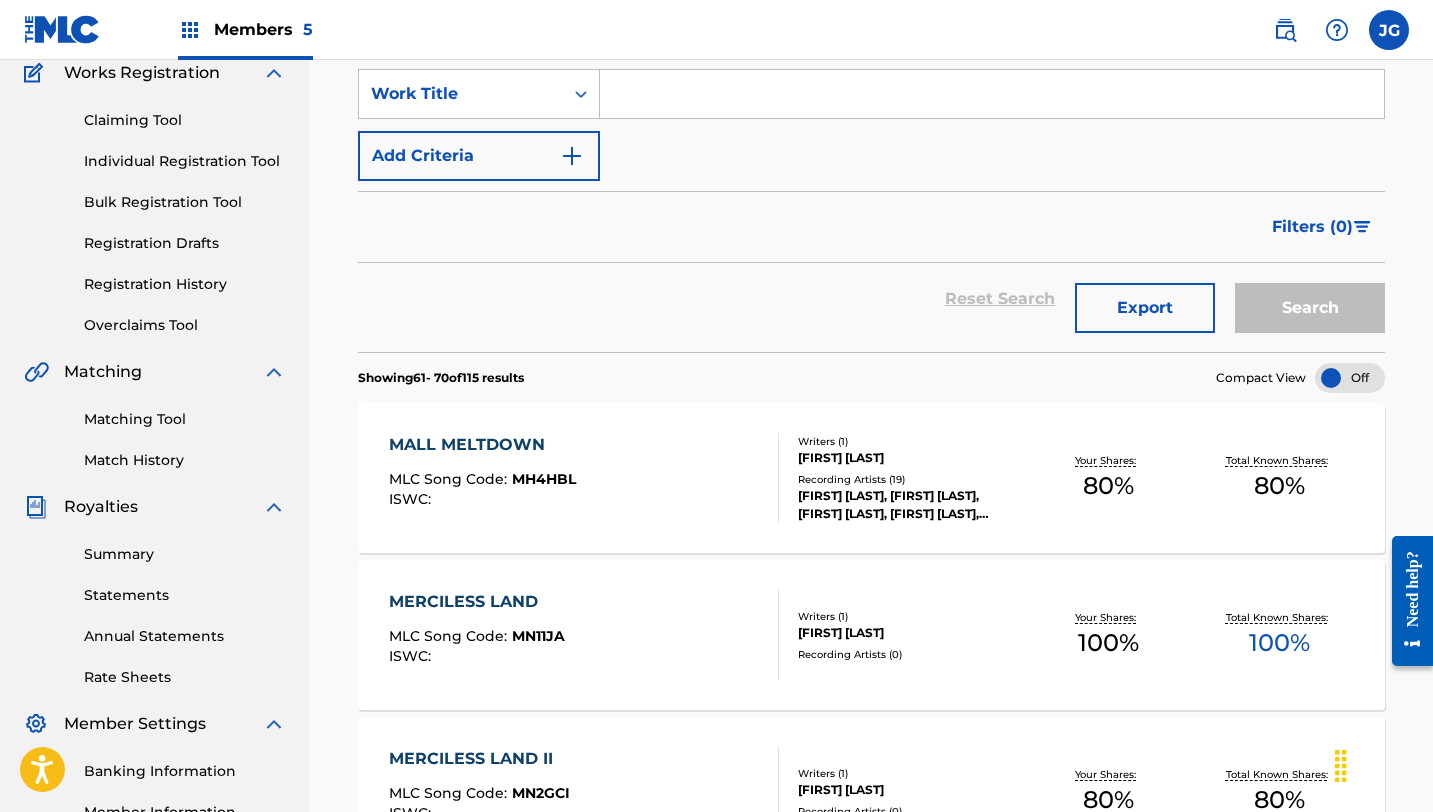 scroll, scrollTop: 171, scrollLeft: 0, axis: vertical 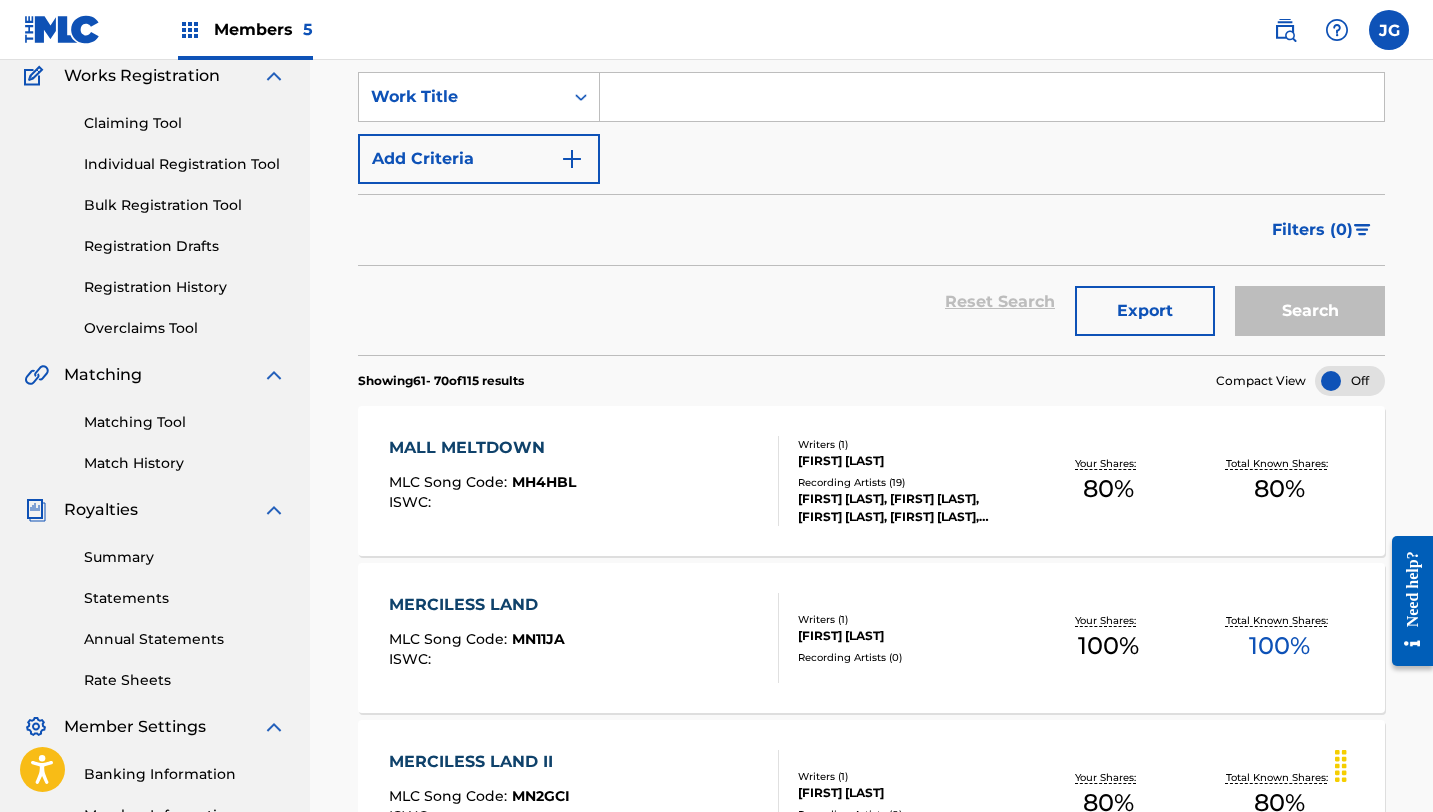 click on "MALL MELTDOWN" at bounding box center (482, 448) 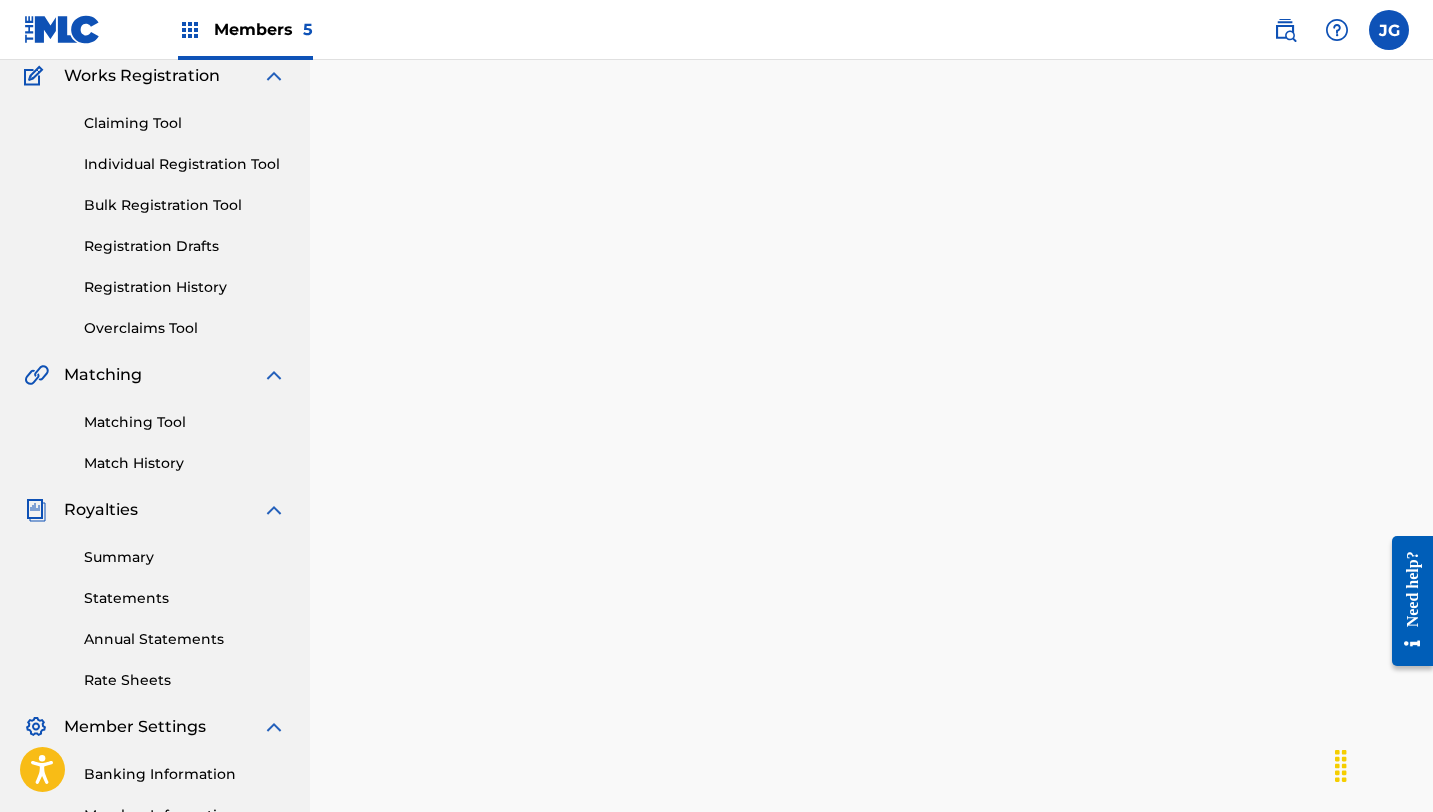scroll, scrollTop: 0, scrollLeft: 0, axis: both 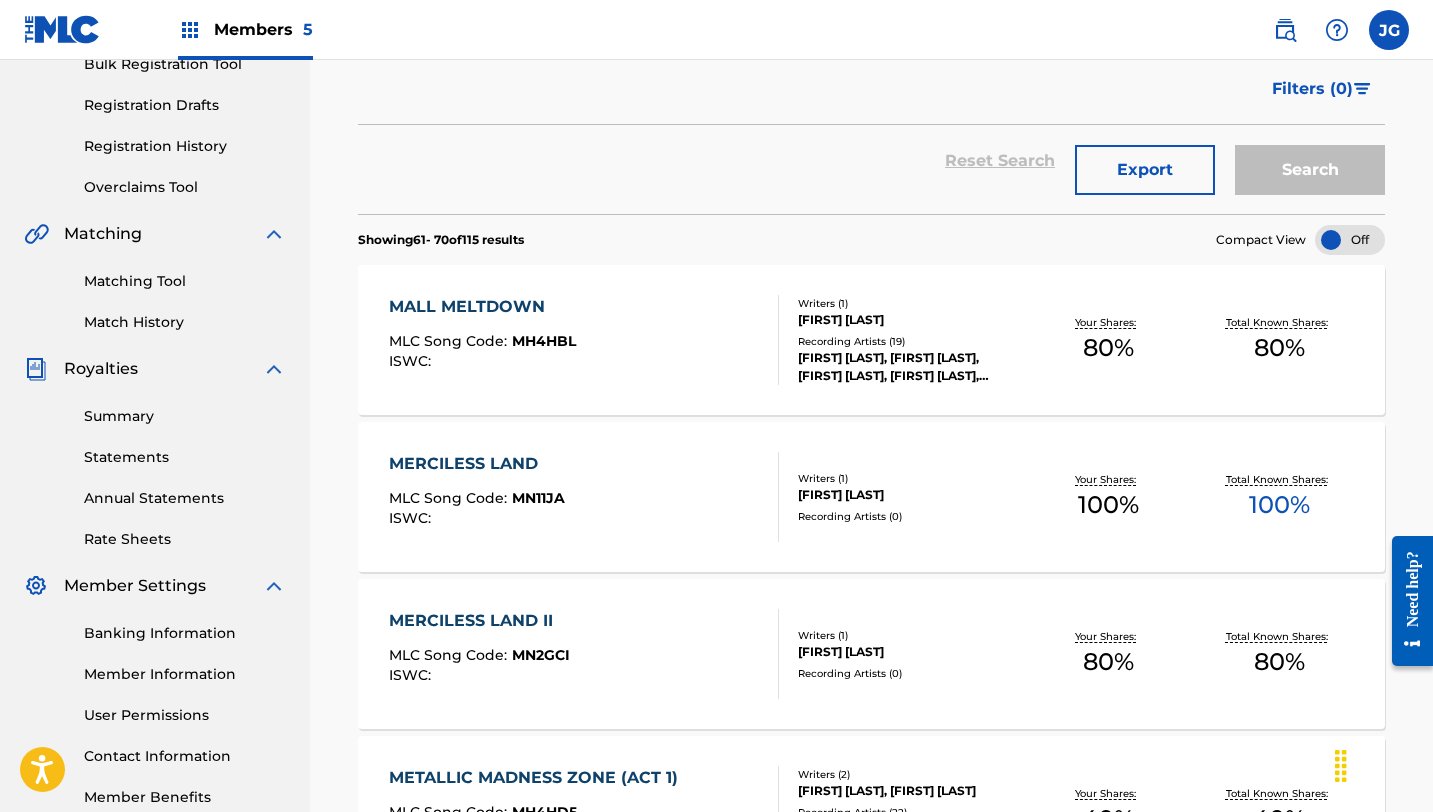 click on "MALL MELTDOWN" at bounding box center (482, 307) 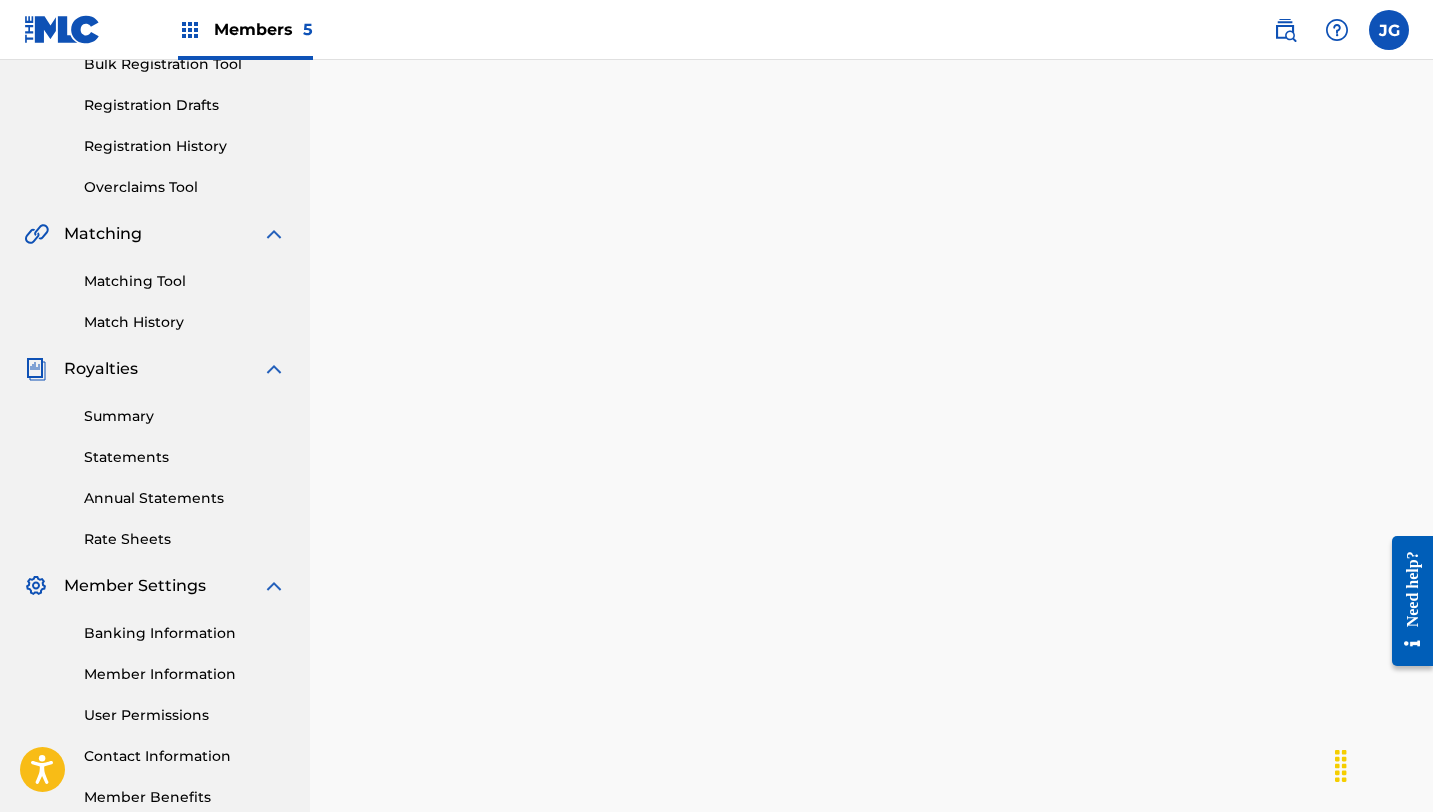 scroll, scrollTop: 0, scrollLeft: 0, axis: both 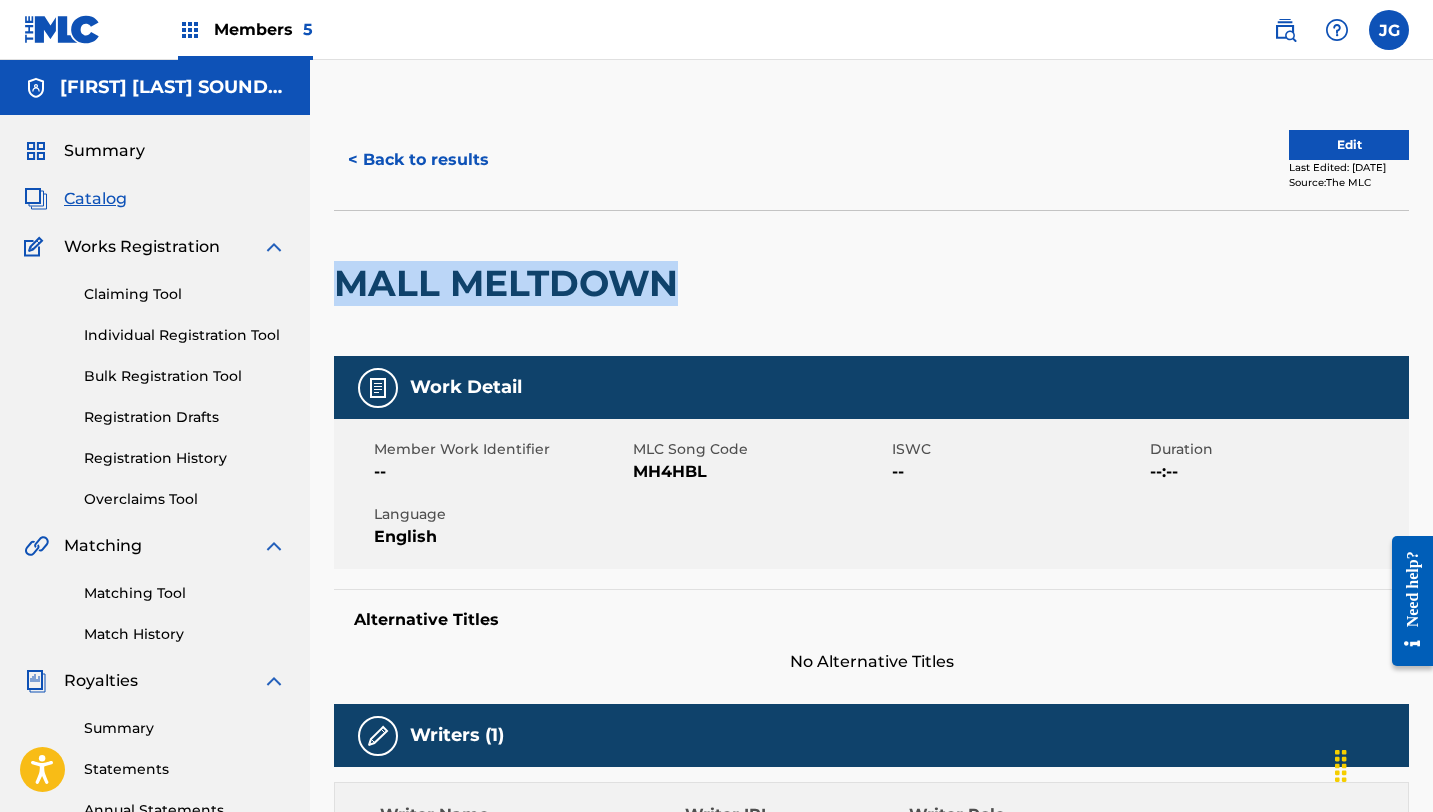 drag, startPoint x: 686, startPoint y: 283, endPoint x: 339, endPoint y: 295, distance: 347.20743 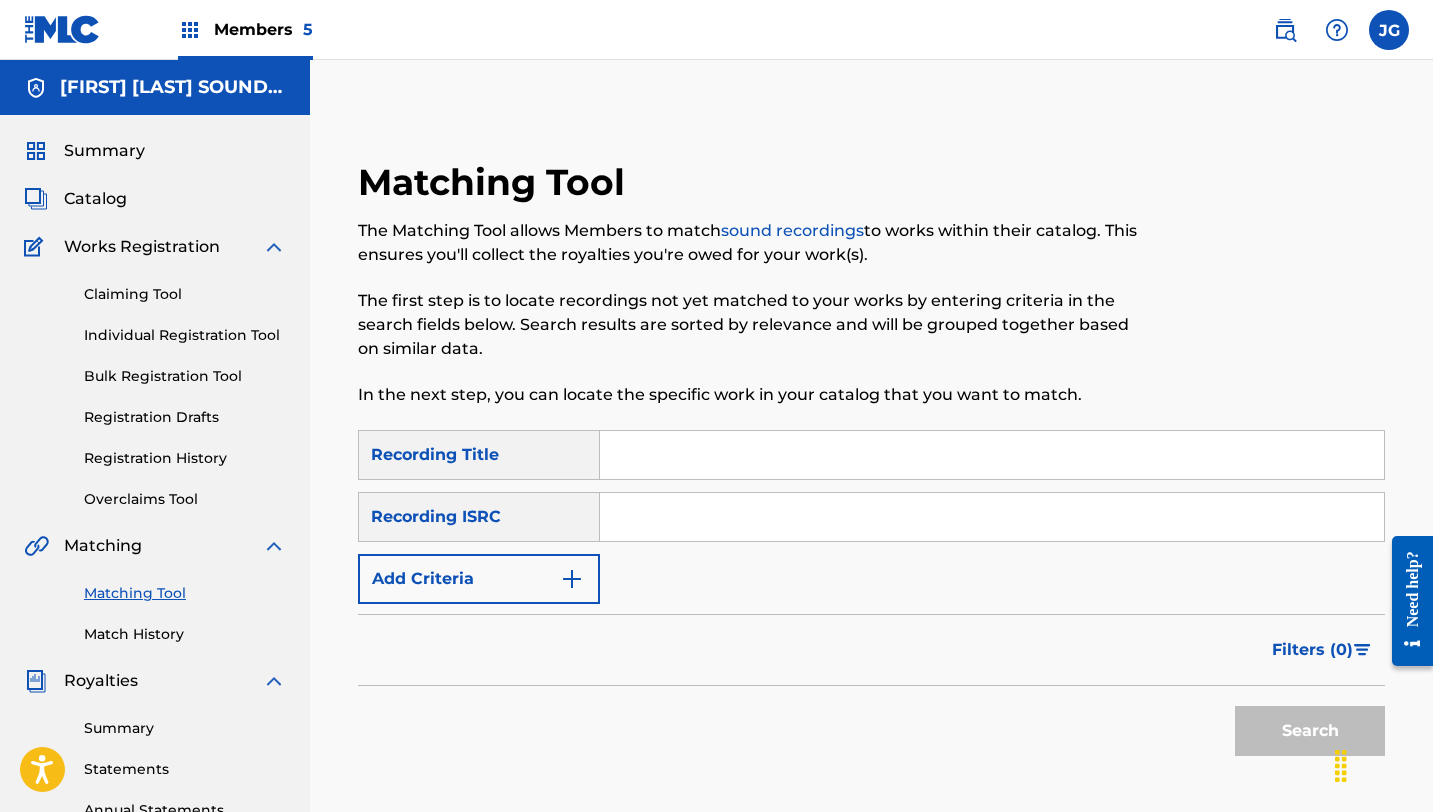 click on "Catalog" at bounding box center (95, 199) 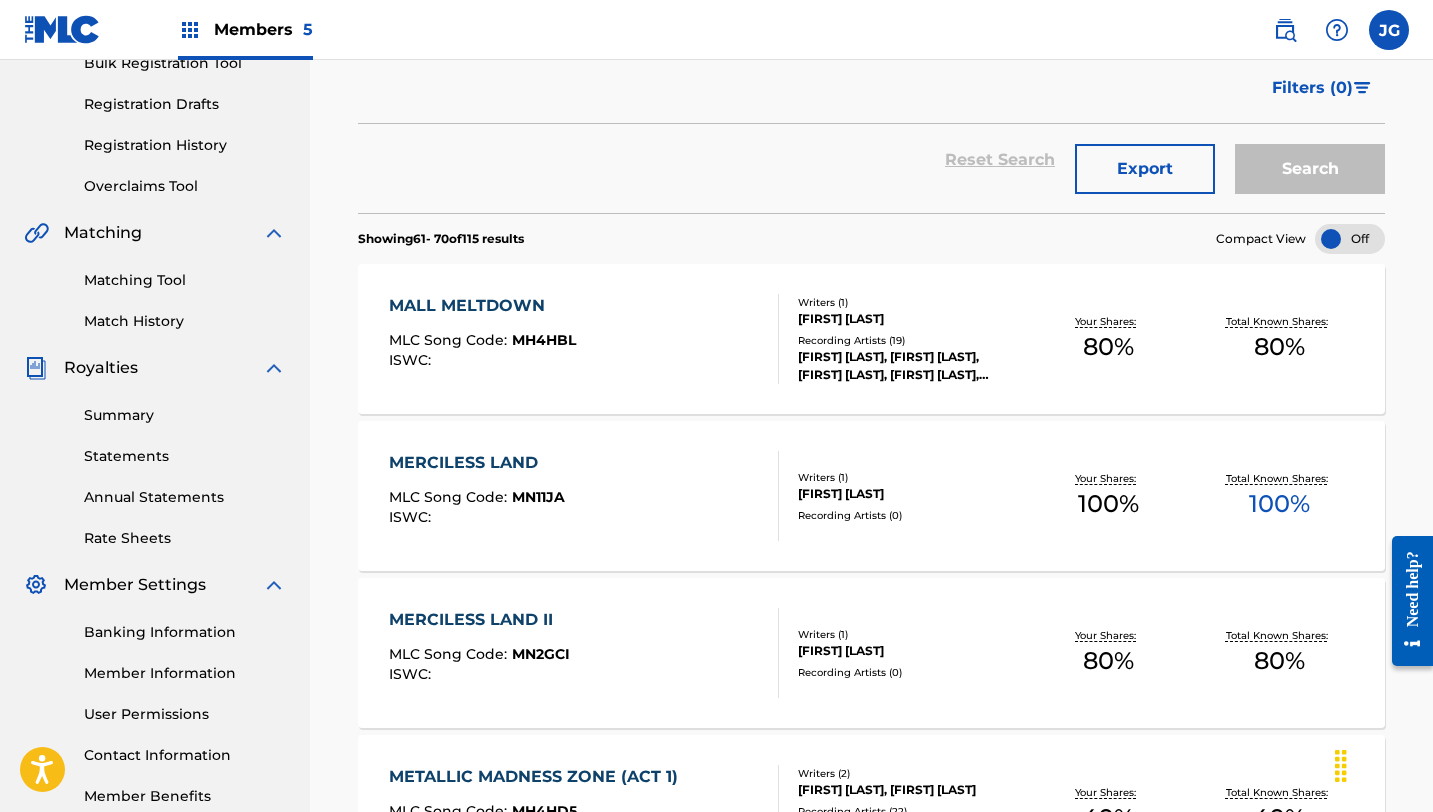 scroll, scrollTop: 314, scrollLeft: 0, axis: vertical 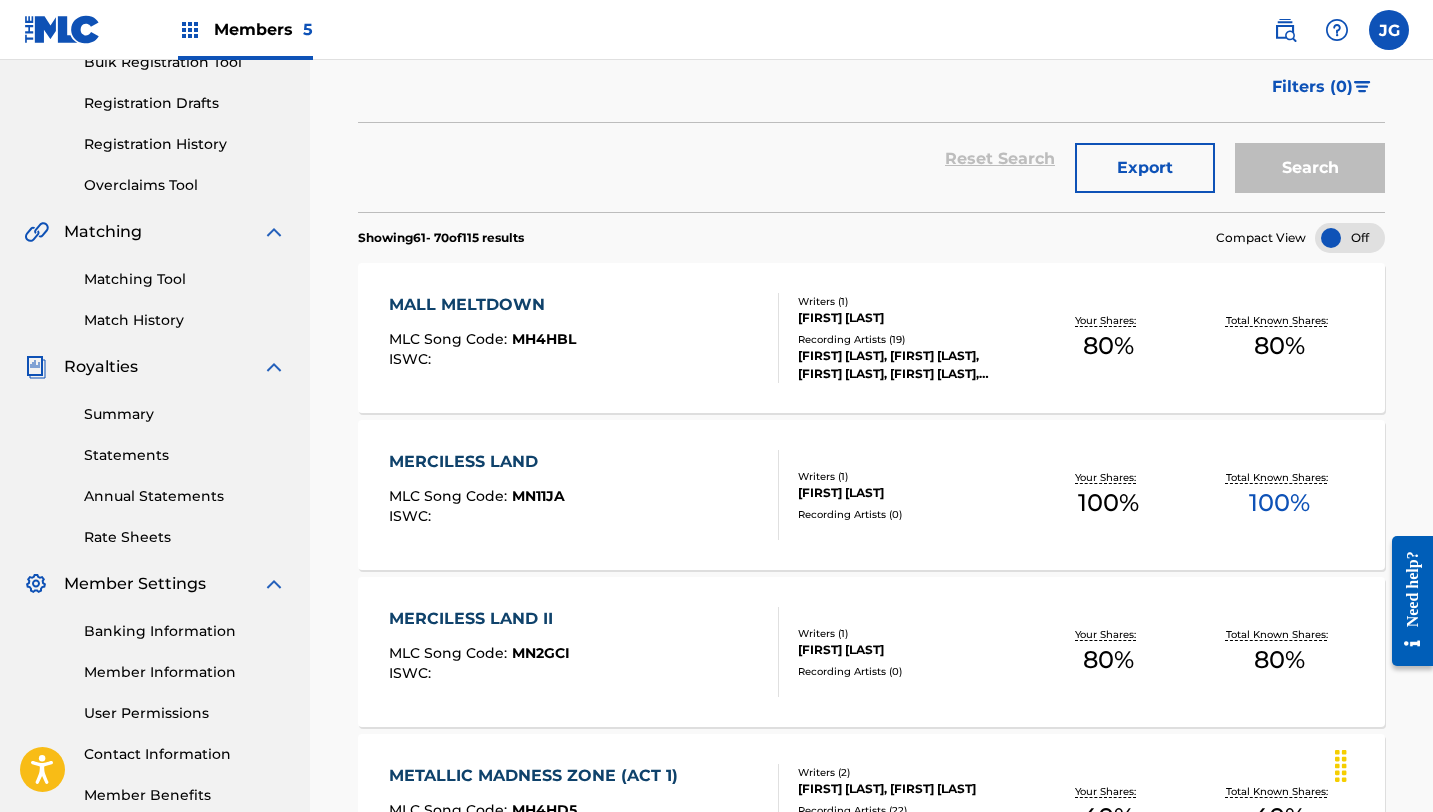 click on "MLC Song Code : [ID] ISWC :" at bounding box center (477, 495) 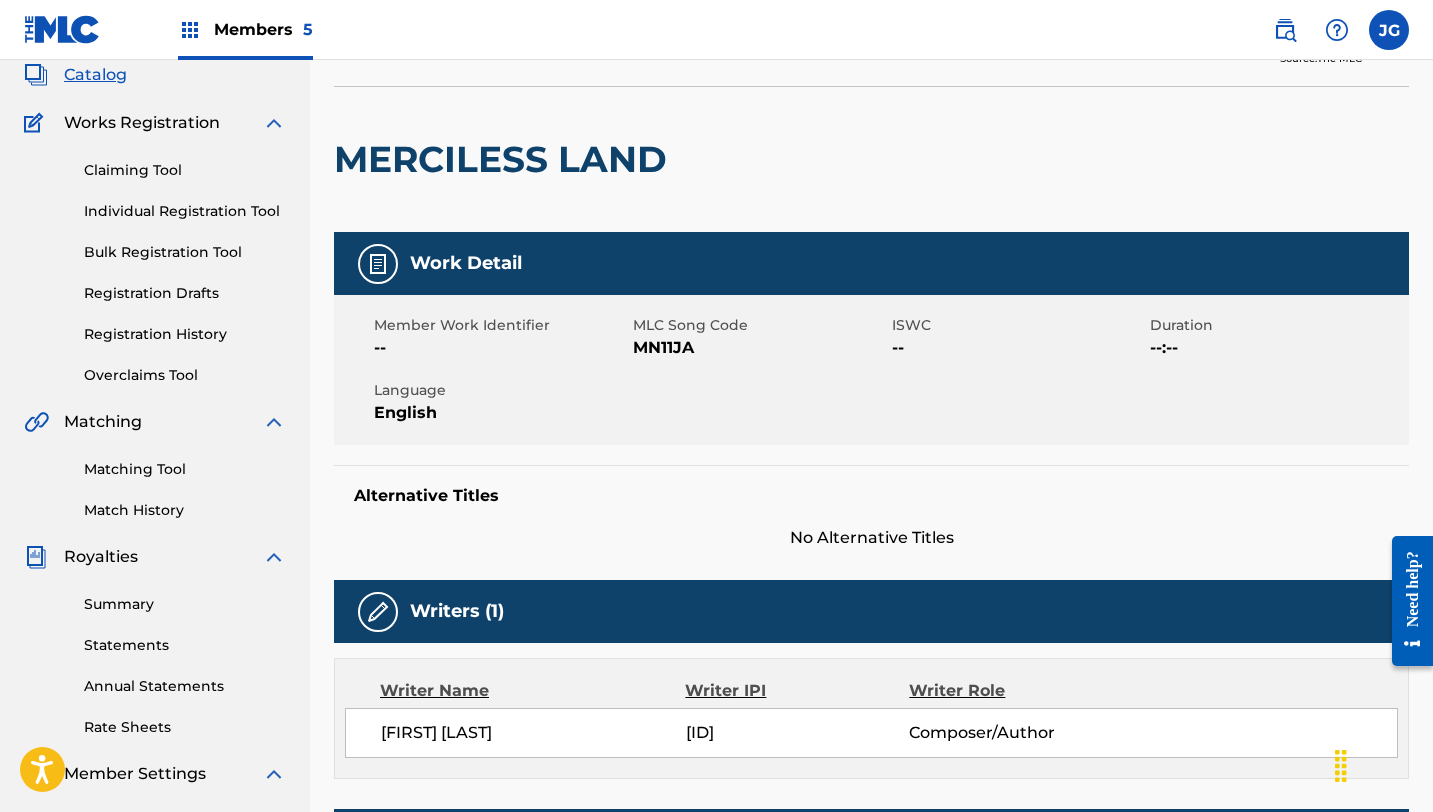 scroll, scrollTop: 0, scrollLeft: 0, axis: both 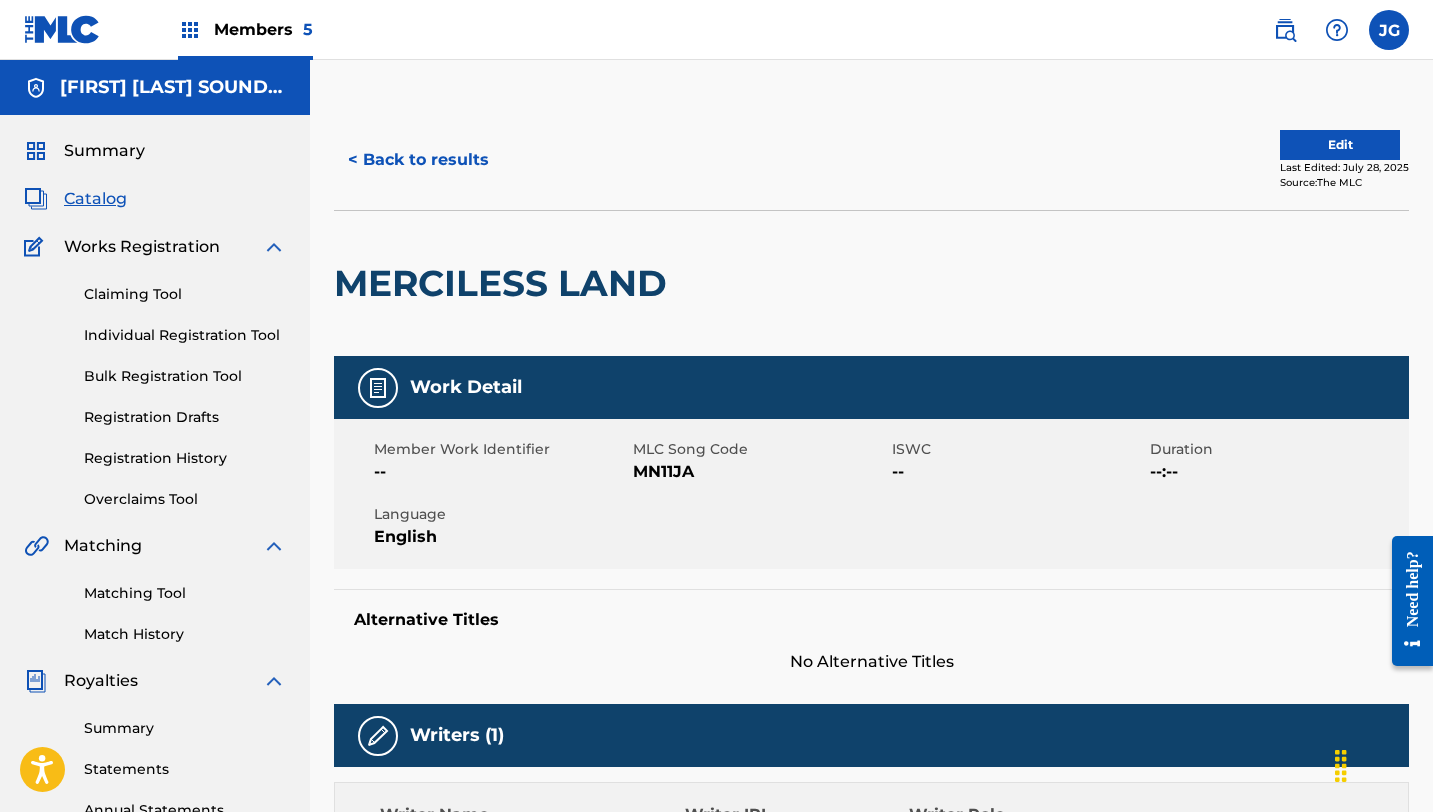 click on "Matching Tool" at bounding box center (185, 593) 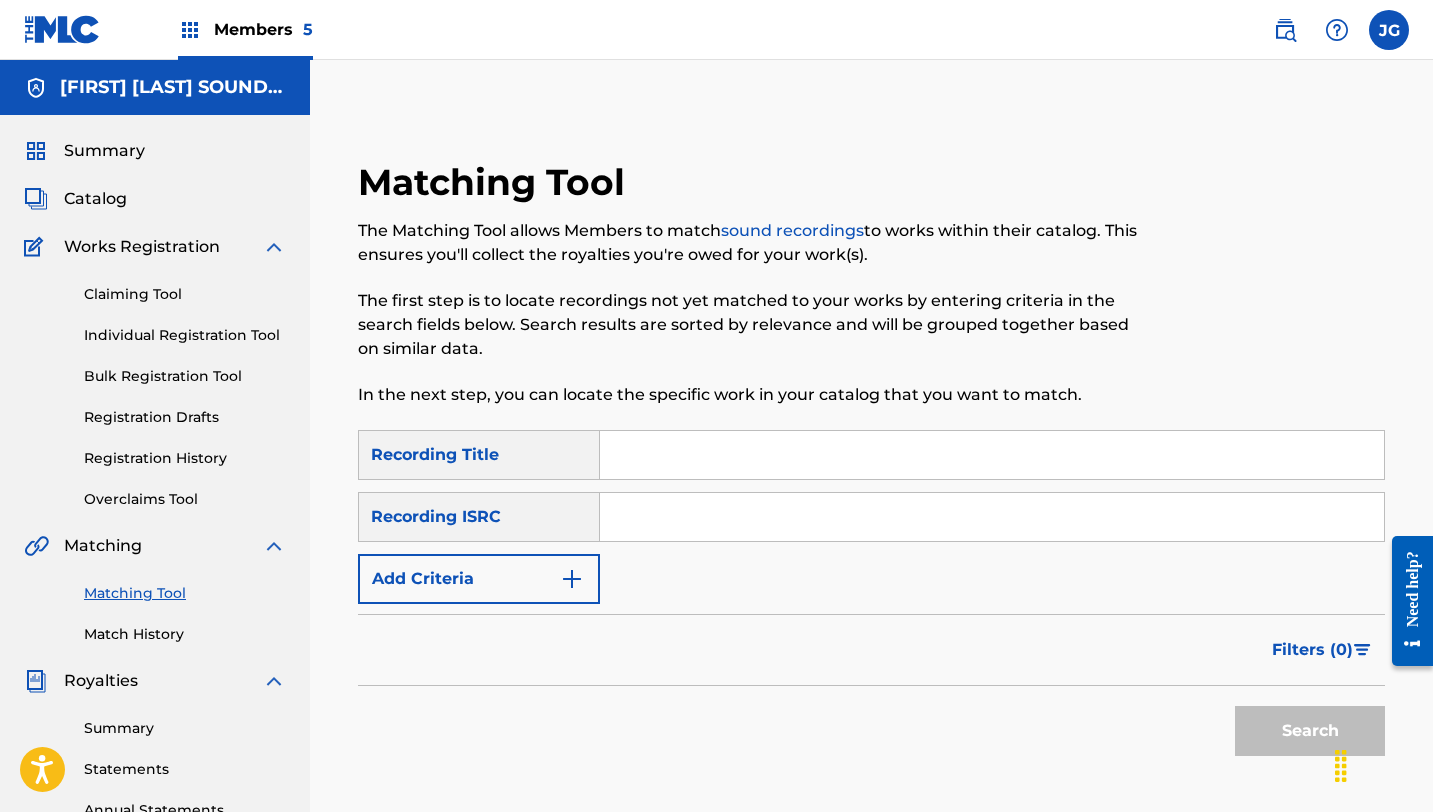 click at bounding box center [992, 455] 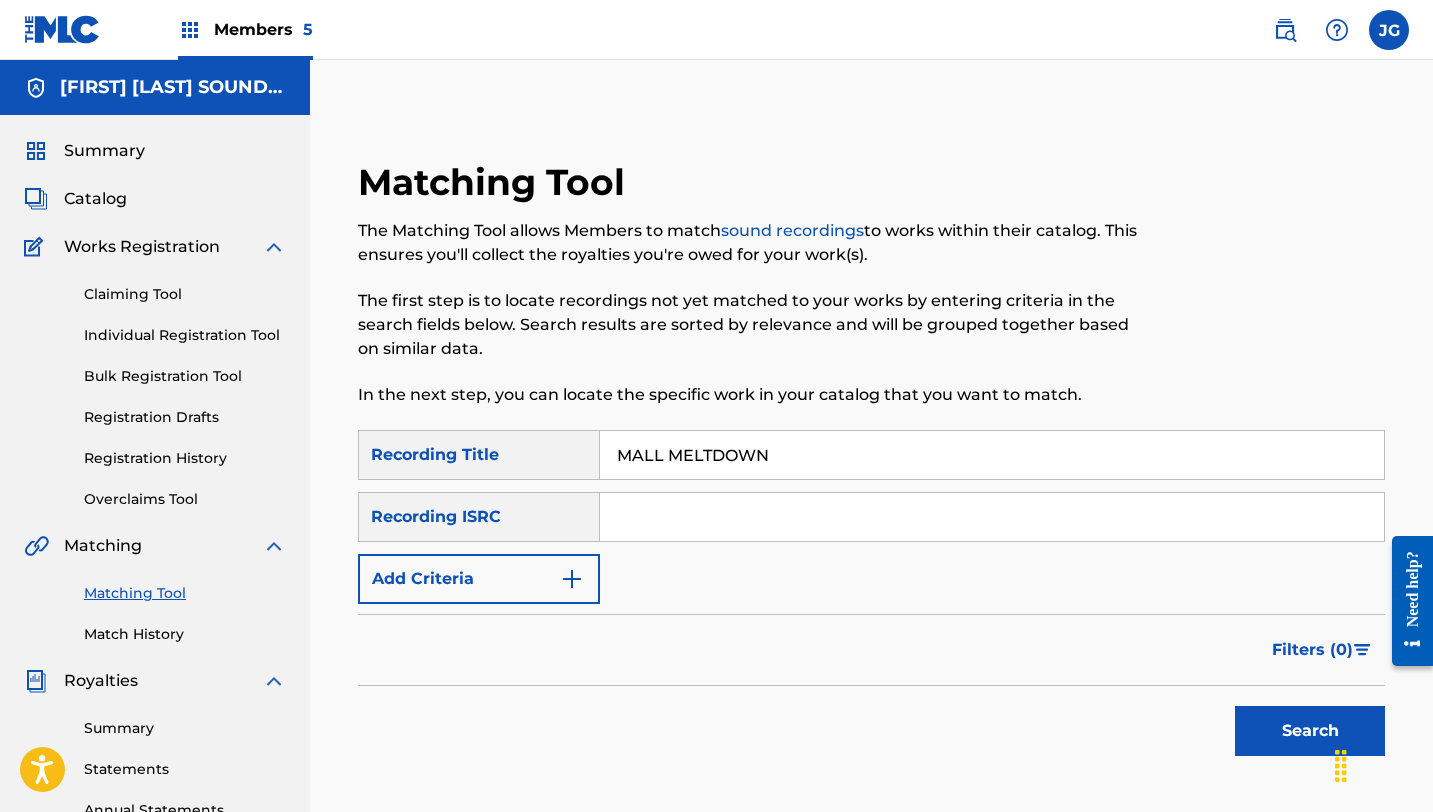 type on "MALL MELTDOWN" 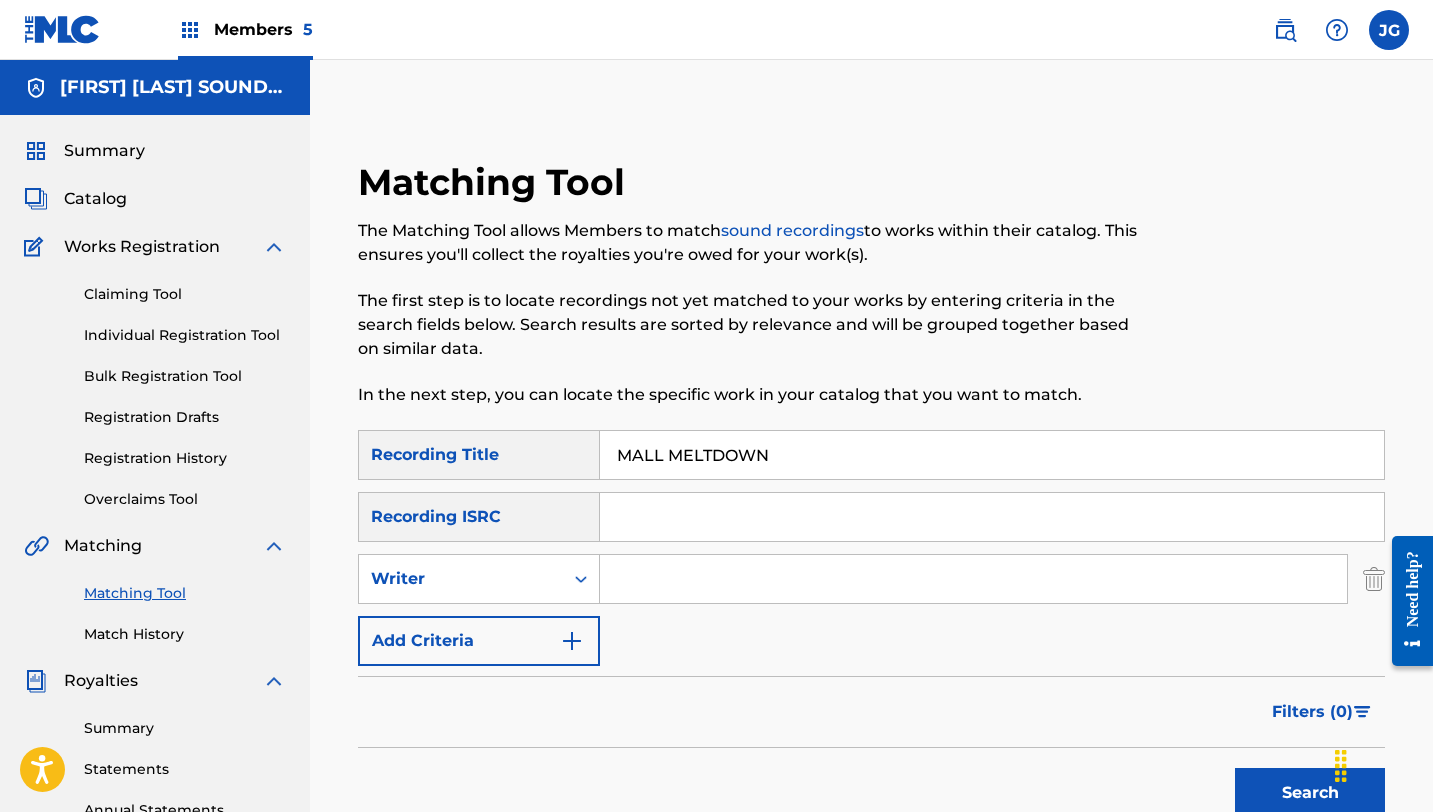 click on "Recording Title [ID] [ID] [ID] Writer Add Criteria" at bounding box center (871, 548) 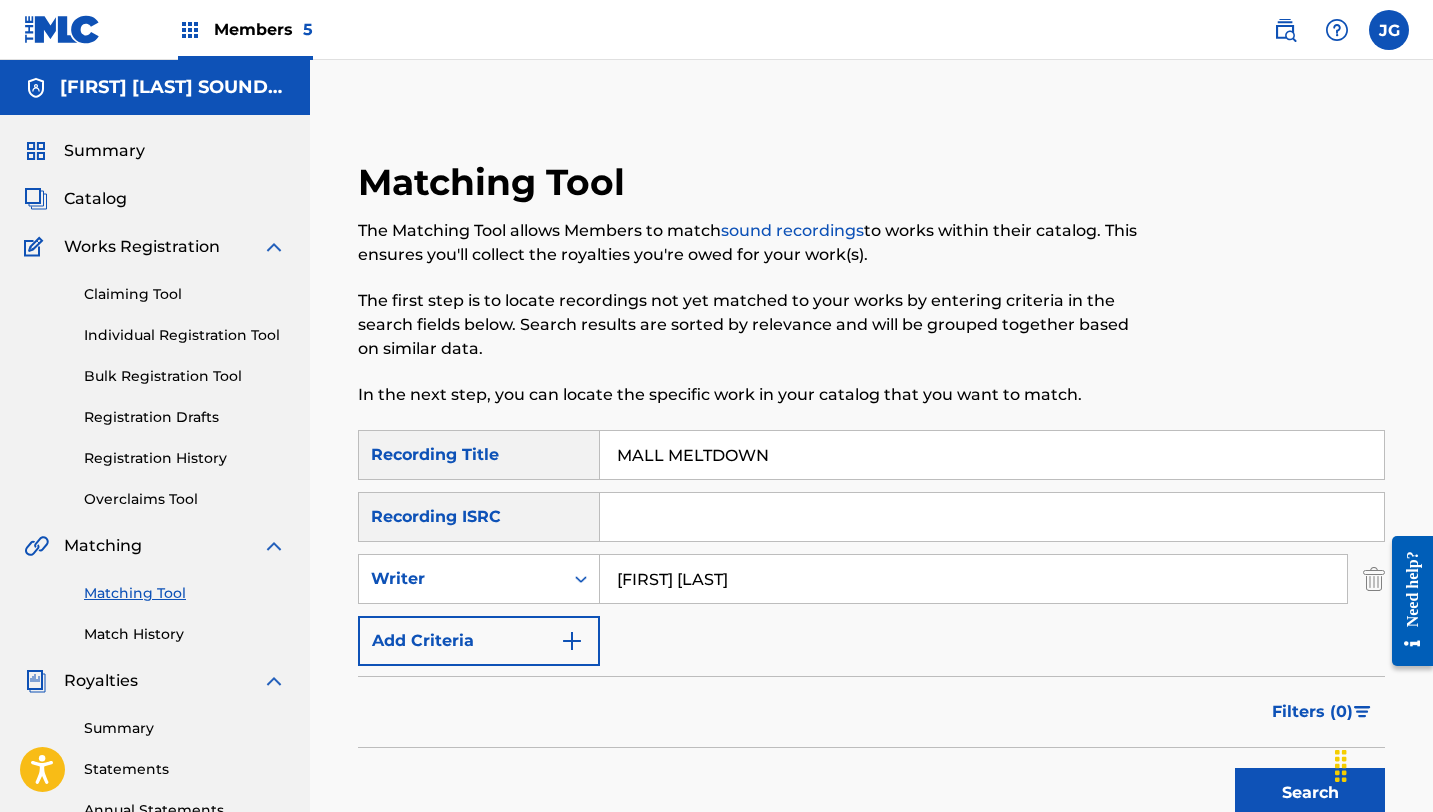 click on "Add Criteria" at bounding box center [479, 641] 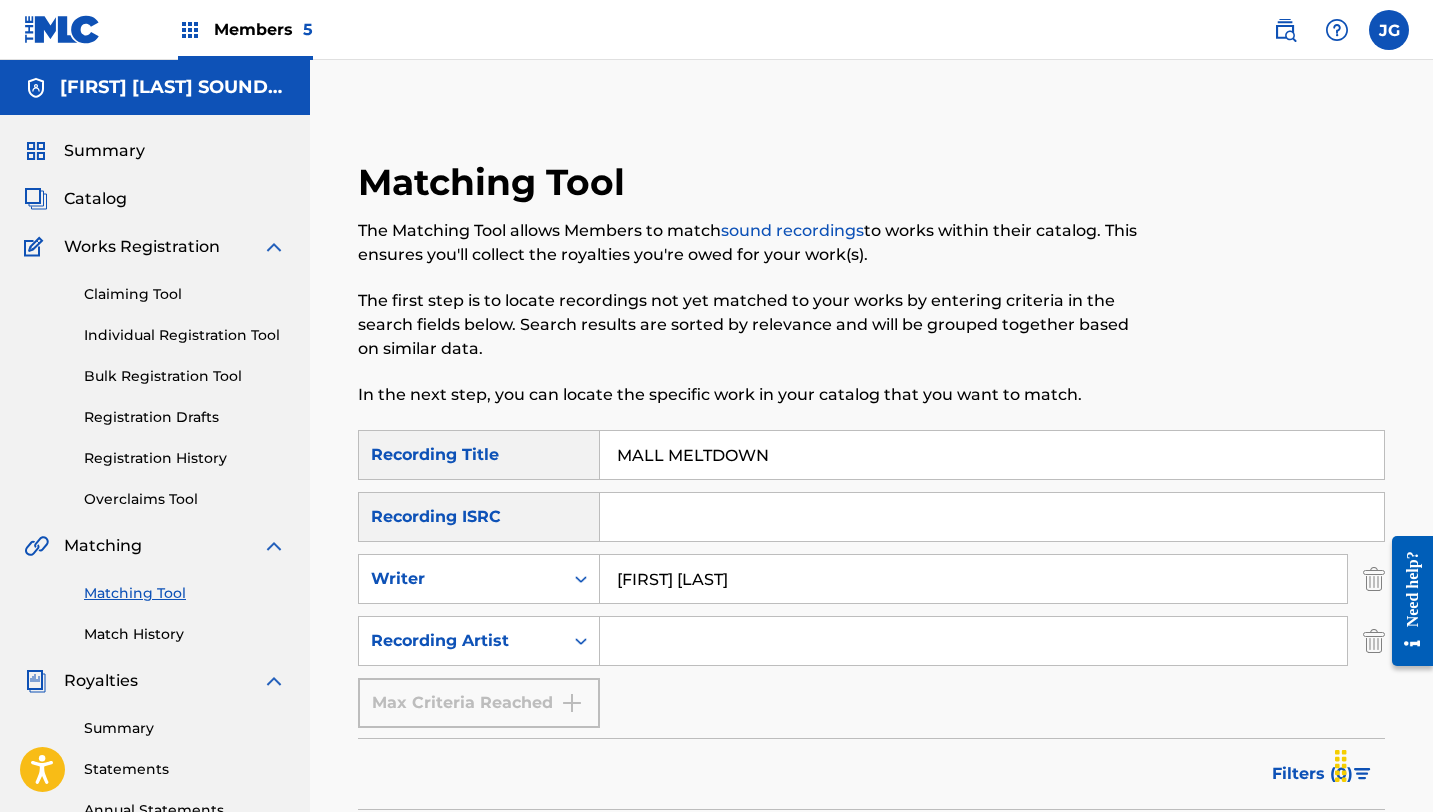click at bounding box center (973, 641) 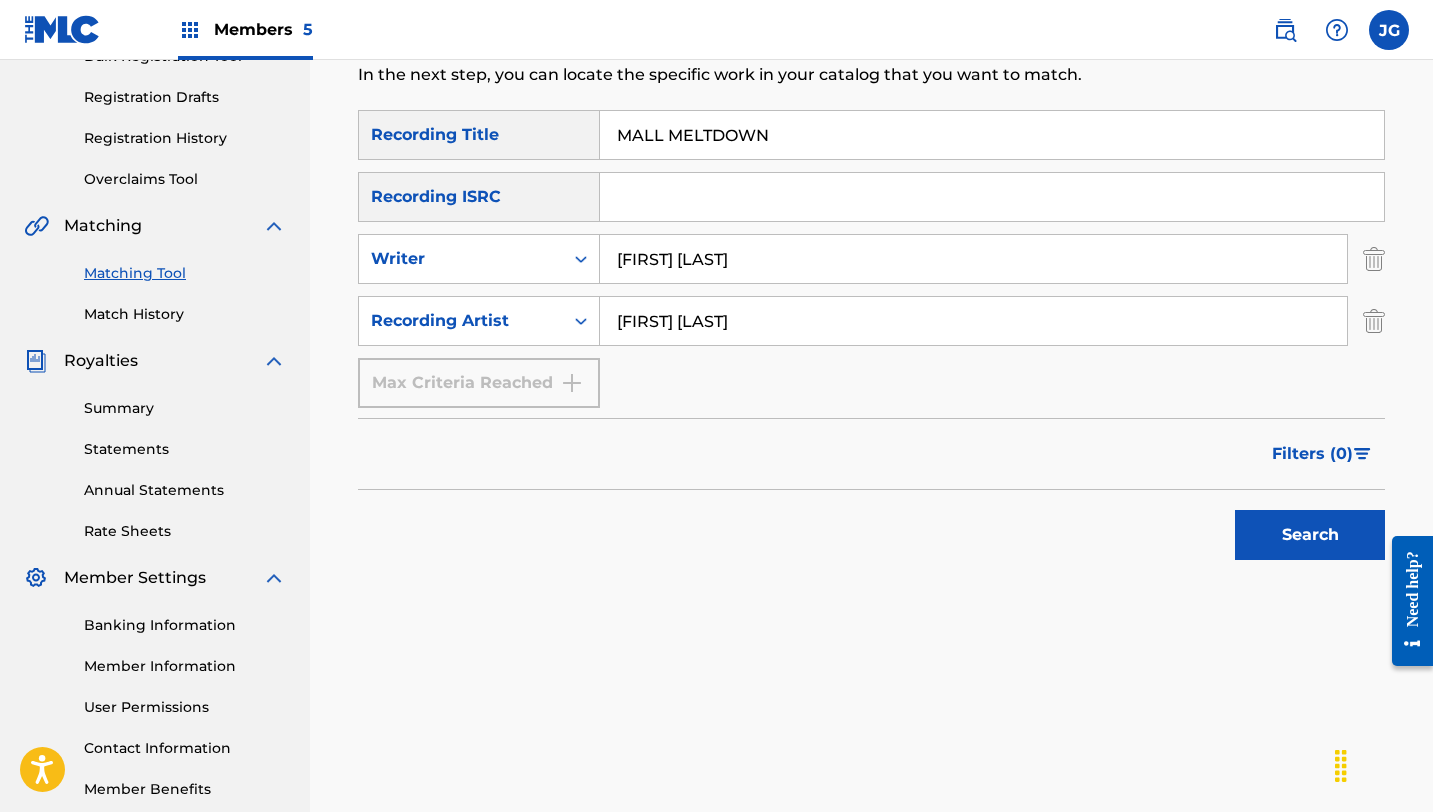 scroll, scrollTop: 353, scrollLeft: 0, axis: vertical 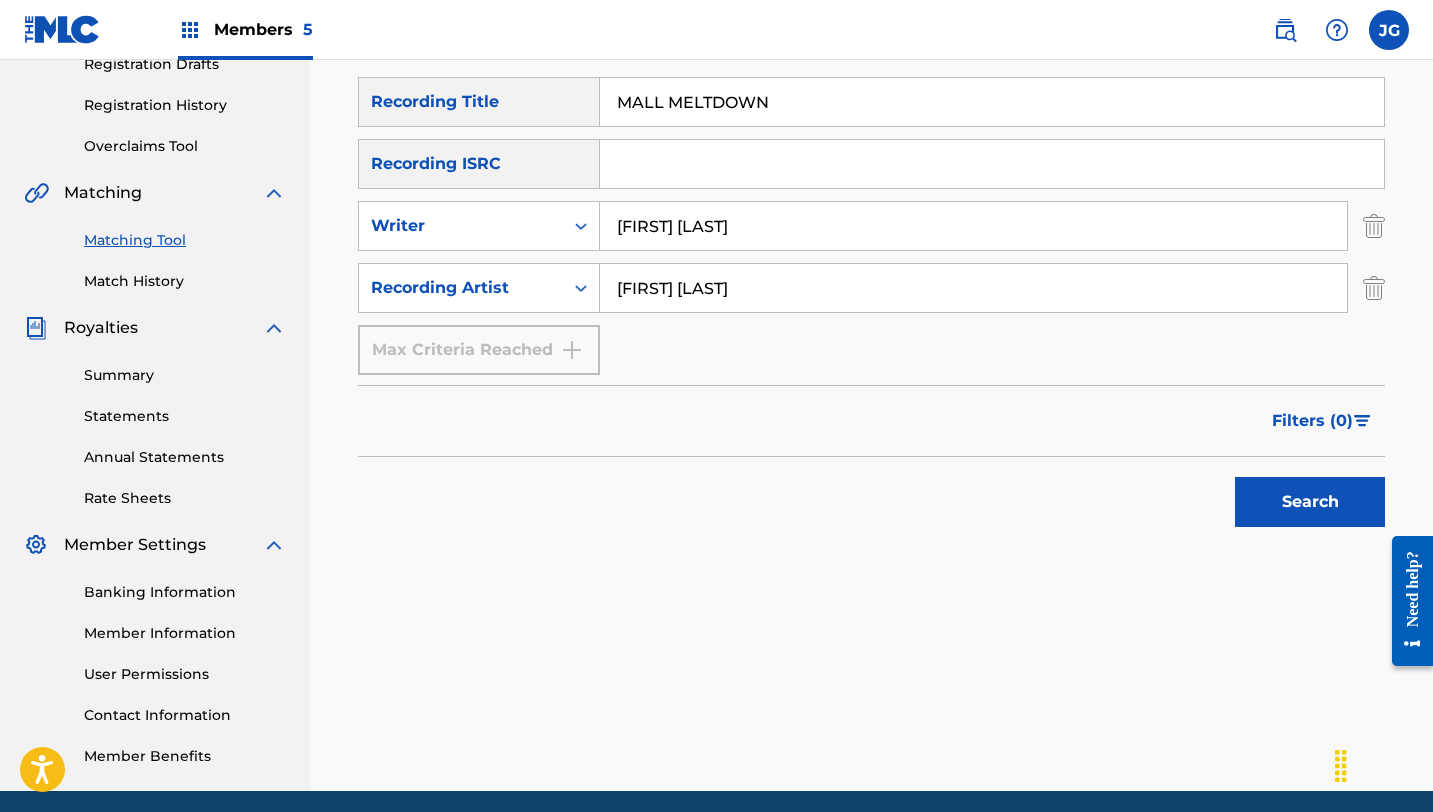 click on "Search" at bounding box center [1310, 502] 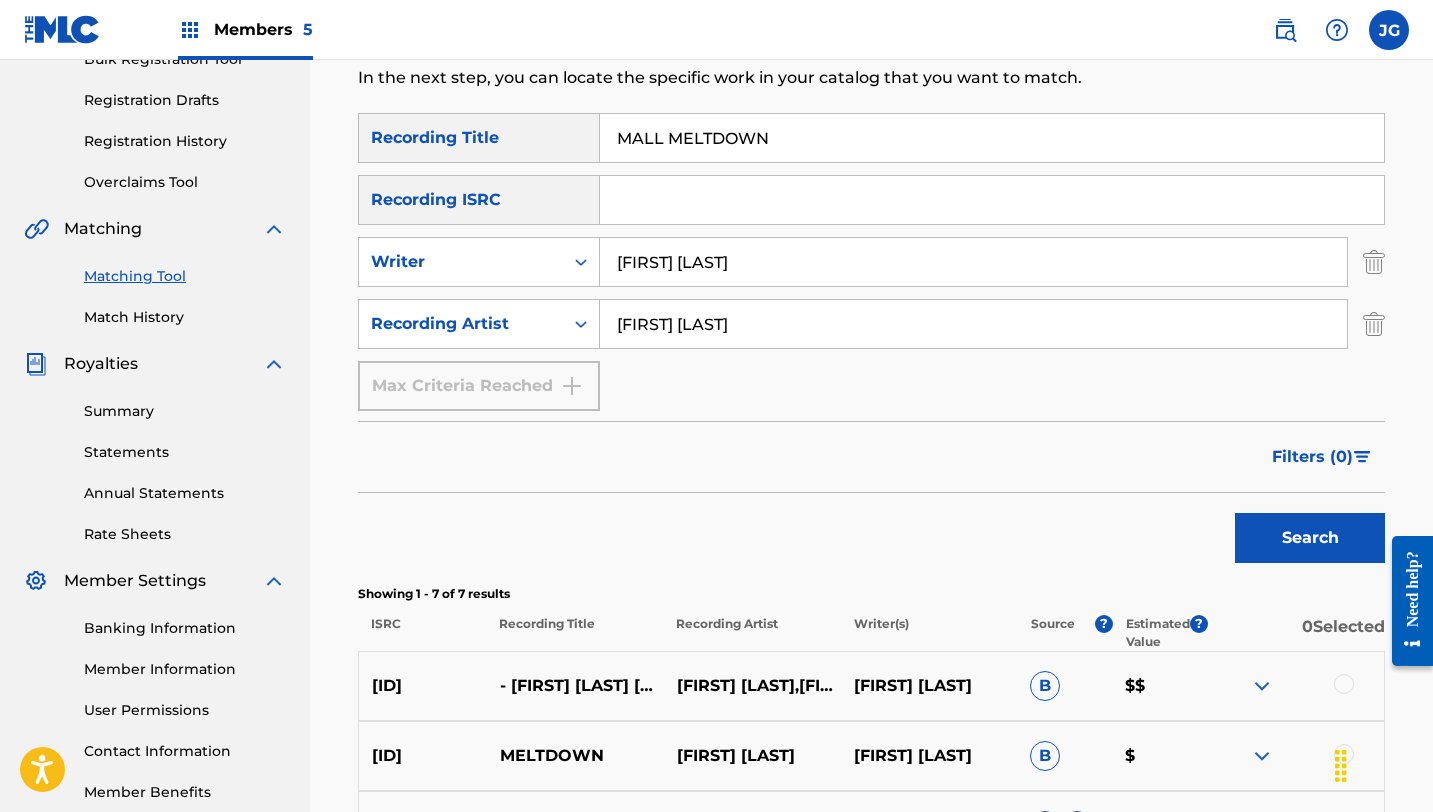 scroll, scrollTop: 309, scrollLeft: 0, axis: vertical 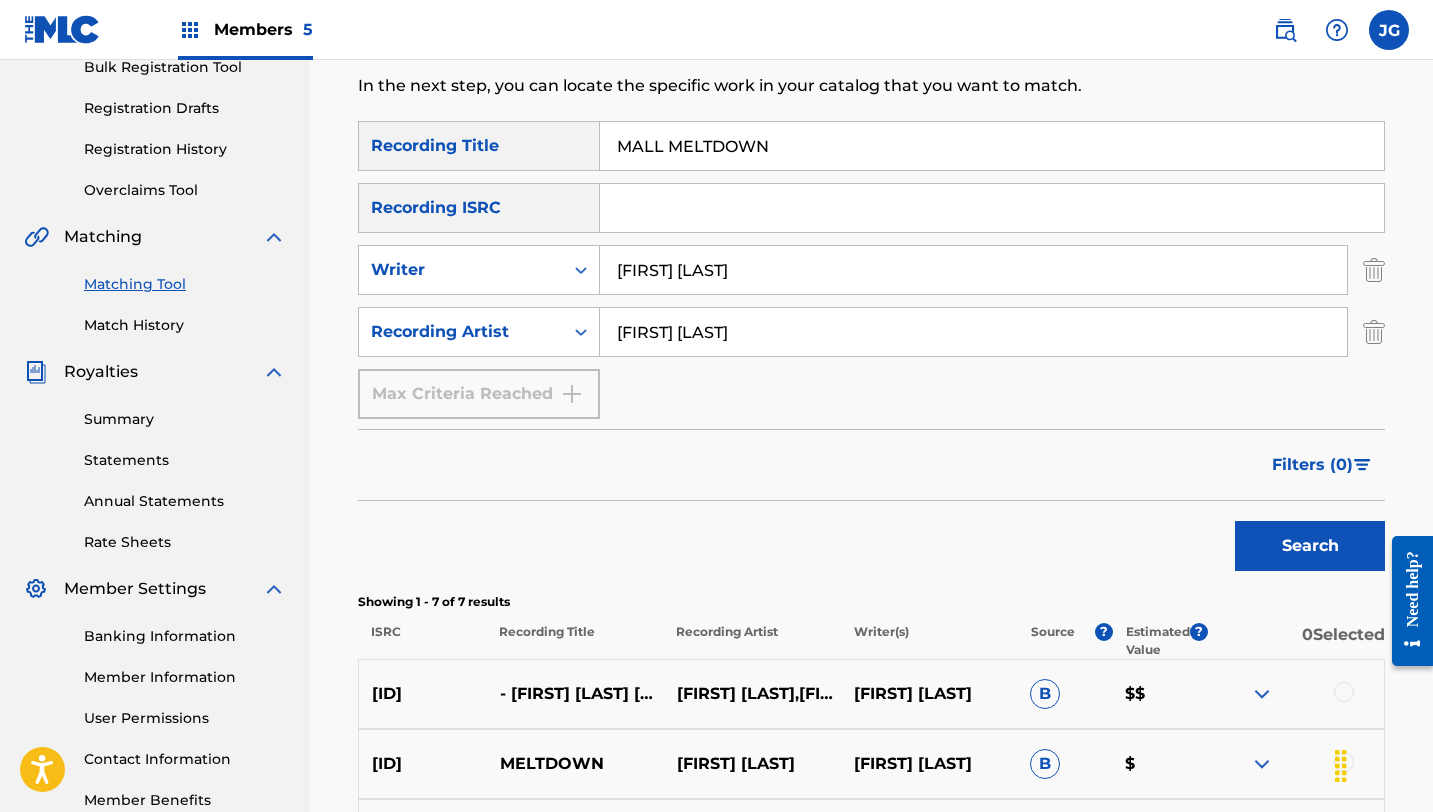 click at bounding box center (1344, 692) 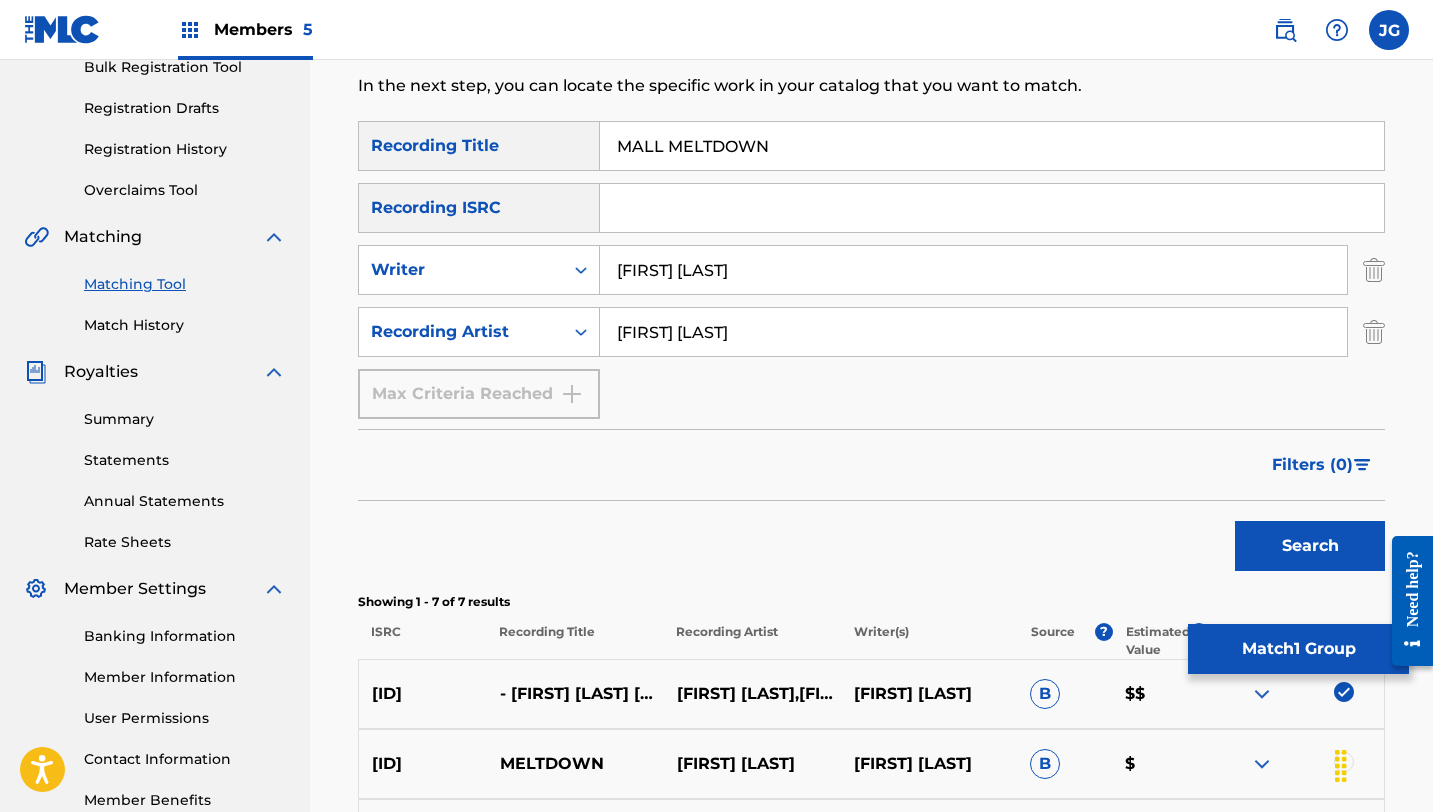click on "Match  1 Group" at bounding box center (1298, 649) 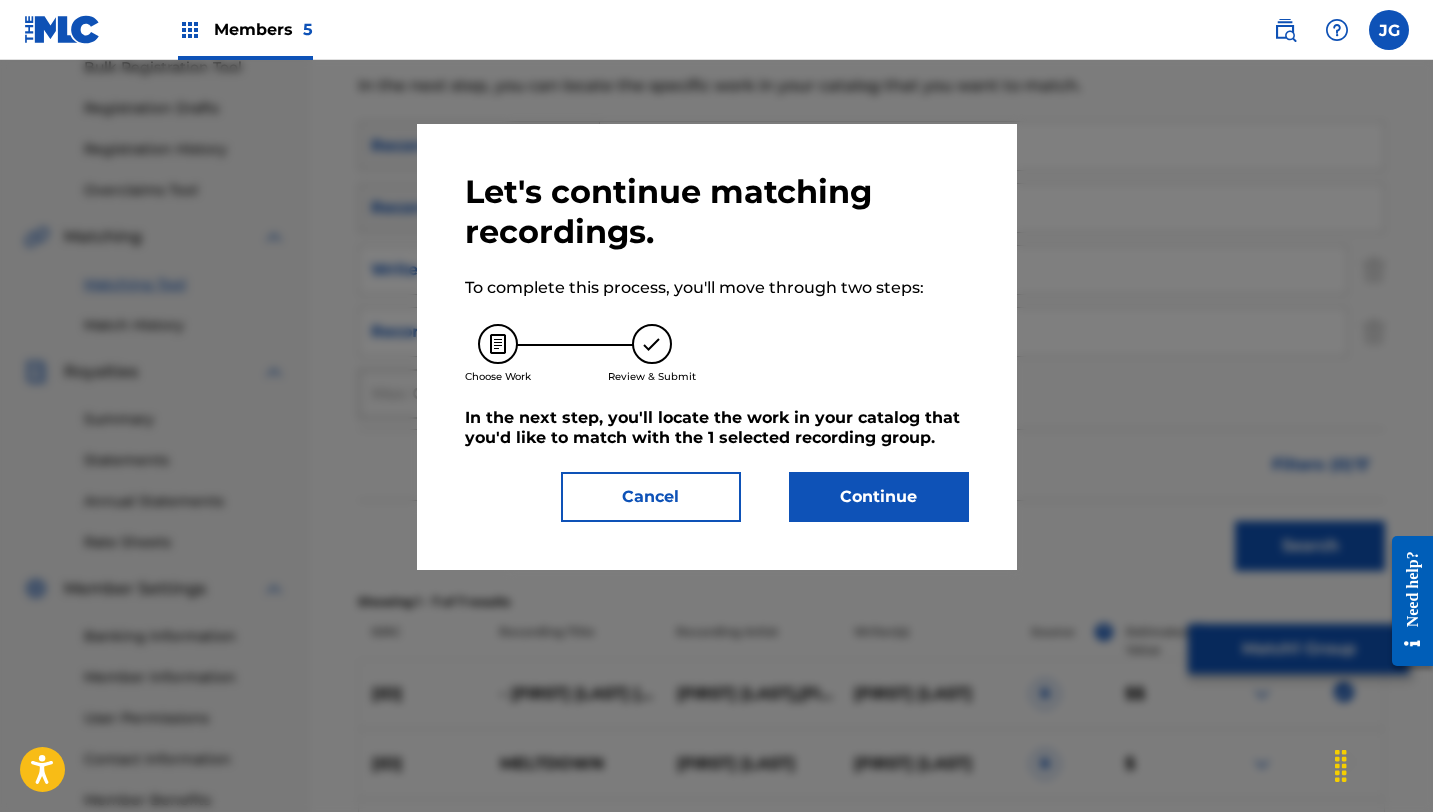 click on "Continue" at bounding box center [879, 497] 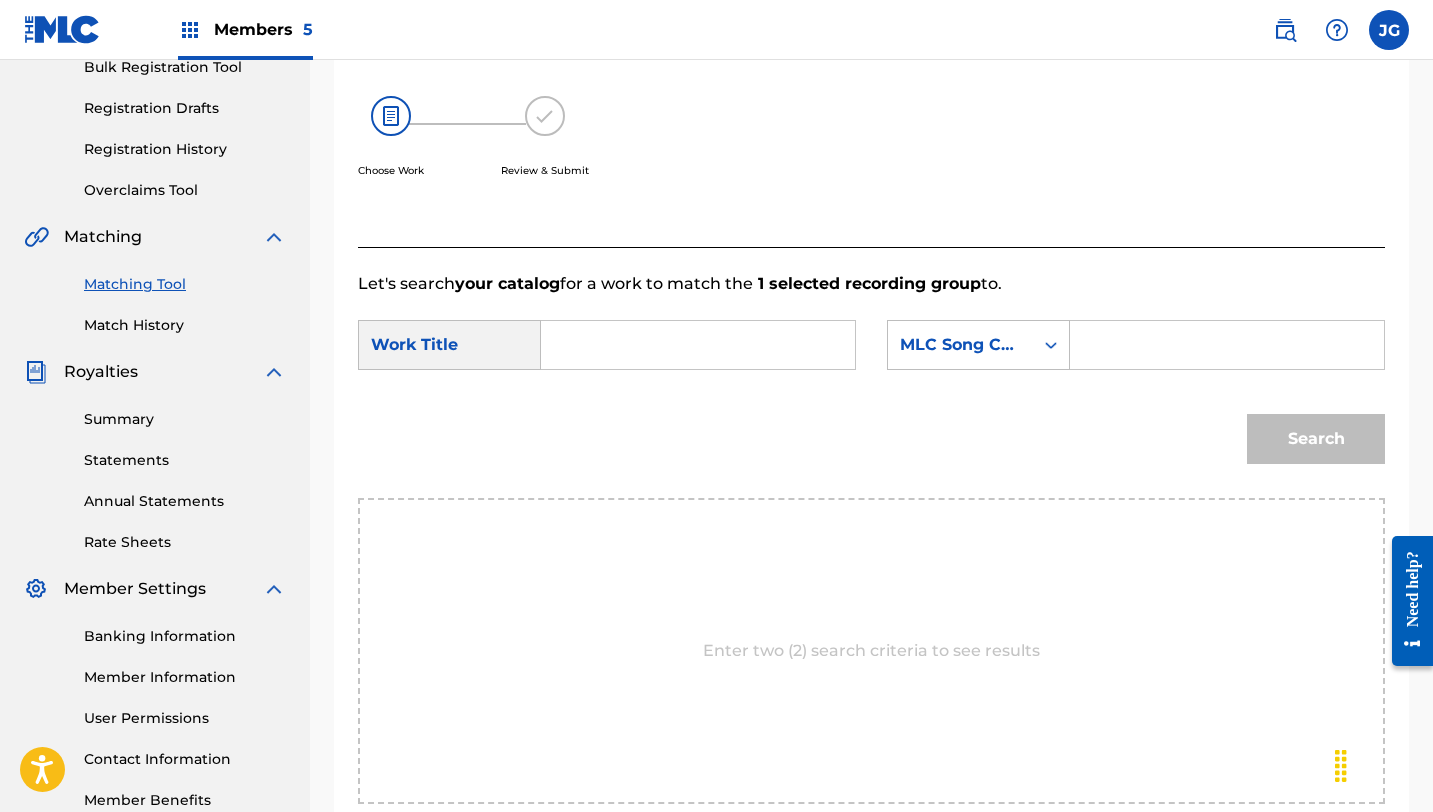 click at bounding box center [698, 345] 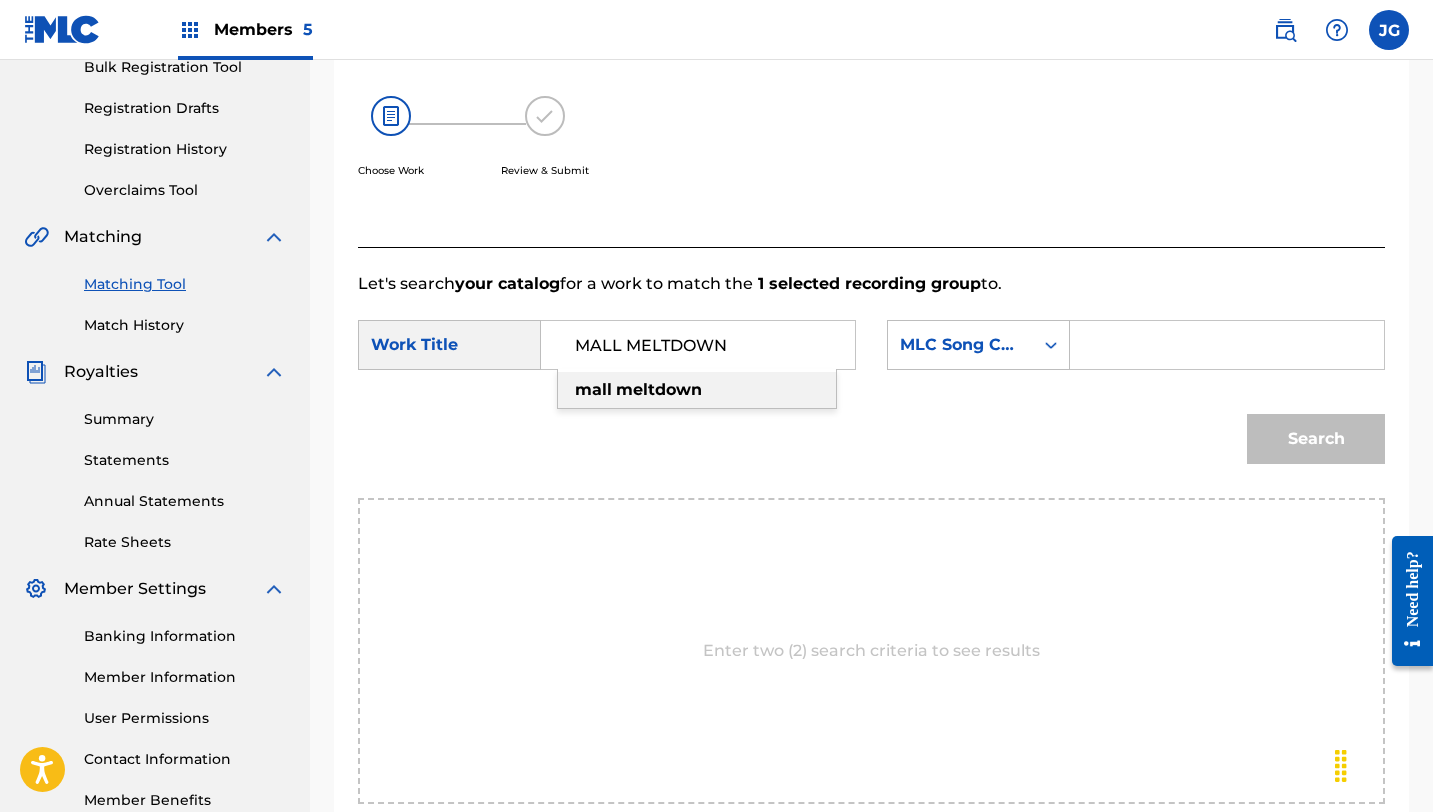 type on "MALL MELTDOWN" 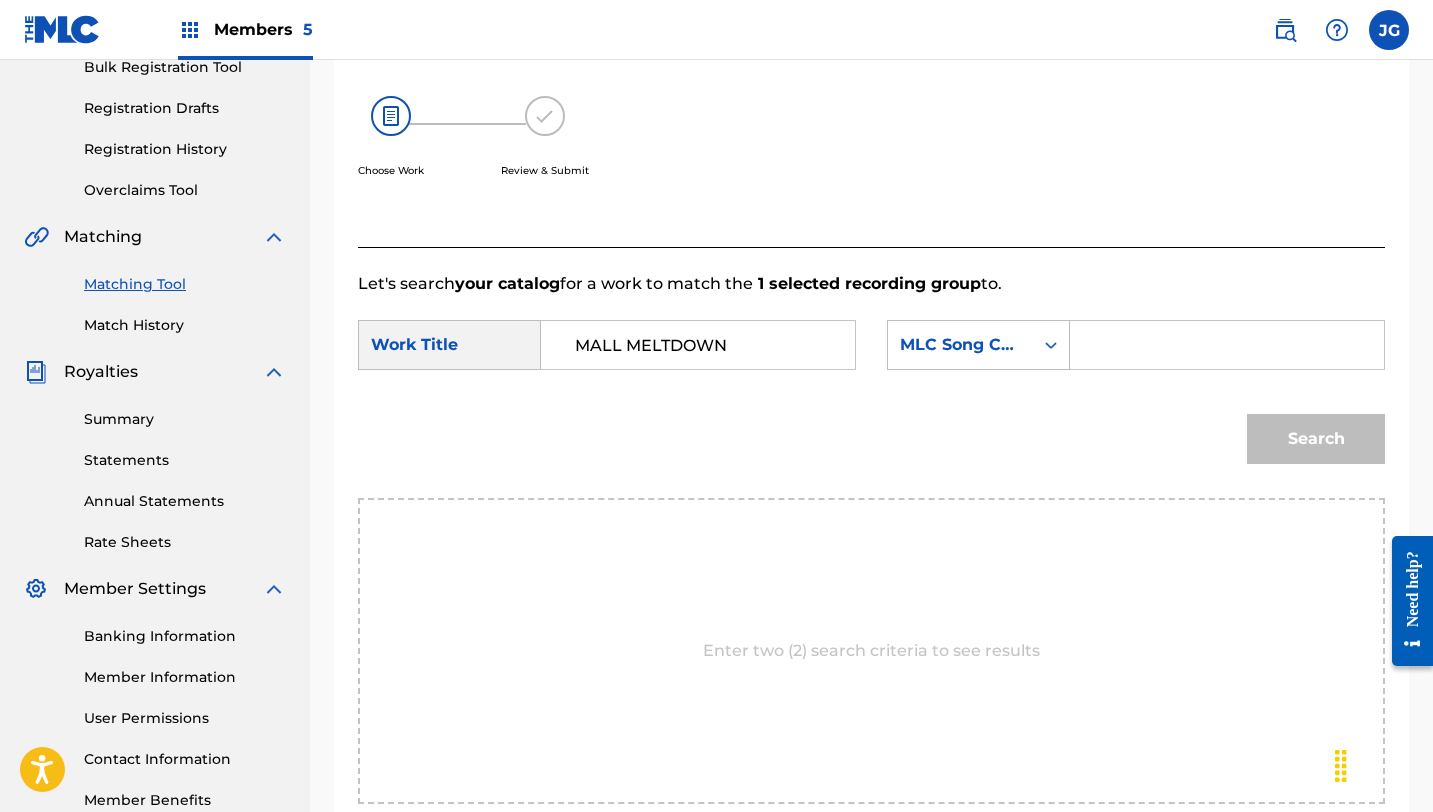 click at bounding box center [1227, 345] 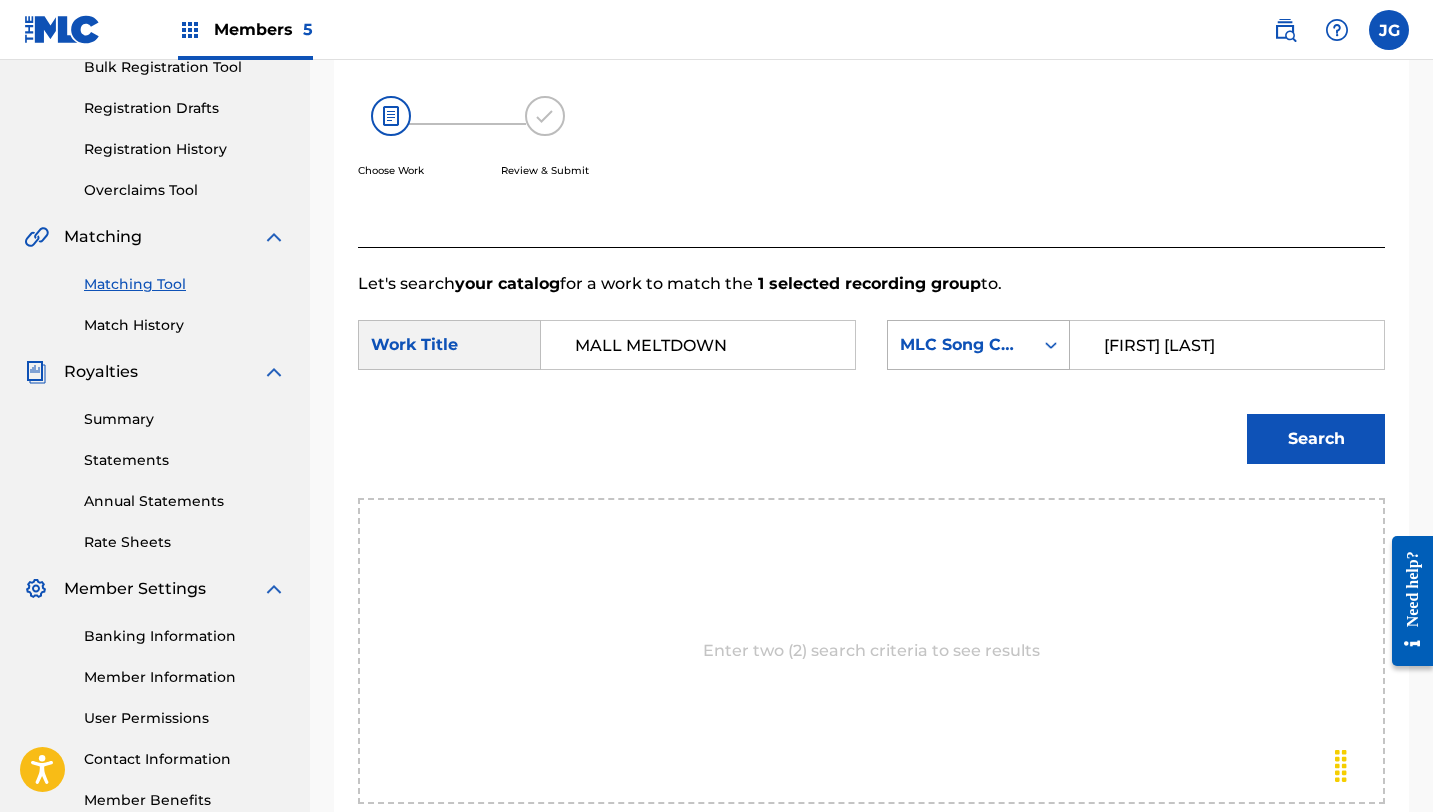 click on "MLC Song Code" at bounding box center (960, 345) 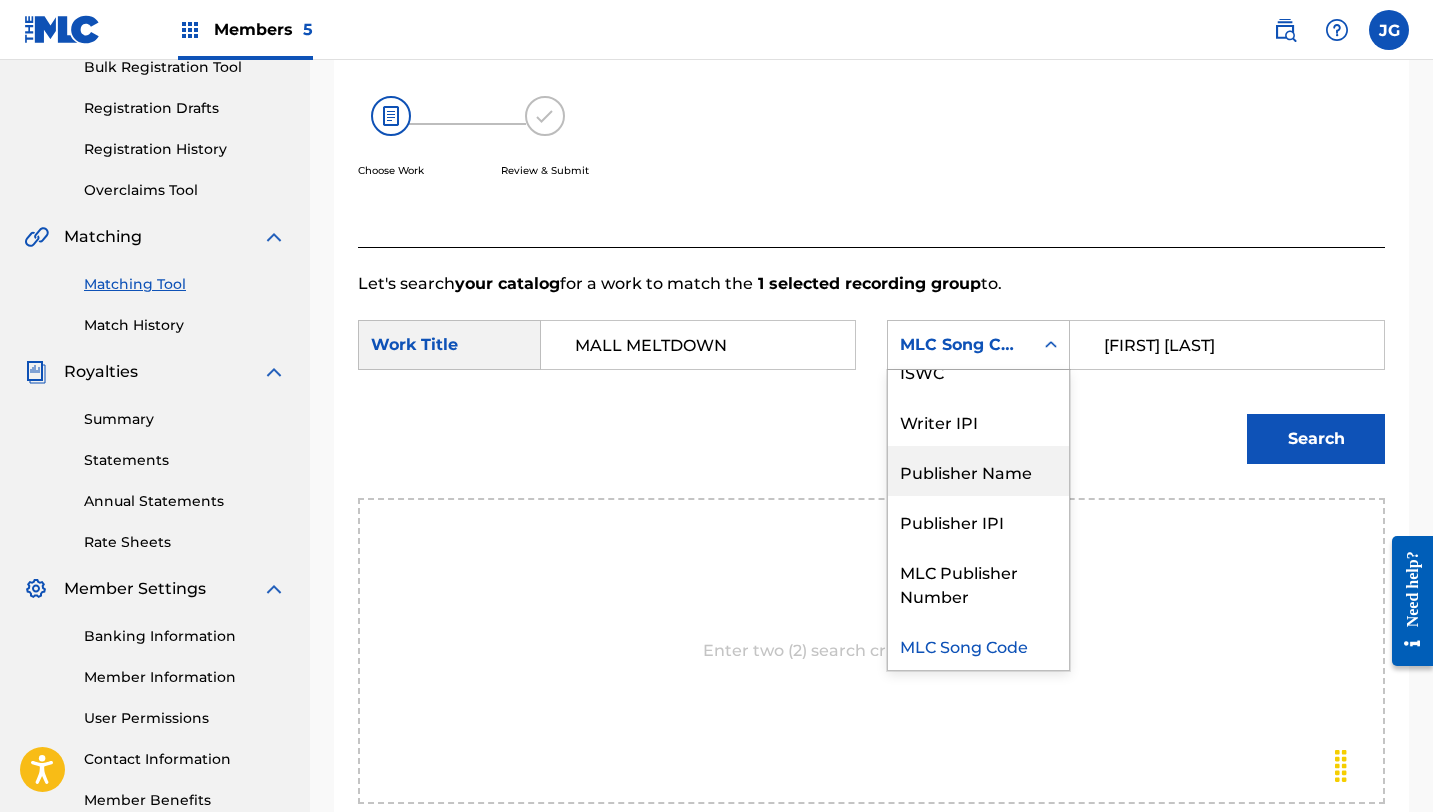 scroll, scrollTop: 0, scrollLeft: 0, axis: both 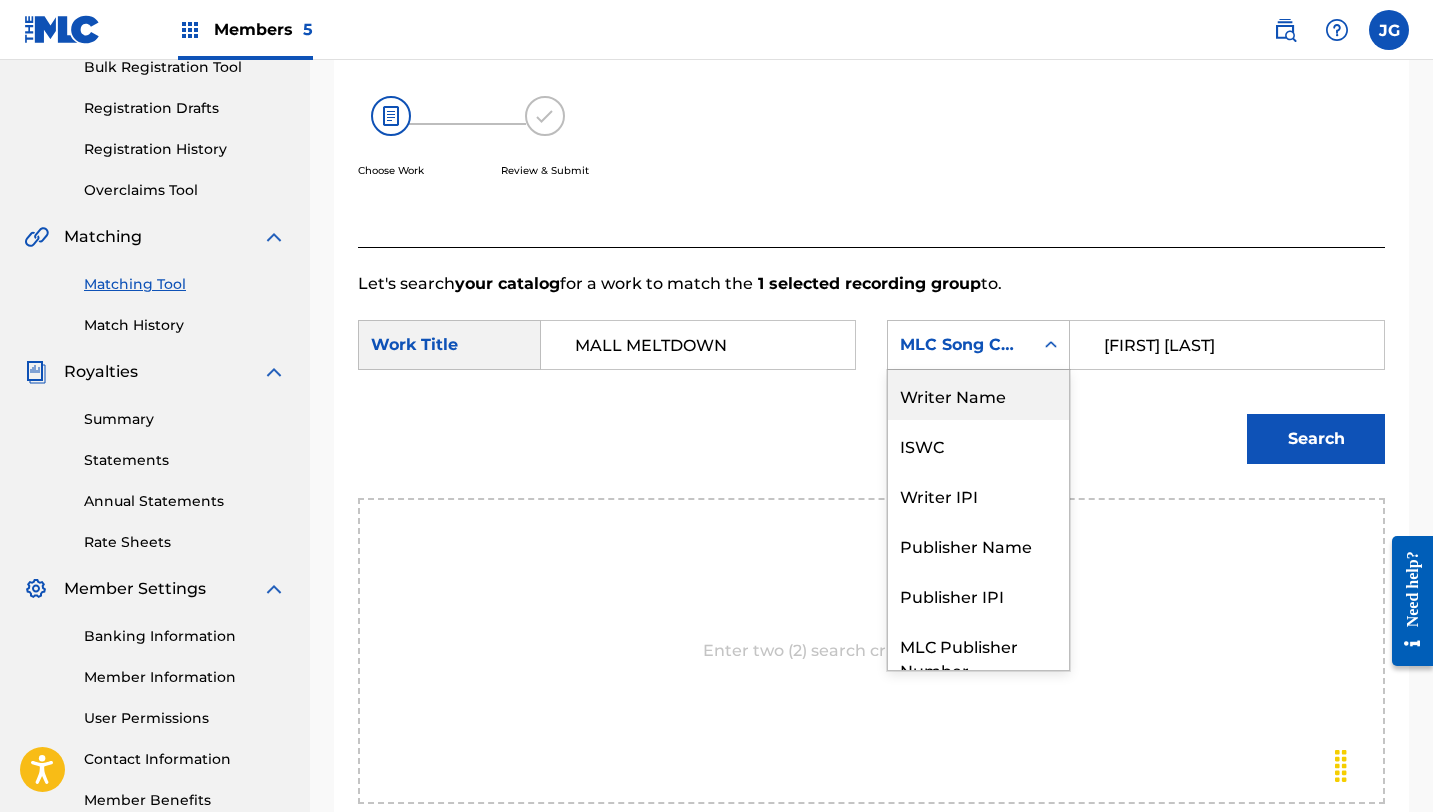 click on "Writer Name" at bounding box center (978, 395) 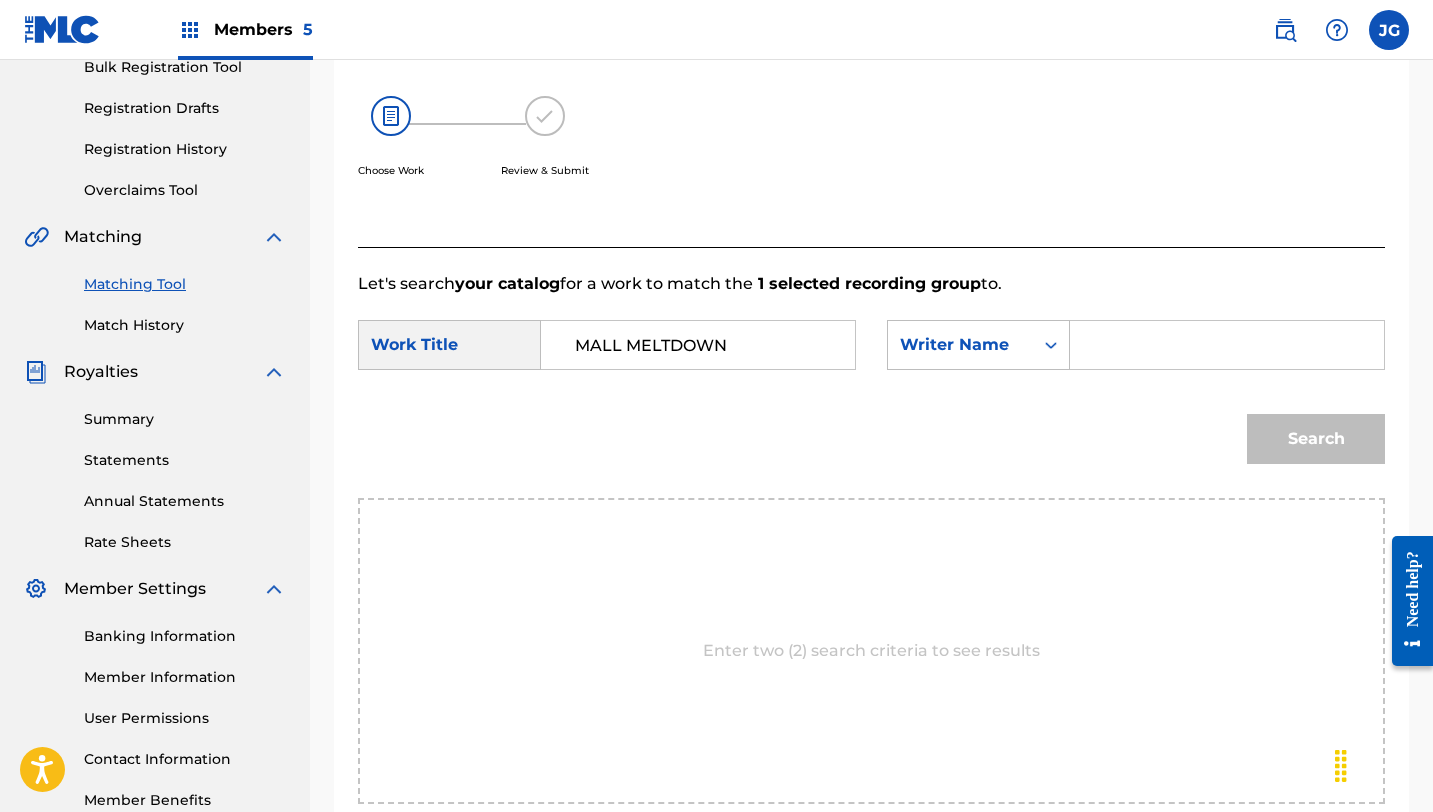 click at bounding box center (1227, 345) 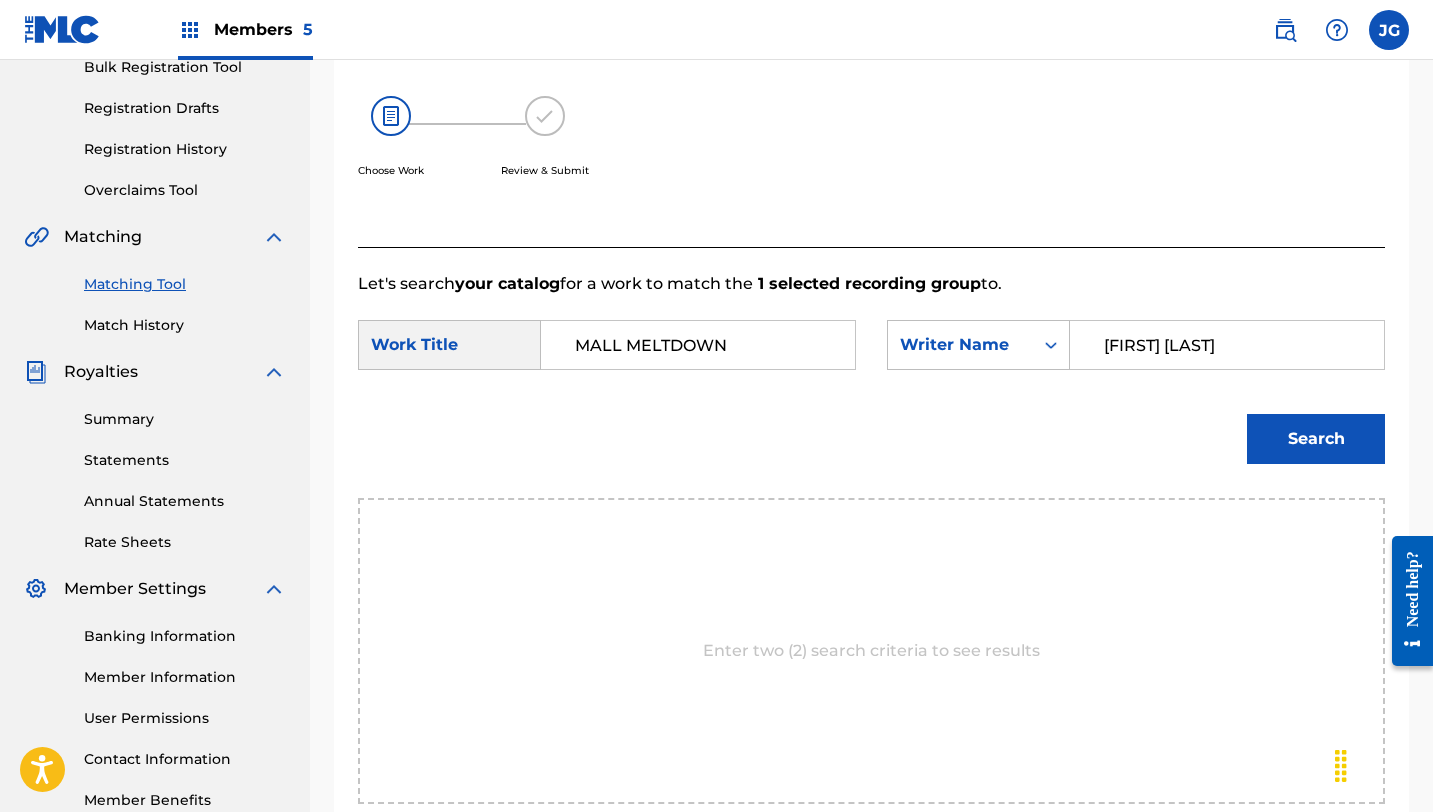 click on "Search" at bounding box center [1316, 439] 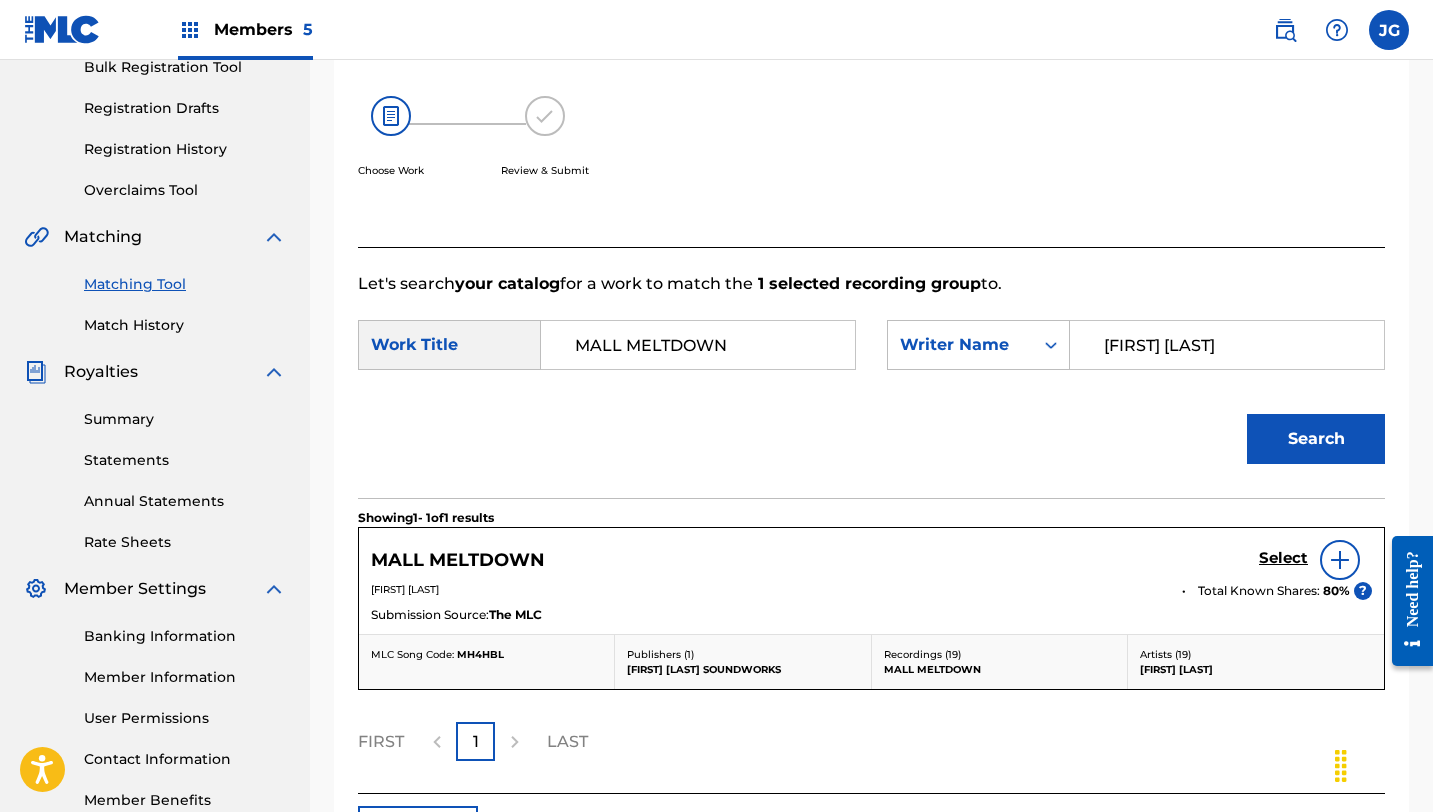 click on "Search" at bounding box center (871, 446) 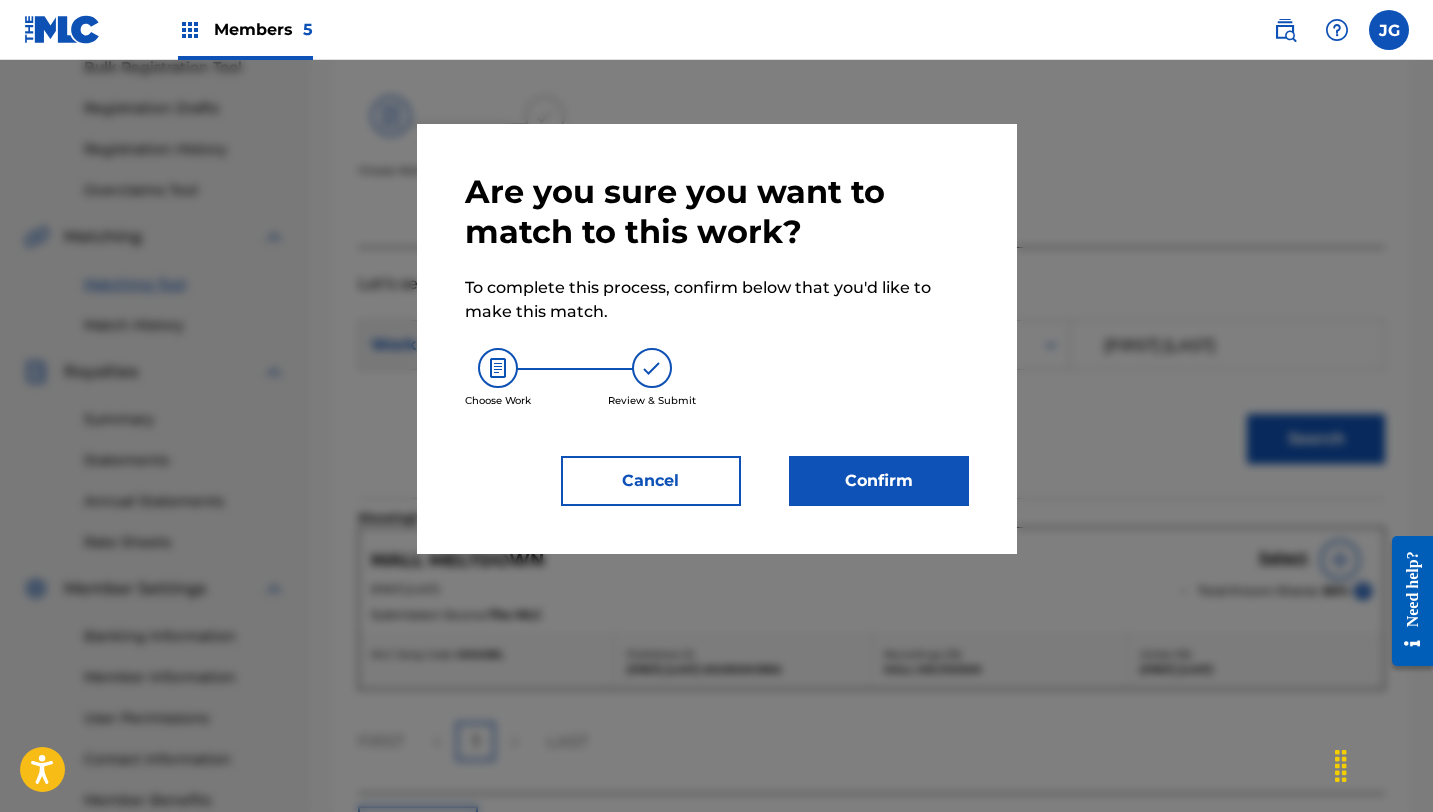 click on "Confirm" at bounding box center [879, 481] 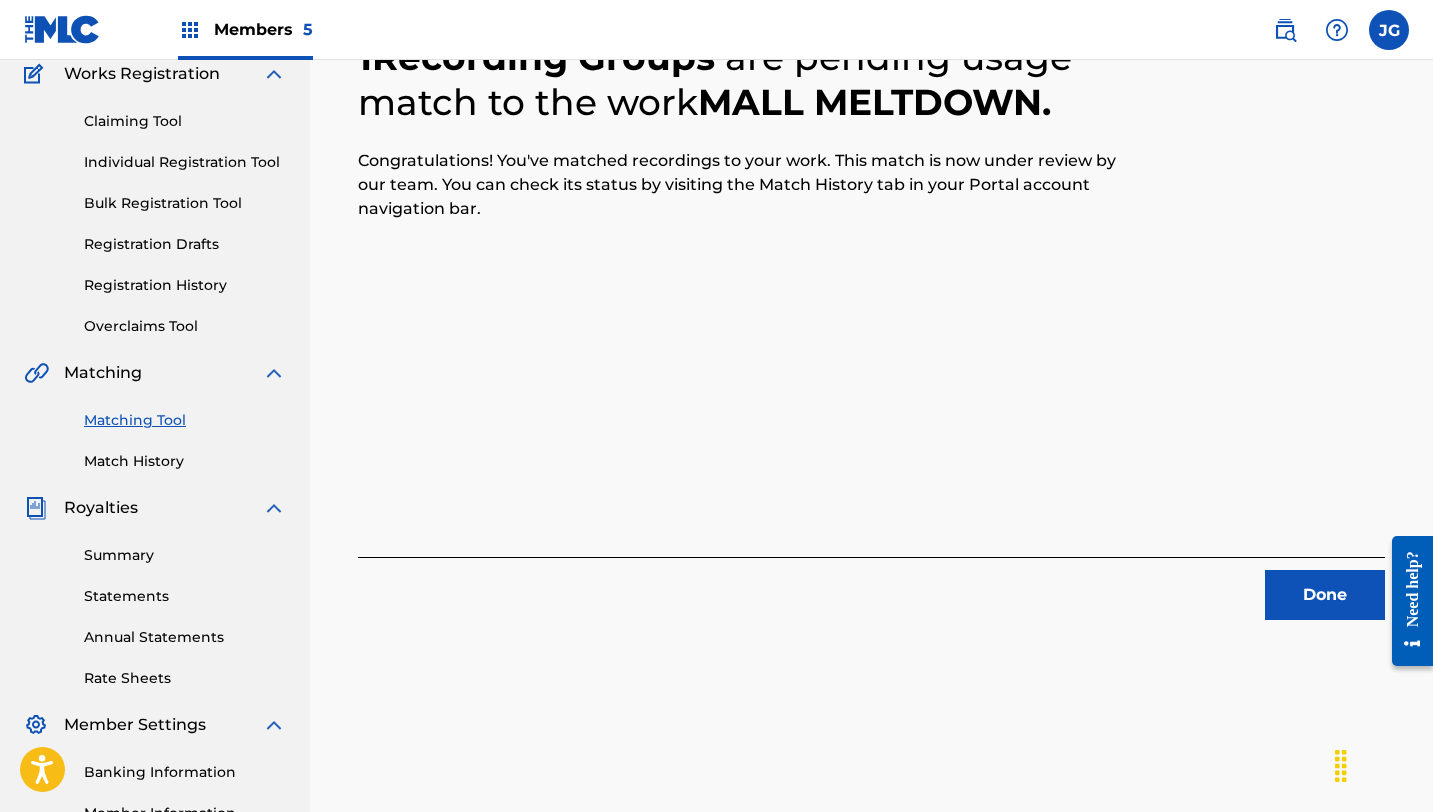 scroll, scrollTop: 236, scrollLeft: 0, axis: vertical 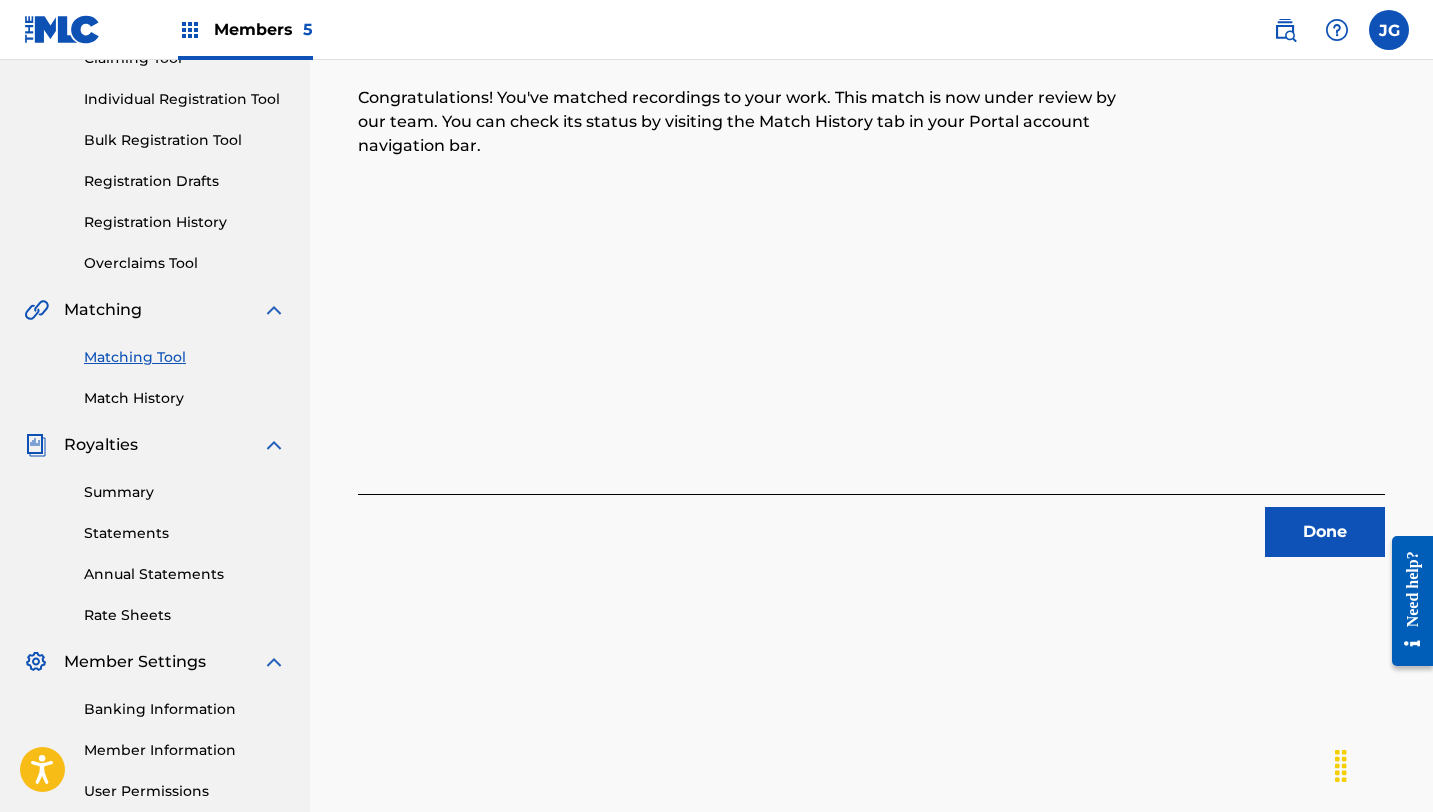 click on "Done" at bounding box center [1325, 532] 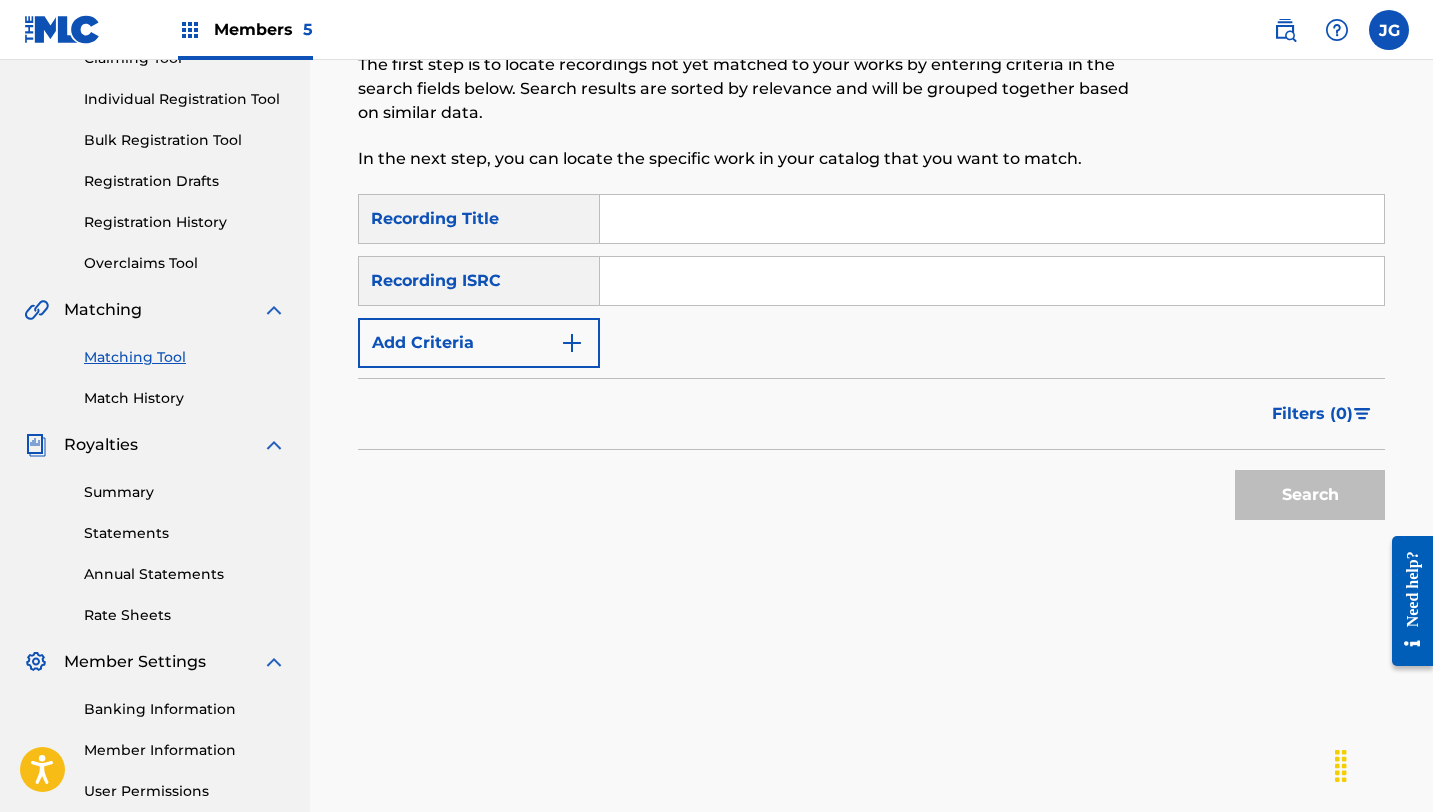 scroll, scrollTop: 0, scrollLeft: 0, axis: both 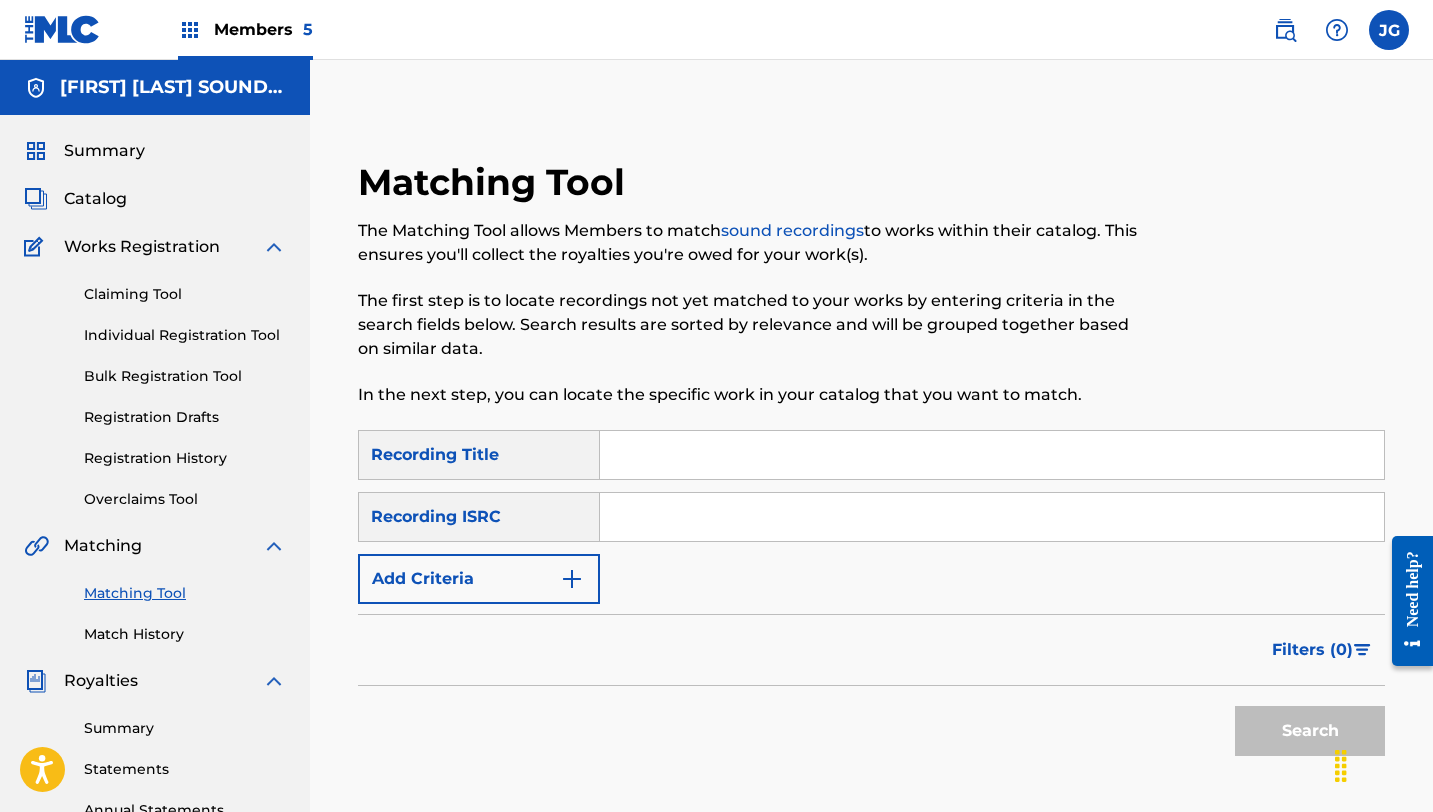 click on "Summary Catalog Works Registration Claiming Tool Individual Registration Tool Bulk Registration Tool Registration Drafts Registration History Overclaims Tool Matching Matching Tool Match History Royalties Summary Statements Annual Statements Rate Sheets Member Settings Banking Information Member Information User Permissions Contact Information Member Benefits" at bounding box center [155, 629] 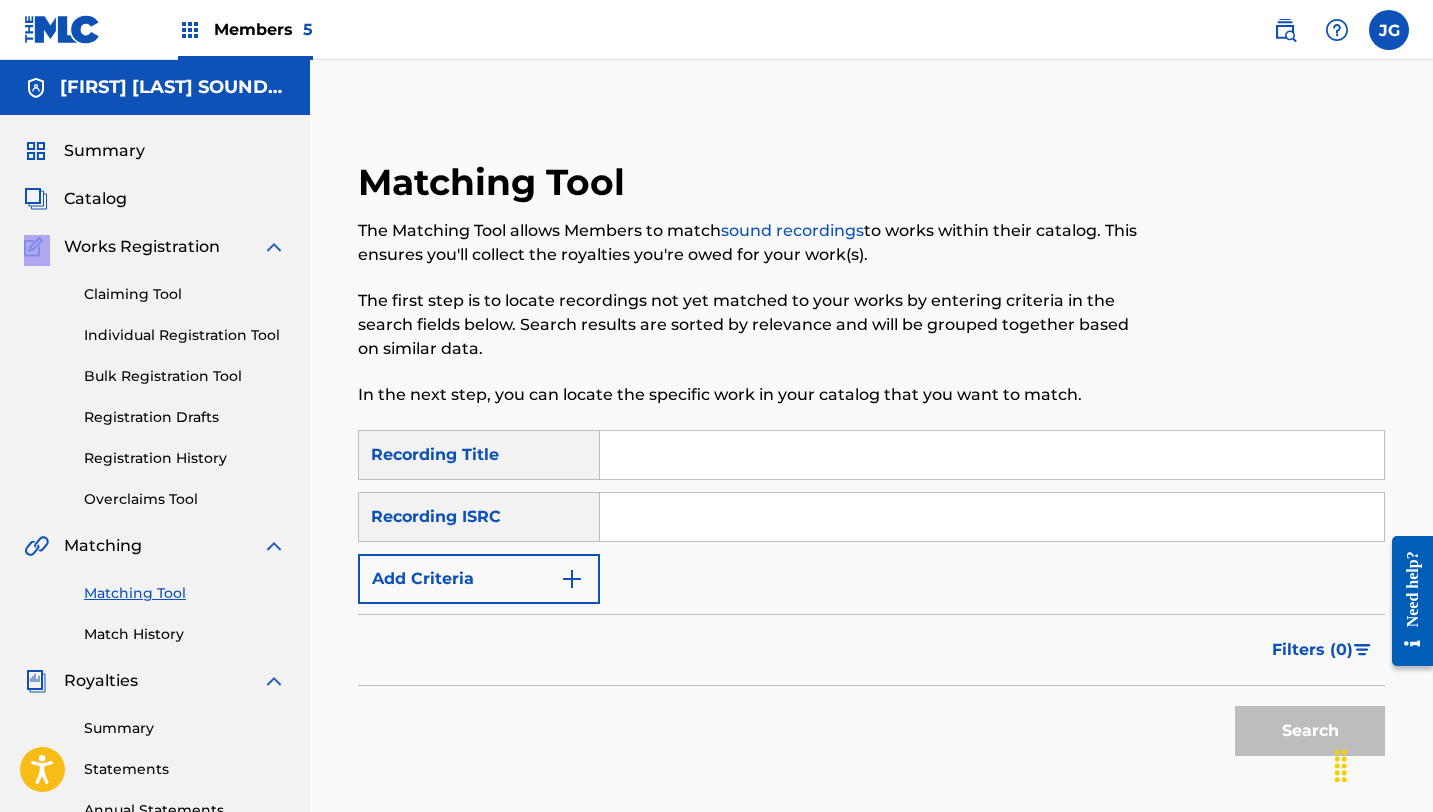 click on "Summary Catalog Works Registration Claiming Tool Individual Registration Tool Bulk Registration Tool Registration Drafts Registration History Overclaims Tool Matching Matching Tool Match History Royalties Summary Statements Annual Statements Rate Sheets Member Settings Banking Information Member Information User Permissions Contact Information Member Benefits" at bounding box center [155, 629] 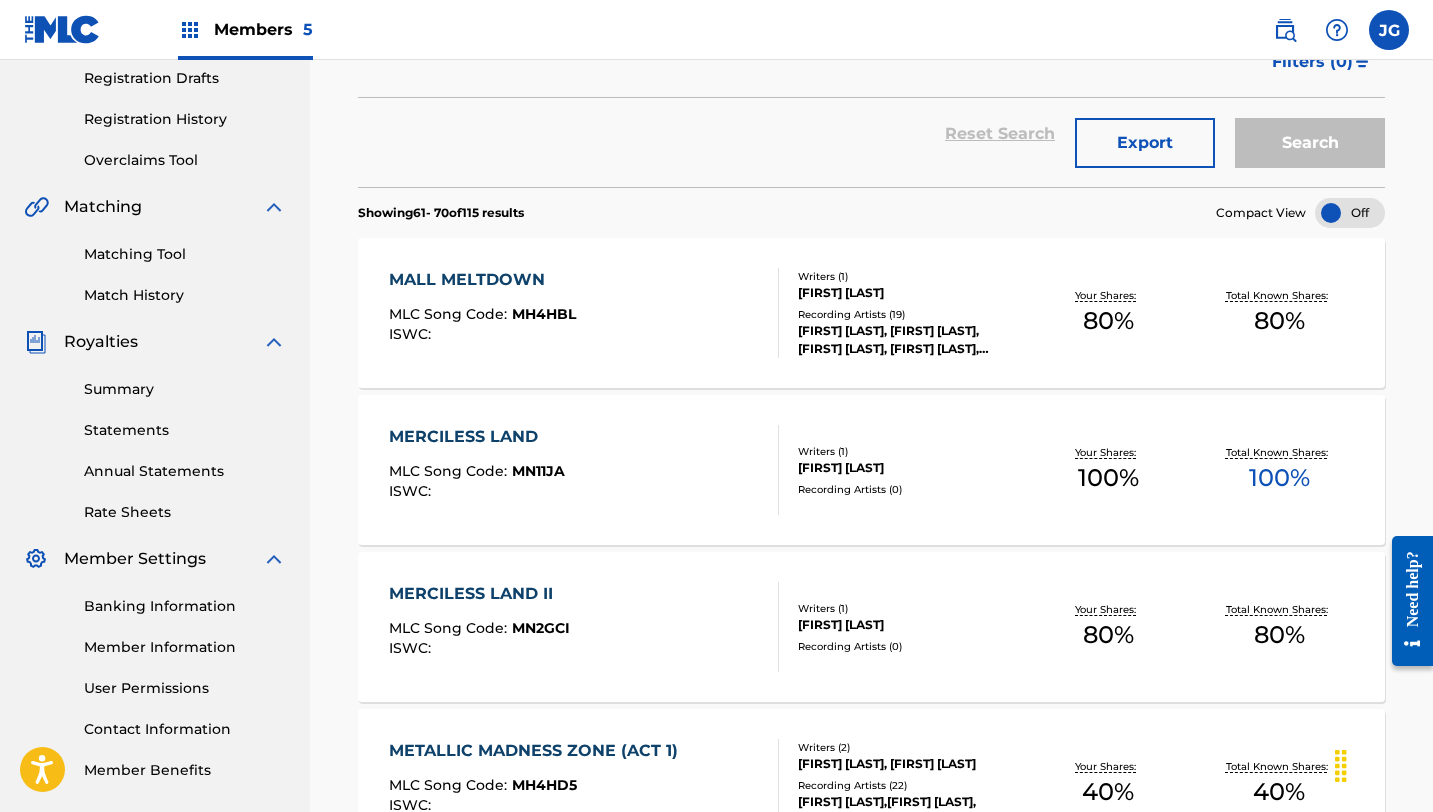 scroll, scrollTop: 335, scrollLeft: 0, axis: vertical 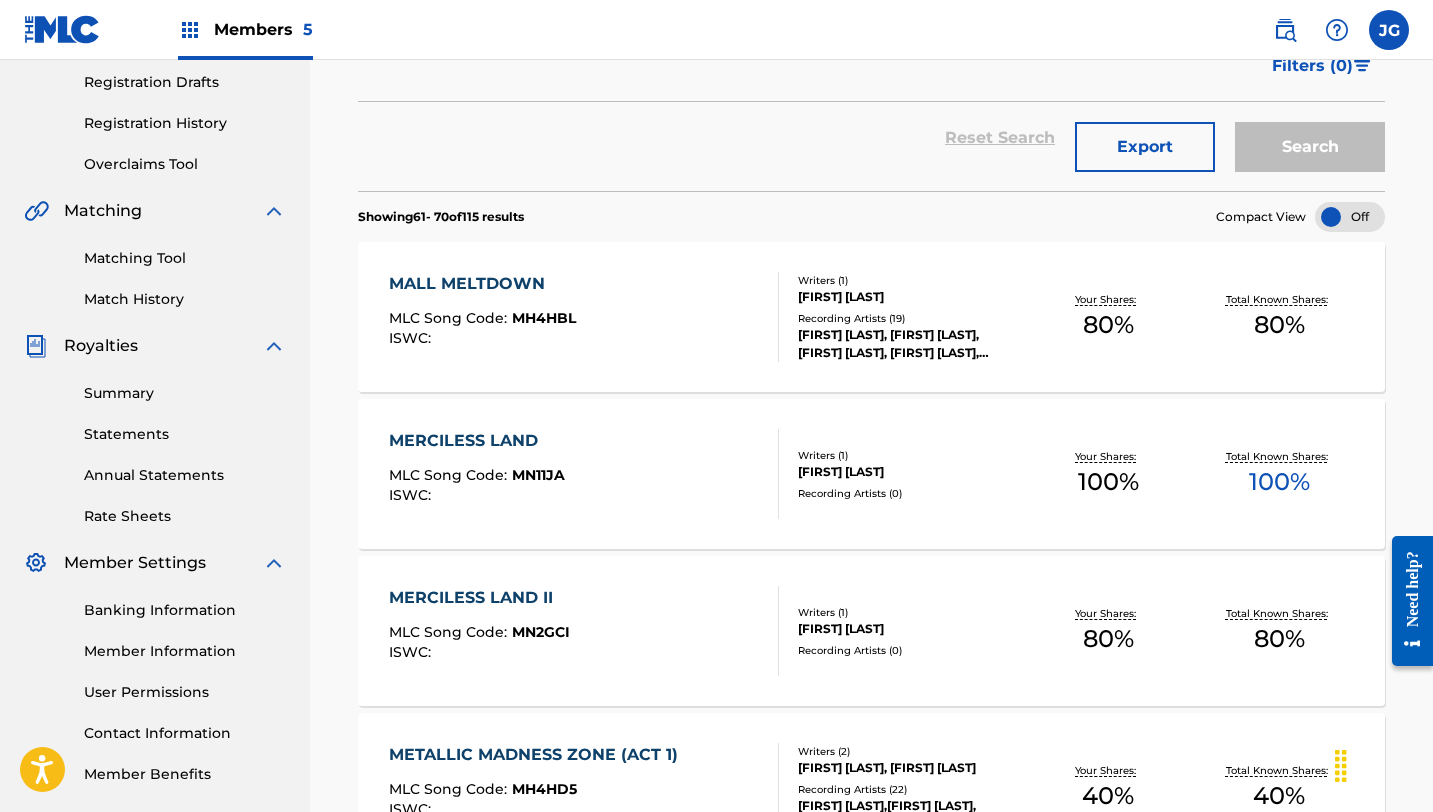 click on "MERCILESS LAND" at bounding box center (477, 441) 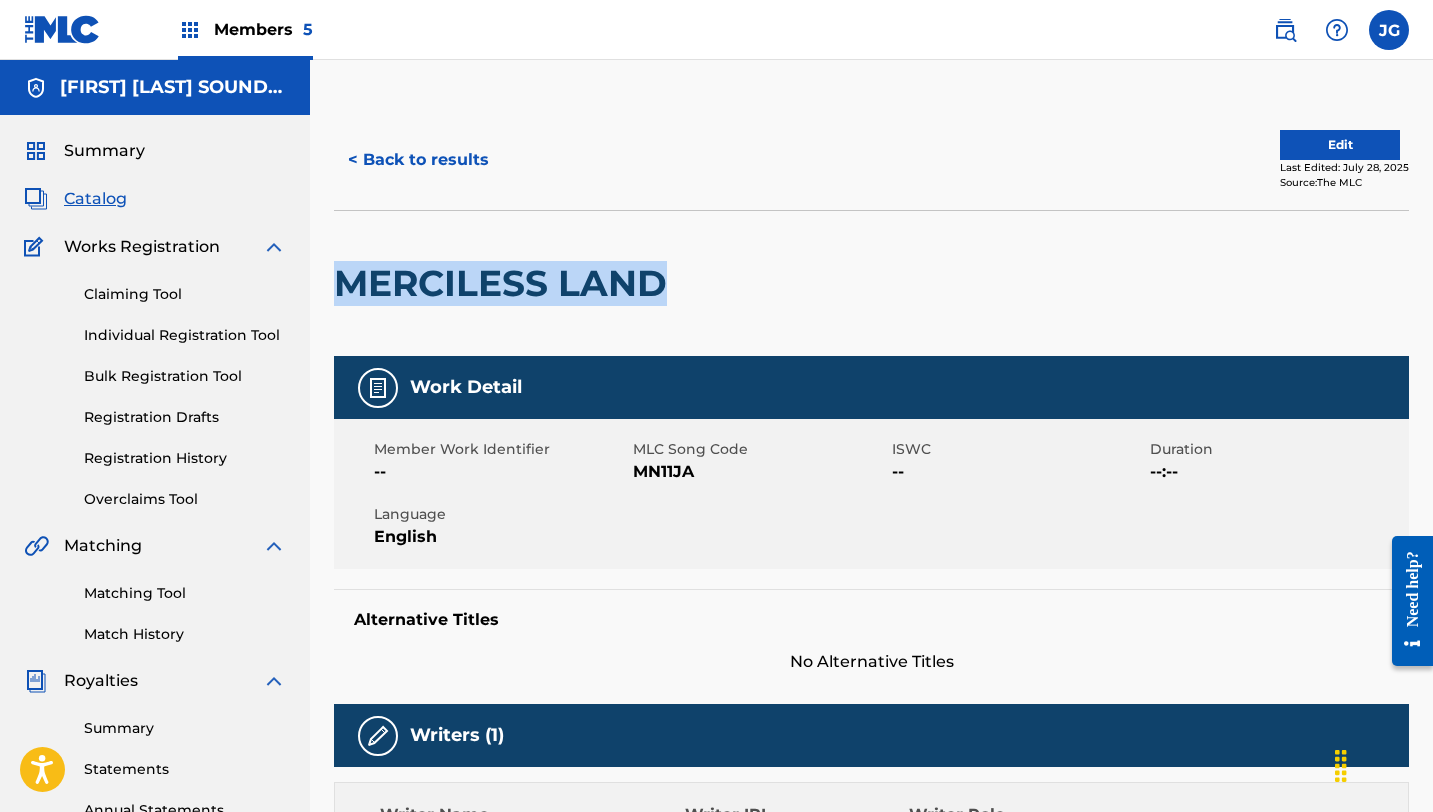 drag, startPoint x: 670, startPoint y: 286, endPoint x: 324, endPoint y: 289, distance: 346.013 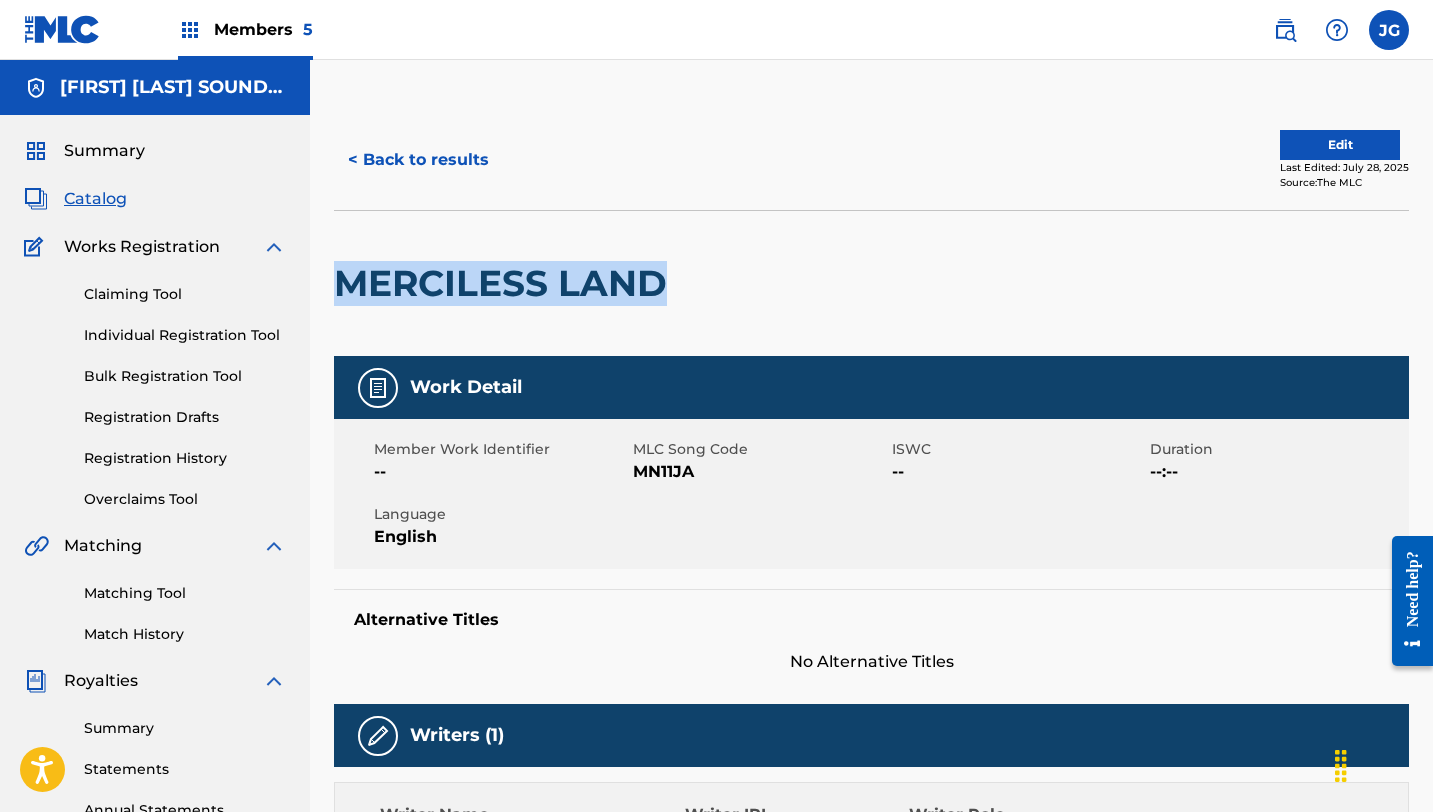 copy on "MERCILESS LAND" 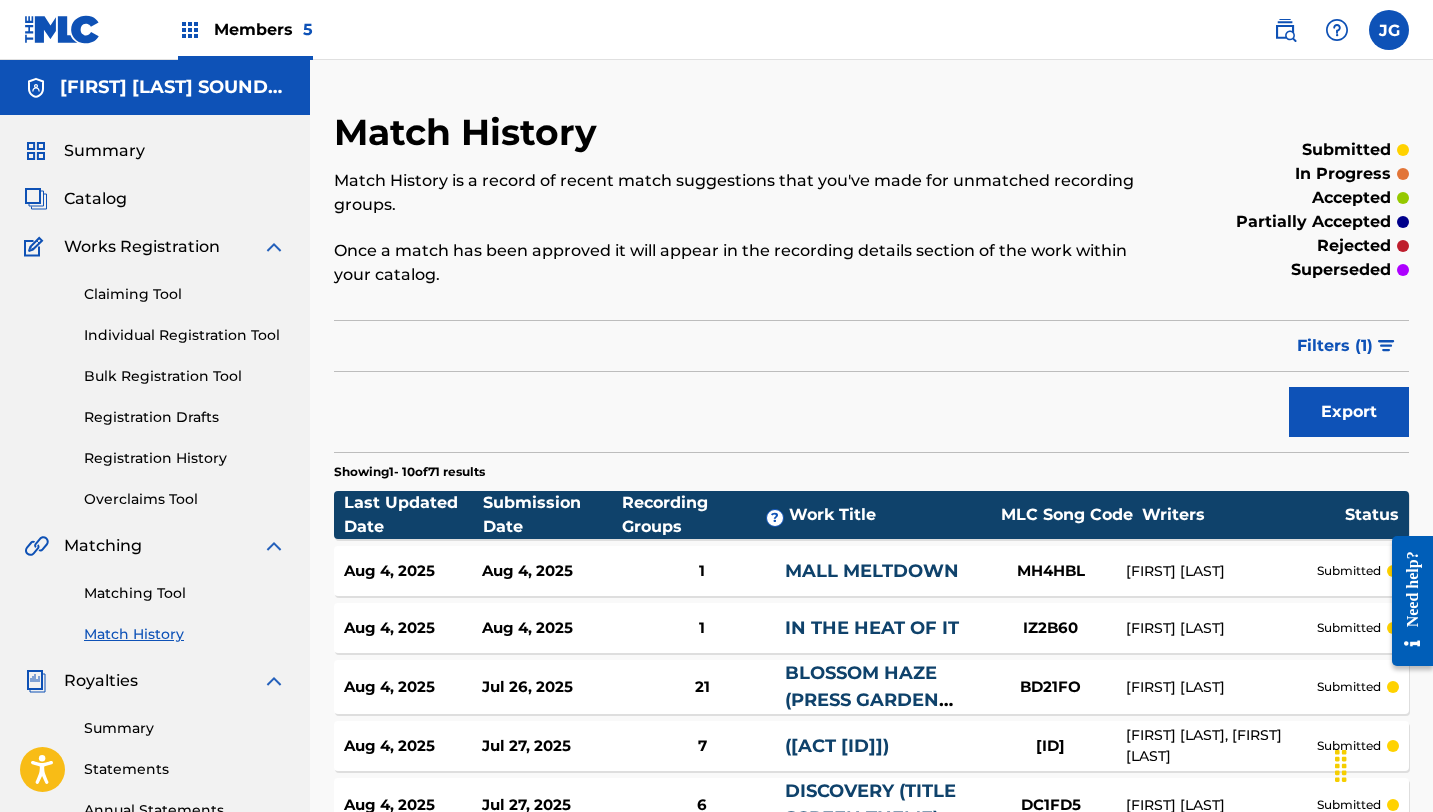 click on "accepted" at bounding box center [1351, 198] 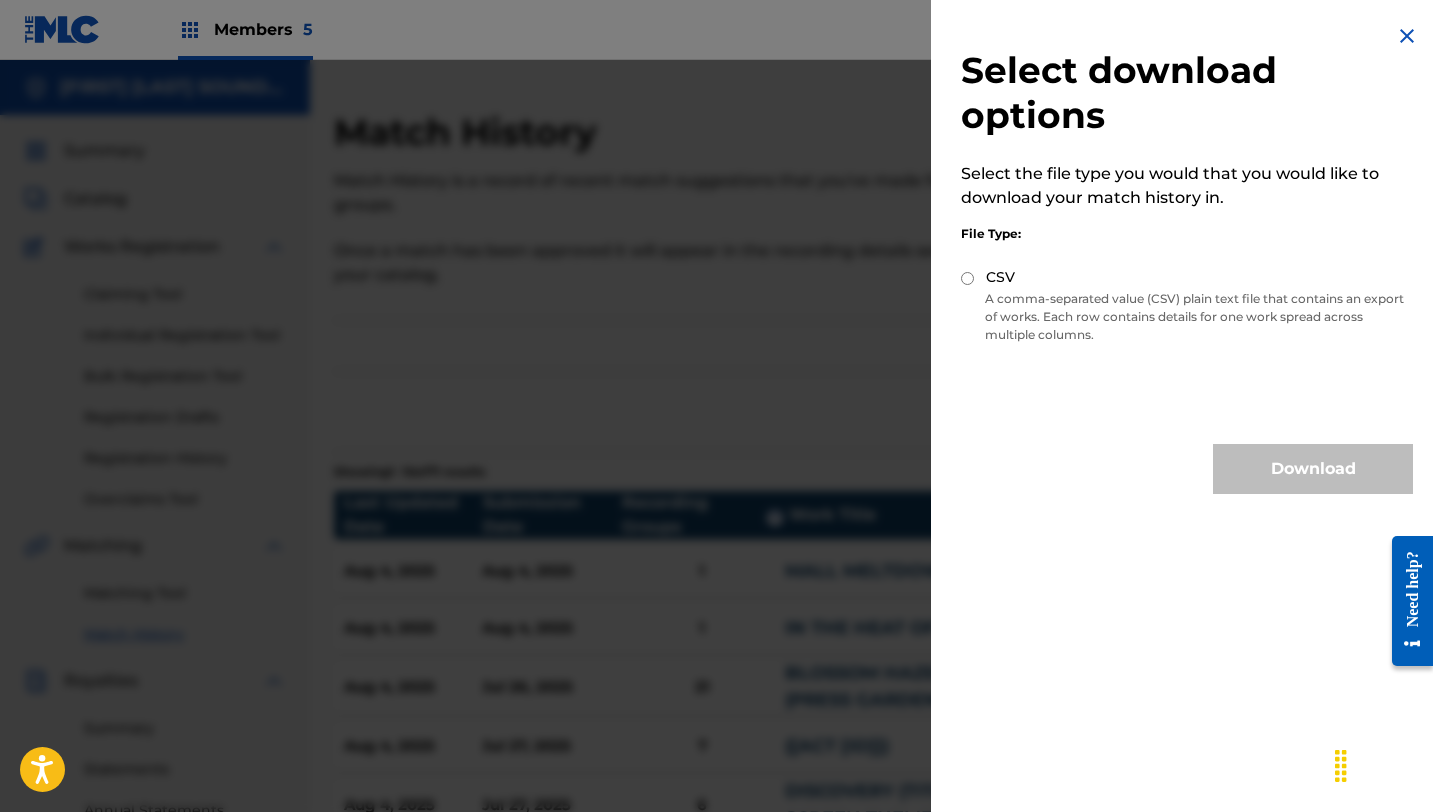 click at bounding box center [716, 466] 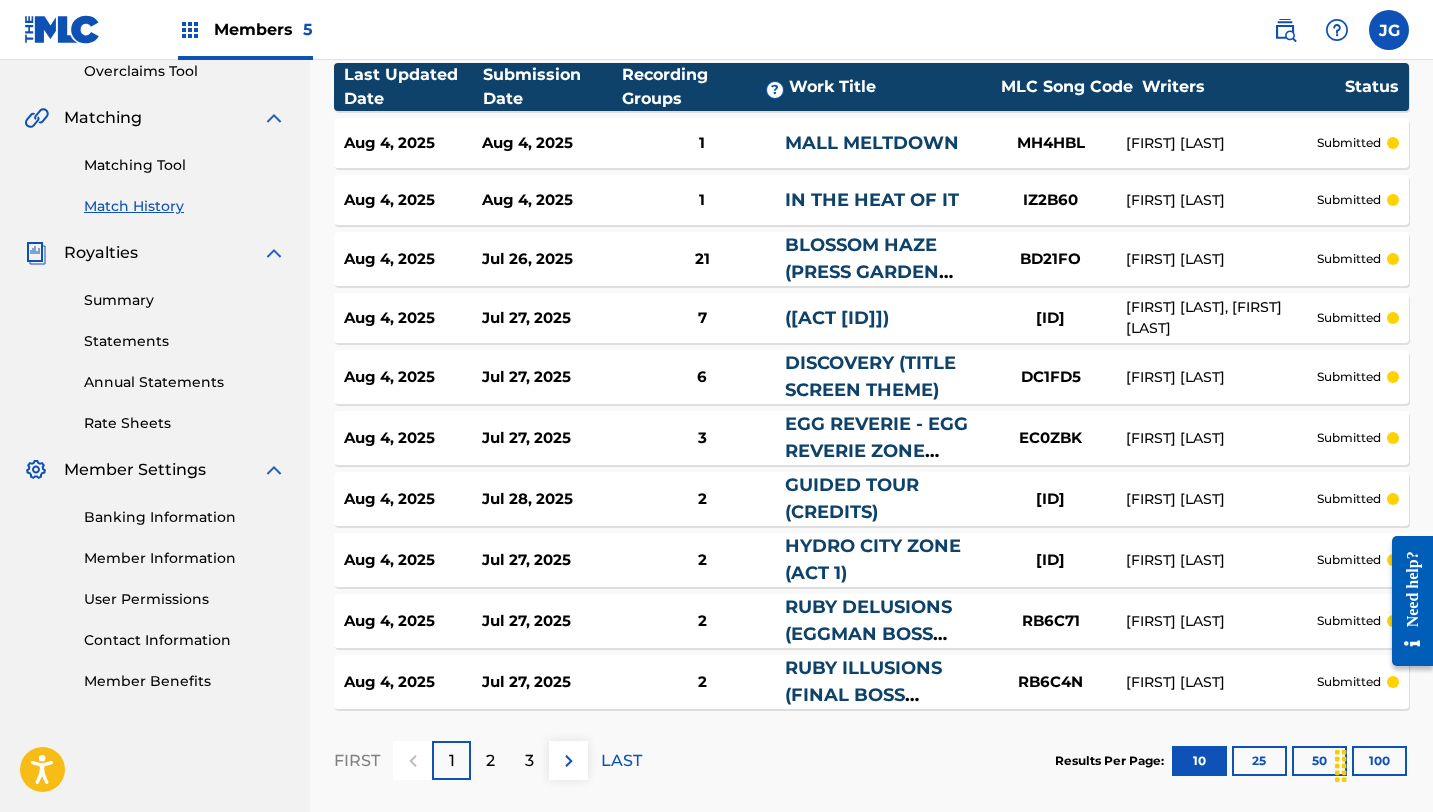 scroll, scrollTop: 444, scrollLeft: 0, axis: vertical 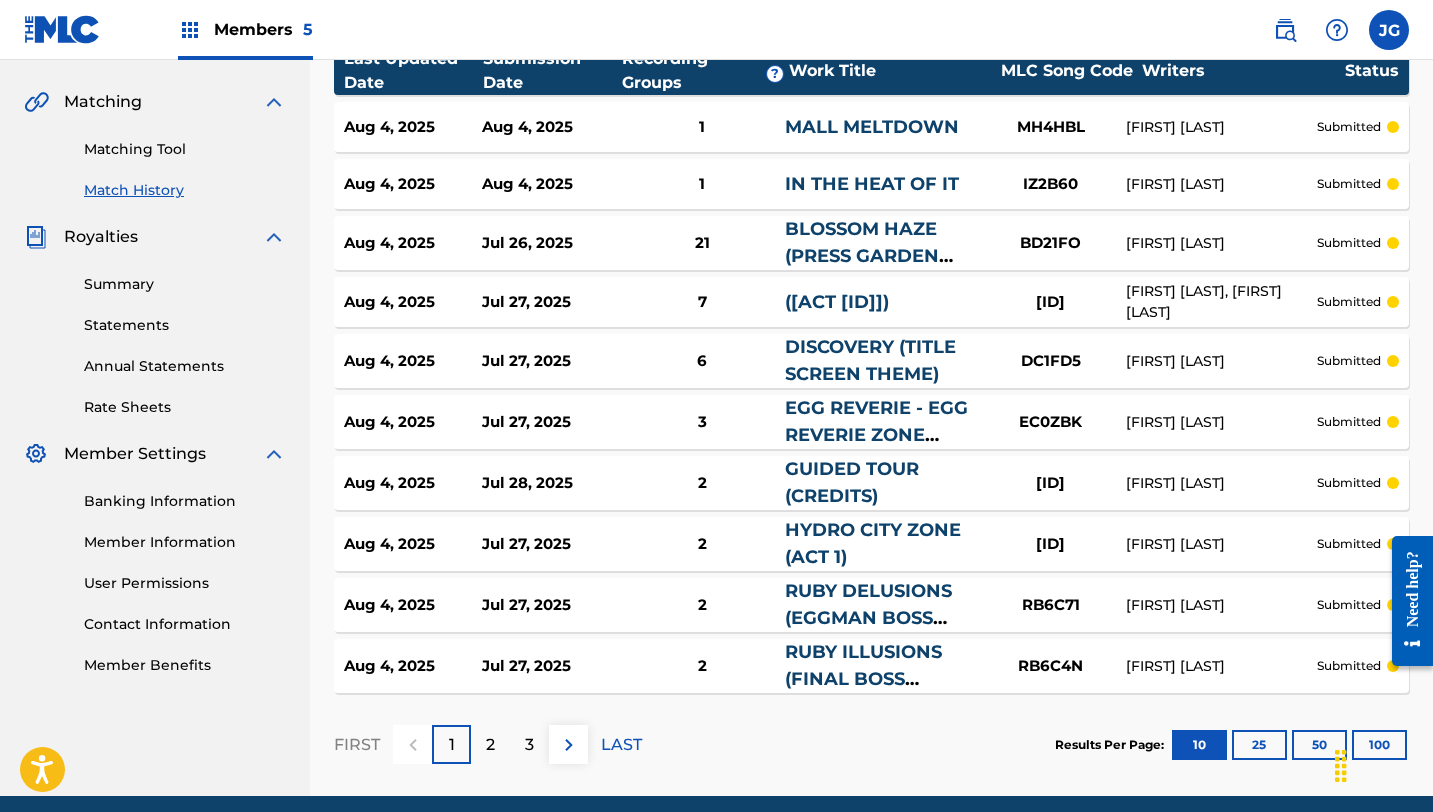 click on "FIRST 1 2 3 LAST" at bounding box center [488, 744] 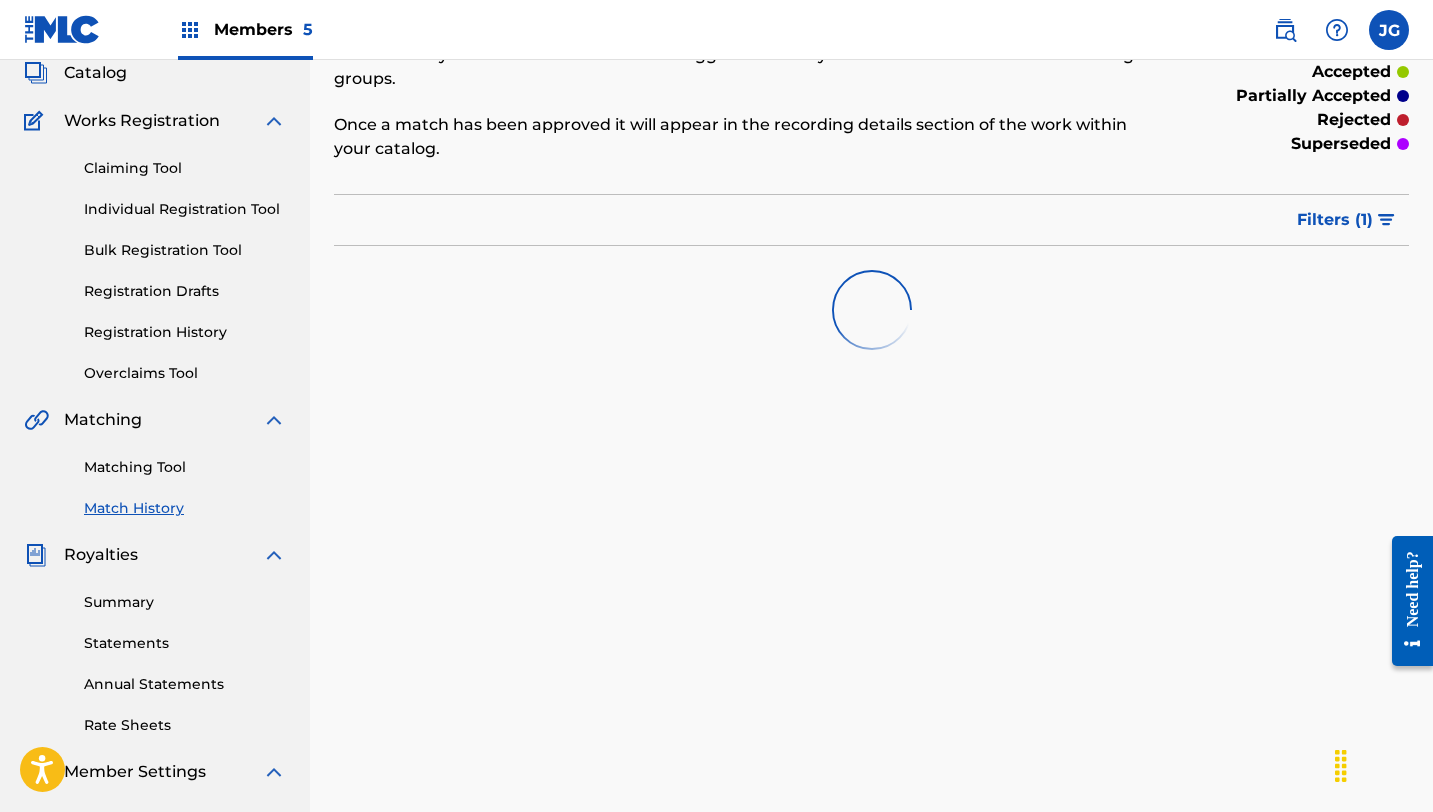 scroll, scrollTop: 124, scrollLeft: 0, axis: vertical 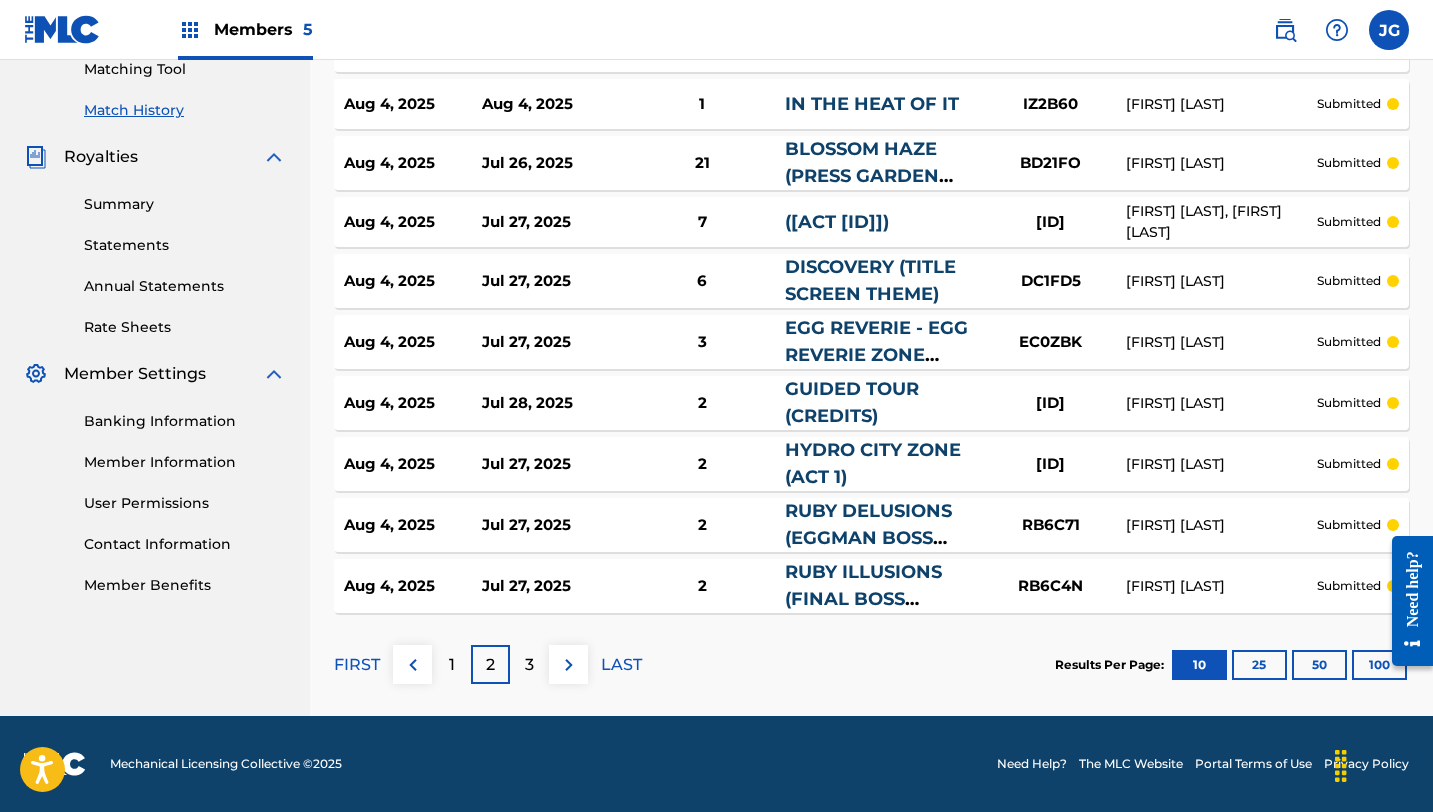 click on "3" at bounding box center (529, 664) 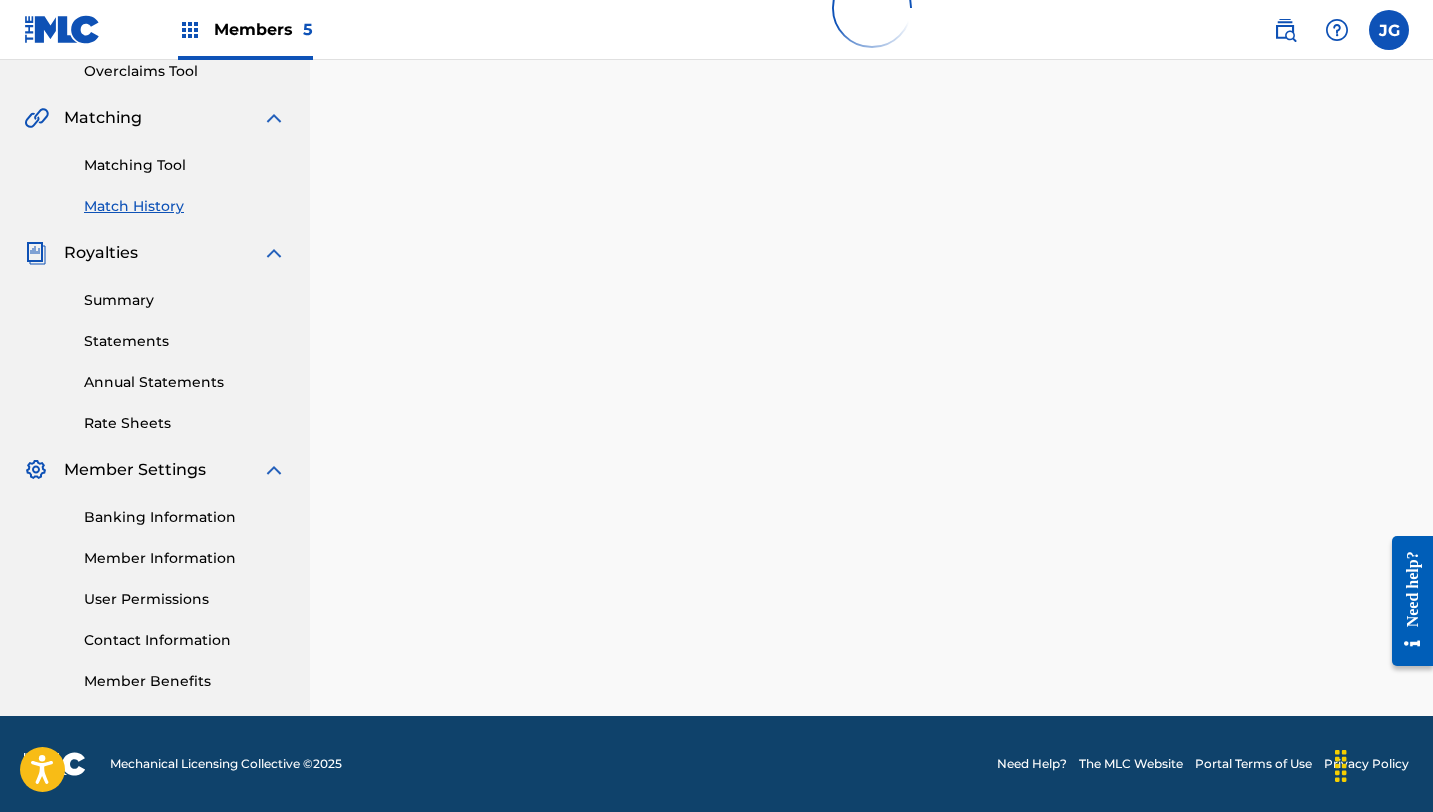 scroll, scrollTop: 520, scrollLeft: 0, axis: vertical 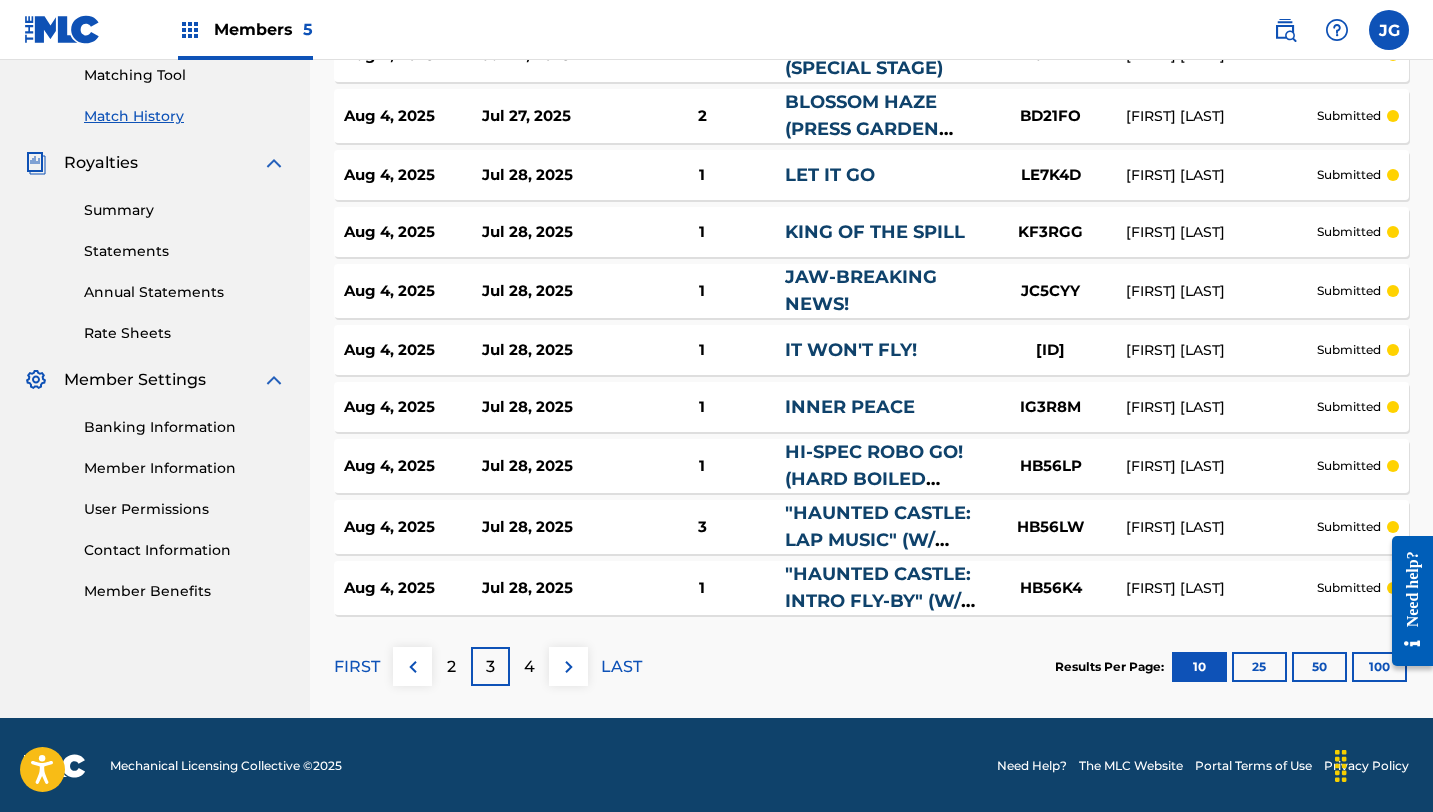 click on "4" at bounding box center (529, 666) 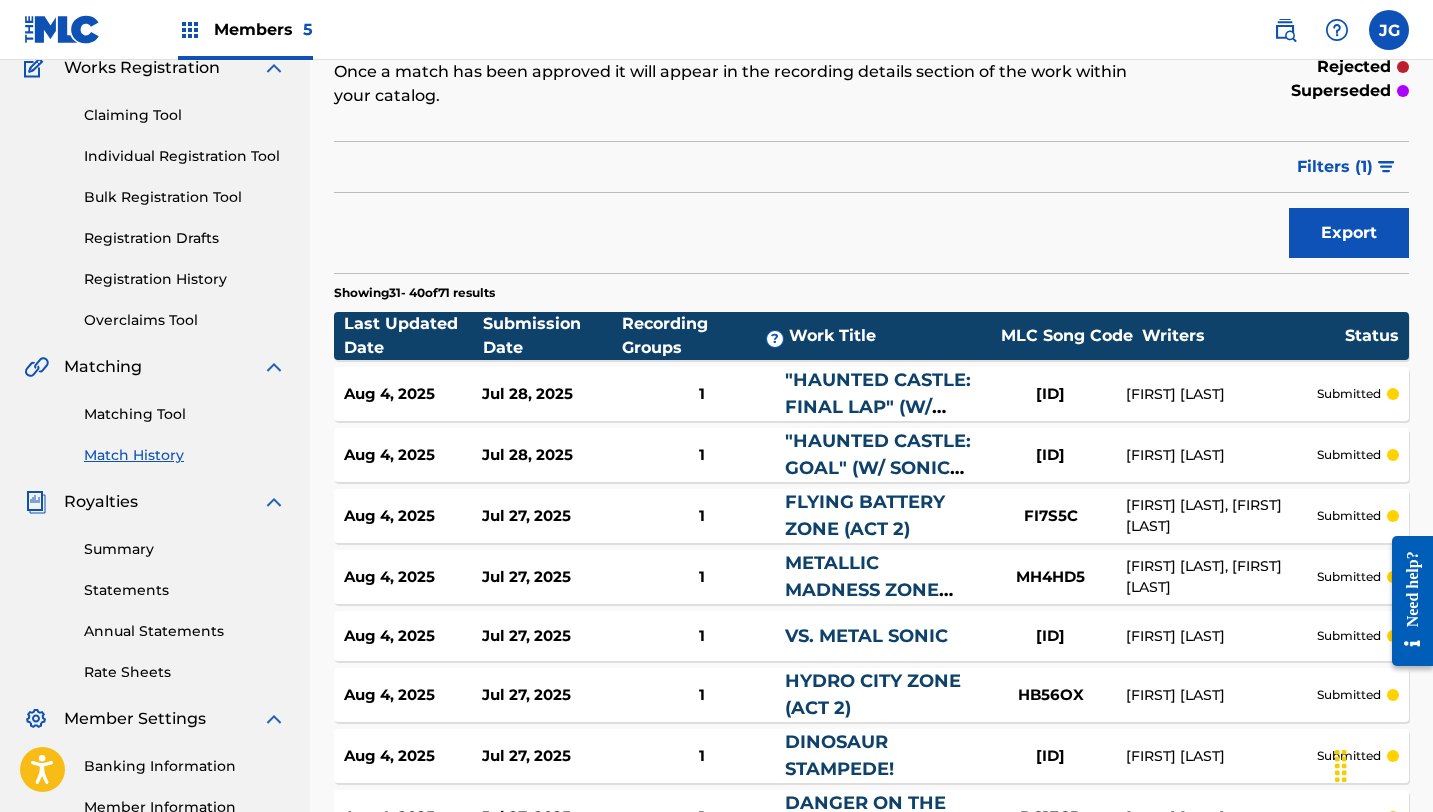 scroll, scrollTop: 0, scrollLeft: 0, axis: both 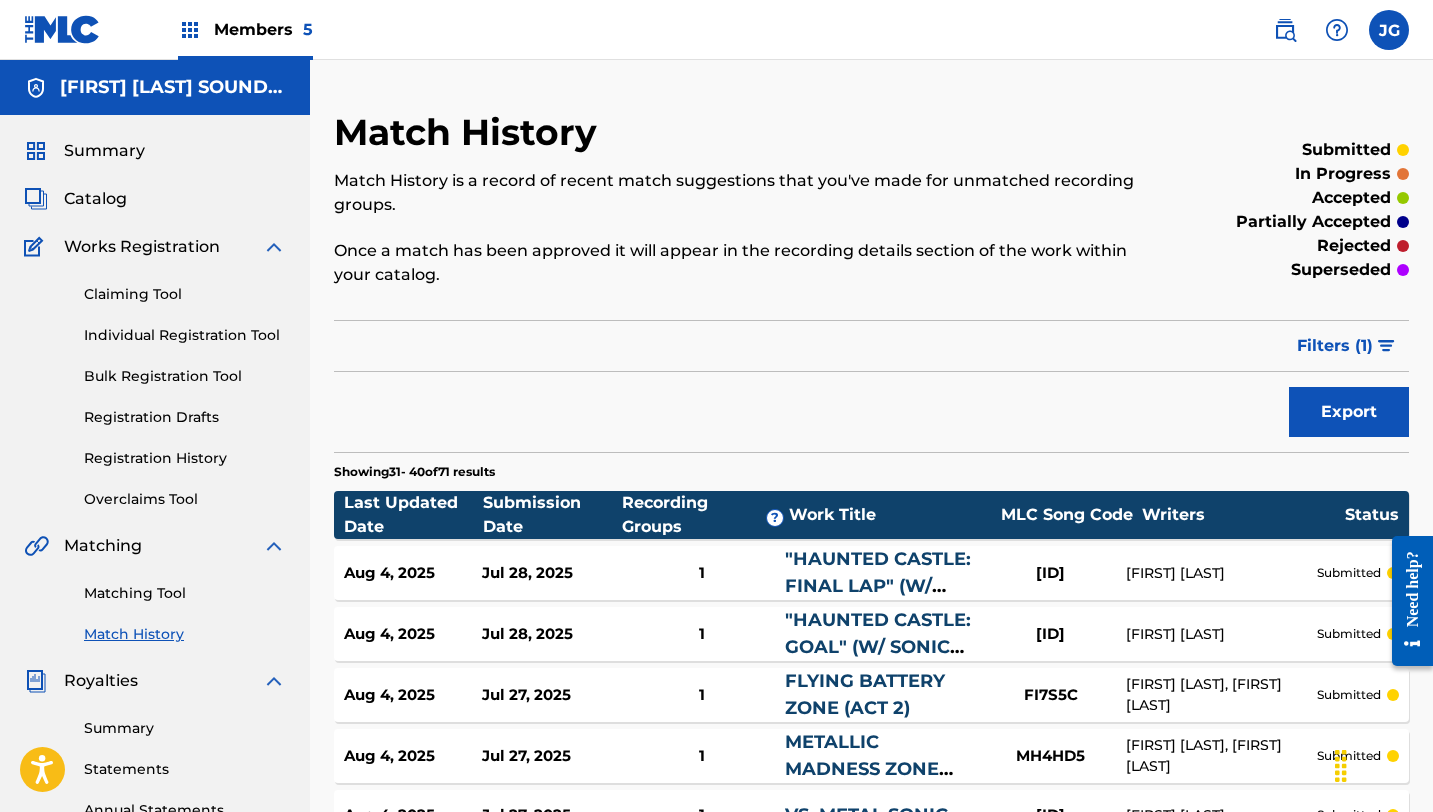 click on "Filters ( 1 )" at bounding box center (1335, 346) 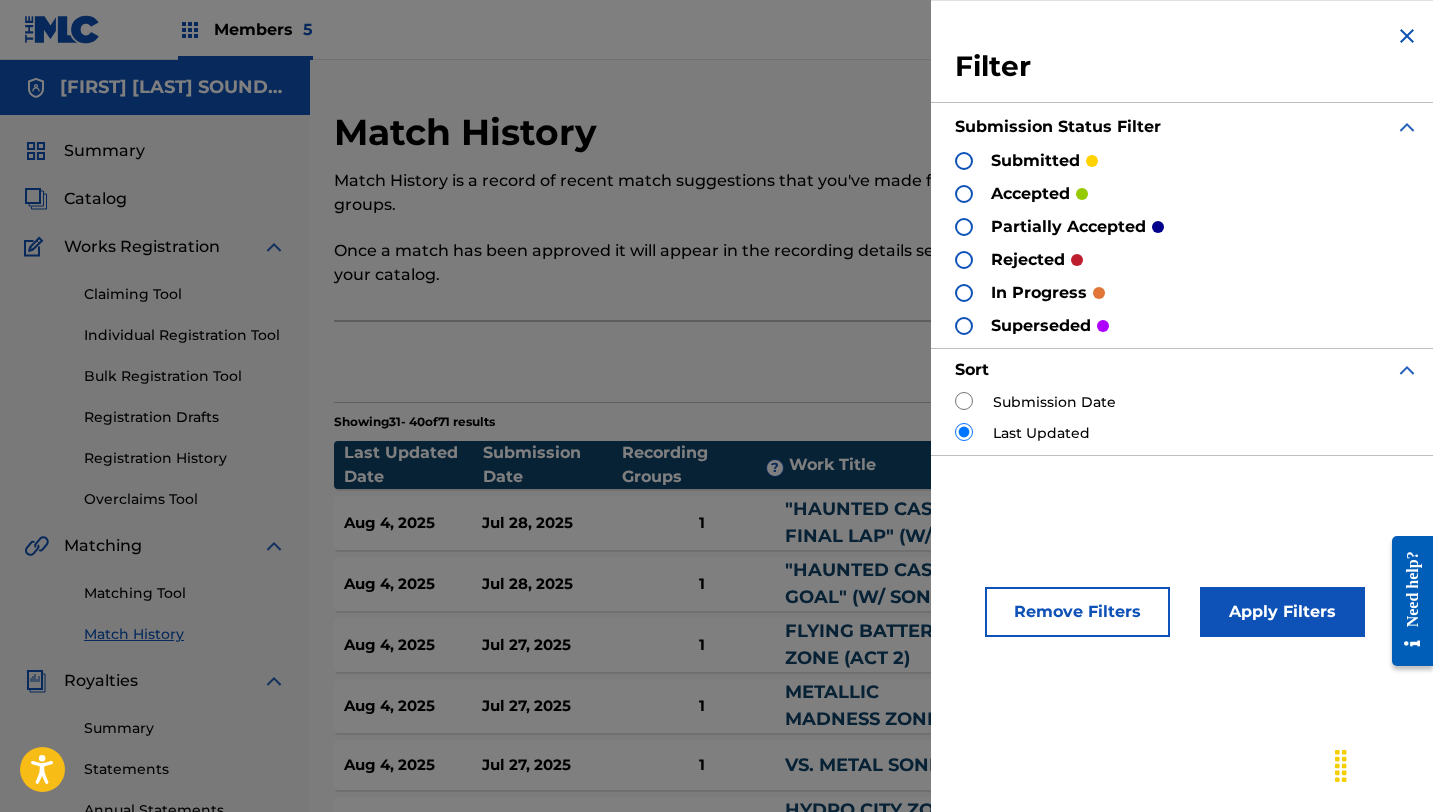 click on "Export" at bounding box center [871, 362] 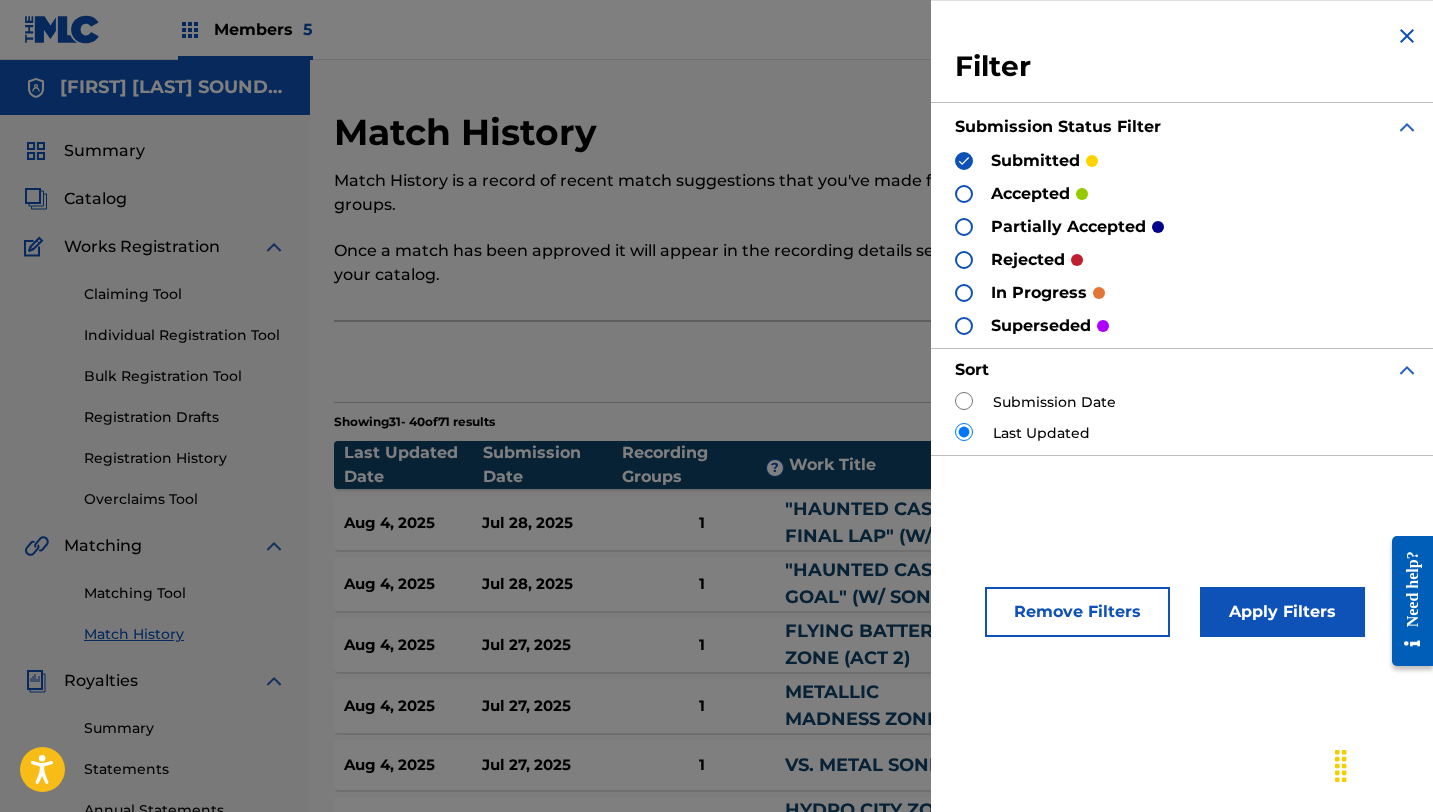 click at bounding box center (964, 293) 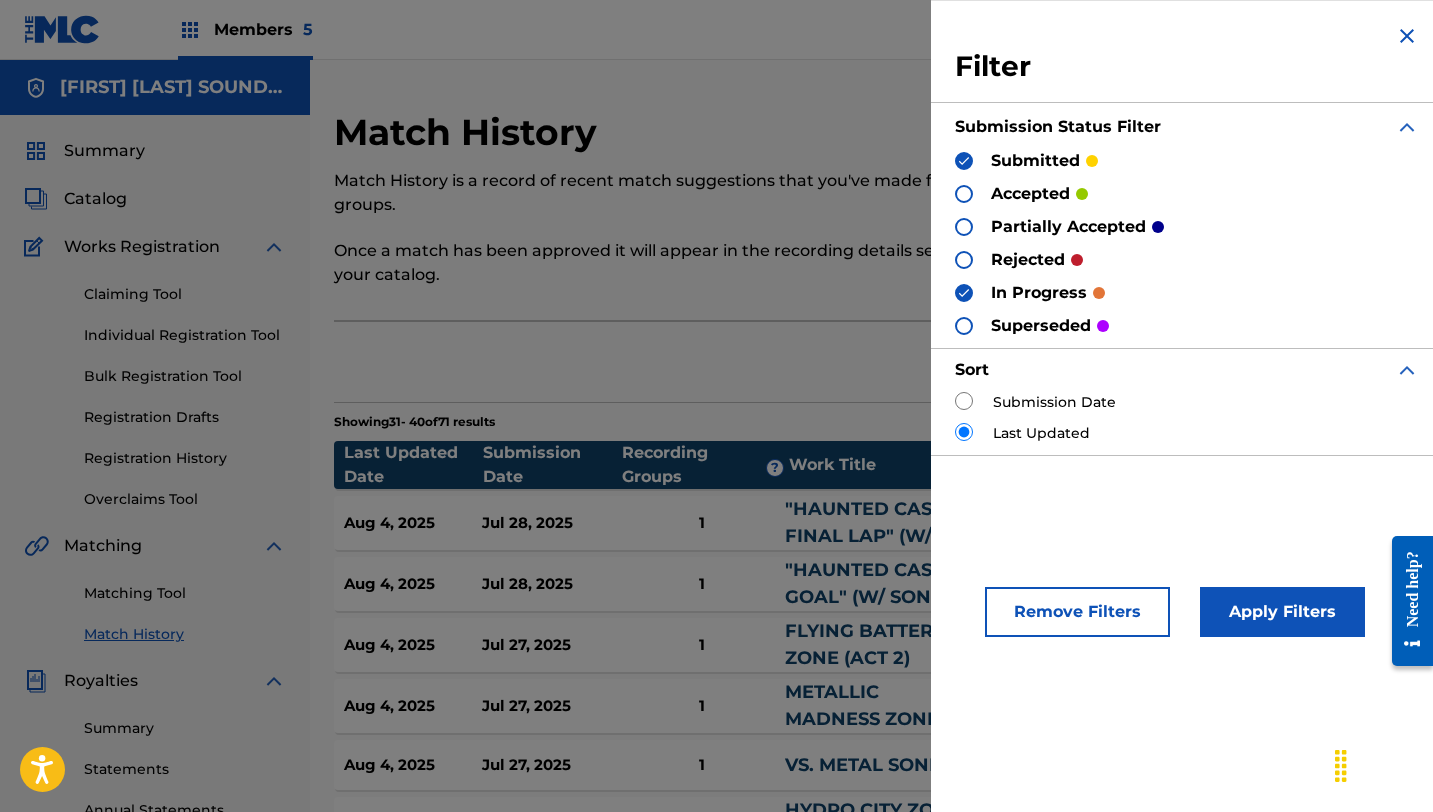 click at bounding box center (964, 260) 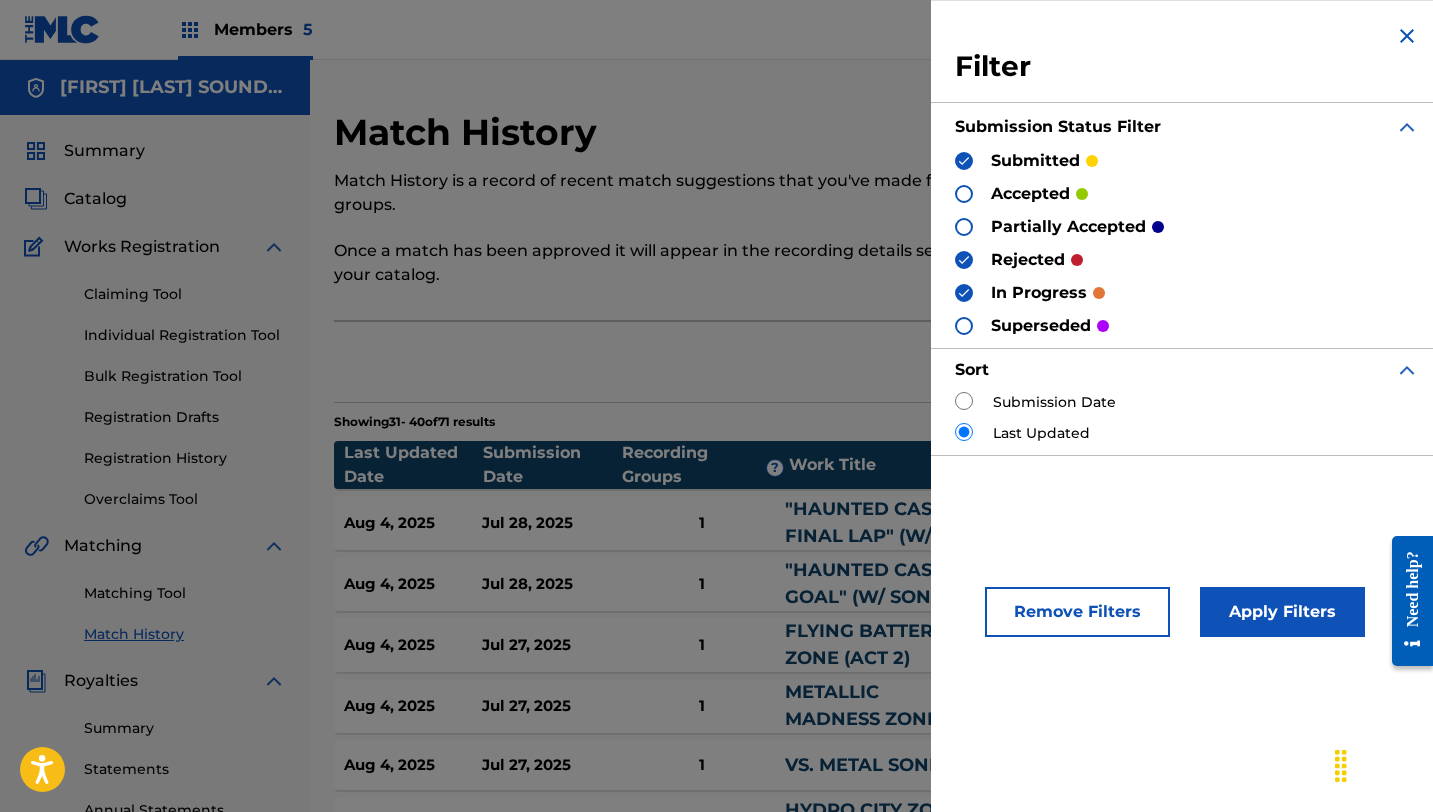 click on "superseded" at bounding box center (1032, 325) 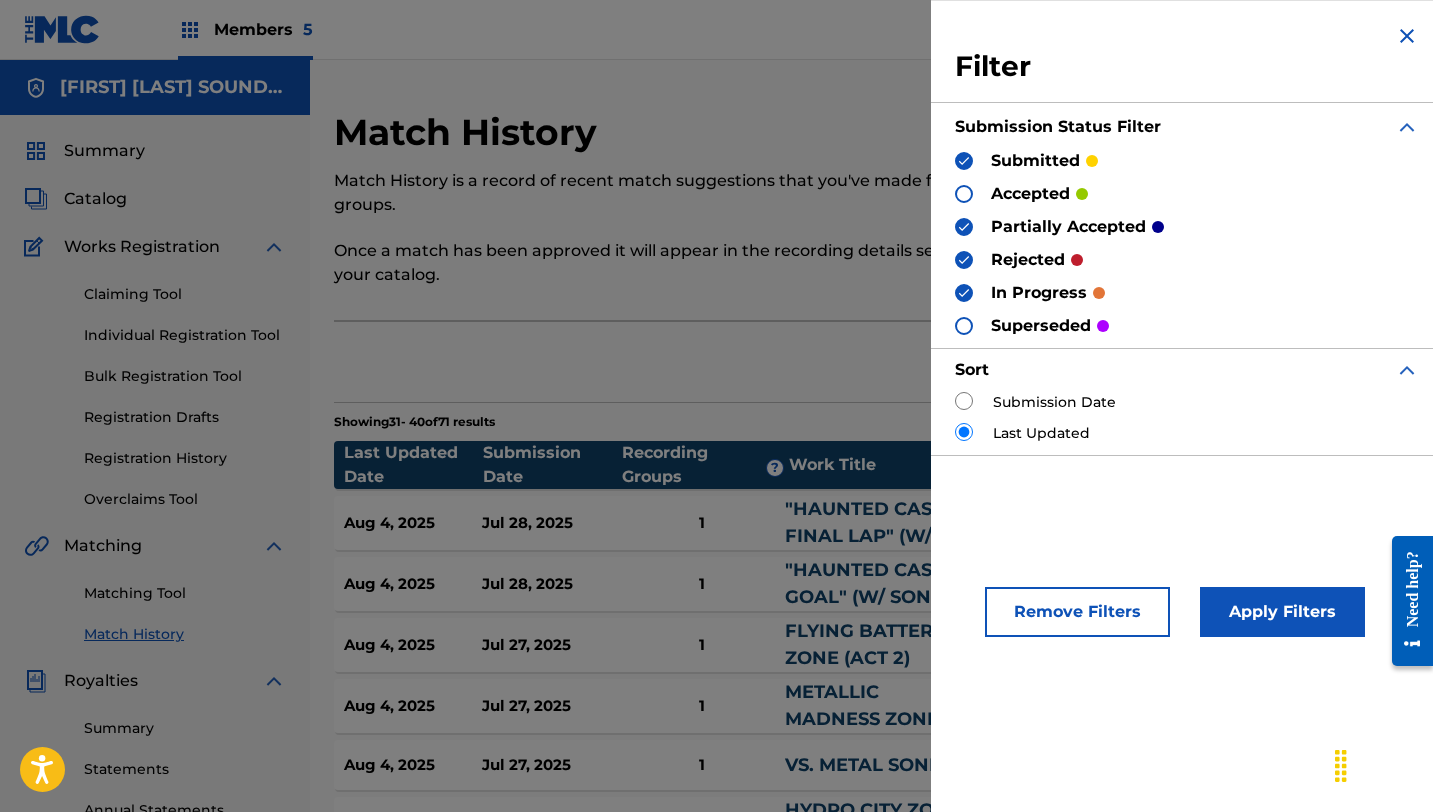 click on "Apply Filters" at bounding box center (1282, 612) 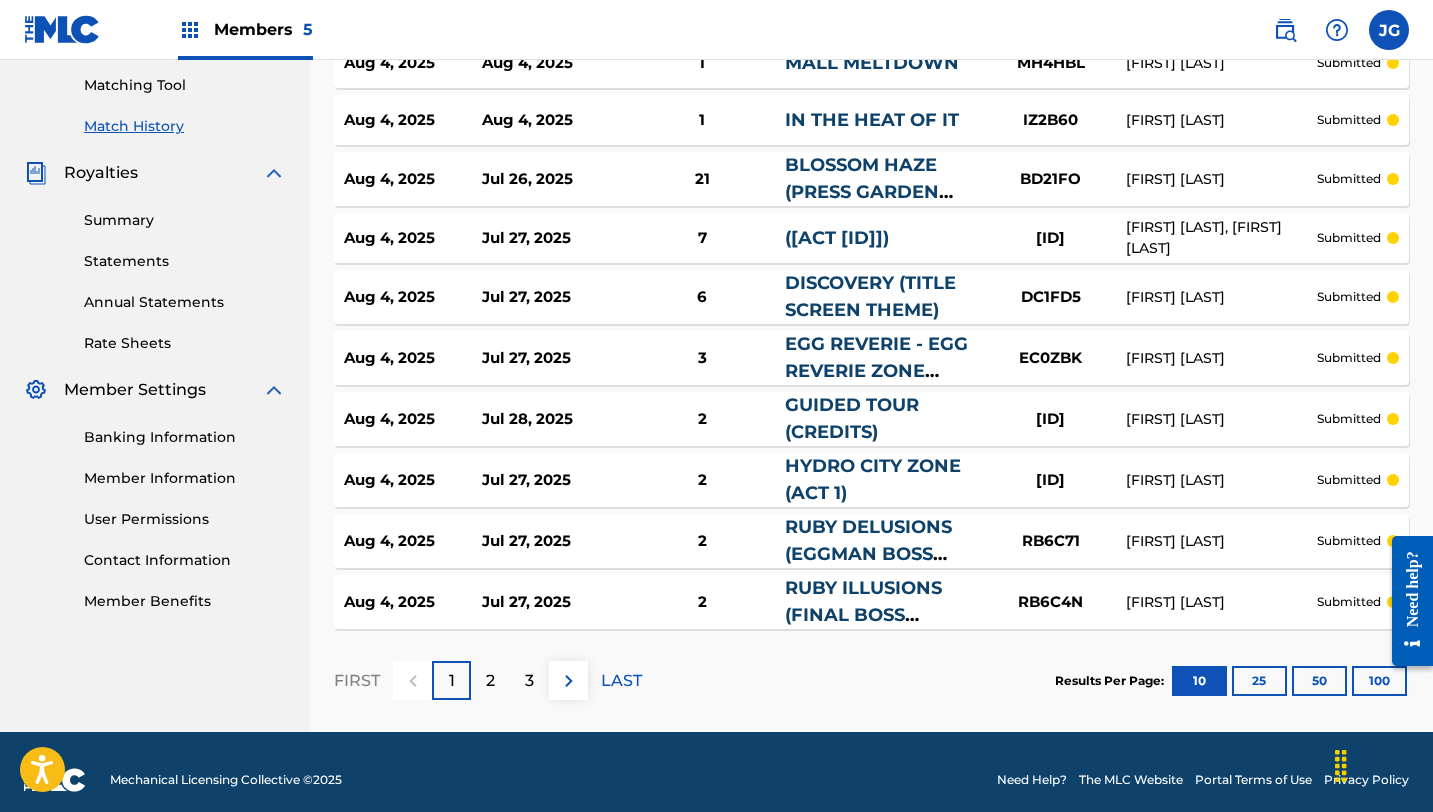 scroll, scrollTop: 517, scrollLeft: 0, axis: vertical 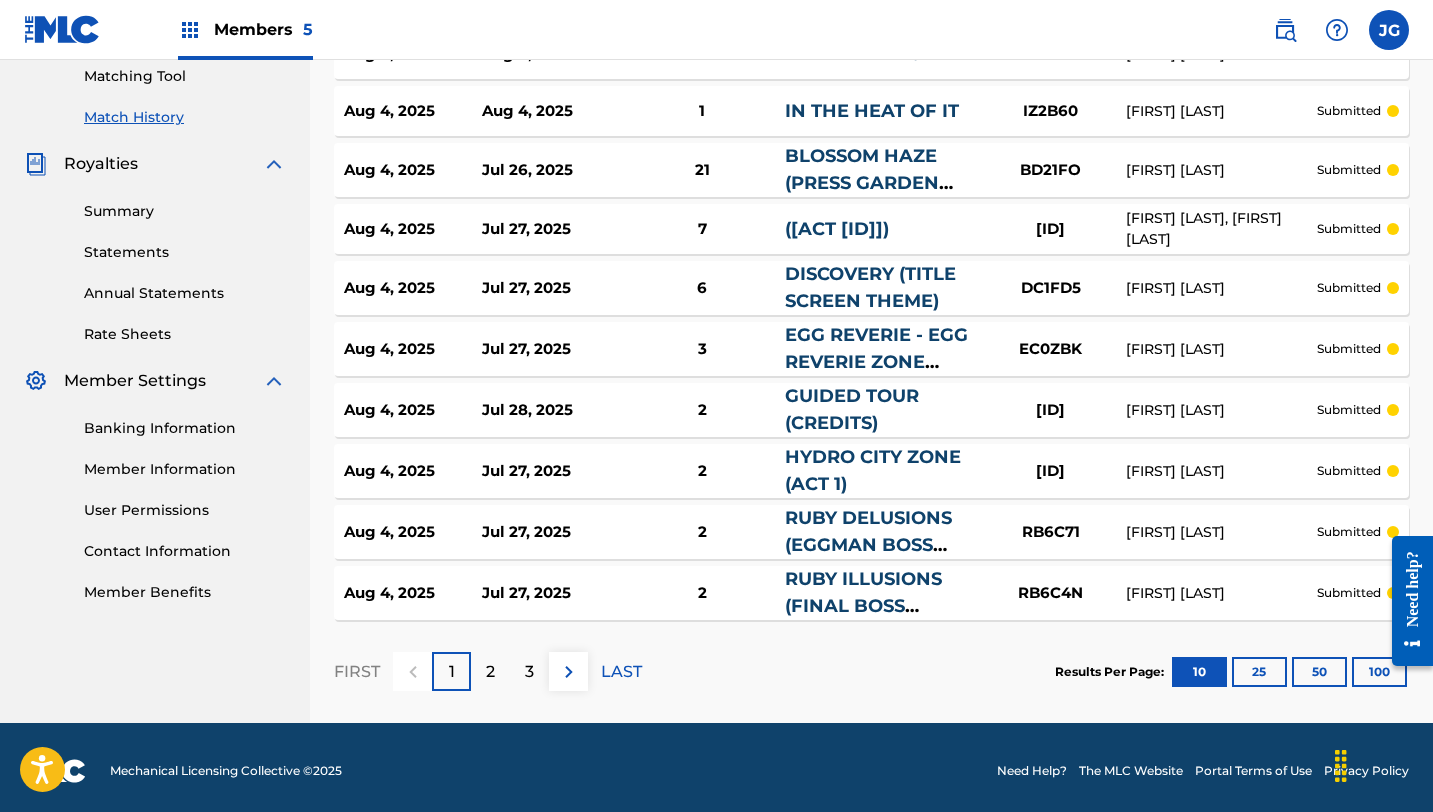 click on "2" at bounding box center (490, 671) 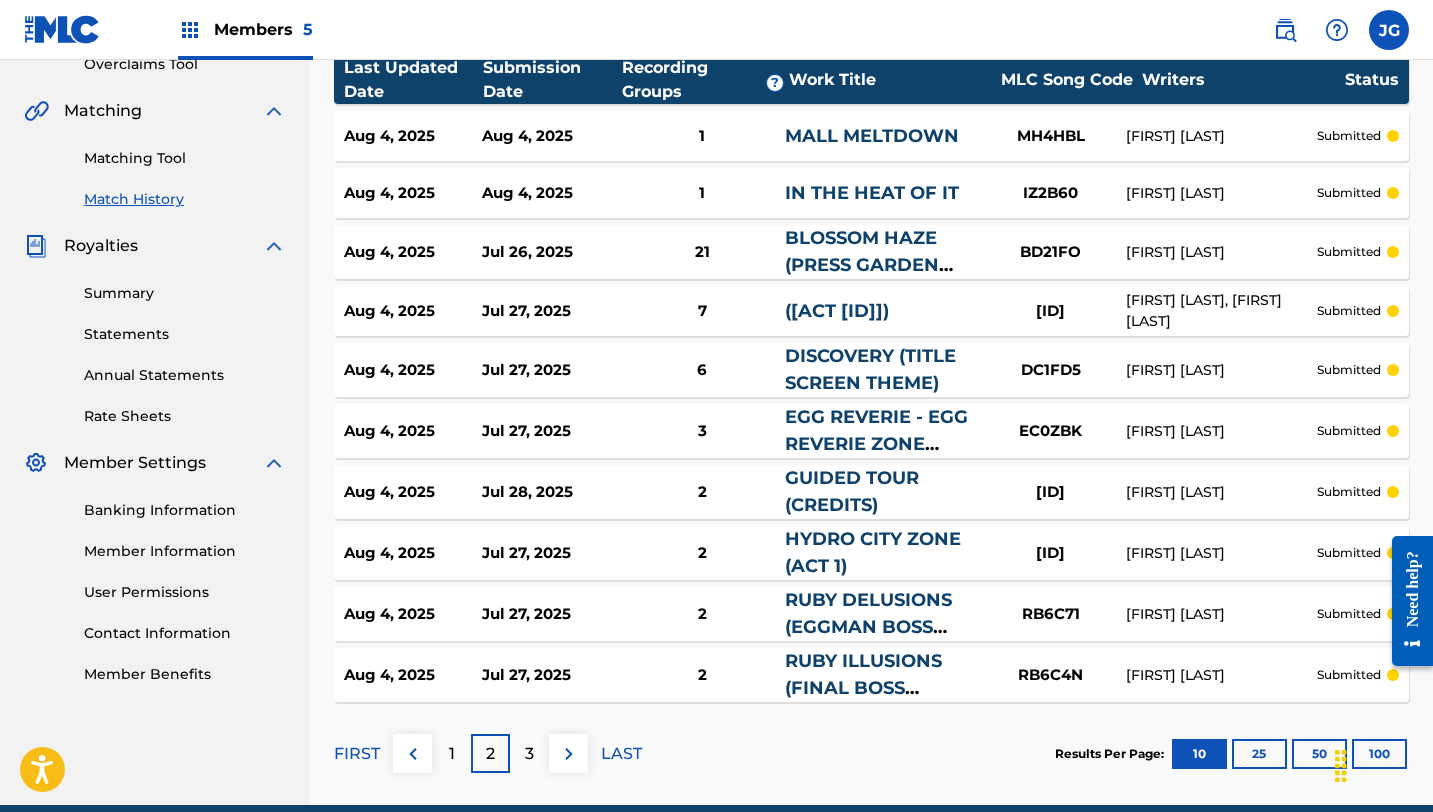 scroll, scrollTop: 466, scrollLeft: 0, axis: vertical 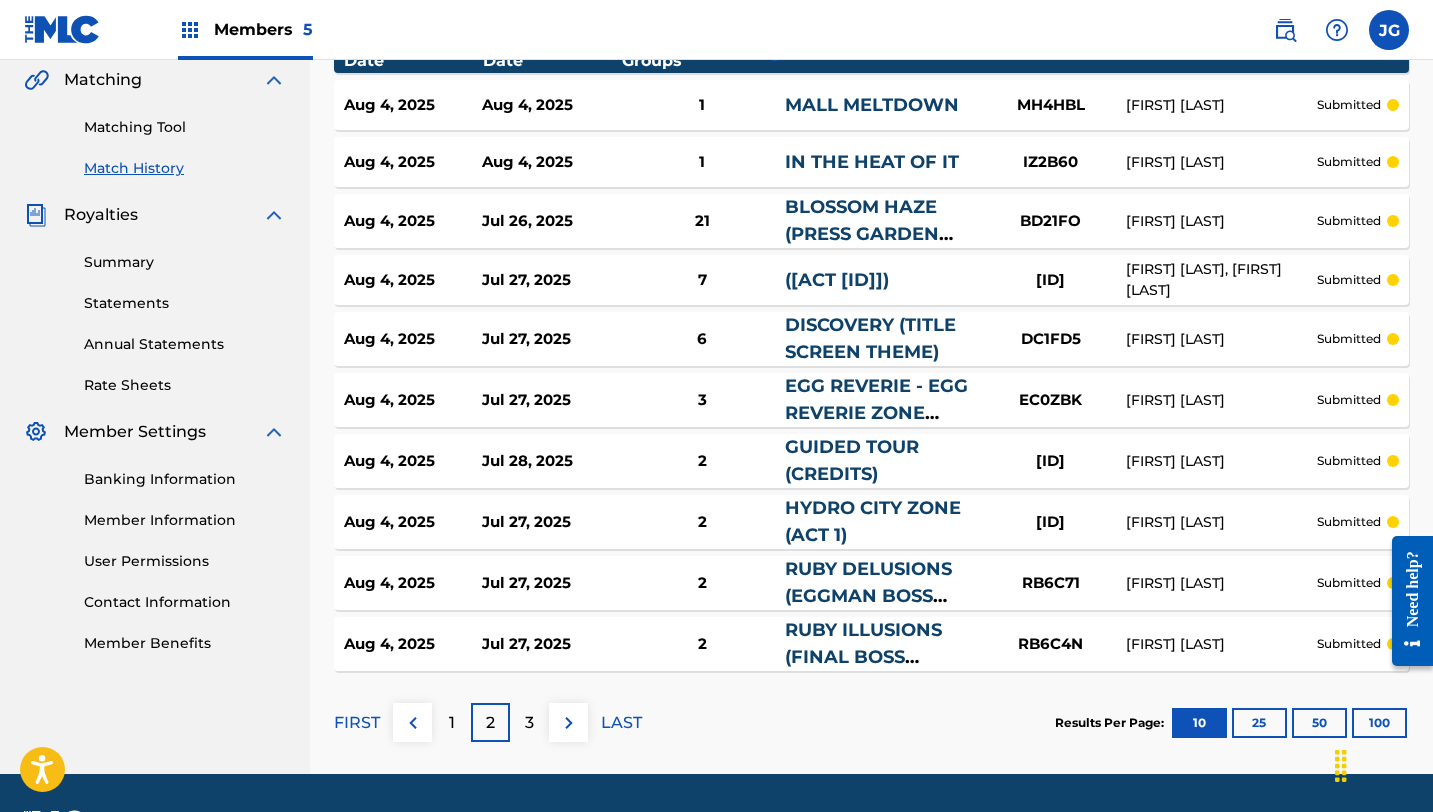 click on "3" at bounding box center [529, 723] 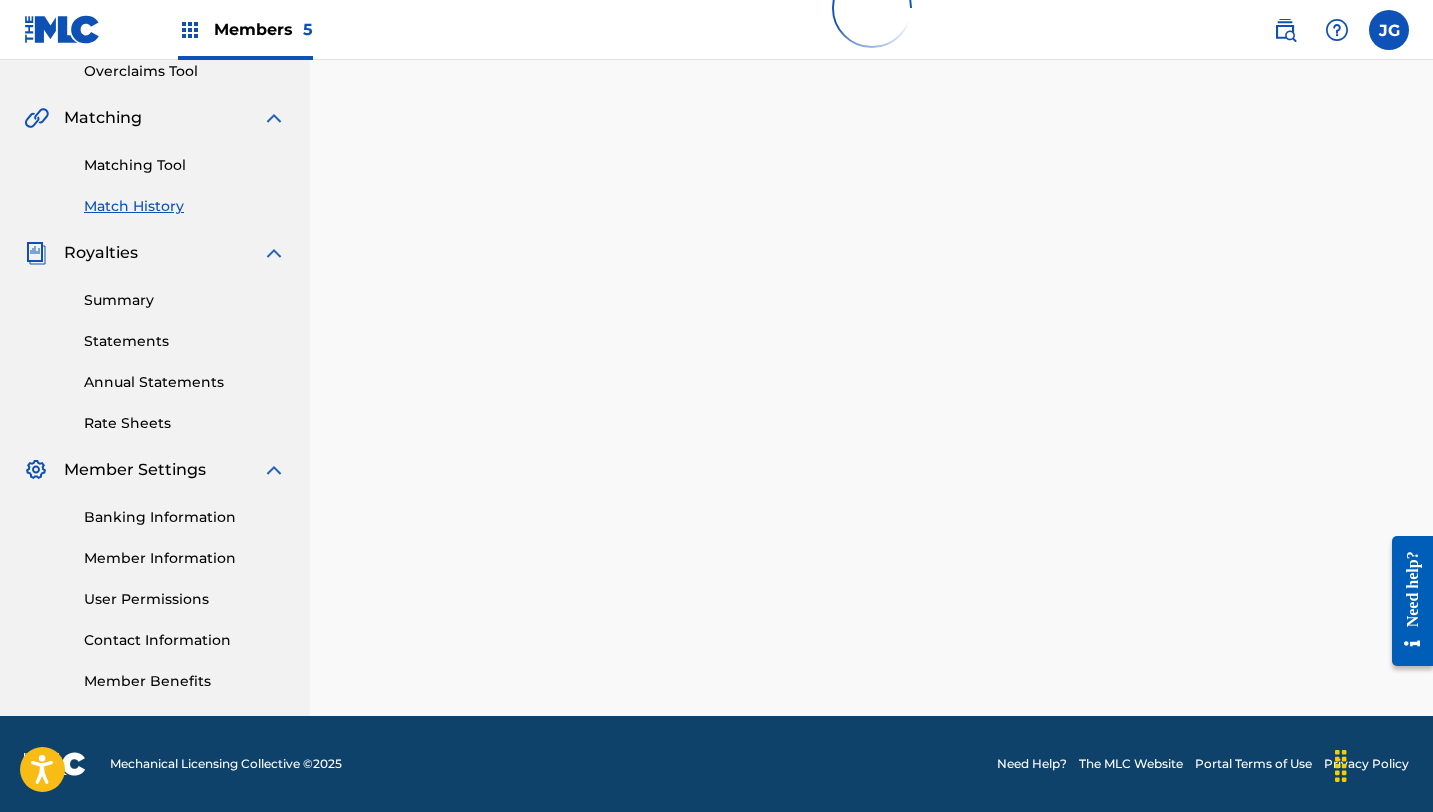 scroll, scrollTop: 466, scrollLeft: 0, axis: vertical 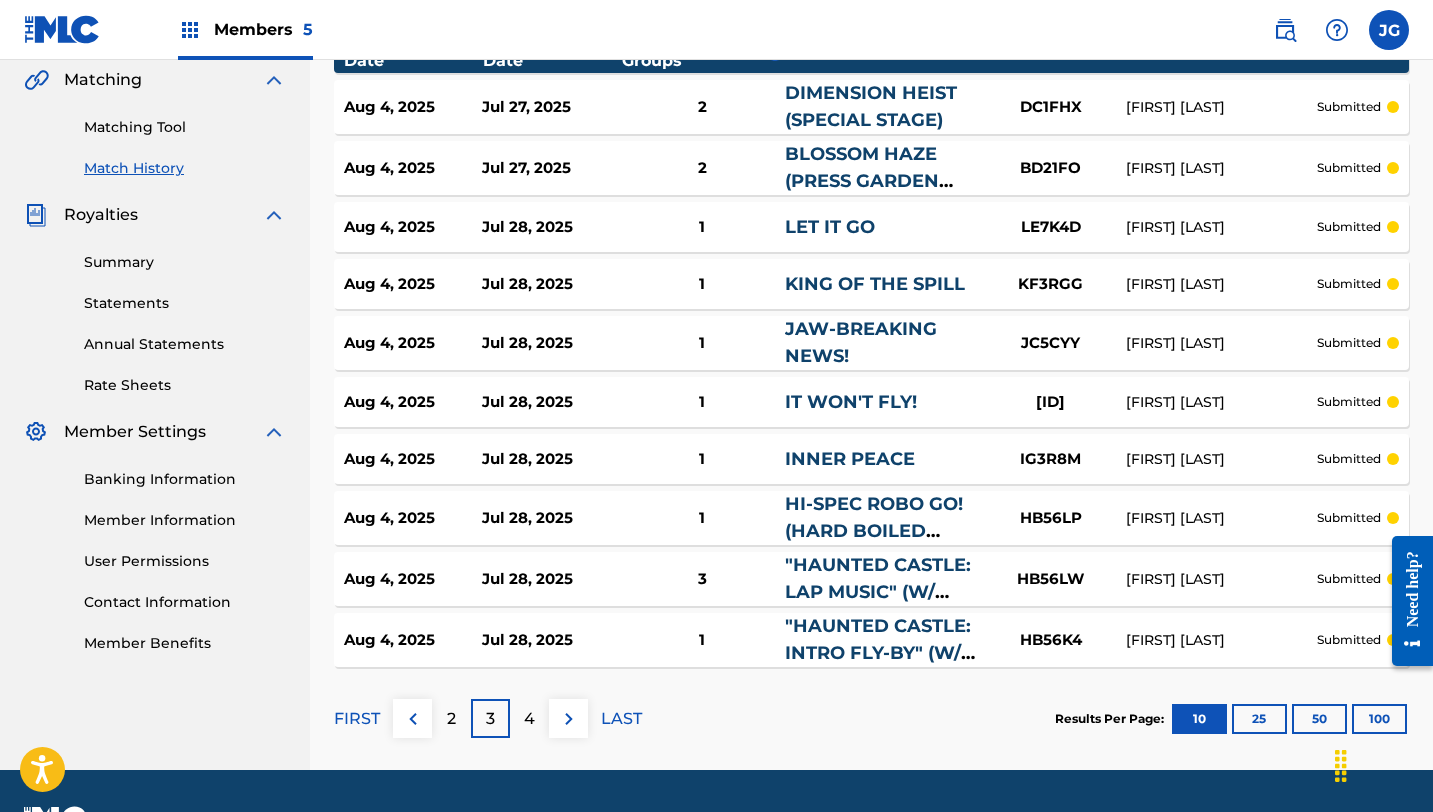 click on "4" at bounding box center (529, 718) 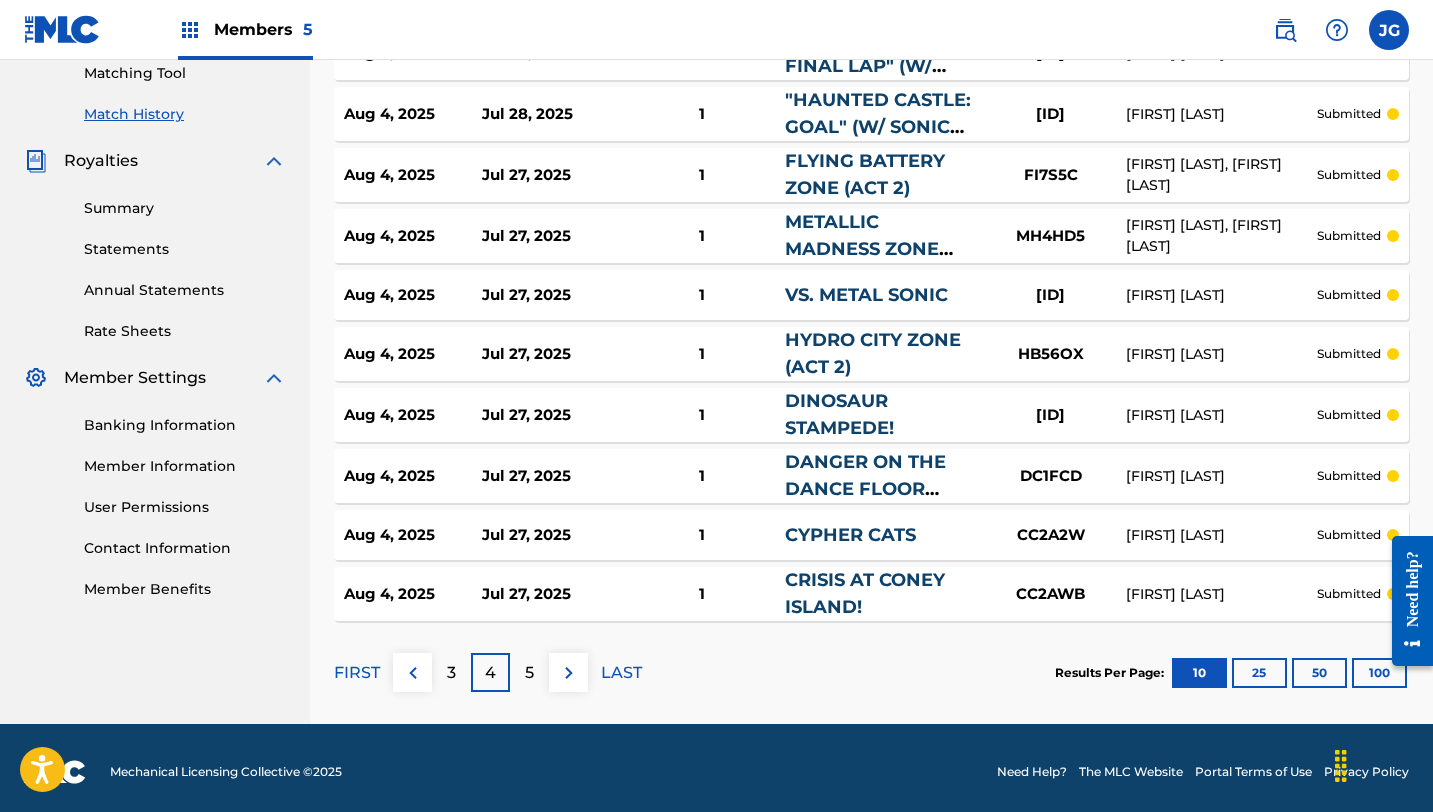 scroll, scrollTop: 528, scrollLeft: 0, axis: vertical 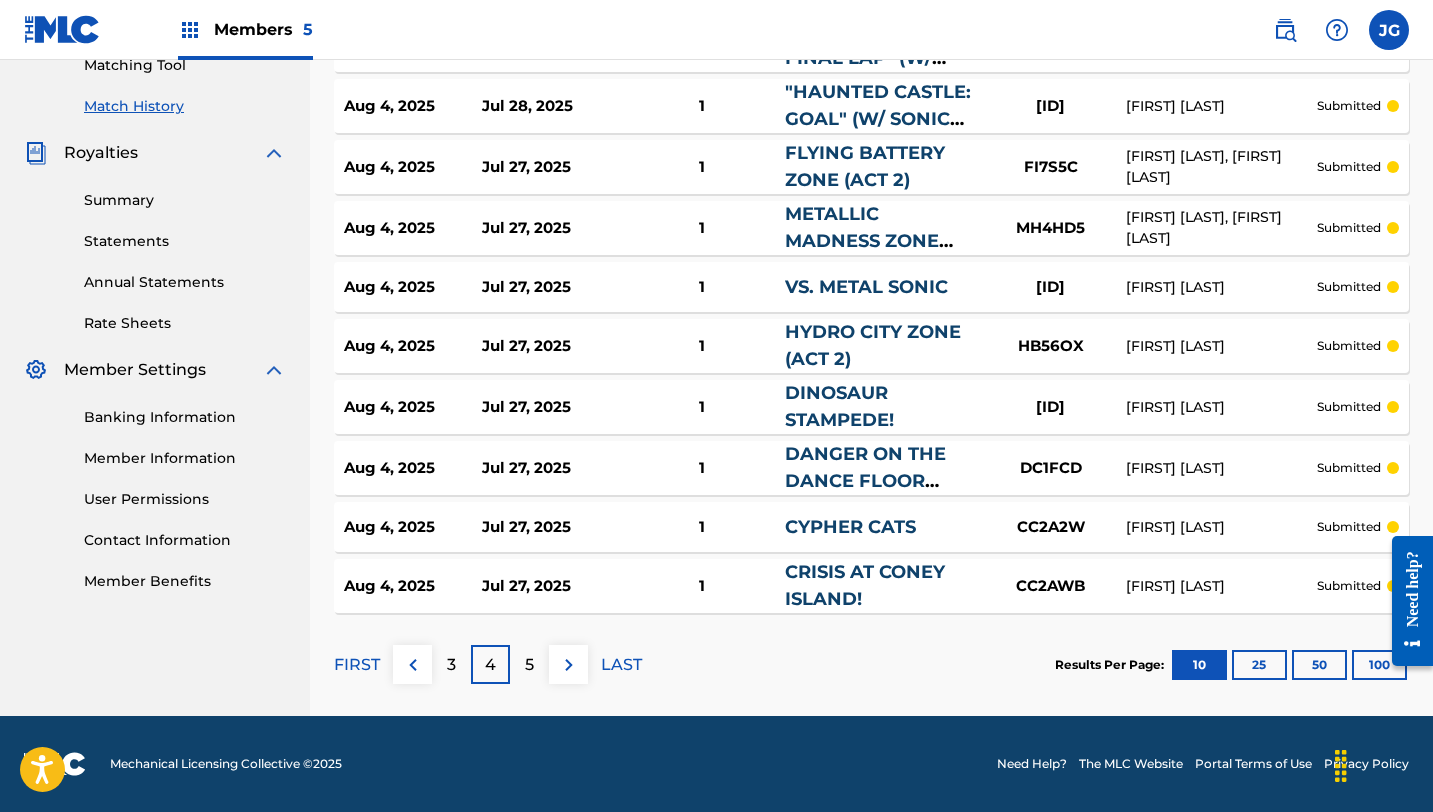 click on "5" at bounding box center (529, 664) 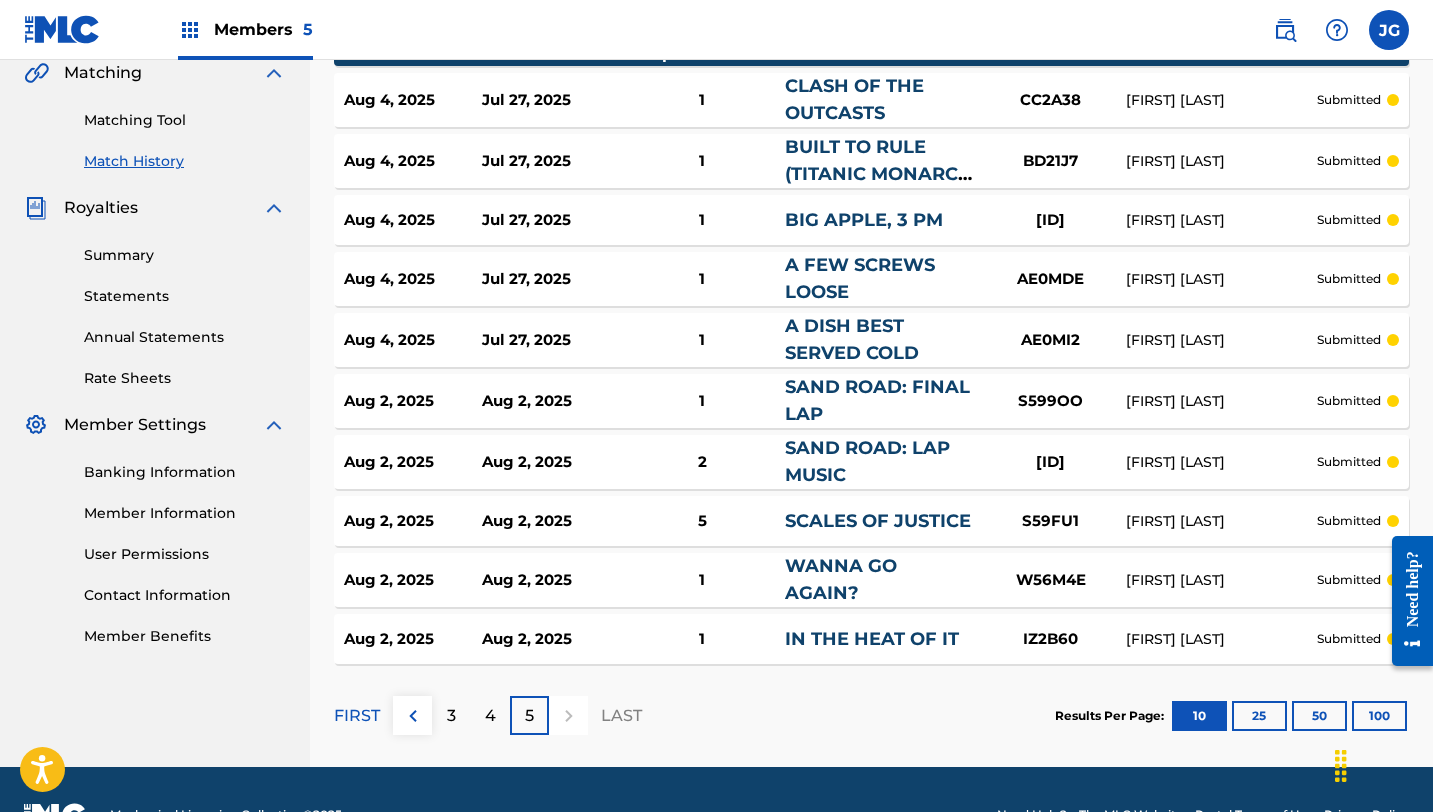 scroll, scrollTop: 520, scrollLeft: 0, axis: vertical 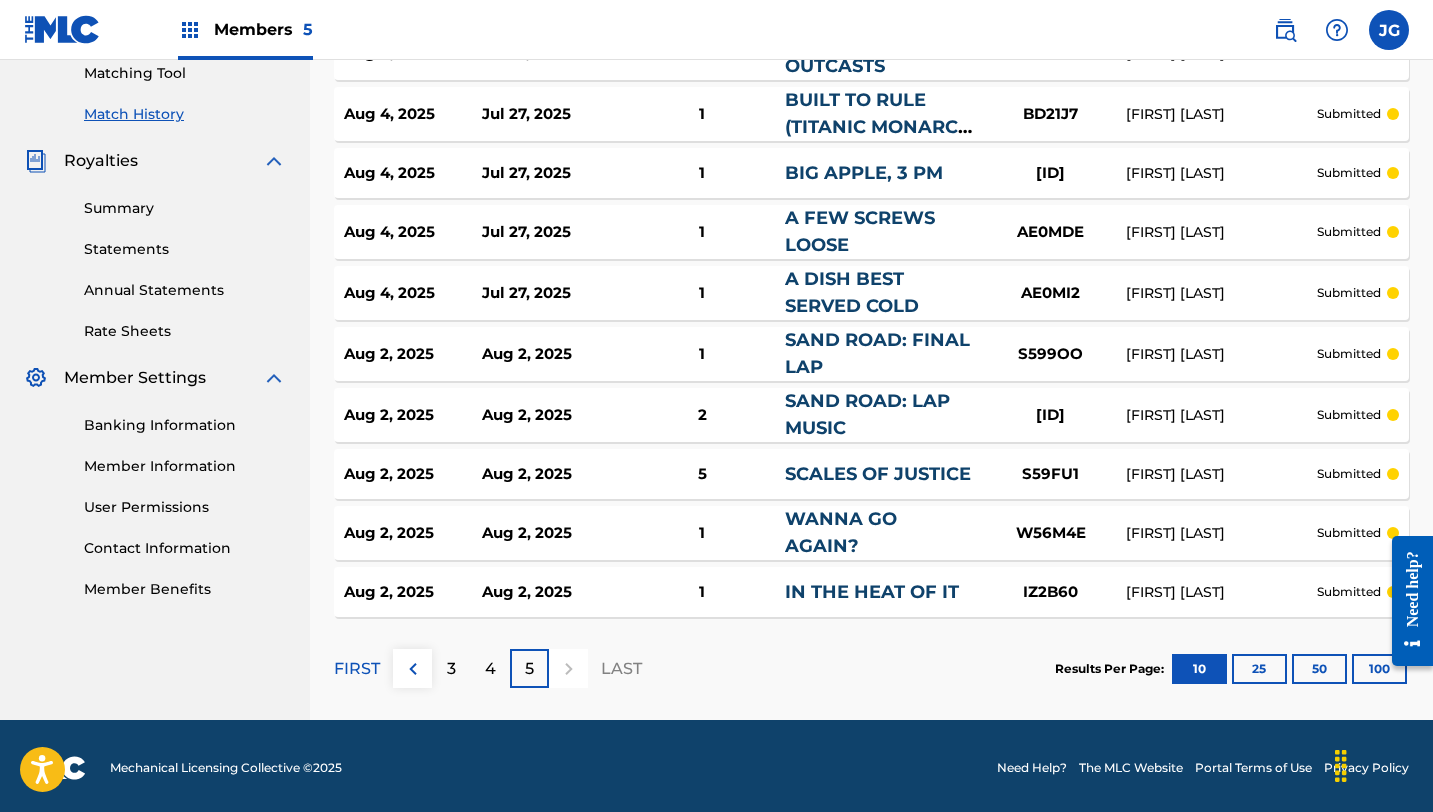 click at bounding box center [568, 668] 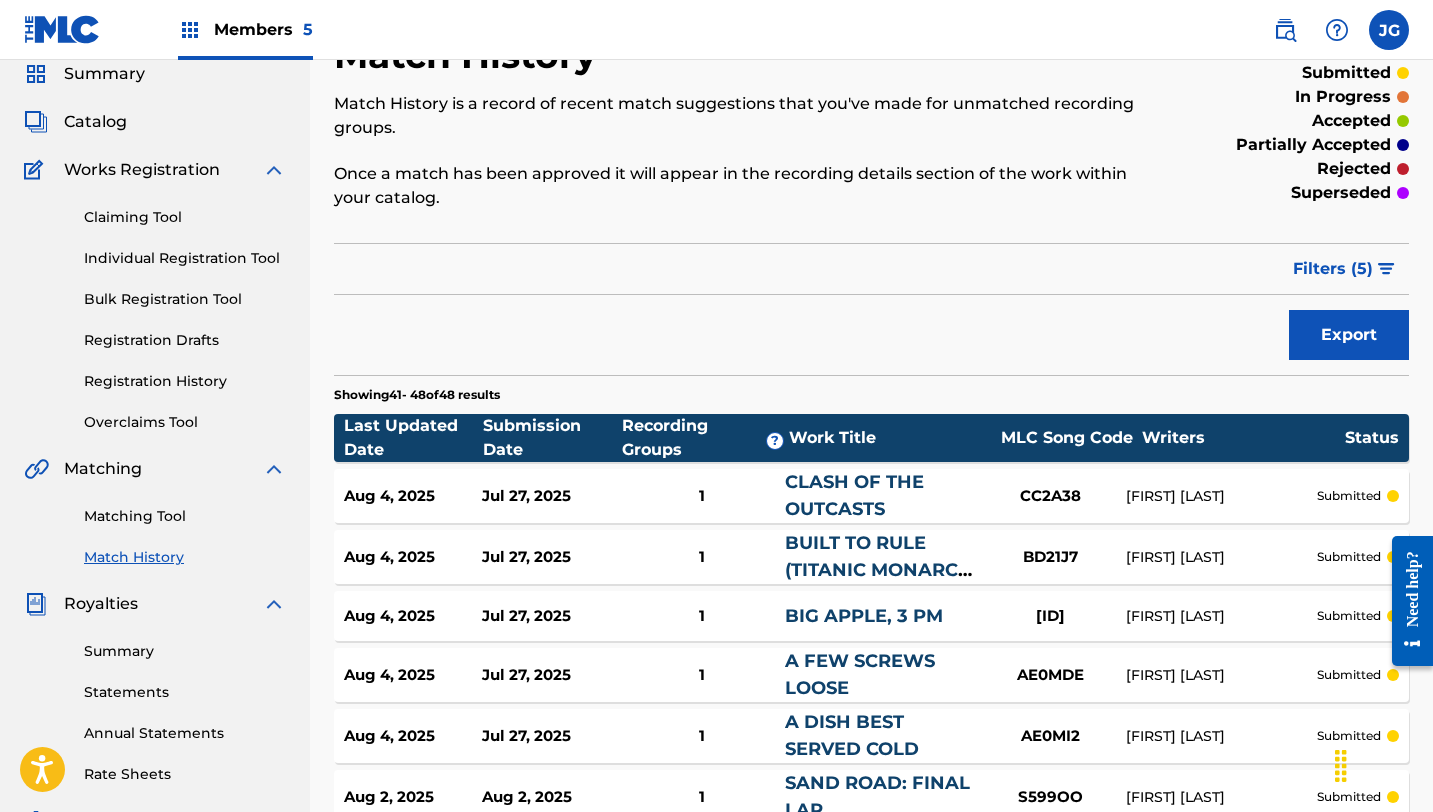 scroll, scrollTop: 62, scrollLeft: 0, axis: vertical 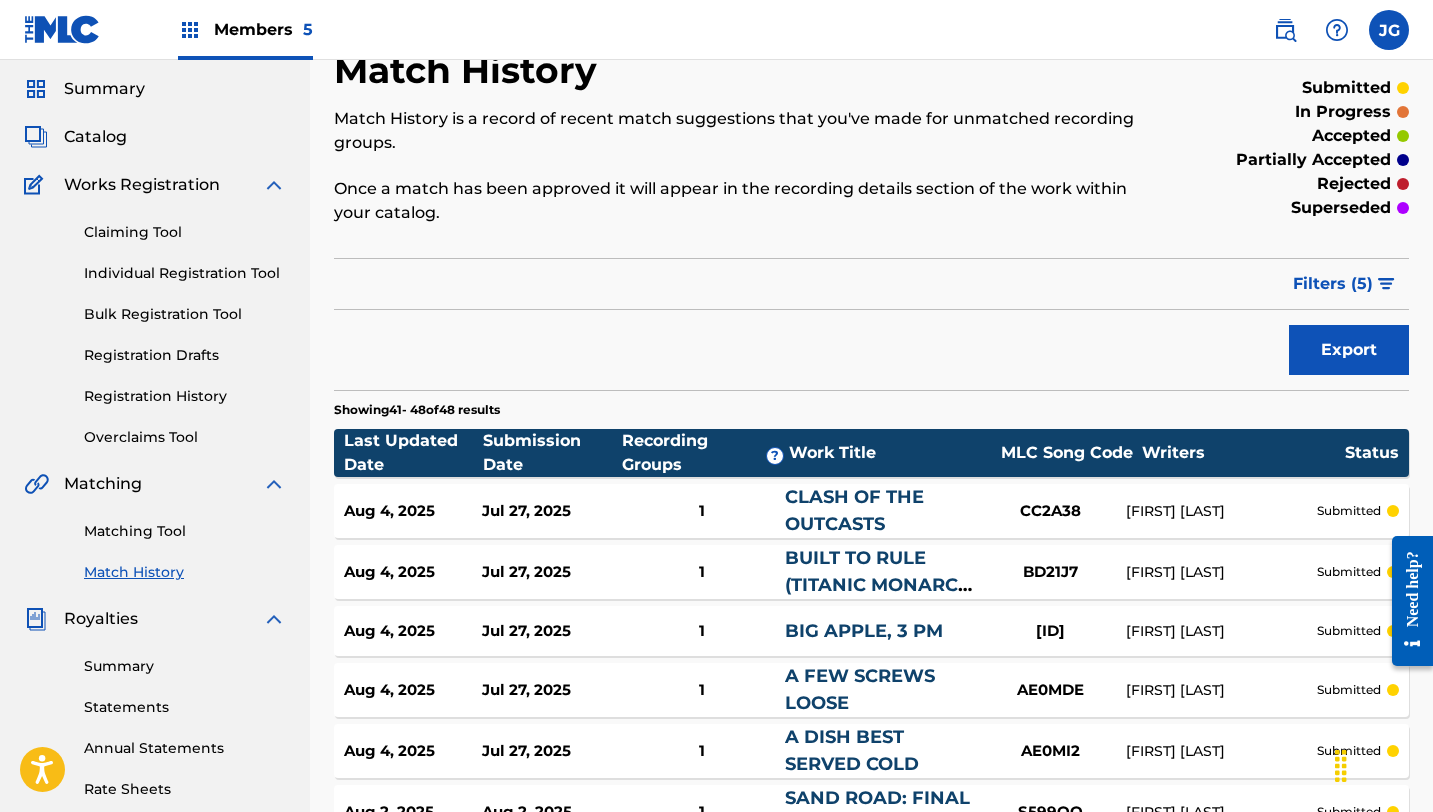 click on "Catalog" at bounding box center (95, 137) 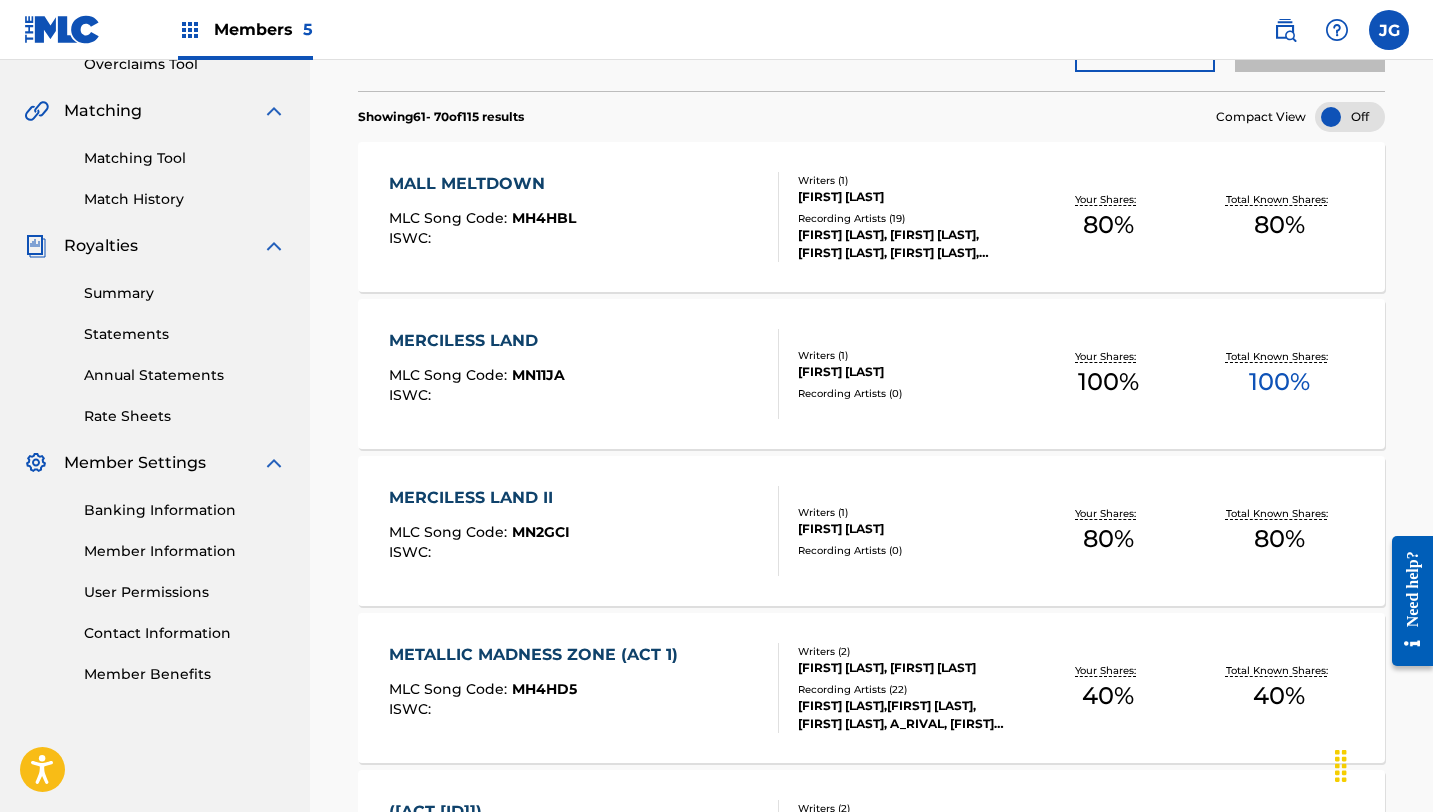 scroll, scrollTop: 438, scrollLeft: 0, axis: vertical 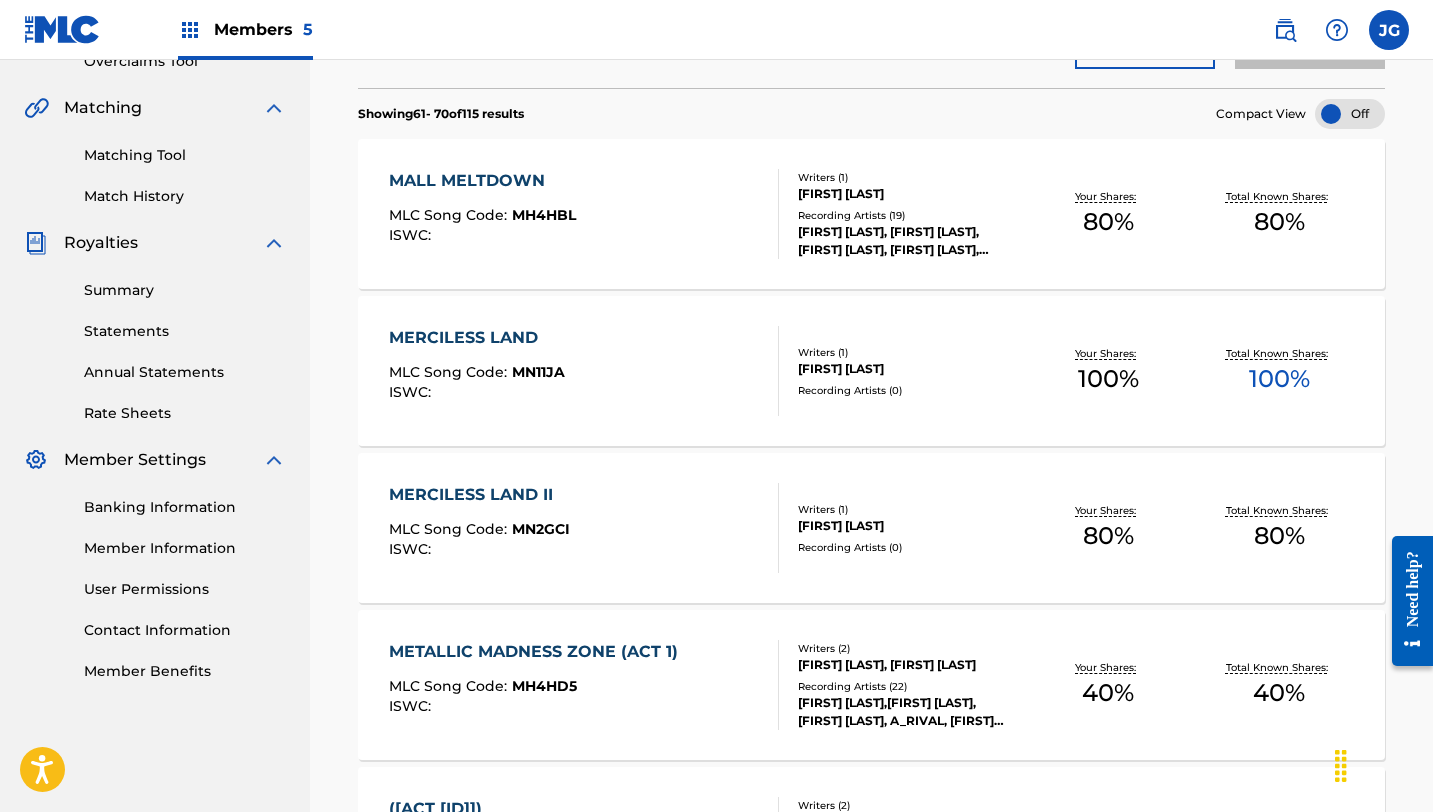 click on "MERCILESS LAND" at bounding box center (477, 338) 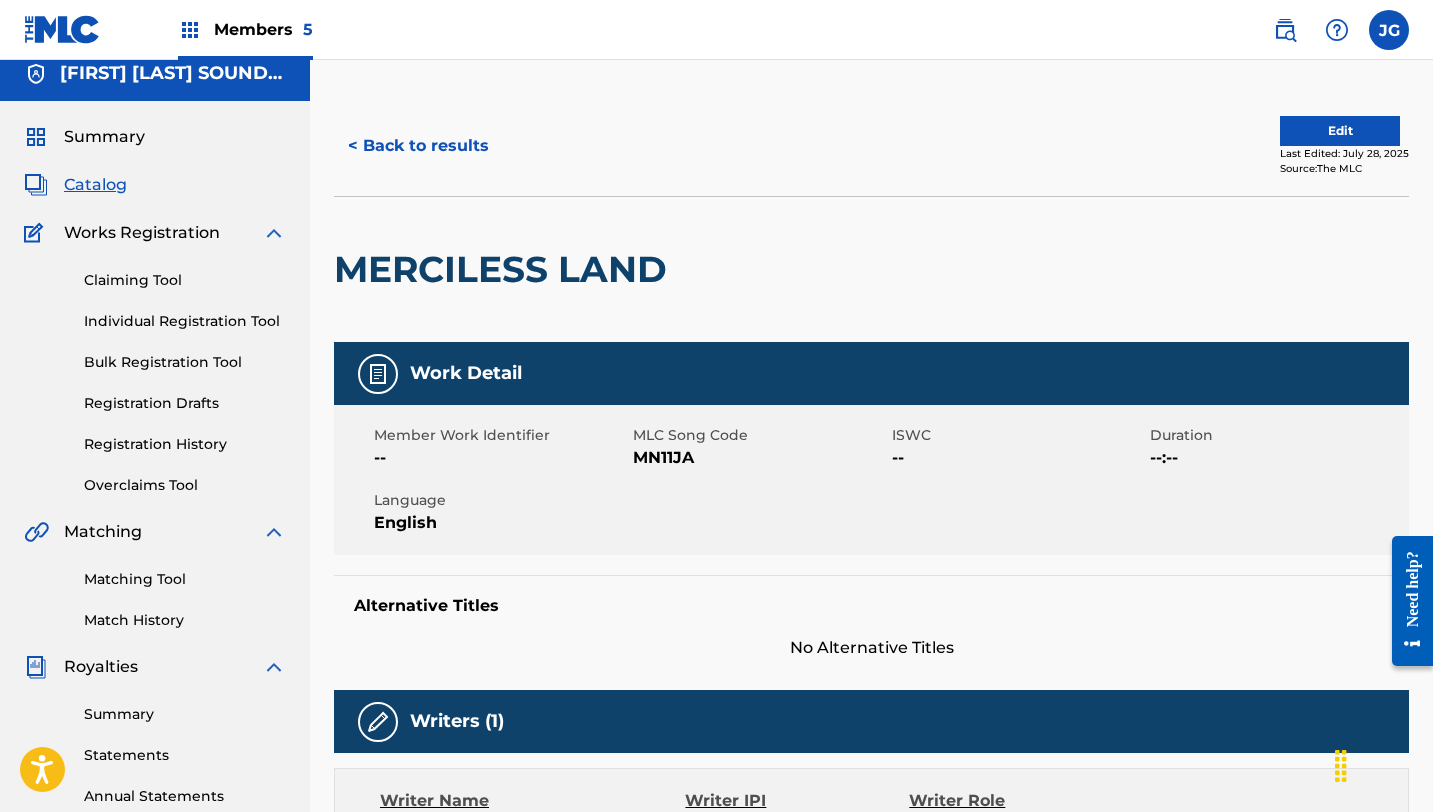 scroll, scrollTop: 0, scrollLeft: 0, axis: both 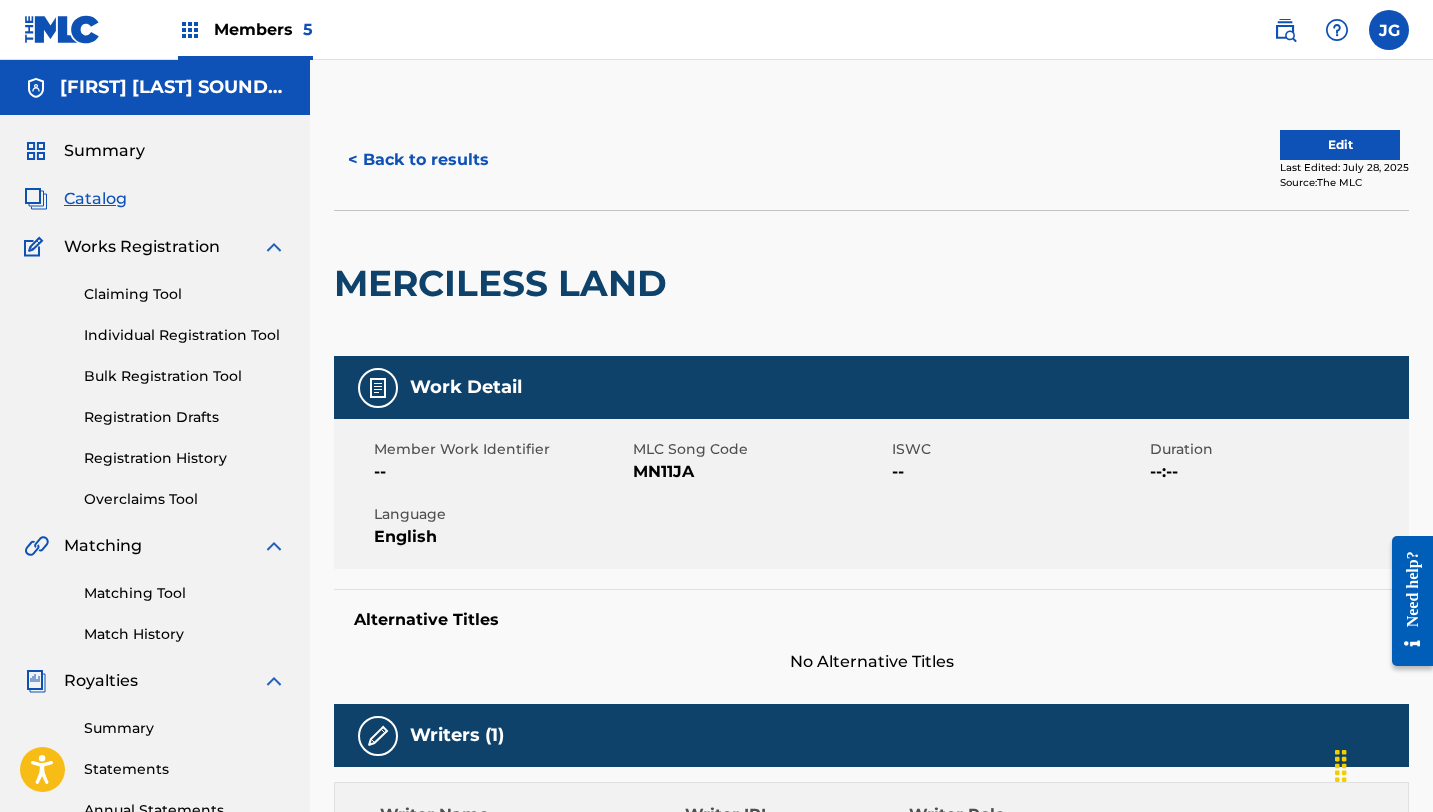 click on "Edit" at bounding box center (1340, 145) 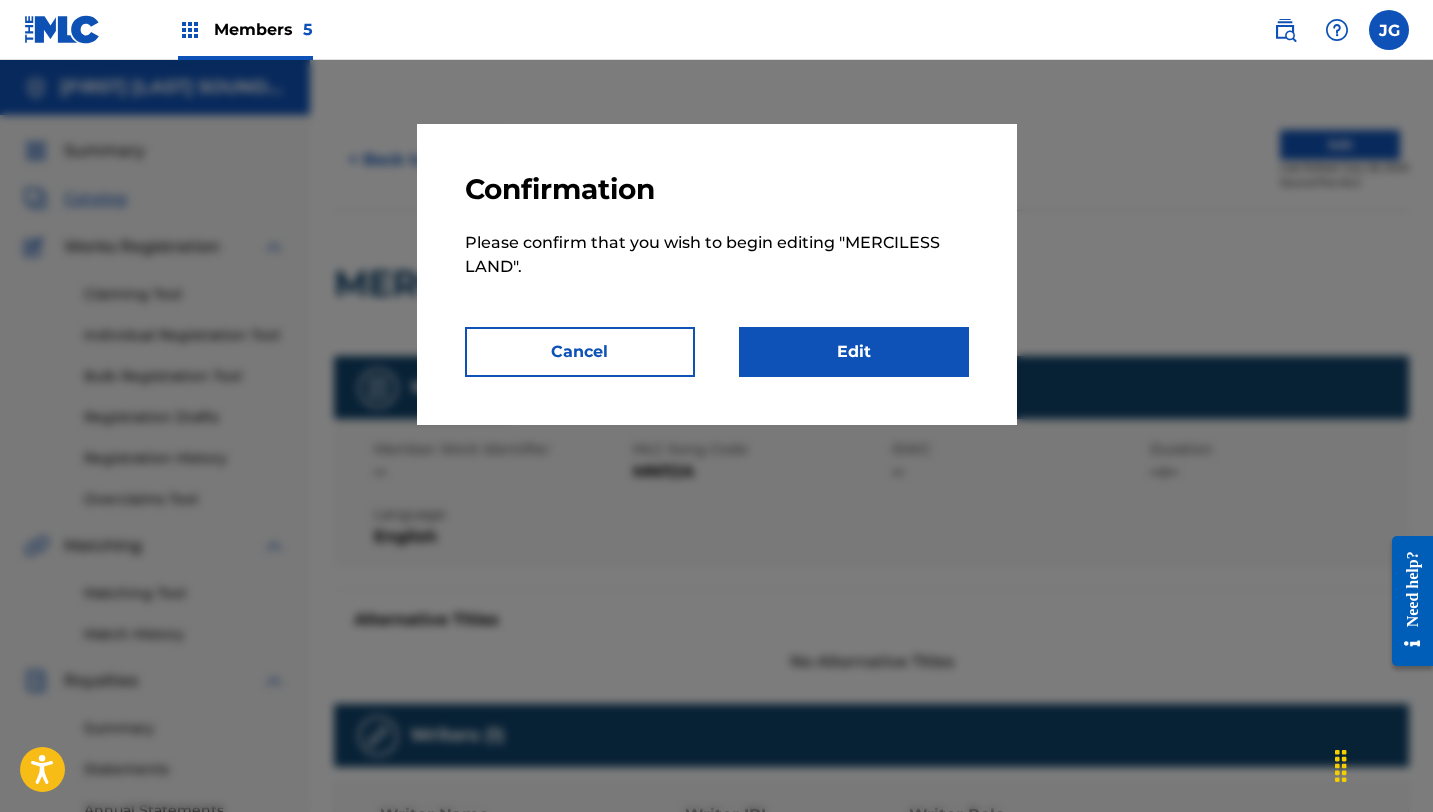 click on "Edit" at bounding box center [854, 352] 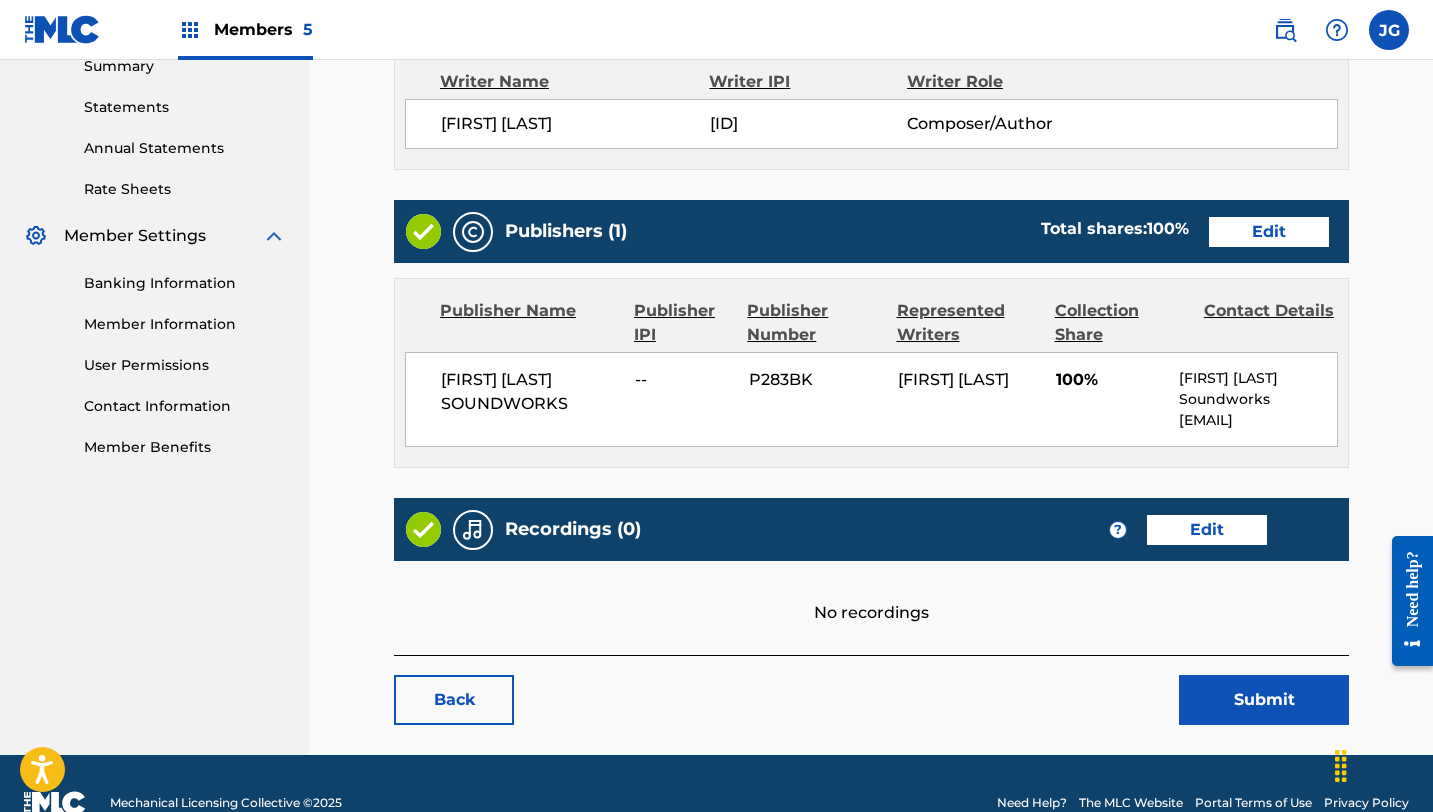 scroll, scrollTop: 721, scrollLeft: 0, axis: vertical 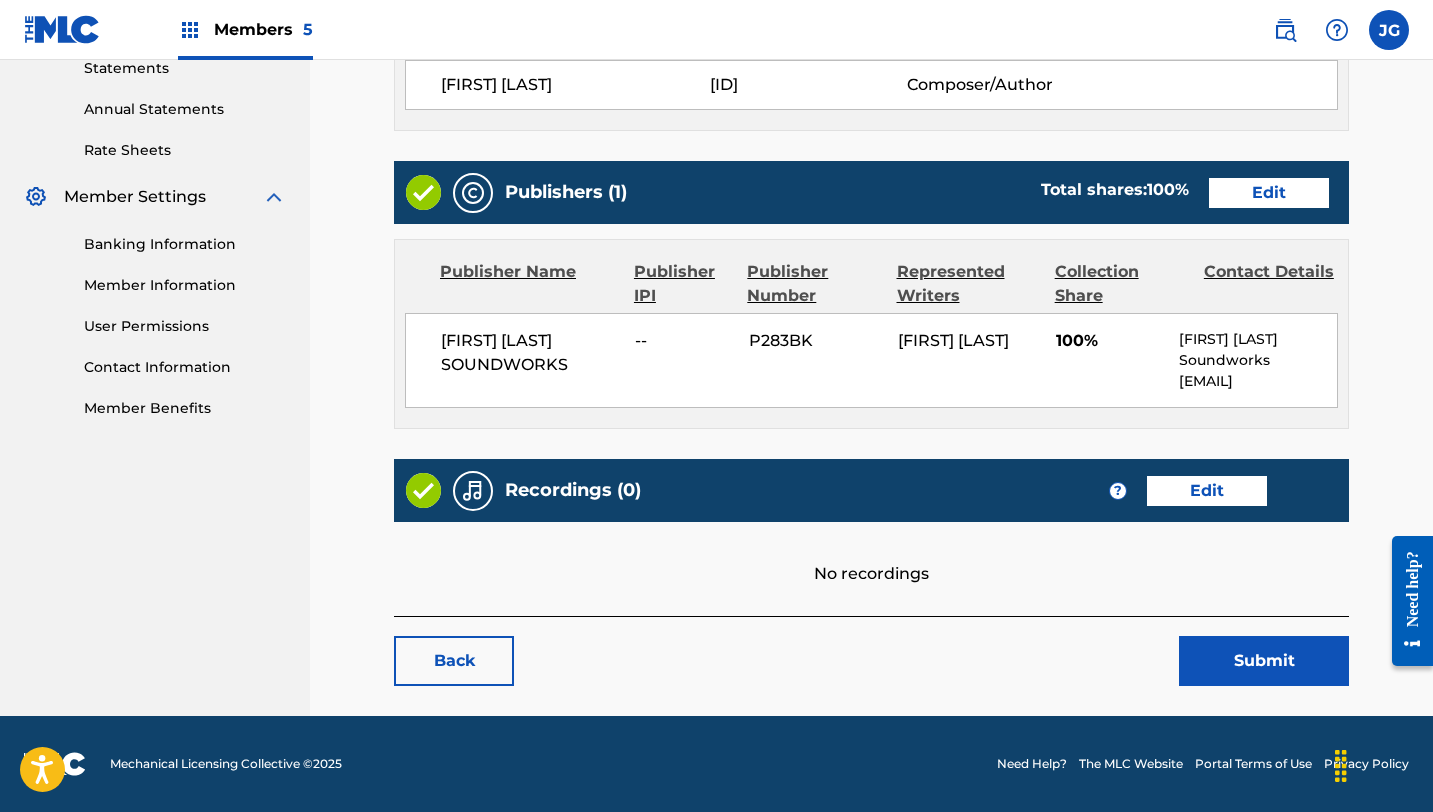 click on "Edit" at bounding box center [1269, 193] 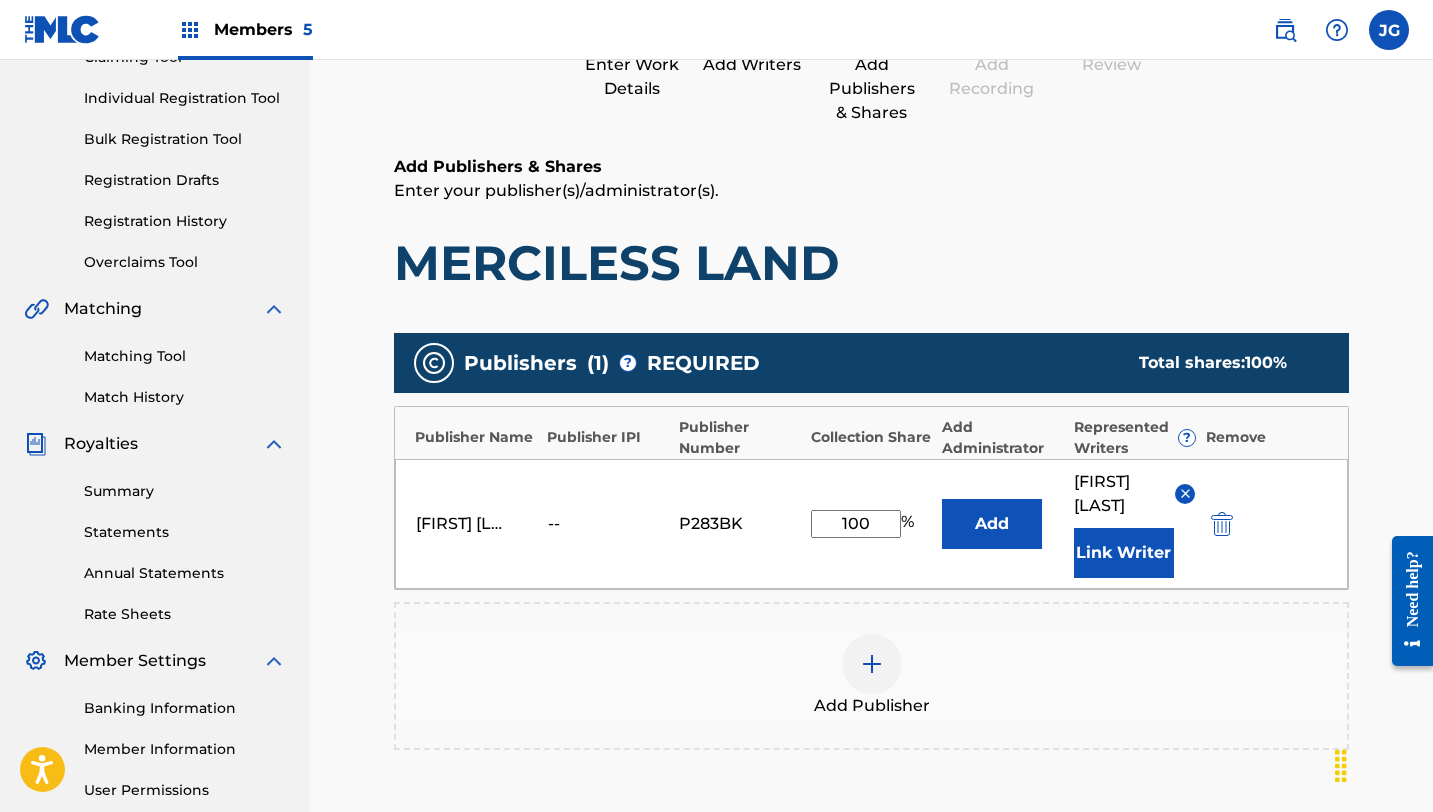 scroll, scrollTop: 264, scrollLeft: 0, axis: vertical 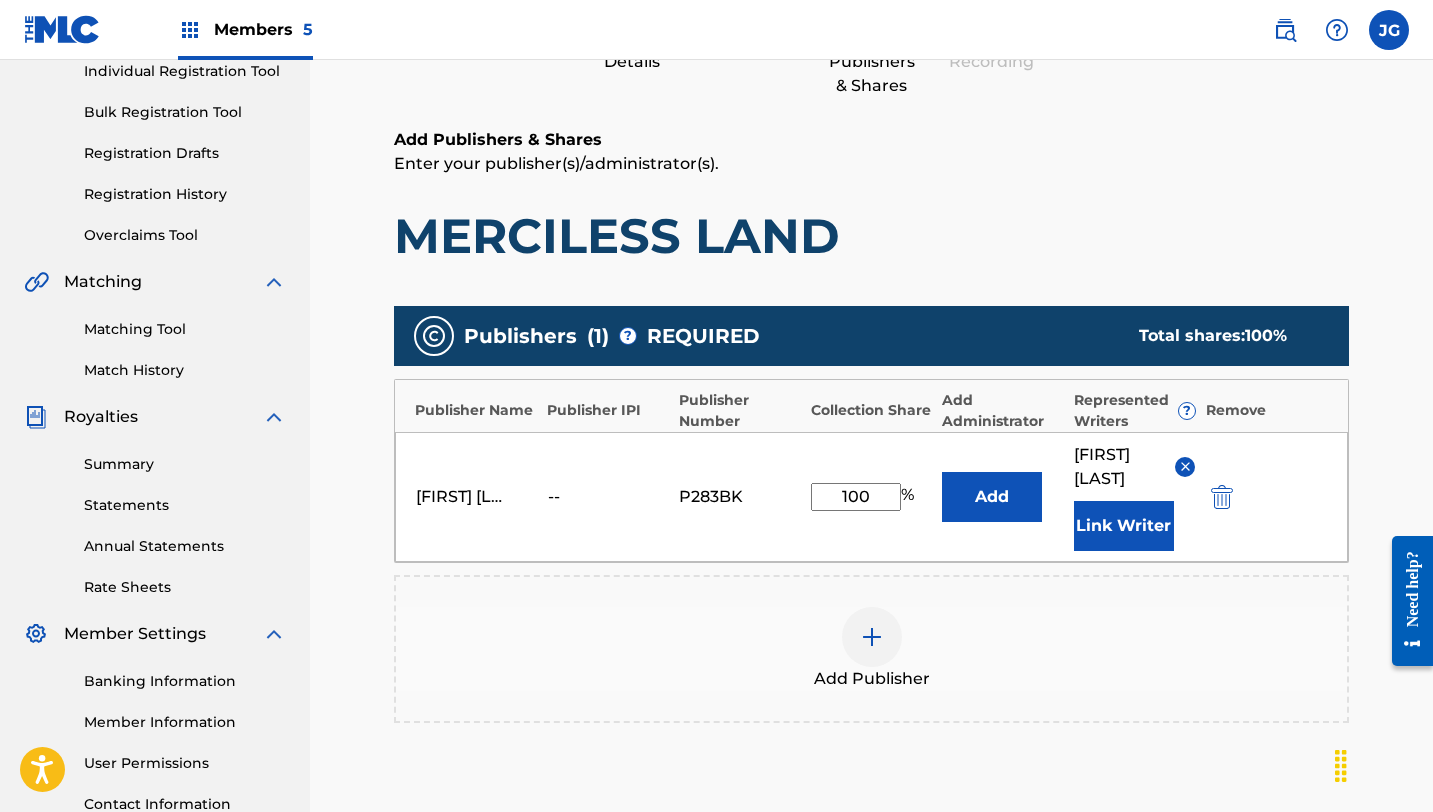 drag, startPoint x: 871, startPoint y: 491, endPoint x: 791, endPoint y: 489, distance: 80.024994 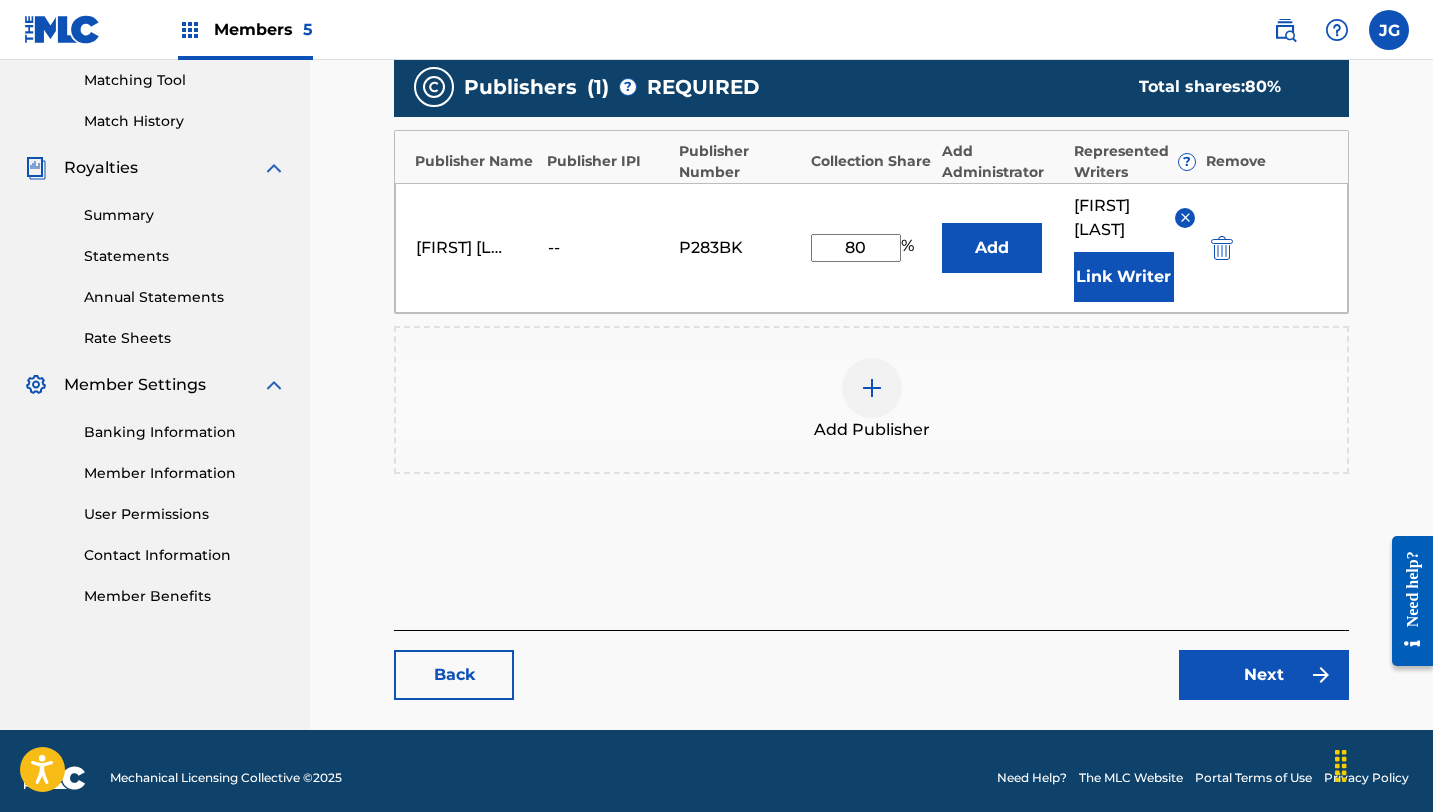 scroll, scrollTop: 527, scrollLeft: 0, axis: vertical 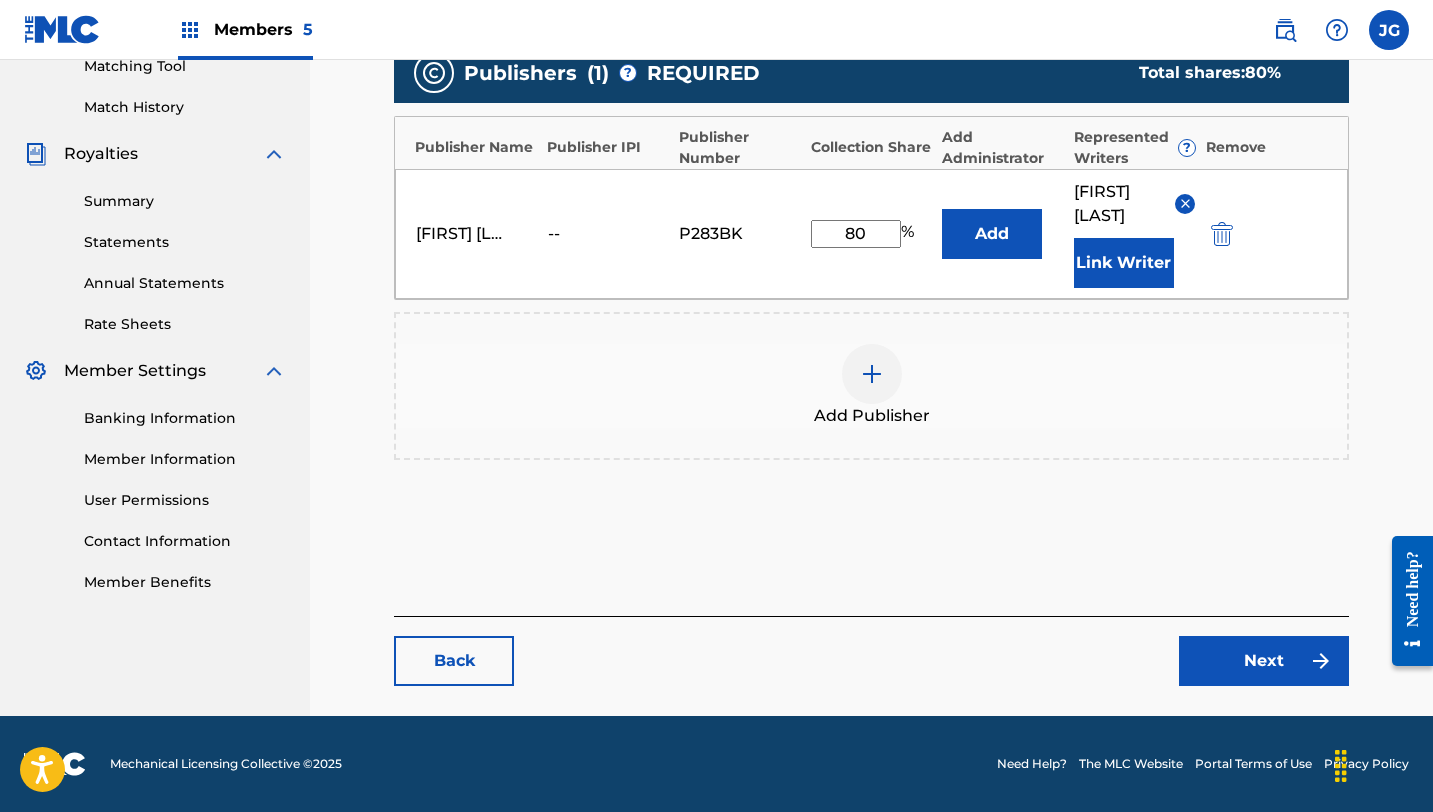 type on "80" 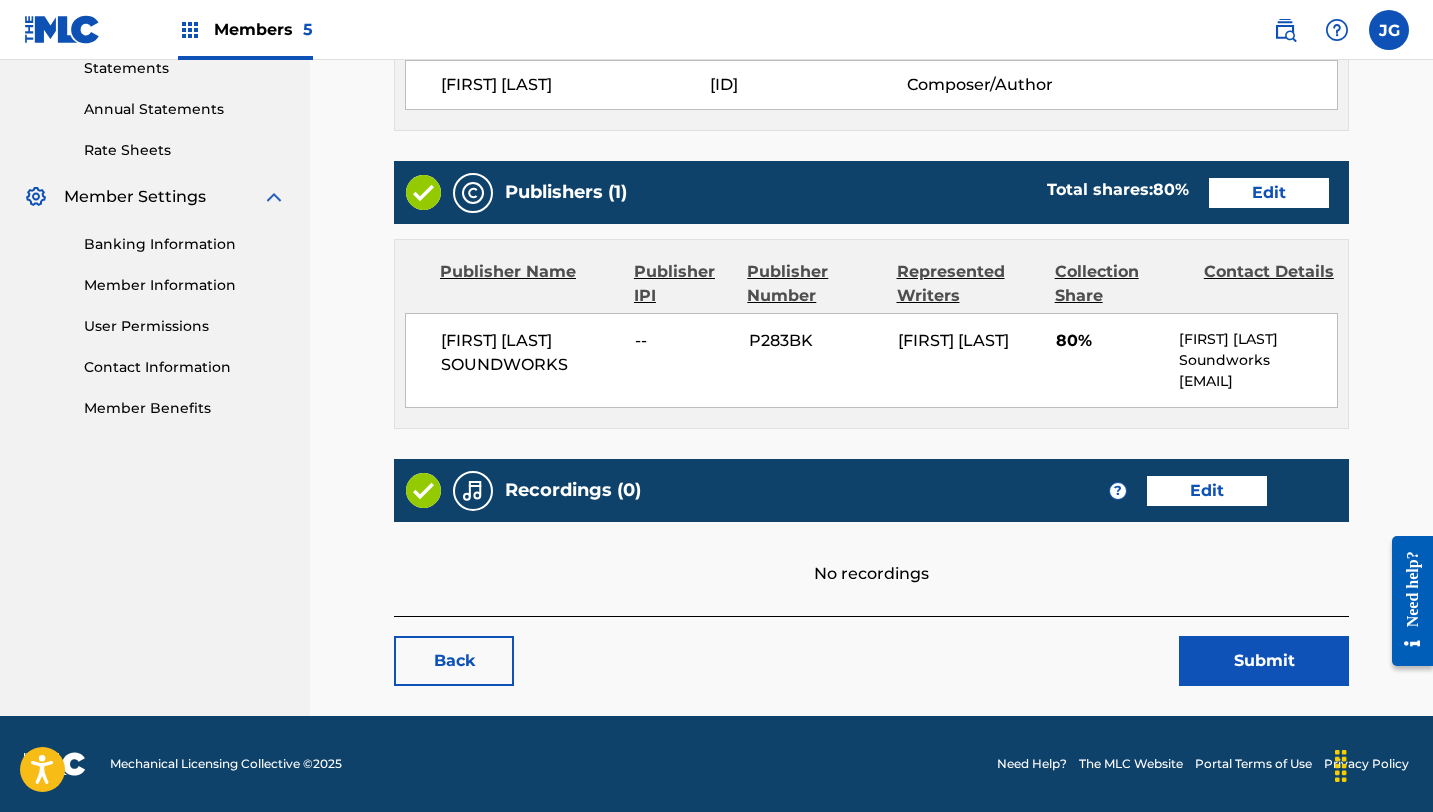 scroll, scrollTop: 721, scrollLeft: 0, axis: vertical 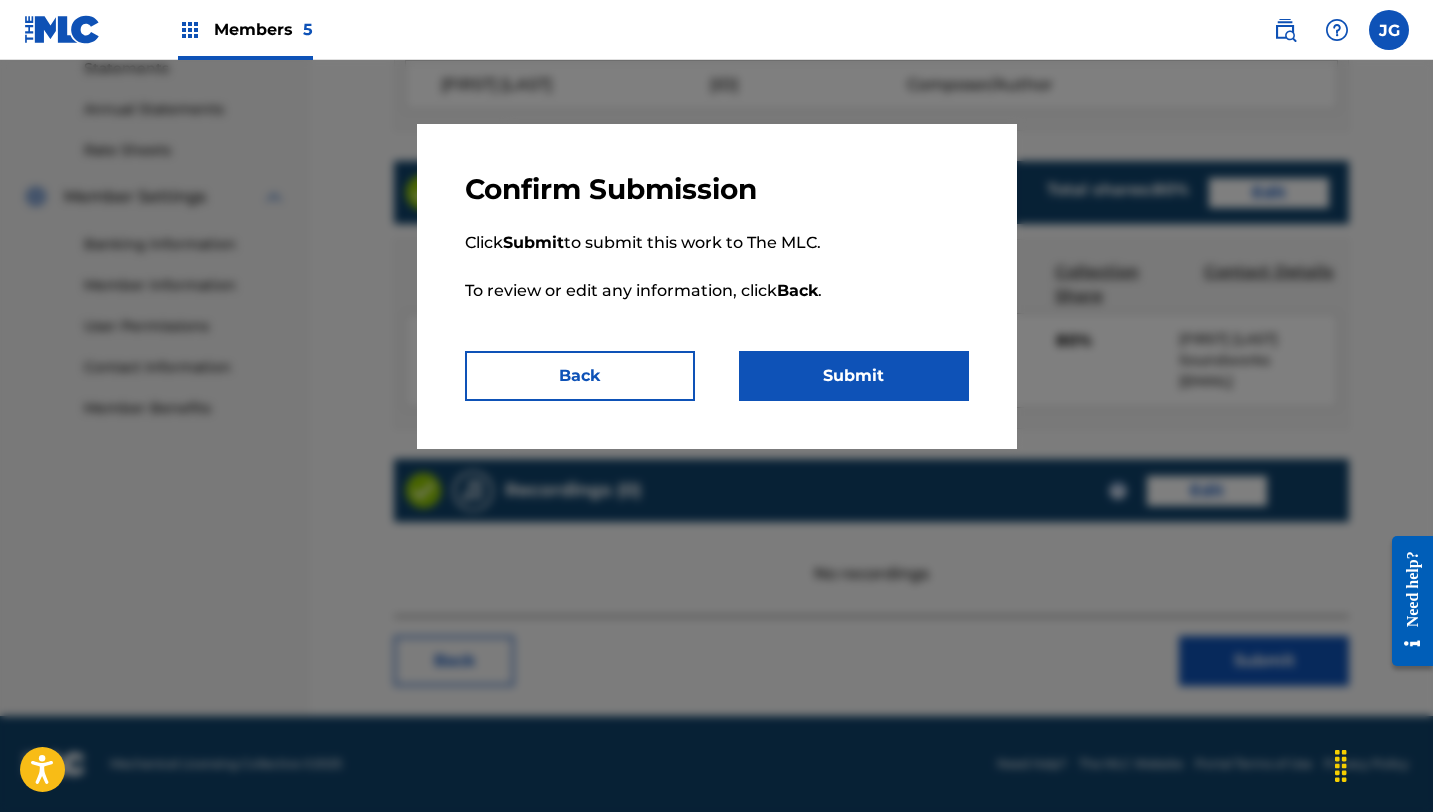 click on "Submit" at bounding box center (854, 376) 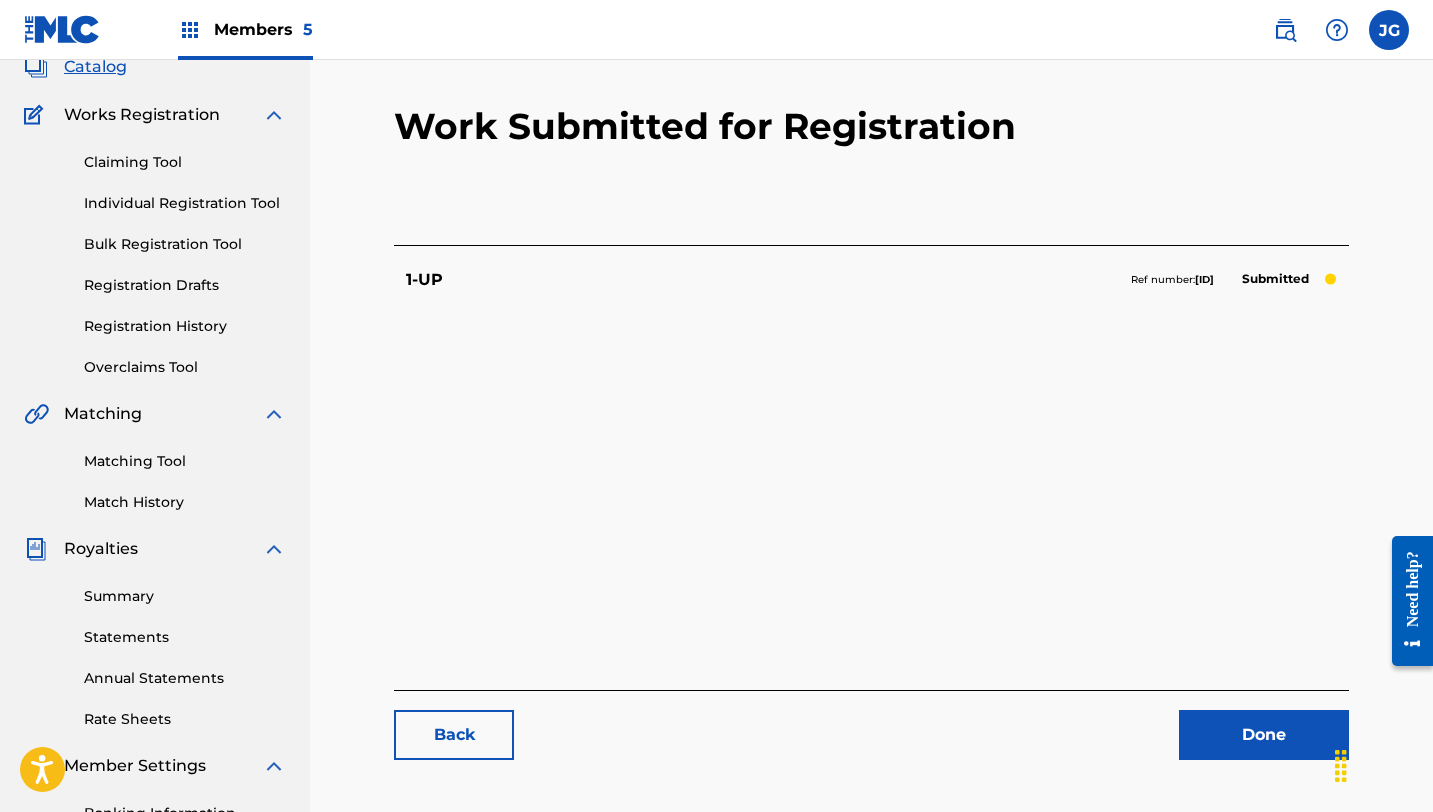 scroll, scrollTop: 129, scrollLeft: 0, axis: vertical 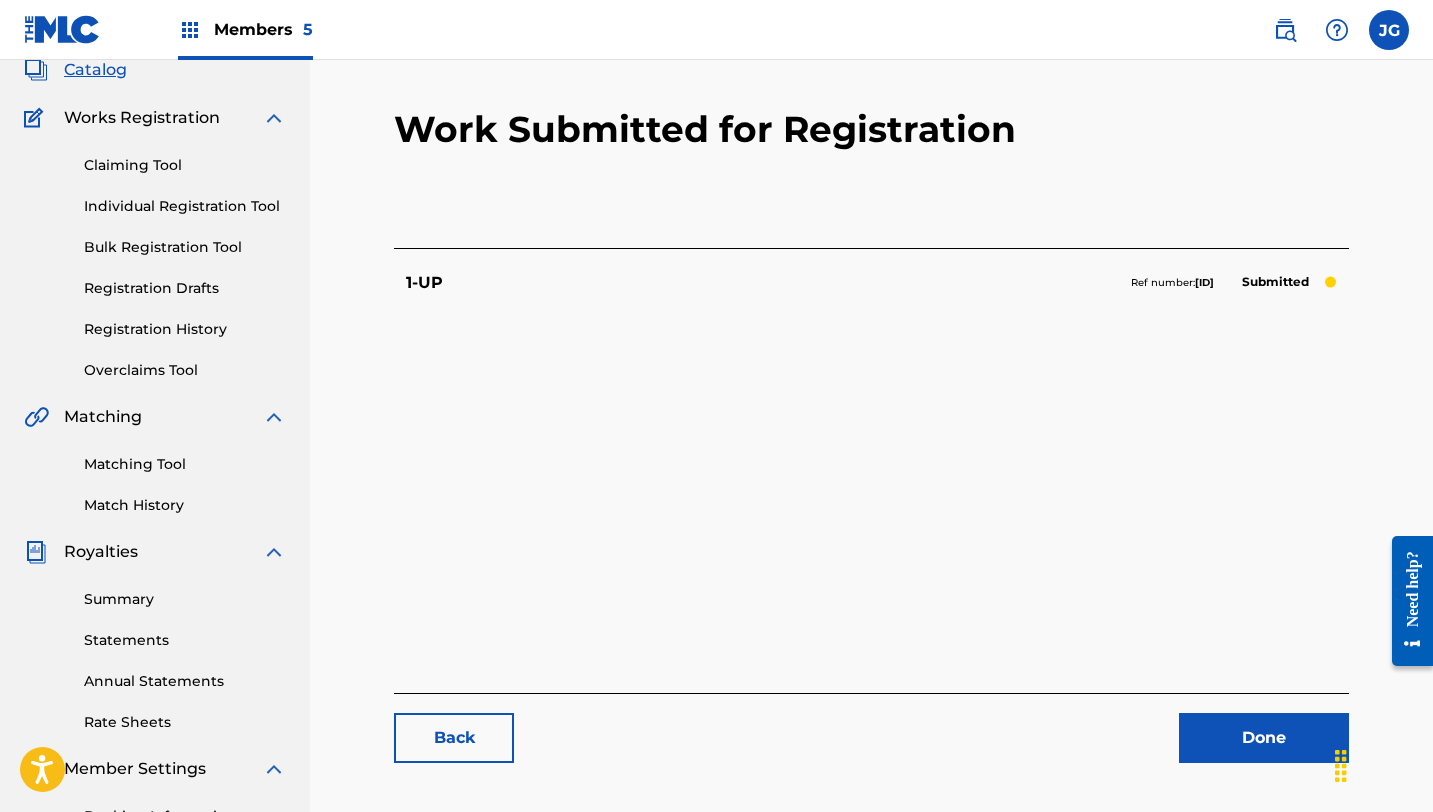 click on "Back Done" at bounding box center [871, 728] 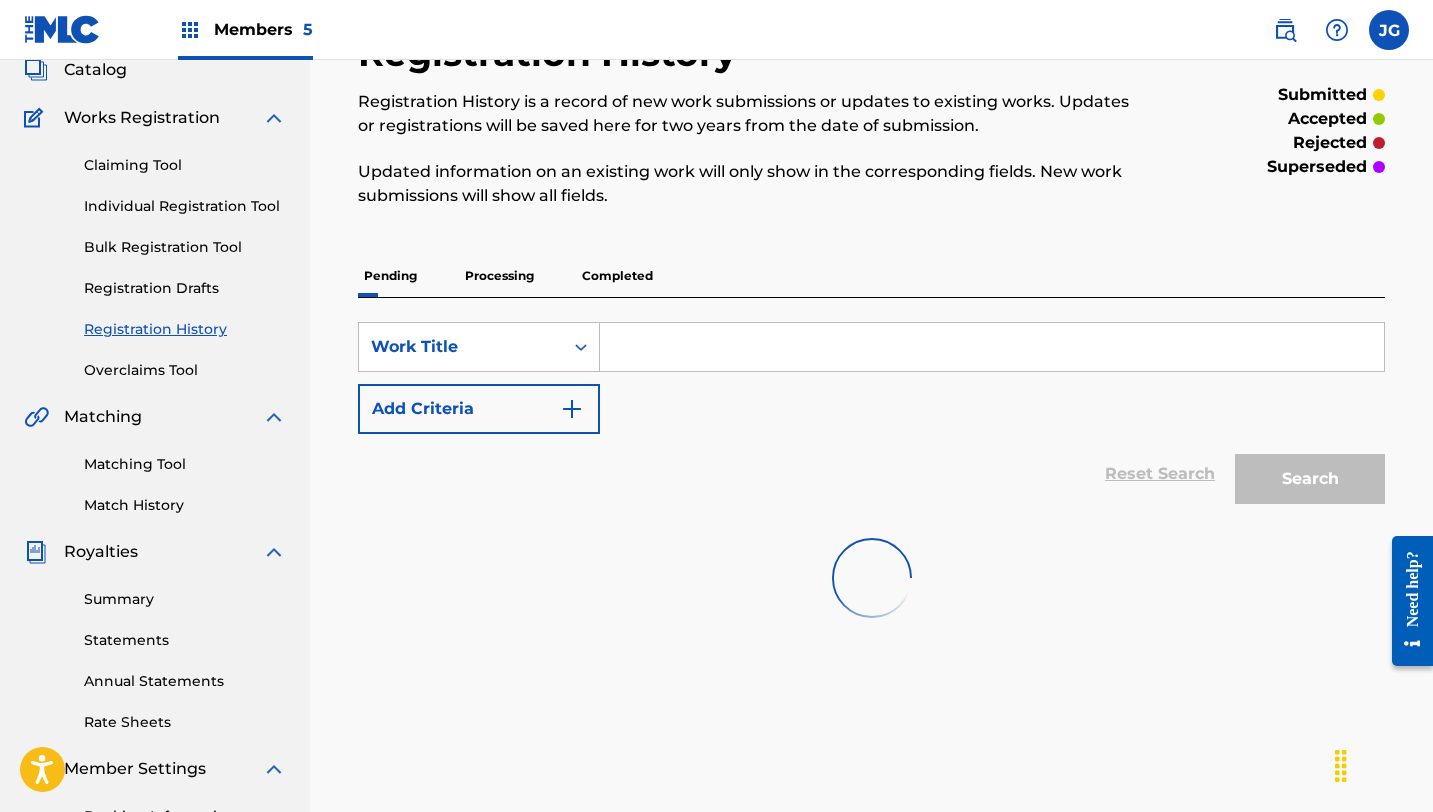 scroll, scrollTop: 0, scrollLeft: 0, axis: both 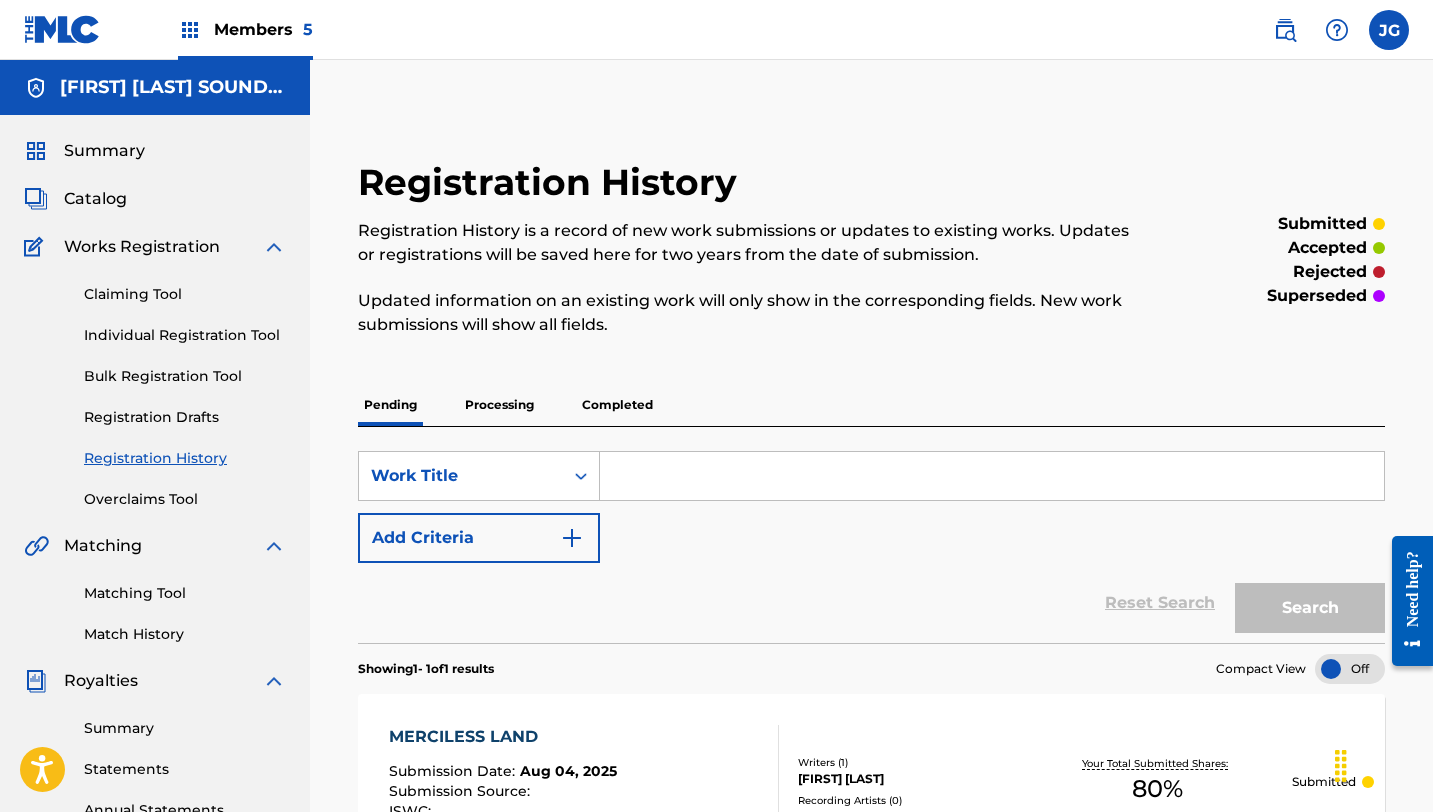 click on "Match History" at bounding box center (185, 634) 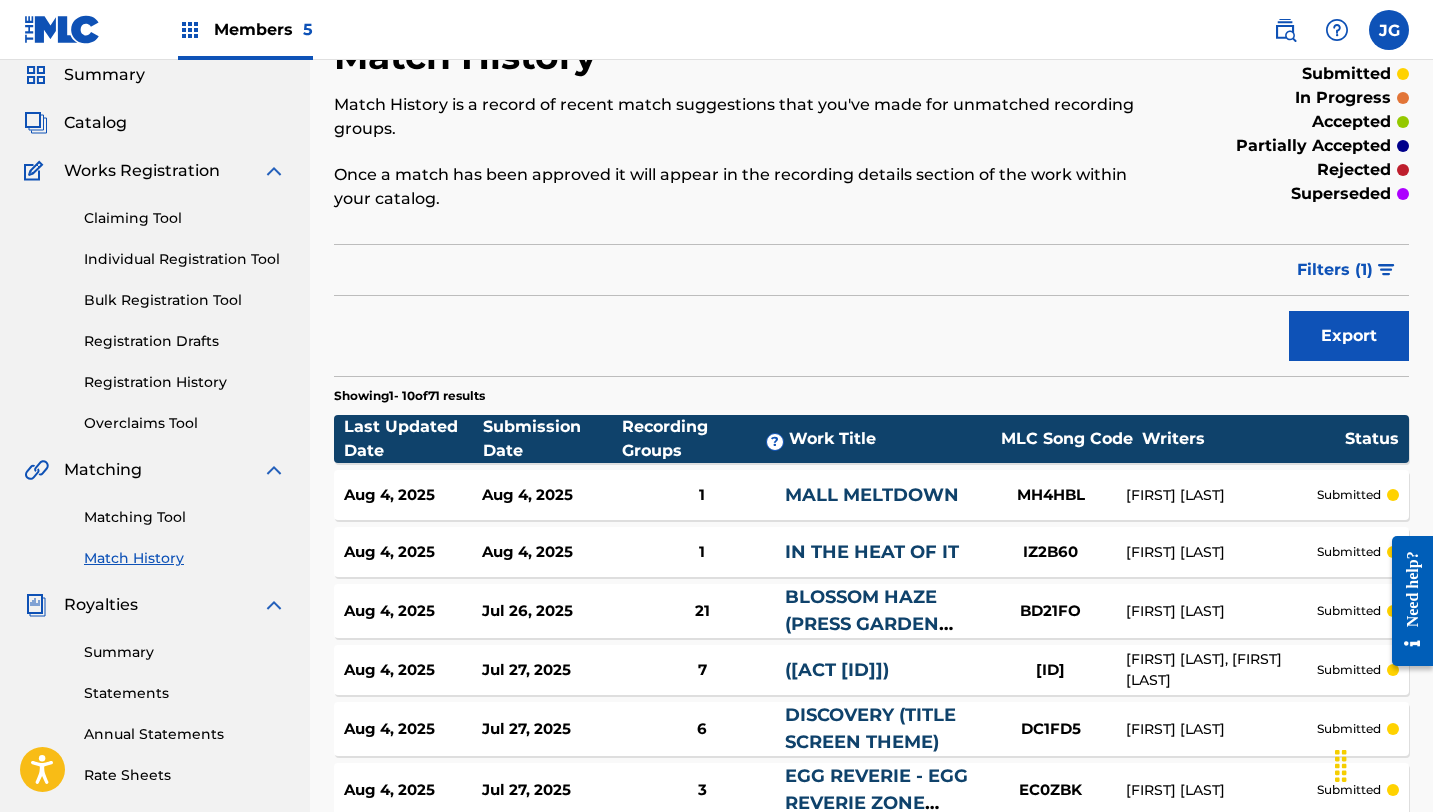 scroll, scrollTop: 81, scrollLeft: 0, axis: vertical 